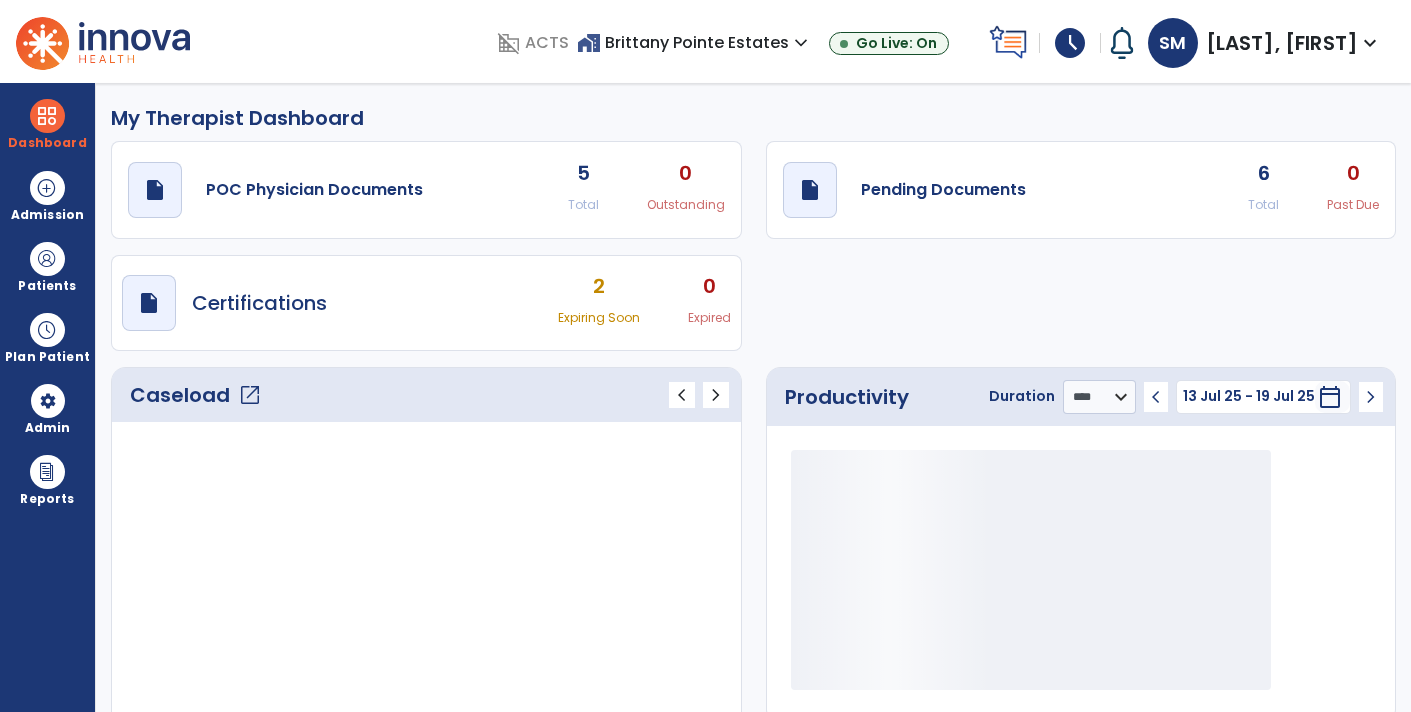 select on "****" 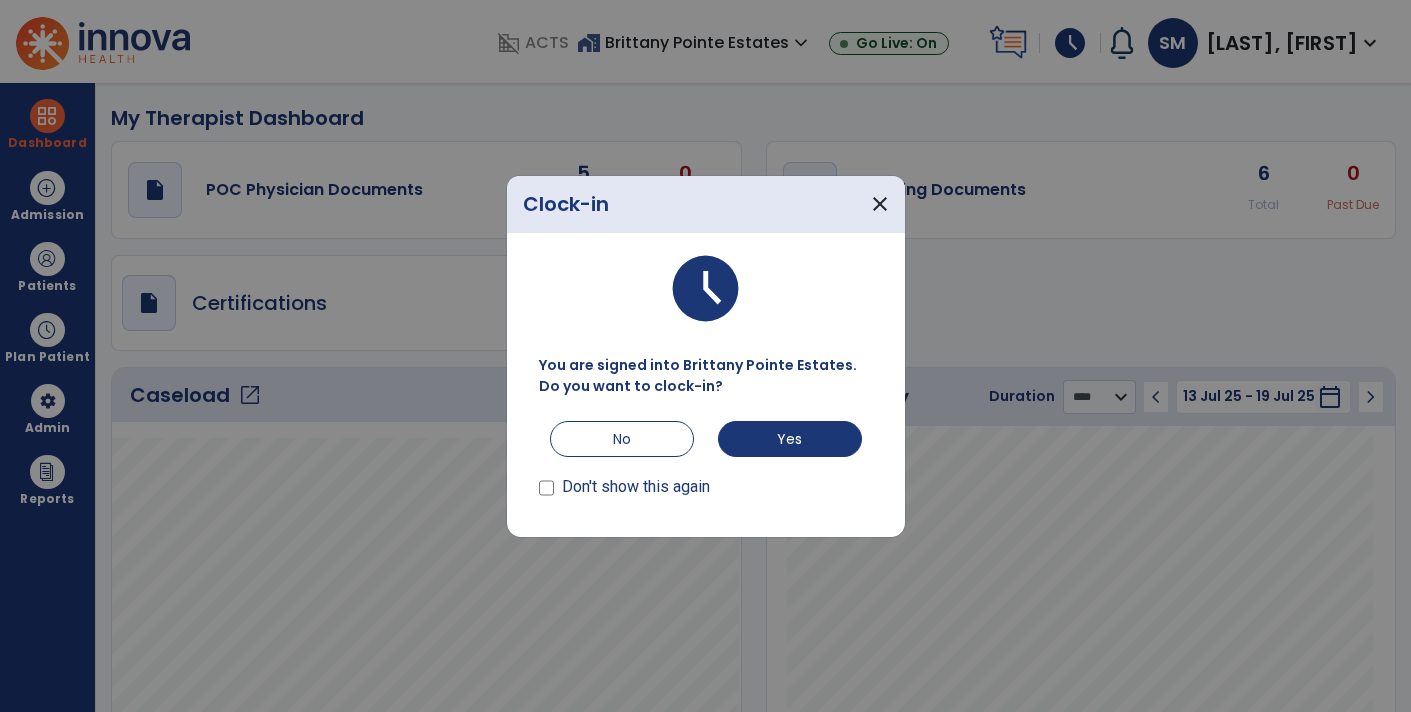 scroll, scrollTop: 0, scrollLeft: 0, axis: both 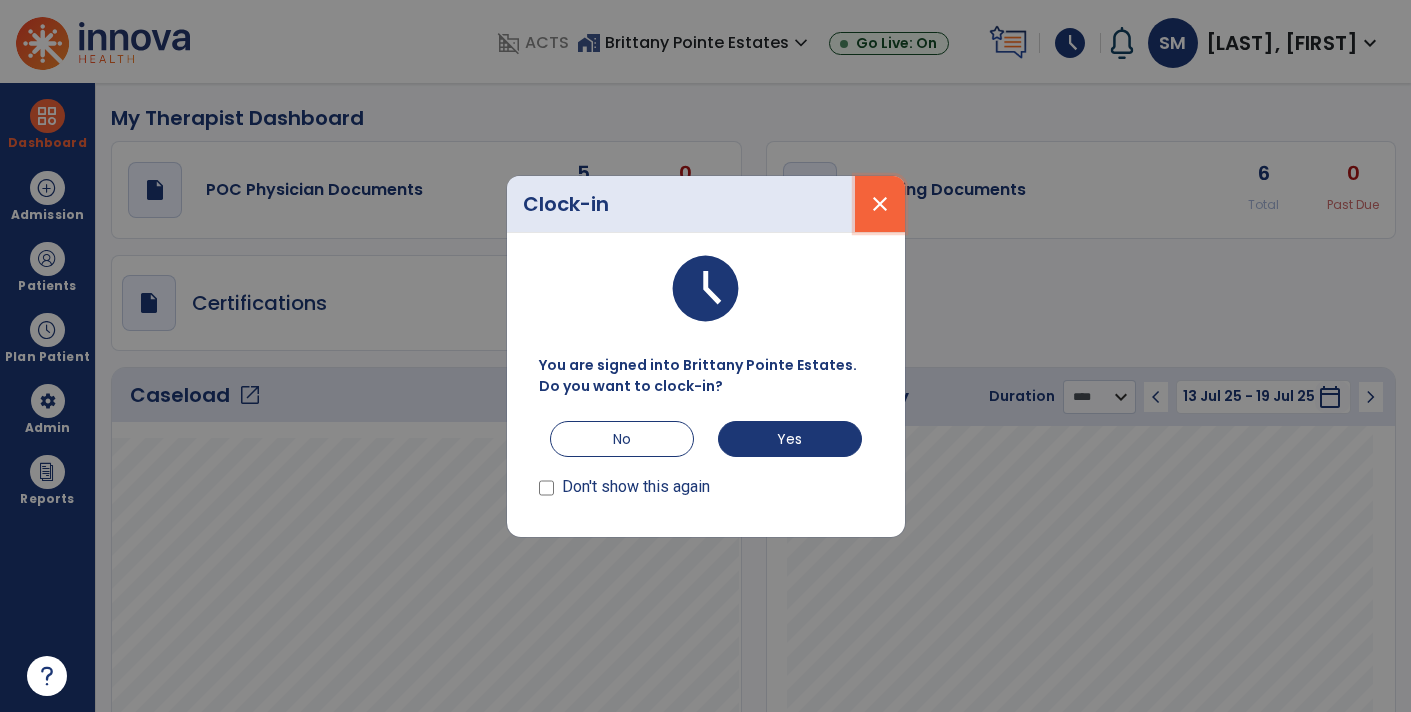 click on "close" at bounding box center [880, 204] 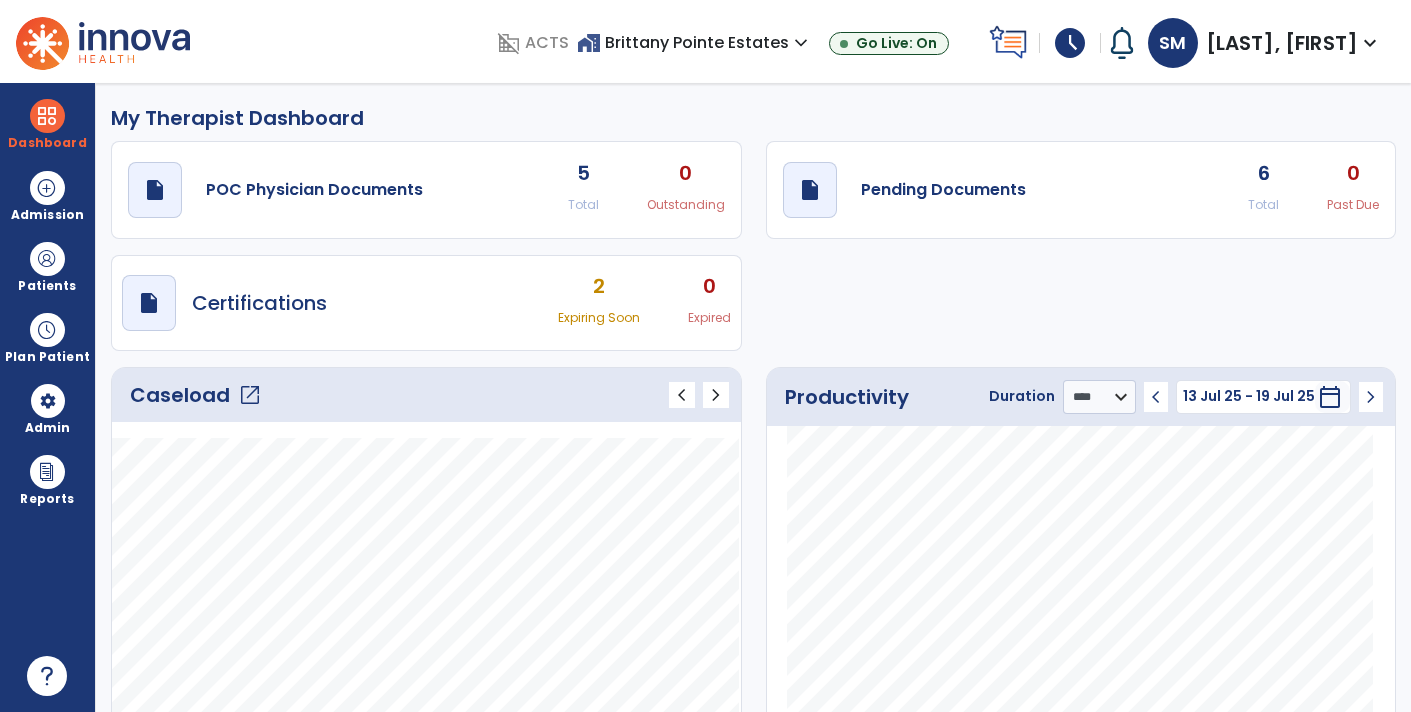 click on "draft   open_in_new  Pending Documents 6 Total 0 Past Due" 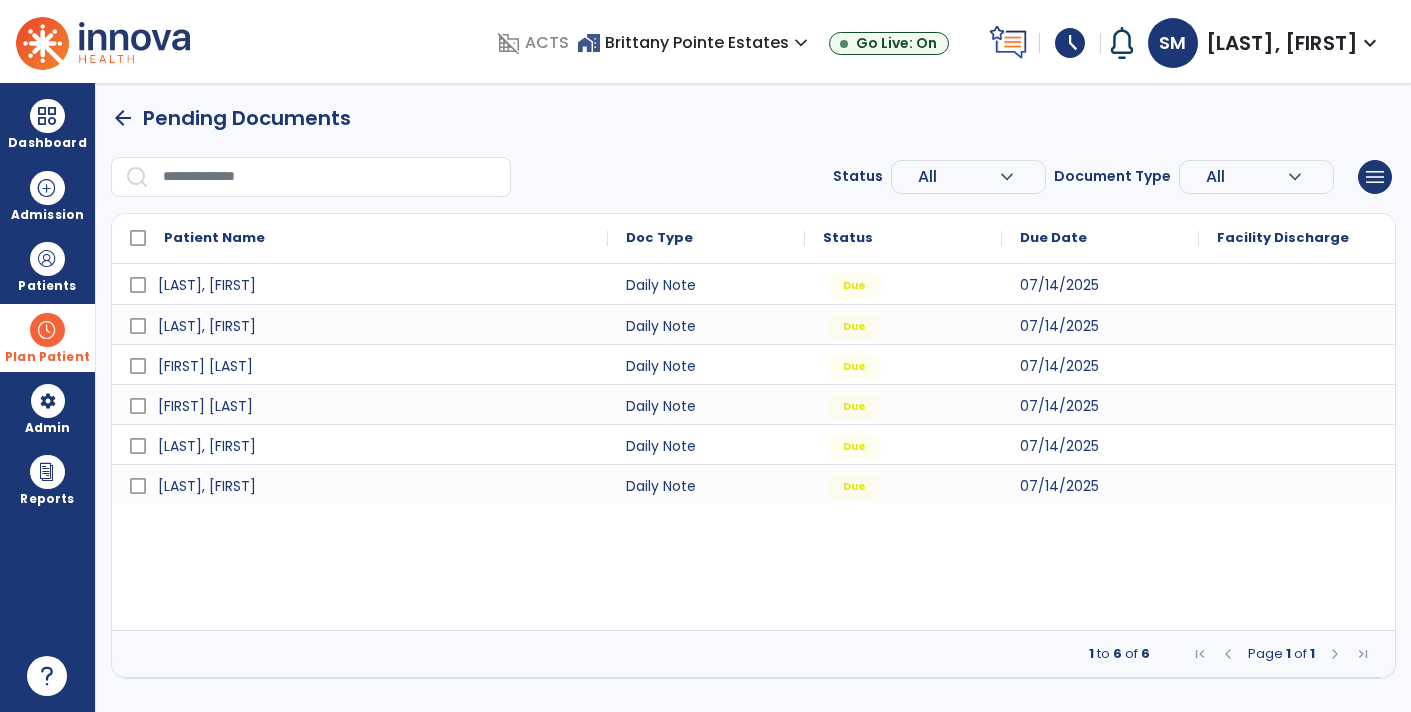 click on "Plan Patient" at bounding box center (47, 286) 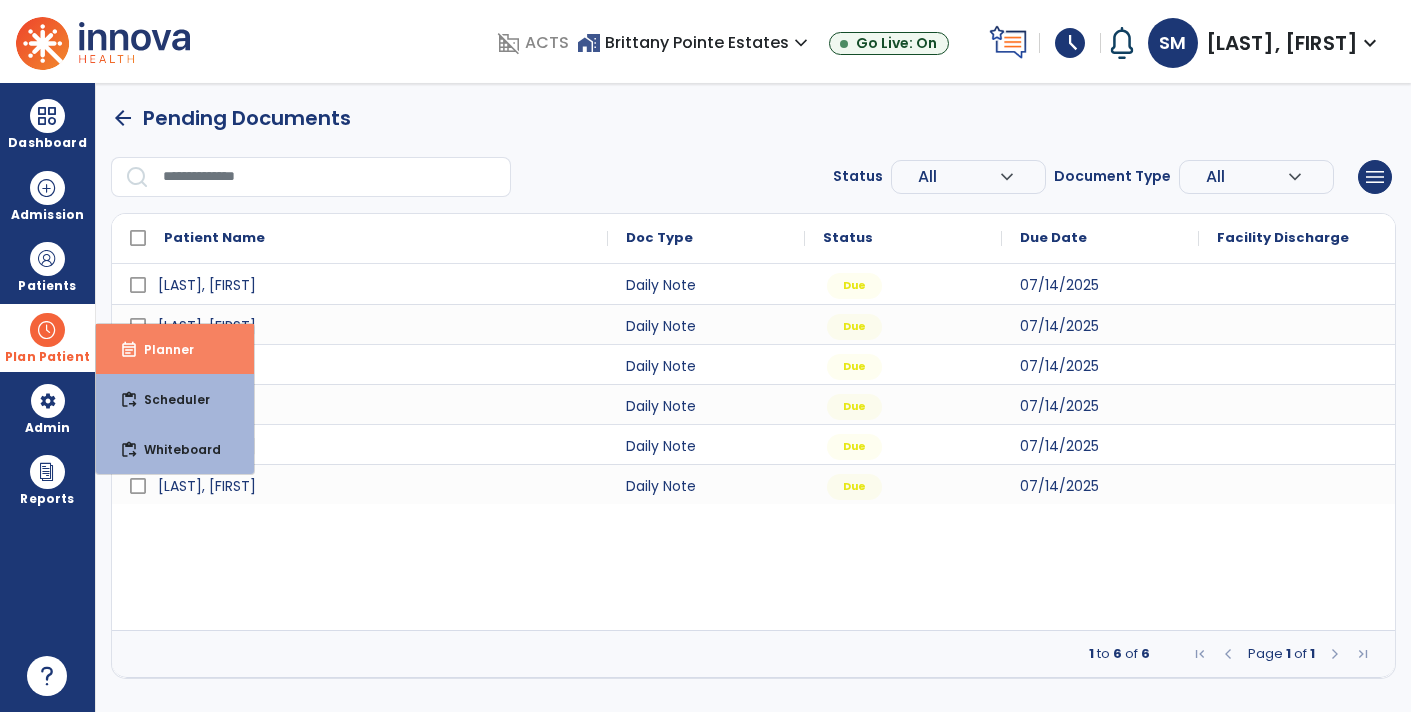 click on "Planner" at bounding box center (161, 349) 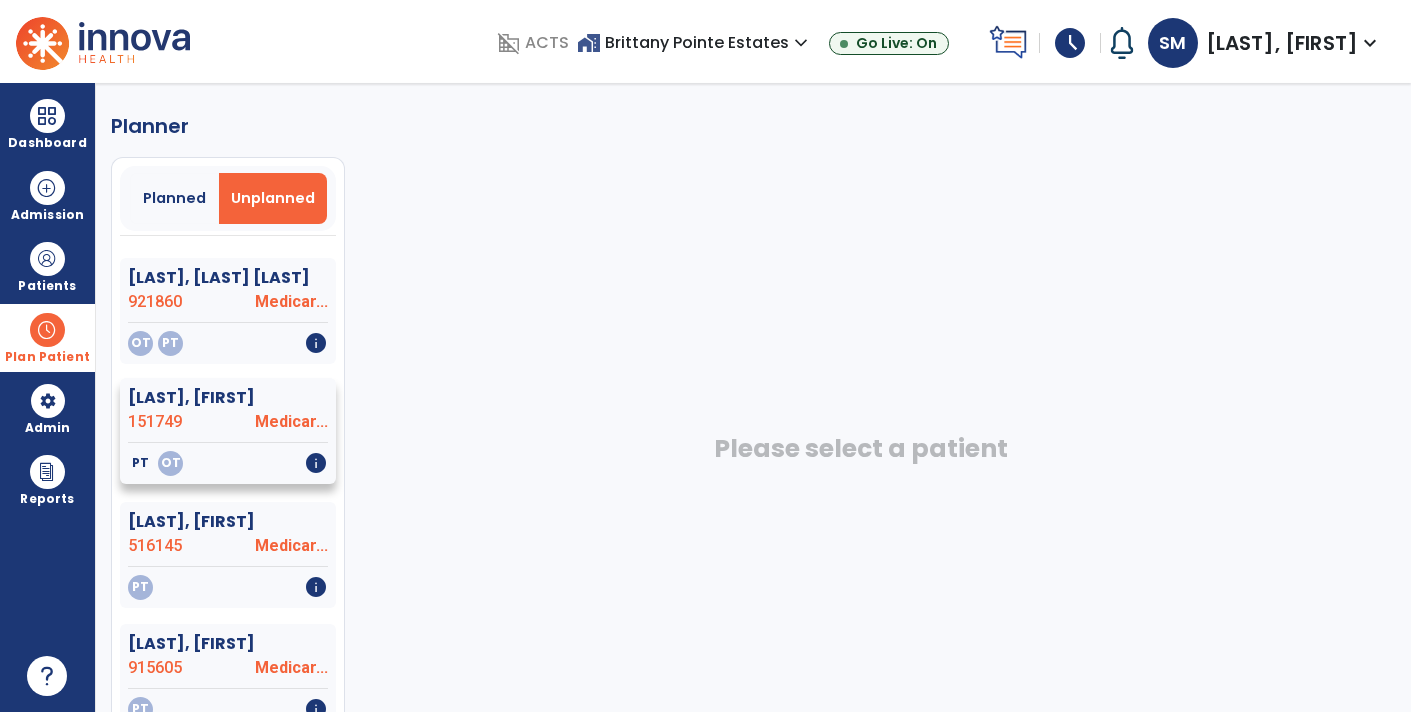scroll, scrollTop: 176, scrollLeft: 0, axis: vertical 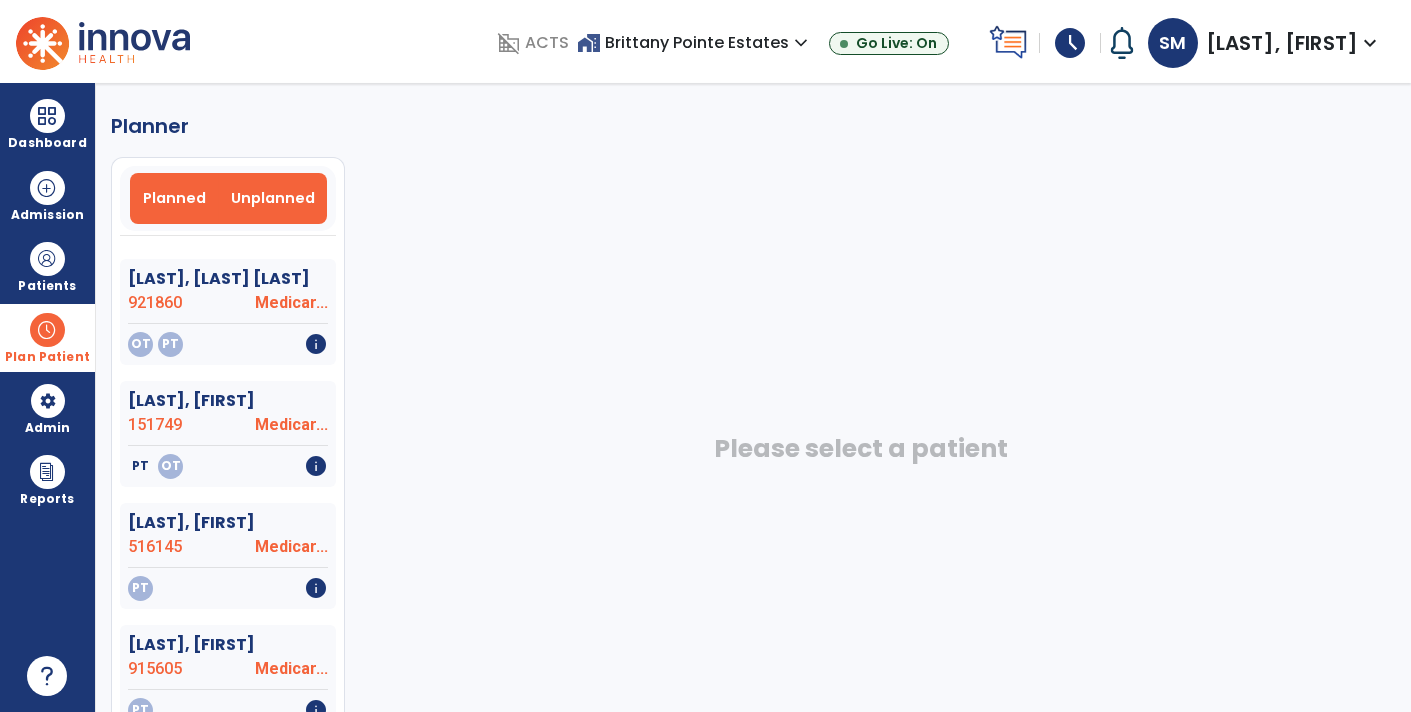 click on "Planned" at bounding box center [174, 198] 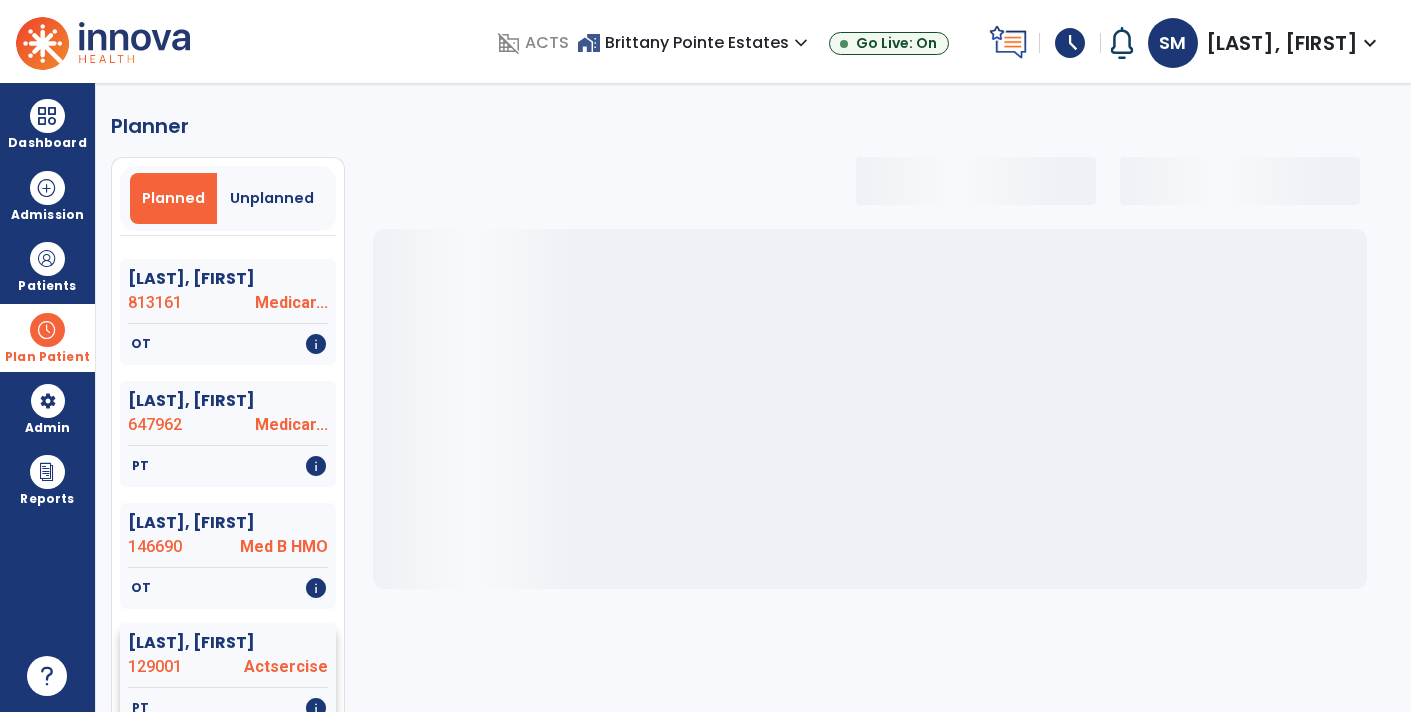 select on "***" 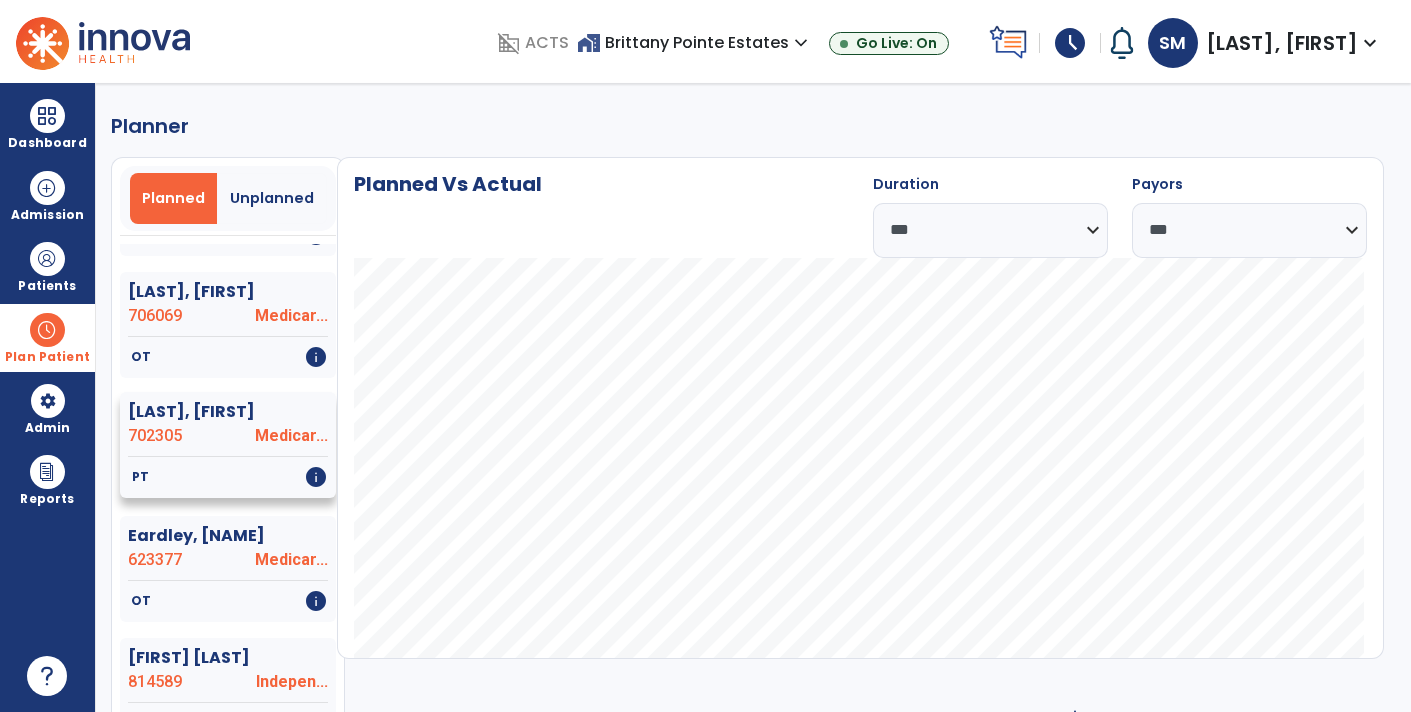 click on "PT   info" 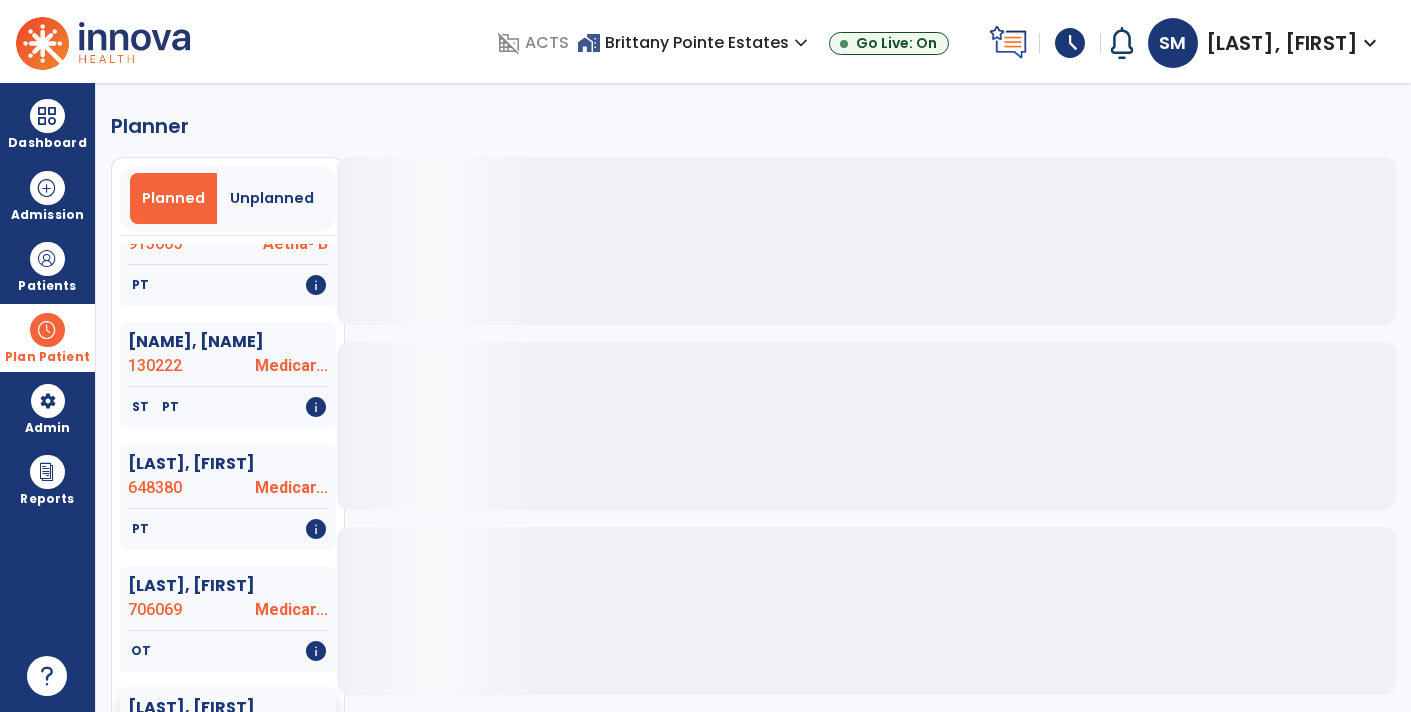 scroll, scrollTop: 1017, scrollLeft: 0, axis: vertical 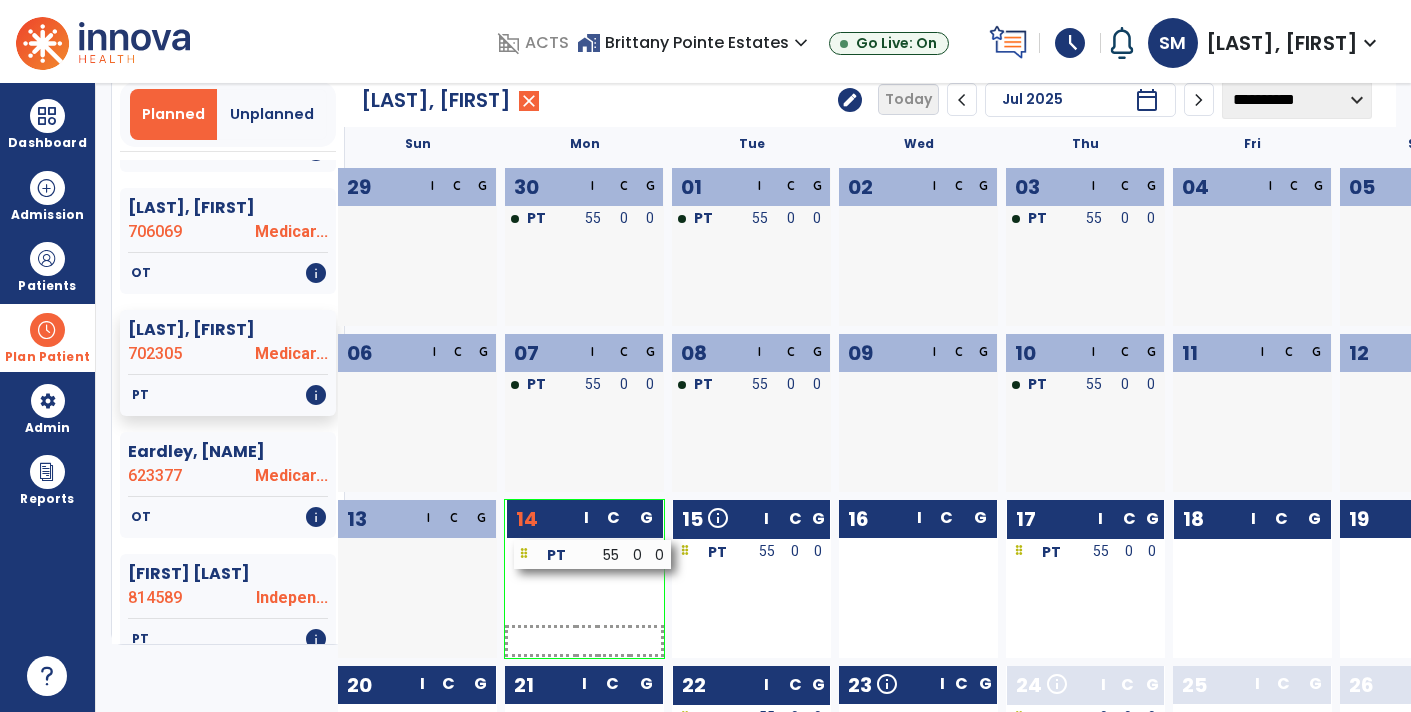 drag, startPoint x: 1206, startPoint y: 556, endPoint x: 547, endPoint y: 559, distance: 659.00684 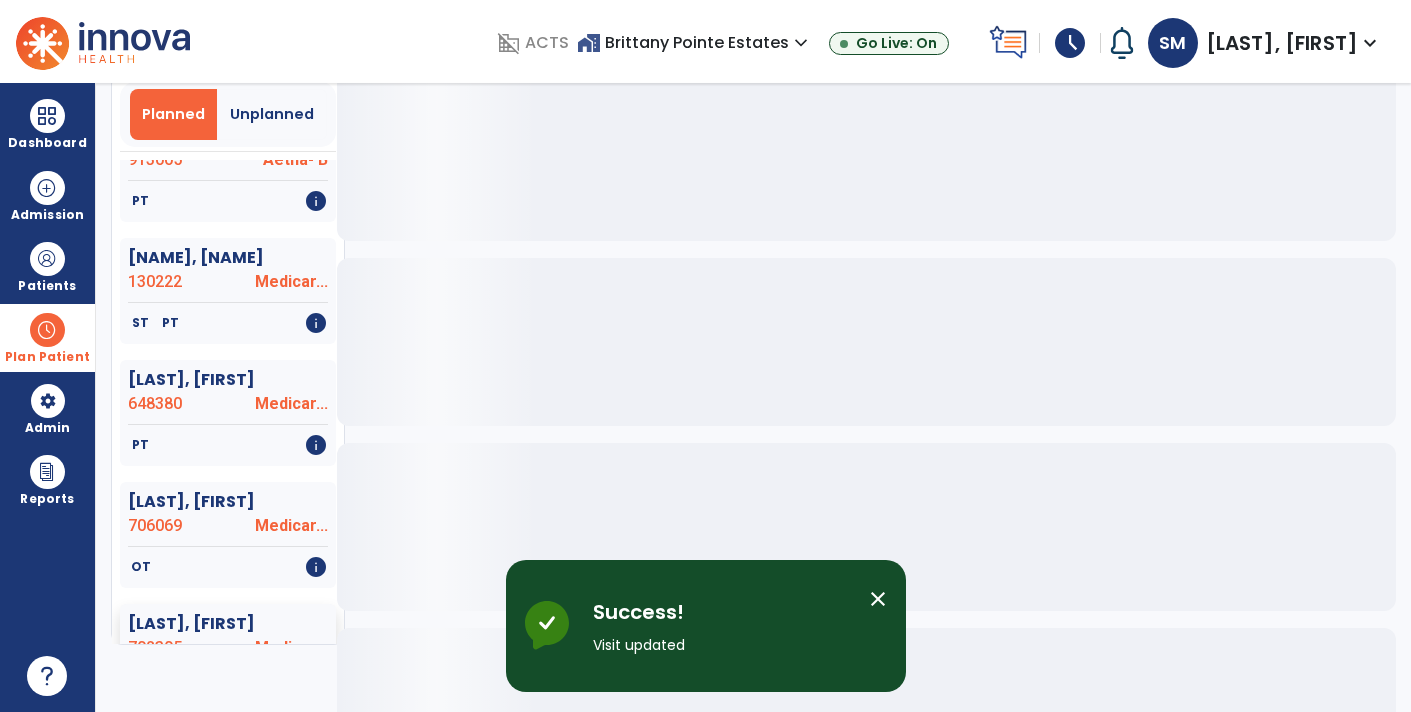 scroll, scrollTop: 1017, scrollLeft: 0, axis: vertical 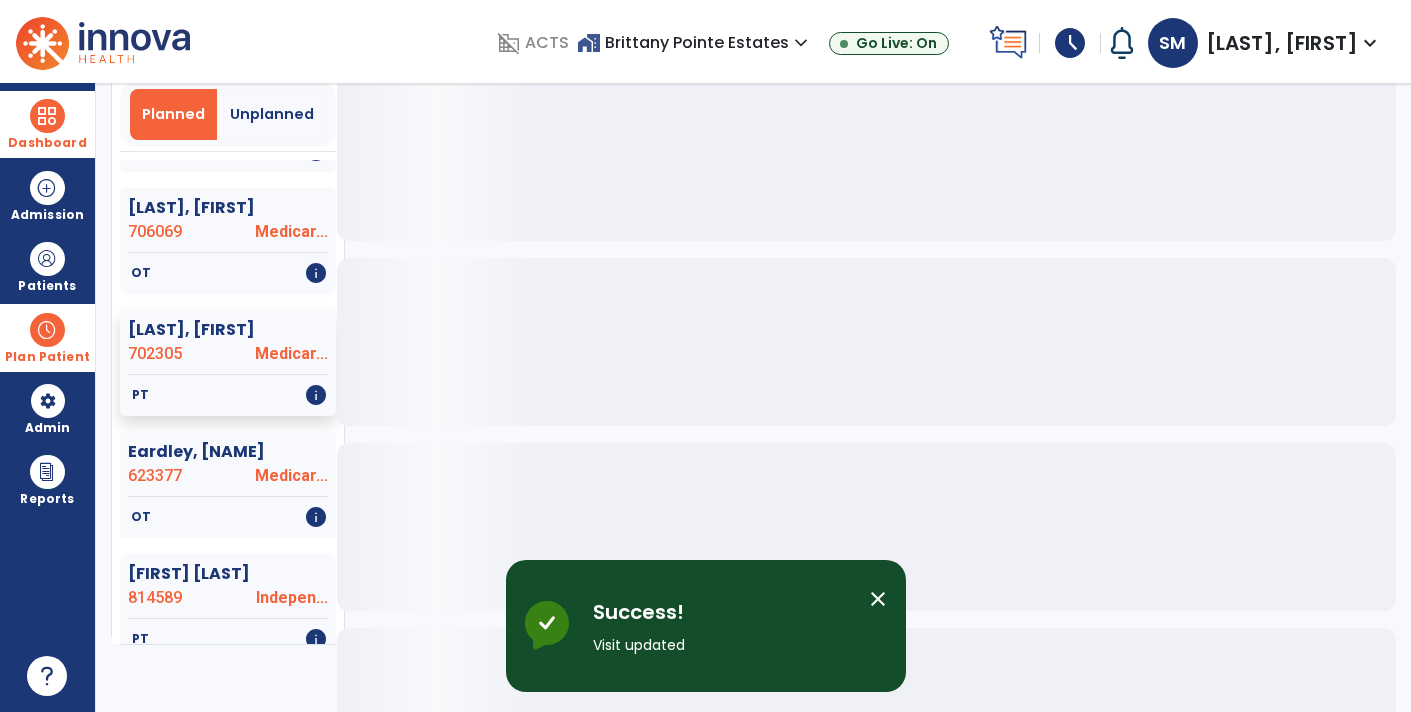 click on "Dashboard" at bounding box center [47, 124] 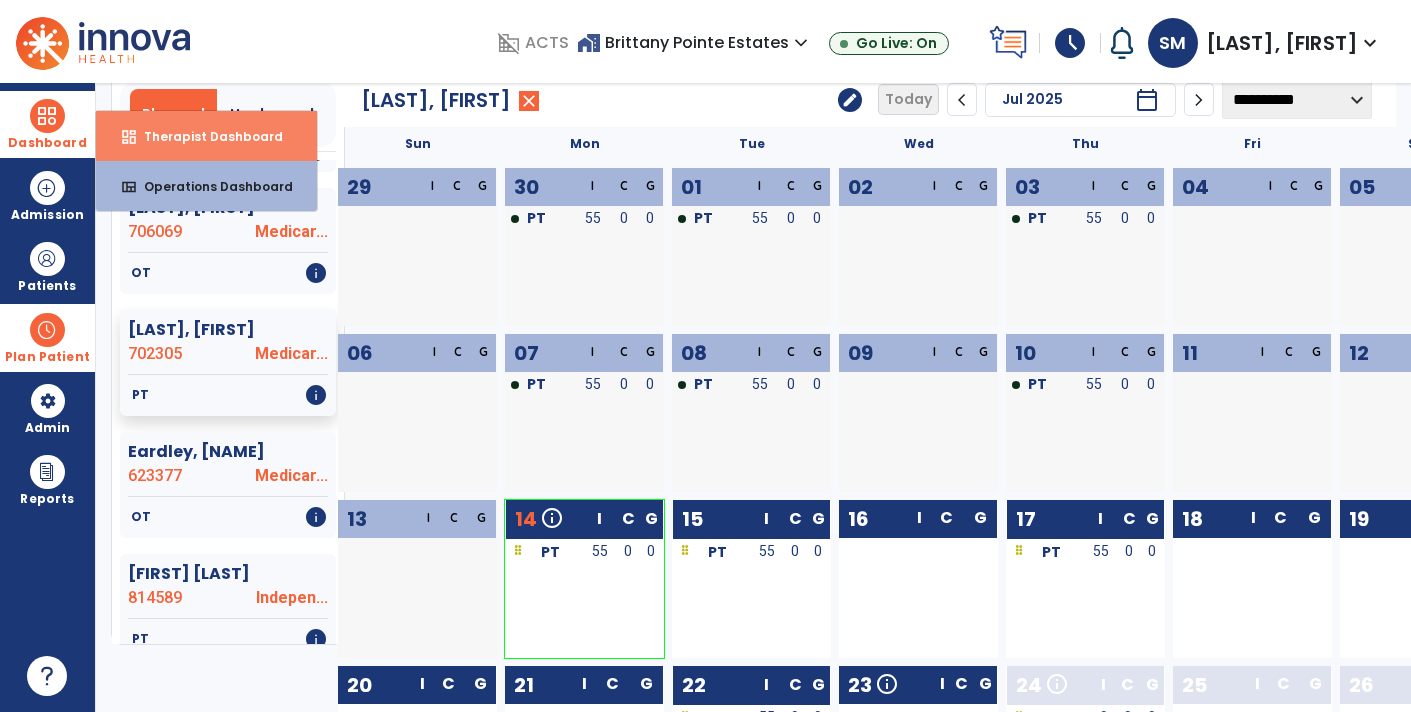 click on "Therapist Dashboard" at bounding box center (205, 136) 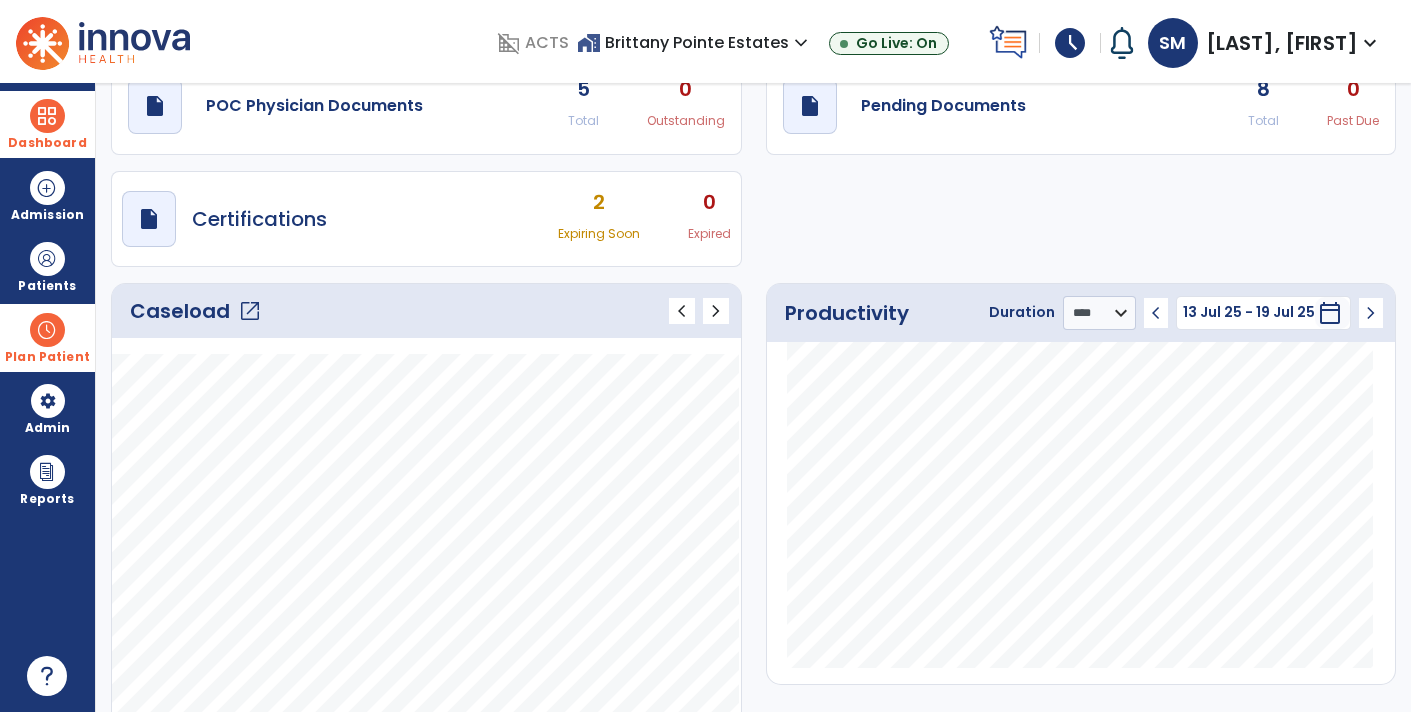 scroll, scrollTop: 0, scrollLeft: 0, axis: both 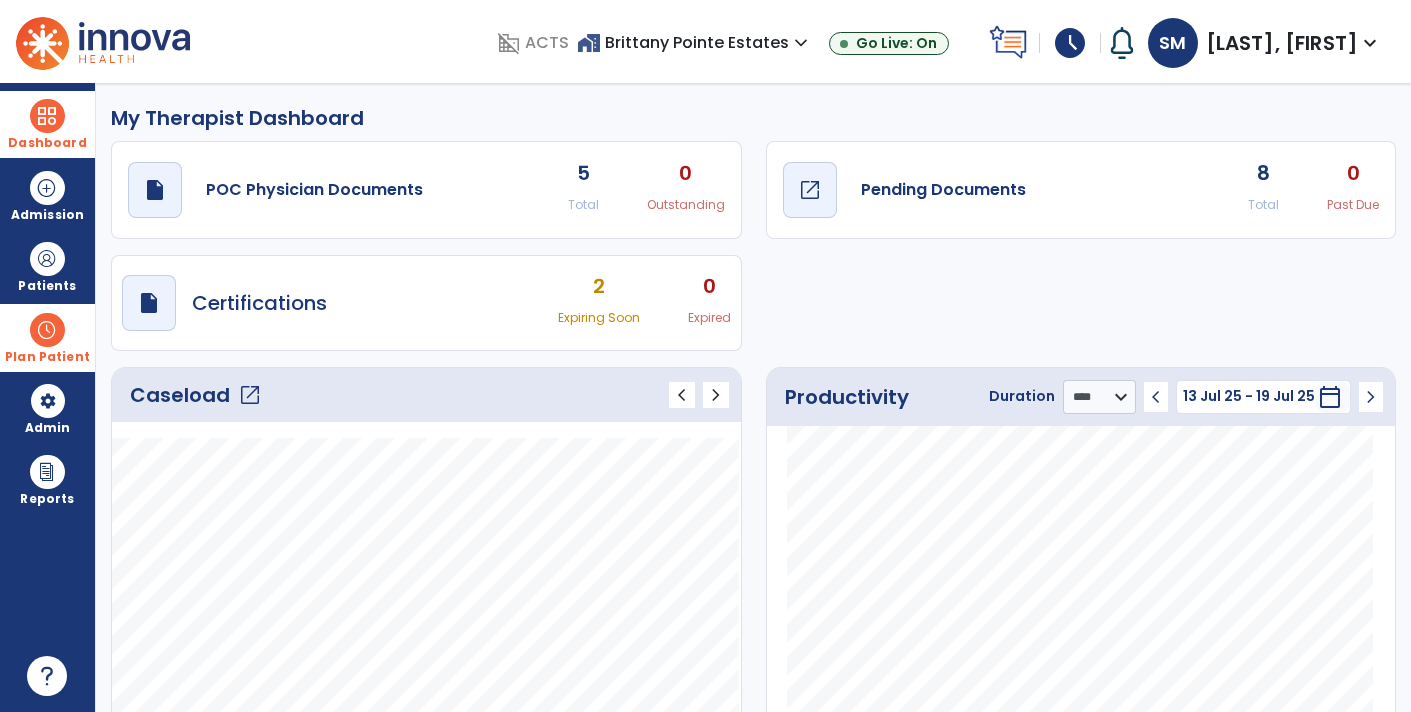 click on "Pending Documents" 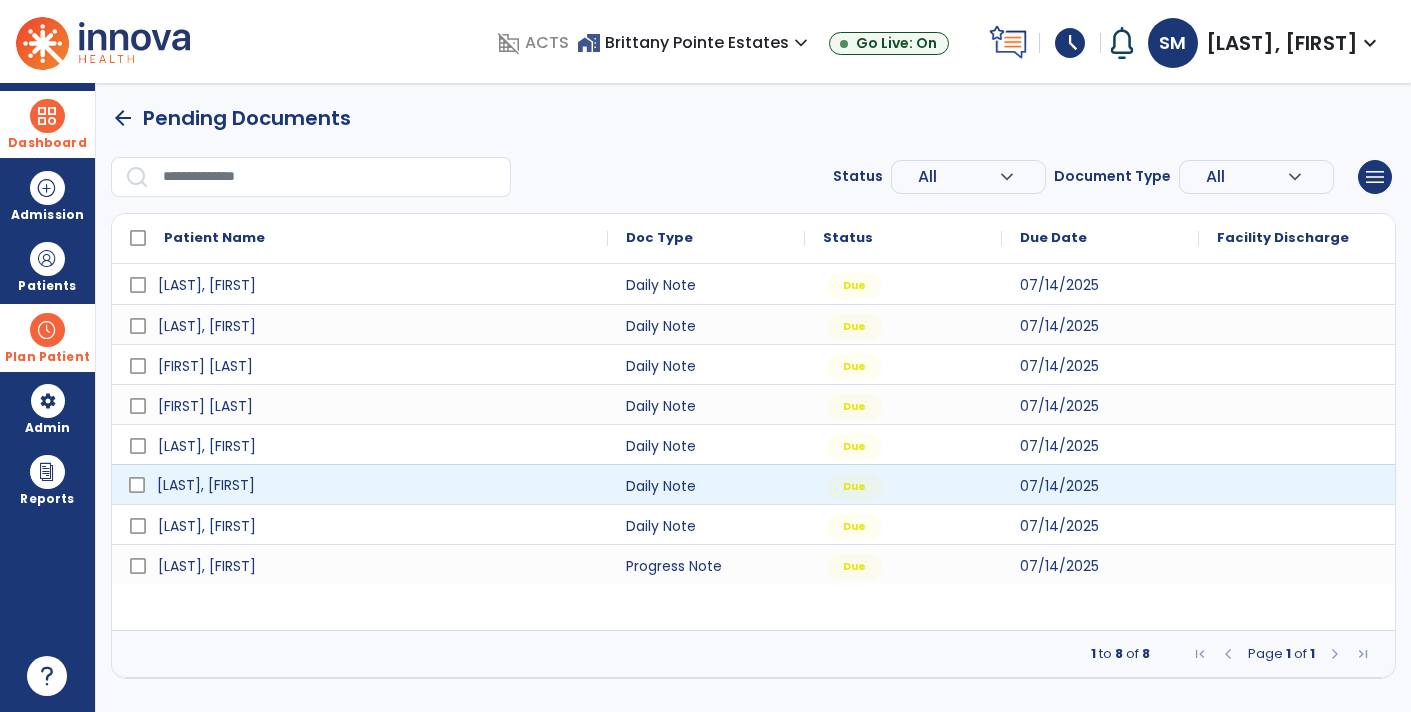 click on "[LAST], [FIRST]" at bounding box center (206, 485) 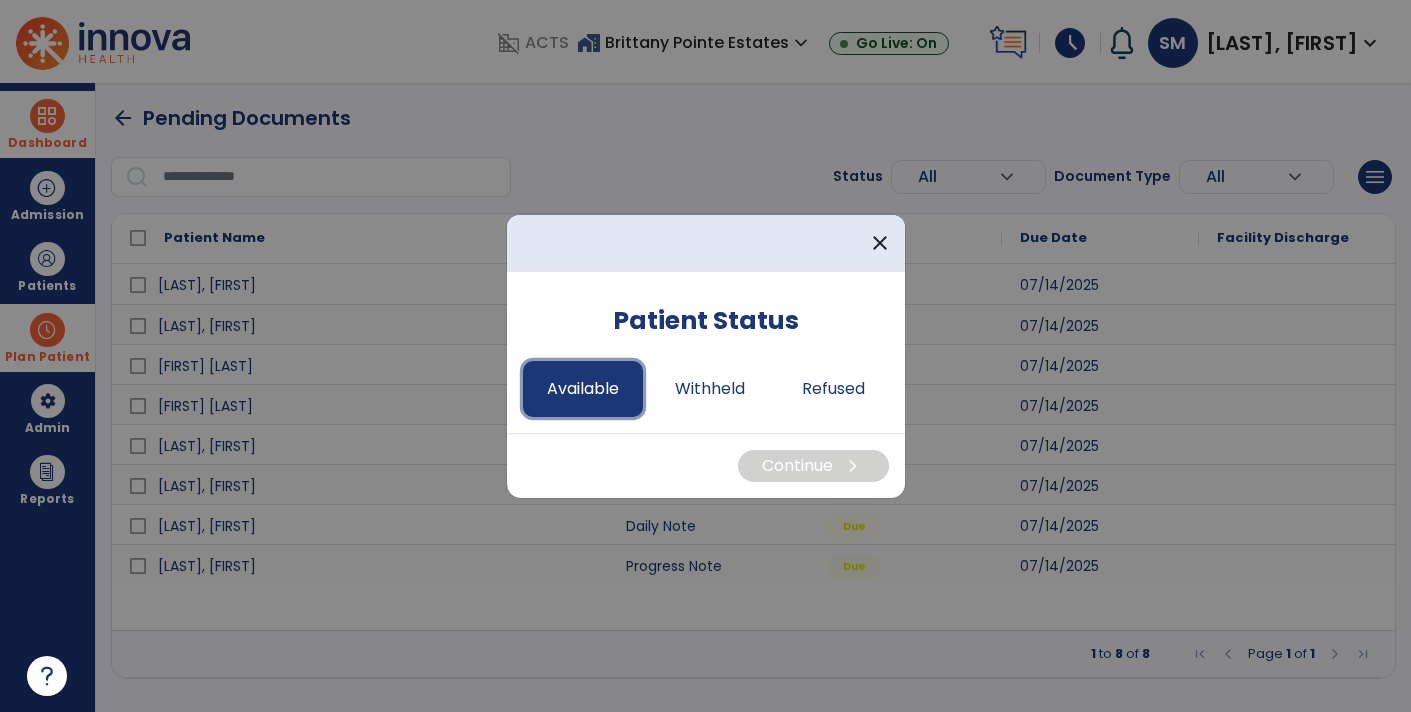 click on "Available" at bounding box center (583, 389) 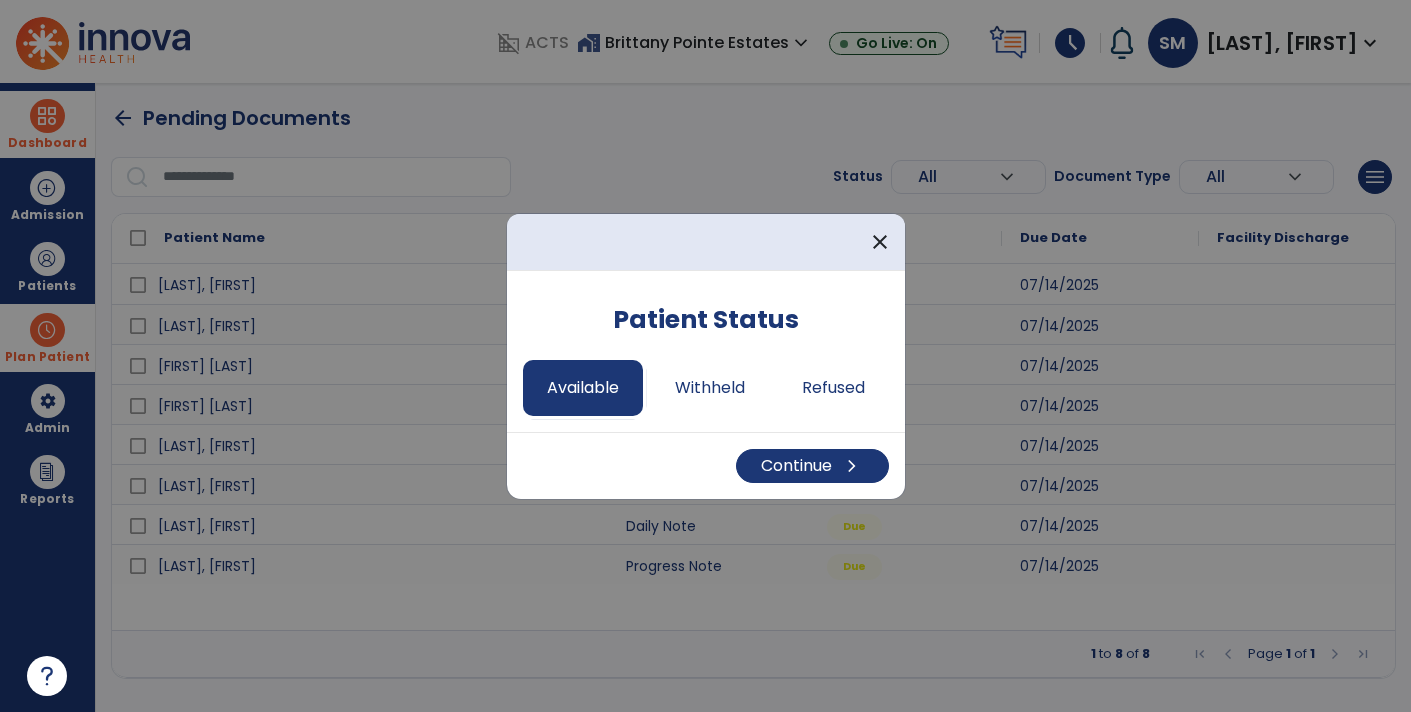 click on "Continue   chevron_right" at bounding box center [706, 465] 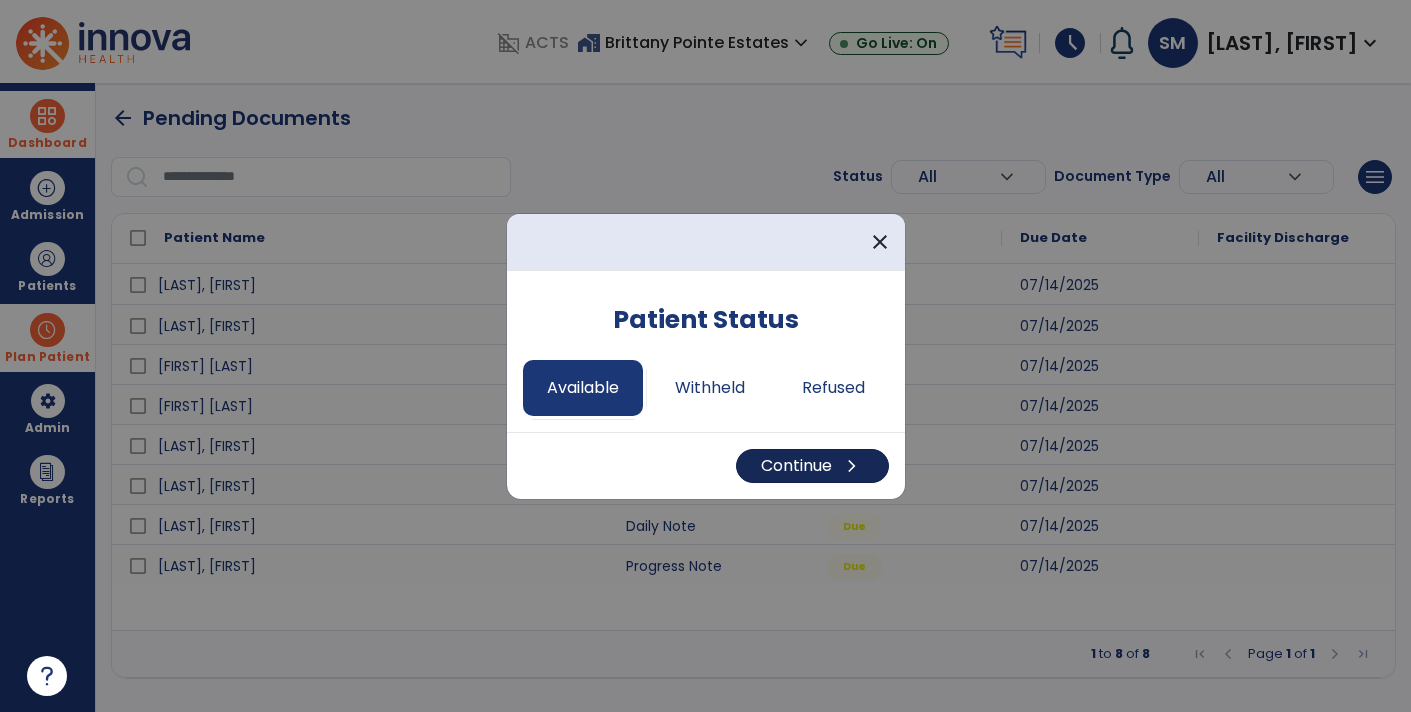 click on "Continue   chevron_right" at bounding box center (812, 466) 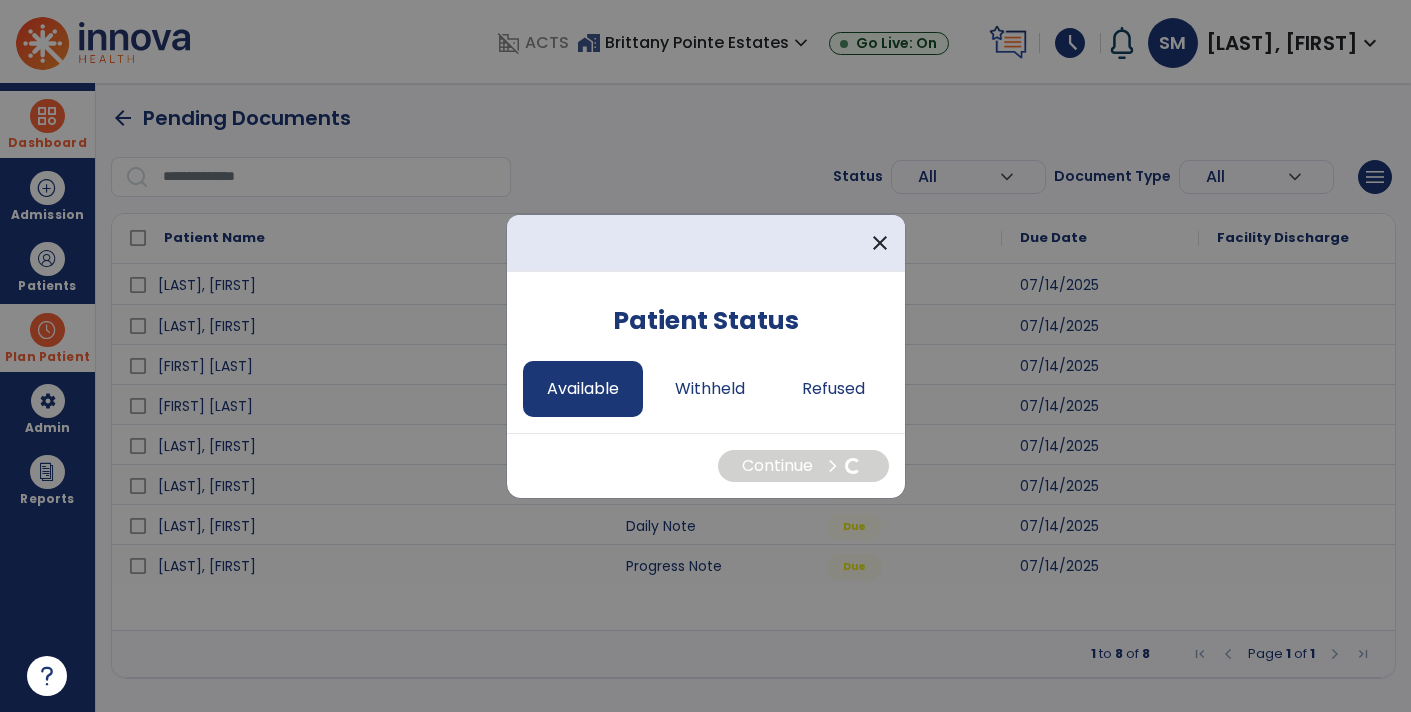 select on "*" 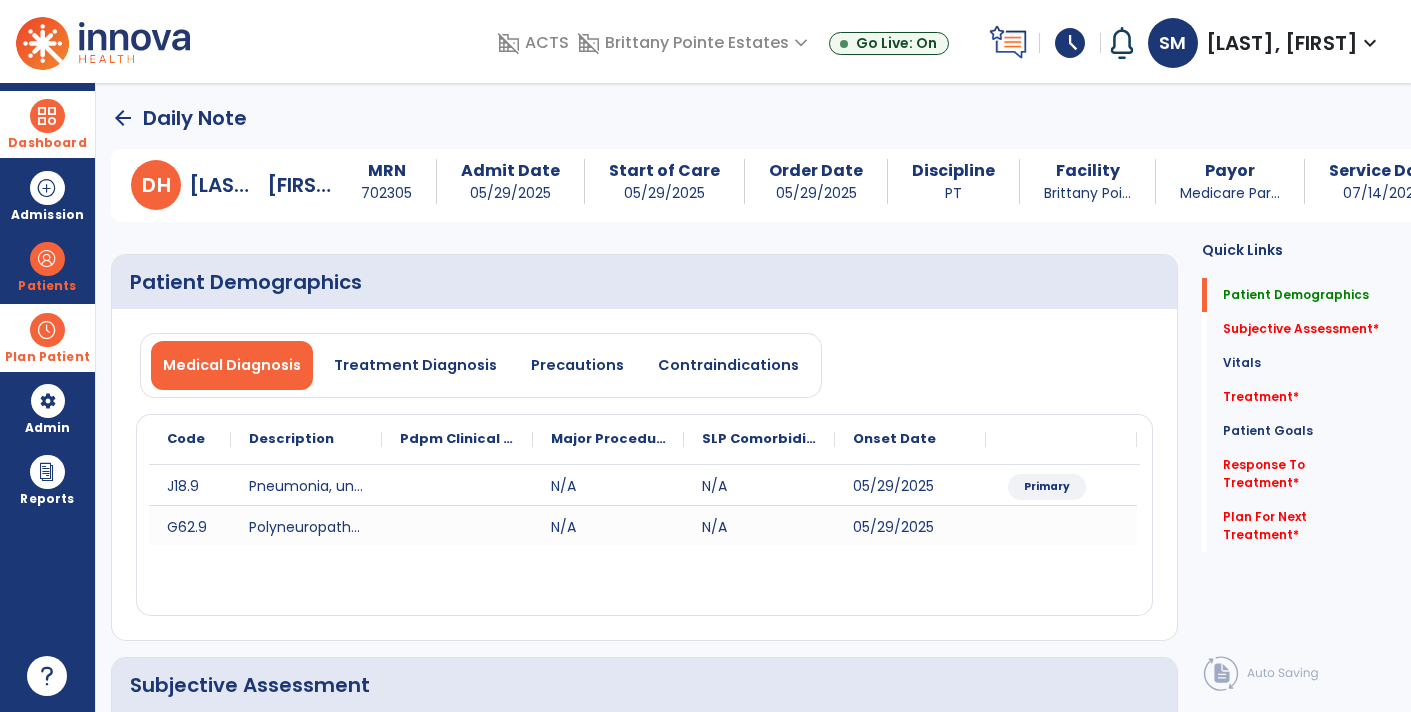 click on "Dashboard" at bounding box center (47, 124) 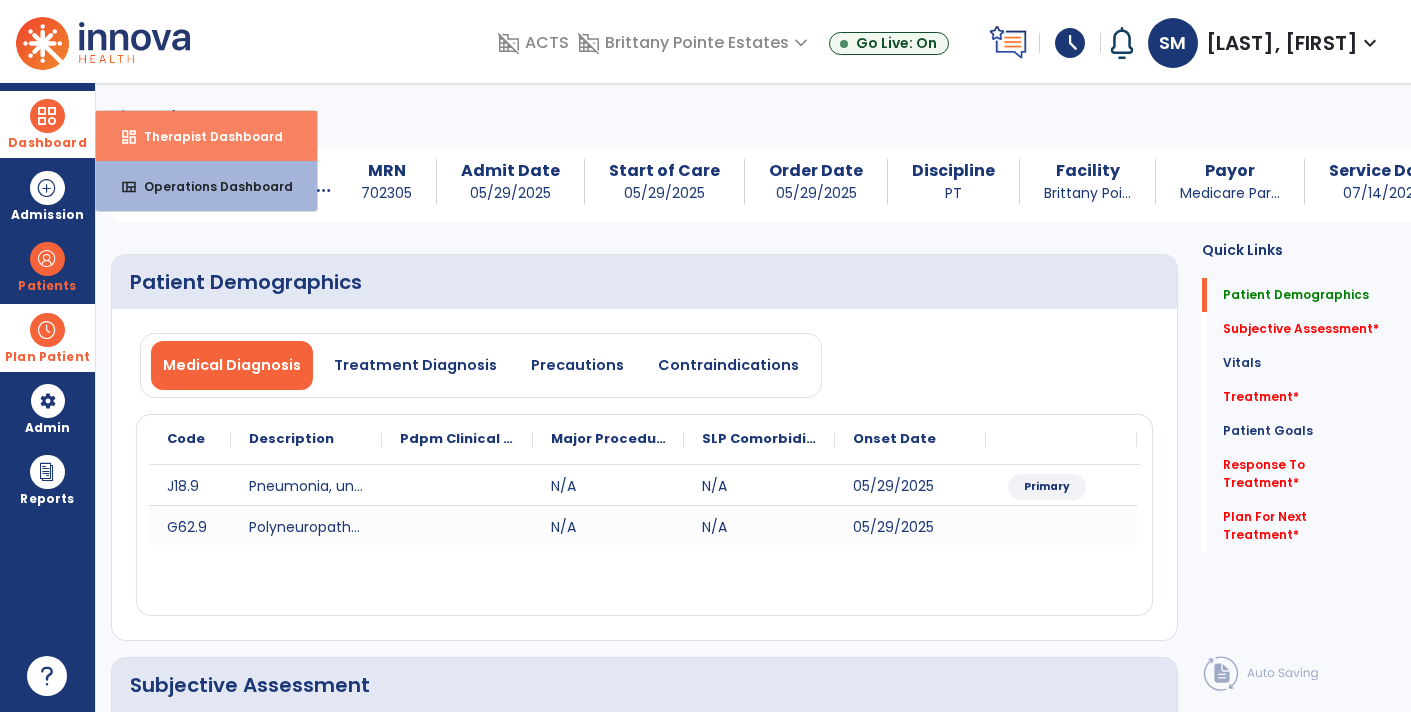 click on "Therapist Dashboard" at bounding box center [205, 136] 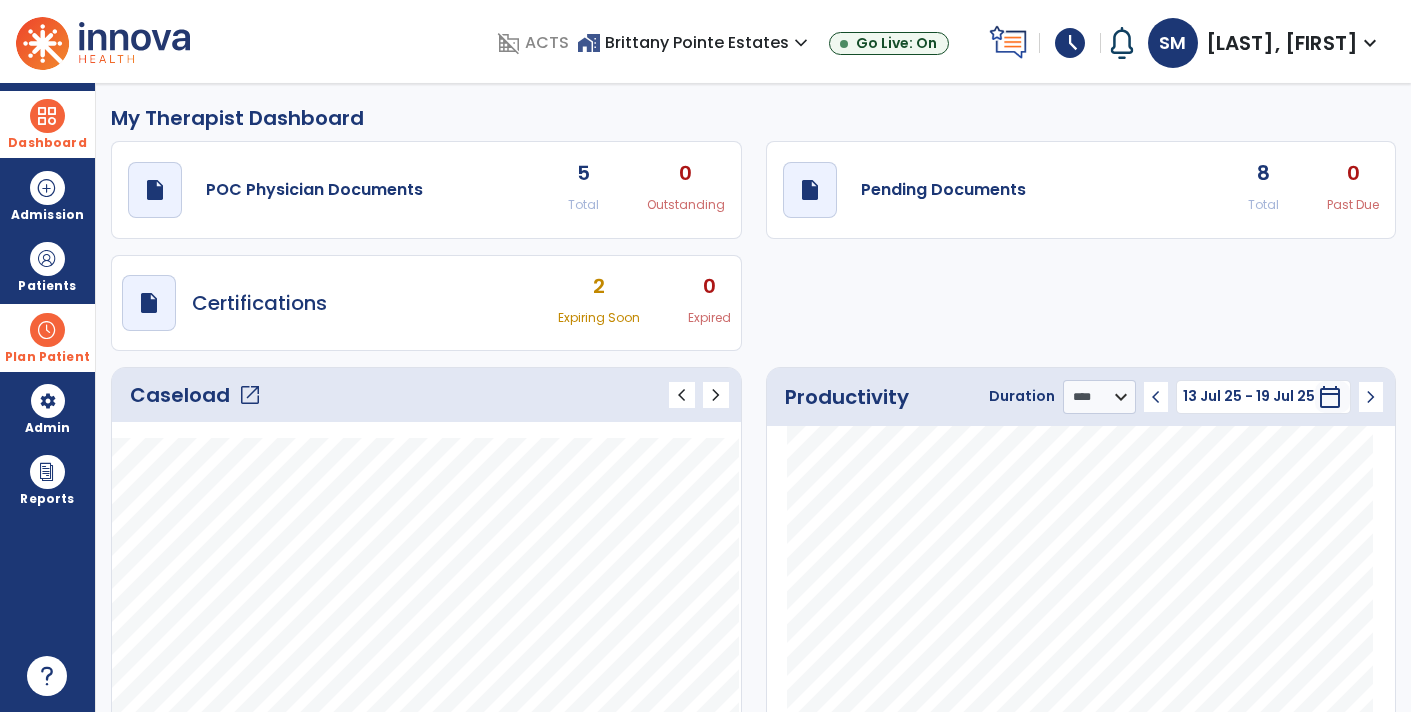 click on "Plan Patient" at bounding box center [47, 286] 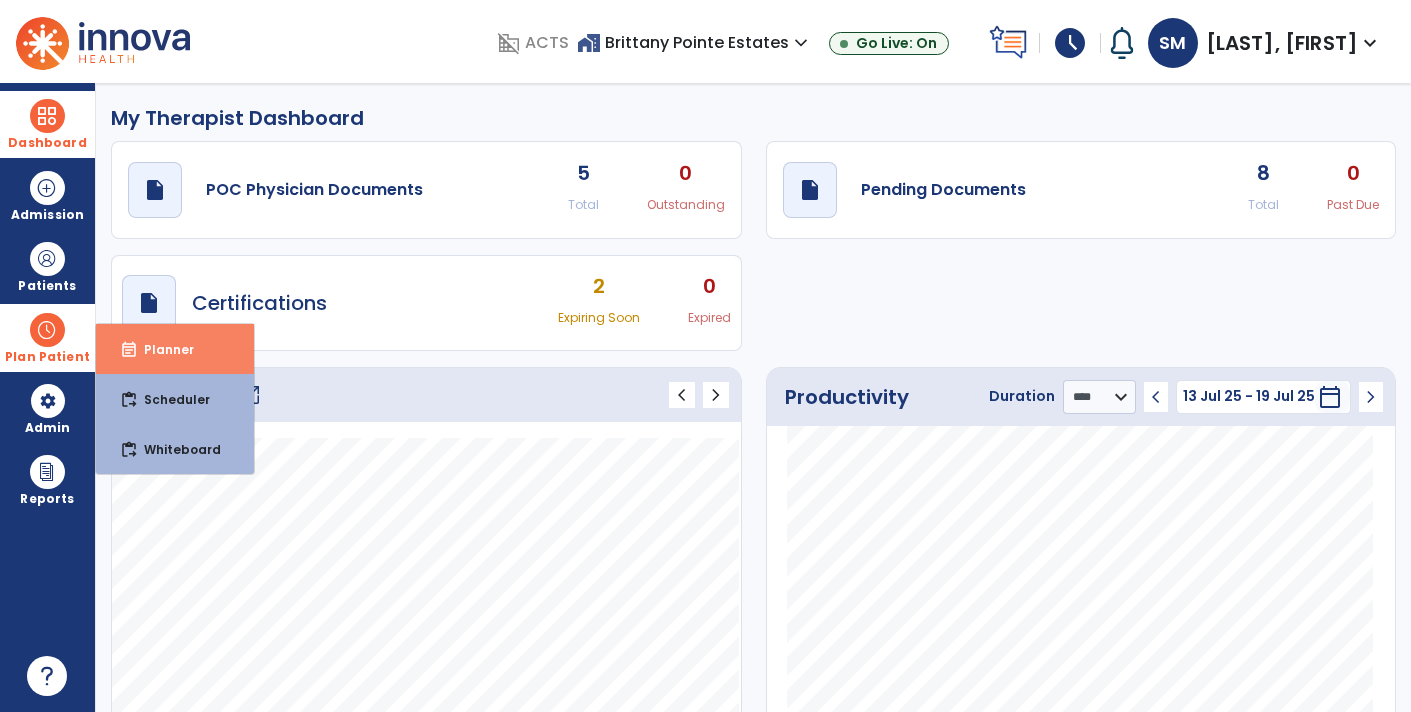 click on "event_note  Planner" at bounding box center [175, 349] 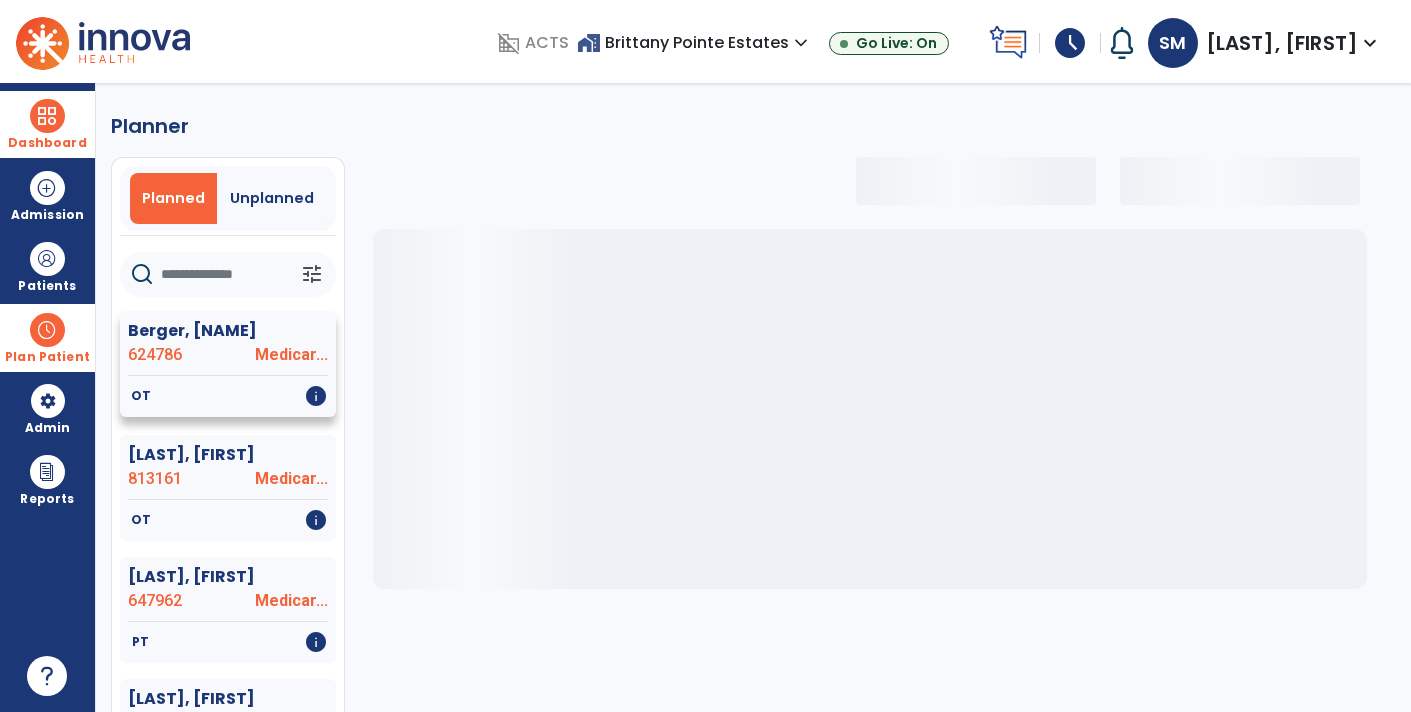 select on "***" 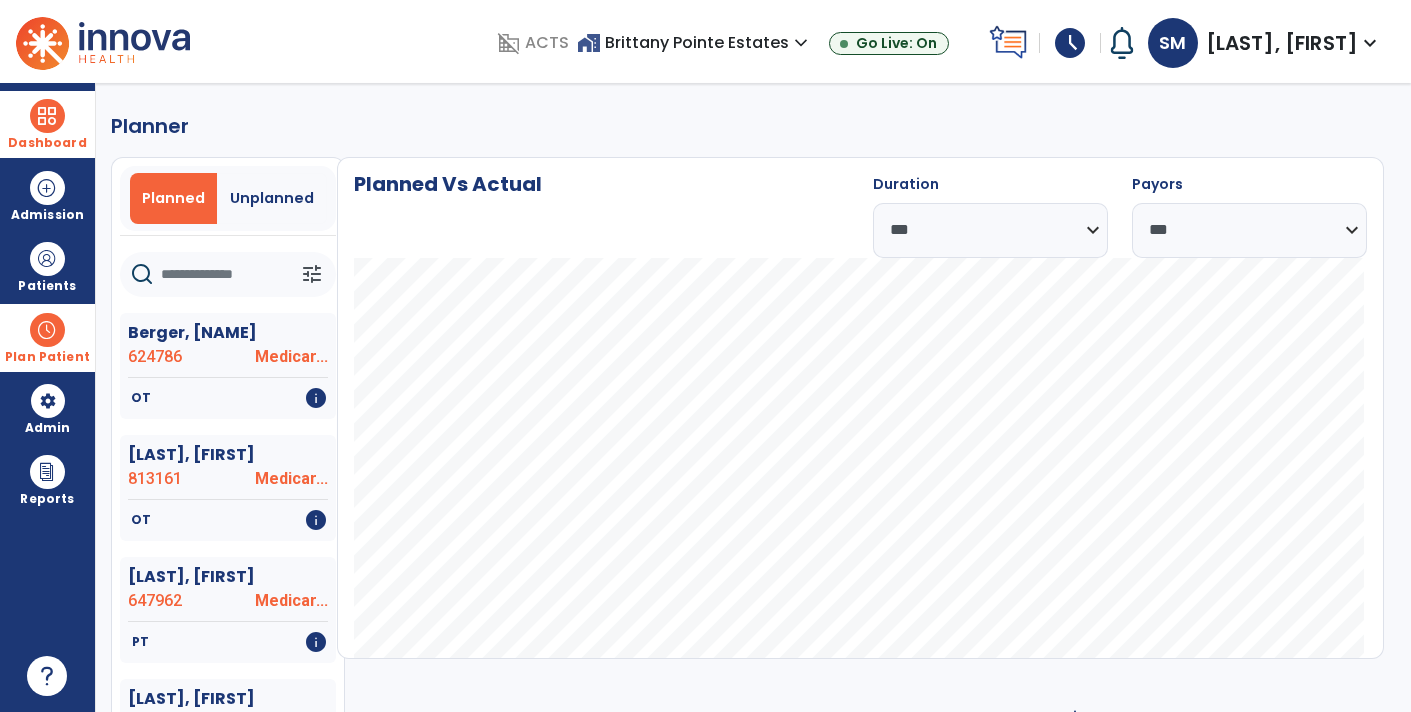 click on "Plan Patient" at bounding box center (47, 357) 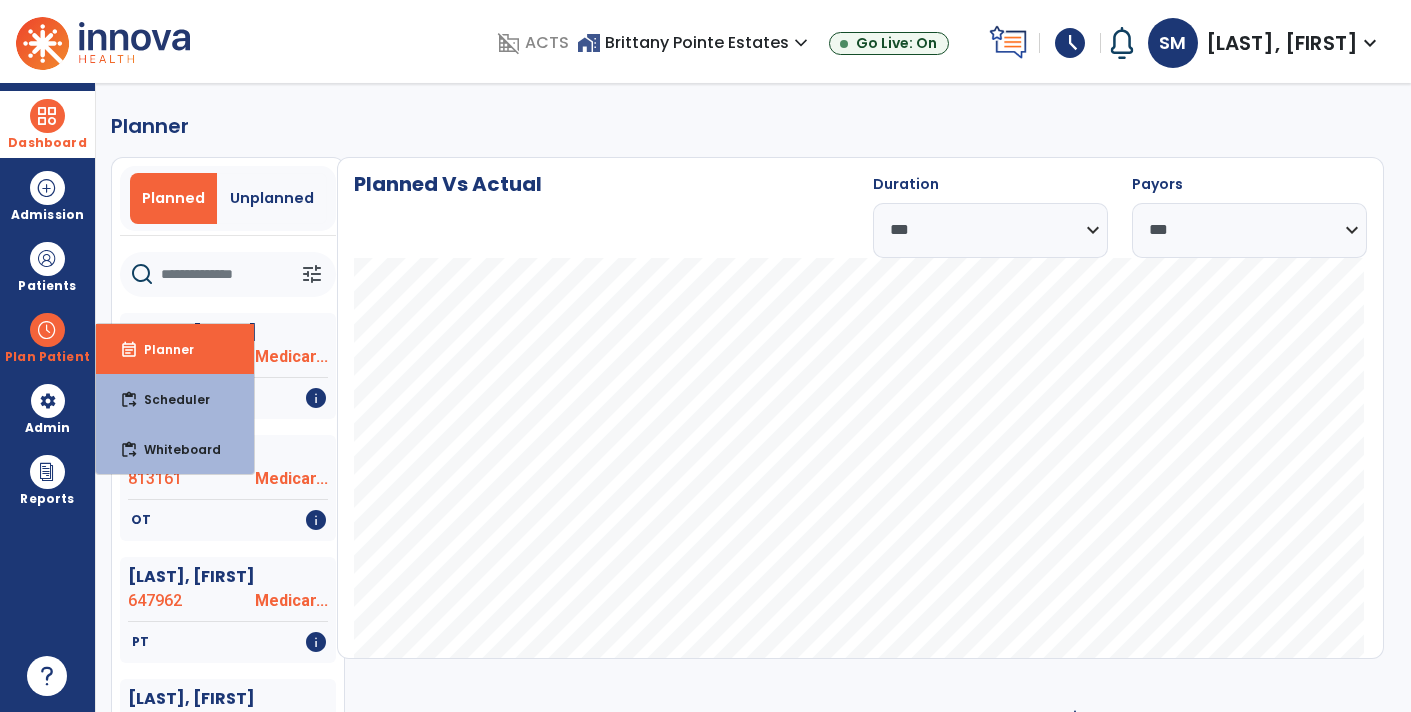 click 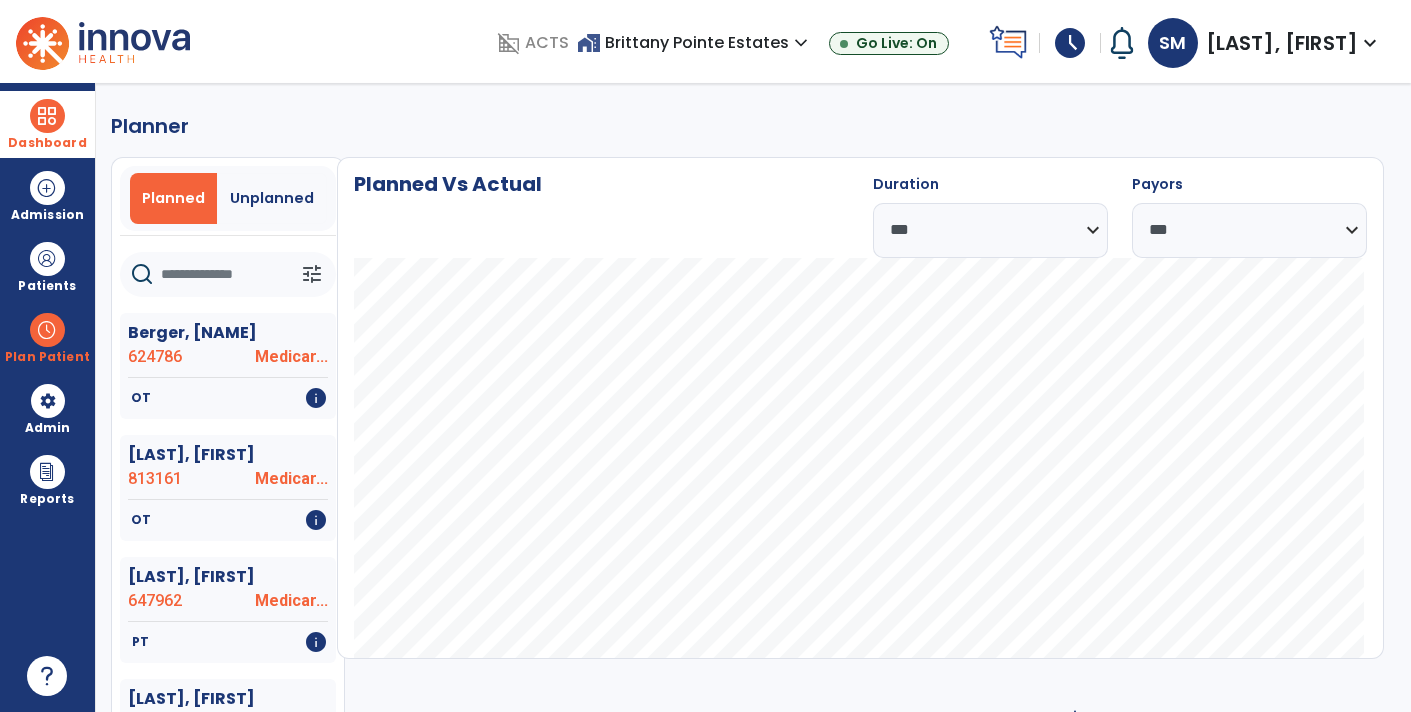 type on "*" 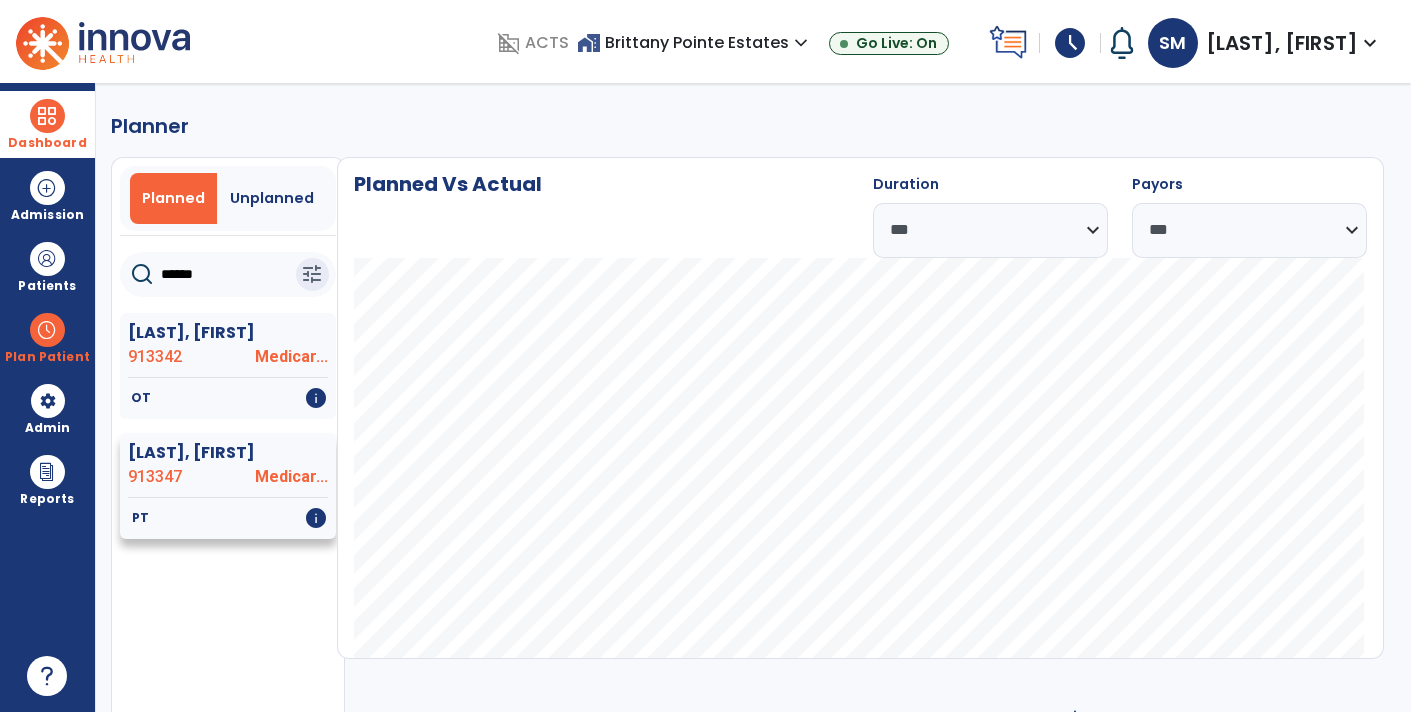 type on "******" 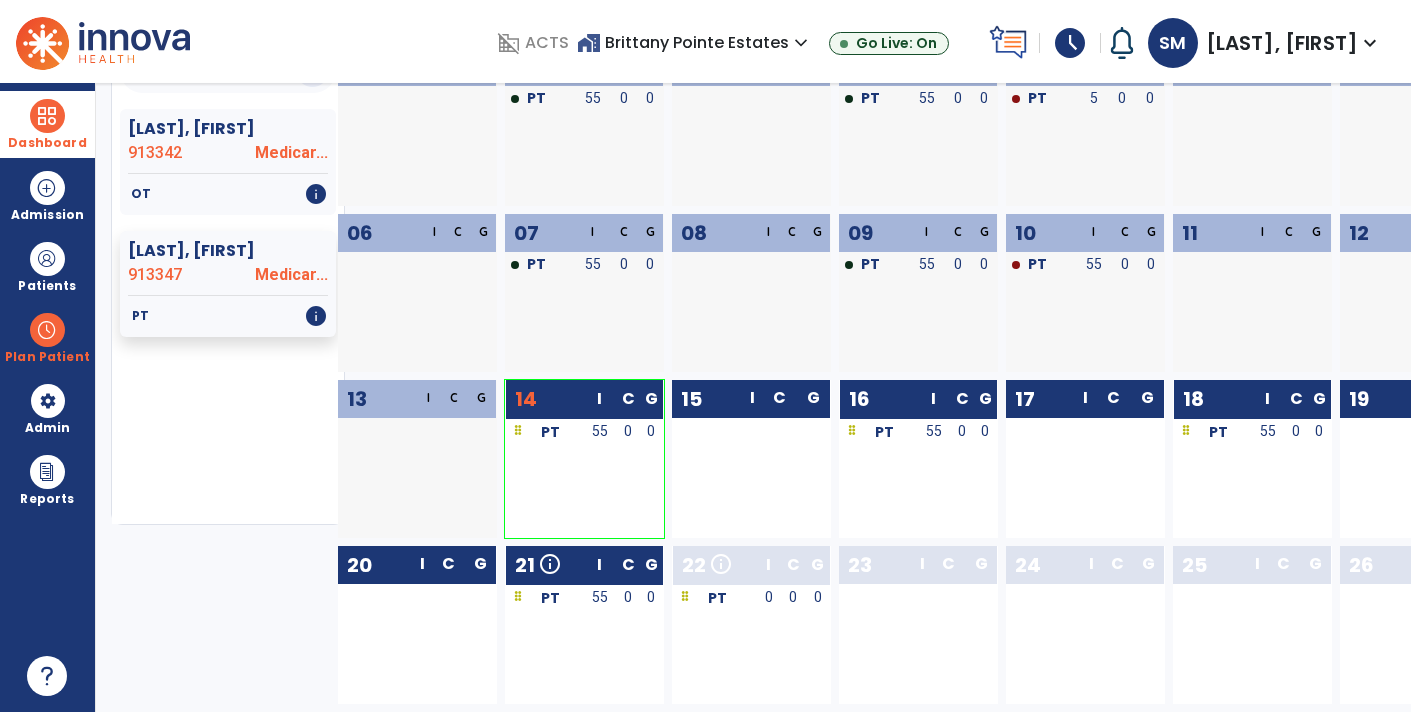 scroll, scrollTop: 201, scrollLeft: 0, axis: vertical 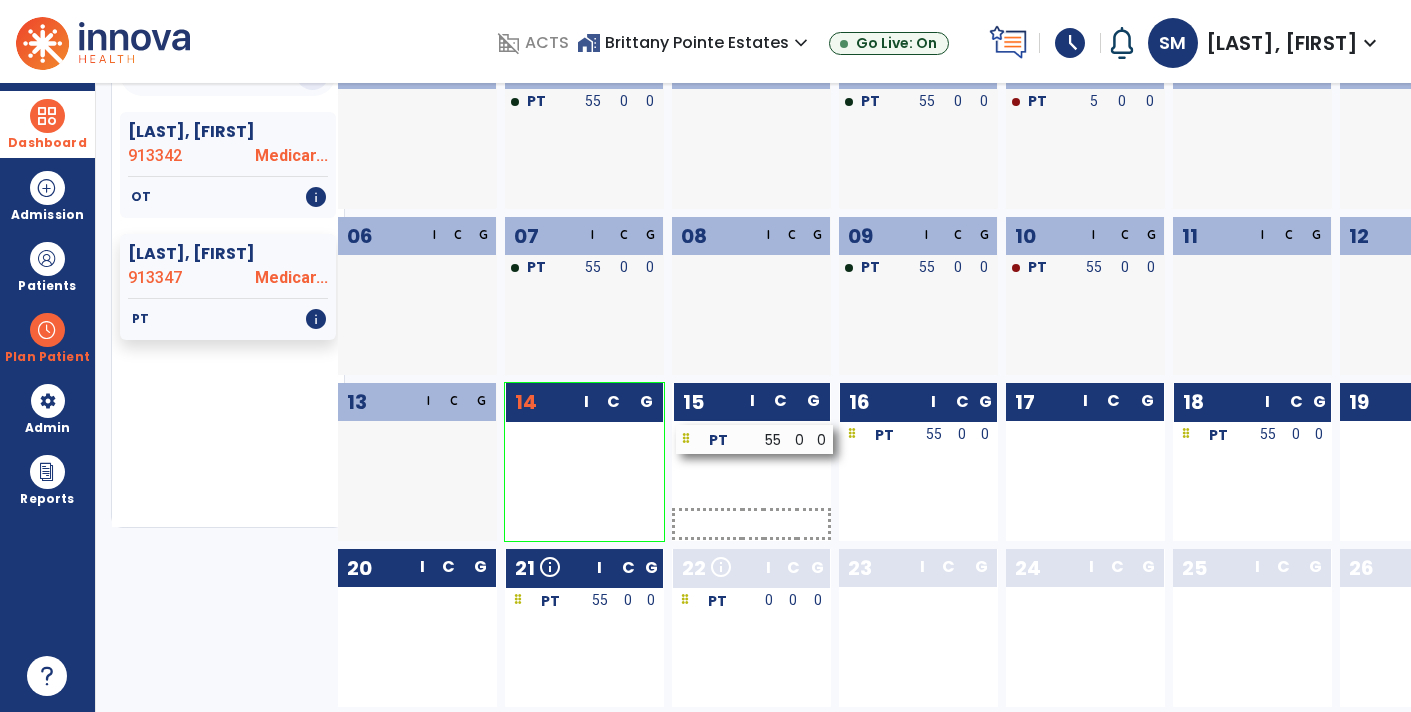 drag, startPoint x: 598, startPoint y: 424, endPoint x: 773, endPoint y: 429, distance: 175.07141 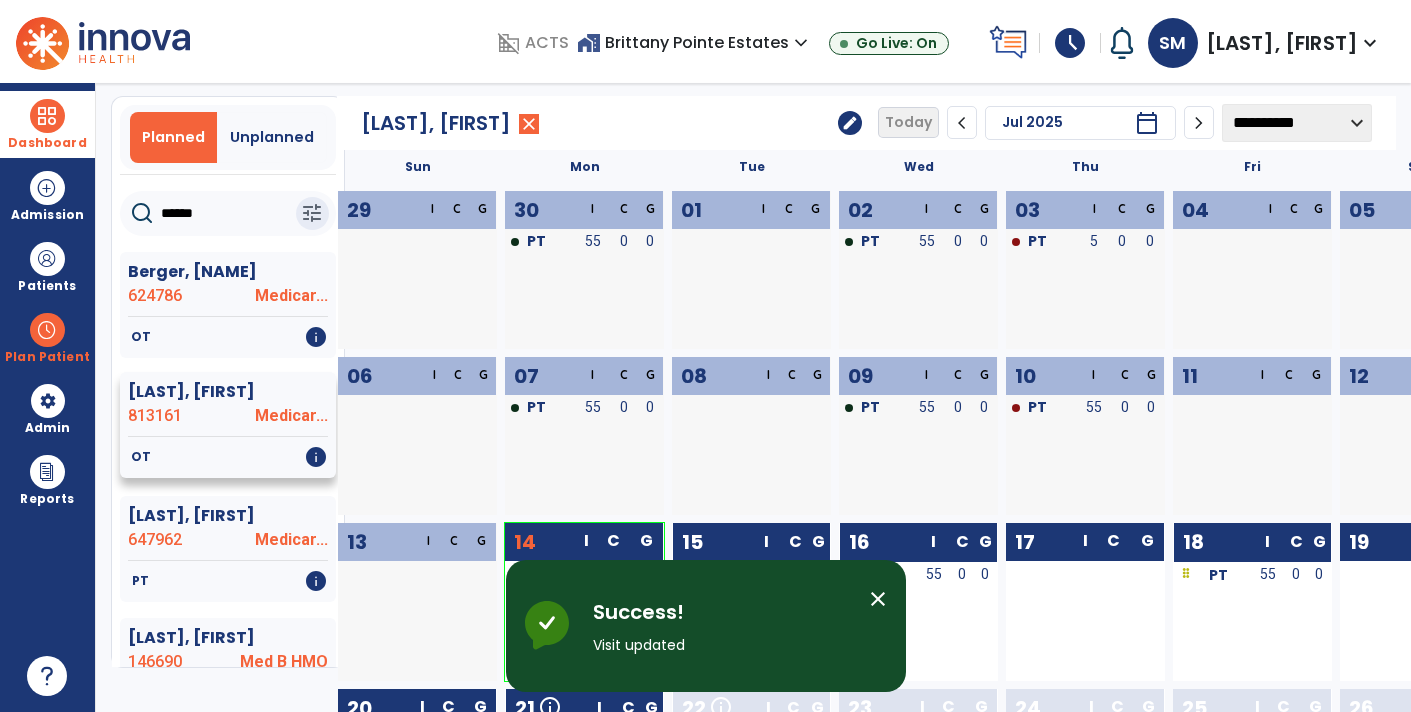 scroll, scrollTop: 0, scrollLeft: 0, axis: both 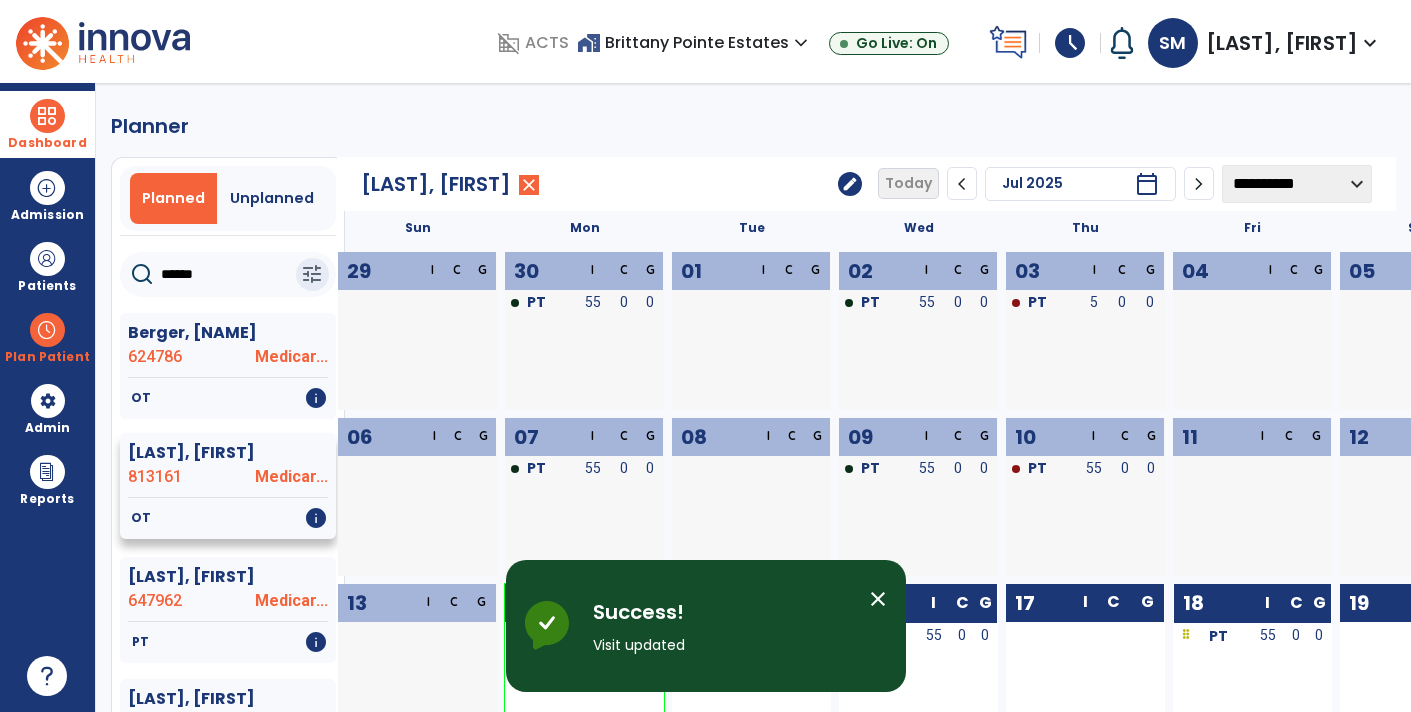 click on "******" 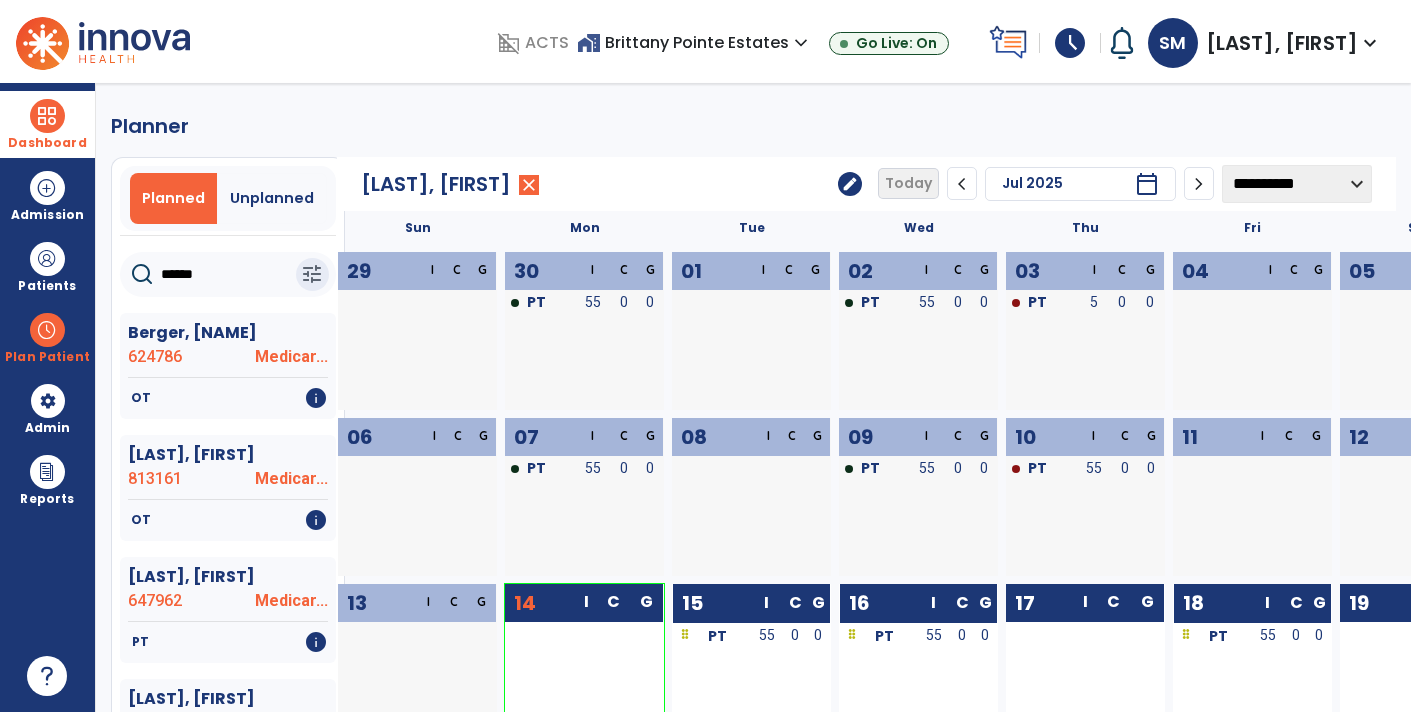 click on "******" 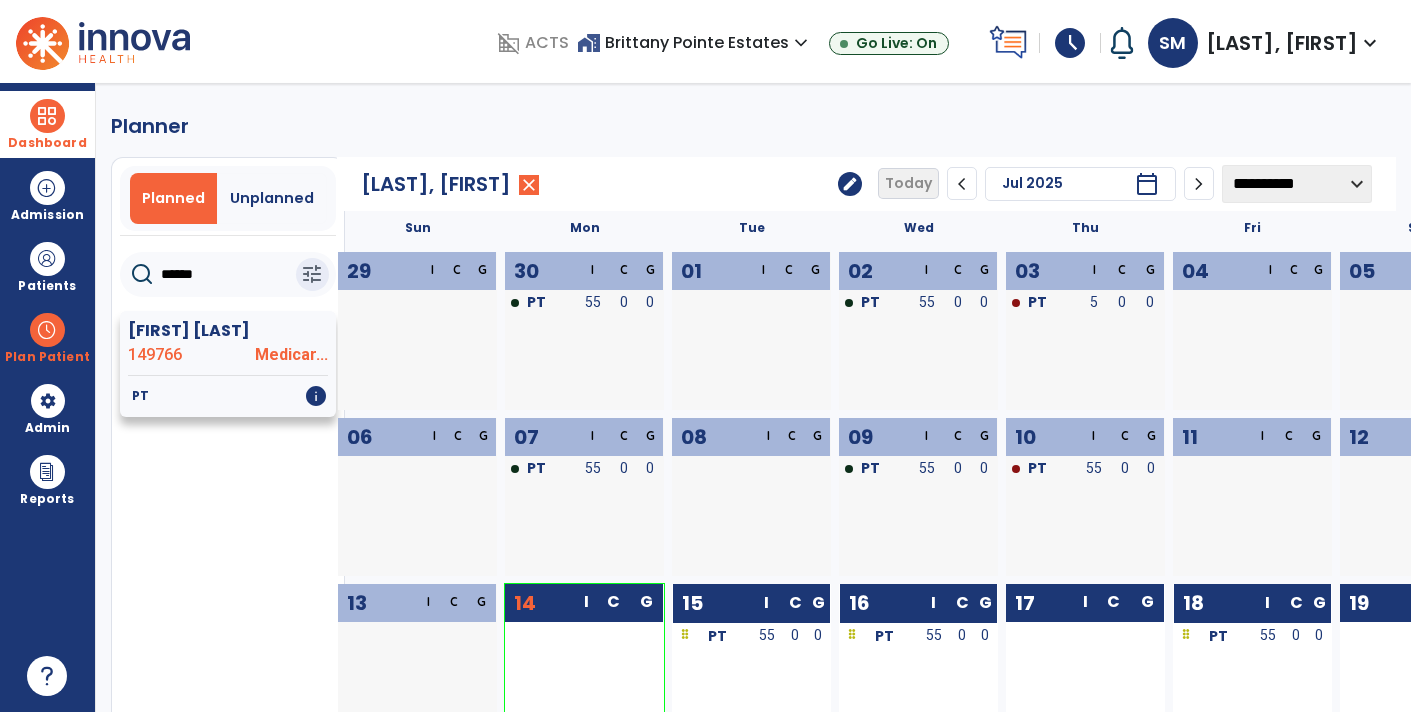 type on "******" 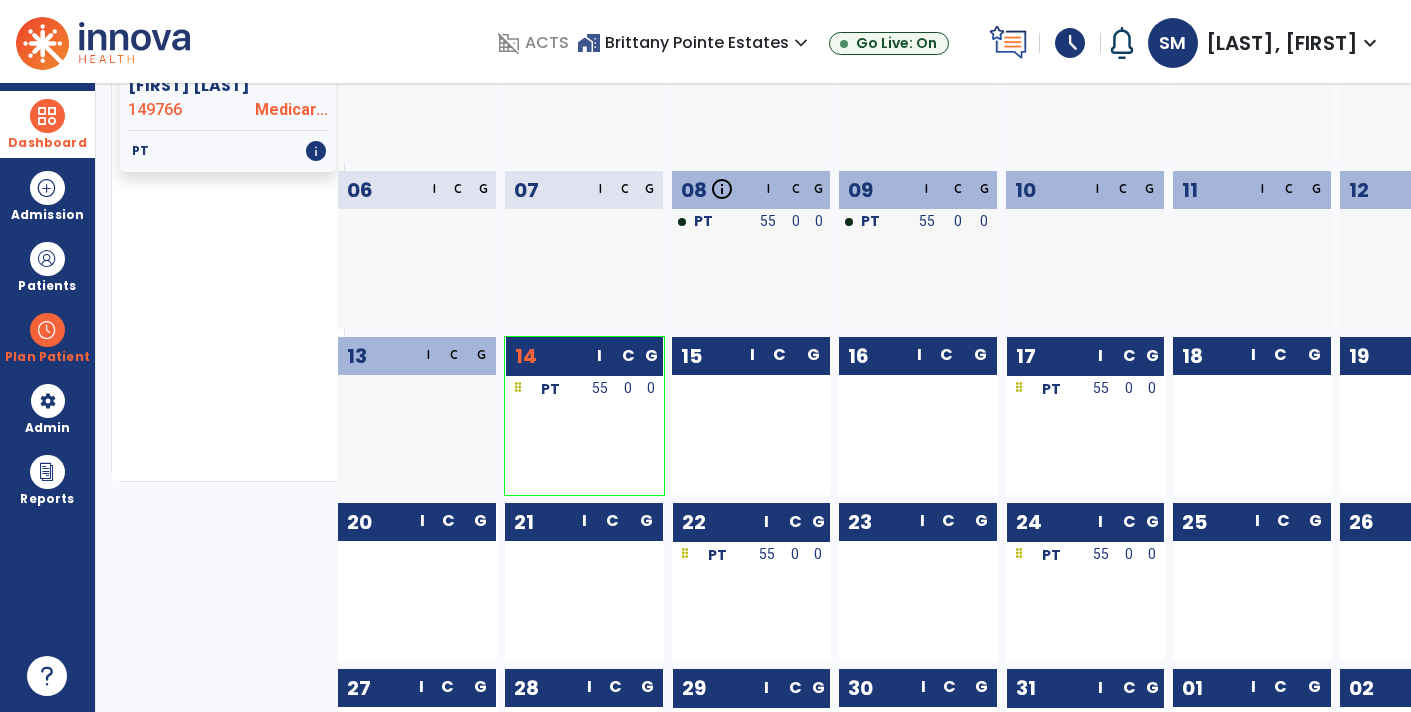 scroll, scrollTop: 286, scrollLeft: 0, axis: vertical 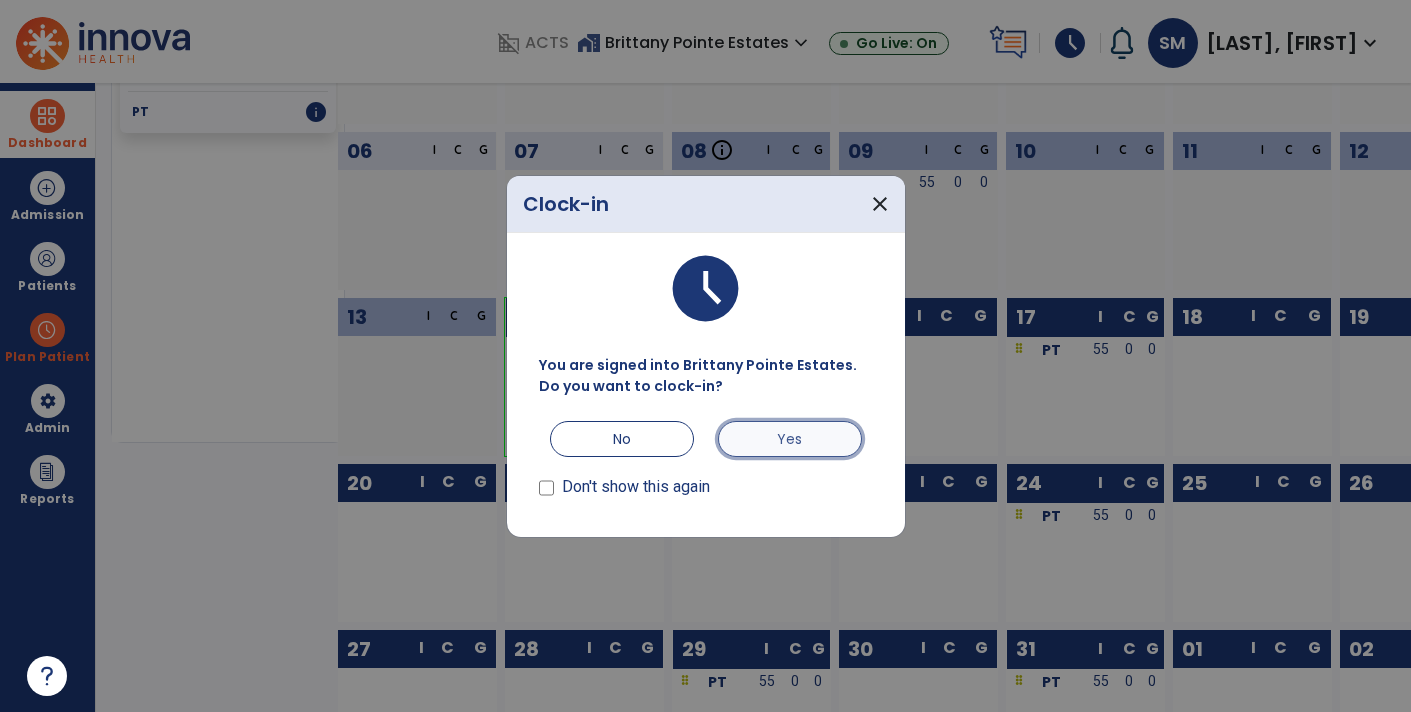 click on "Yes" at bounding box center [790, 439] 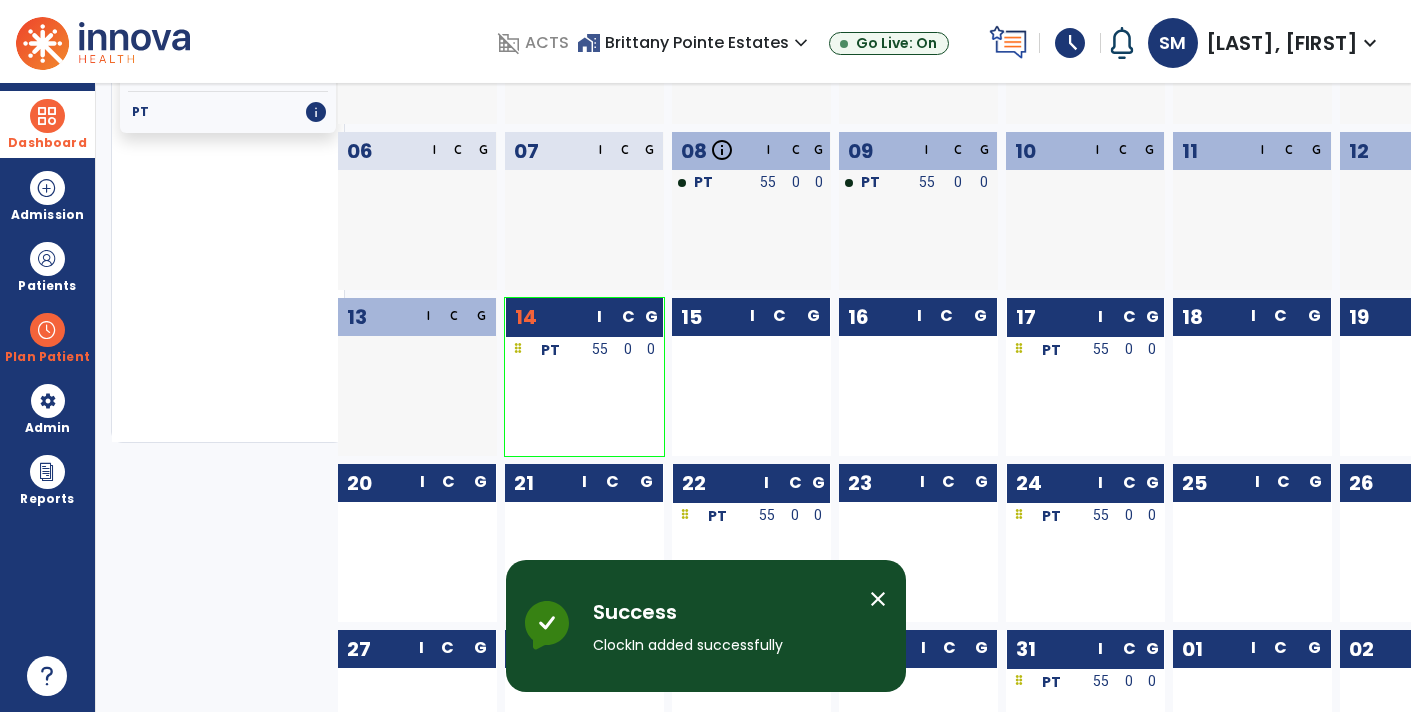scroll, scrollTop: 0, scrollLeft: 0, axis: both 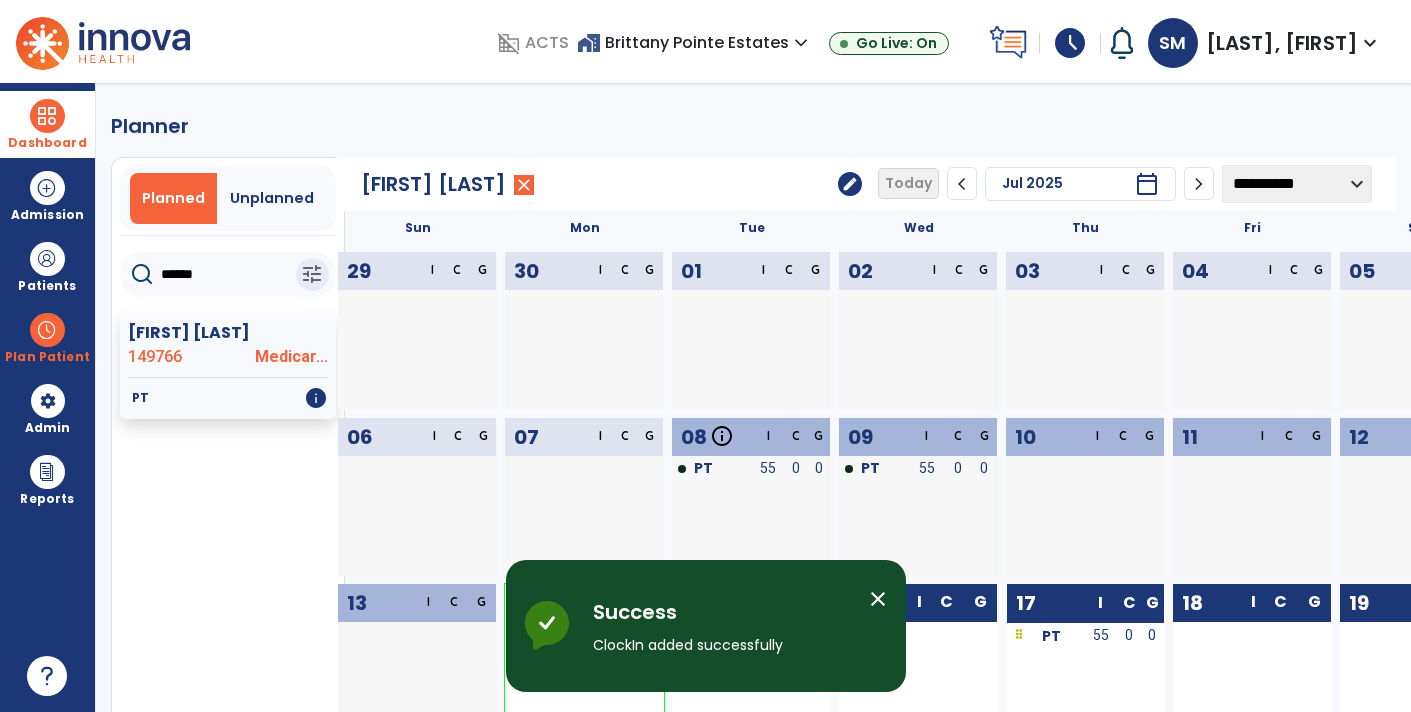click on "******" 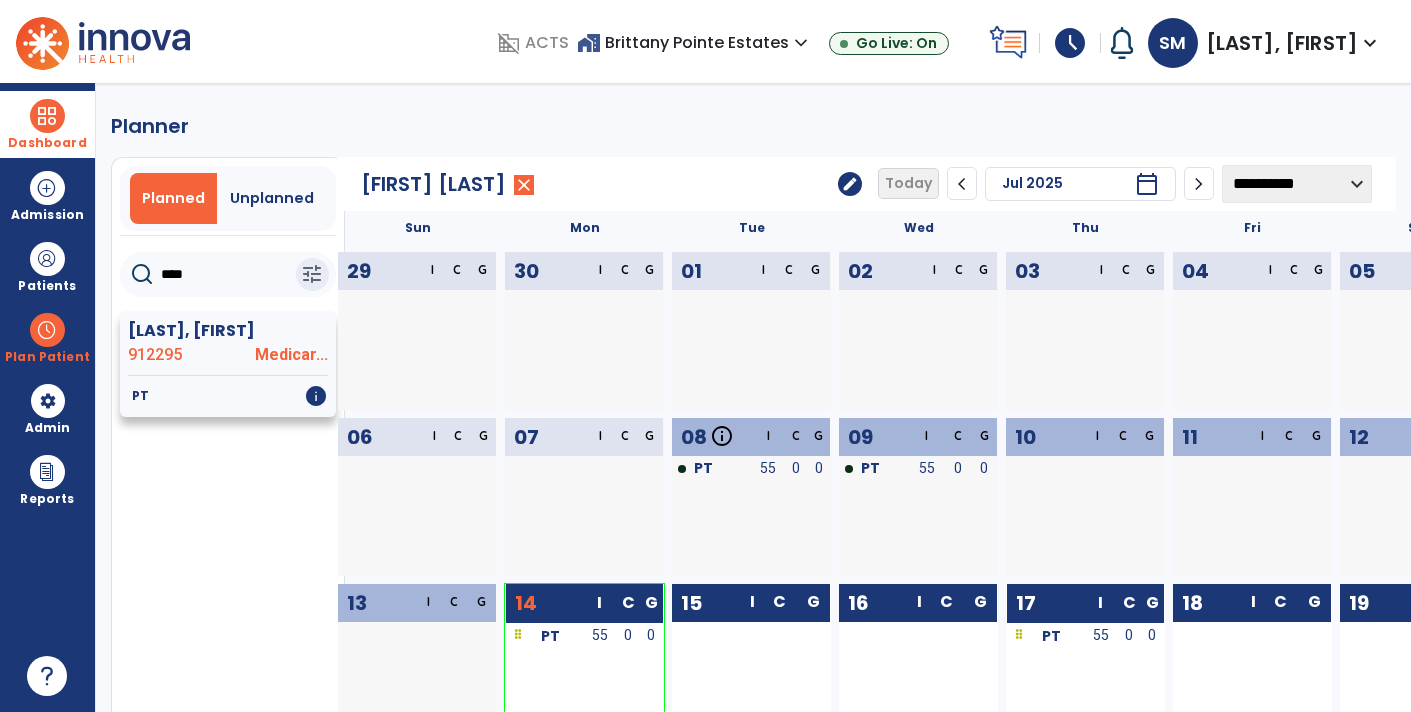 type on "****" 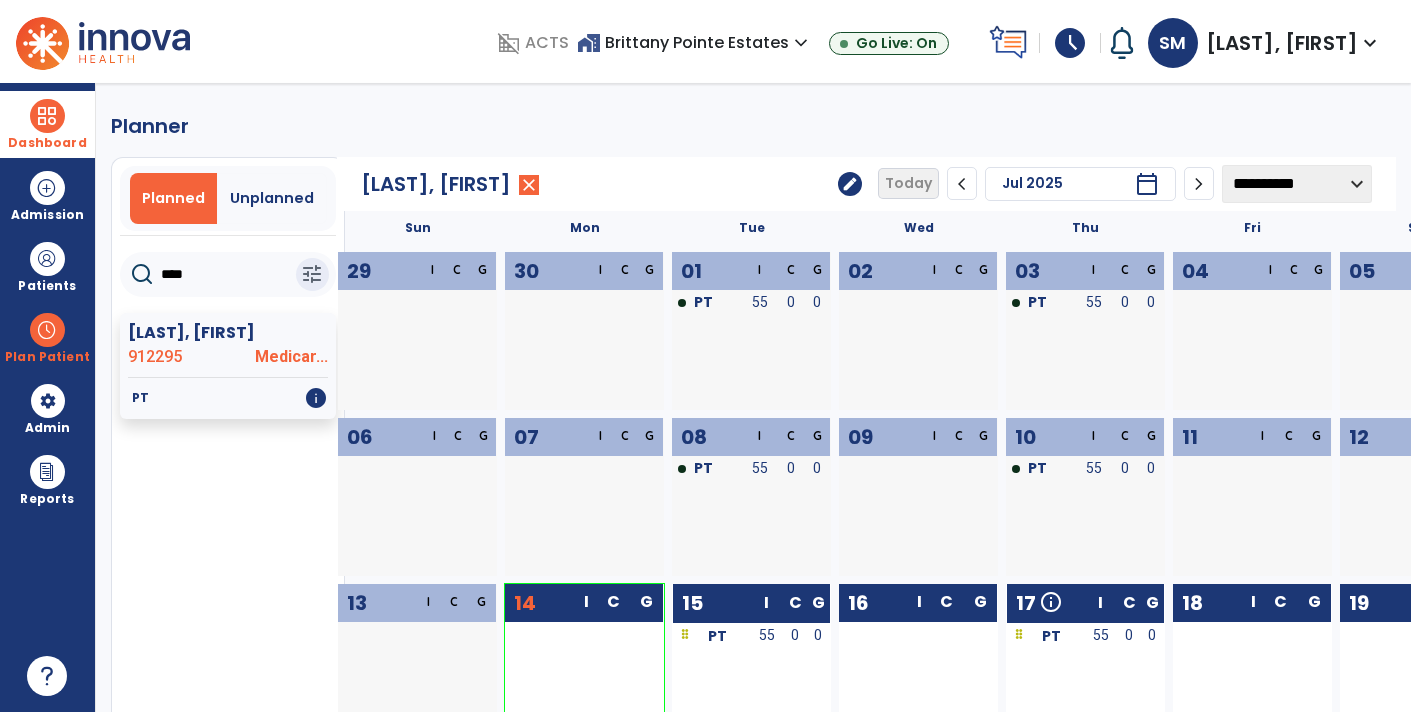 scroll, scrollTop: 333, scrollLeft: 0, axis: vertical 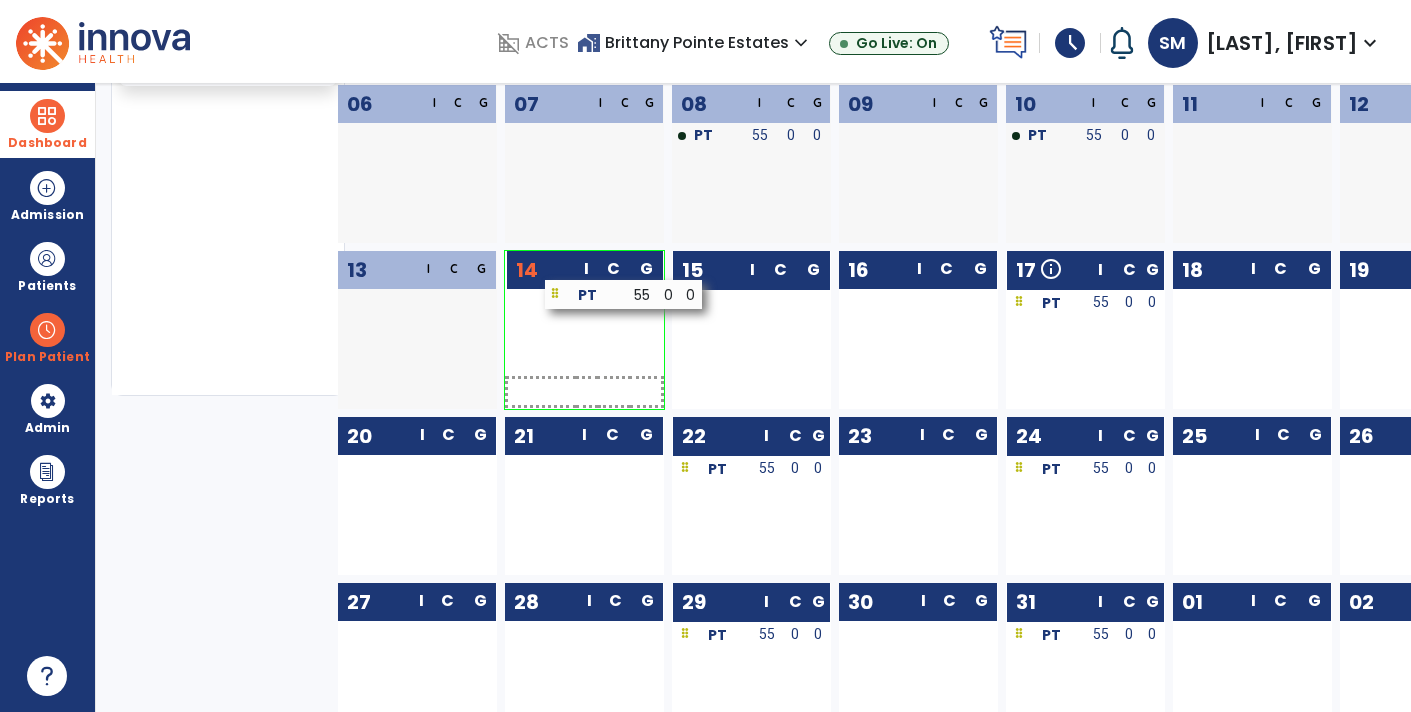 drag, startPoint x: 743, startPoint y: 311, endPoint x: 616, endPoint y: 303, distance: 127.25172 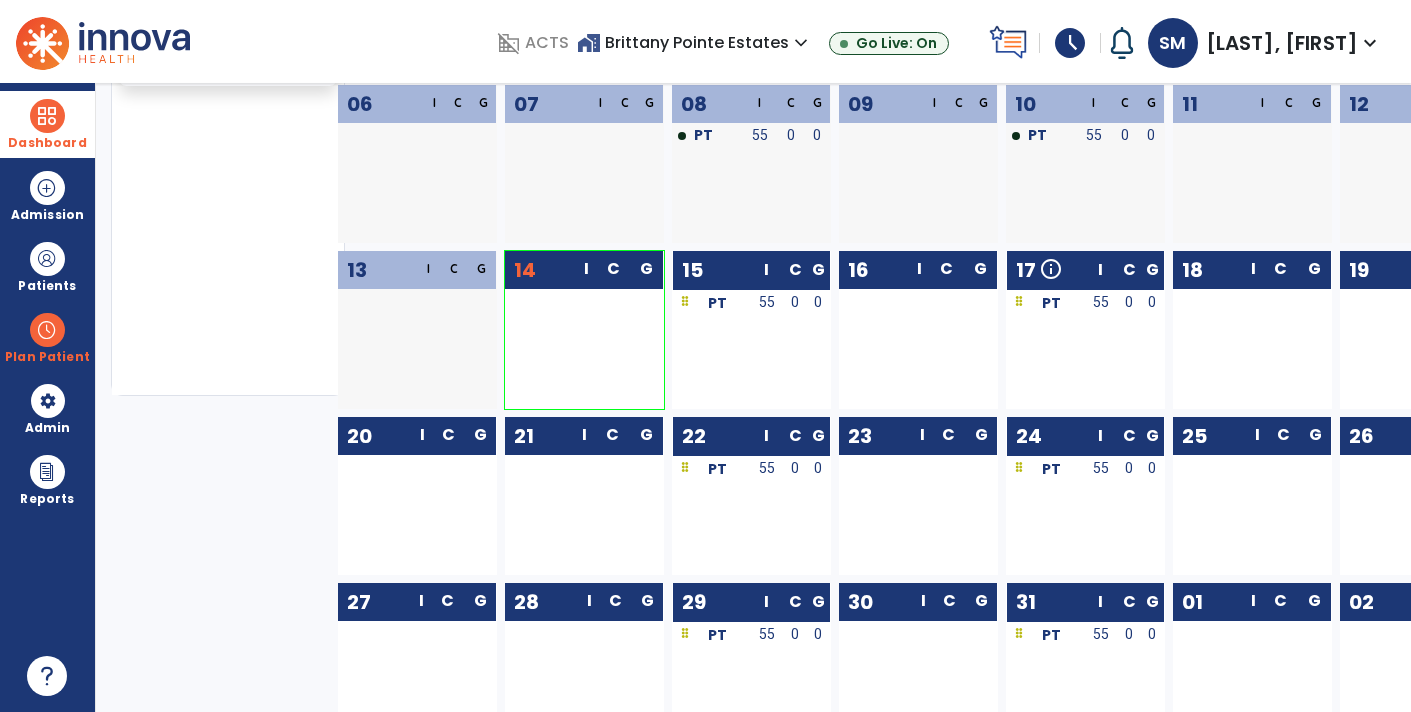drag, startPoint x: 759, startPoint y: 304, endPoint x: 544, endPoint y: 289, distance: 215.52261 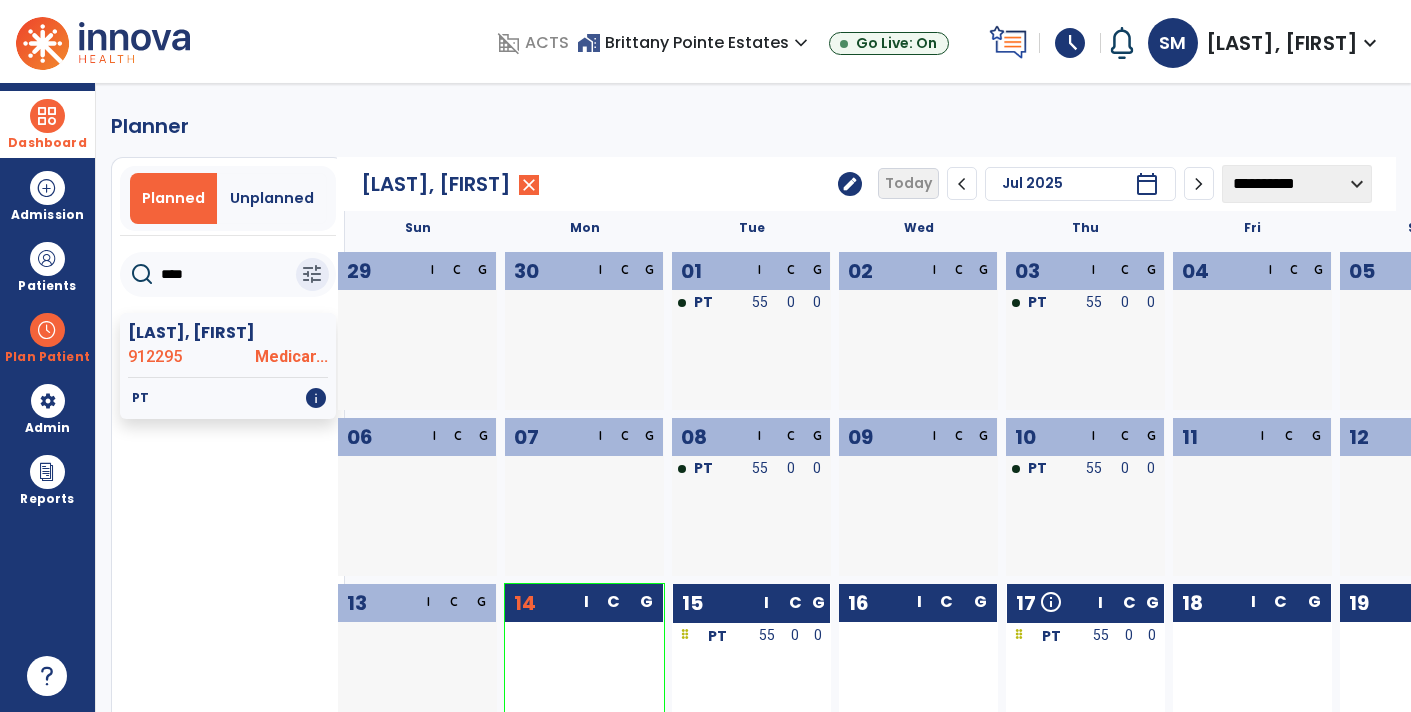 scroll, scrollTop: 242, scrollLeft: 0, axis: vertical 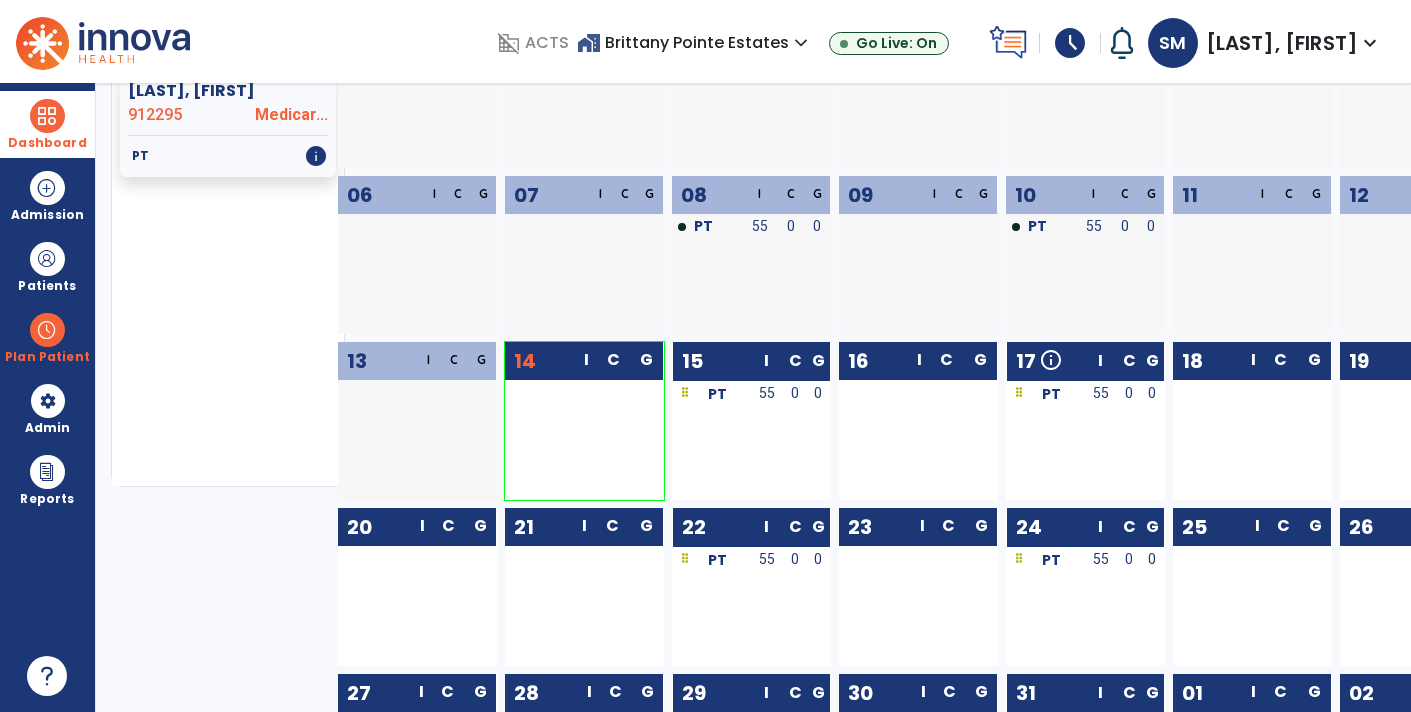 drag, startPoint x: 761, startPoint y: 385, endPoint x: 654, endPoint y: 390, distance: 107.11676 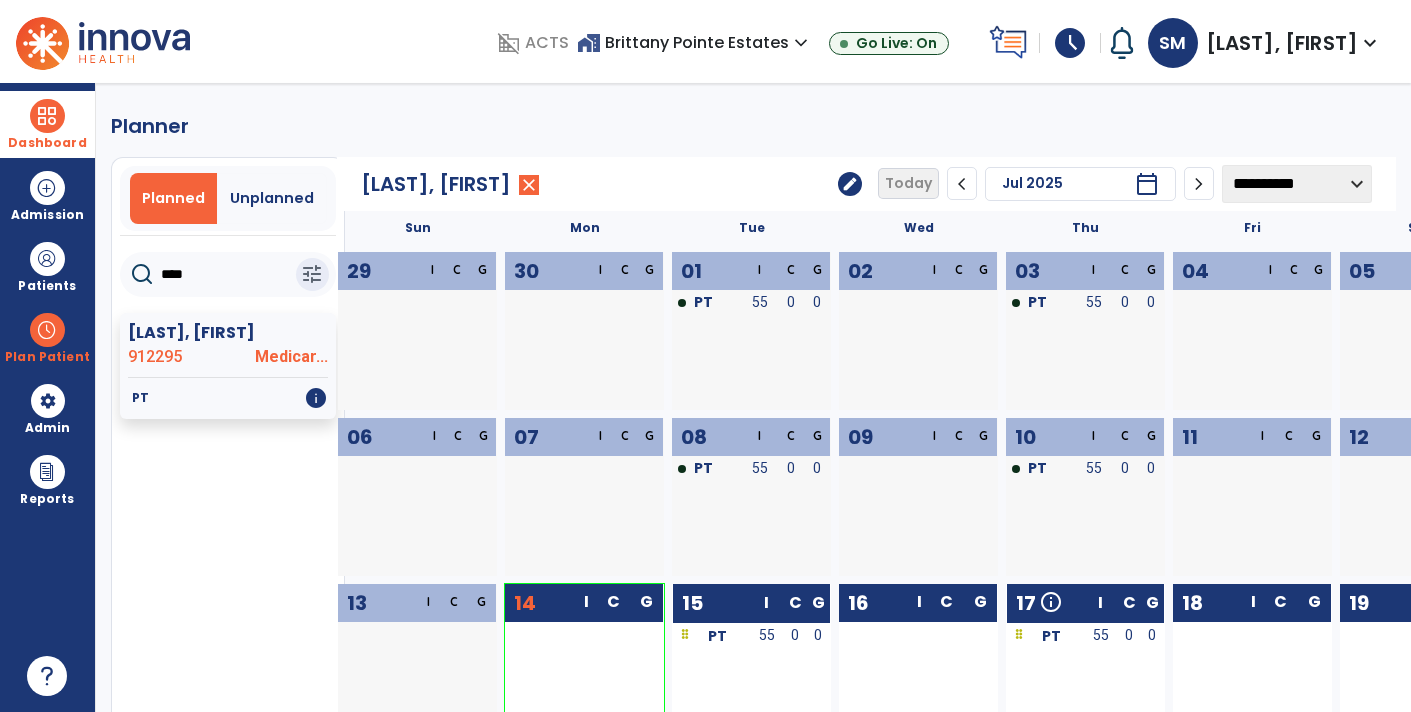 click at bounding box center (47, 116) 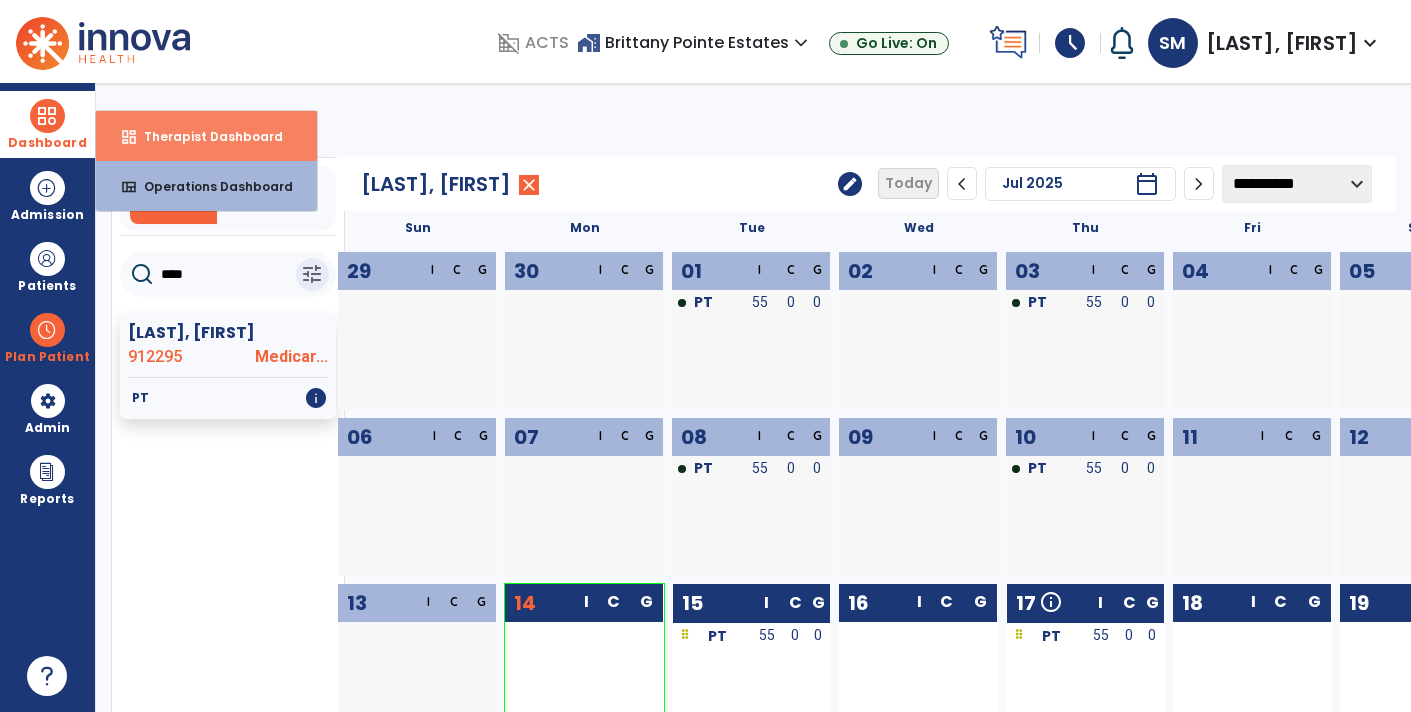 click on "Therapist Dashboard" at bounding box center [205, 136] 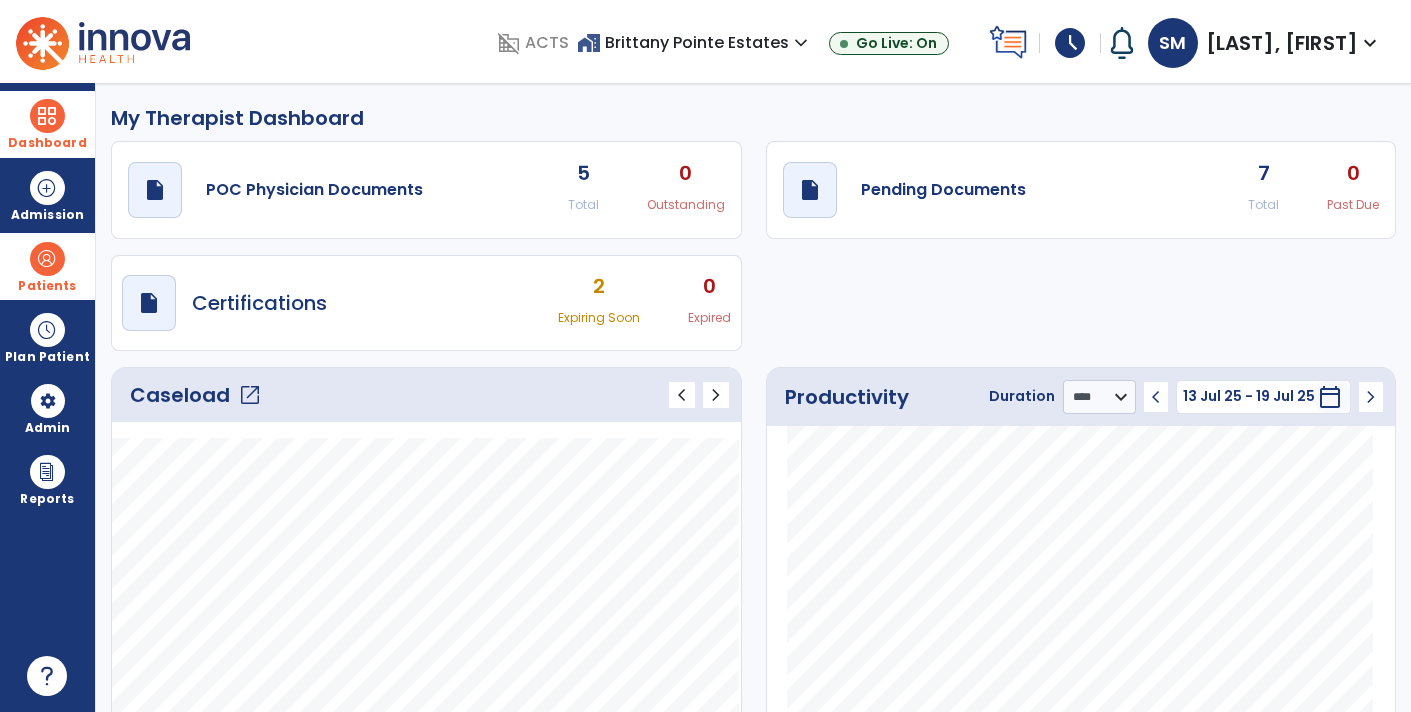 click on "Patients" at bounding box center (47, 286) 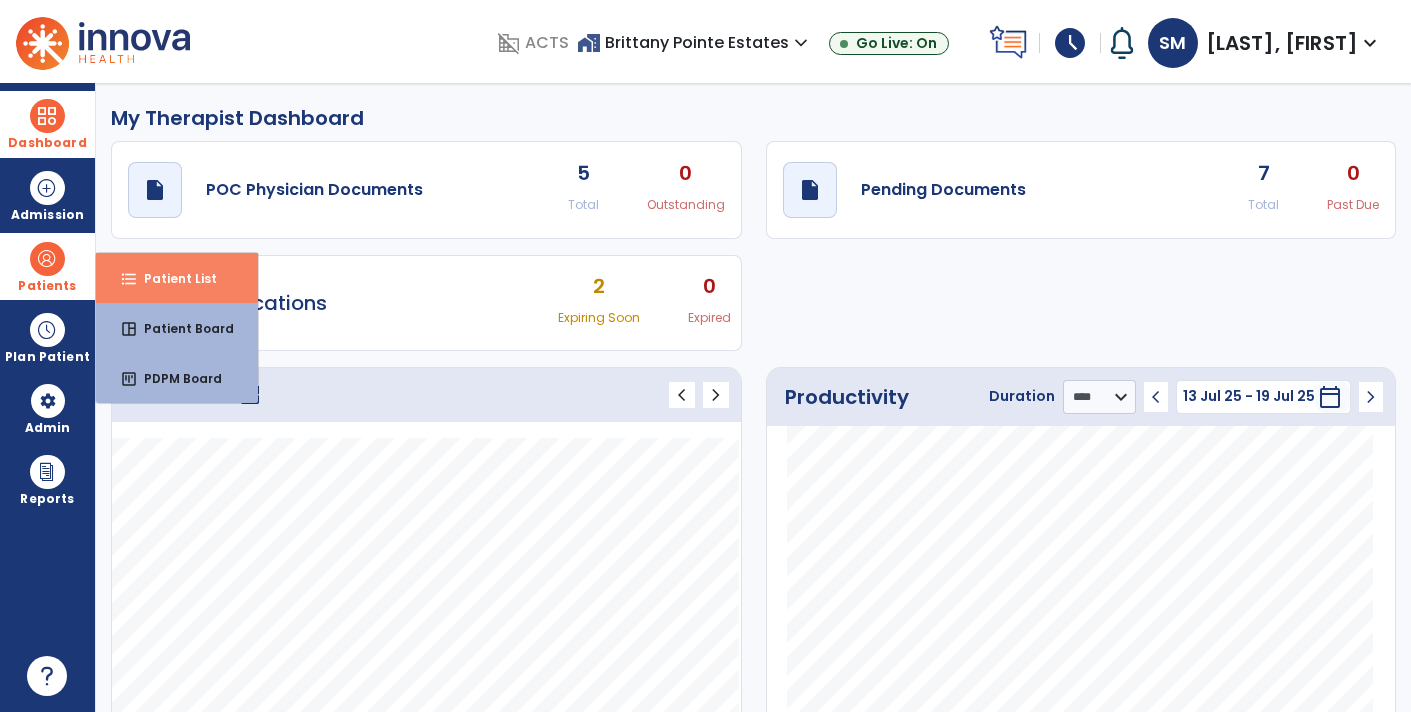 click on "format_list_bulleted  Patient List" at bounding box center (177, 278) 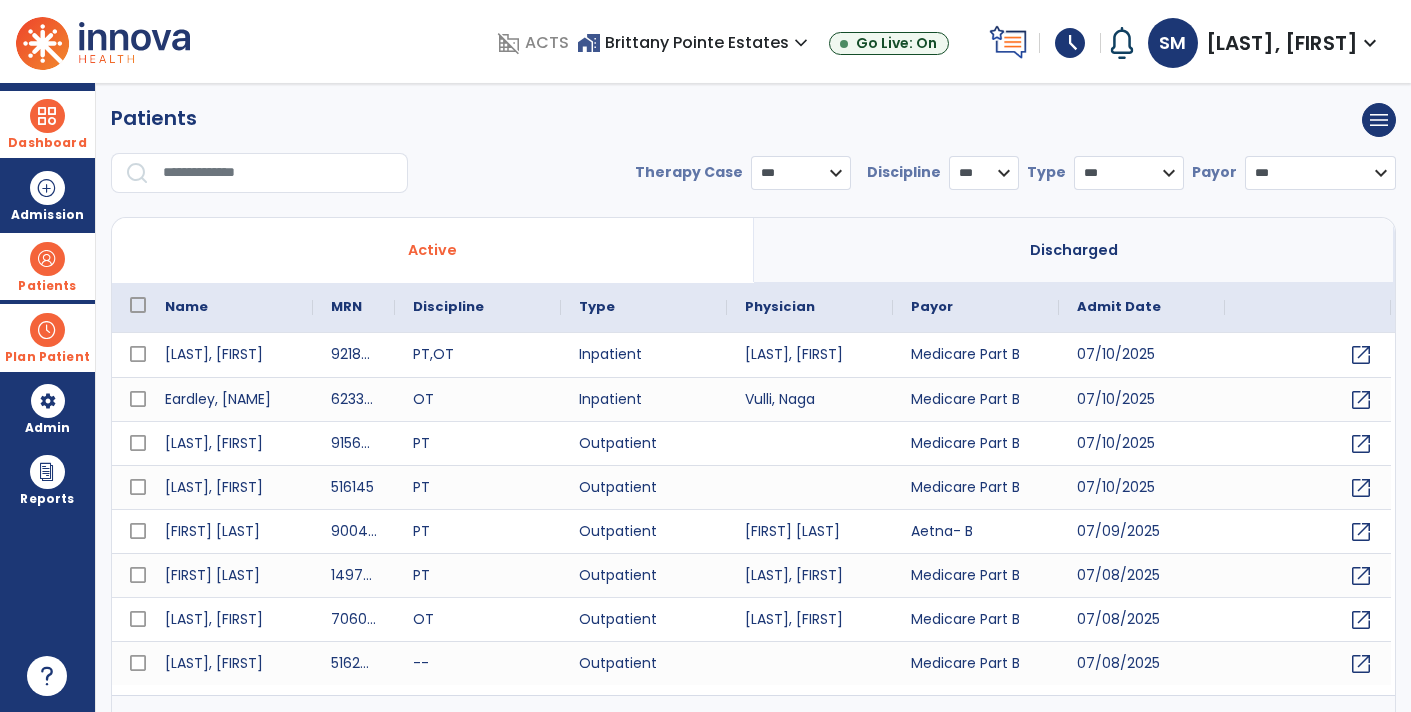 click at bounding box center (47, 330) 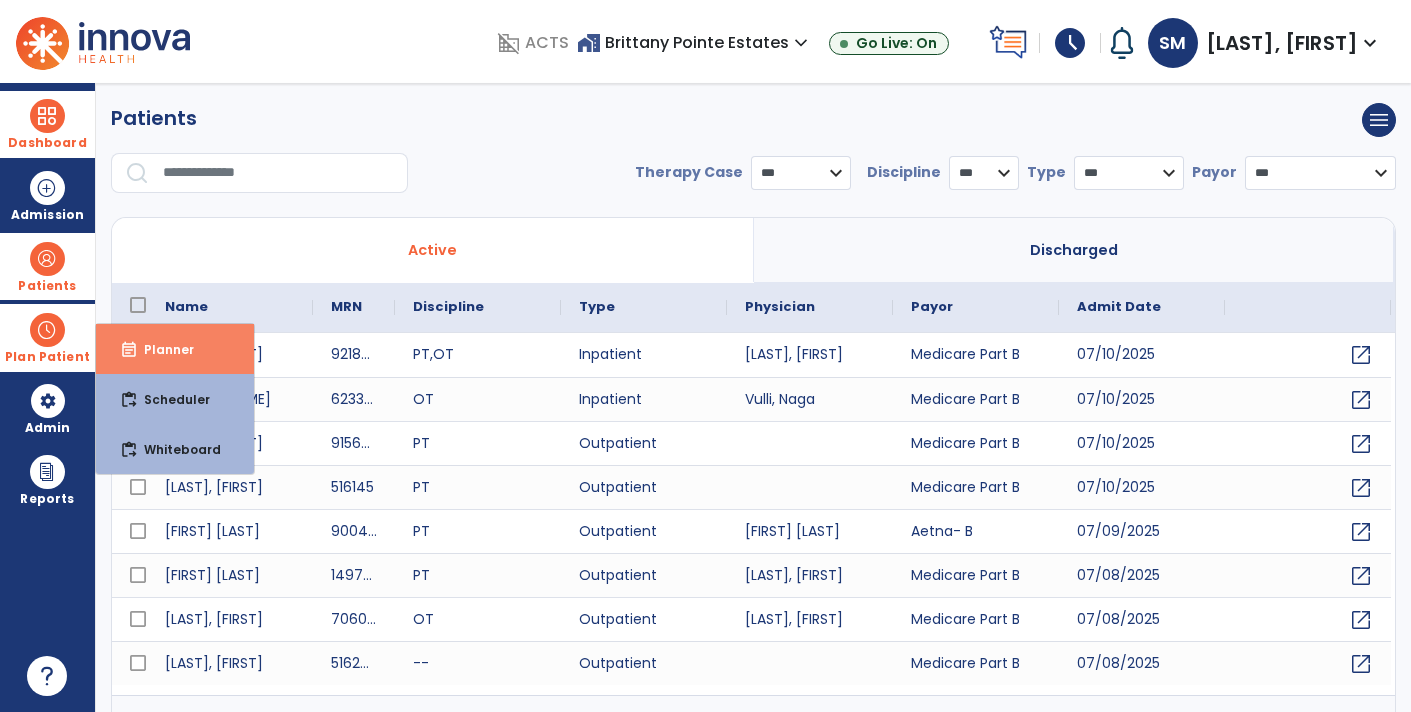 click on "Planner" at bounding box center [161, 349] 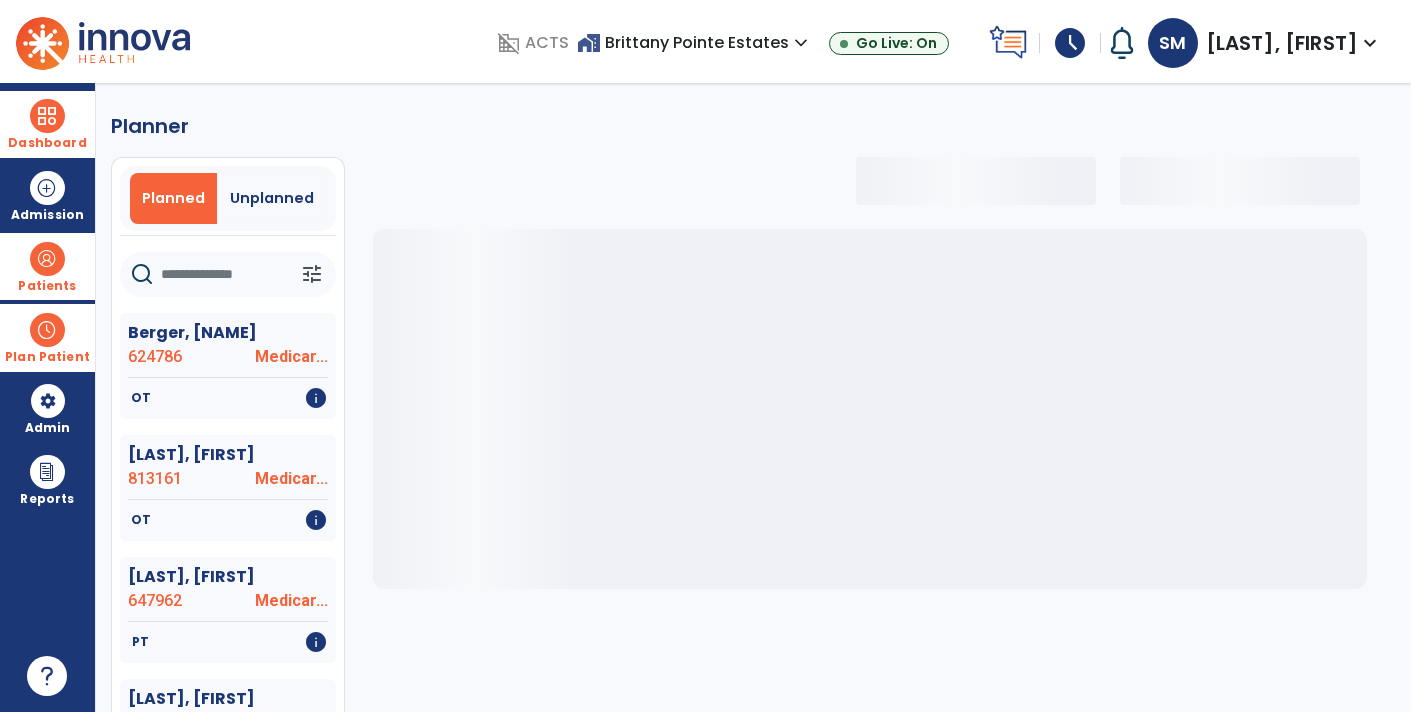 select on "***" 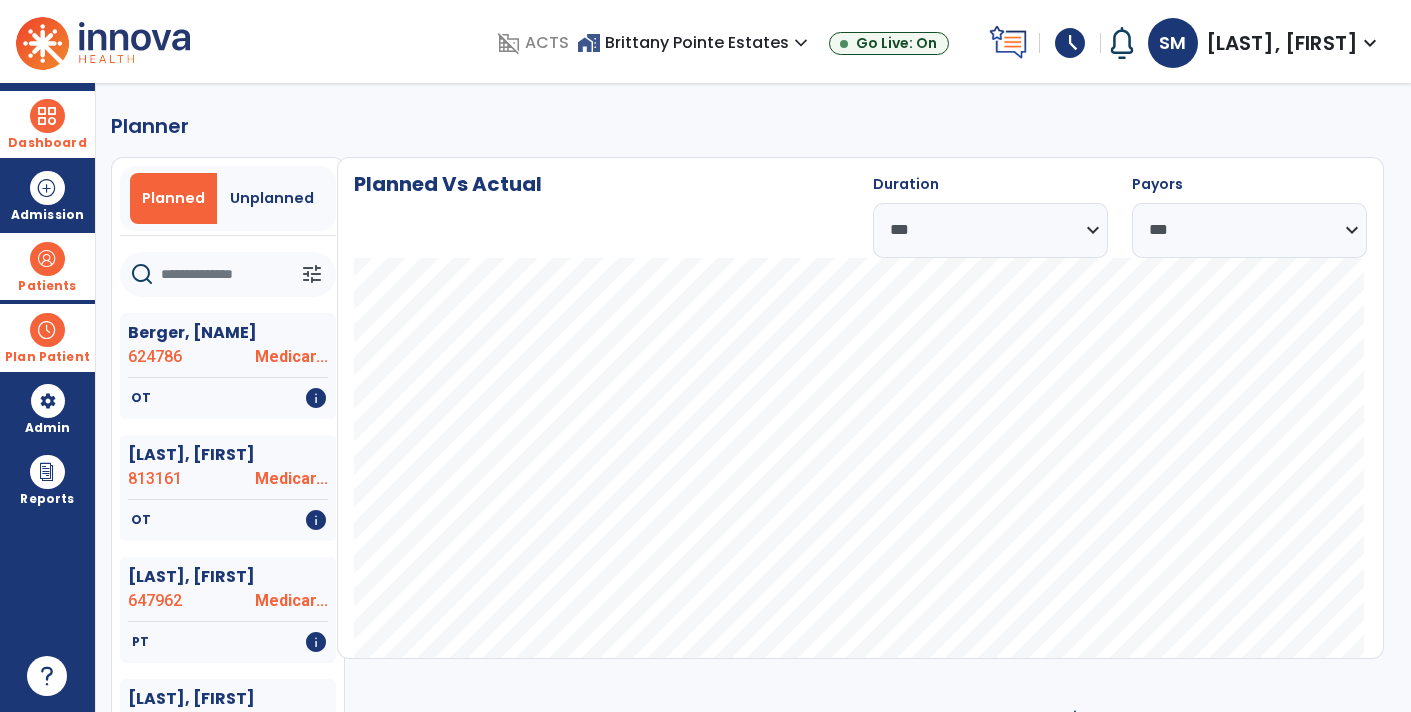 click 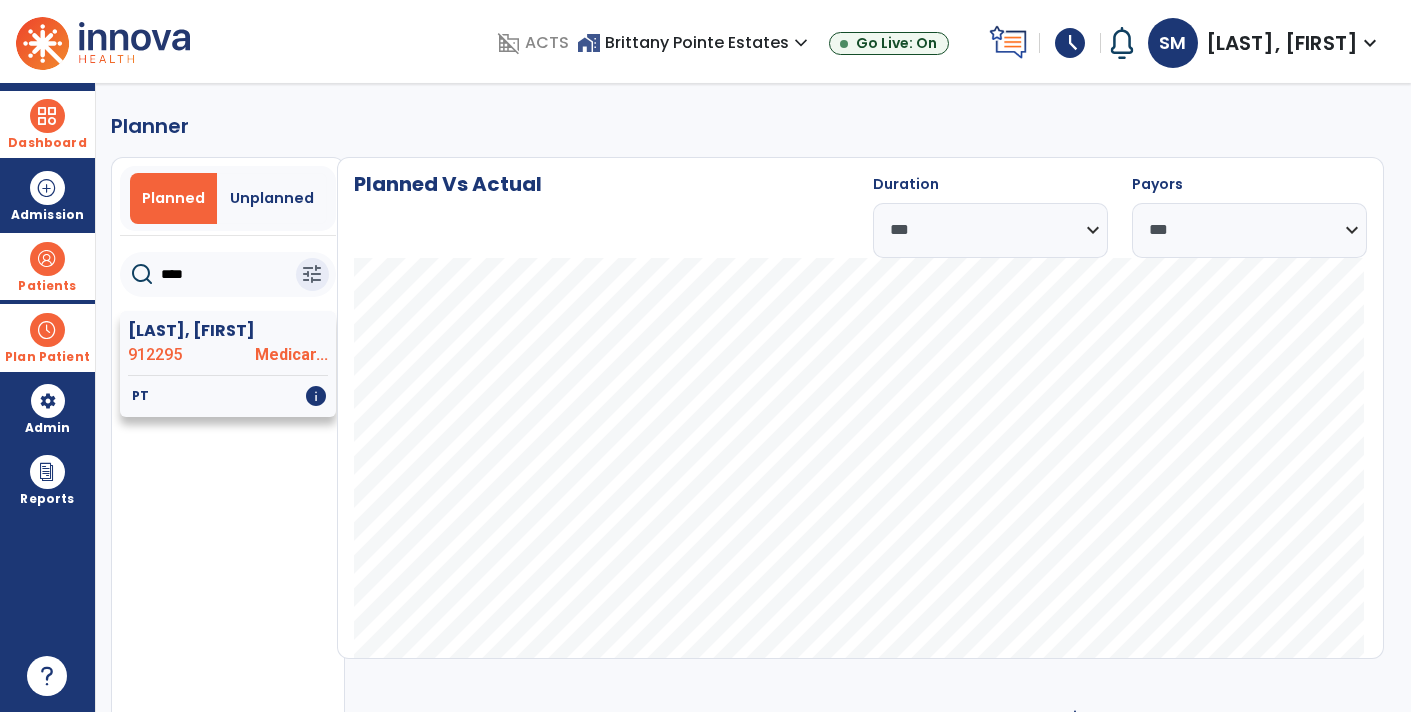 type on "****" 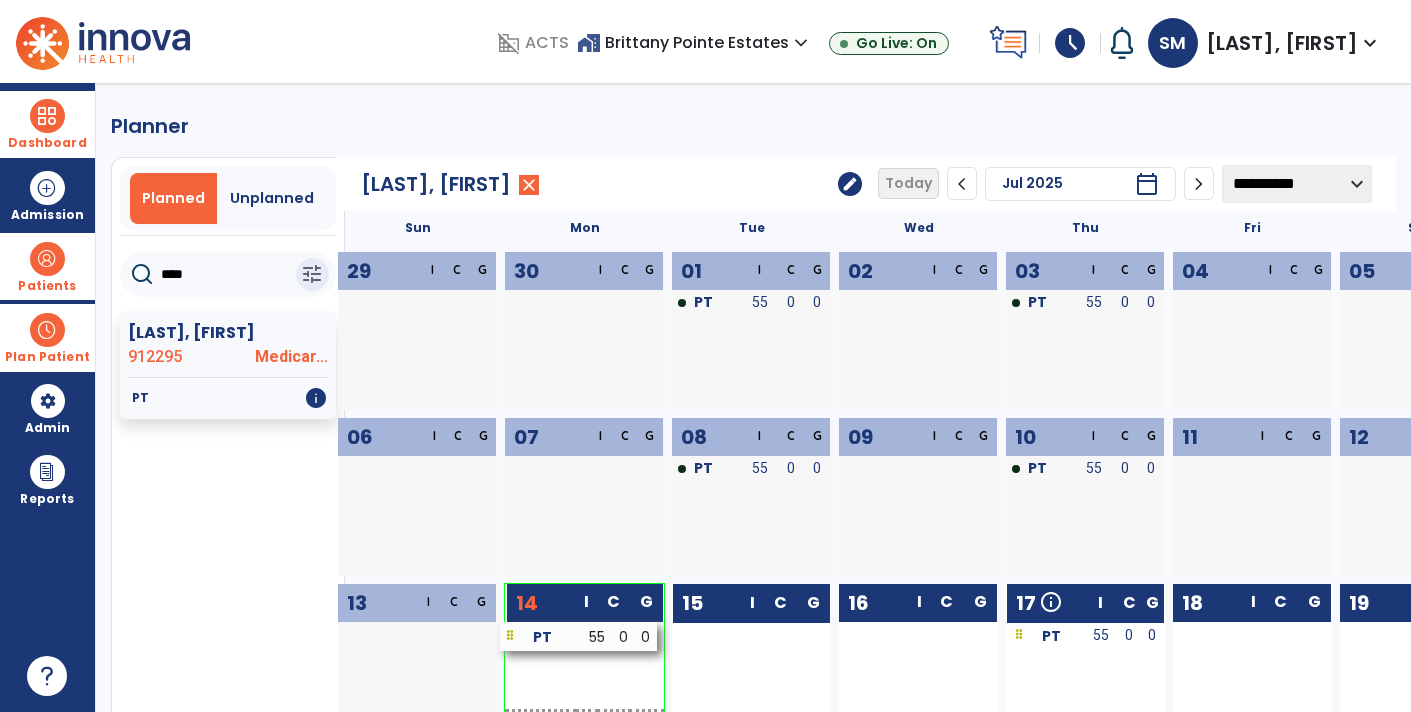 drag, startPoint x: 791, startPoint y: 641, endPoint x: 619, endPoint y: 641, distance: 172 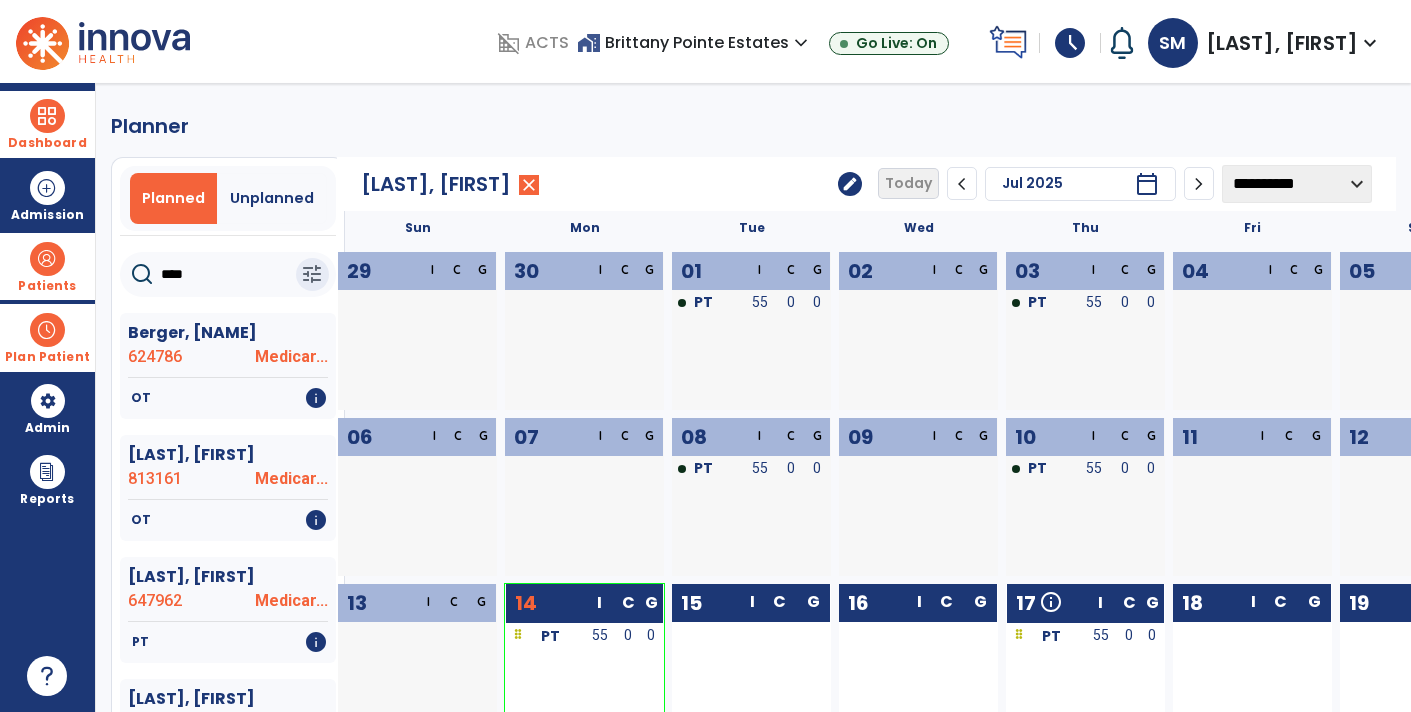 scroll, scrollTop: 362, scrollLeft: 0, axis: vertical 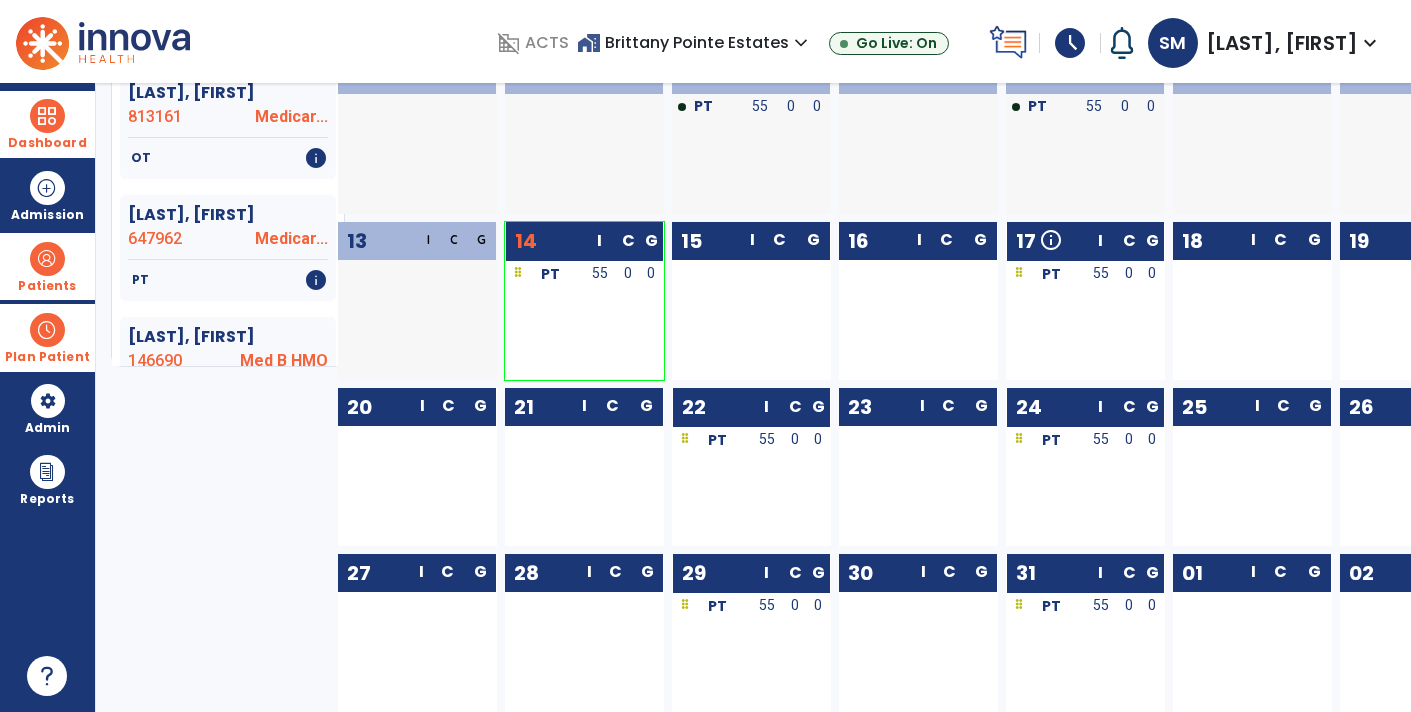 click on "Dashboard" at bounding box center [47, 124] 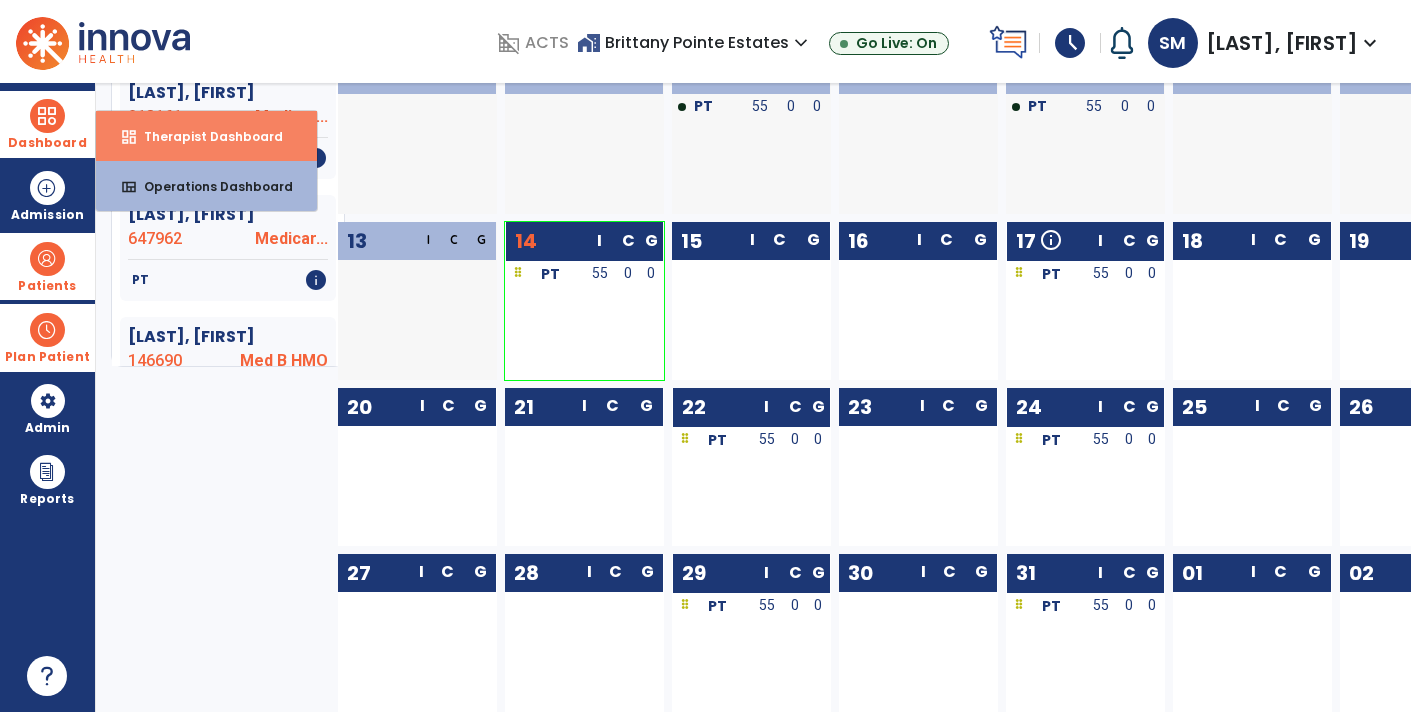 click on "Therapist Dashboard" at bounding box center [205, 136] 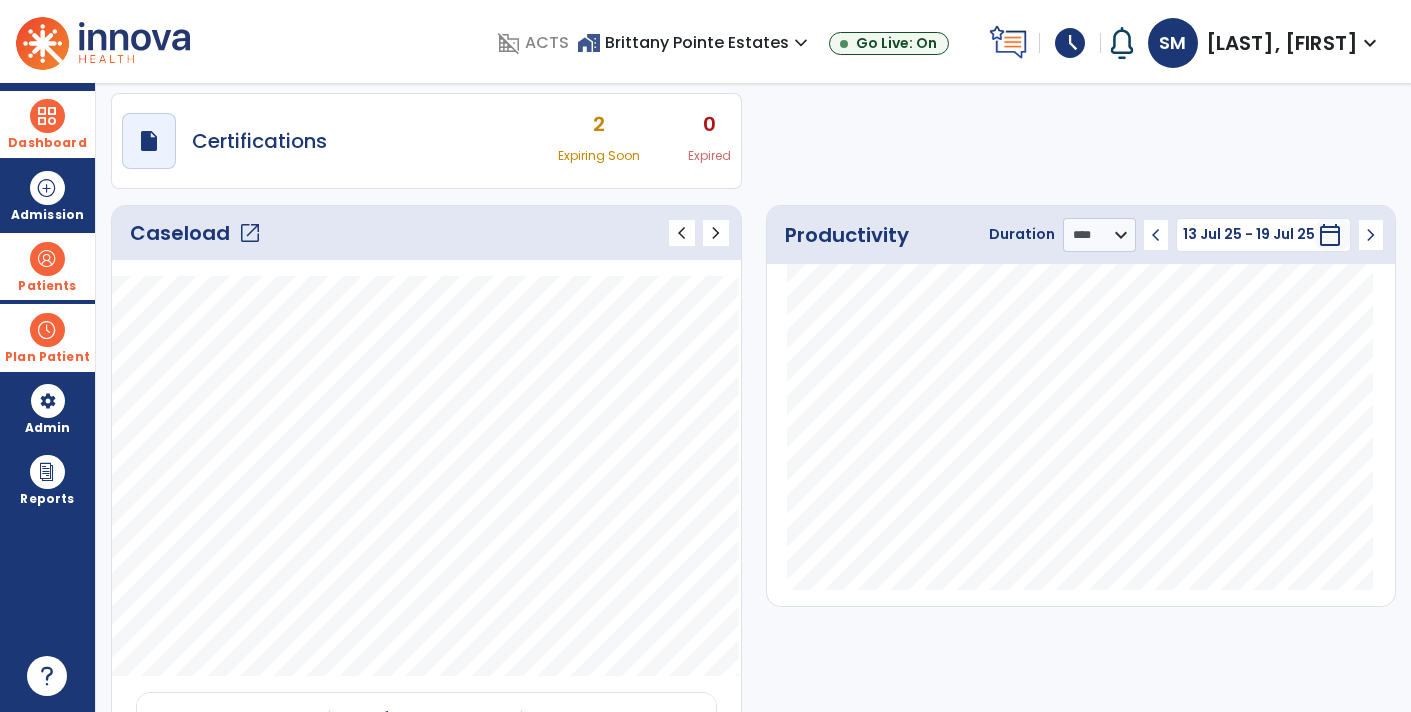 scroll, scrollTop: 0, scrollLeft: 0, axis: both 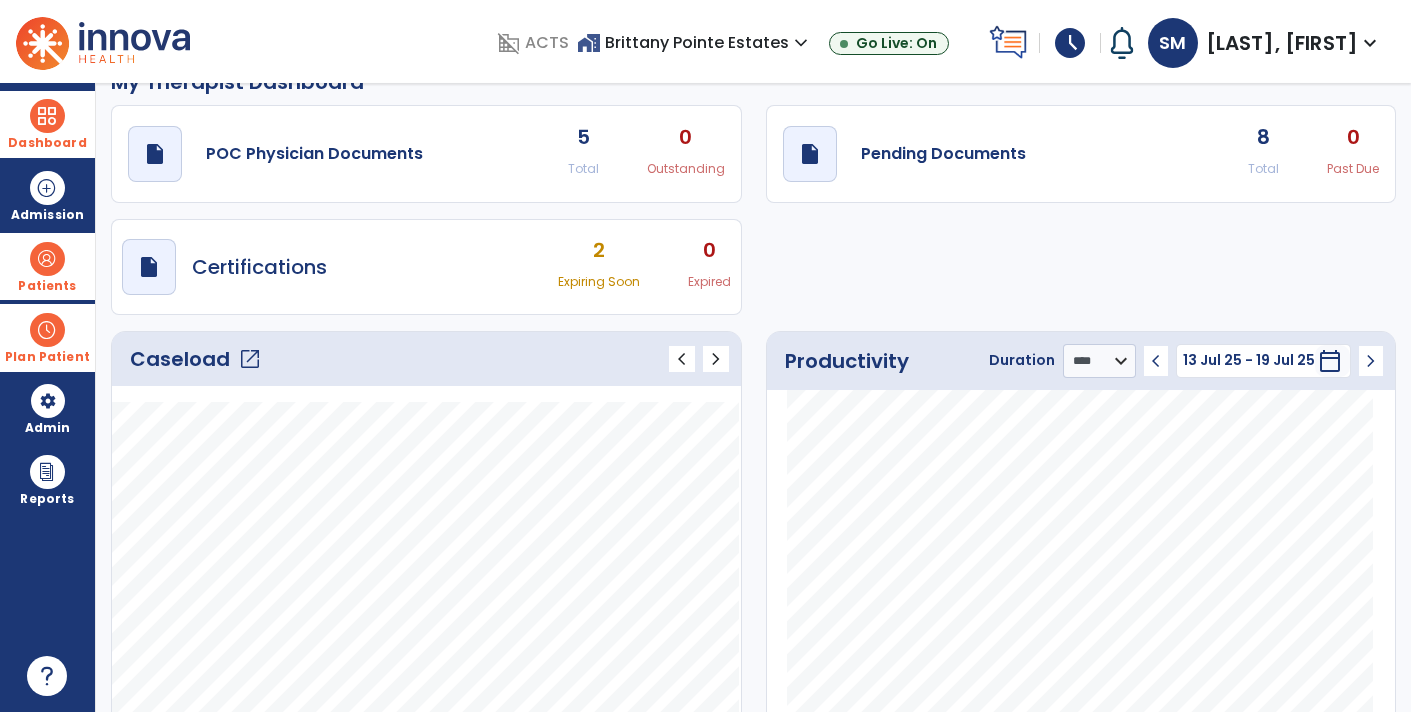 click on "draft   open_in_new  Pending Documents 8 Total 0 Past Due" 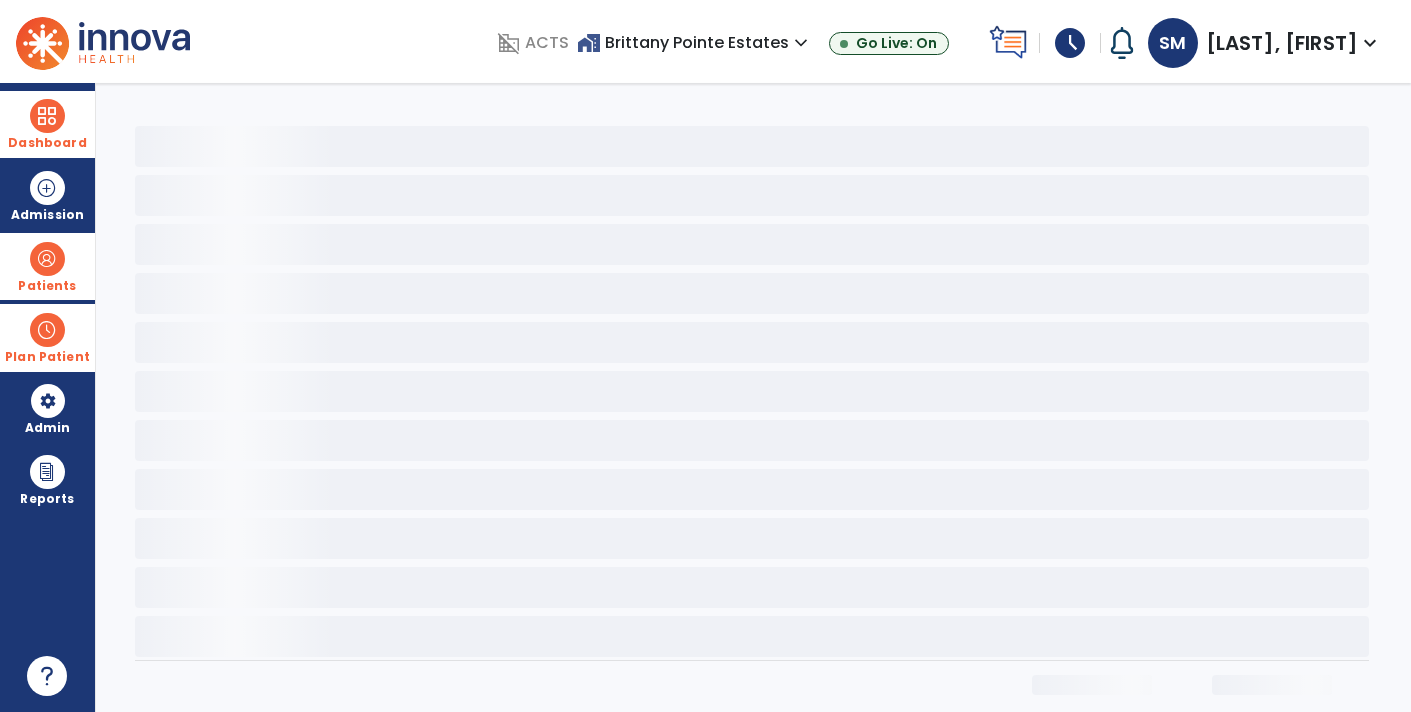 scroll, scrollTop: 0, scrollLeft: 0, axis: both 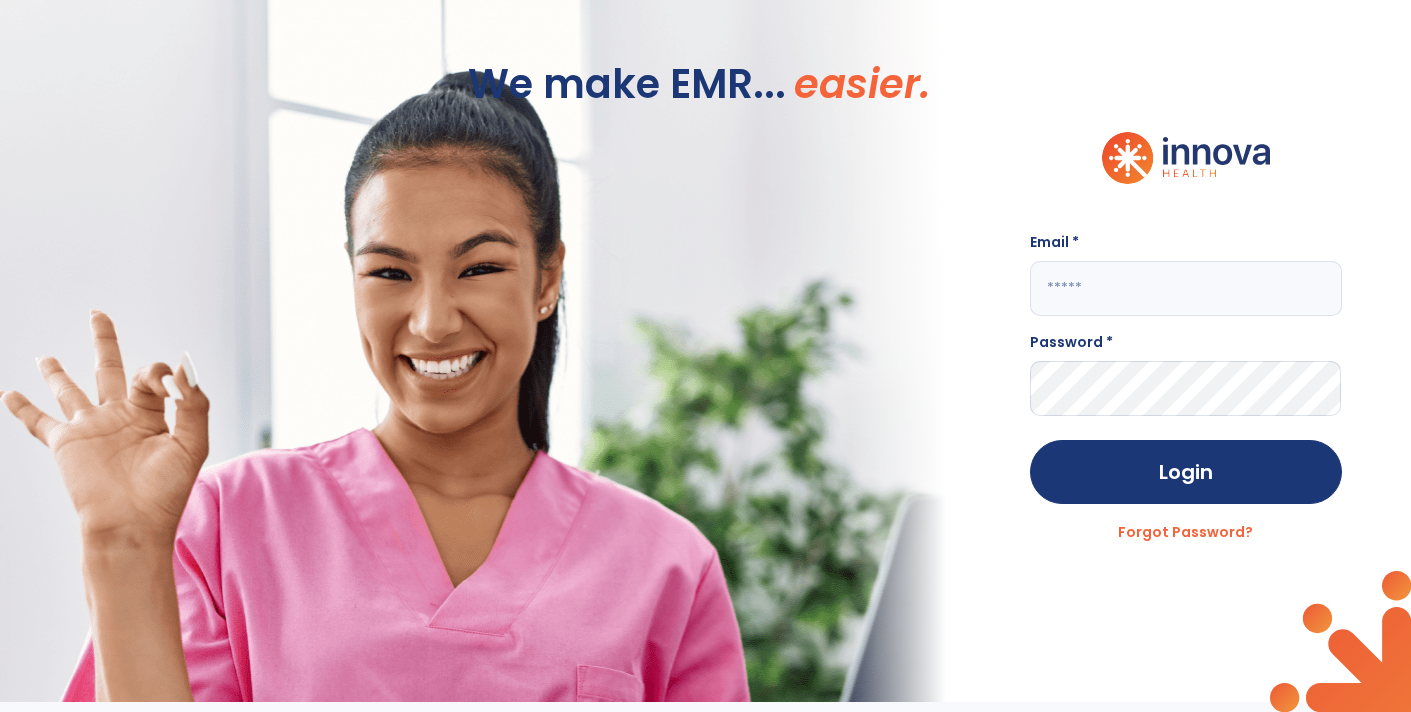 click 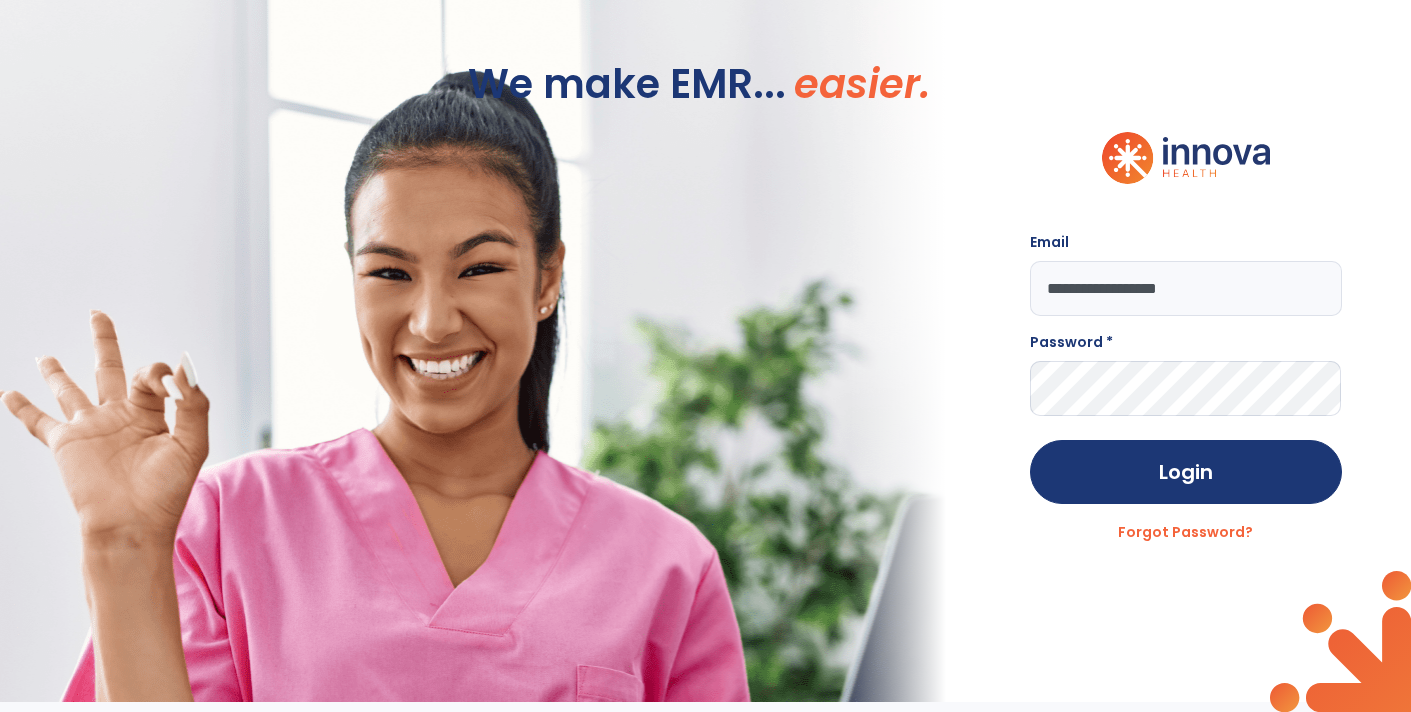 type on "**********" 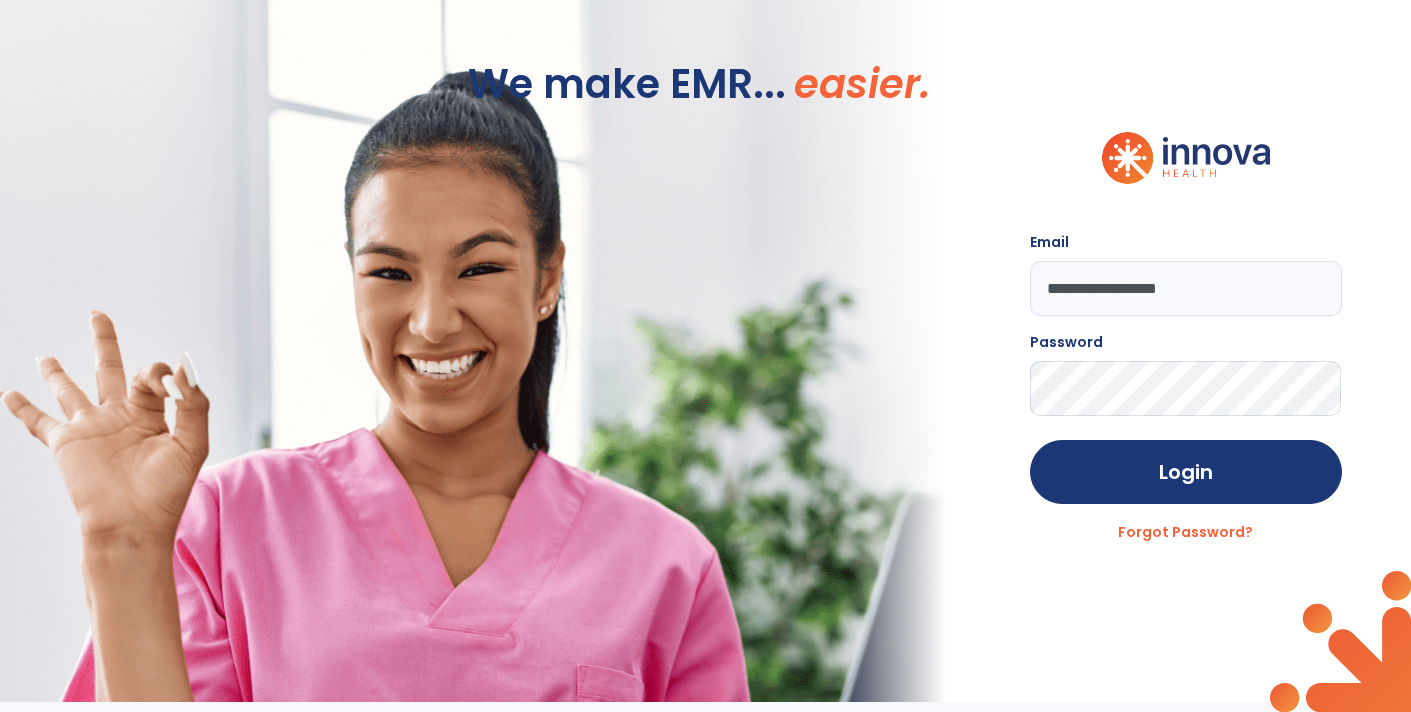 click on "Login" 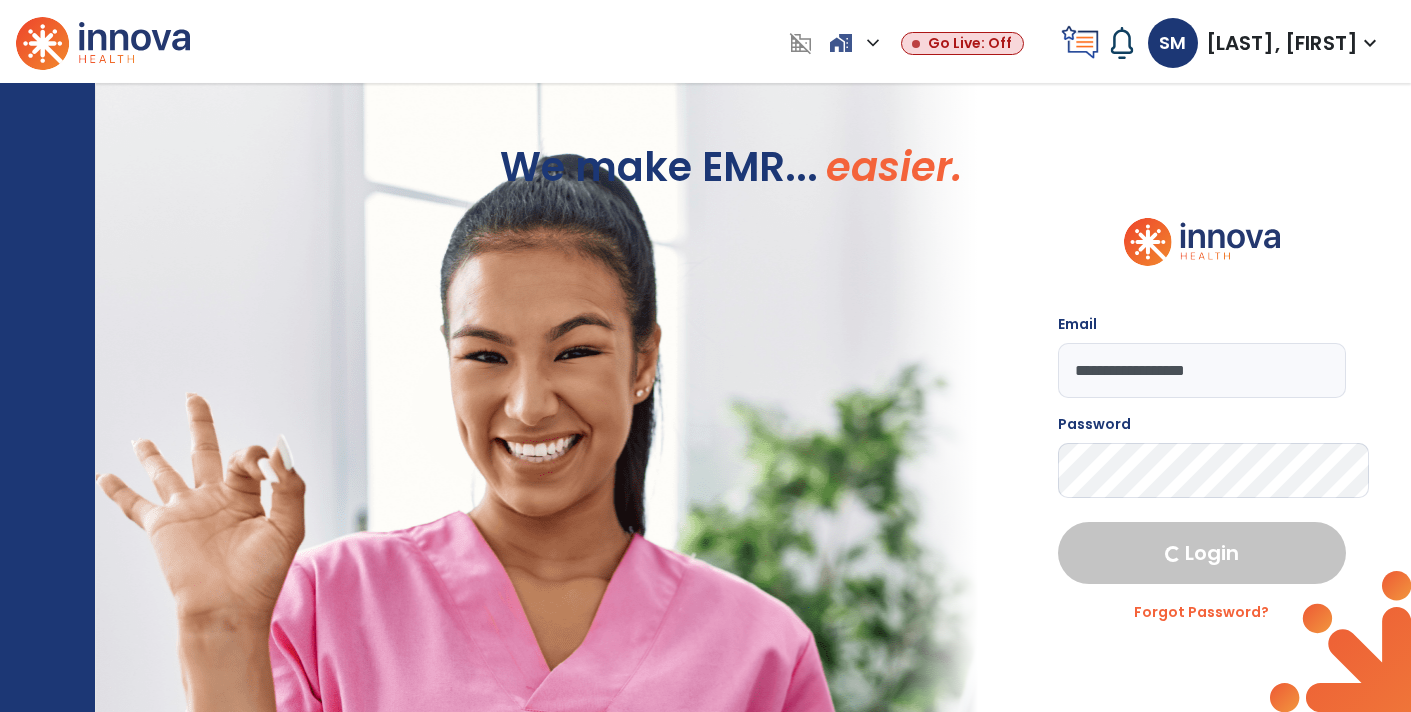 select on "****" 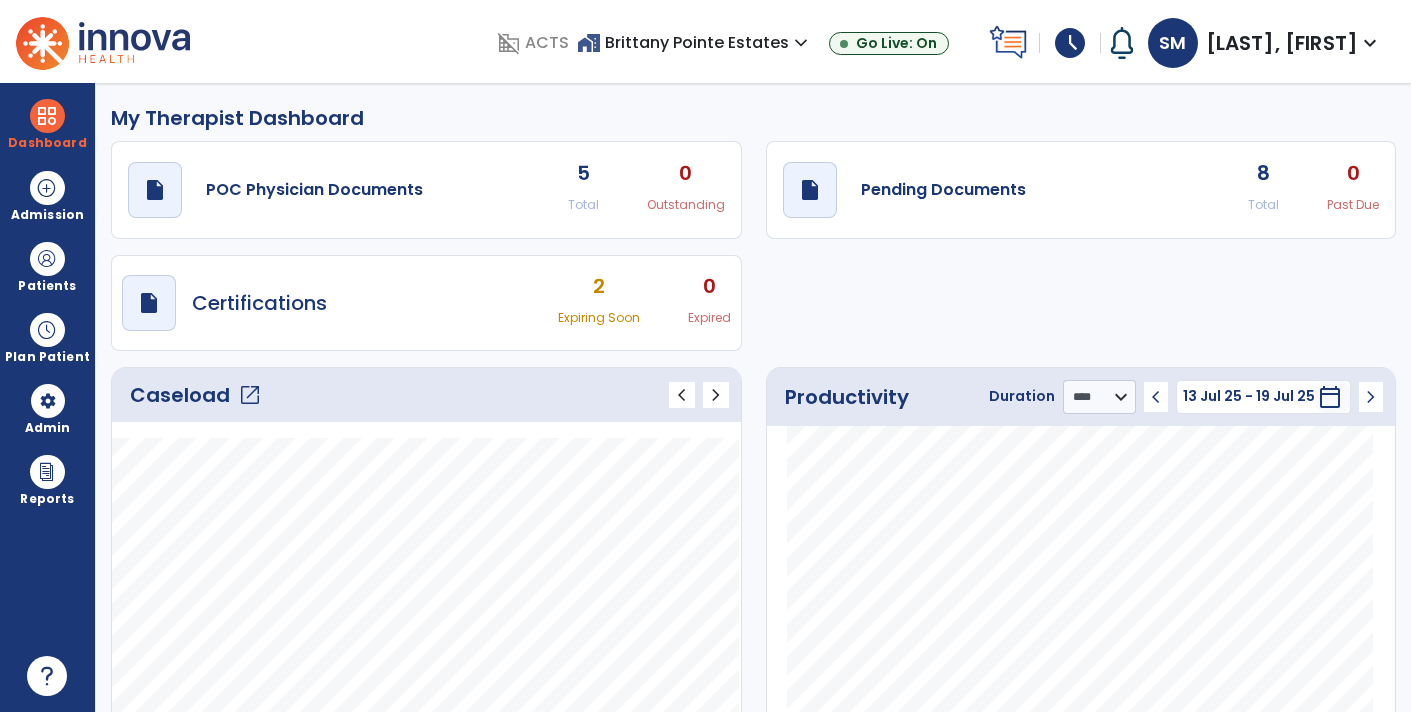 click on "draft   open_in_new  Pending Documents 8 Total 0 Past Due" 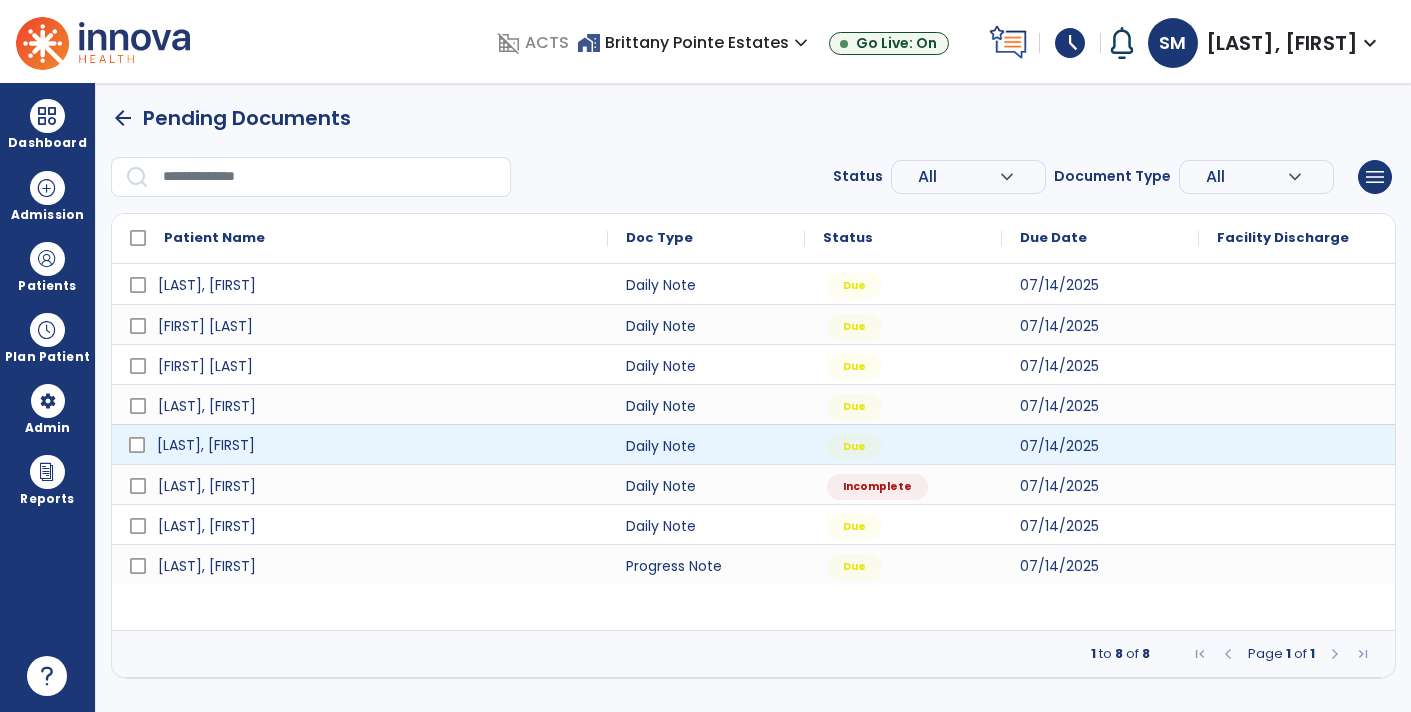 click on "[LAST], [FIRST]" at bounding box center [374, 445] 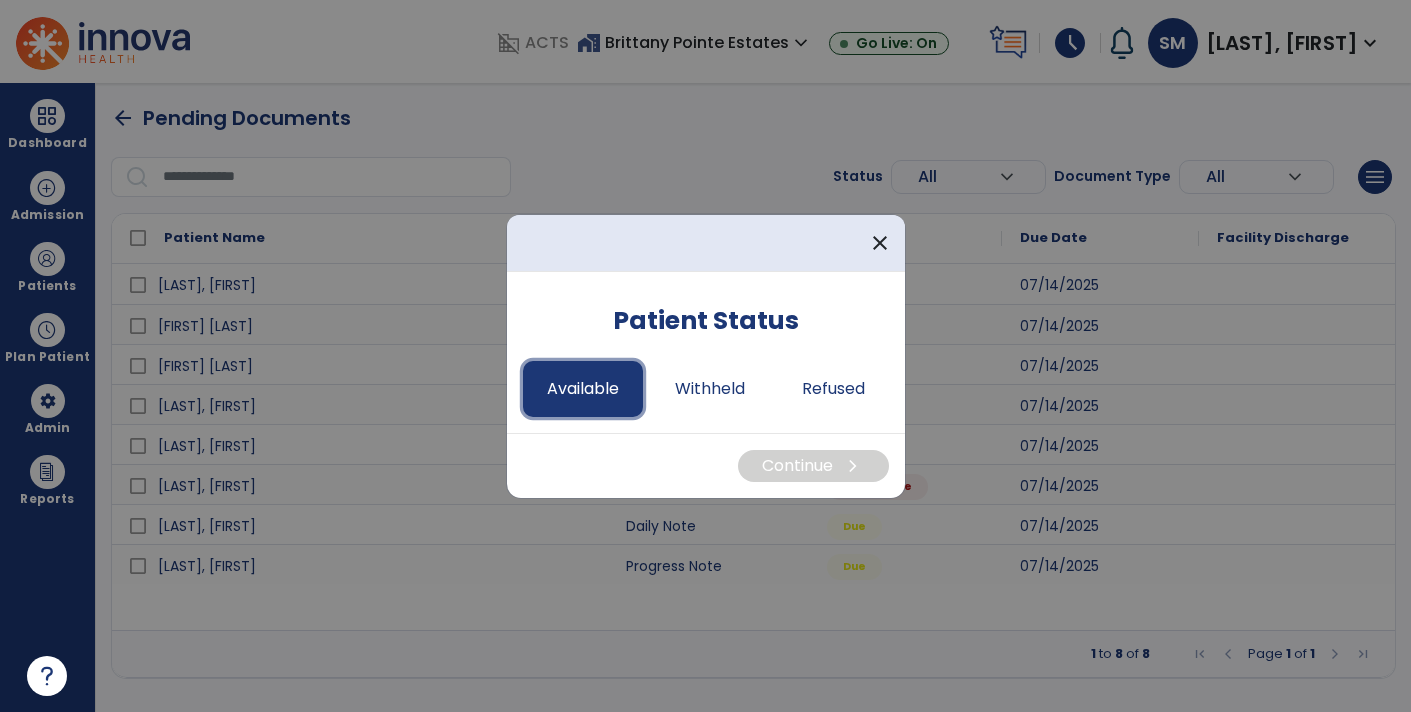 click on "Available" at bounding box center (583, 389) 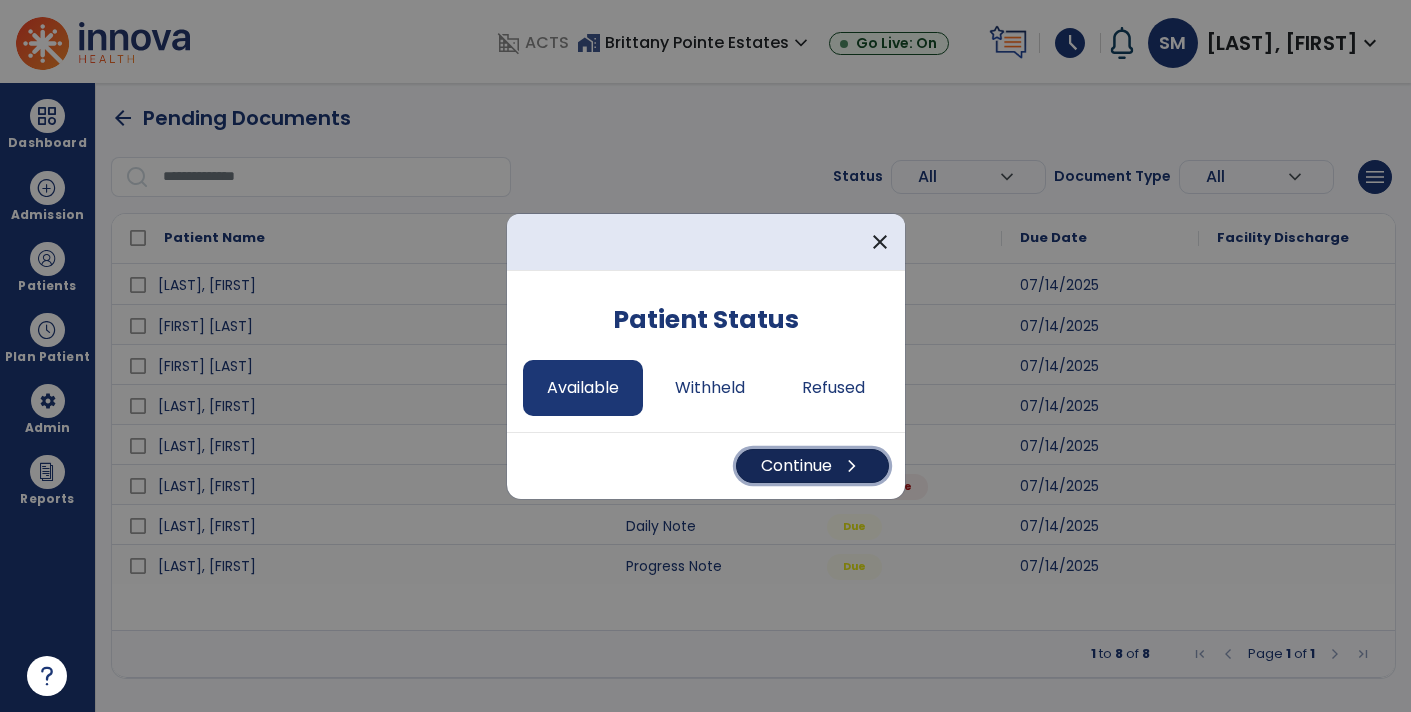 click on "Continue   chevron_right" at bounding box center [812, 466] 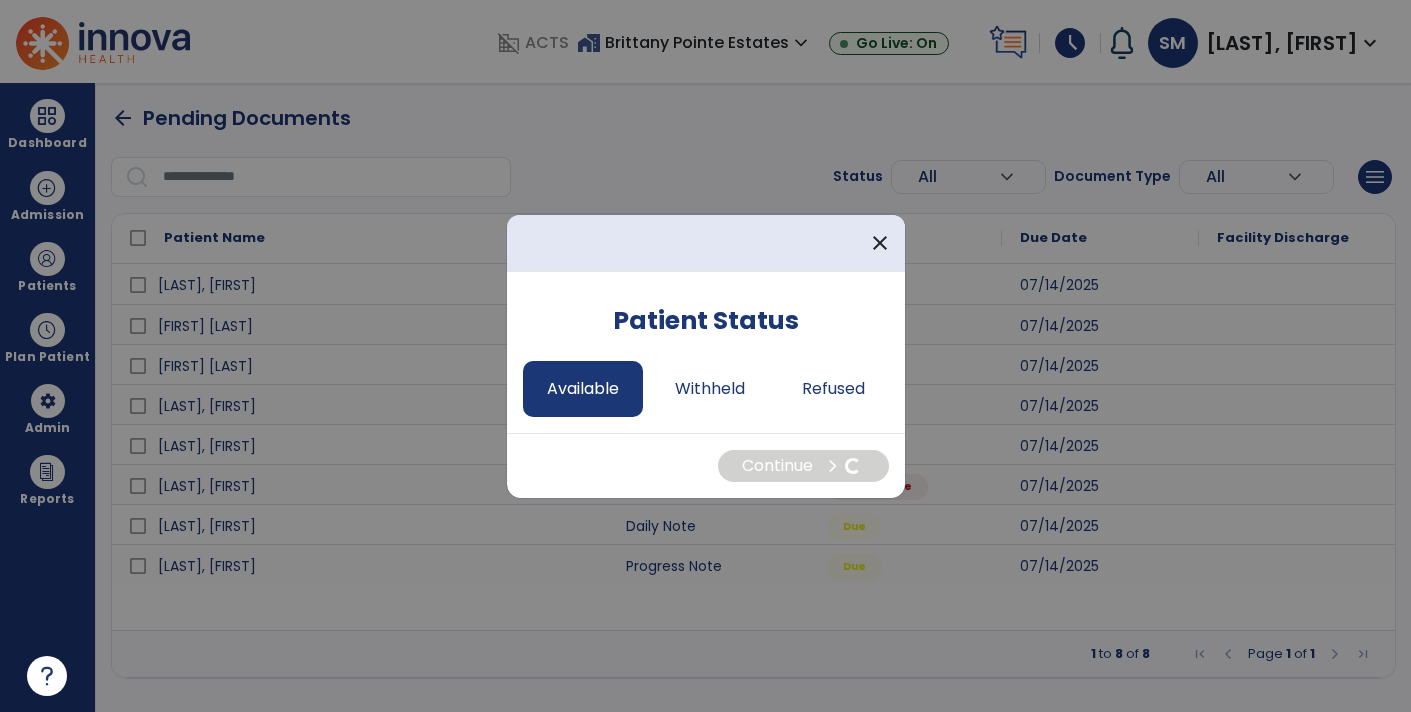 select on "*" 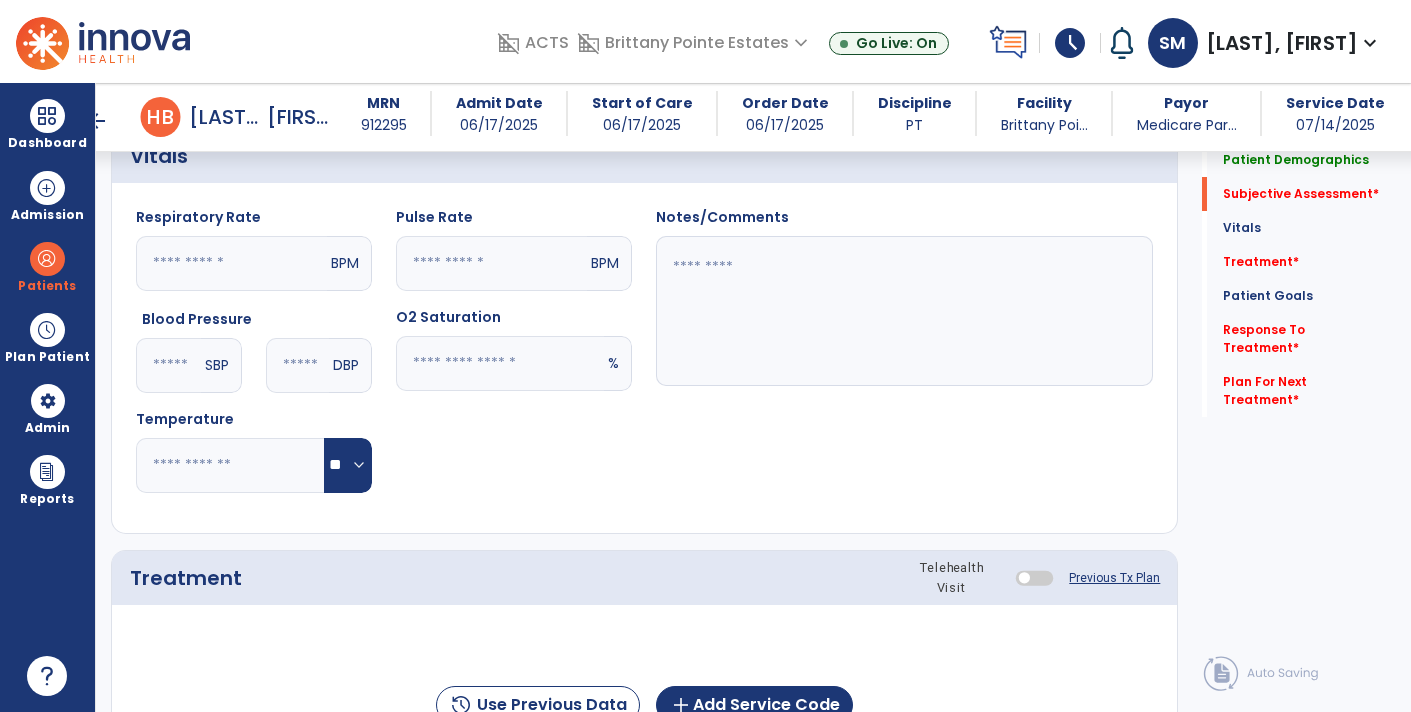 scroll, scrollTop: 986, scrollLeft: 0, axis: vertical 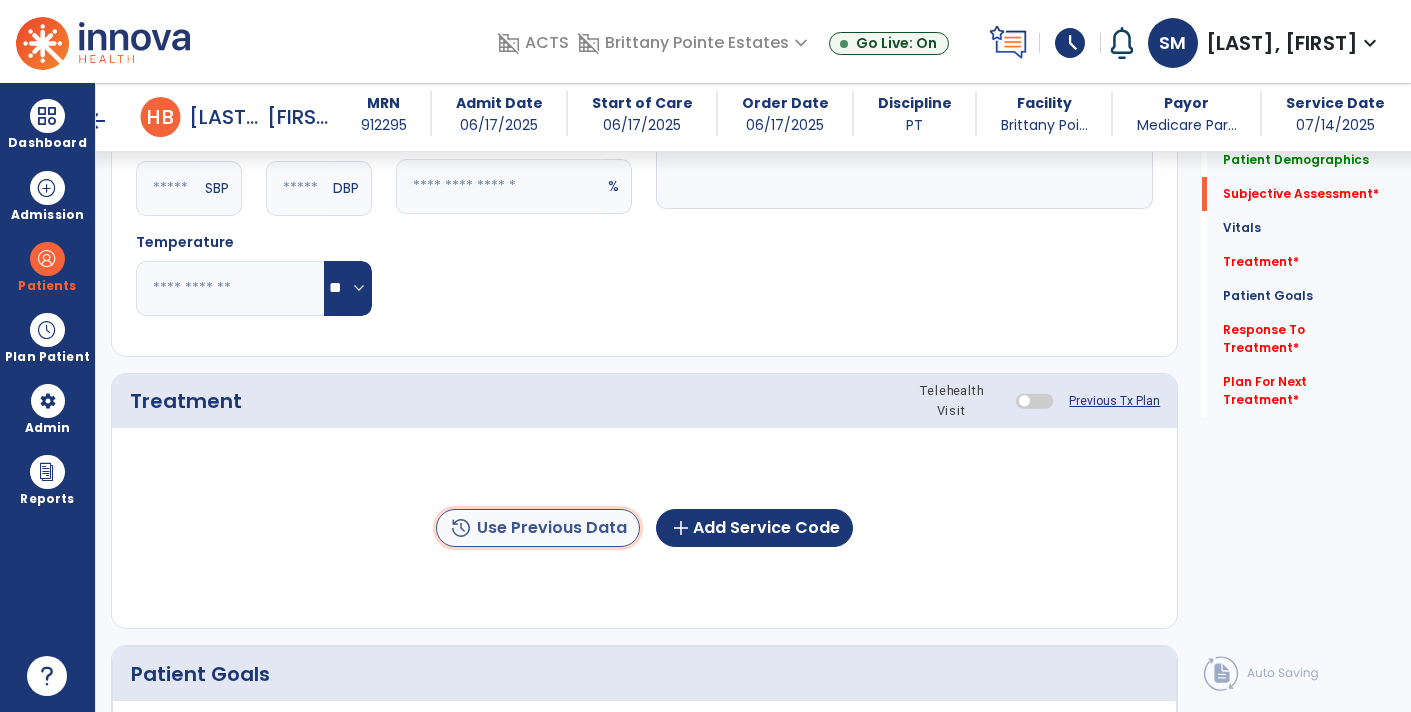 click on "history  Use Previous Data" 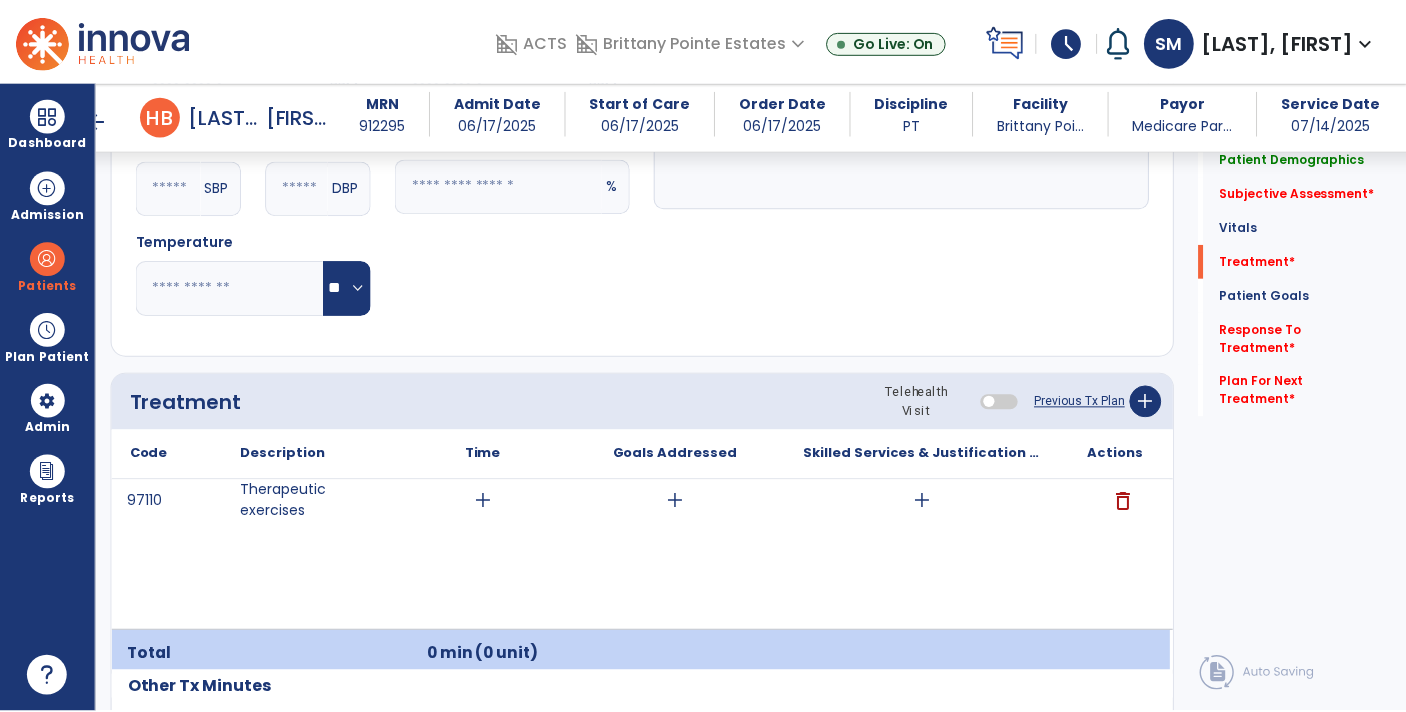 scroll, scrollTop: 1161, scrollLeft: 0, axis: vertical 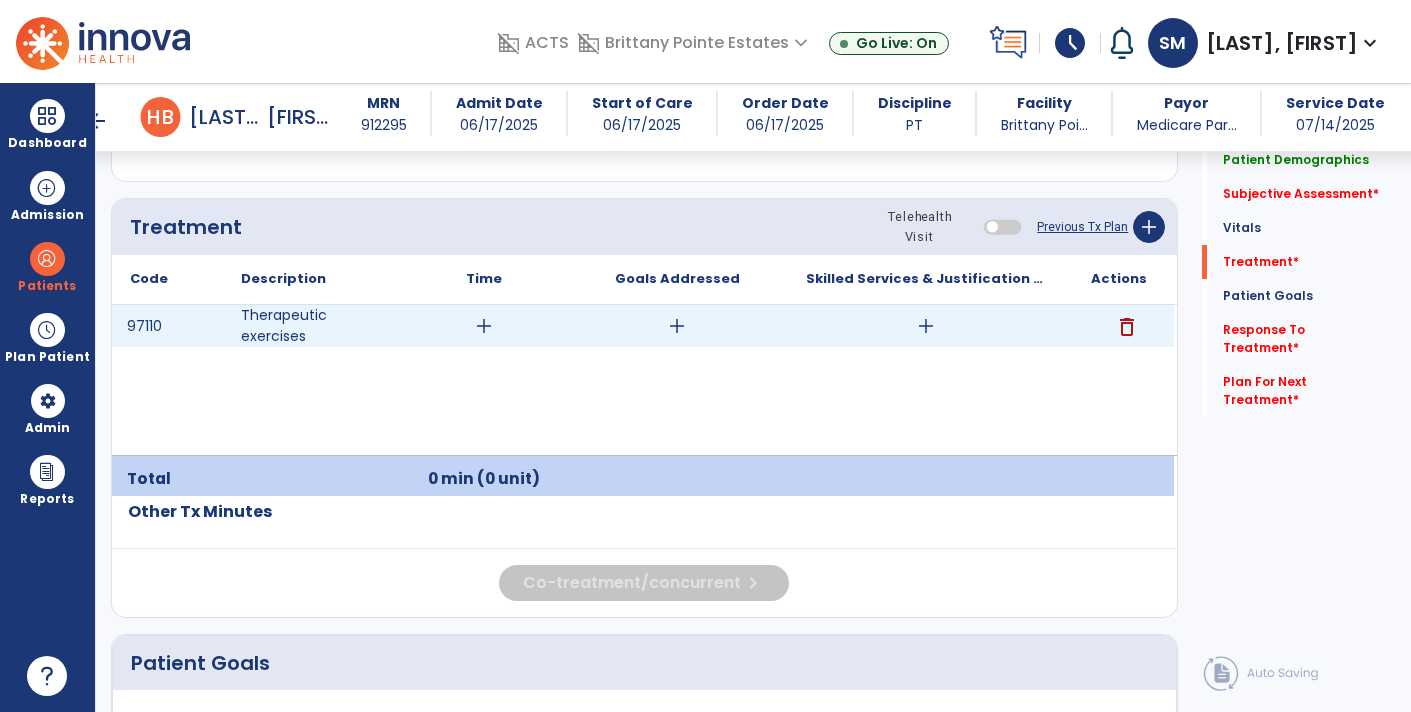 click on "add" at bounding box center [926, 326] 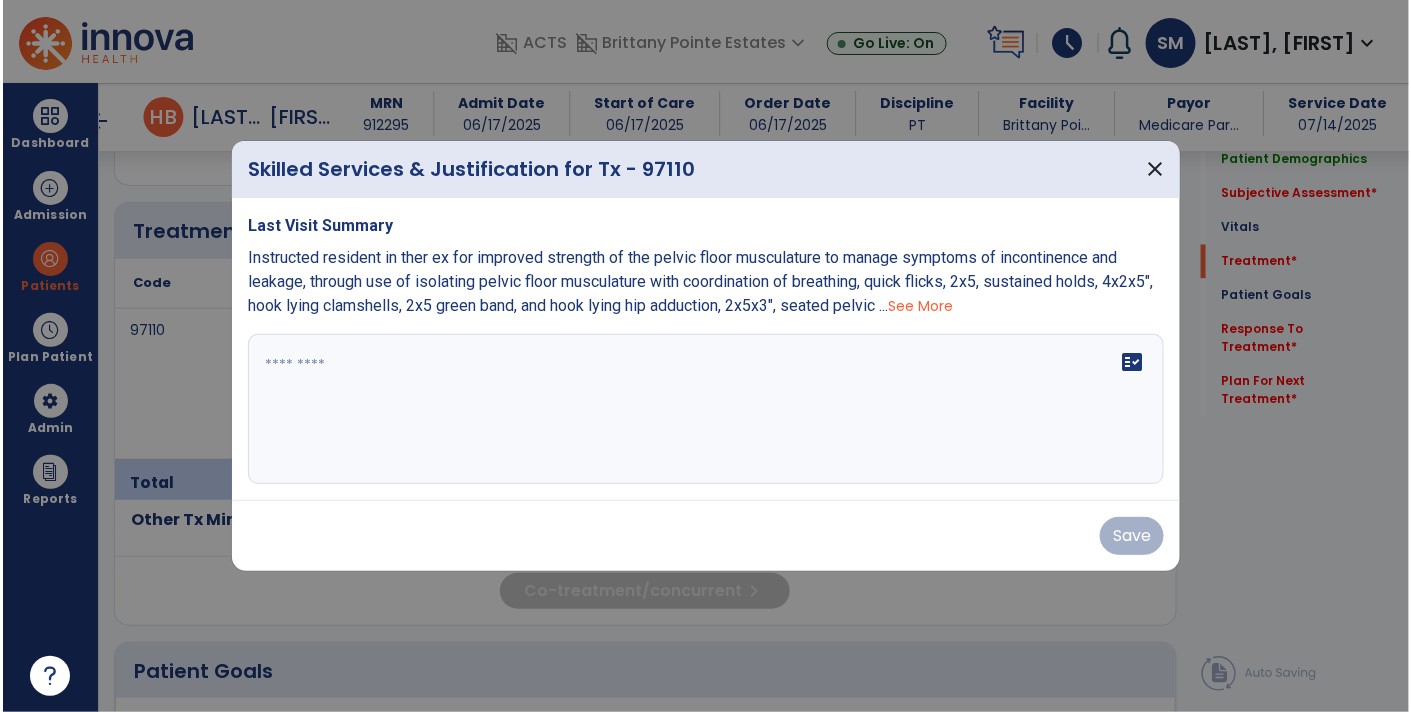 scroll, scrollTop: 1161, scrollLeft: 0, axis: vertical 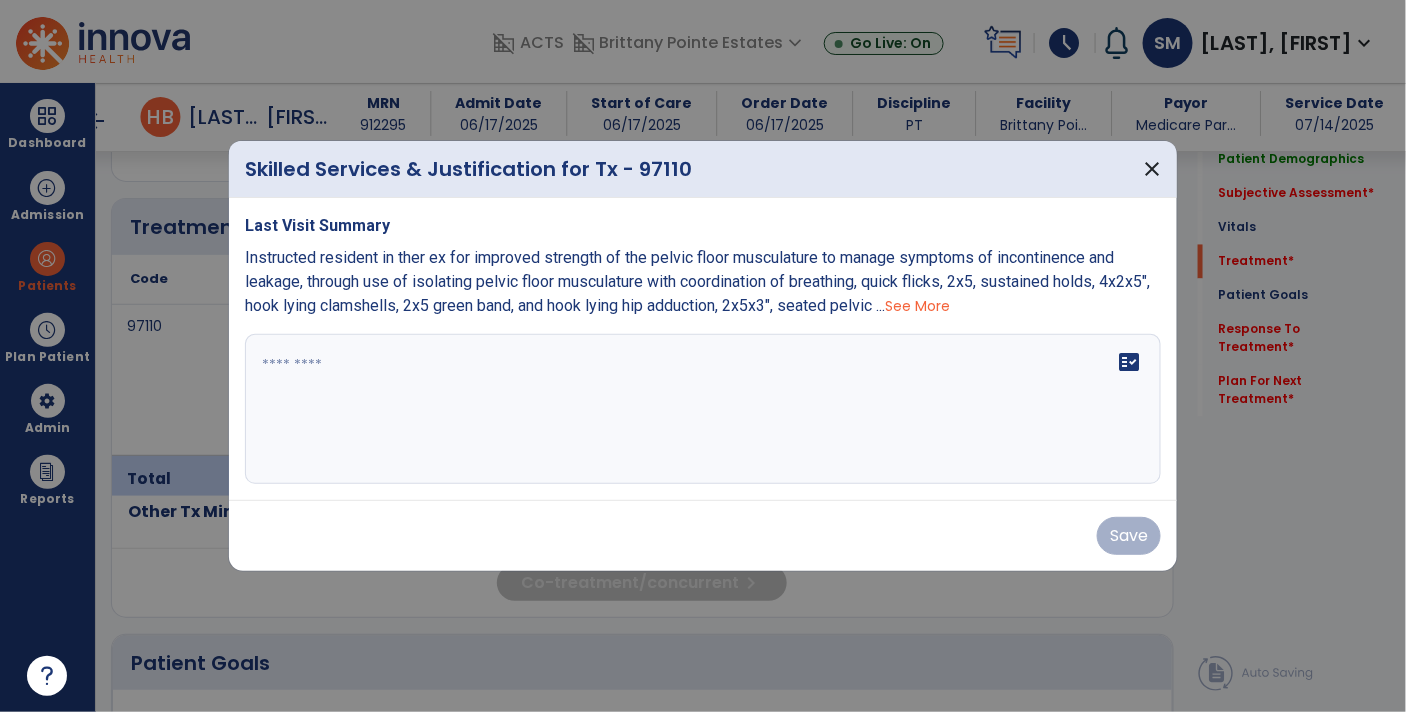 click on "See More" at bounding box center [917, 306] 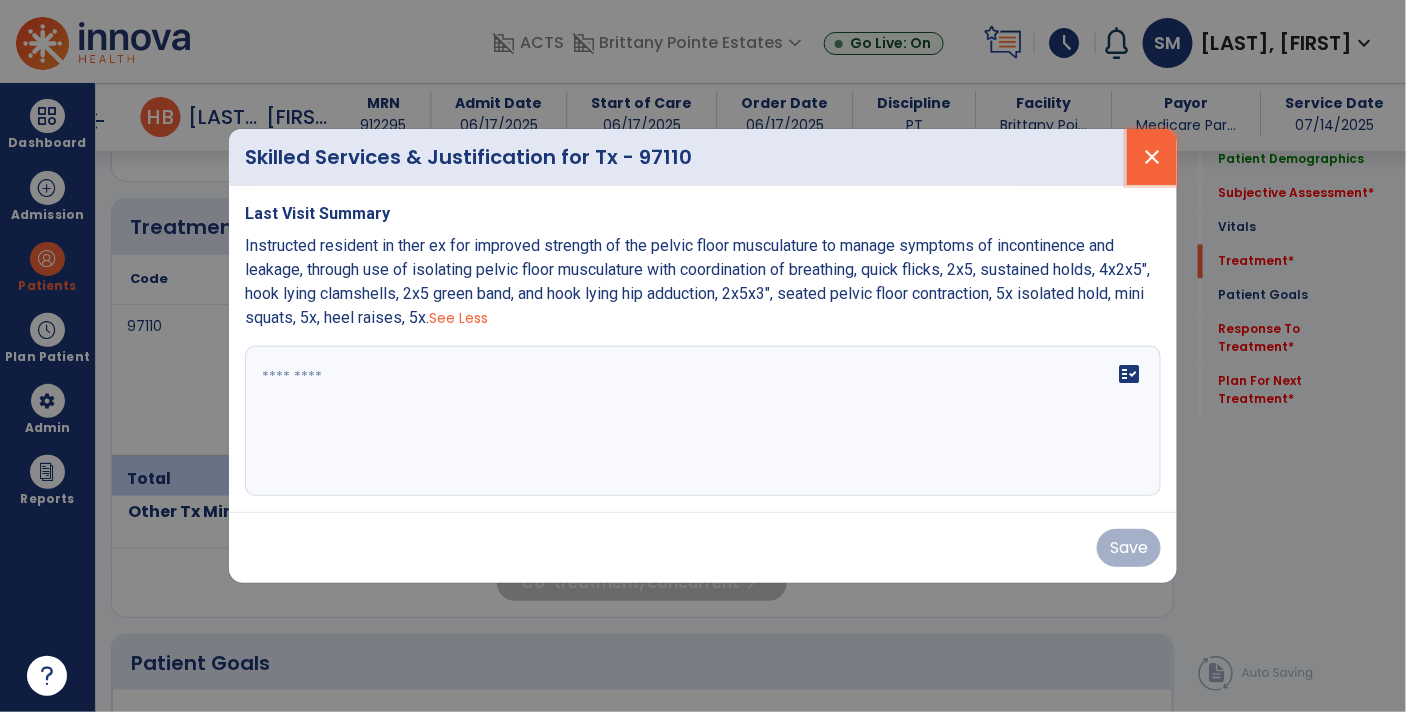 click on "close" at bounding box center (1152, 157) 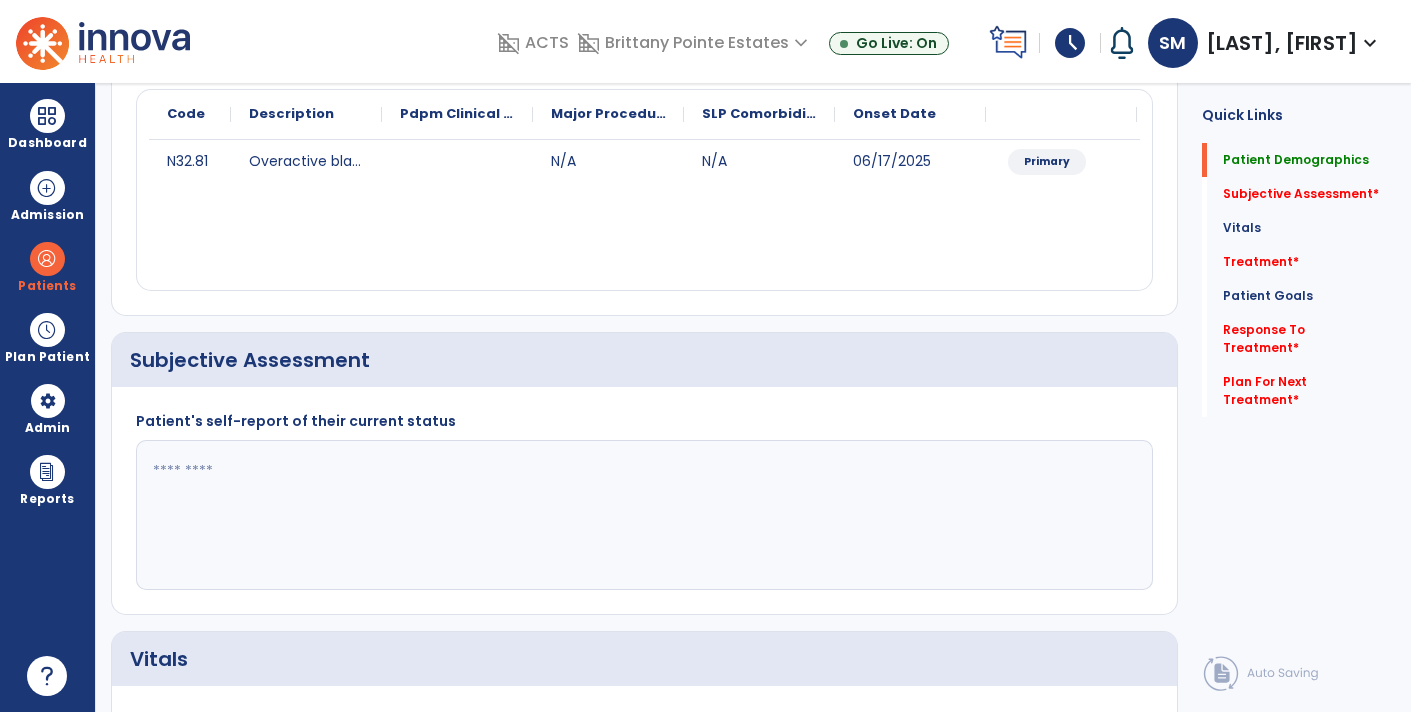 scroll, scrollTop: 0, scrollLeft: 0, axis: both 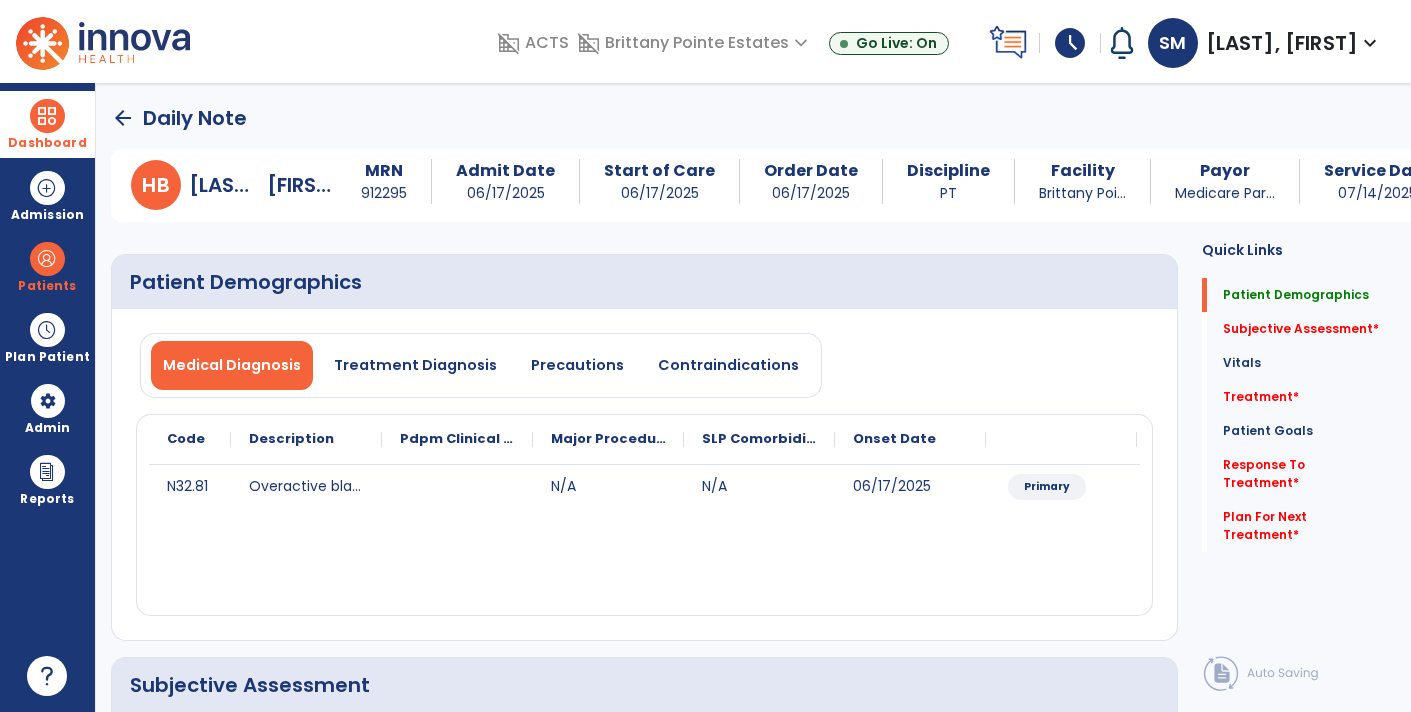click at bounding box center (47, 116) 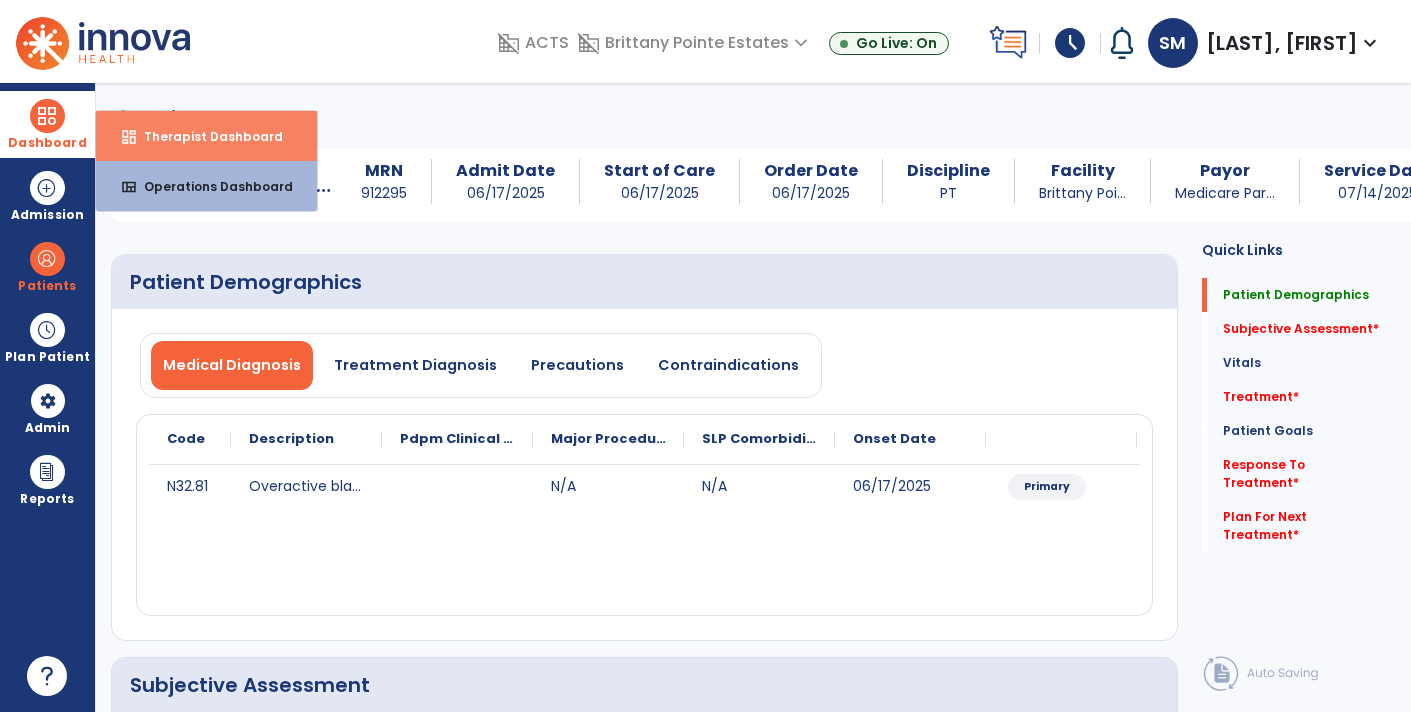 click on "dashboard  Therapist Dashboard" at bounding box center (206, 136) 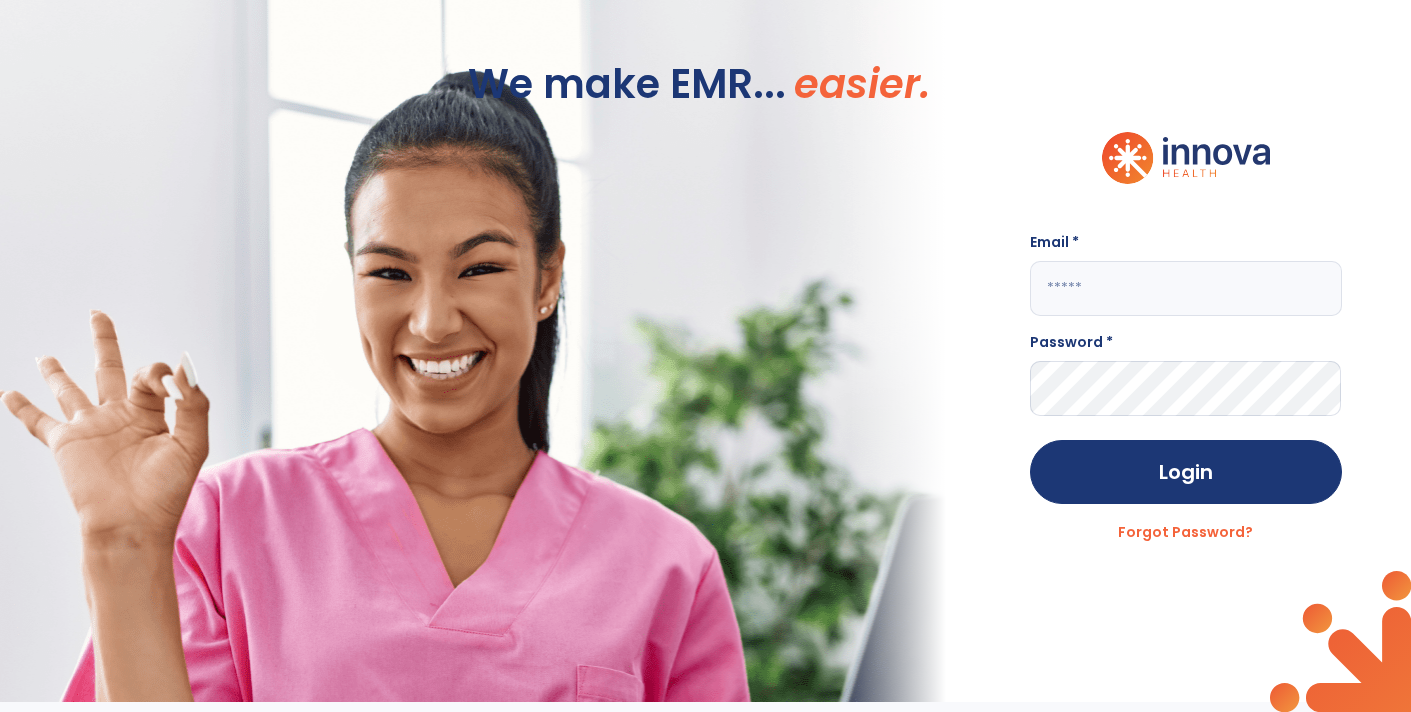 click 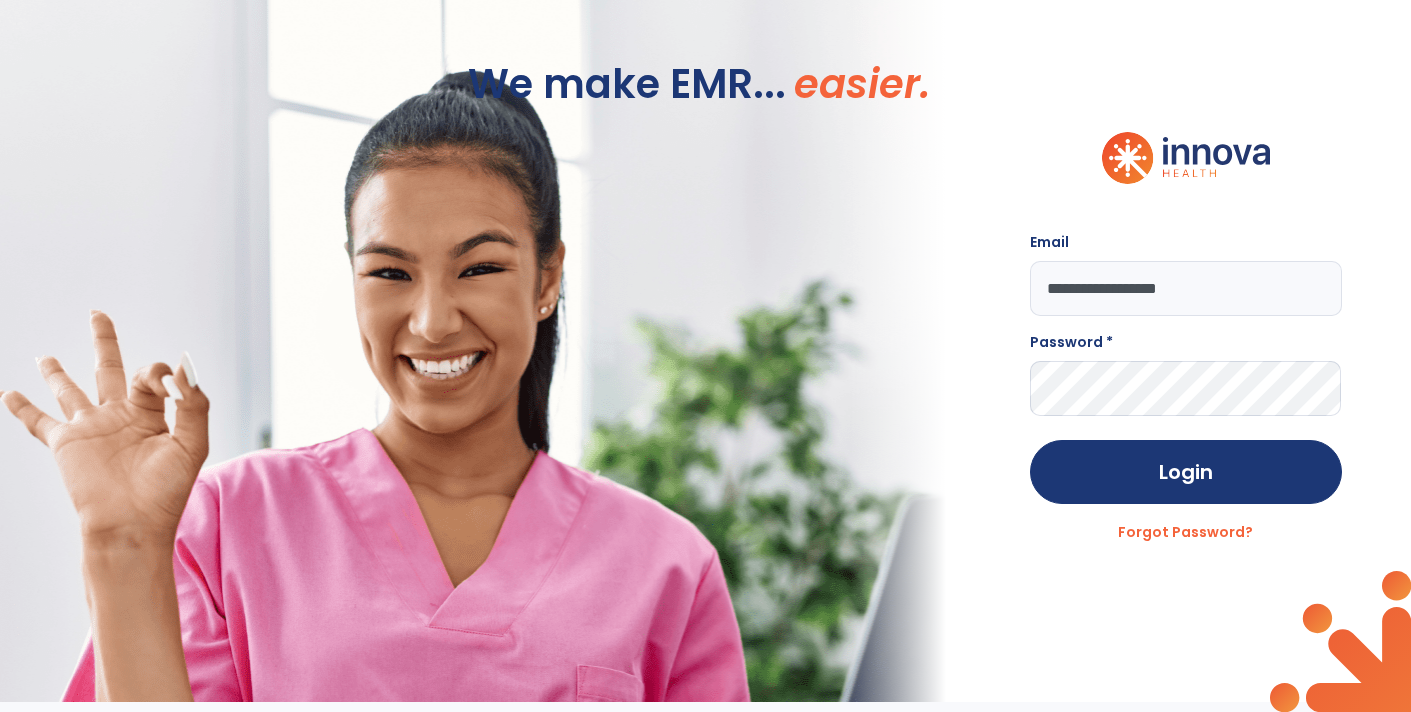 type on "**********" 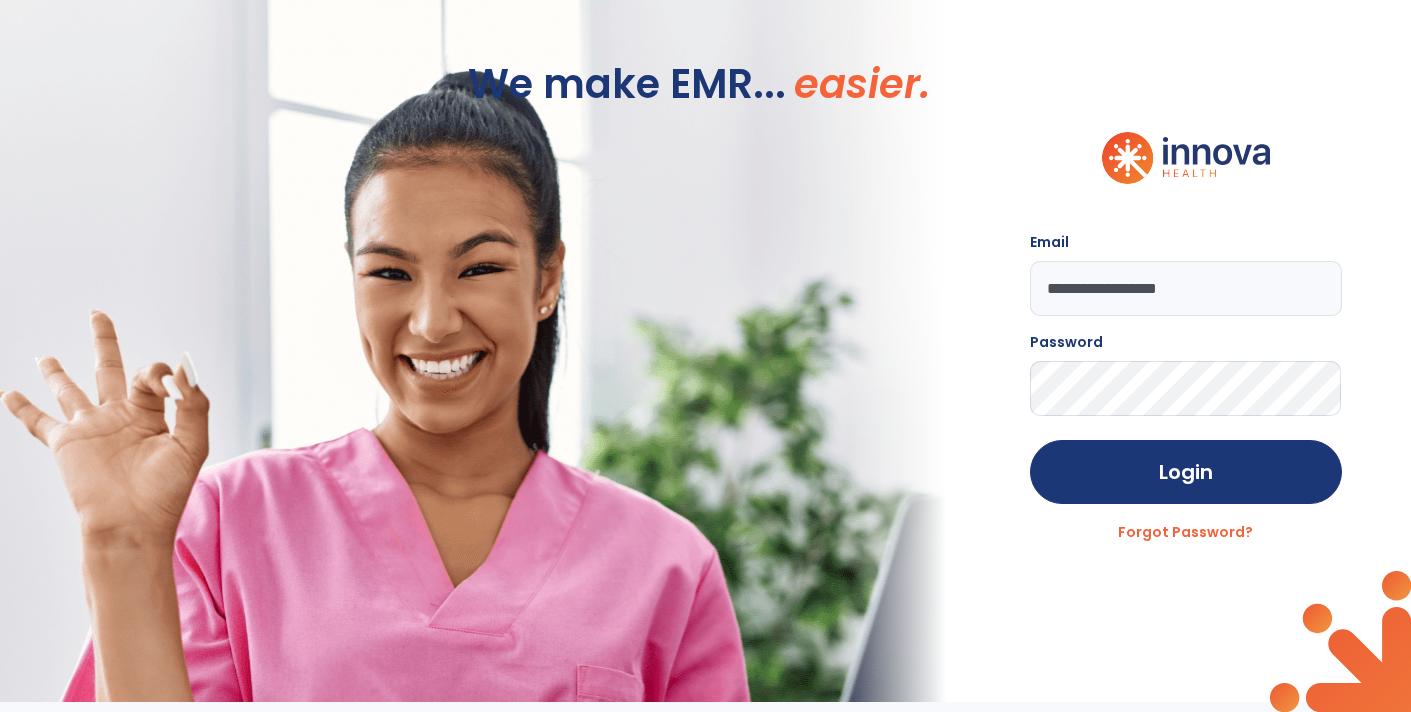 click on "Login" 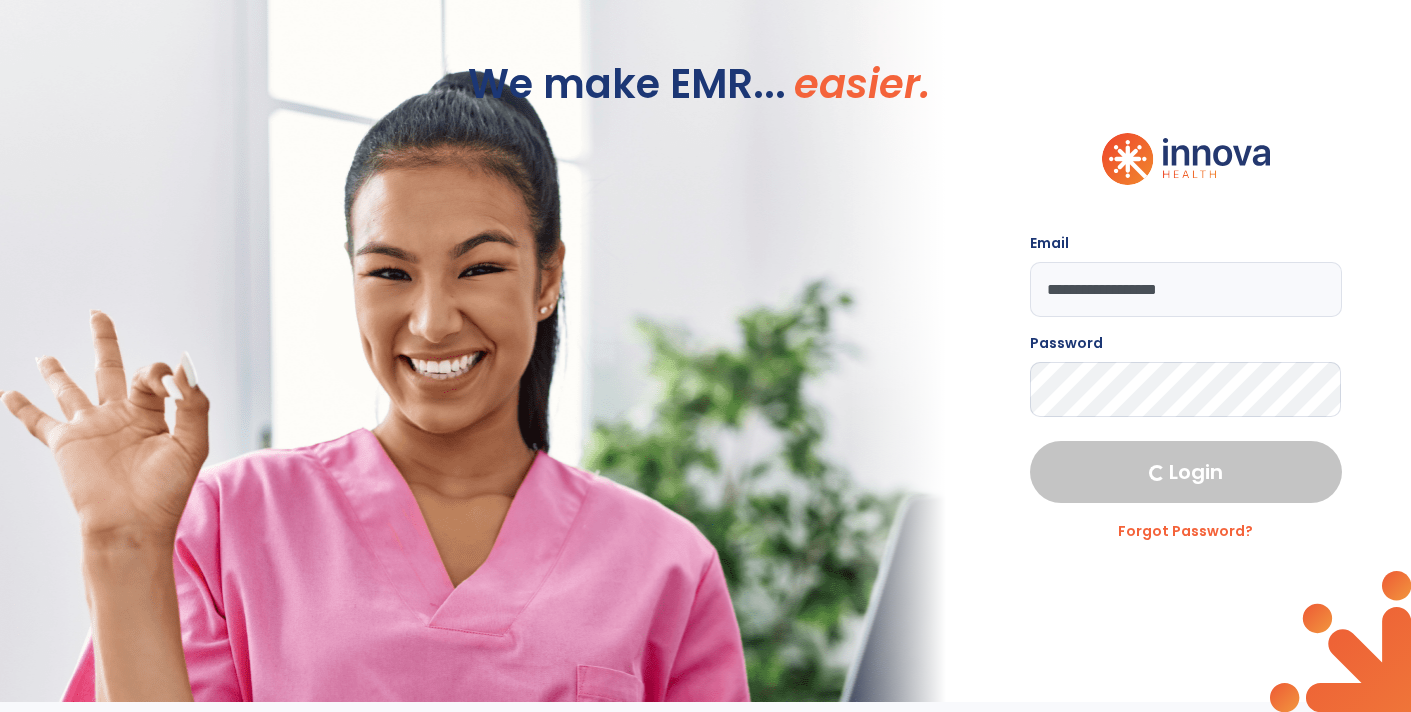 select on "****" 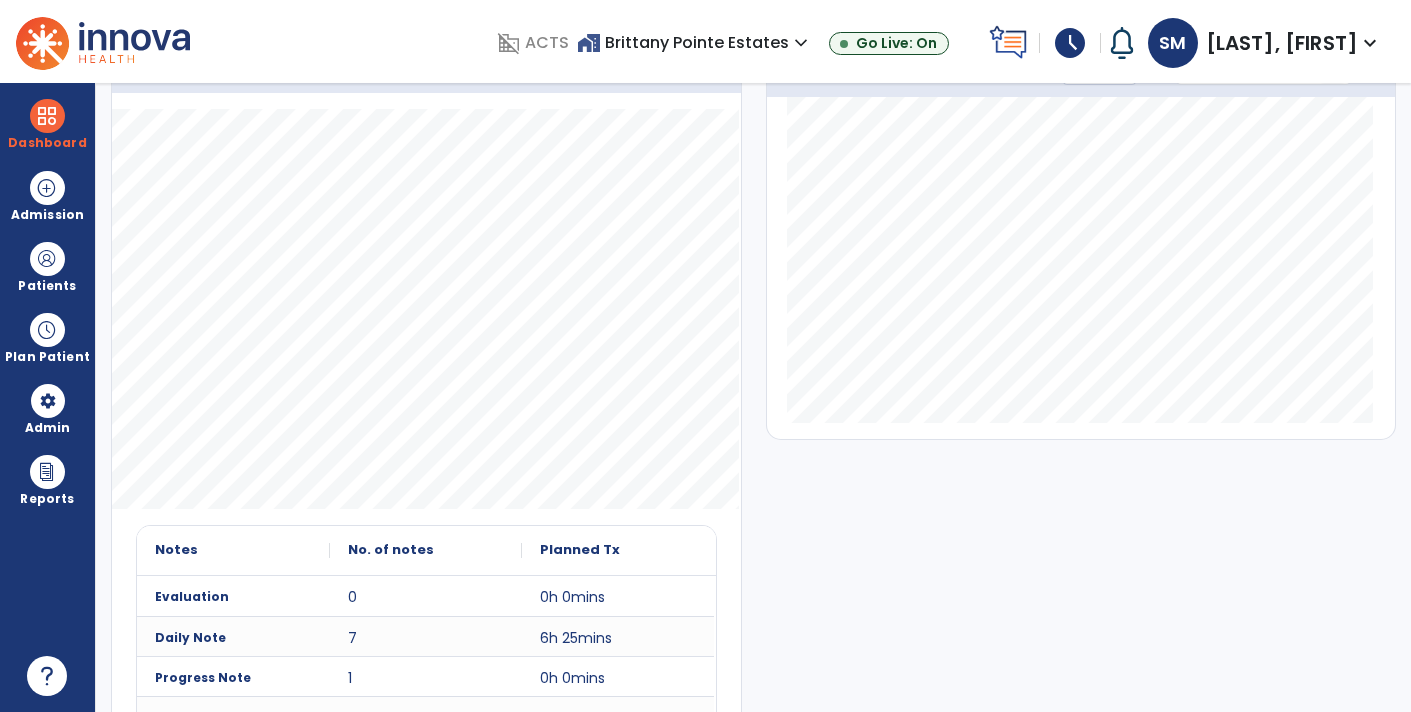 scroll, scrollTop: 0, scrollLeft: 0, axis: both 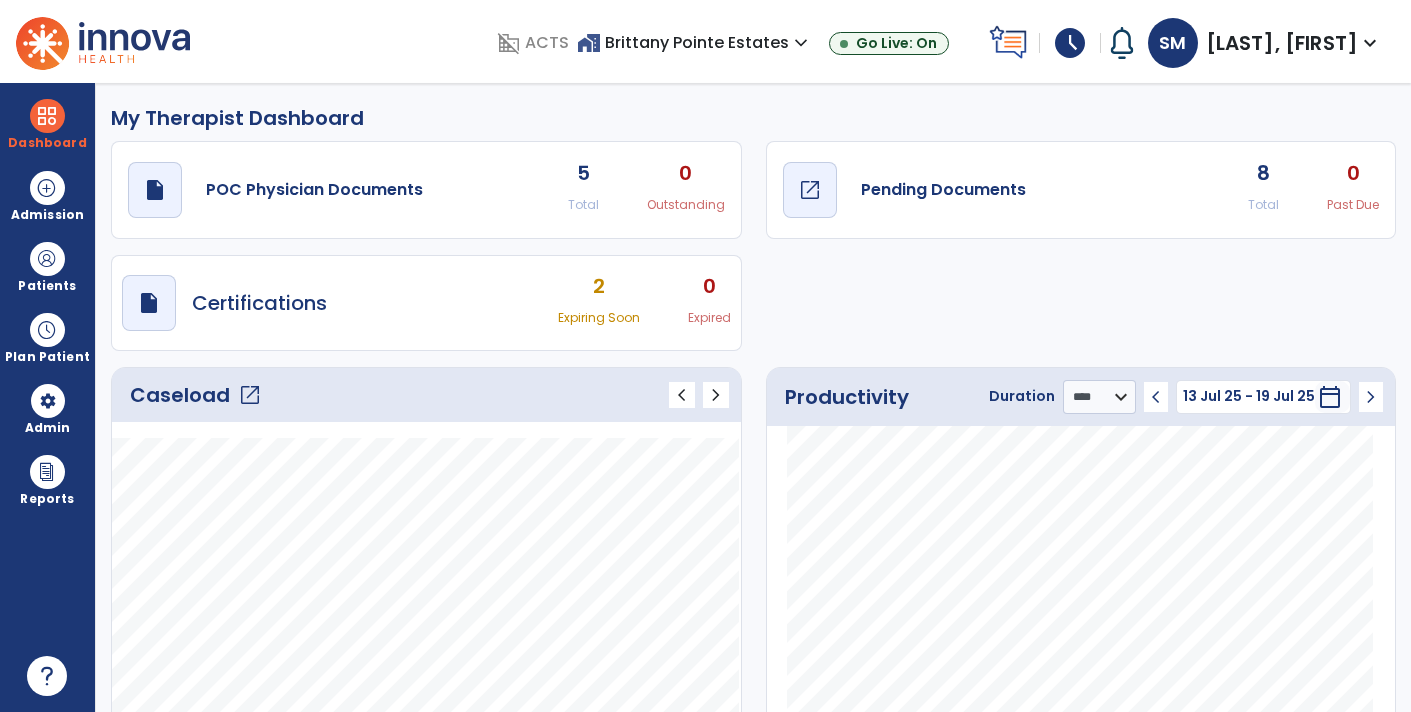 click on "Pending Documents" 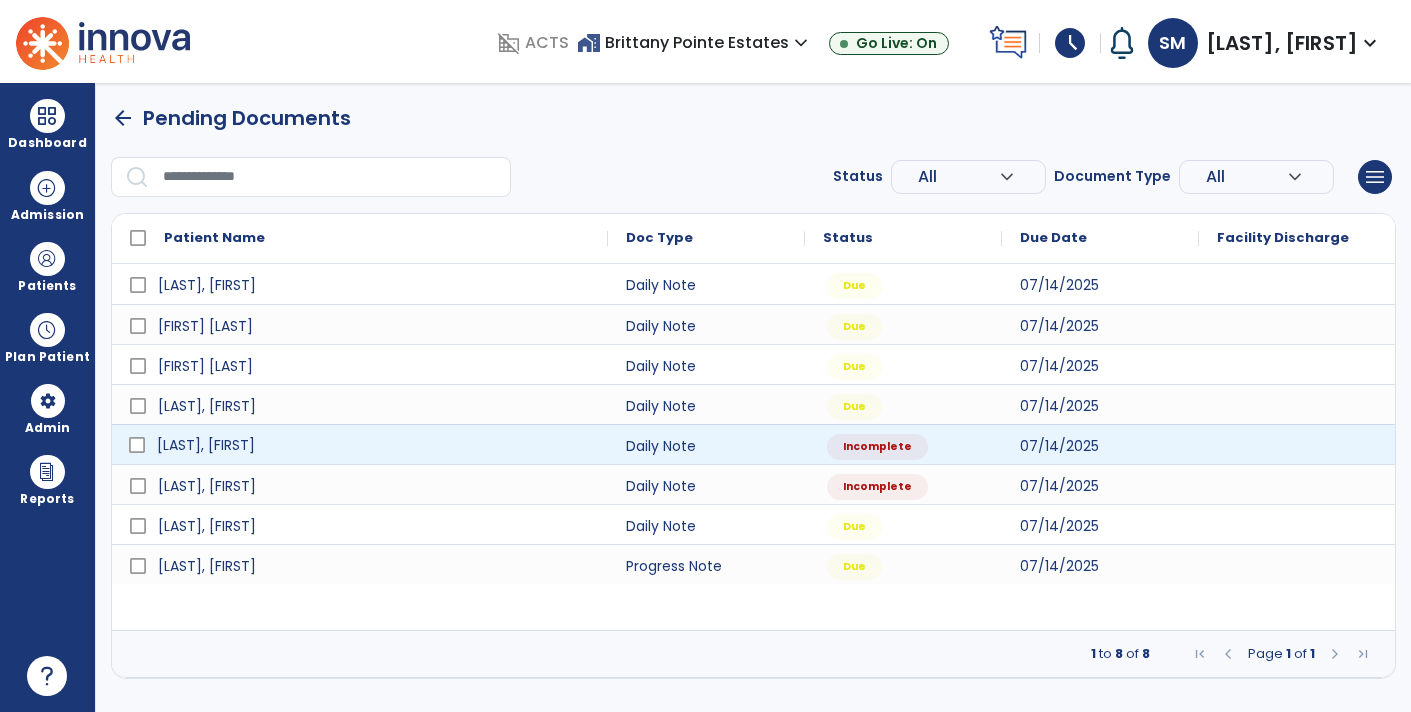 click on "[LAST], [FIRST]" at bounding box center (374, 445) 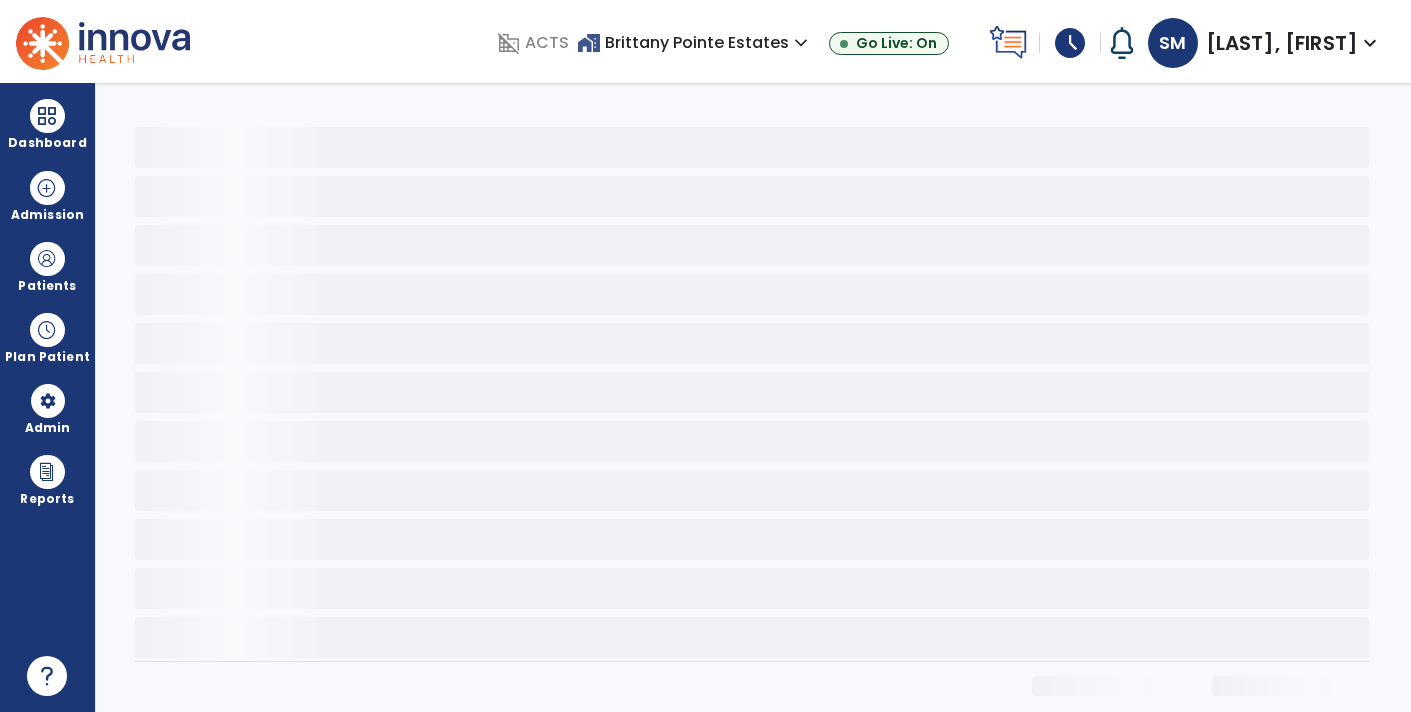 select on "*" 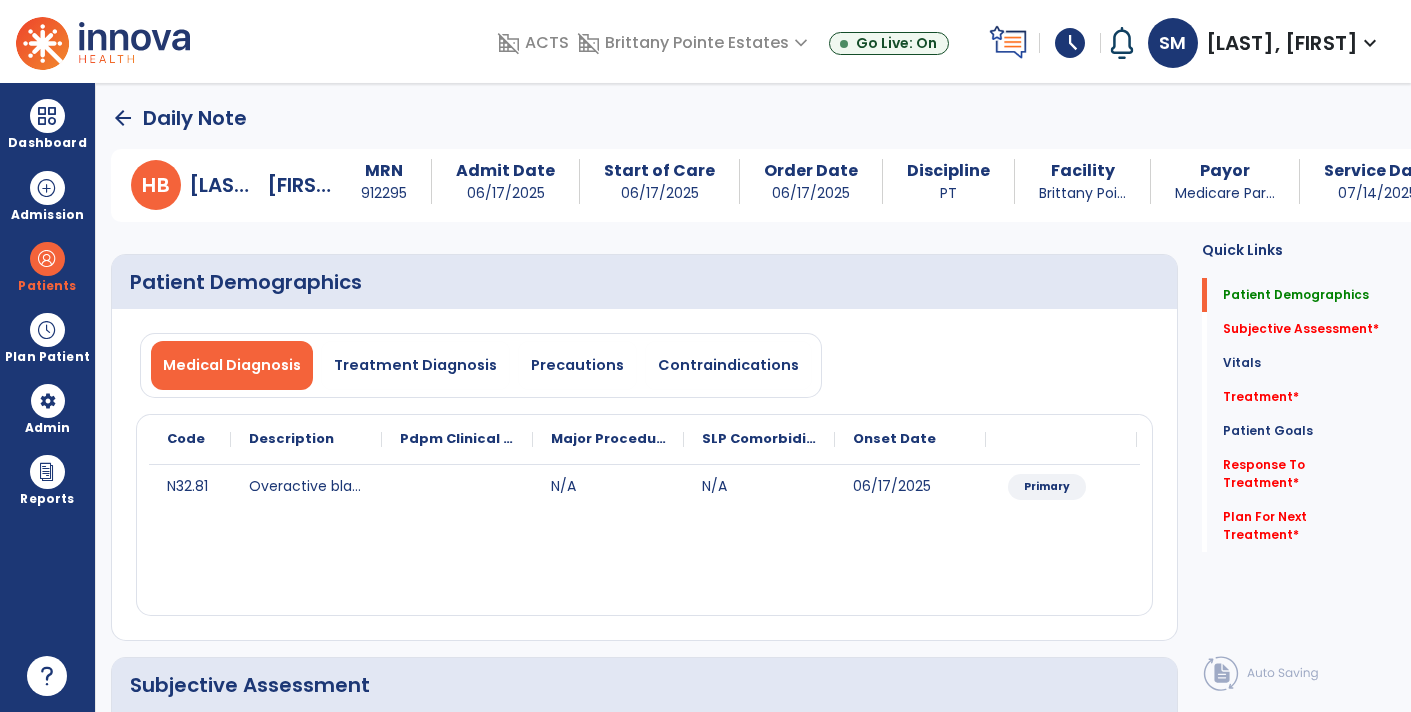 click on "arrow_back" 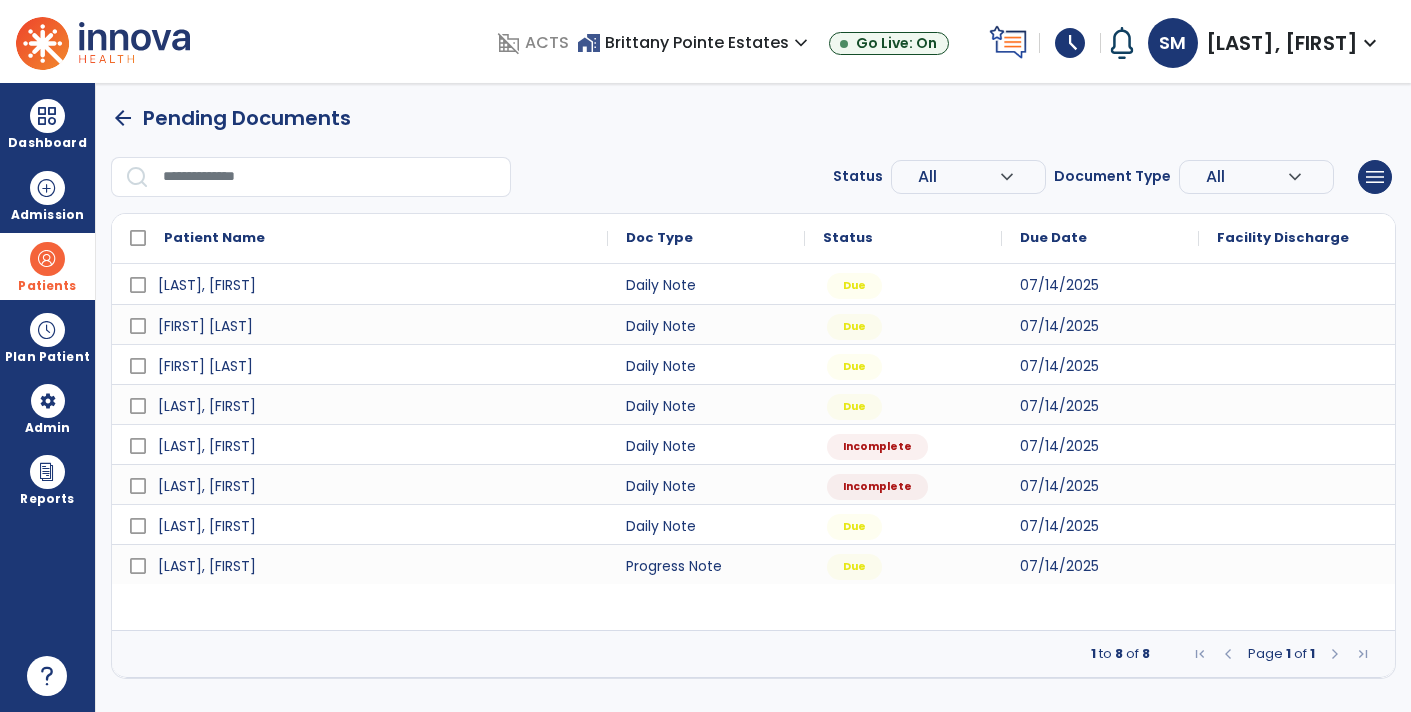 click on "Patients" at bounding box center (47, 286) 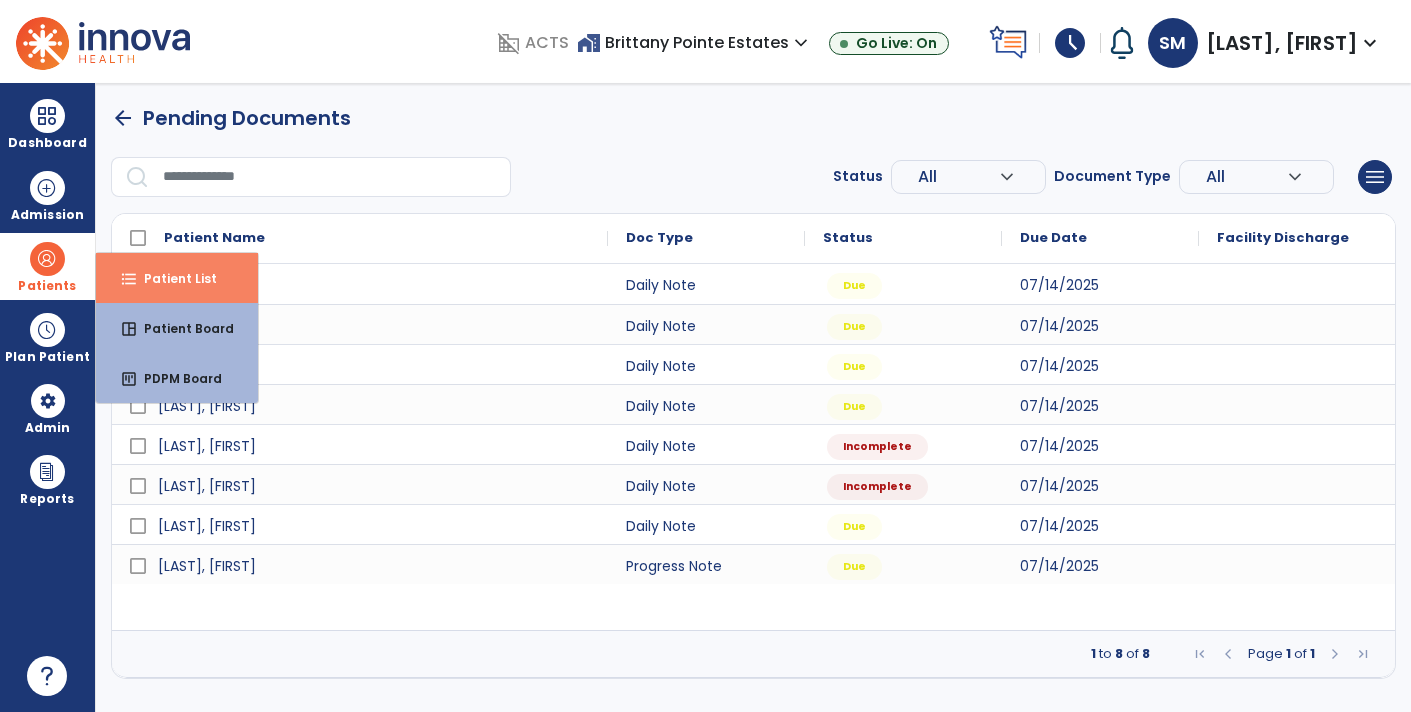 click on "format_list_bulleted  Patient List" at bounding box center (177, 278) 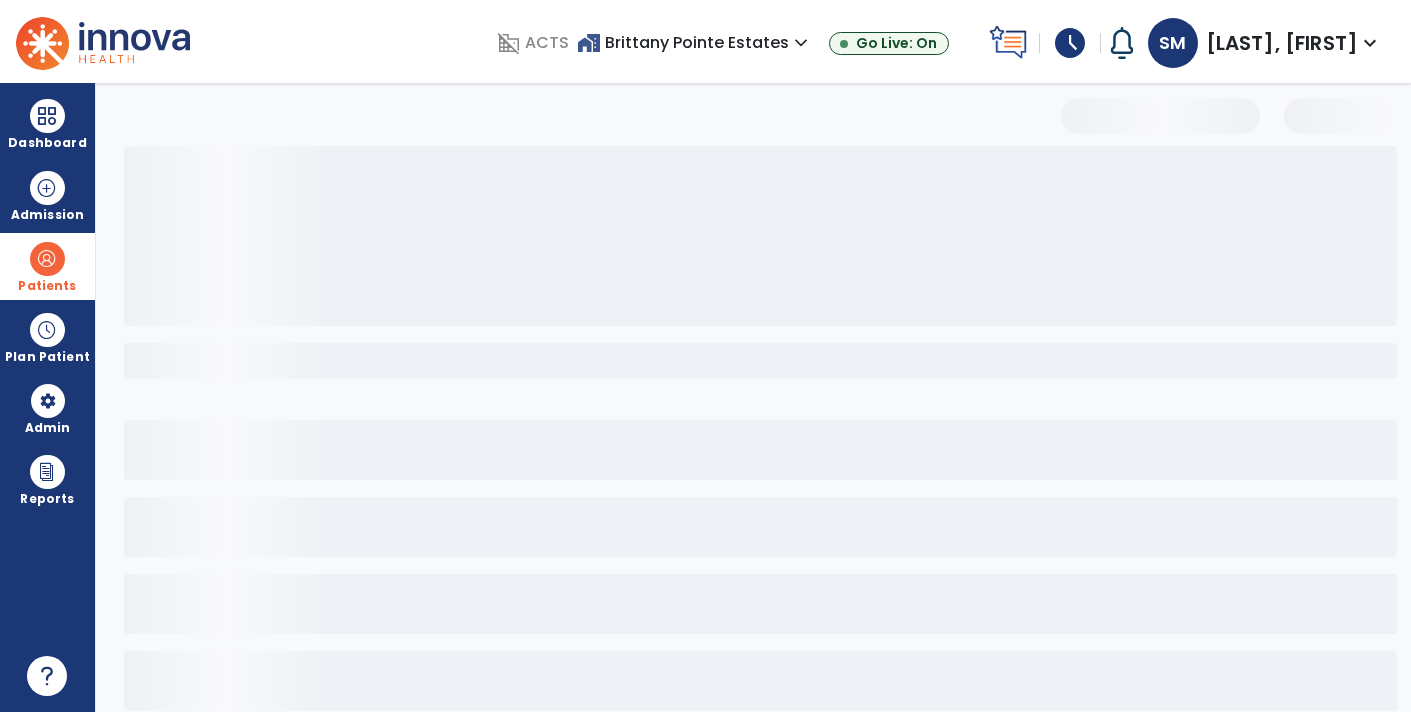 select on "***" 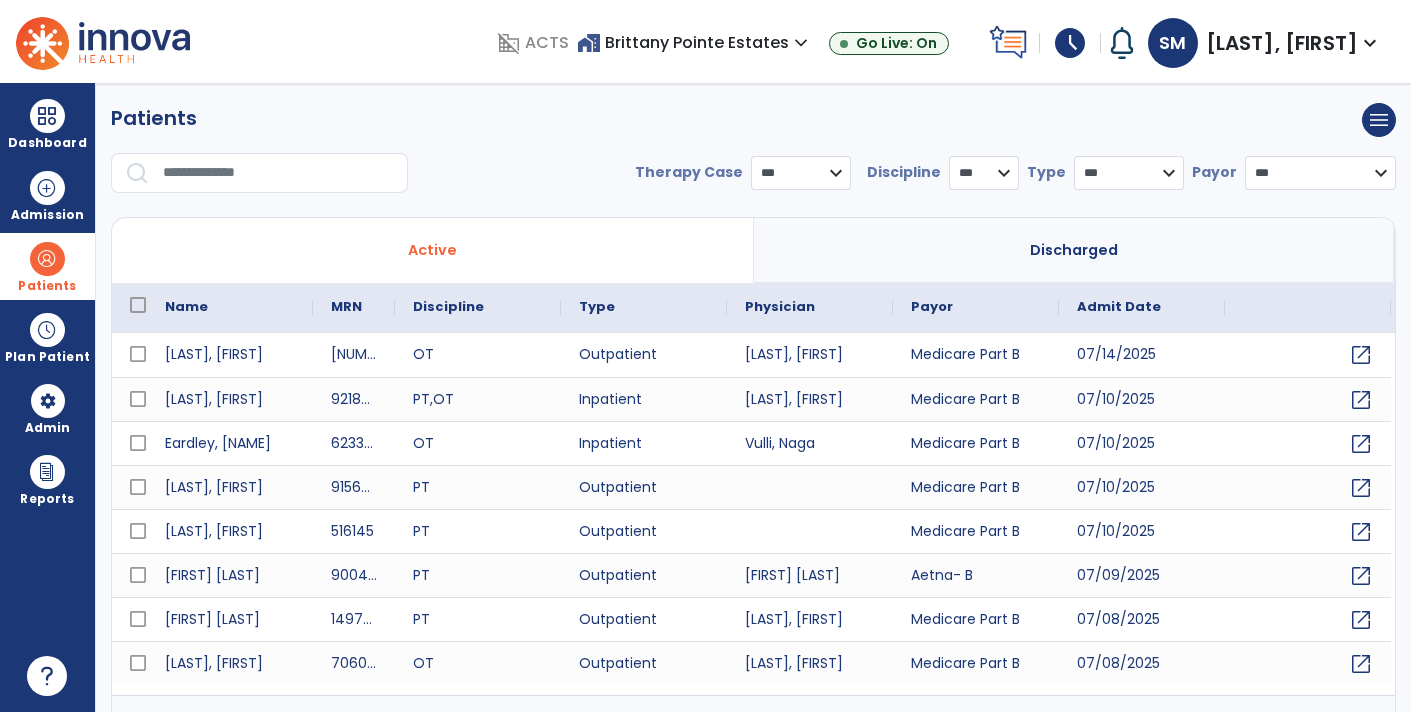 click at bounding box center [278, 173] 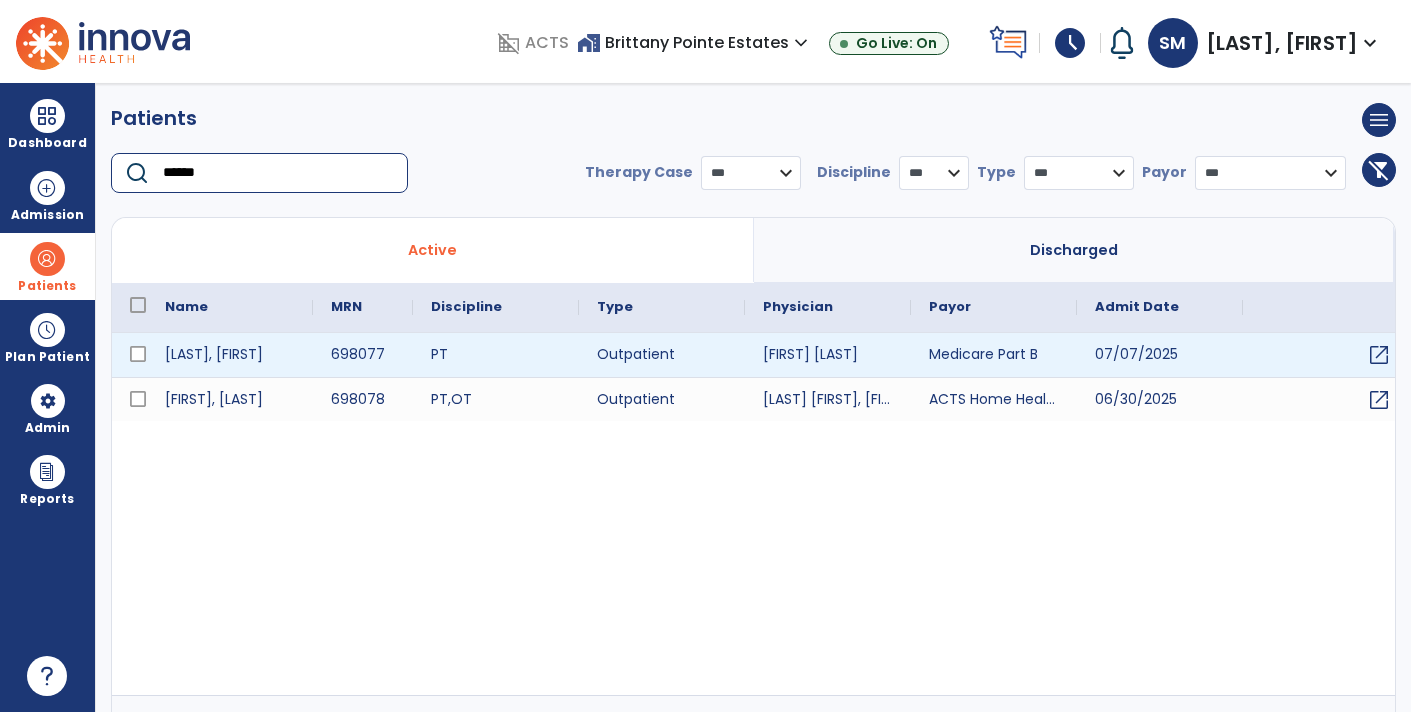 type on "******" 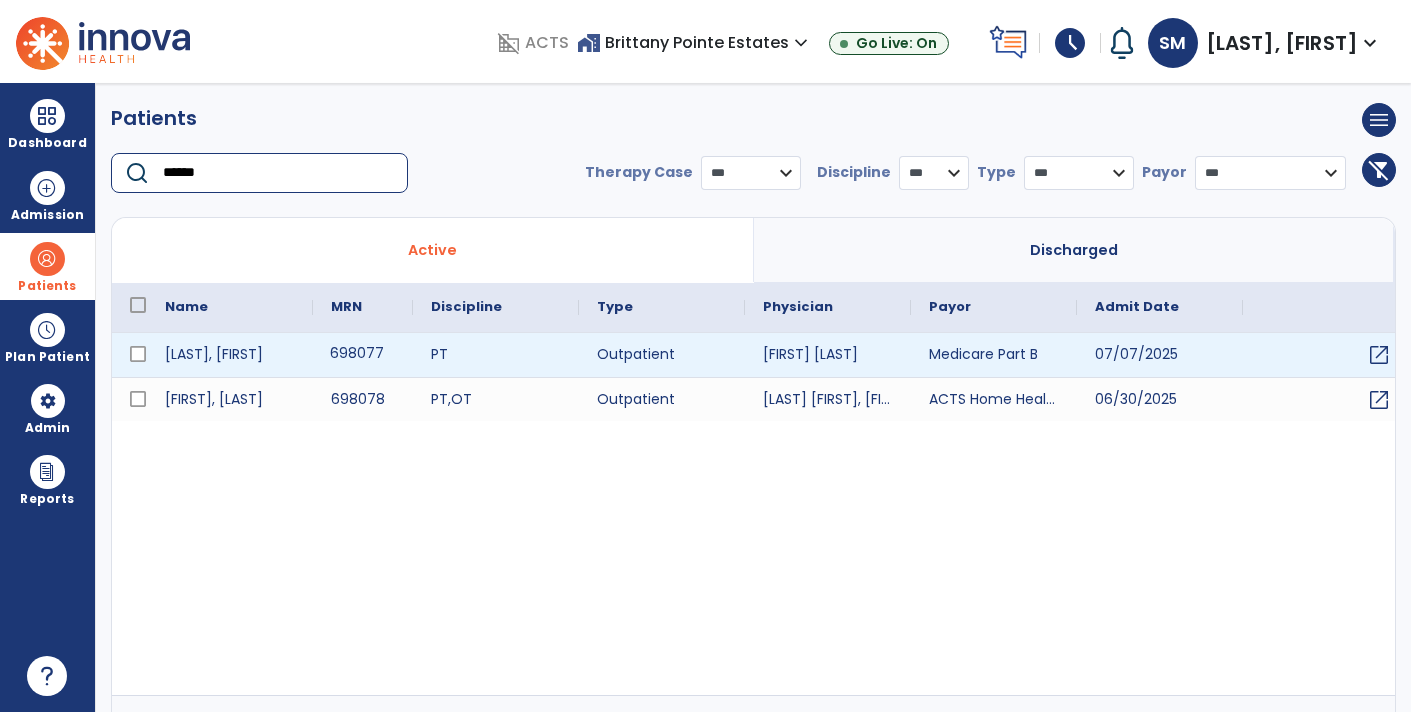 click on "698077" at bounding box center [363, 355] 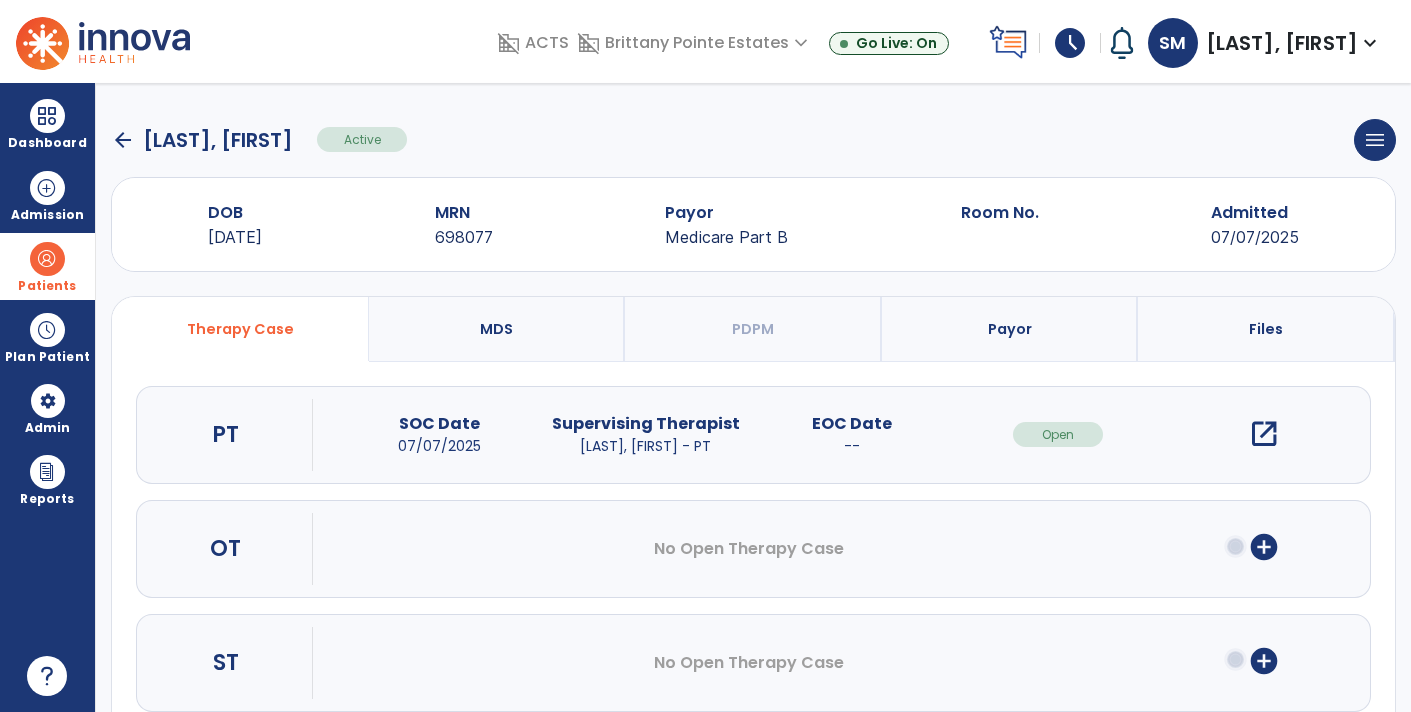 click on "open_in_new" at bounding box center [1264, 434] 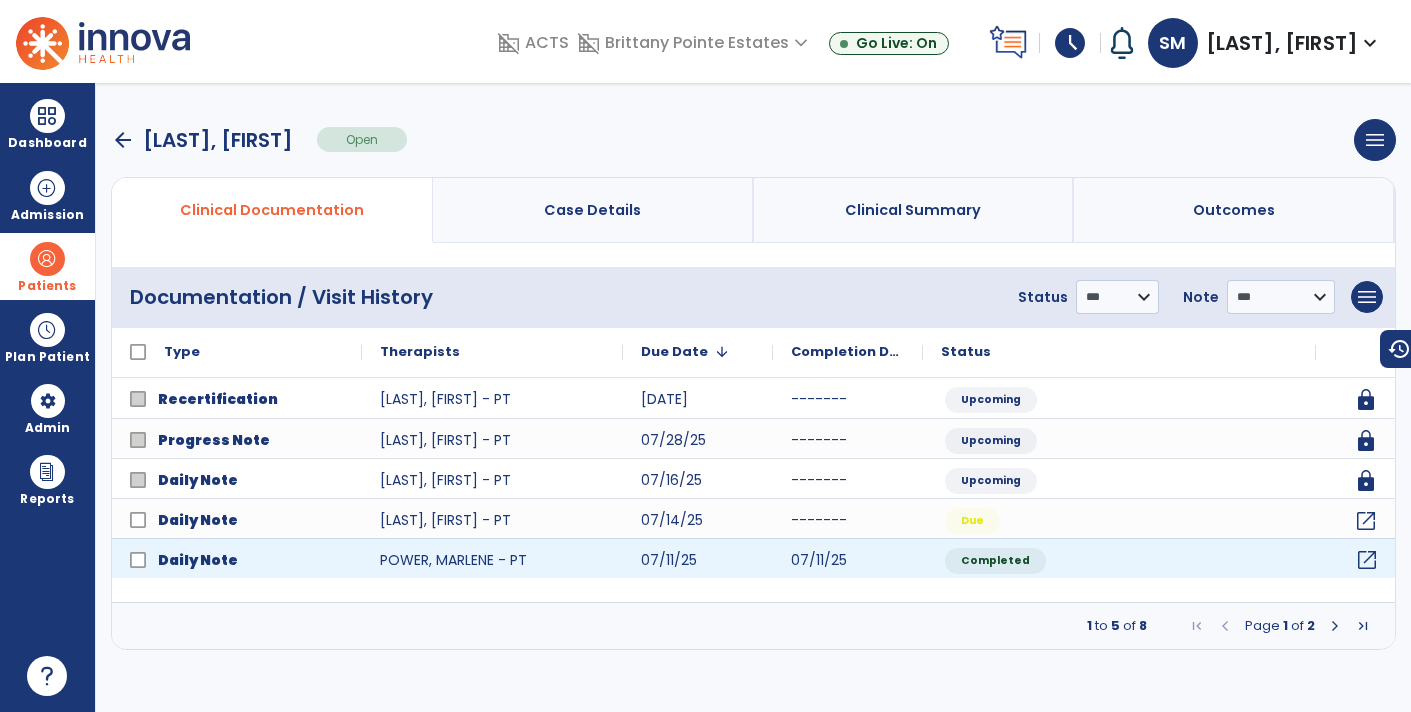 click on "open_in_new" 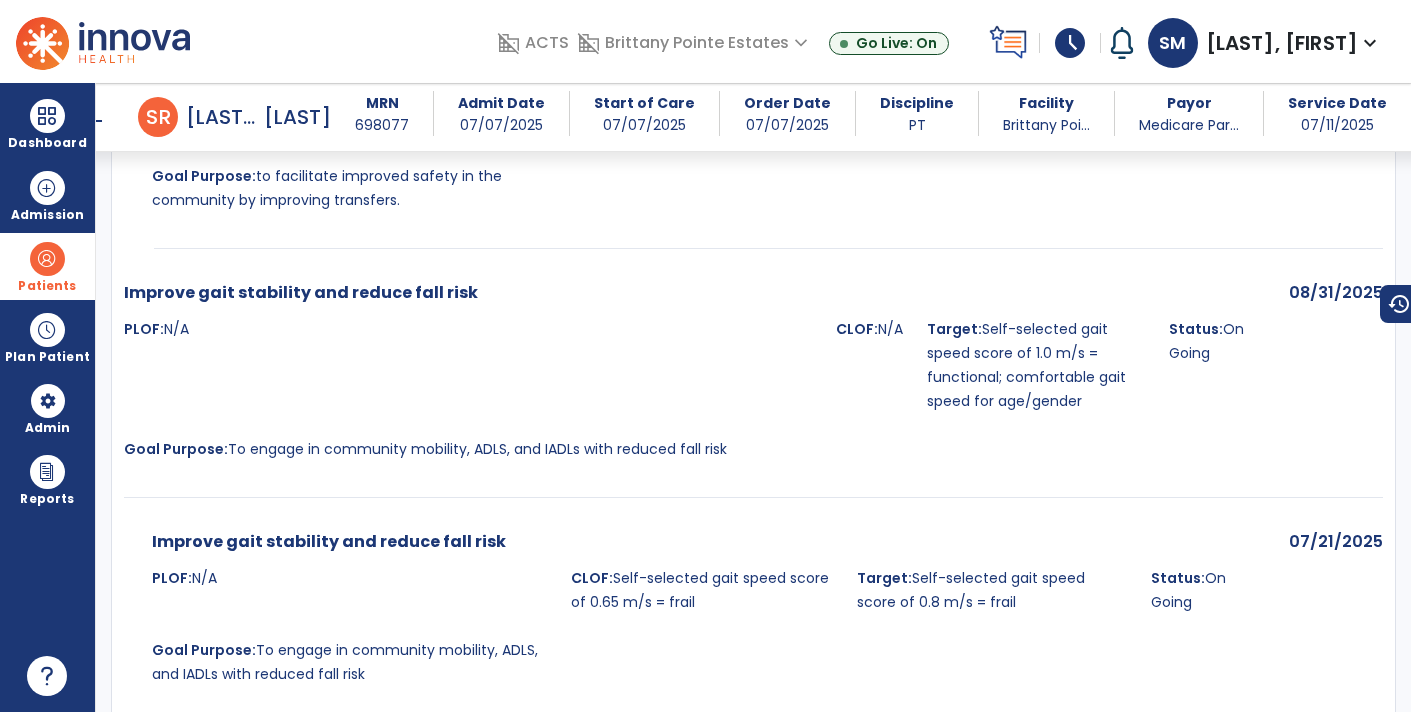 scroll, scrollTop: 3709, scrollLeft: 0, axis: vertical 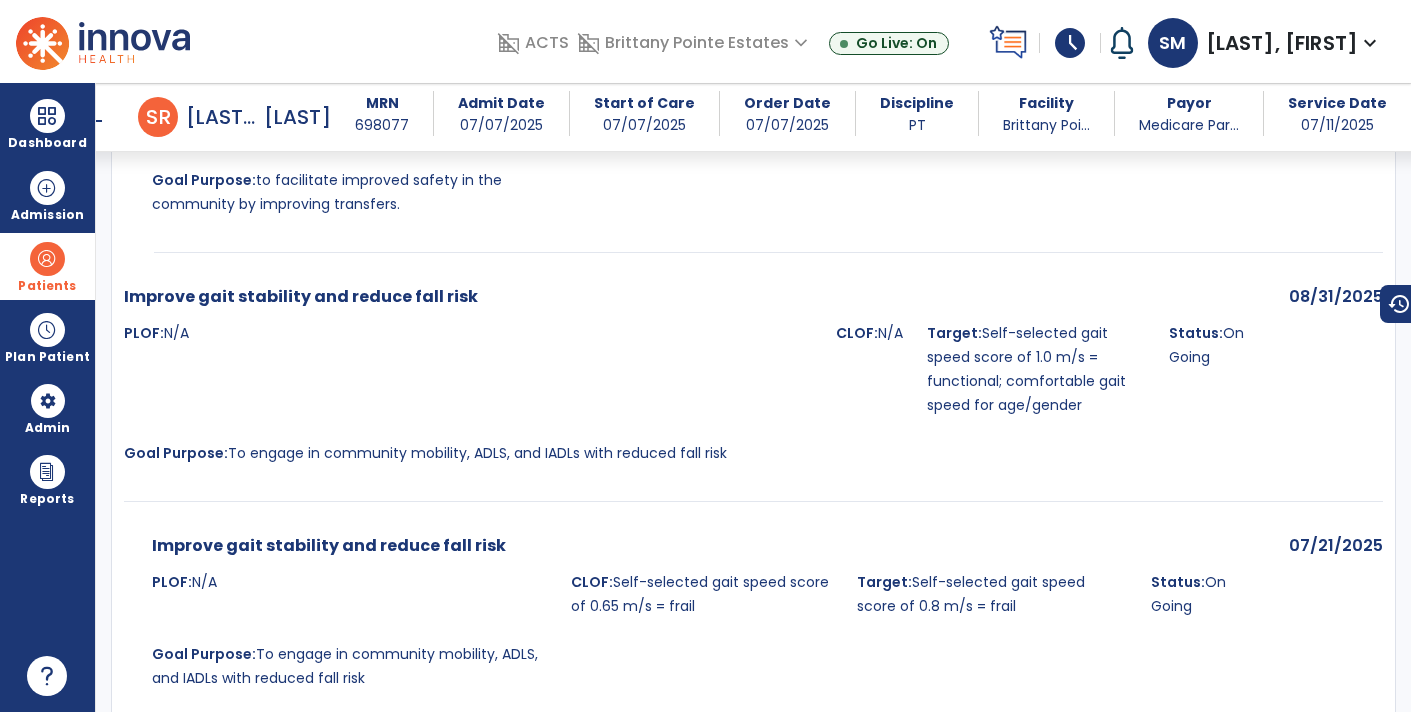 click on "arrow_back" at bounding box center (94, 121) 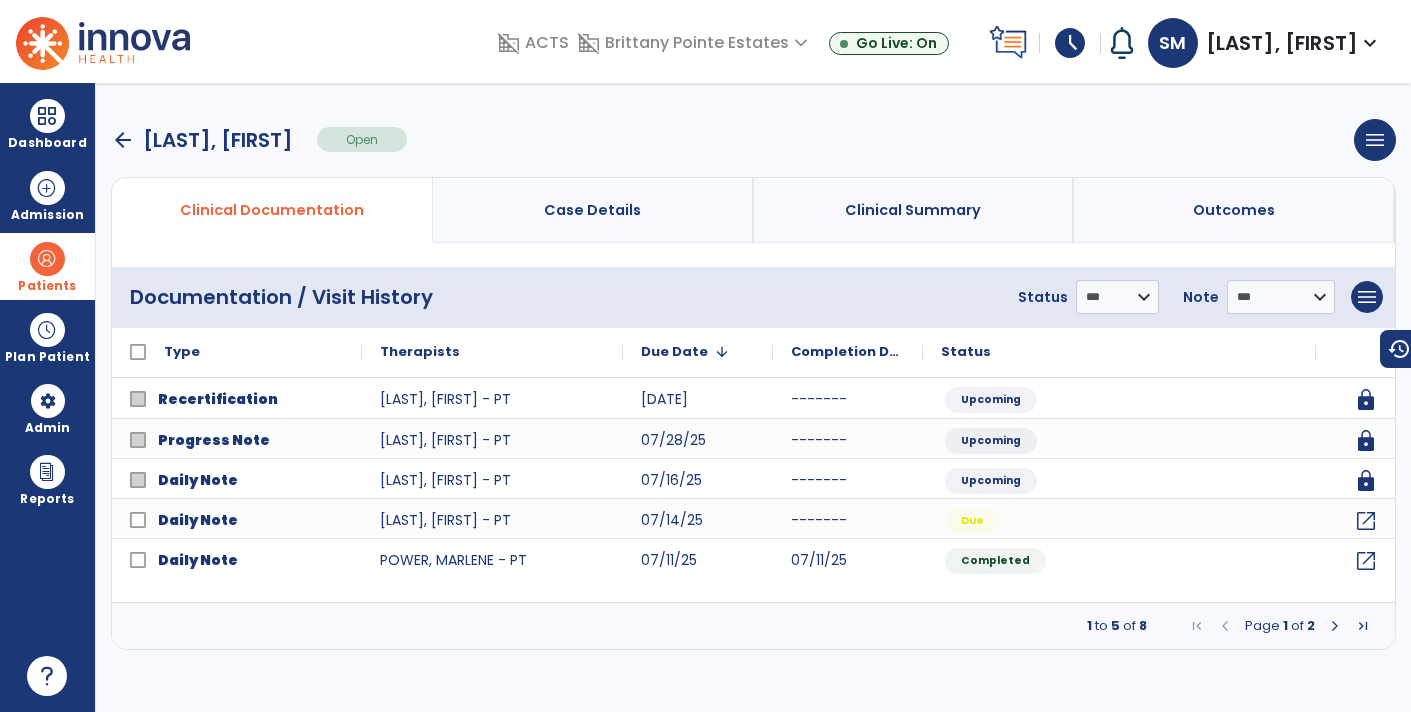 click on "arrow_back" at bounding box center [123, 140] 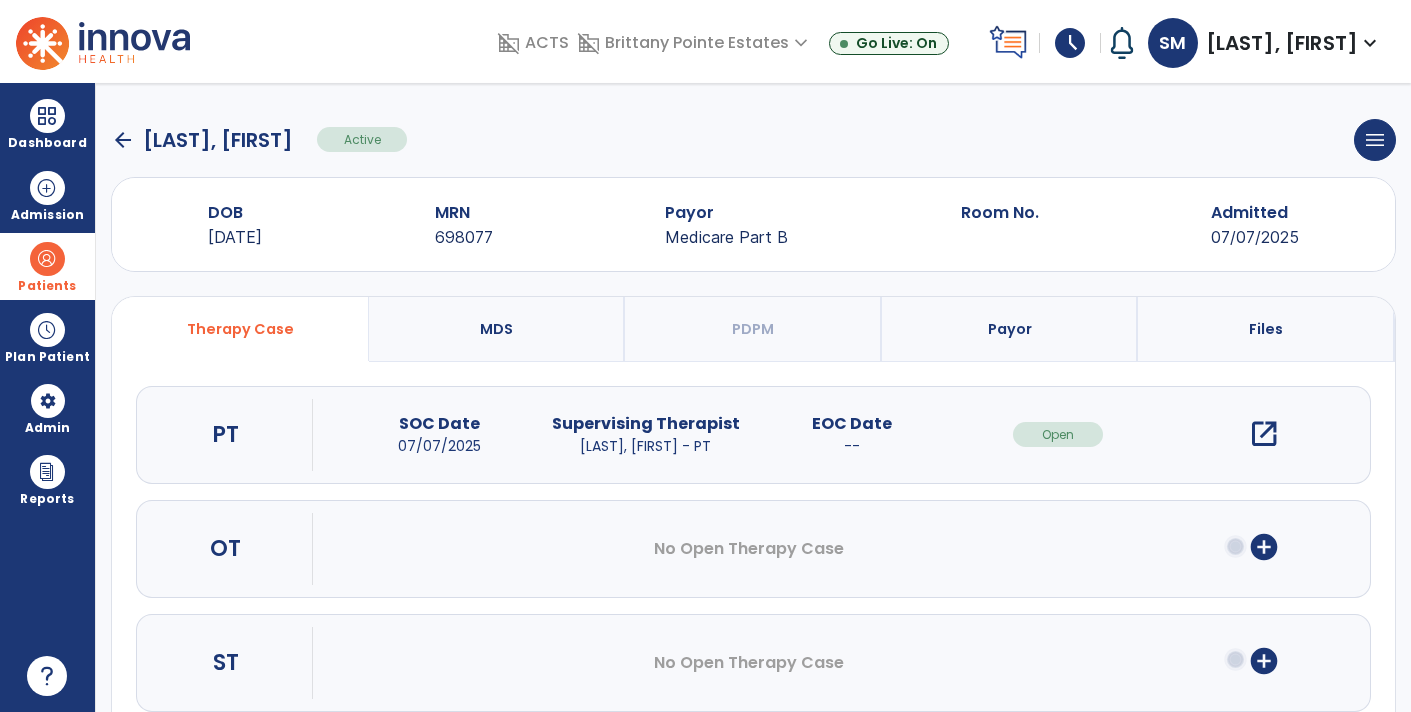 click on "arrow_back" 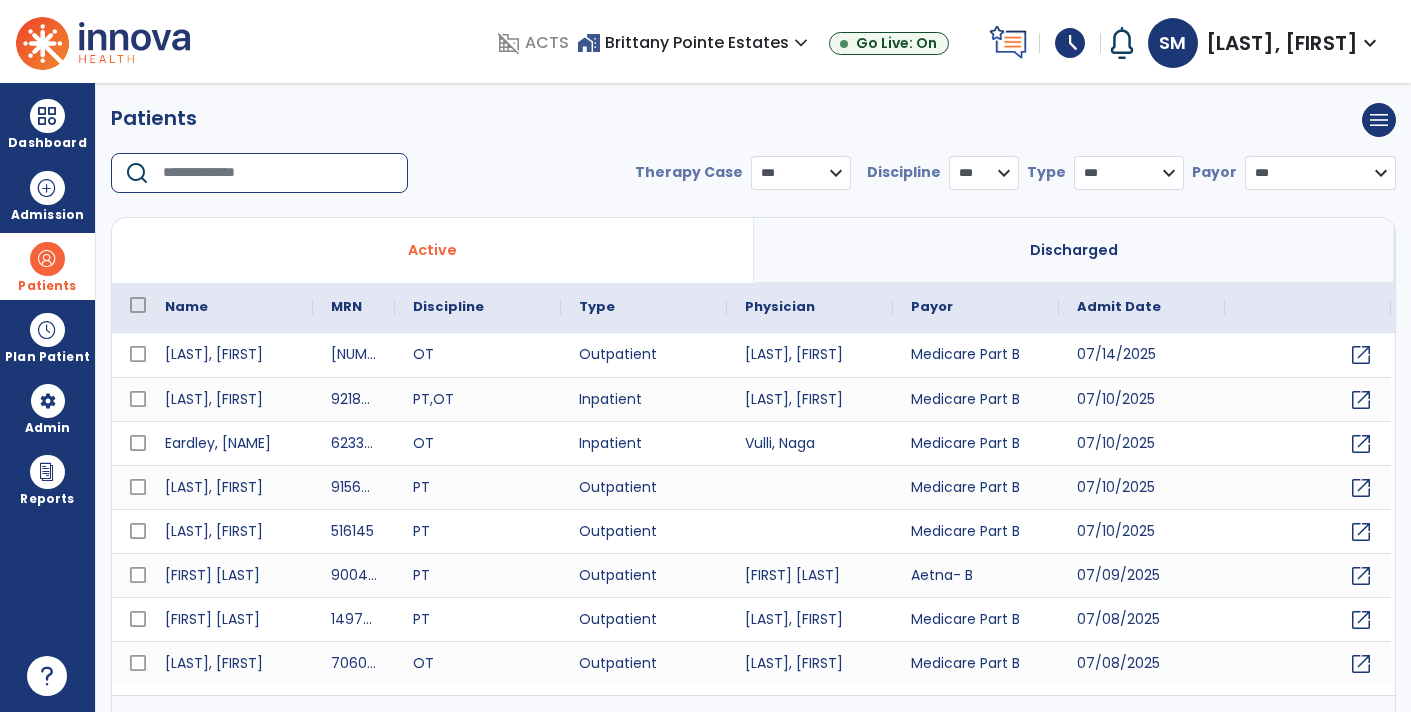 click at bounding box center [278, 173] 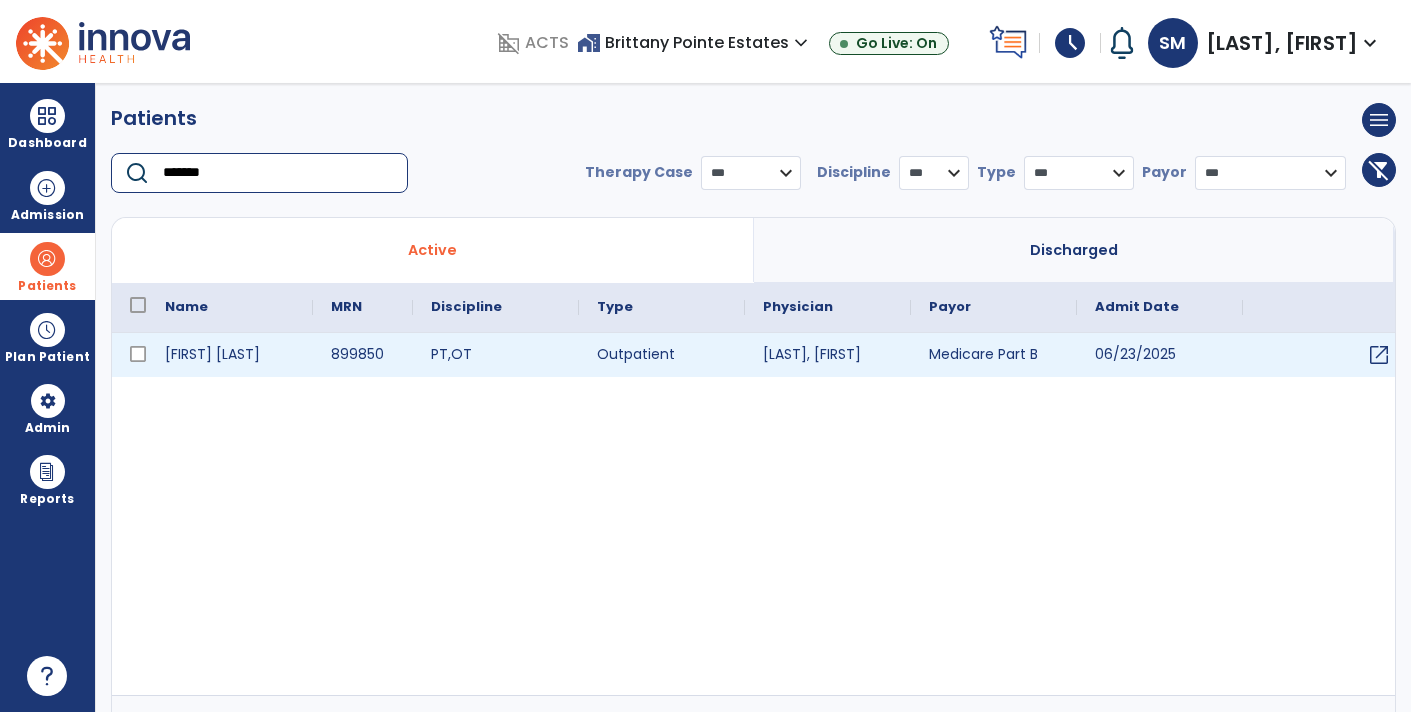 type on "*******" 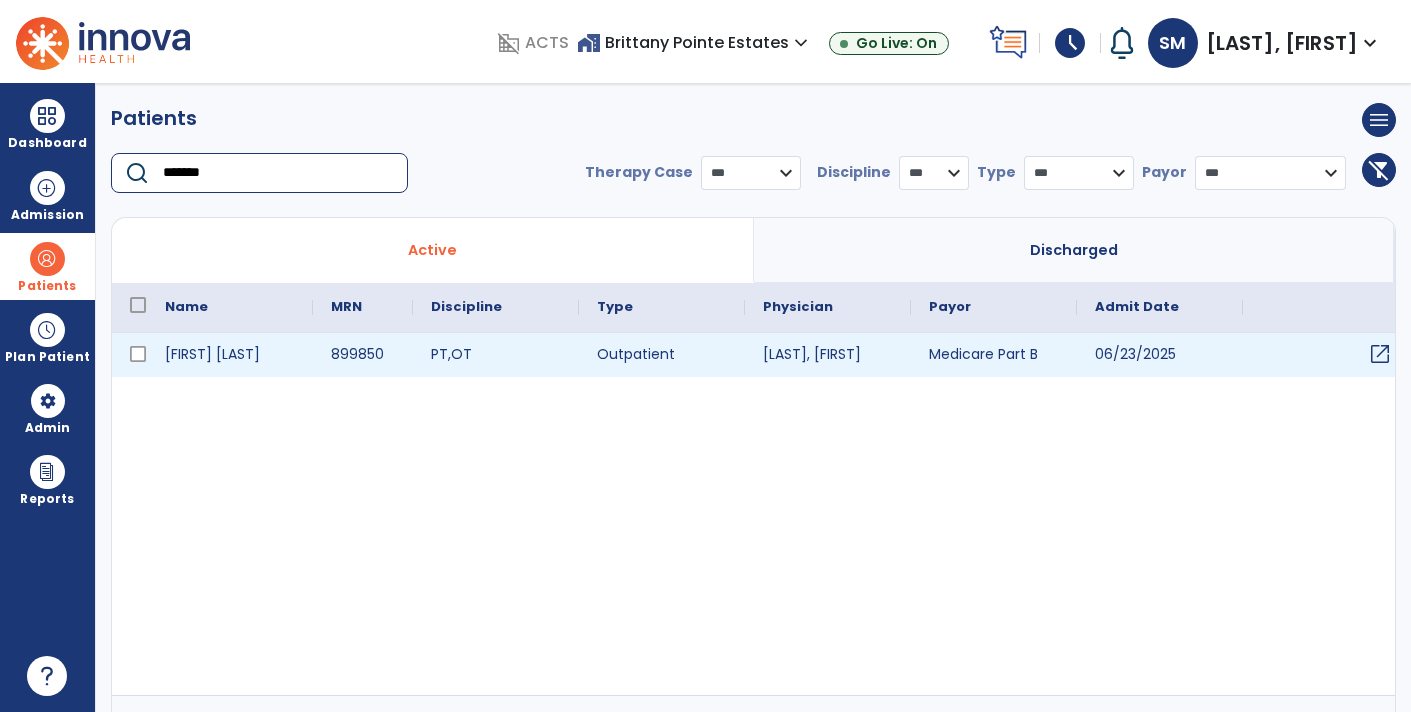 click on "open_in_new" at bounding box center [1380, 354] 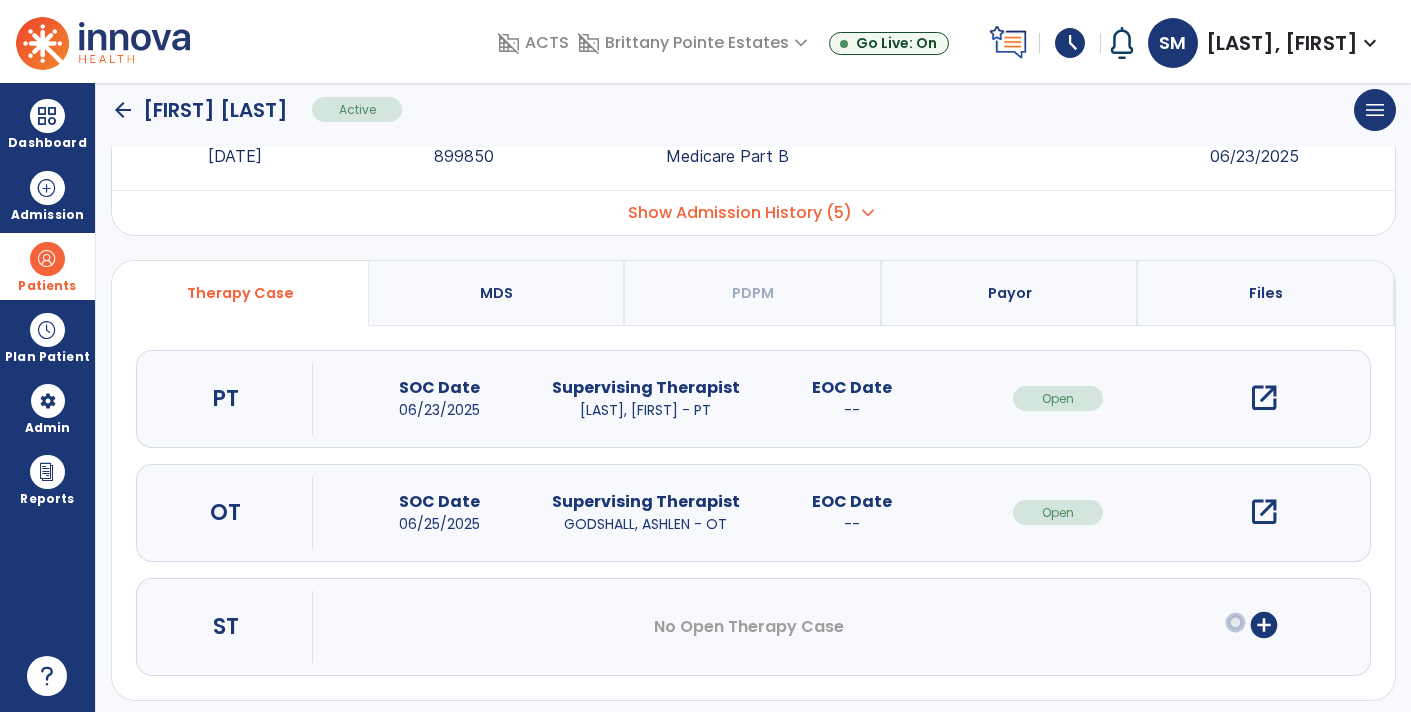 scroll, scrollTop: 89, scrollLeft: 0, axis: vertical 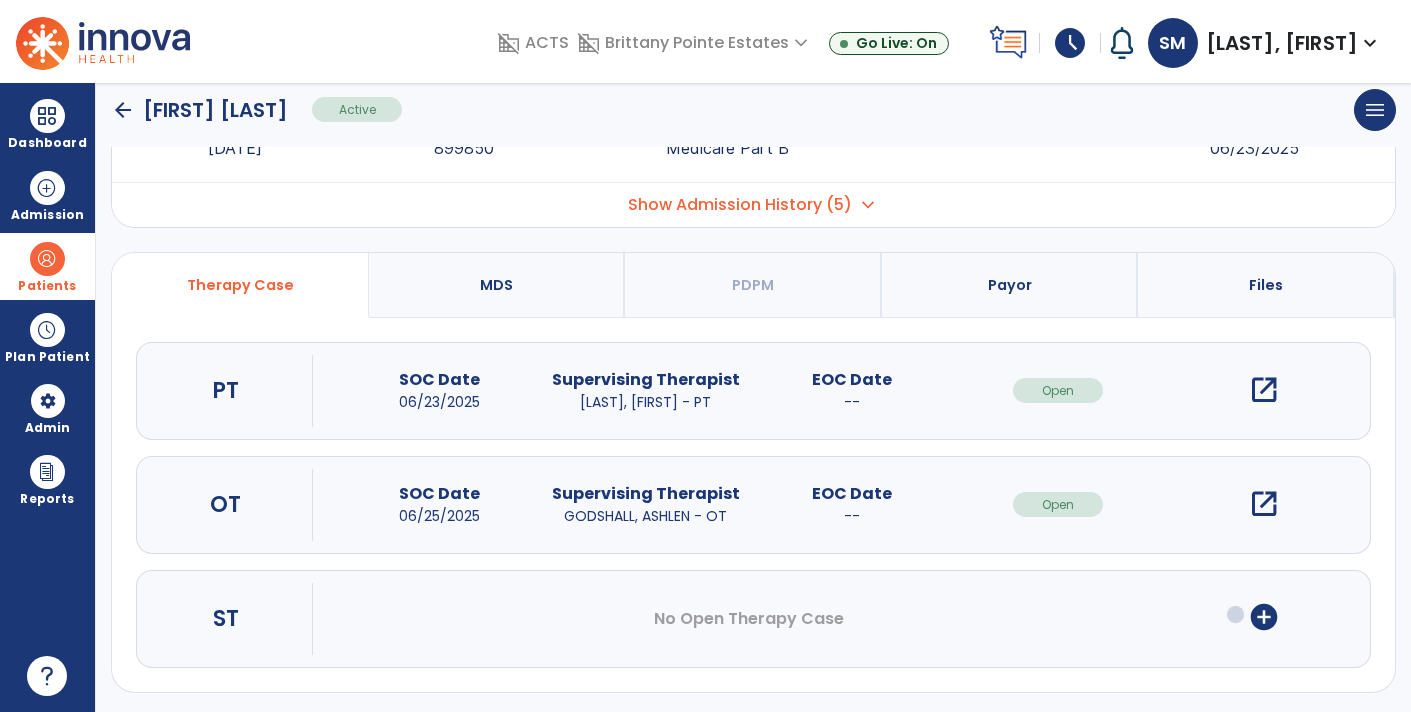 click on "open_in_new" at bounding box center (1264, 390) 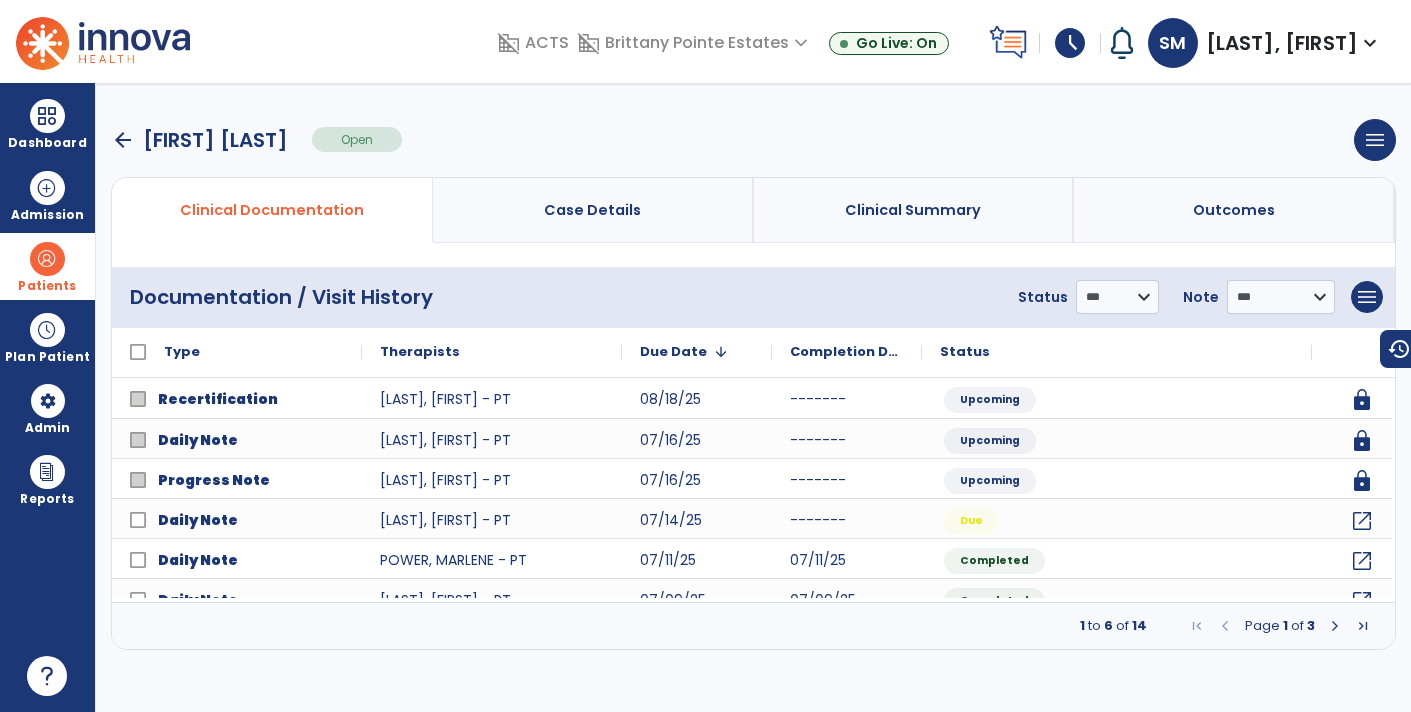 scroll, scrollTop: 0, scrollLeft: 0, axis: both 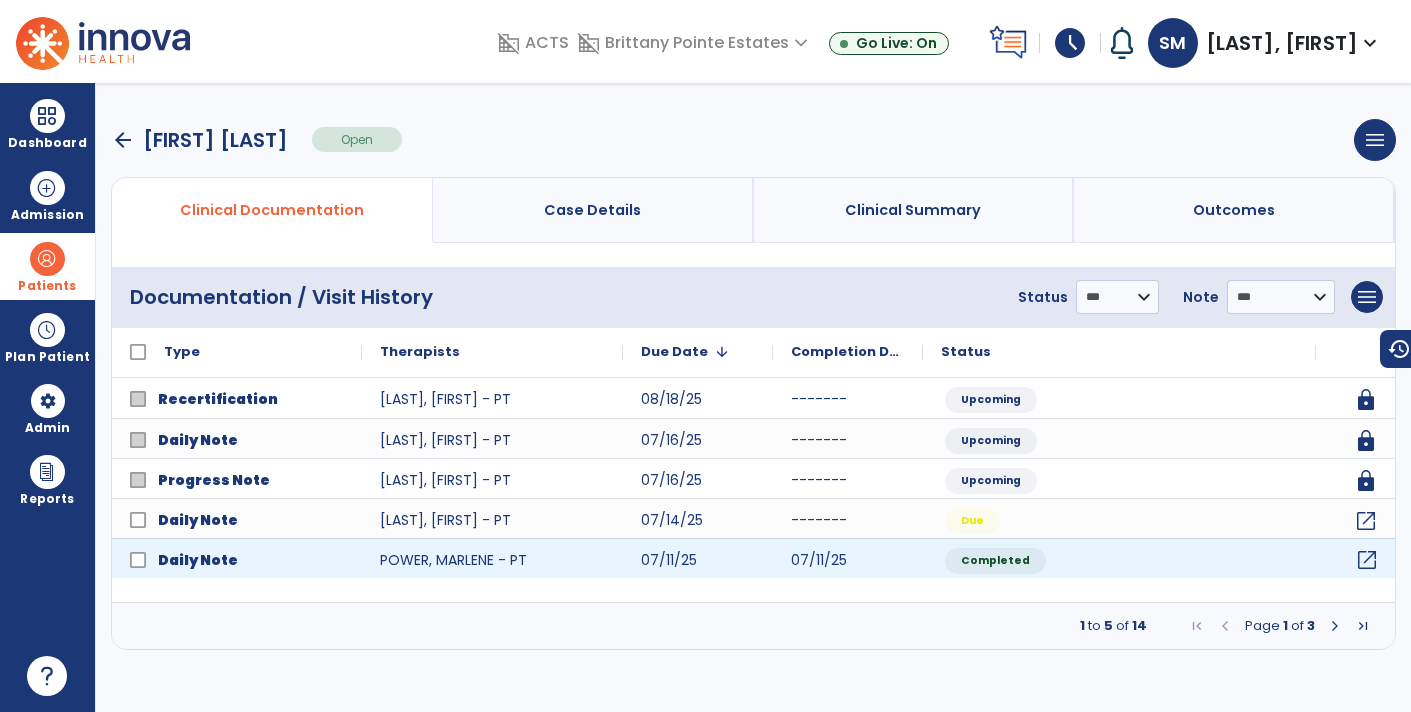 click on "open_in_new" 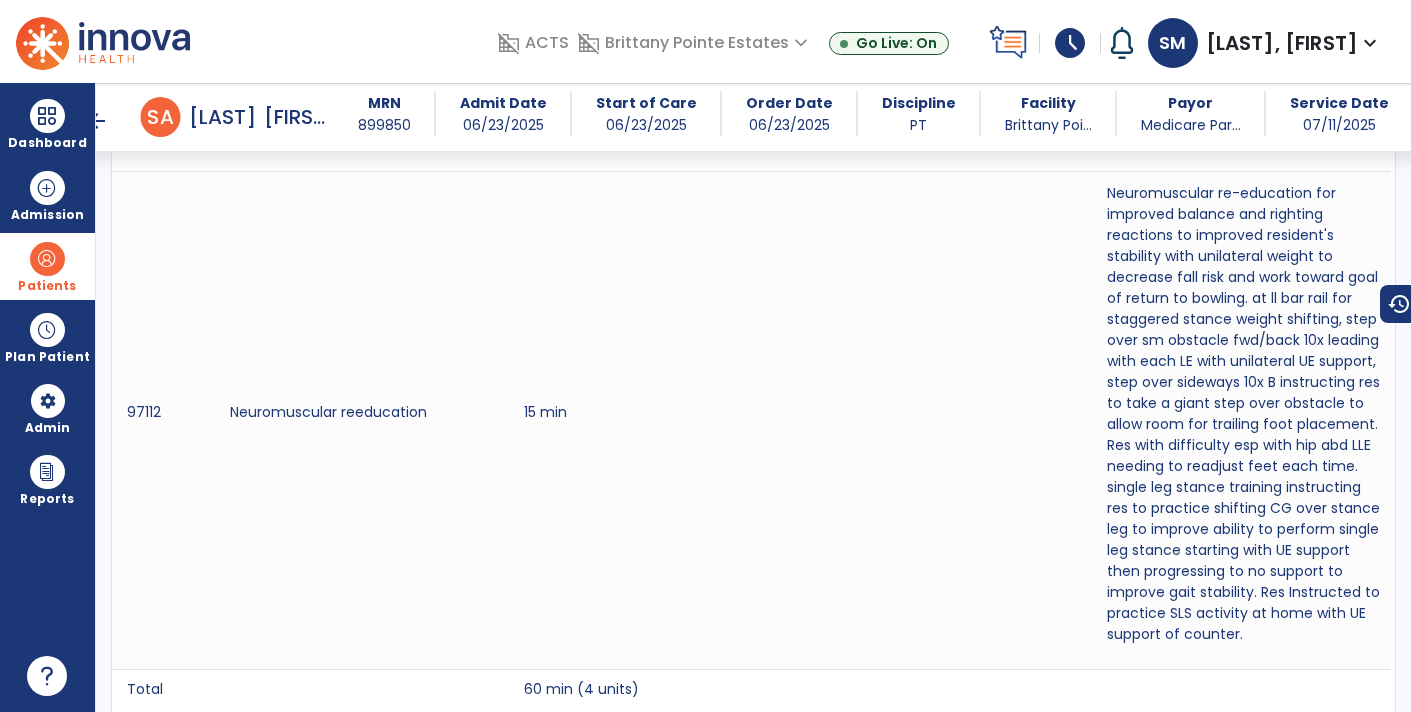 scroll, scrollTop: 2062, scrollLeft: 0, axis: vertical 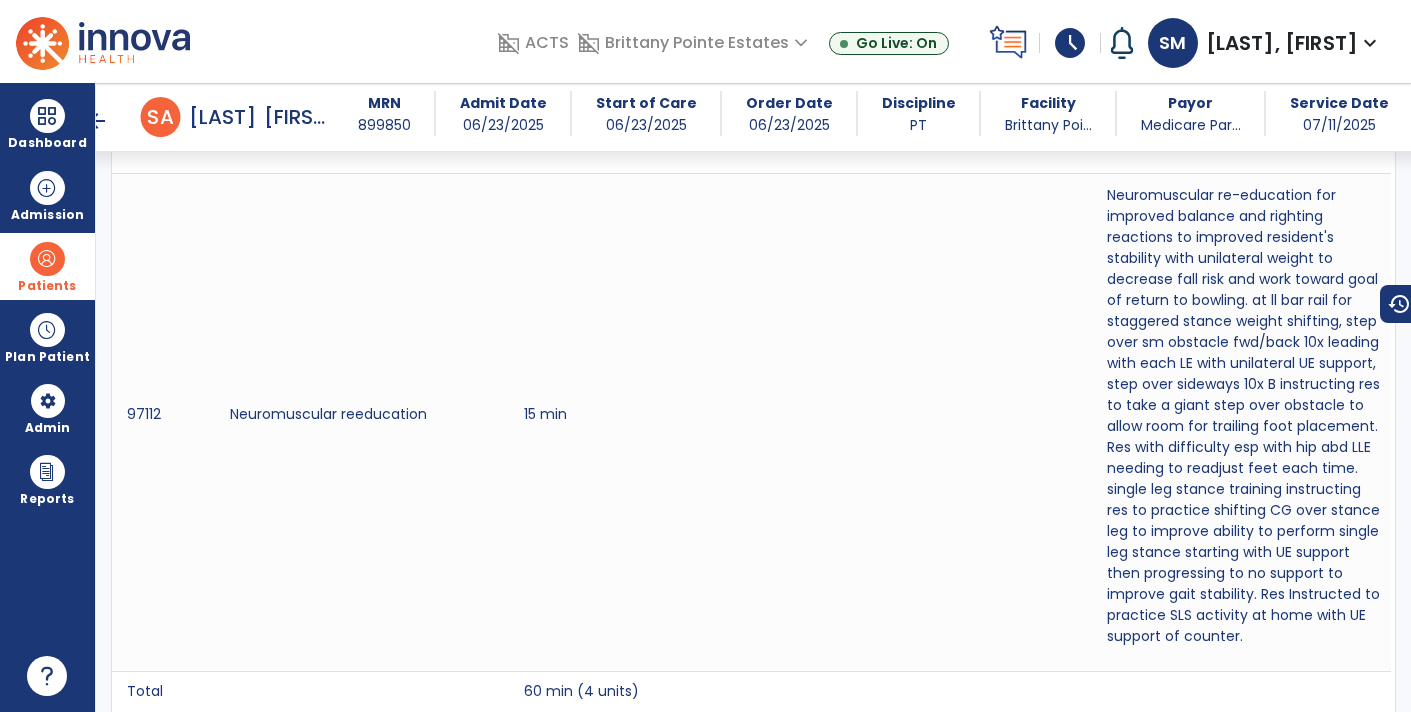 click on "arrow_back" at bounding box center (97, 121) 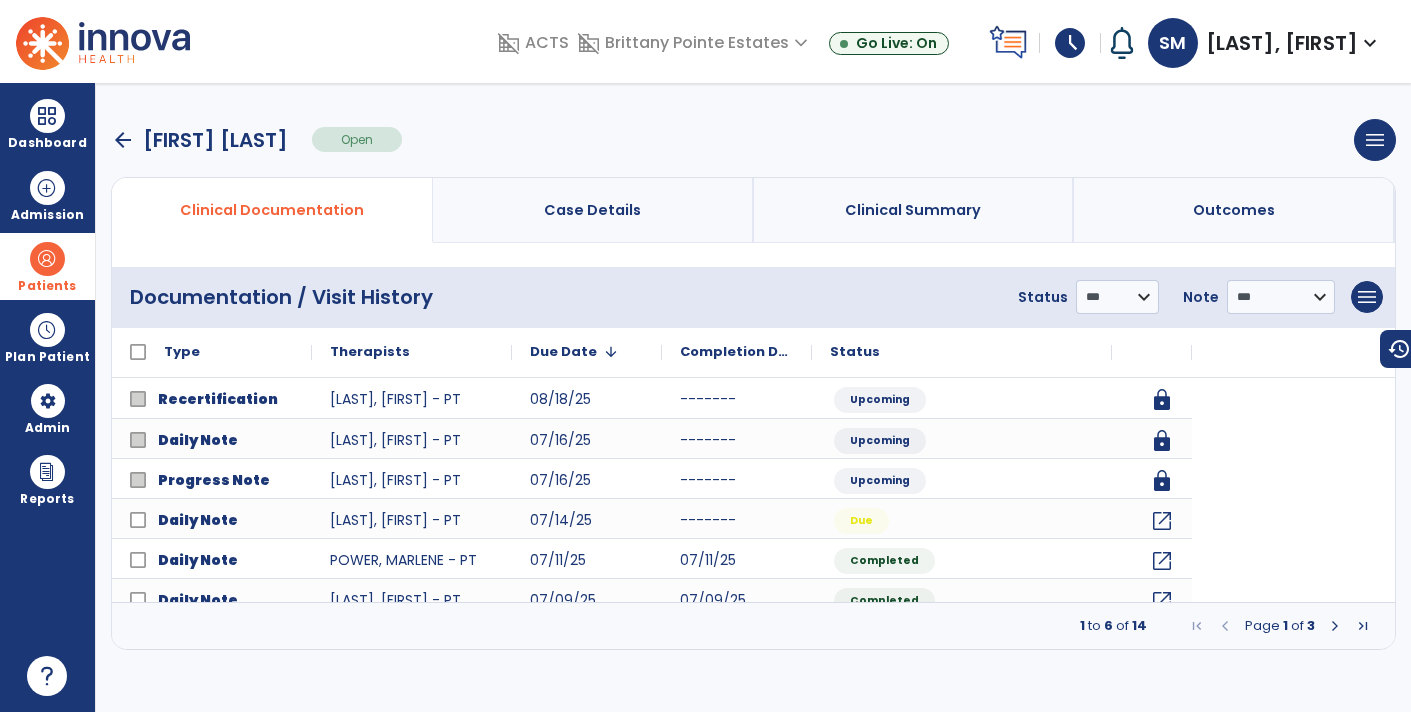 scroll, scrollTop: 0, scrollLeft: 0, axis: both 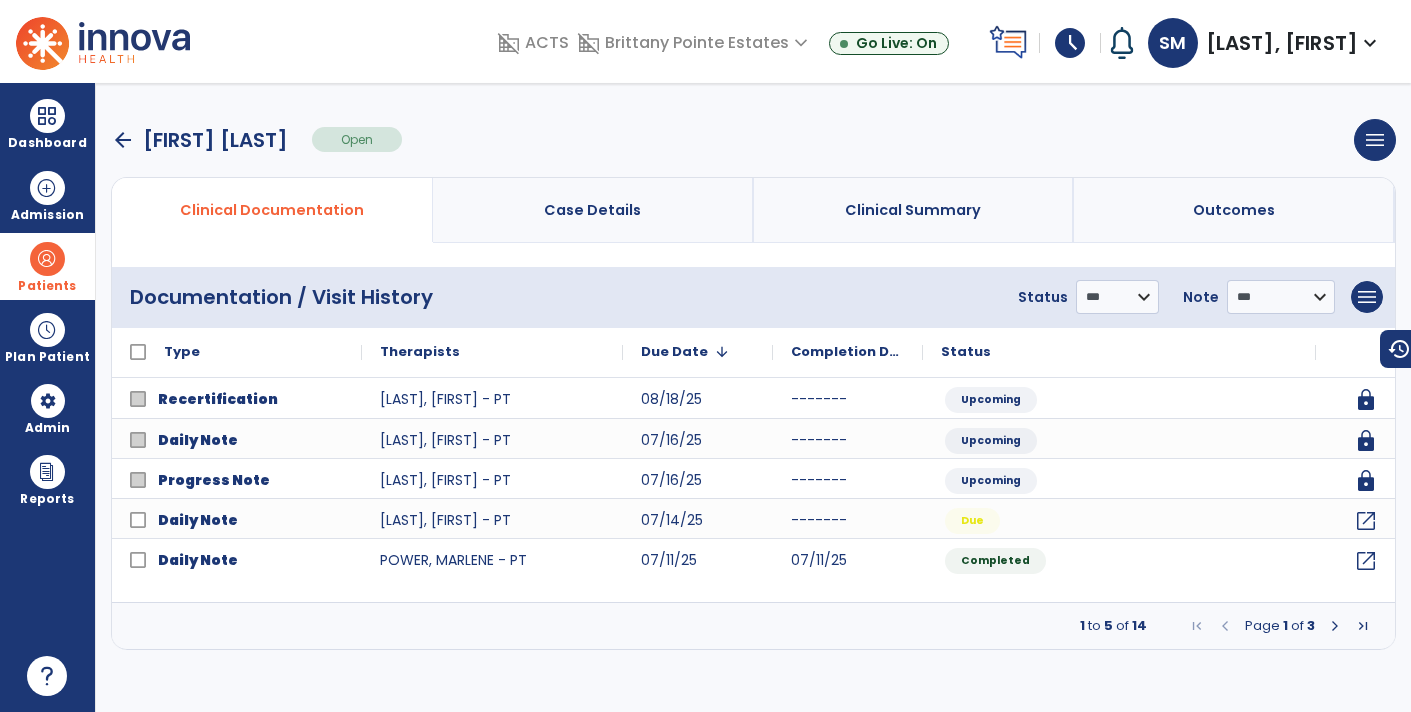 click on "**********" at bounding box center [753, 397] 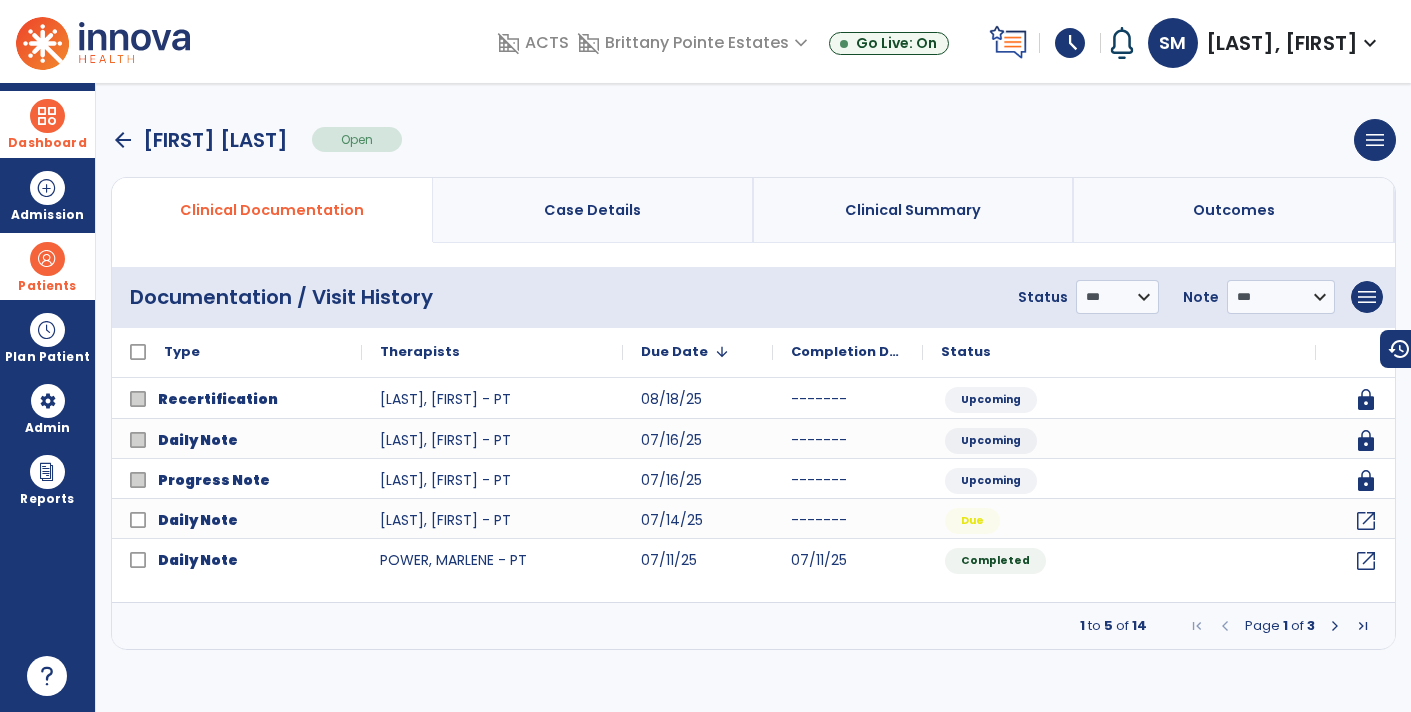 click on "Dashboard  dashboard  Therapist Dashboard  view_quilt  Operations Dashboard" at bounding box center [47, 124] 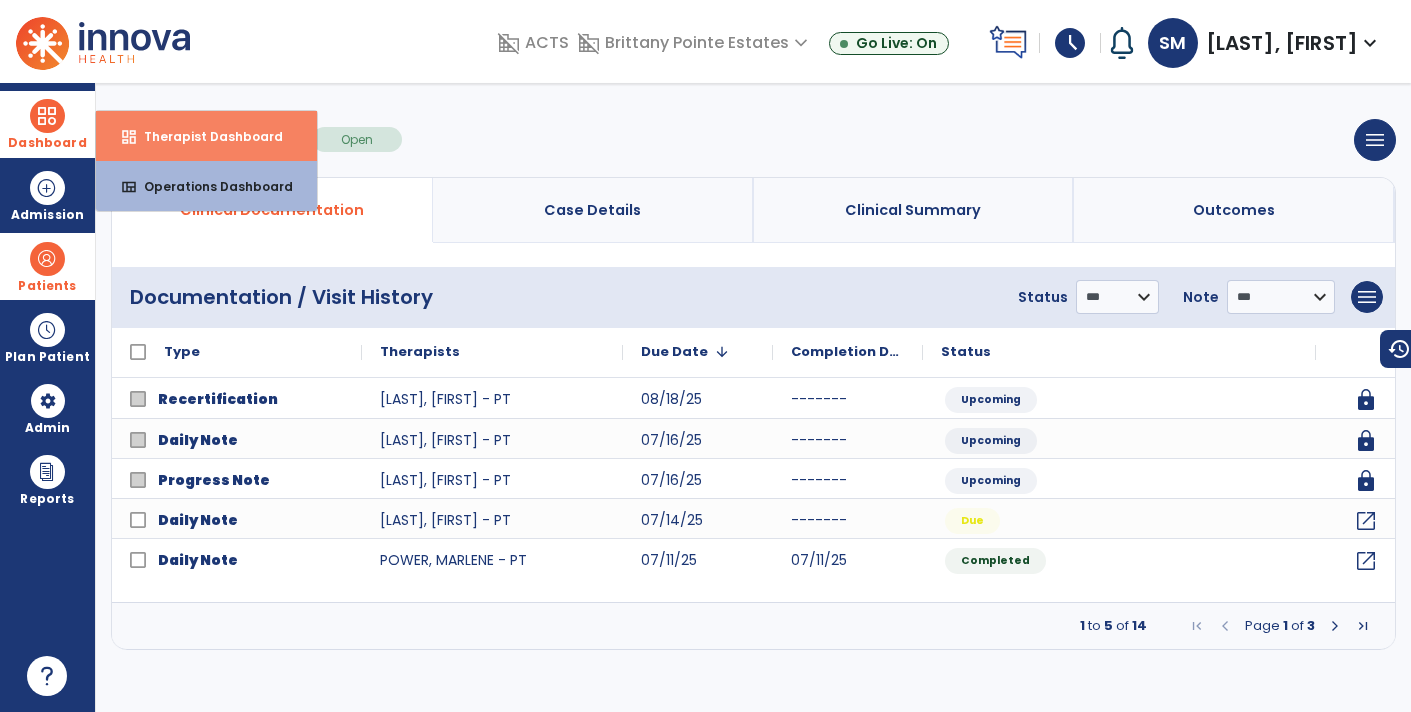 click on "dashboard  Therapist Dashboard" at bounding box center (206, 136) 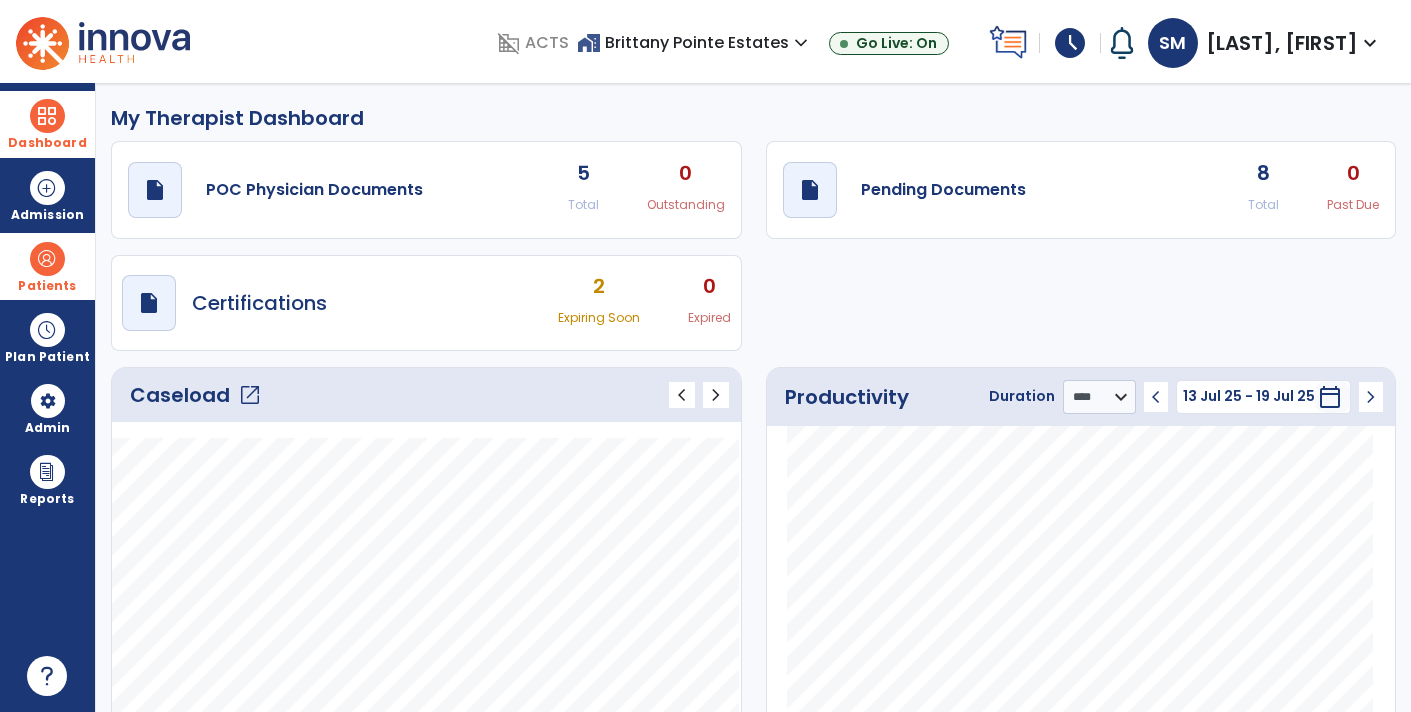 scroll, scrollTop: 0, scrollLeft: 0, axis: both 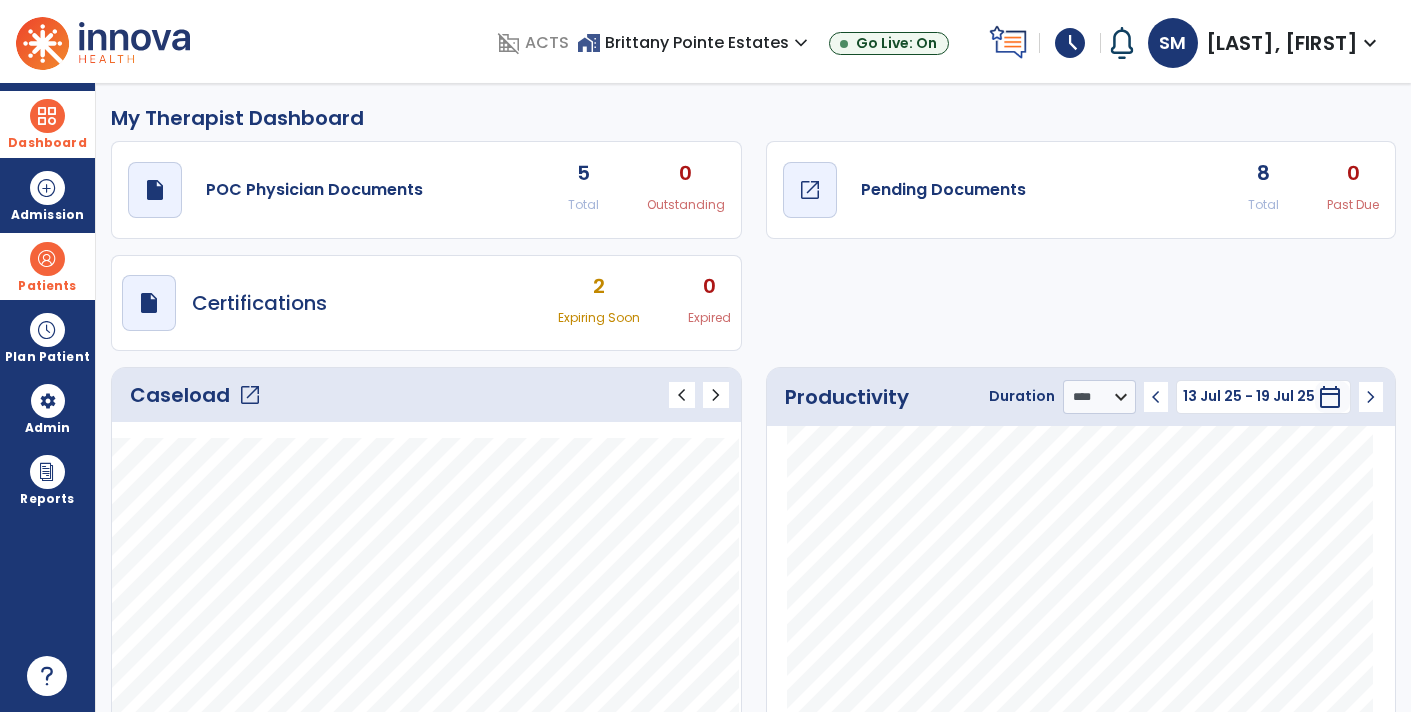 click on "draft   open_in_new  Pending Documents" 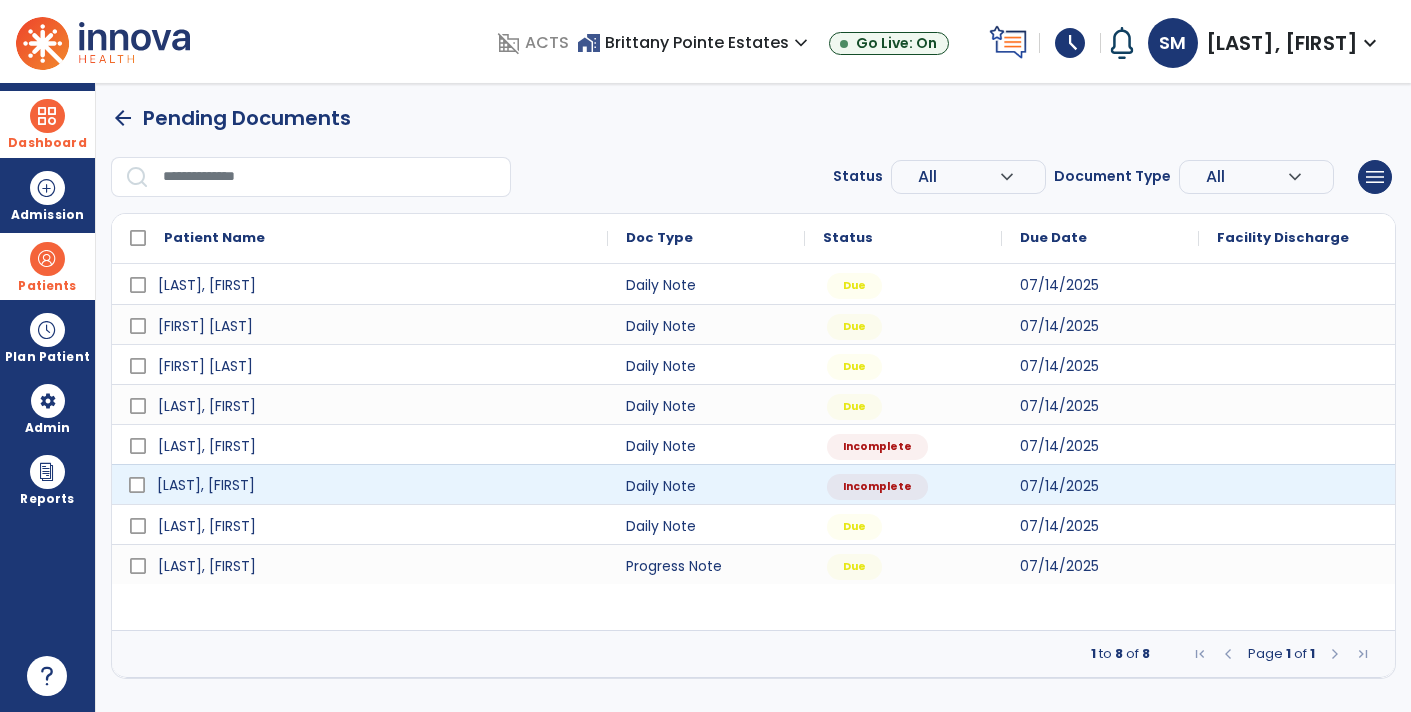 click on "[LAST], [FIRST]" at bounding box center [374, 485] 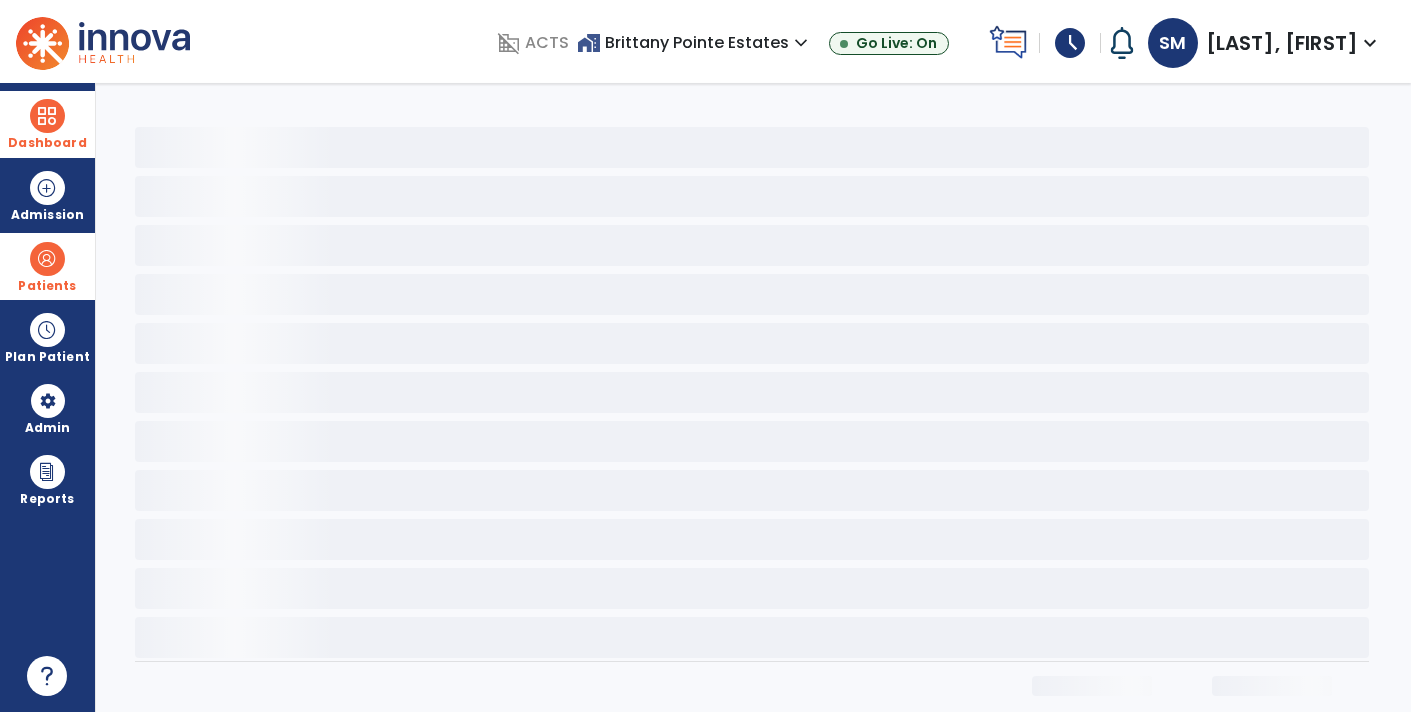 select on "*" 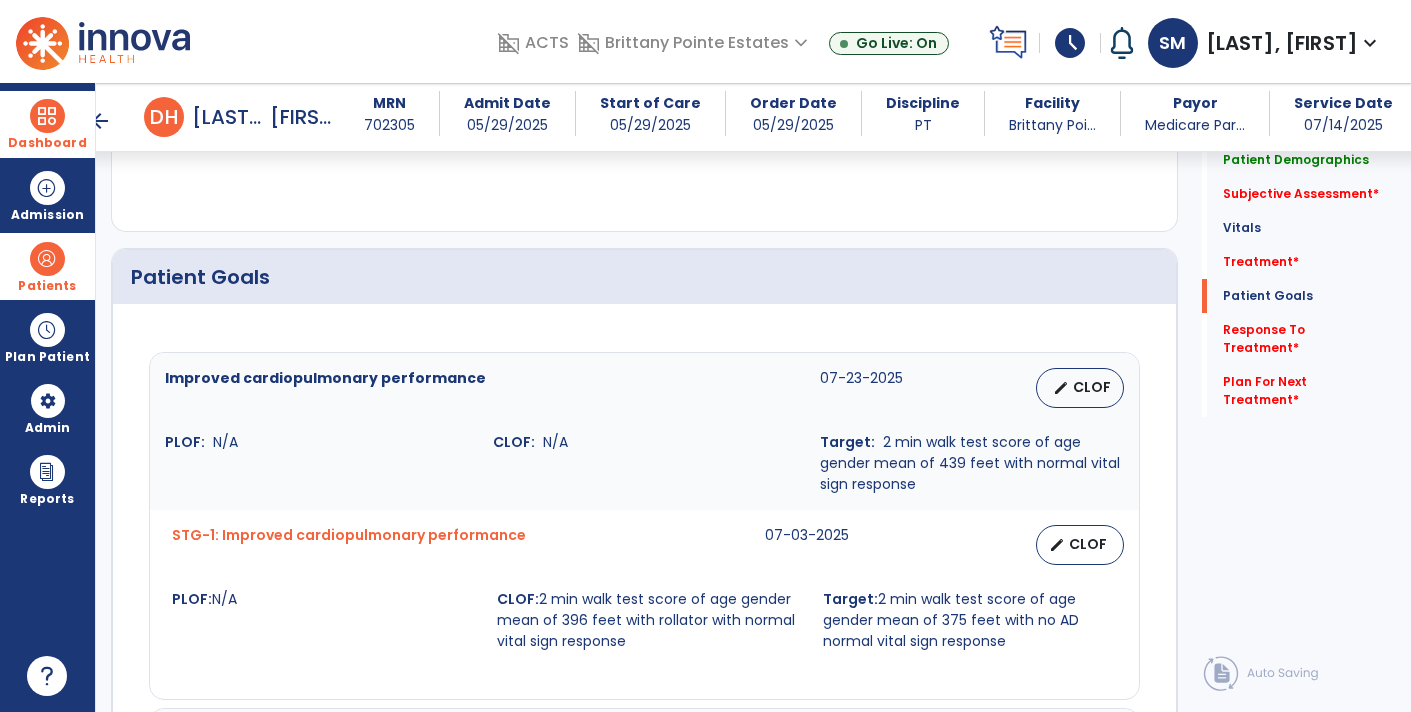 scroll, scrollTop: 1314, scrollLeft: 0, axis: vertical 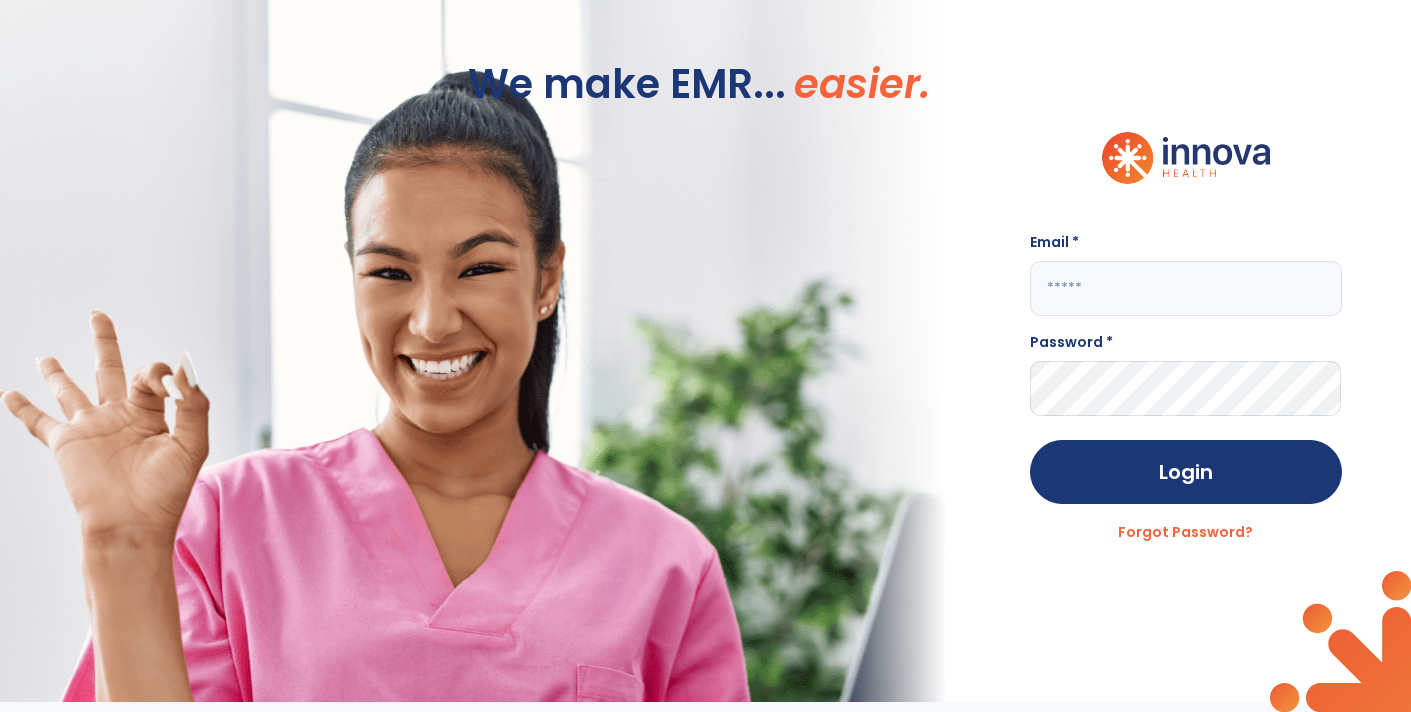 click 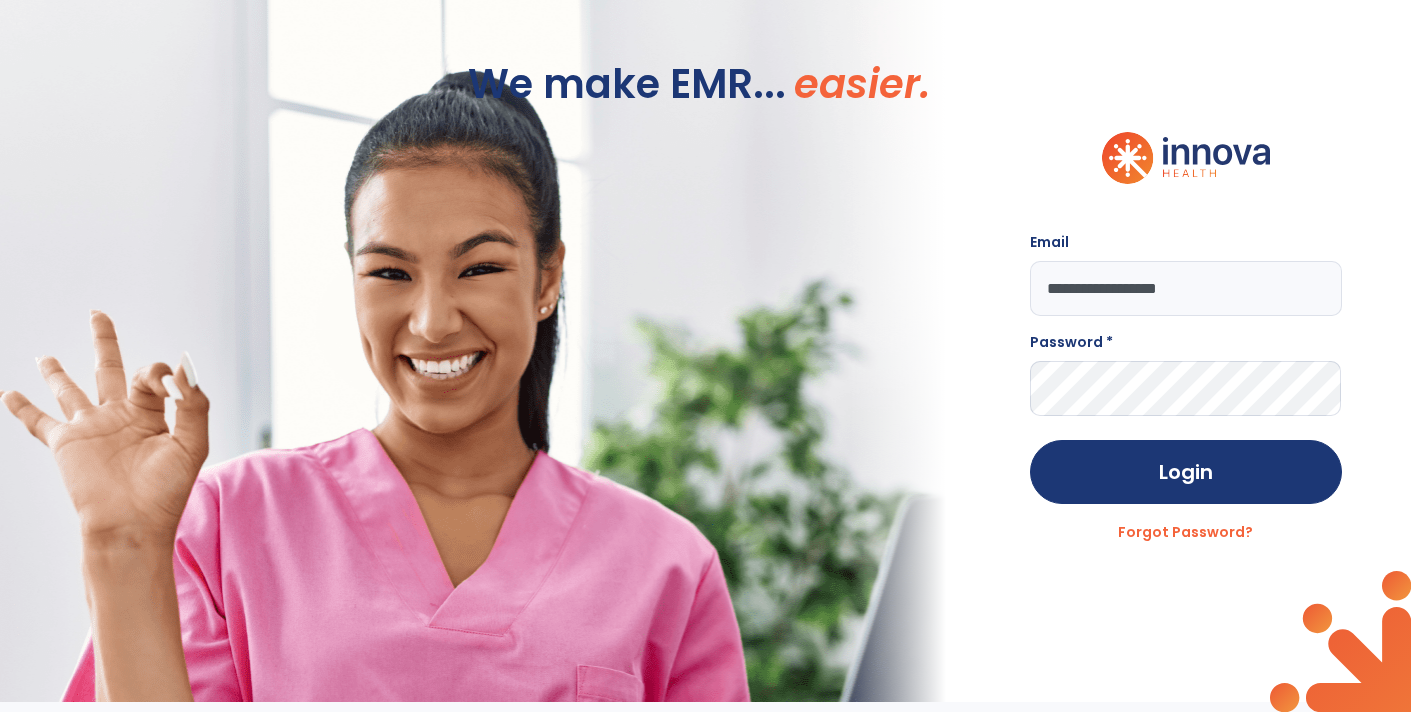 type on "**********" 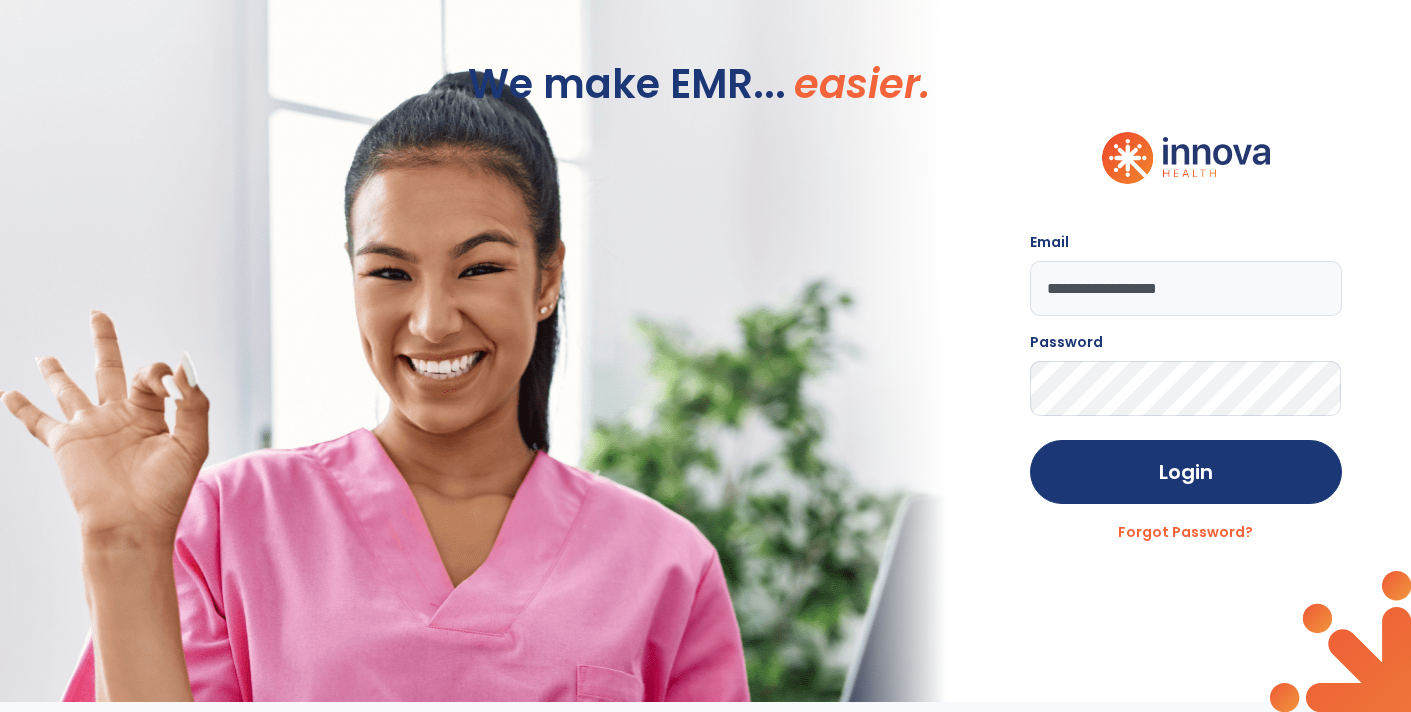 click on "Login" 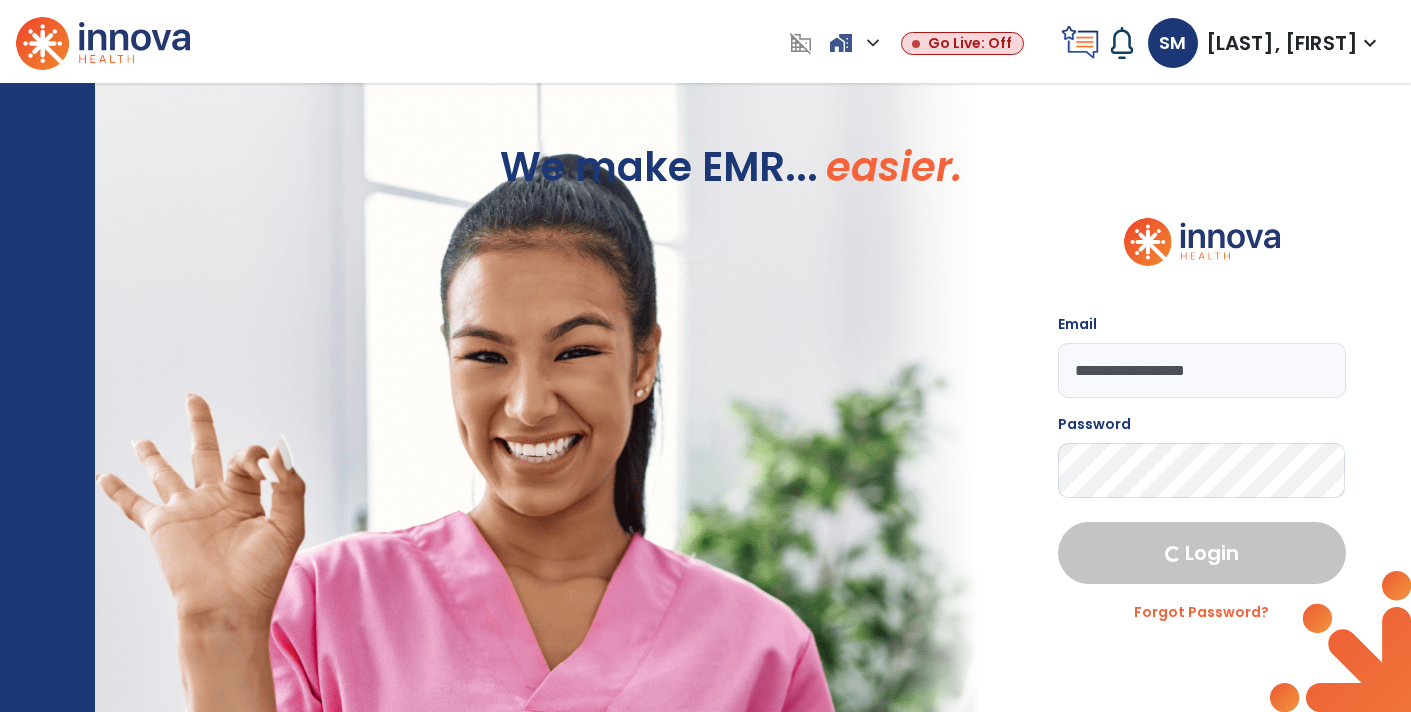 select on "****" 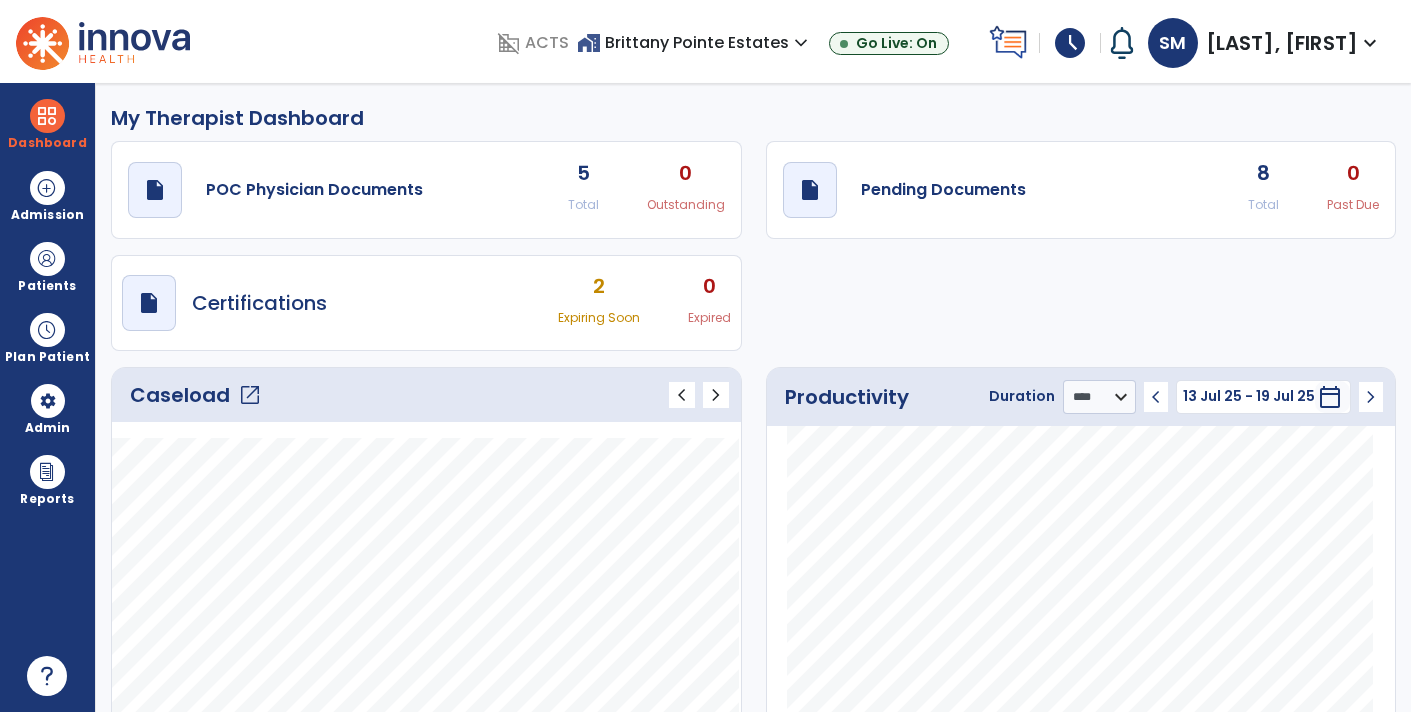 click on "draft   open_in_new  Pending Documents 8 Total 0 Past Due" 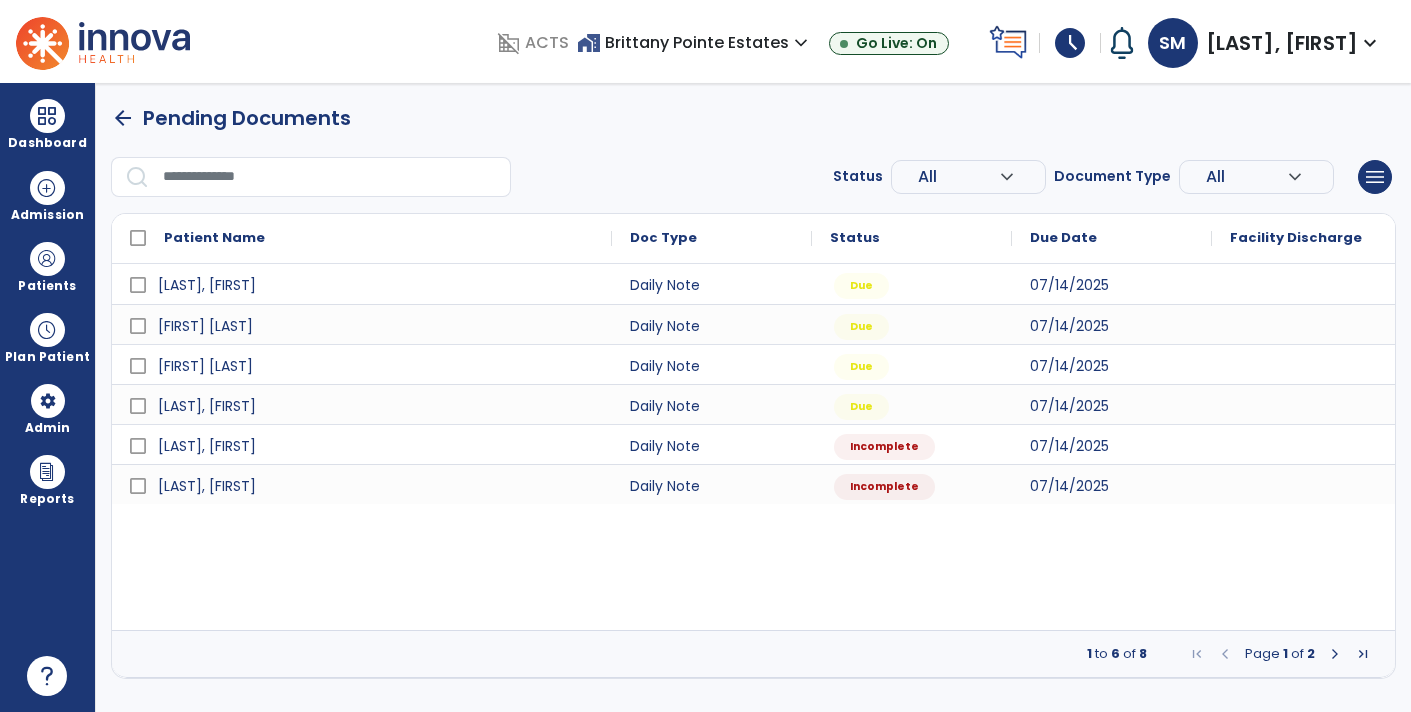 scroll, scrollTop: 0, scrollLeft: 0, axis: both 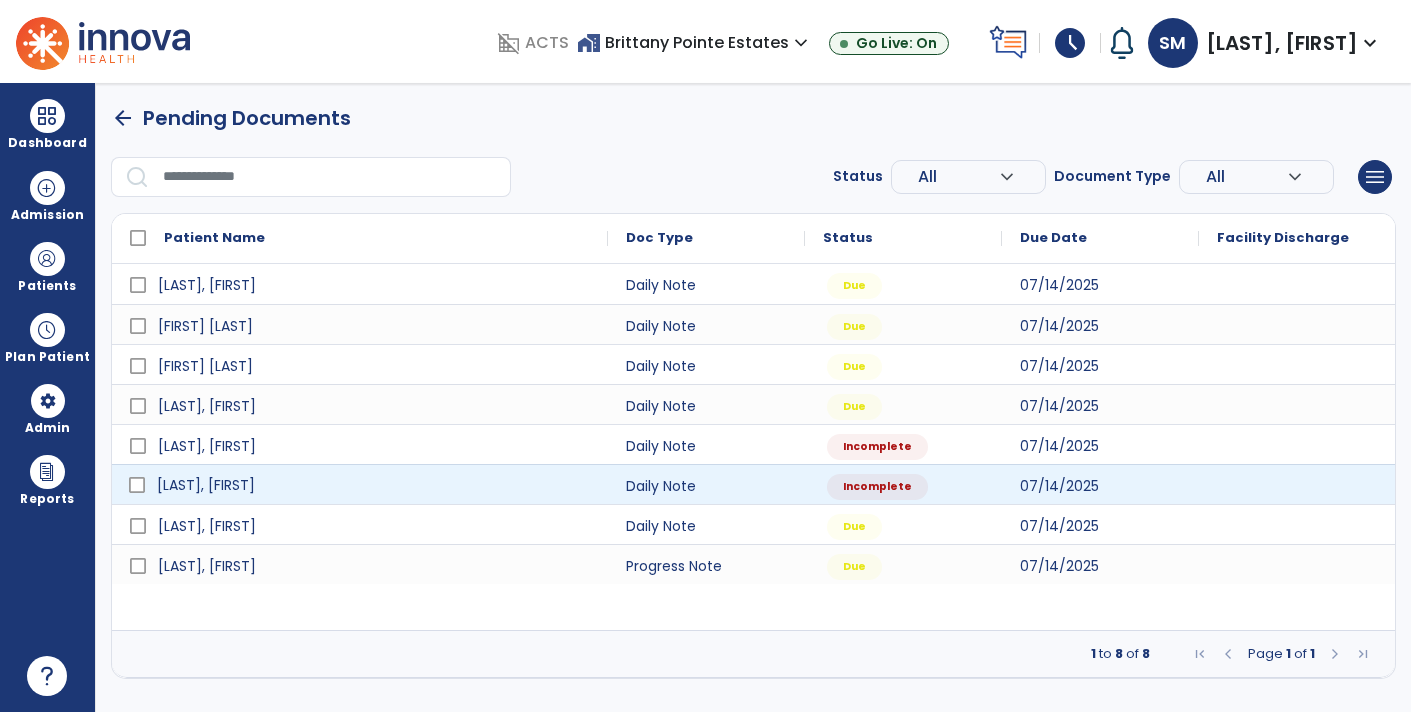 click on "[LAST], [FIRST]" at bounding box center [360, 484] 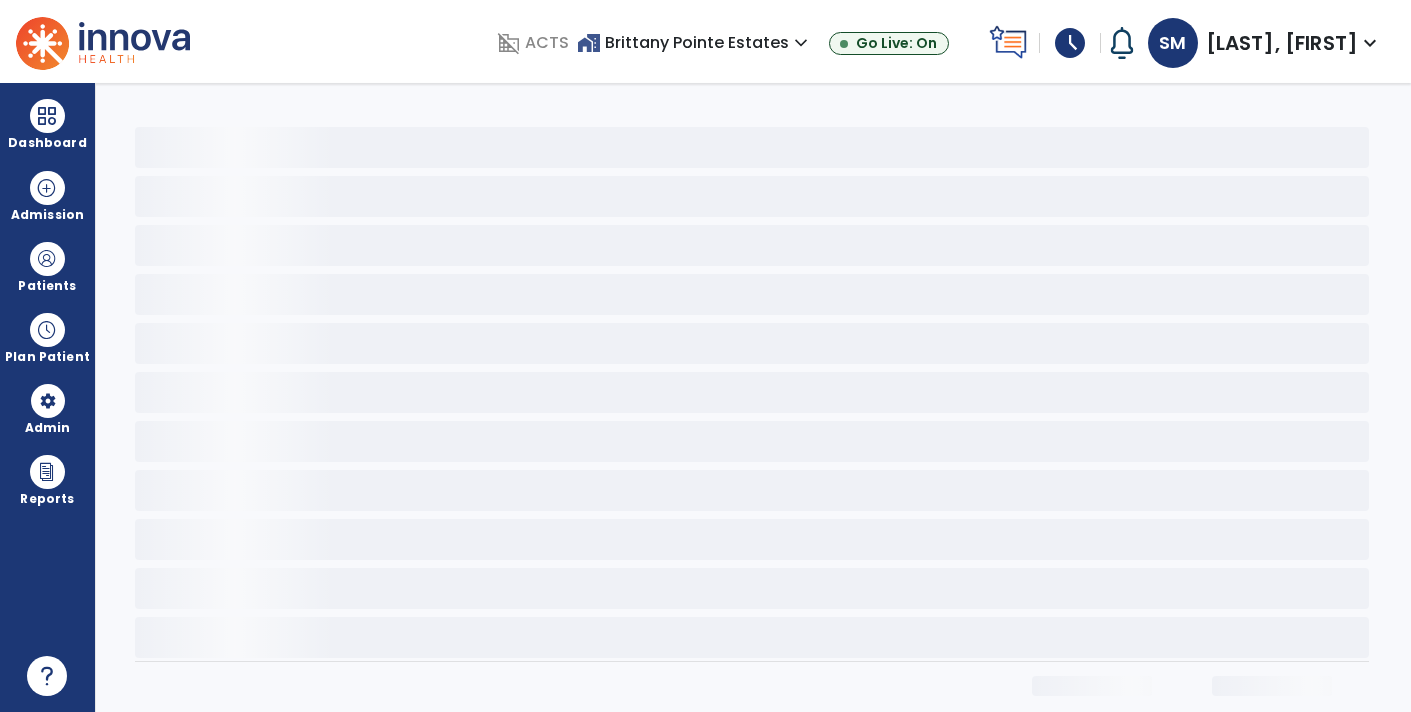 select on "*" 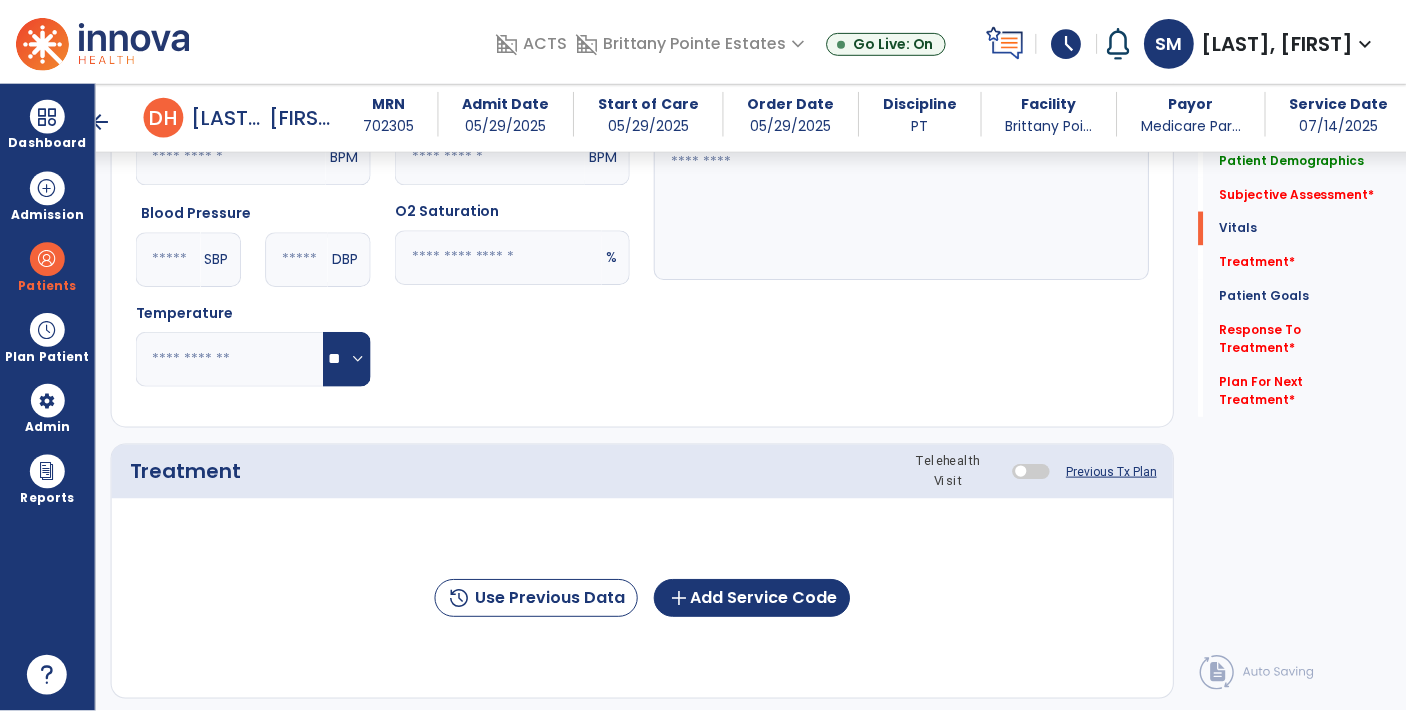 scroll, scrollTop: 846, scrollLeft: 0, axis: vertical 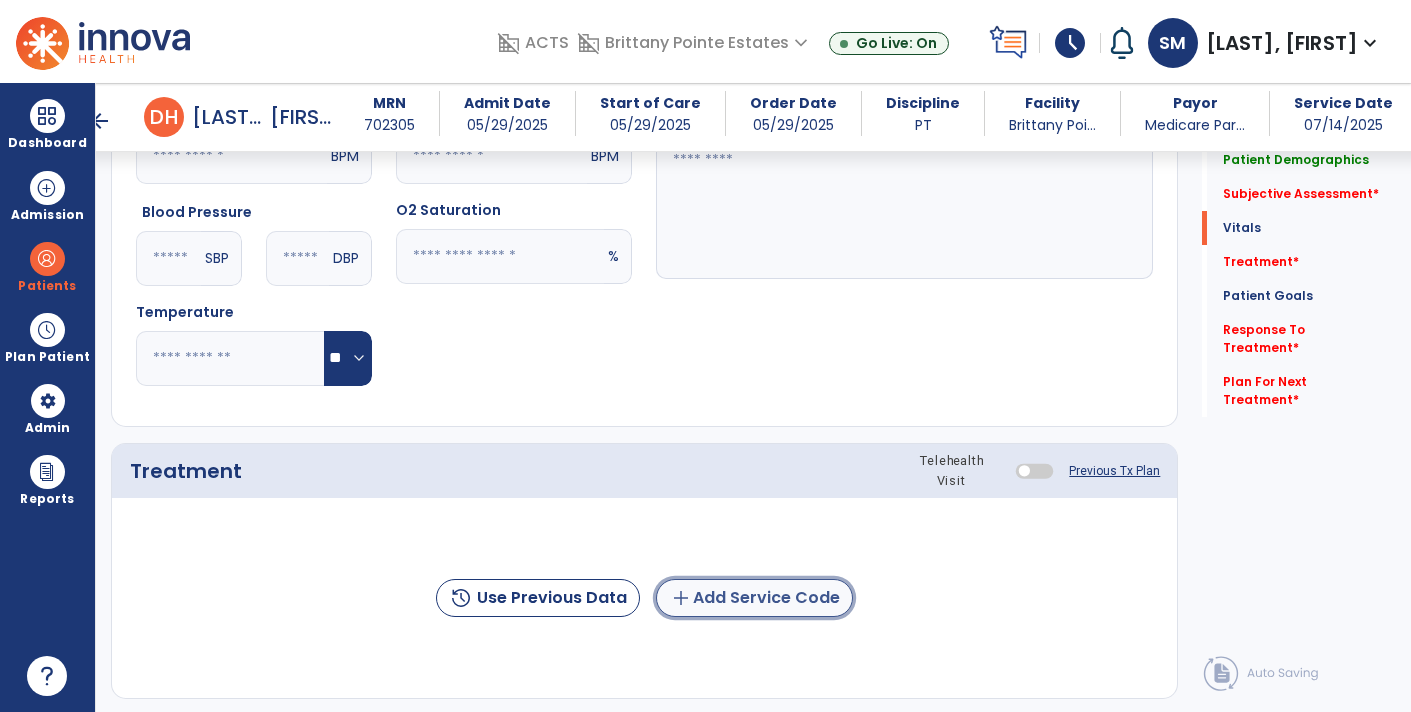 click on "add  Add Service Code" 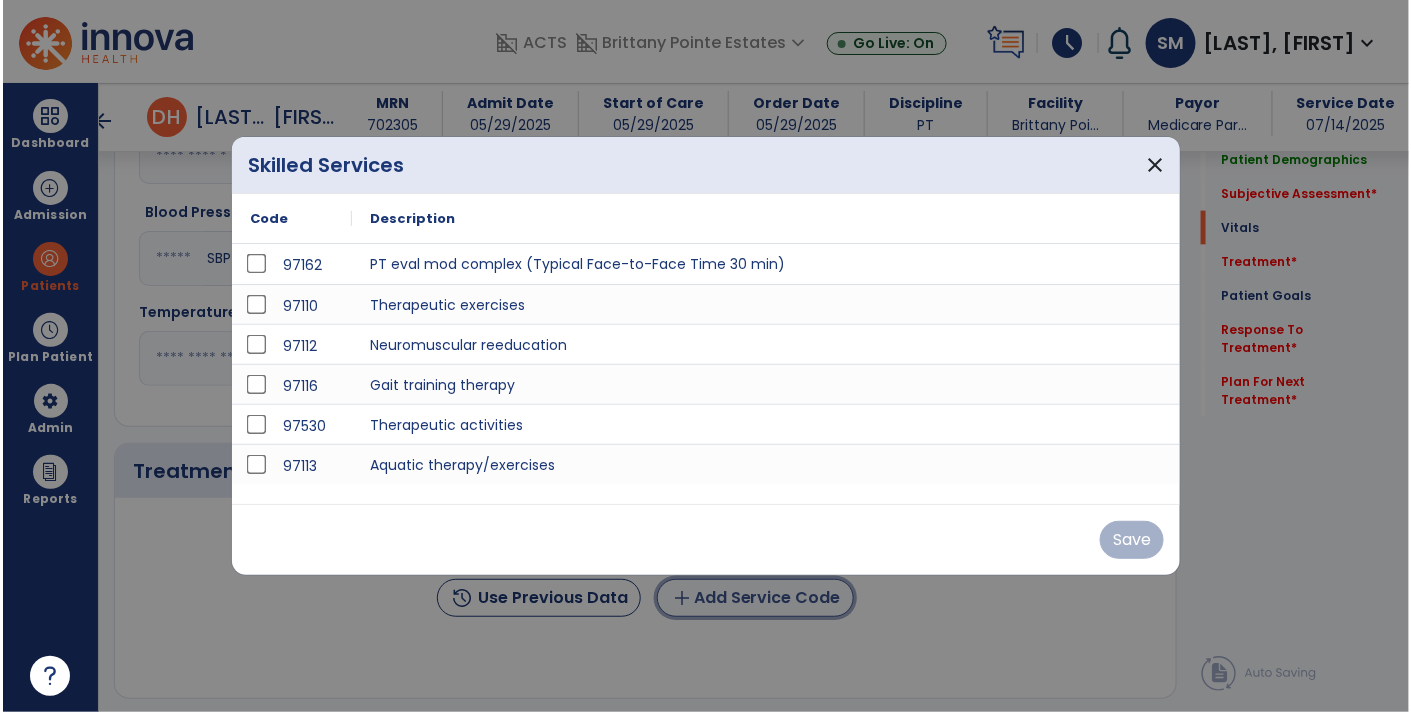 scroll, scrollTop: 846, scrollLeft: 0, axis: vertical 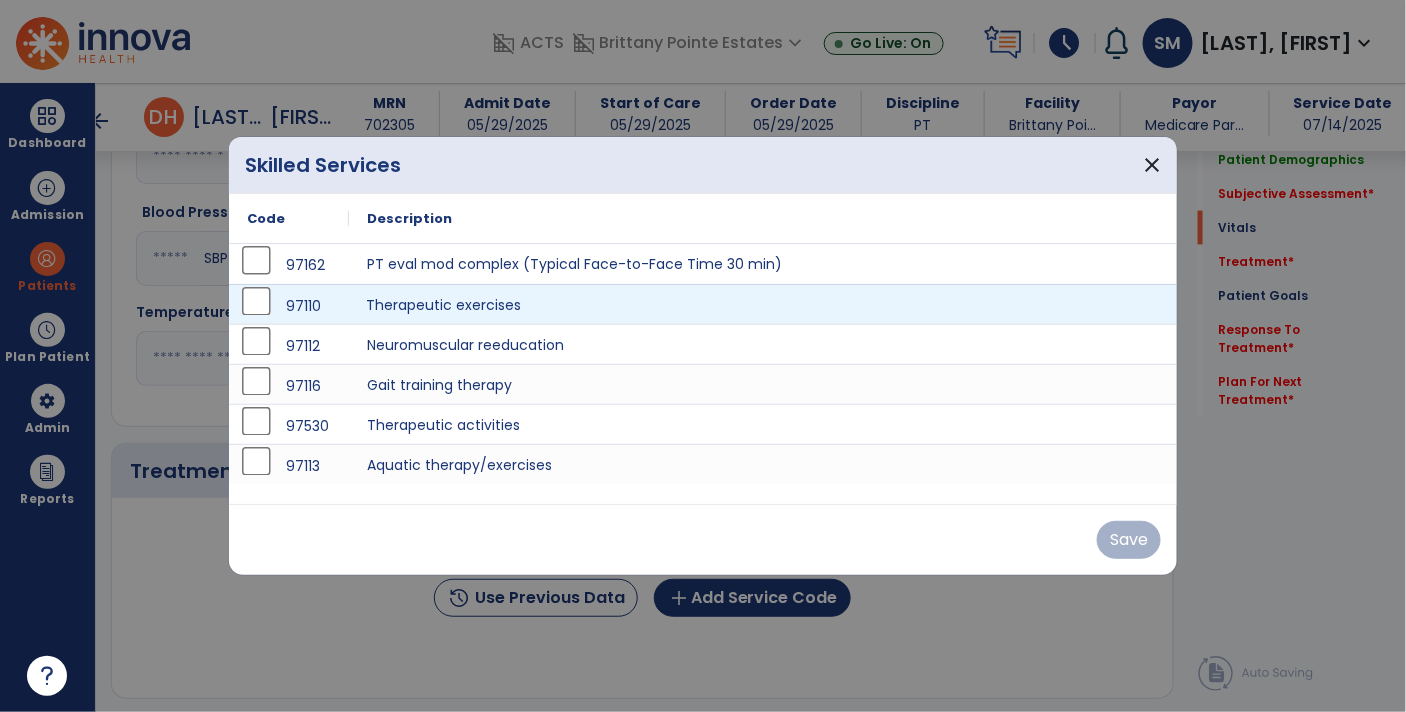 click on "Therapeutic exercises" at bounding box center (763, 304) 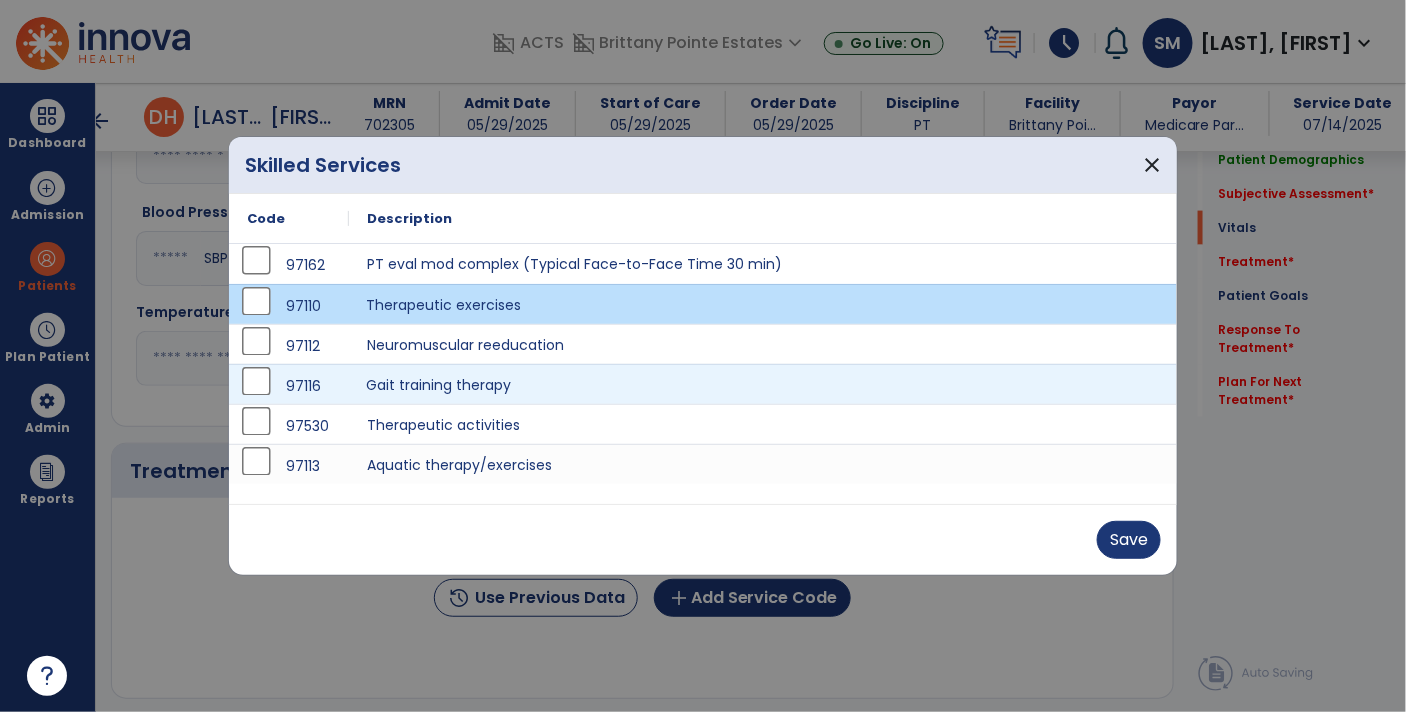 click on "Gait training therapy" at bounding box center [763, 384] 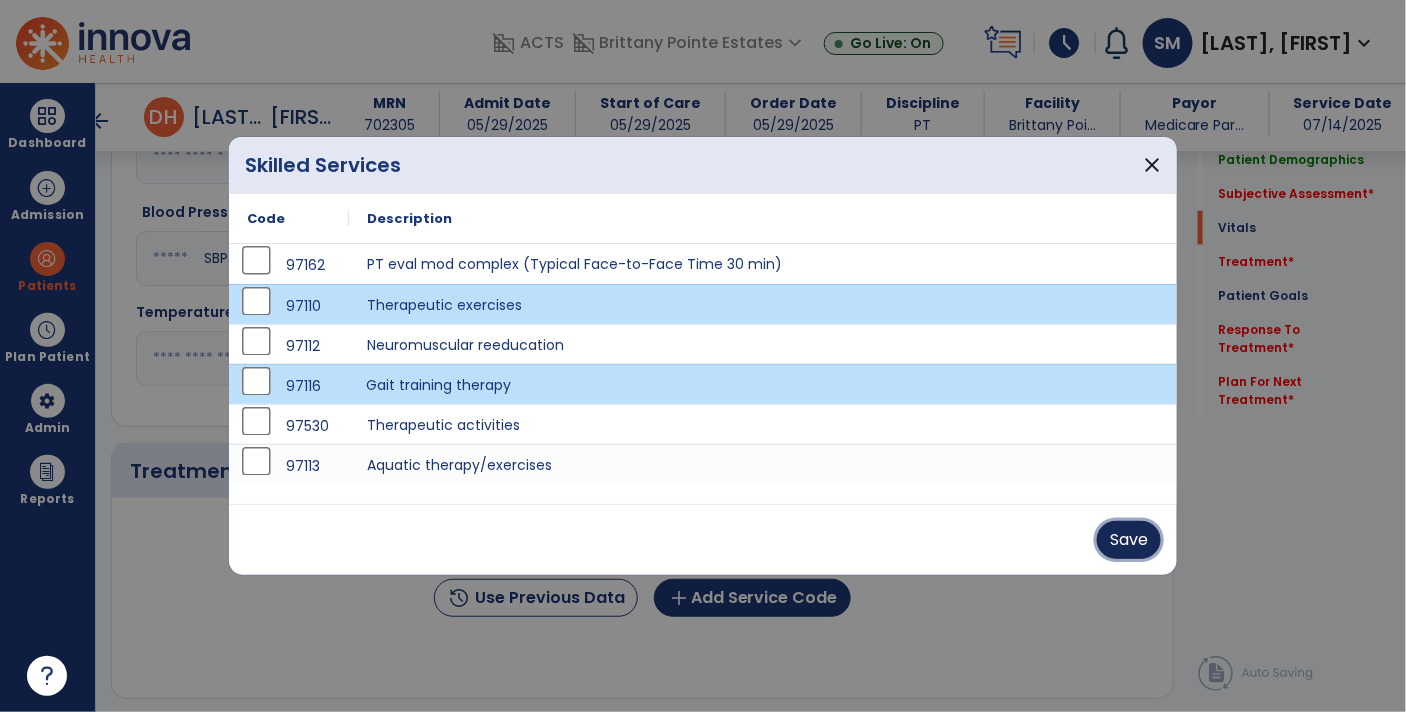click on "Save" at bounding box center [1129, 540] 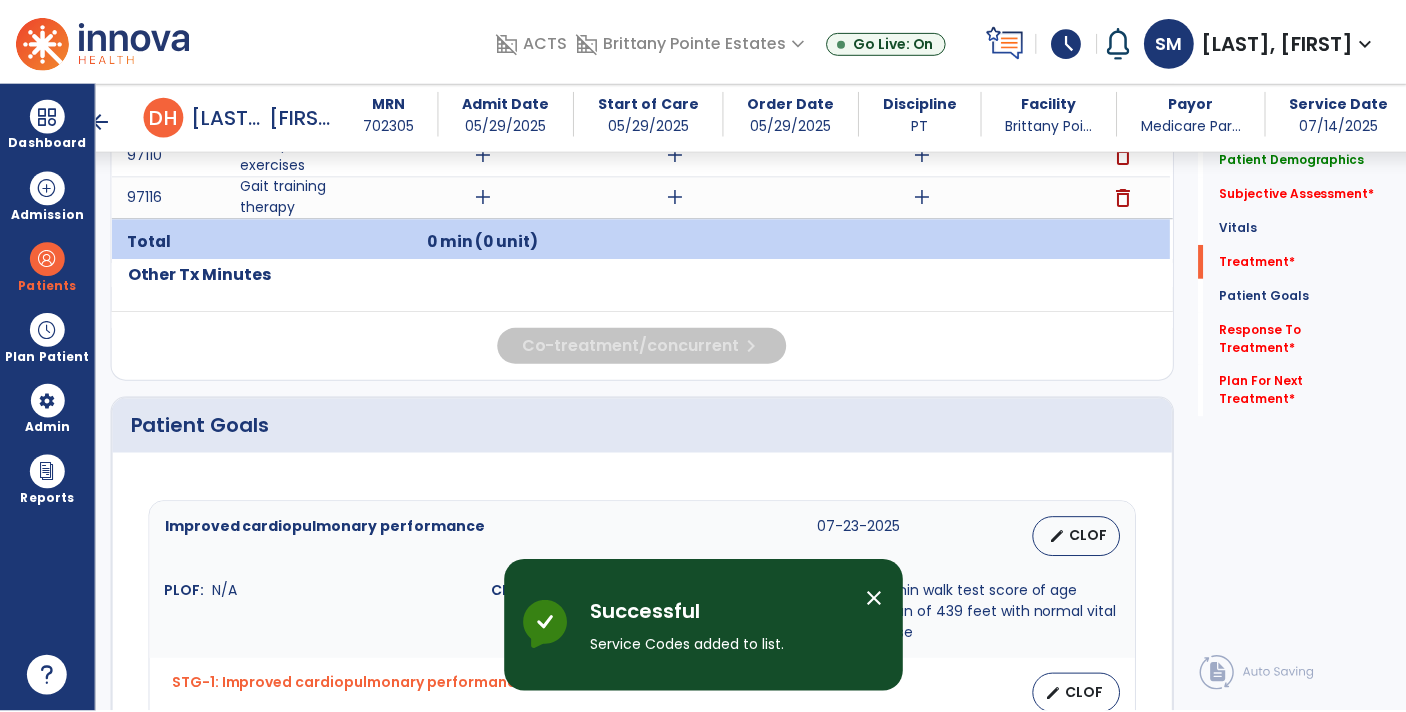 scroll, scrollTop: 1183, scrollLeft: 0, axis: vertical 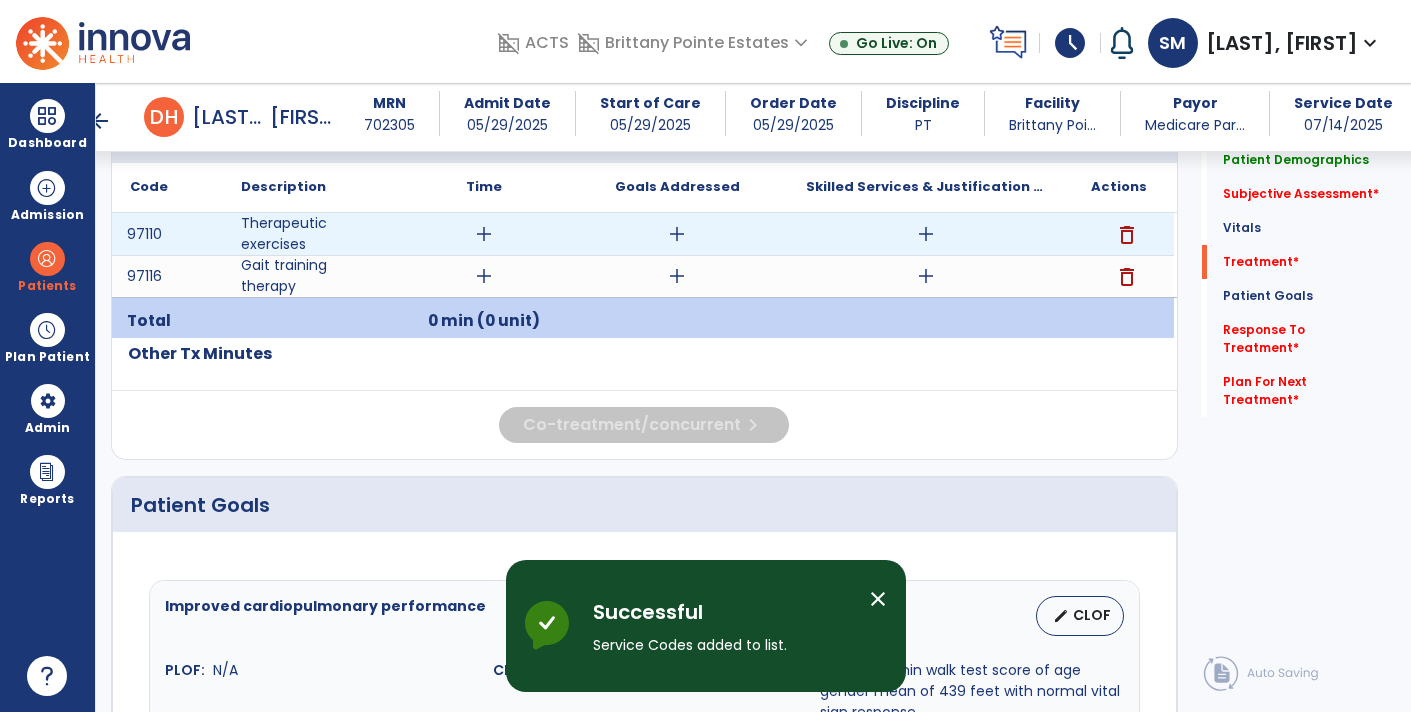 click on "add" at bounding box center (926, 234) 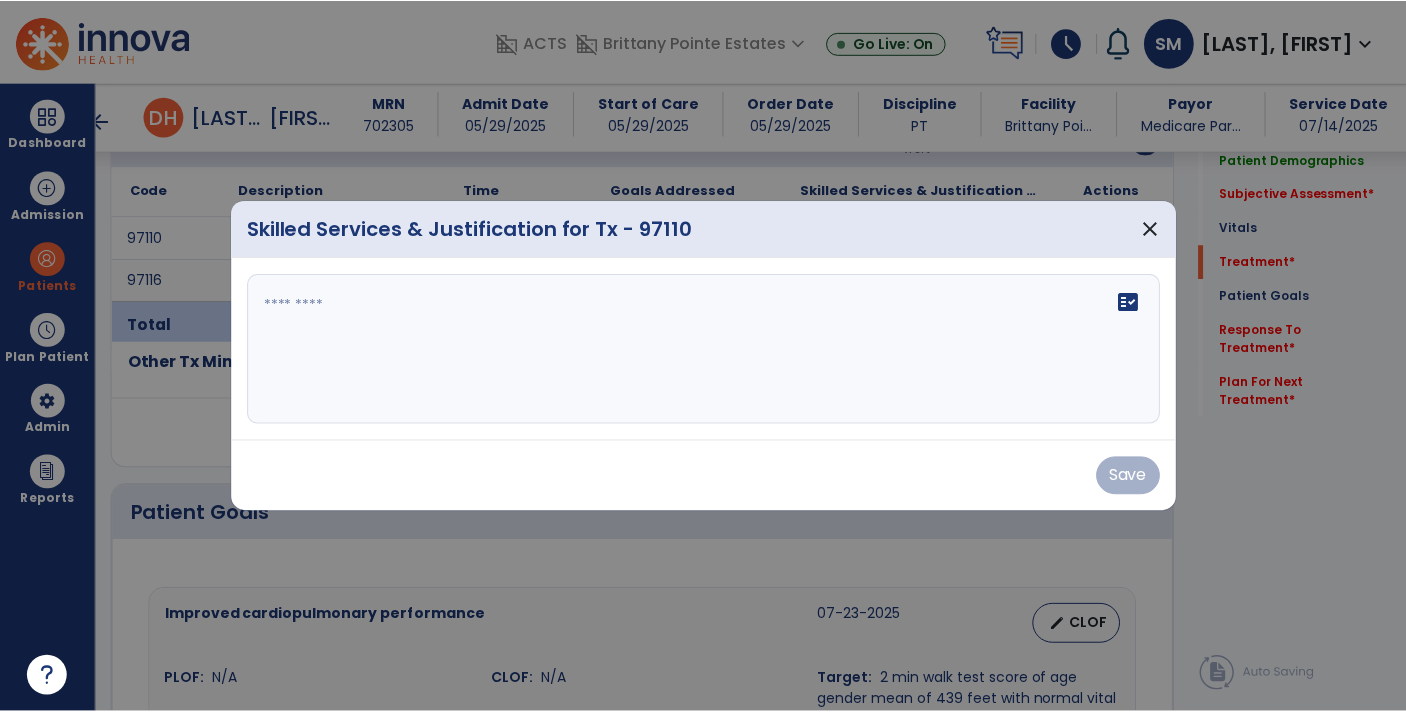 scroll, scrollTop: 1183, scrollLeft: 0, axis: vertical 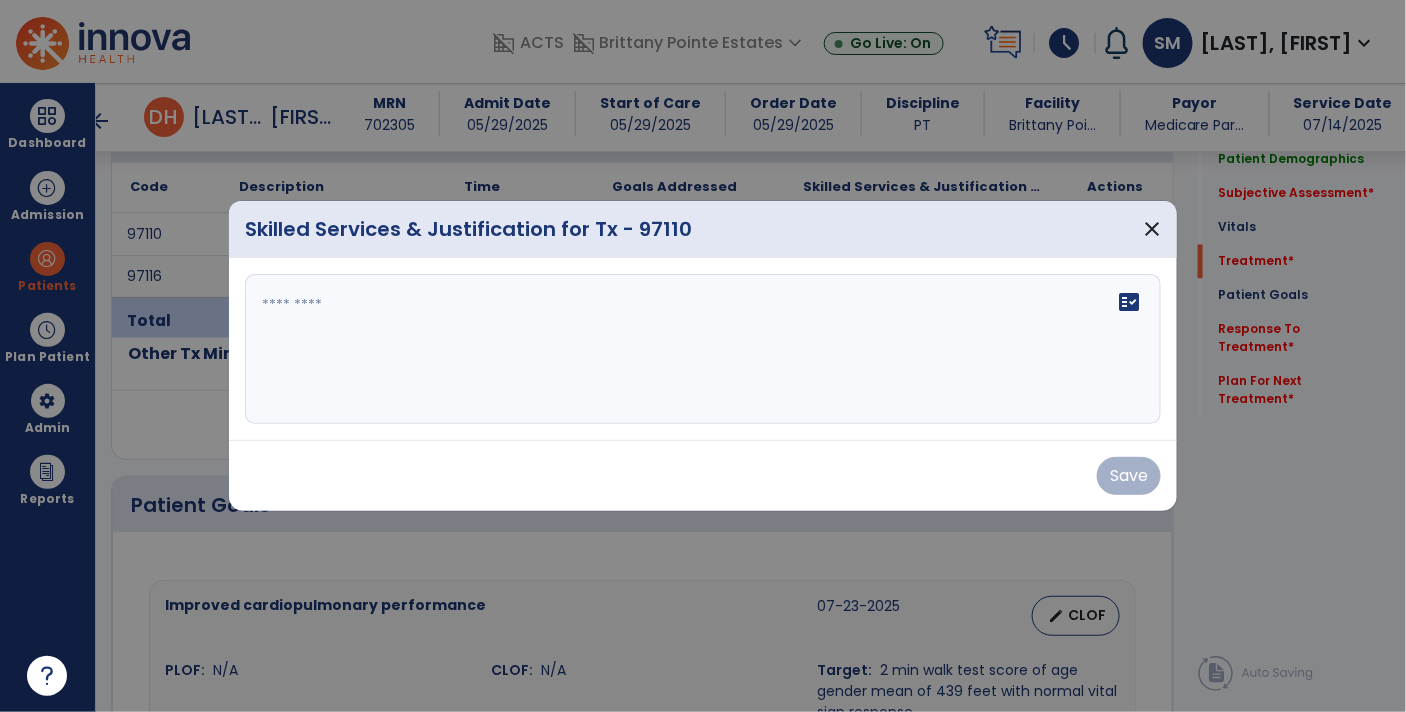 click on "fact_check" at bounding box center (703, 349) 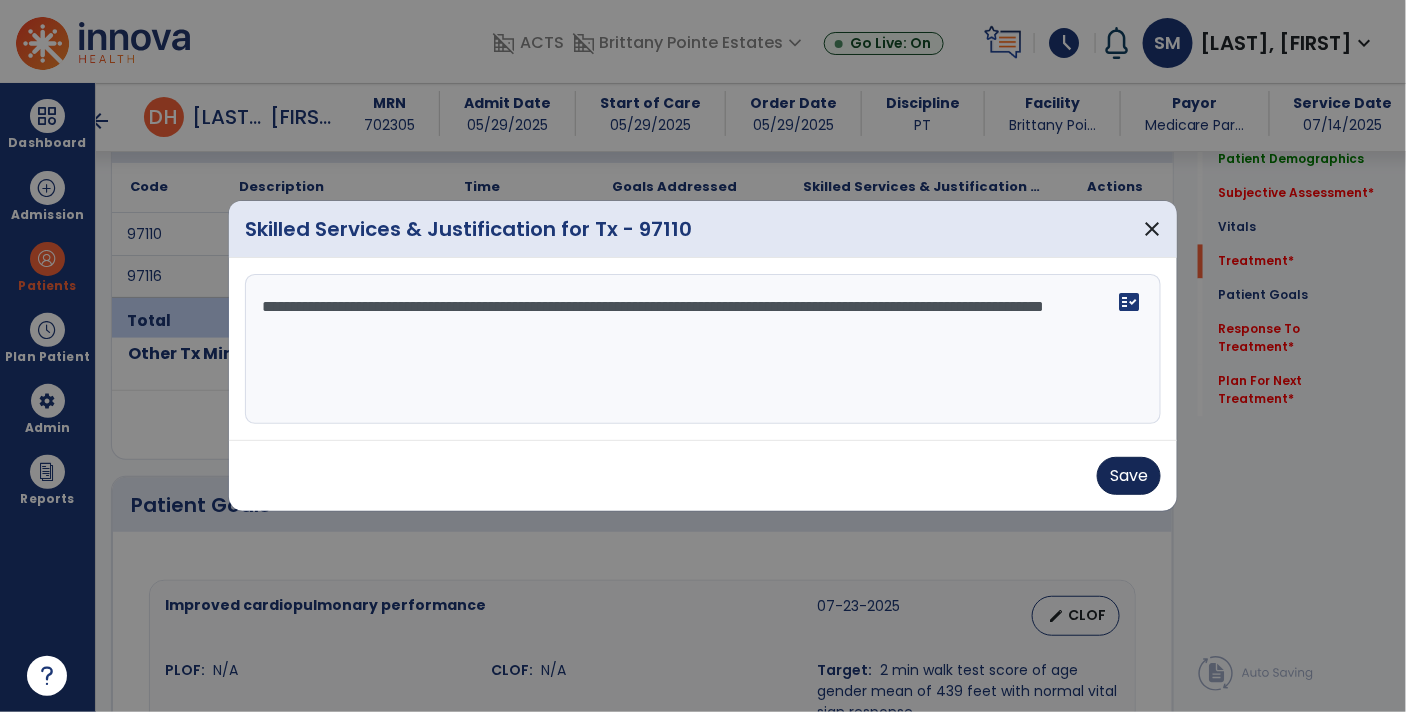 type on "**********" 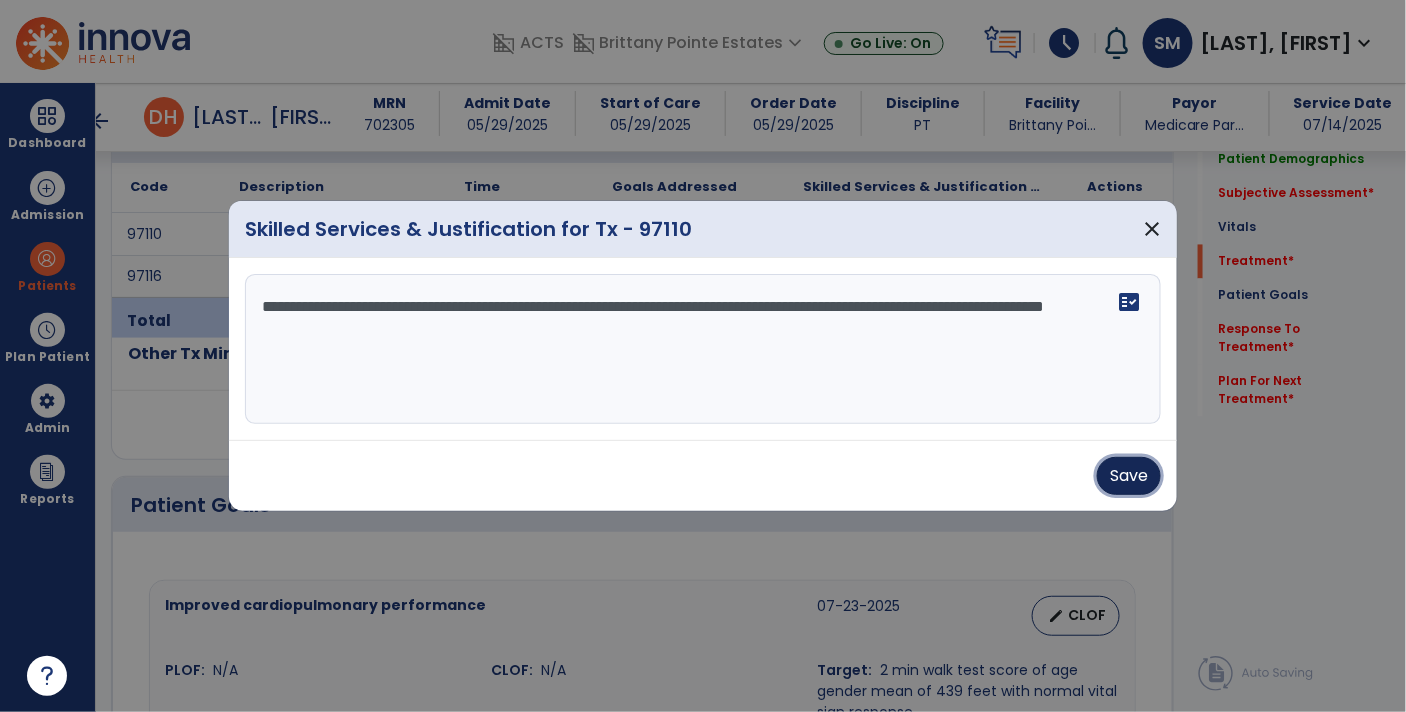 click on "Save" at bounding box center (1129, 476) 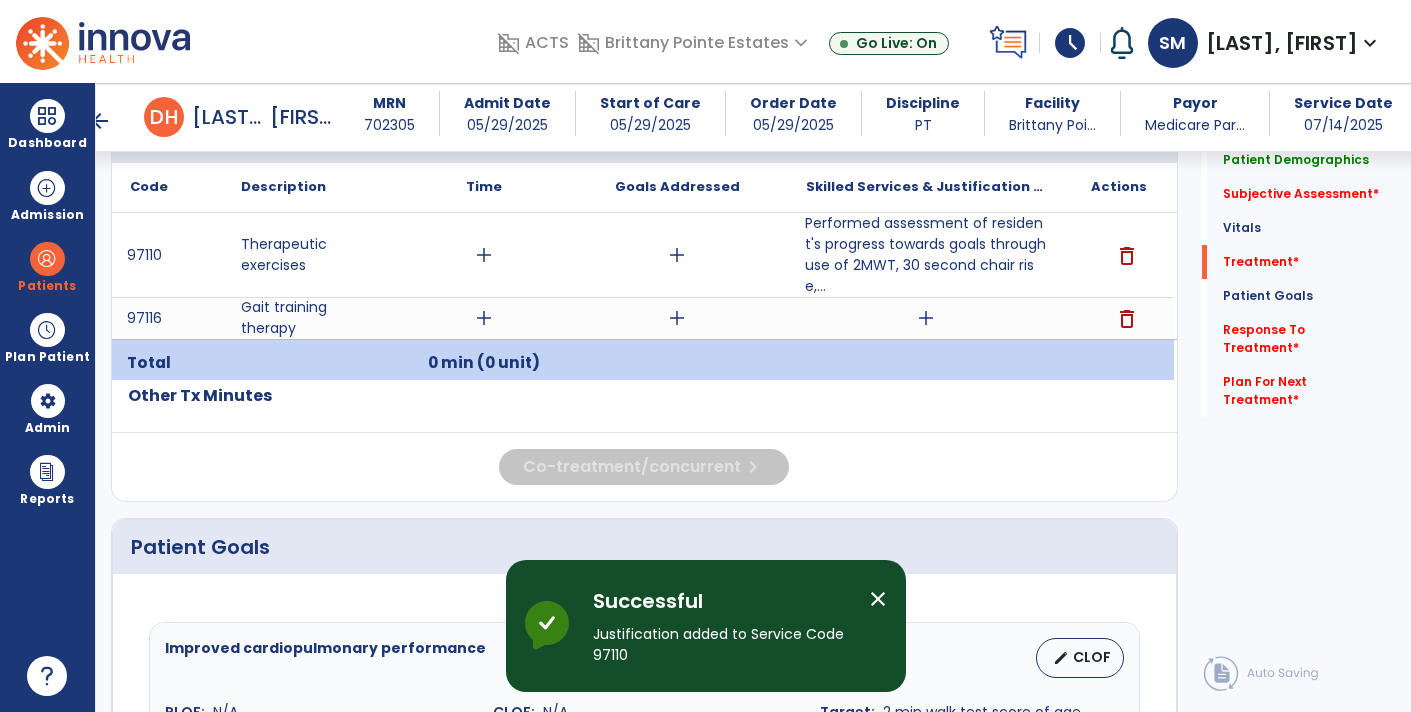 click on "add" at bounding box center (926, 318) 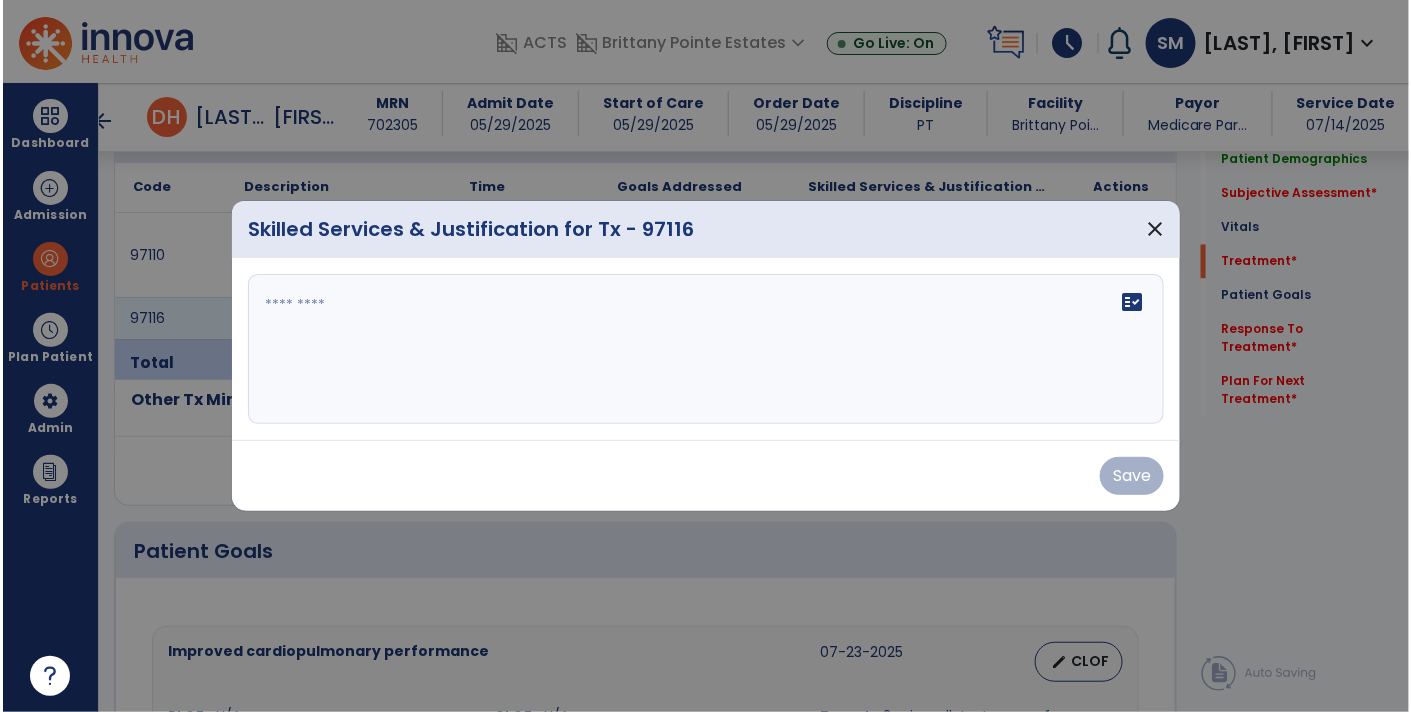 scroll, scrollTop: 1183, scrollLeft: 0, axis: vertical 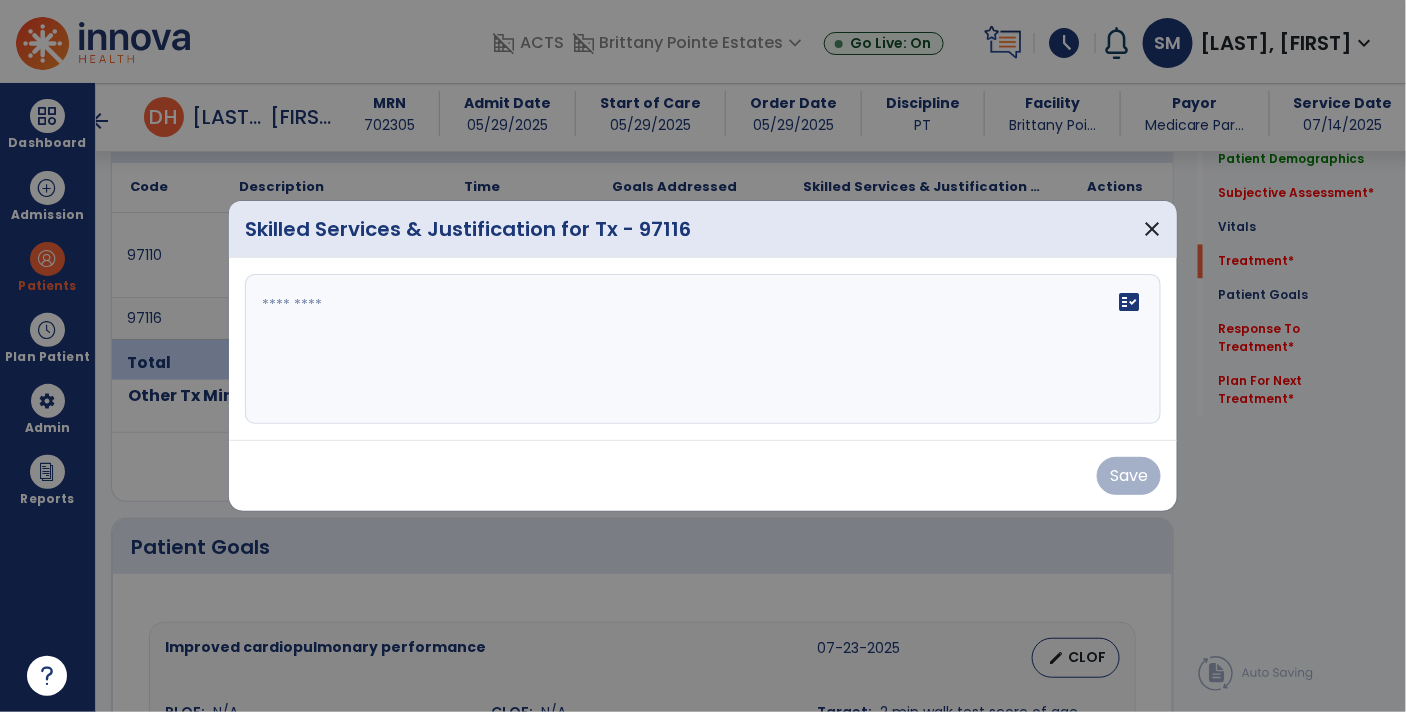 click on "fact_check" at bounding box center (703, 349) 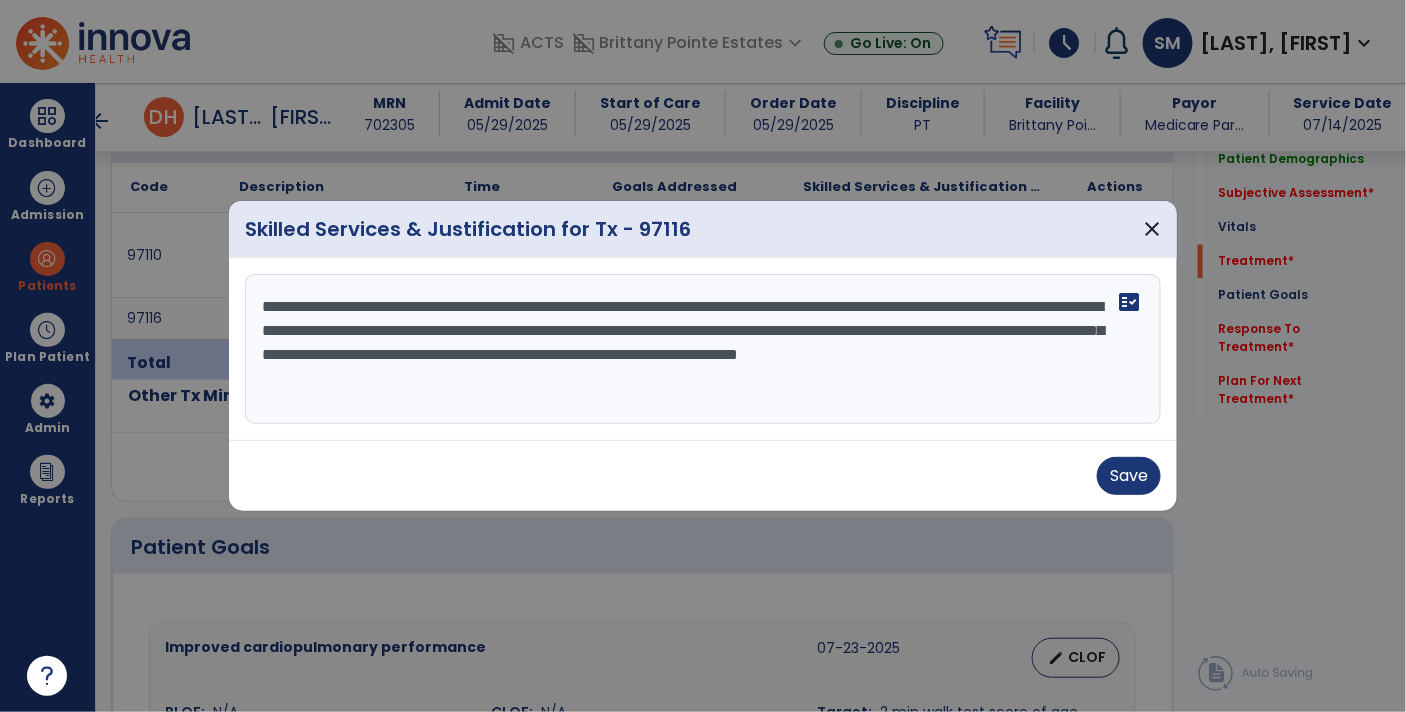 drag, startPoint x: 965, startPoint y: 330, endPoint x: 886, endPoint y: 323, distance: 79.30952 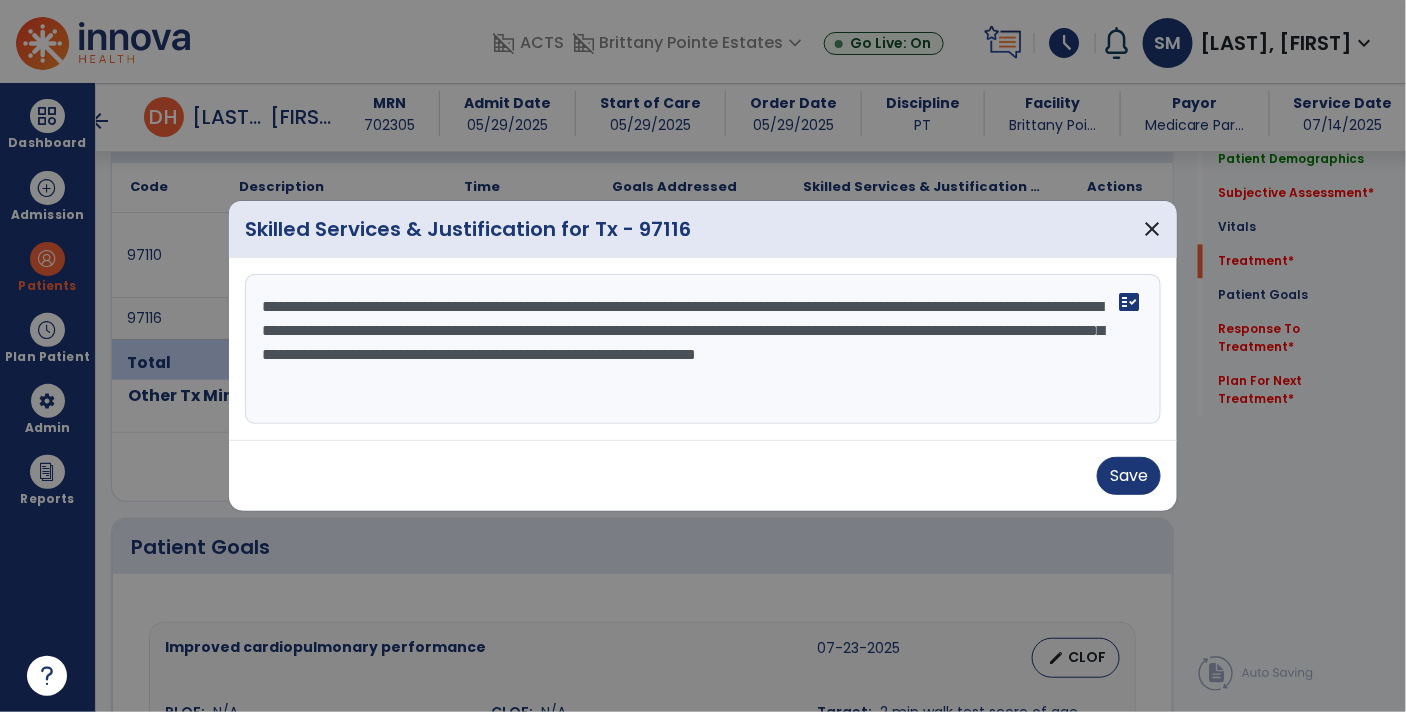 click on "**********" at bounding box center [703, 349] 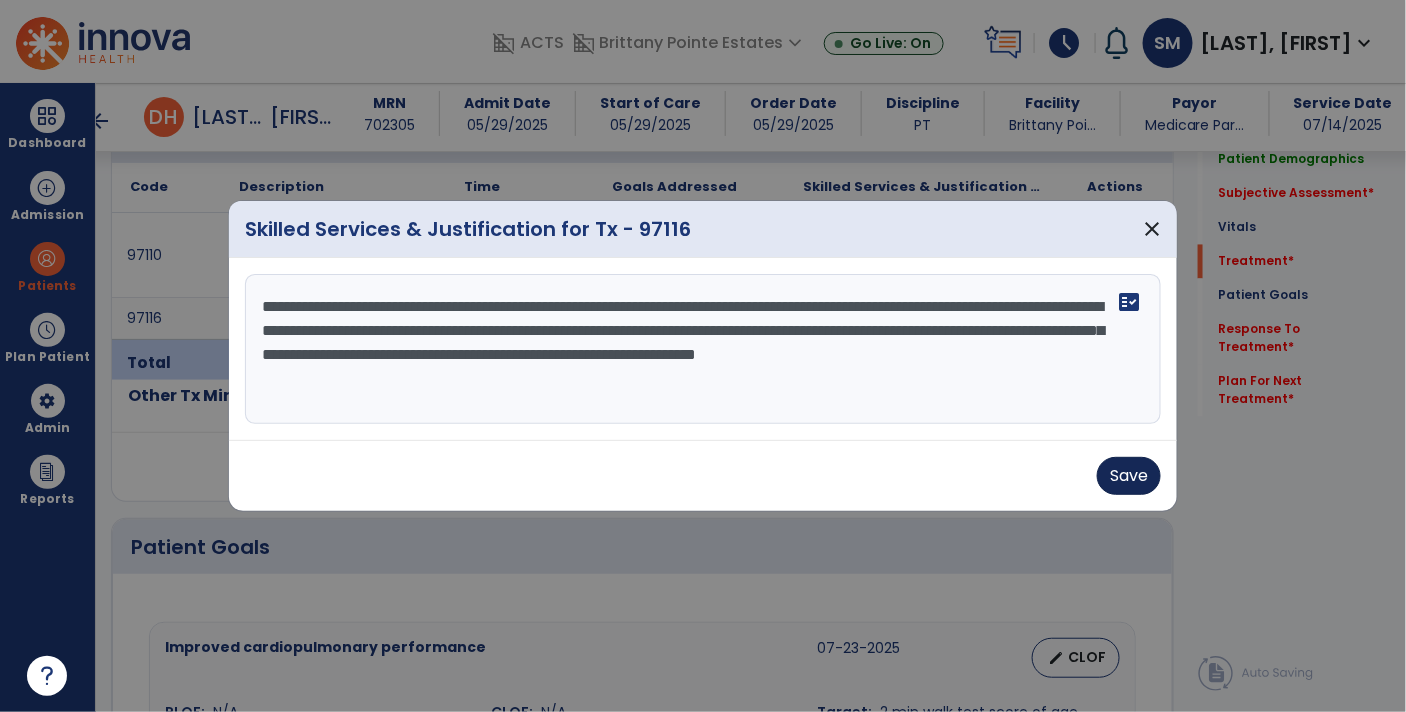 type on "**********" 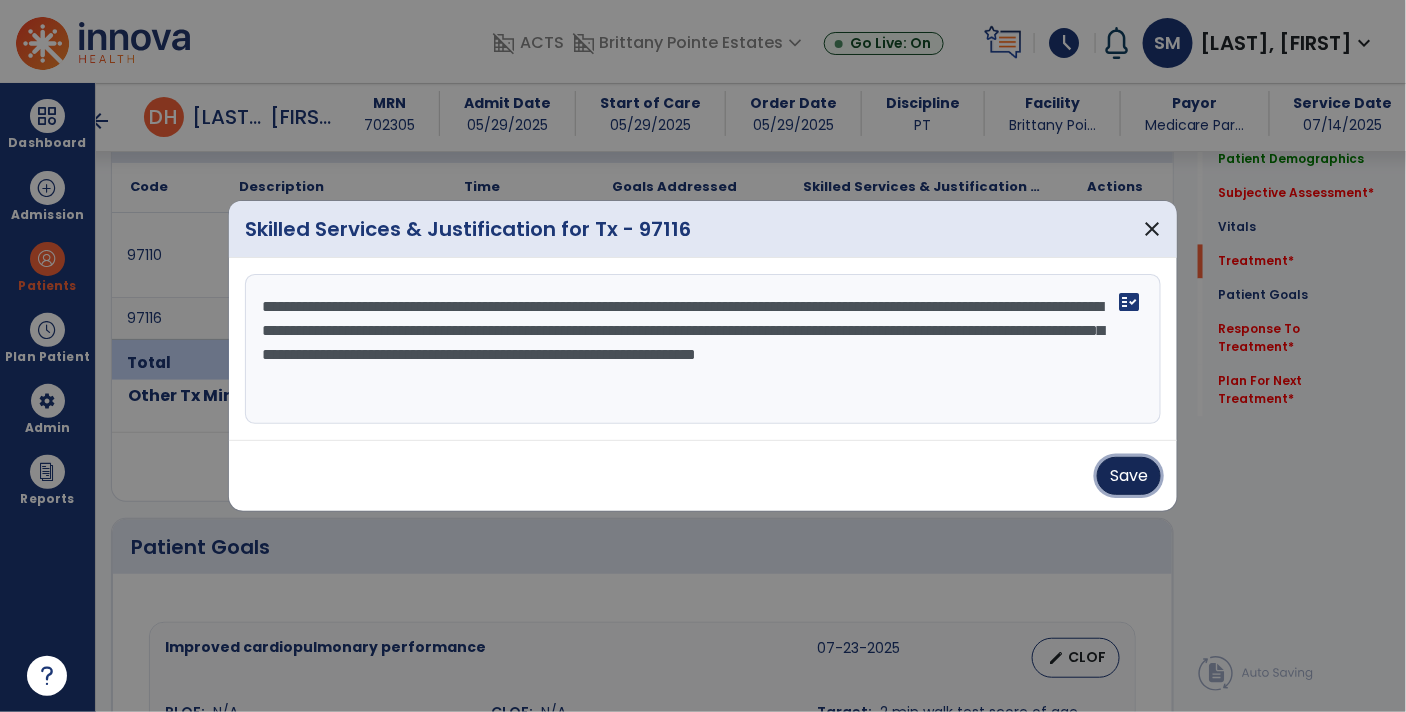 click on "Save" at bounding box center (1129, 476) 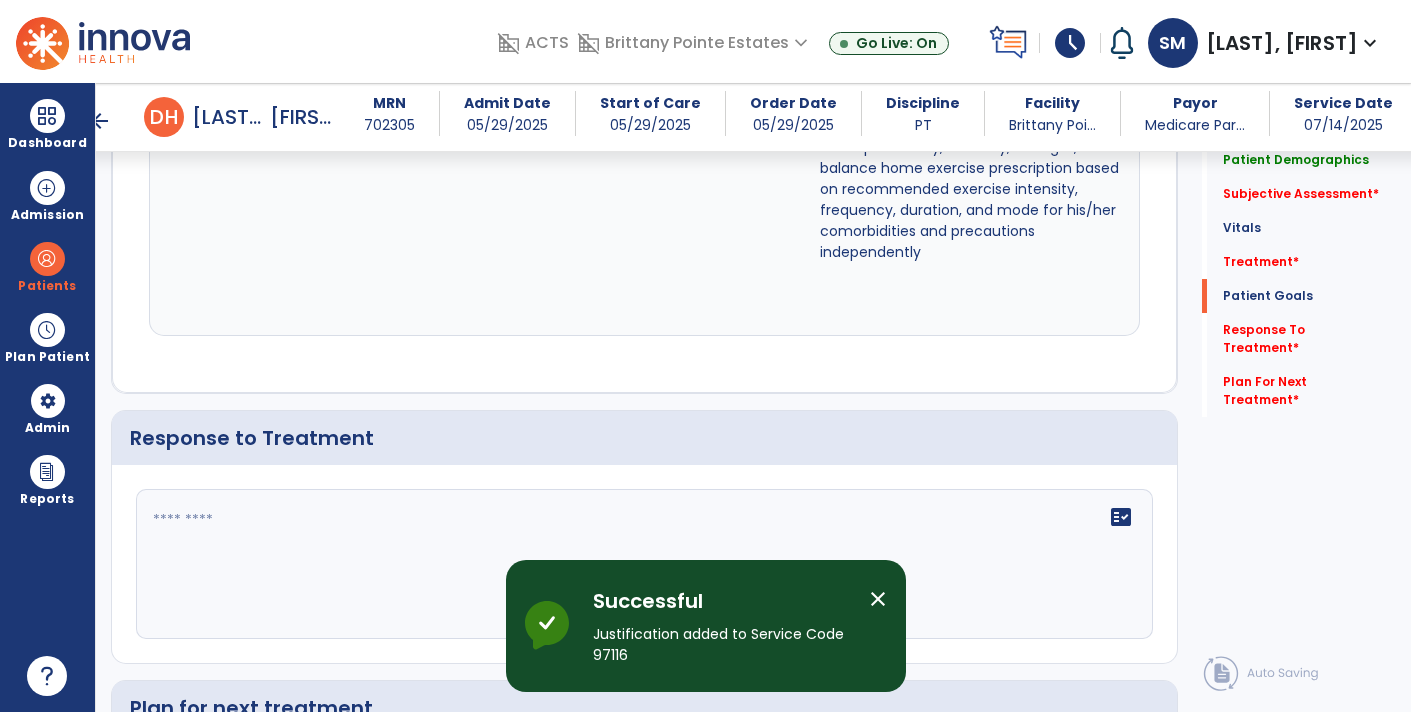scroll, scrollTop: 3204, scrollLeft: 0, axis: vertical 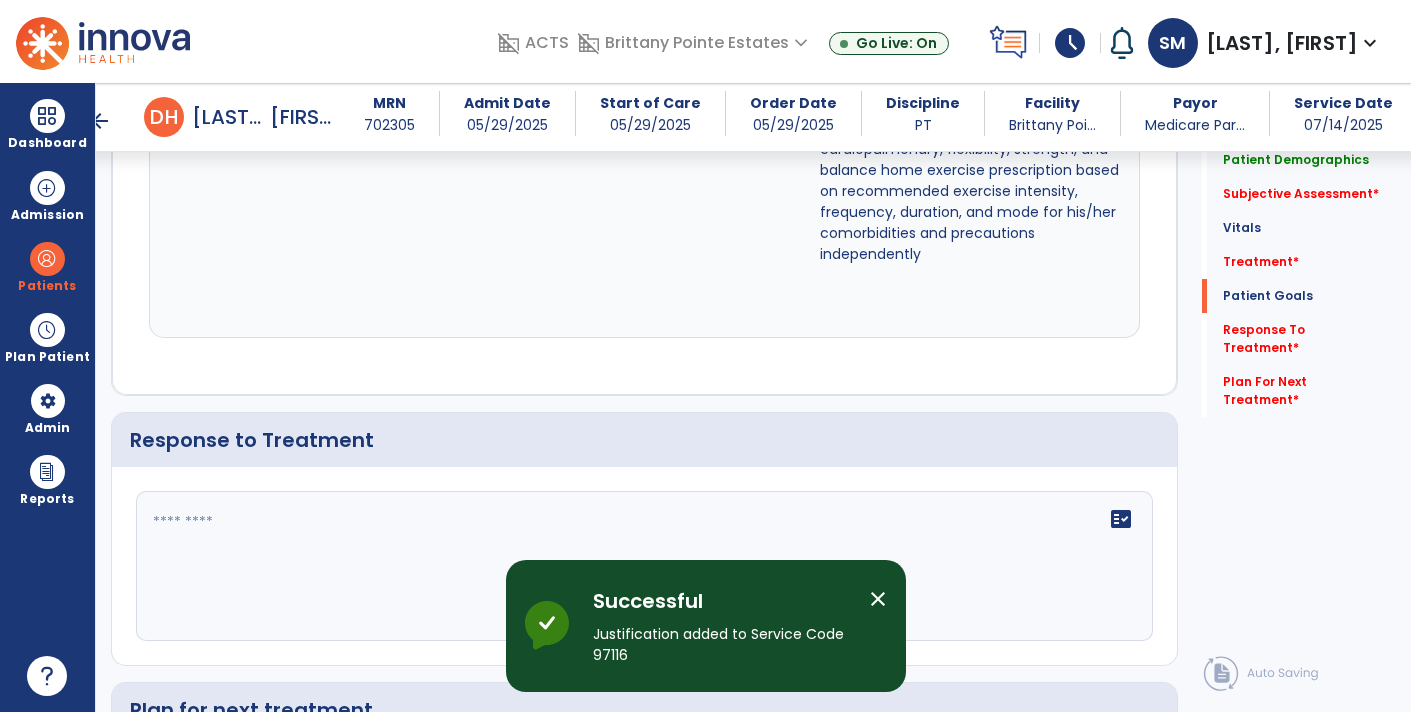 click on "fact_check" 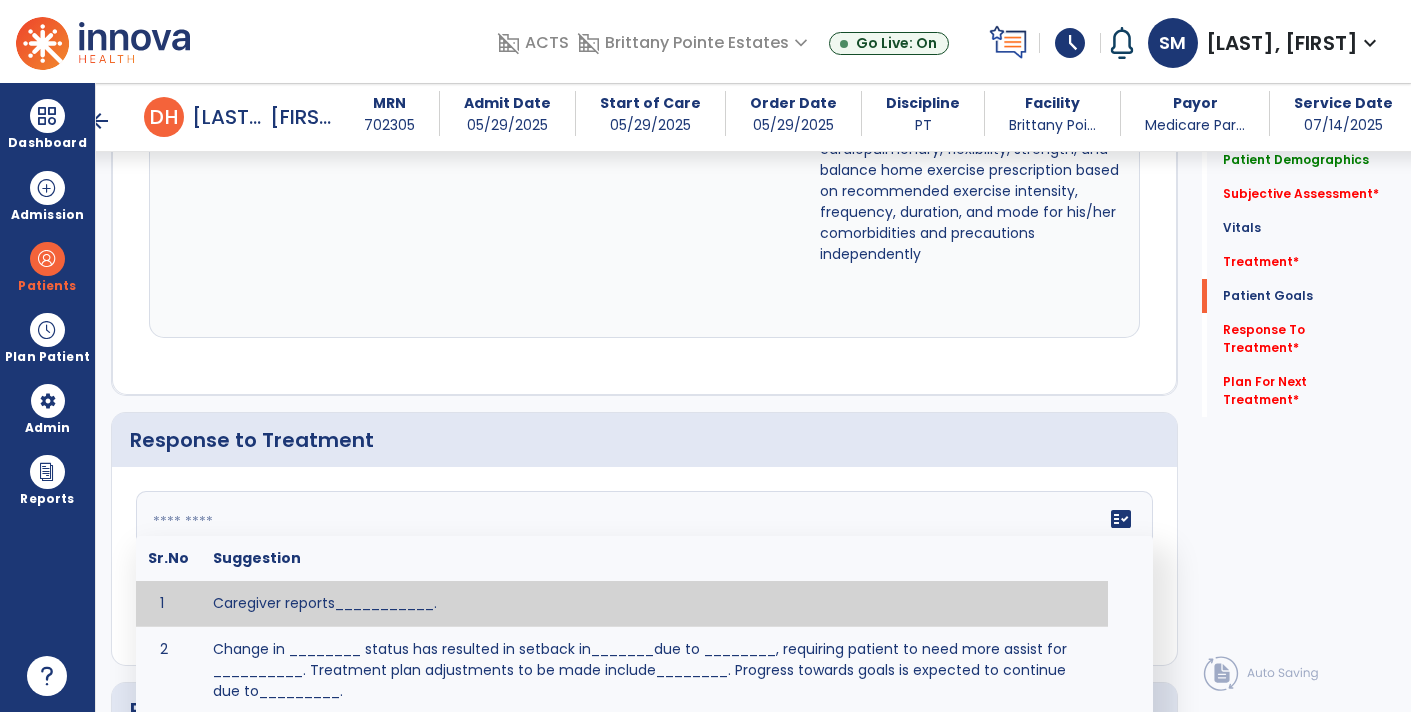 paste on "**********" 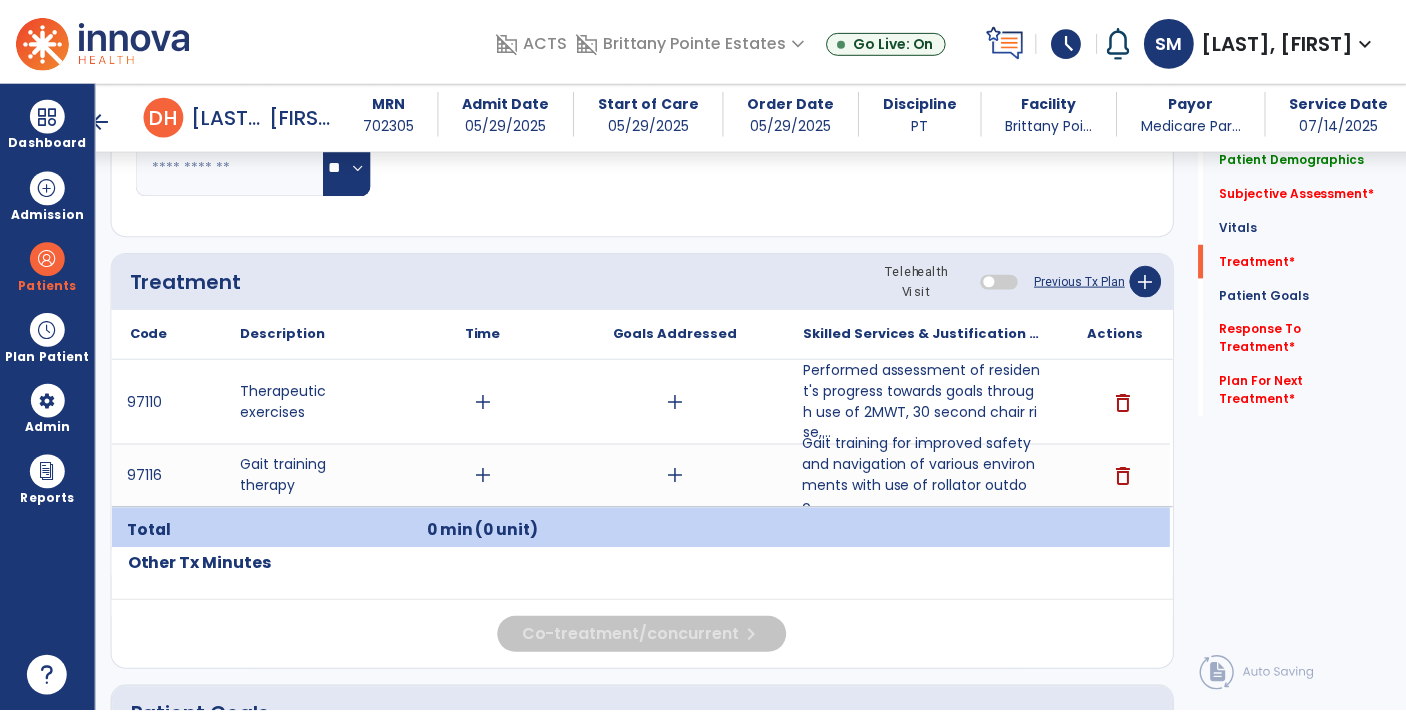 scroll, scrollTop: 1042, scrollLeft: 0, axis: vertical 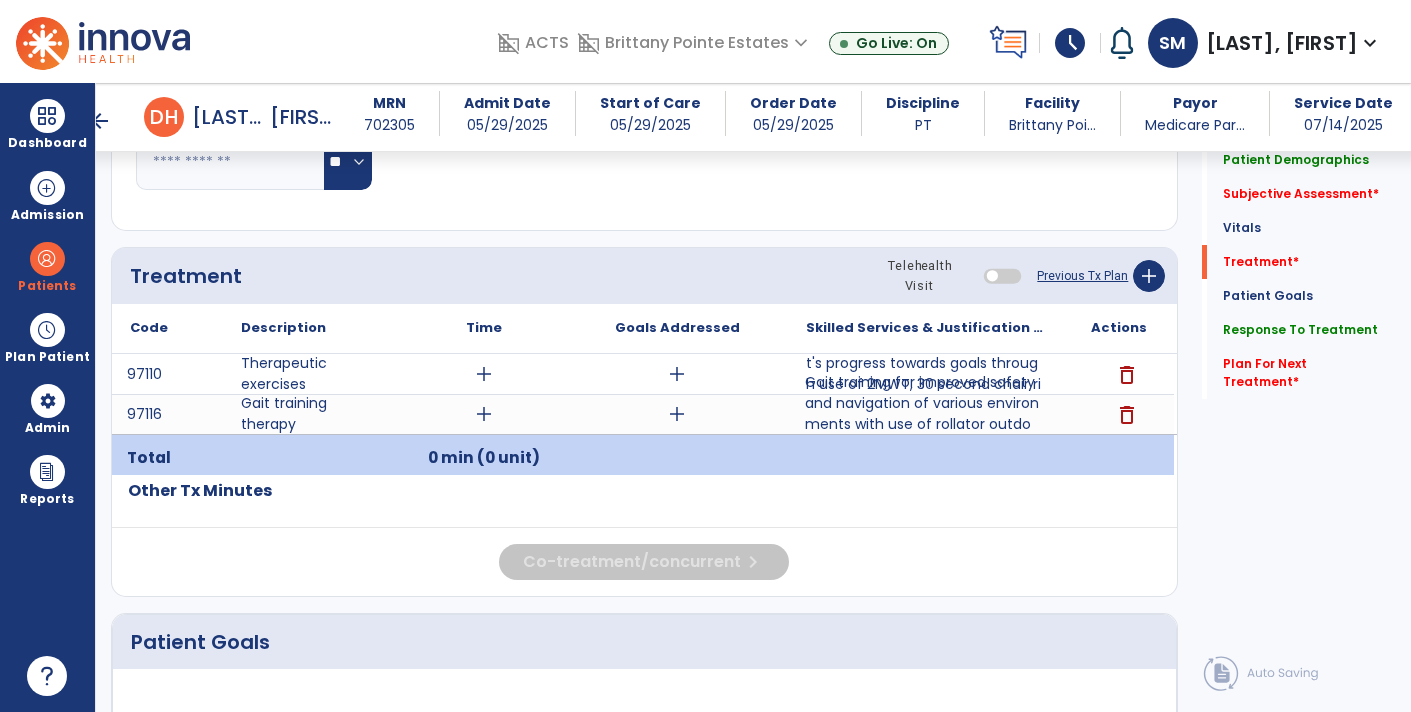 type on "**********" 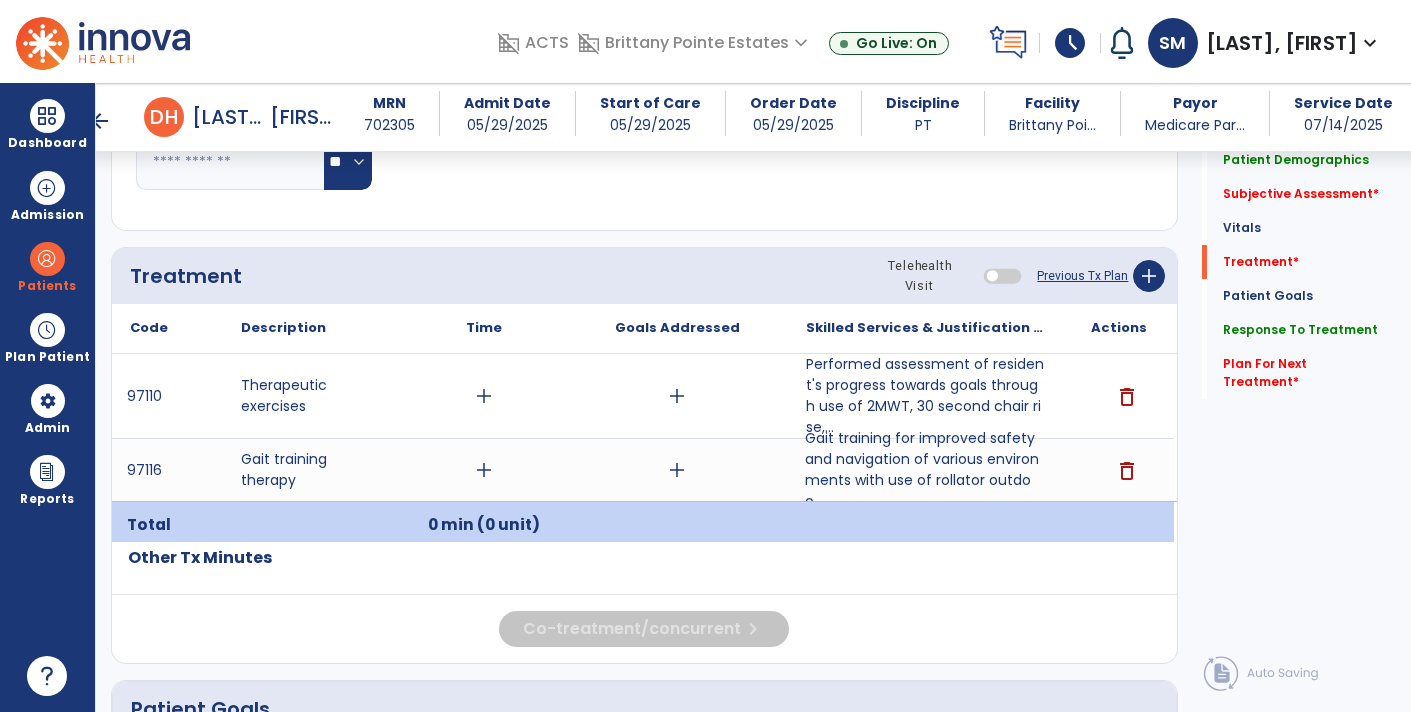 click on "Gait training for improved safety and navigation of various environments with use of rollator outdoo..." at bounding box center (926, 470) 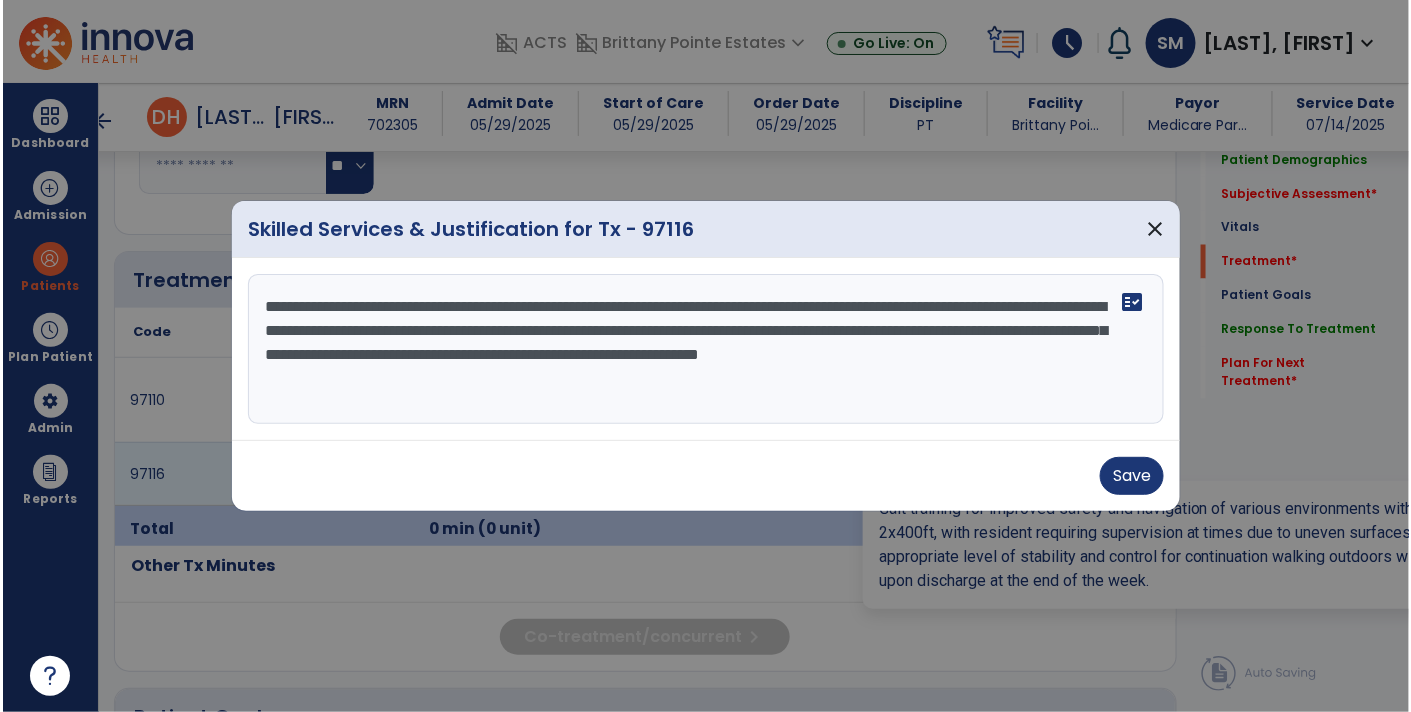 scroll, scrollTop: 1042, scrollLeft: 0, axis: vertical 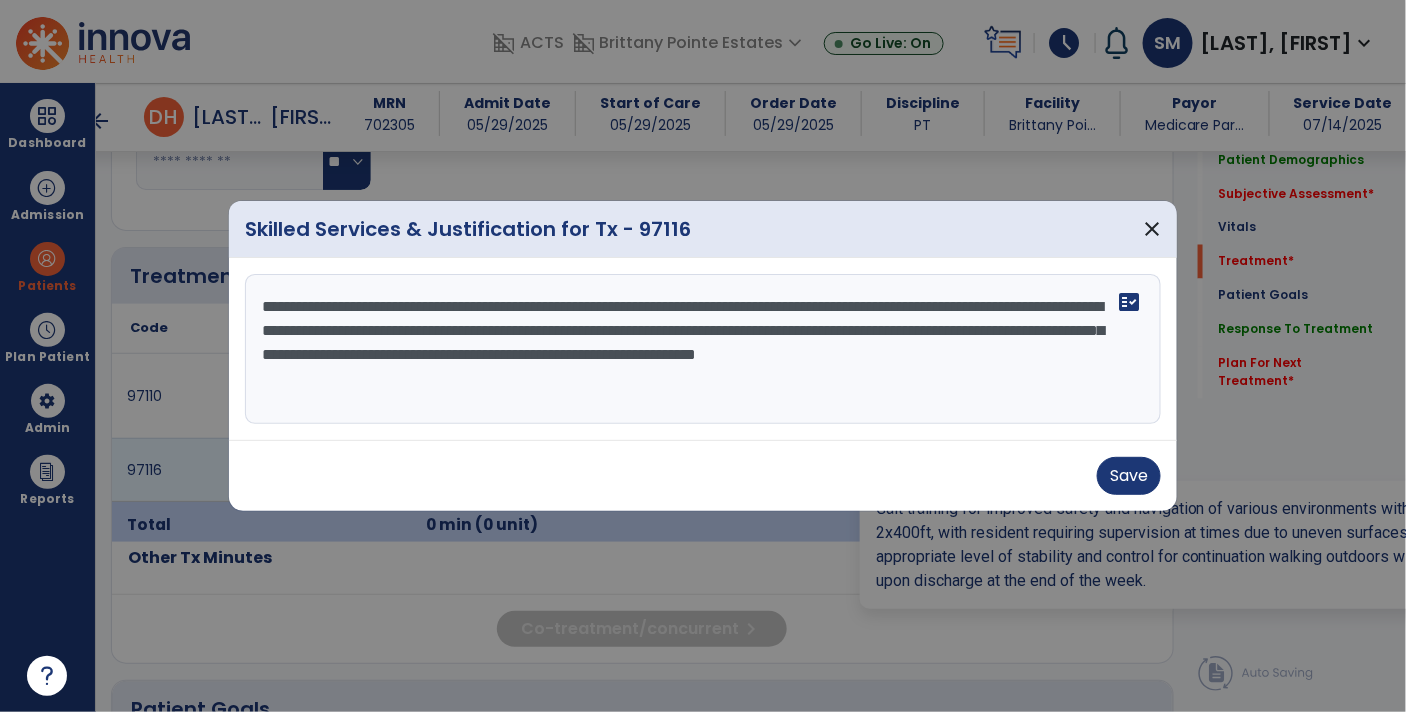 click on "**********" at bounding box center [703, 349] 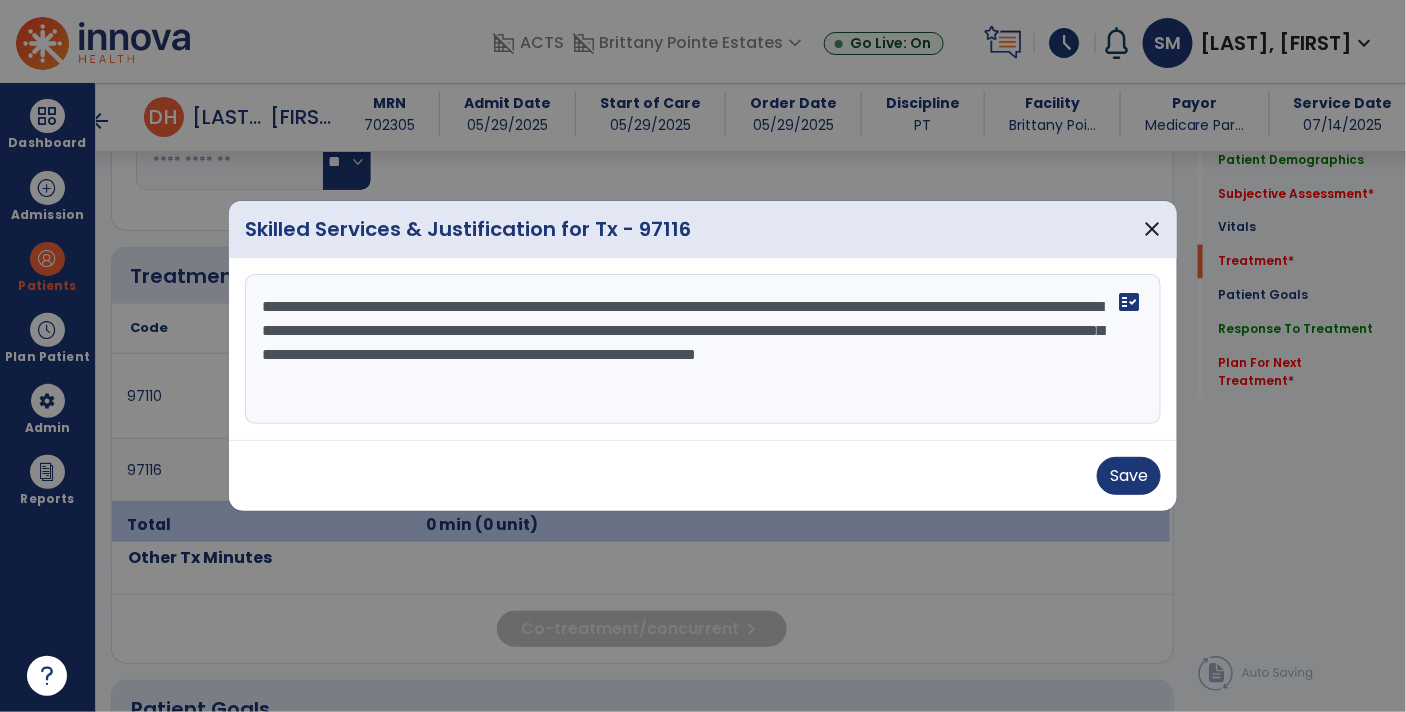 click on "**********" at bounding box center [703, 349] 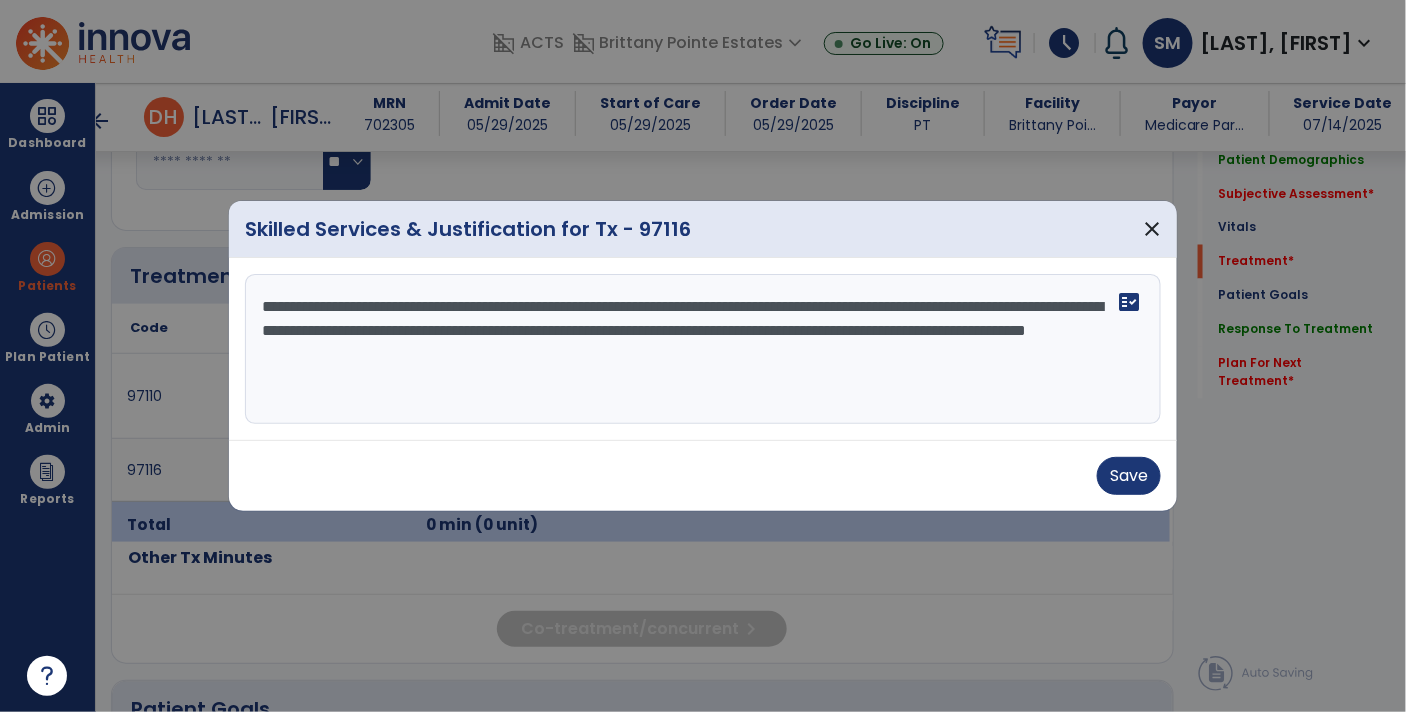 type on "**********" 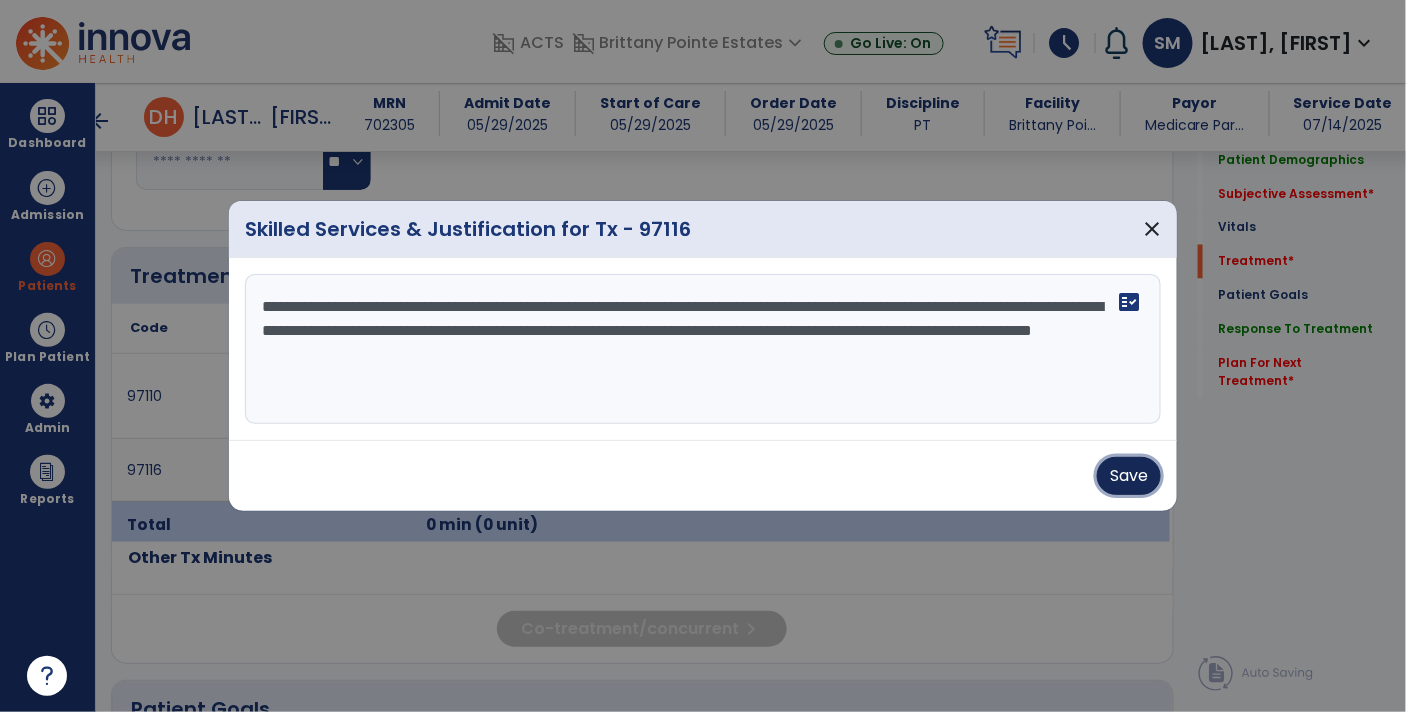 click on "Save" at bounding box center (1129, 476) 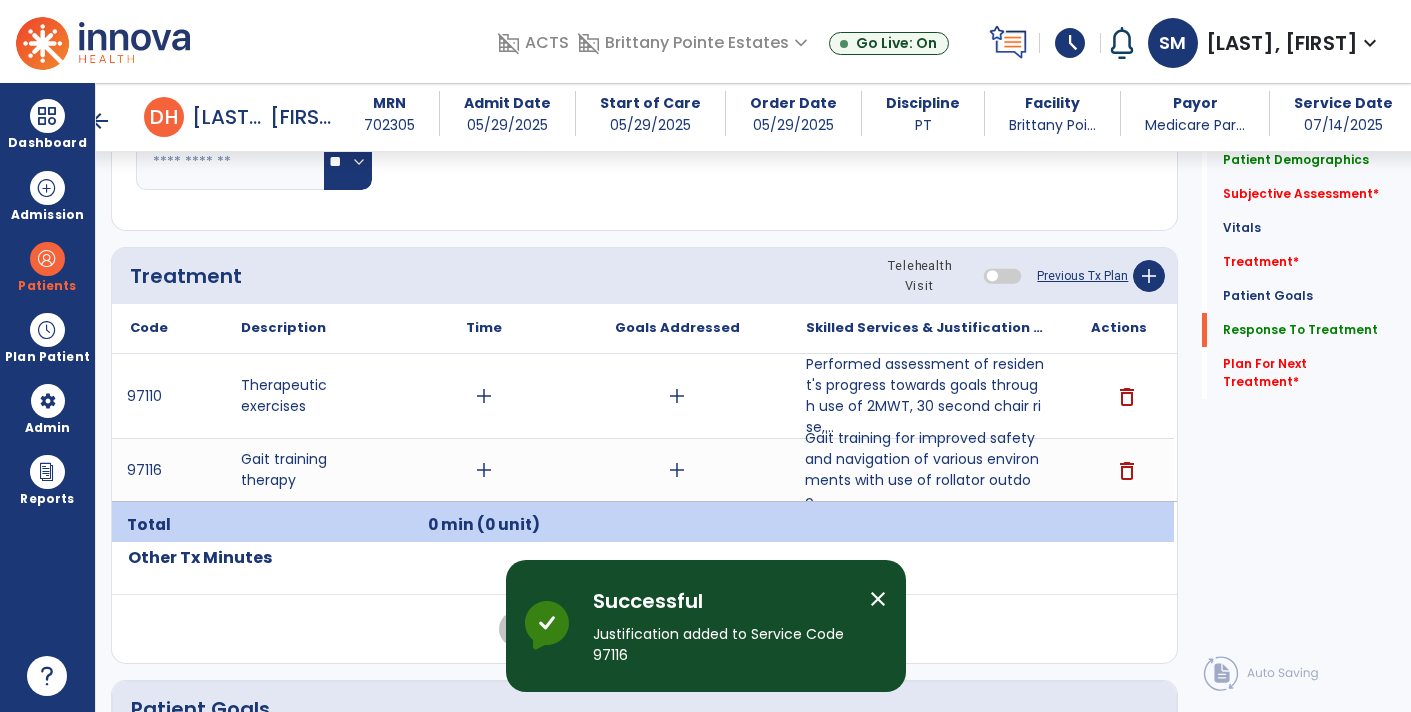 scroll, scrollTop: 3482, scrollLeft: 0, axis: vertical 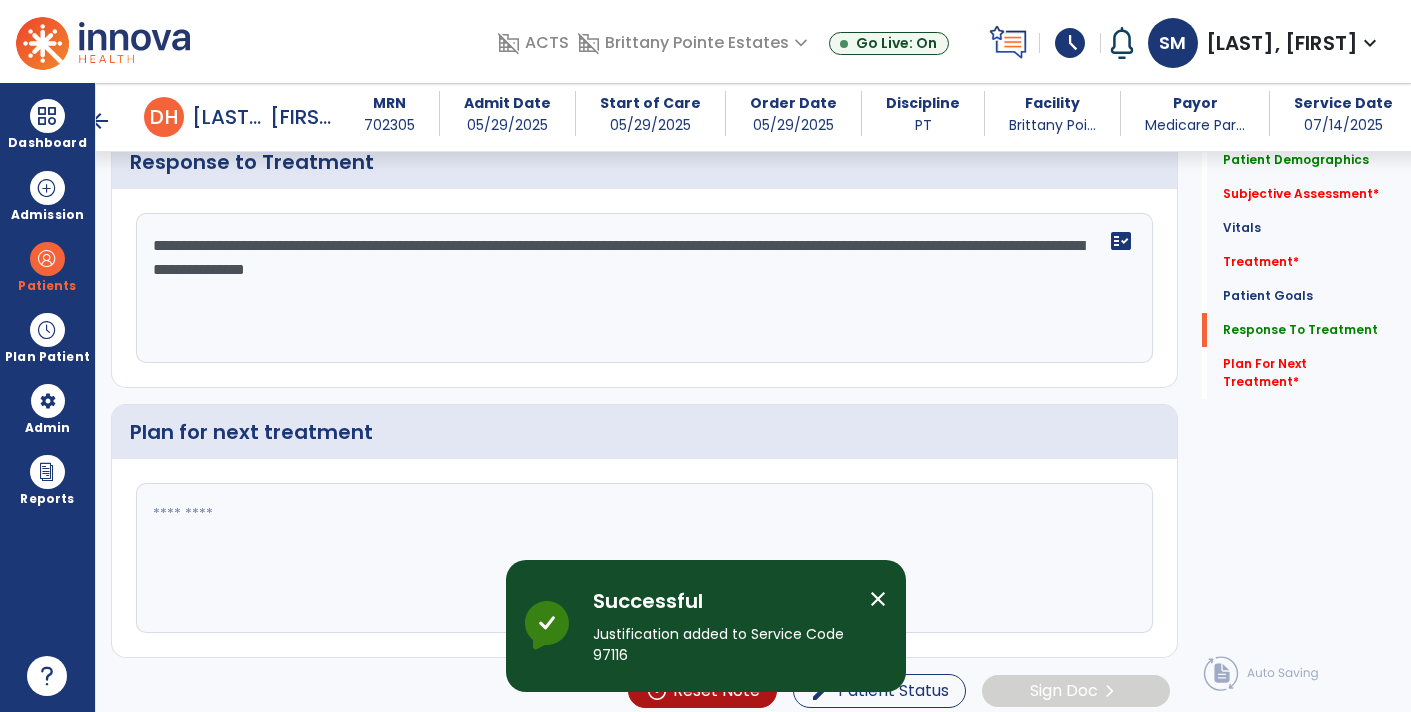 click on "**********" 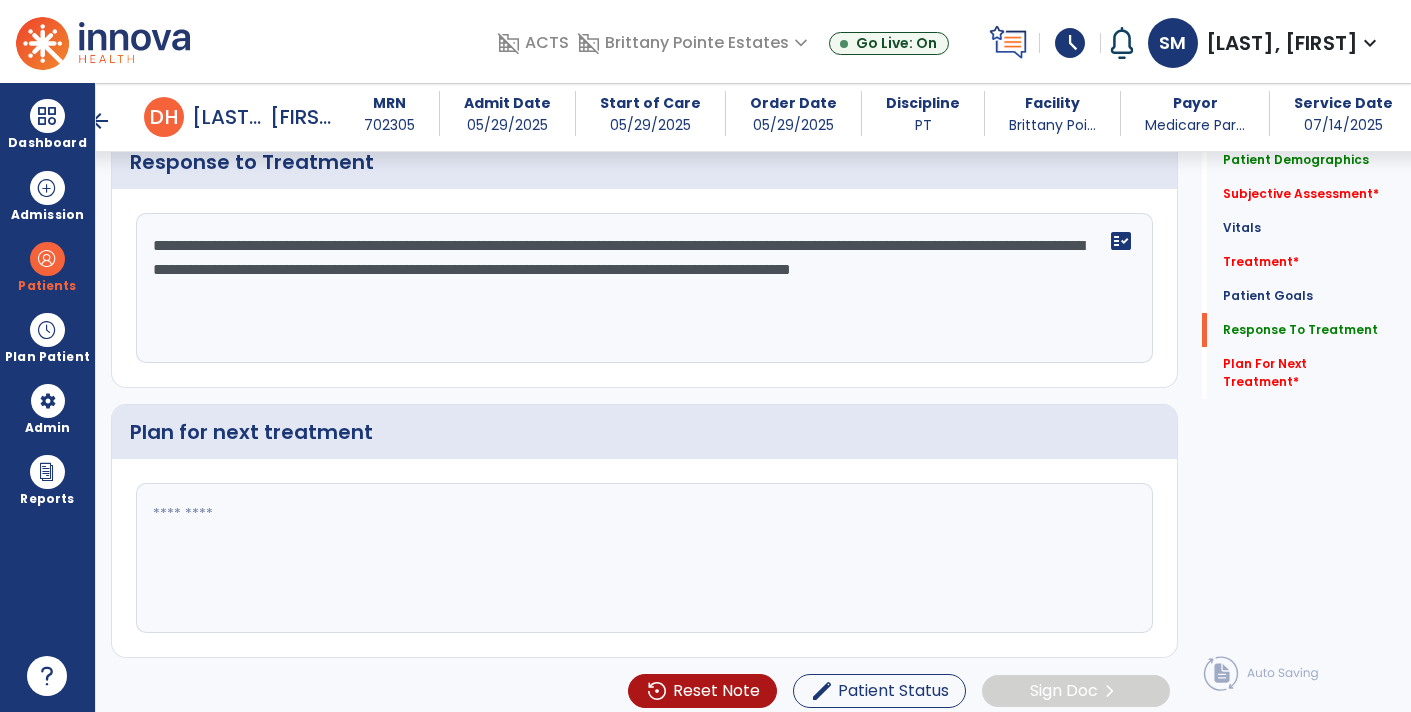type on "**********" 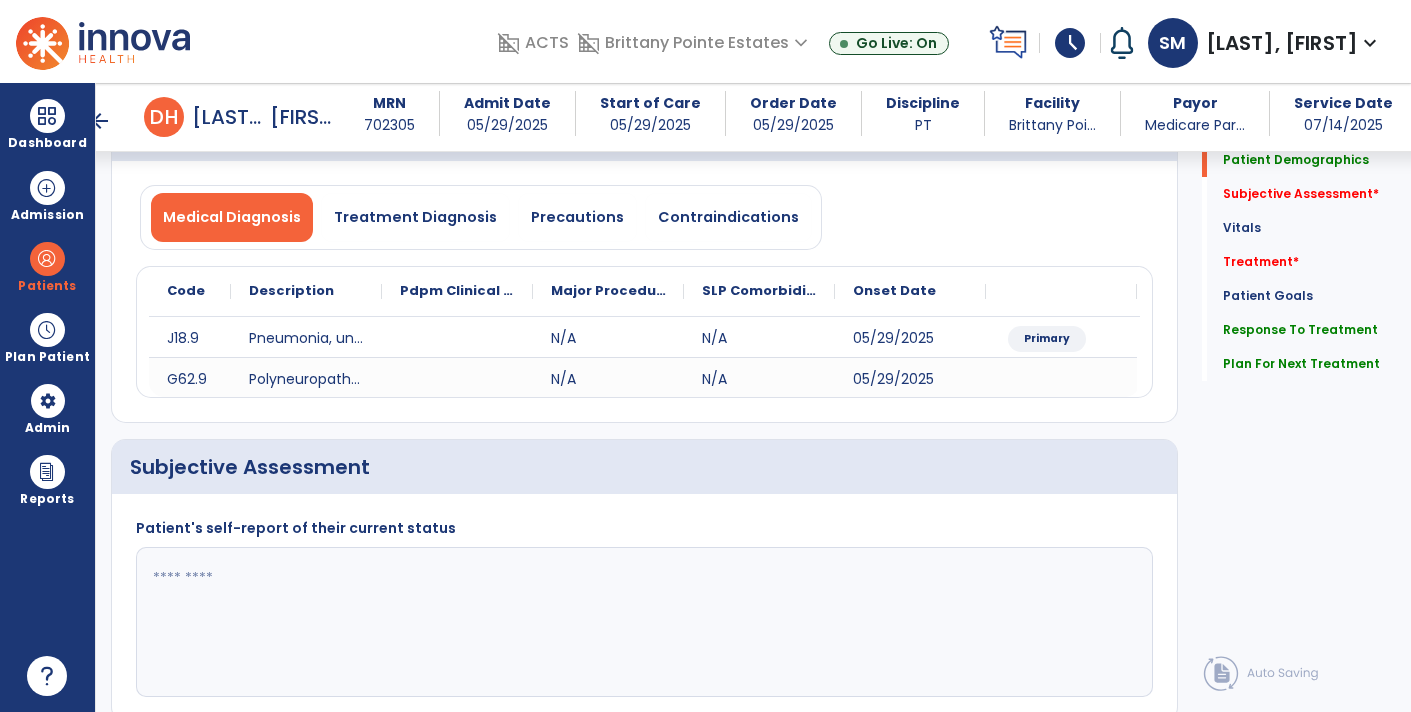 scroll, scrollTop: 127, scrollLeft: 0, axis: vertical 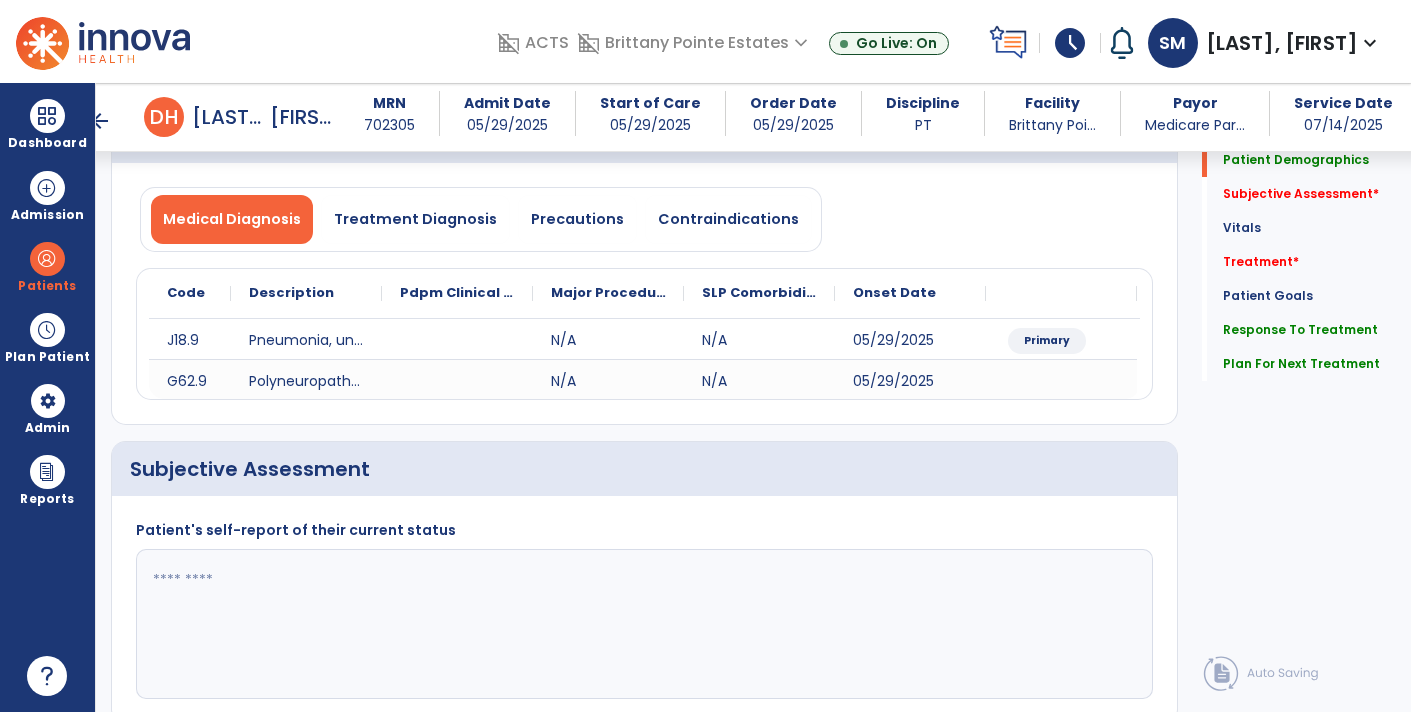type on "**********" 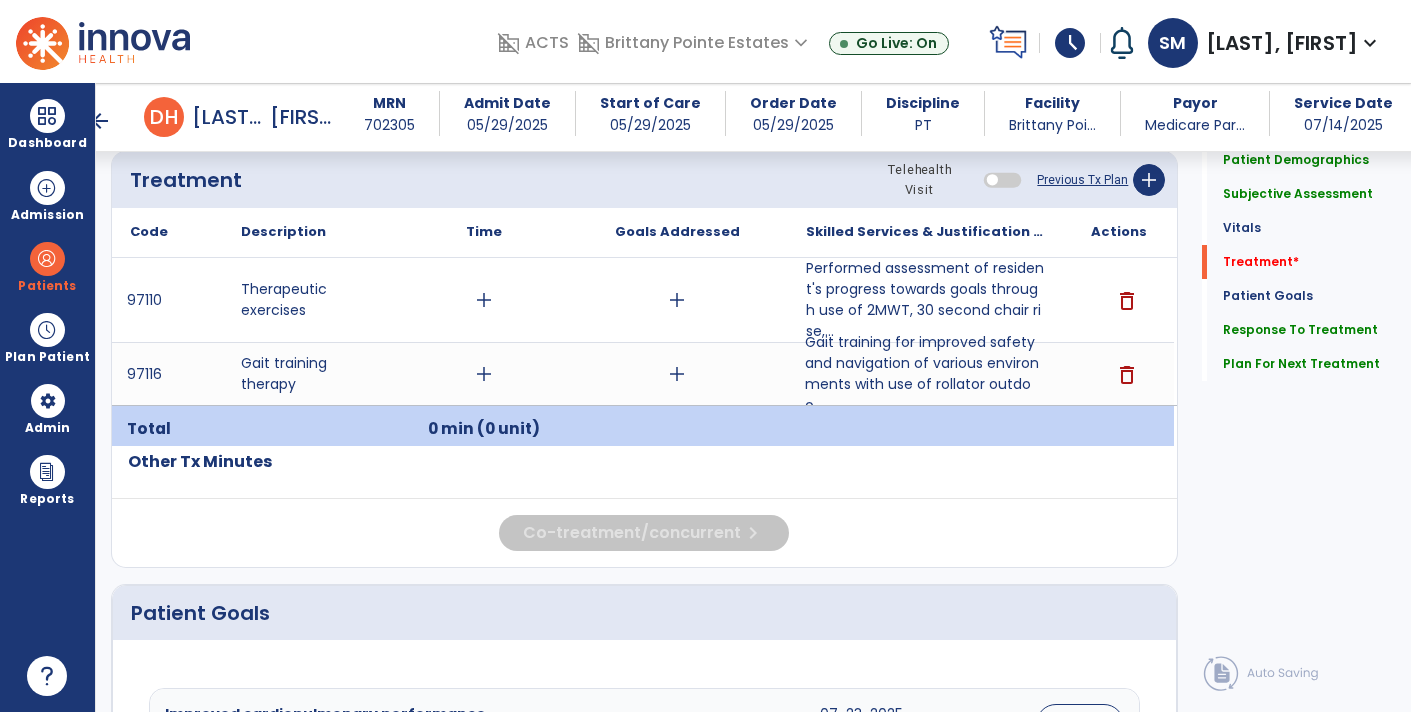 scroll, scrollTop: 1129, scrollLeft: 0, axis: vertical 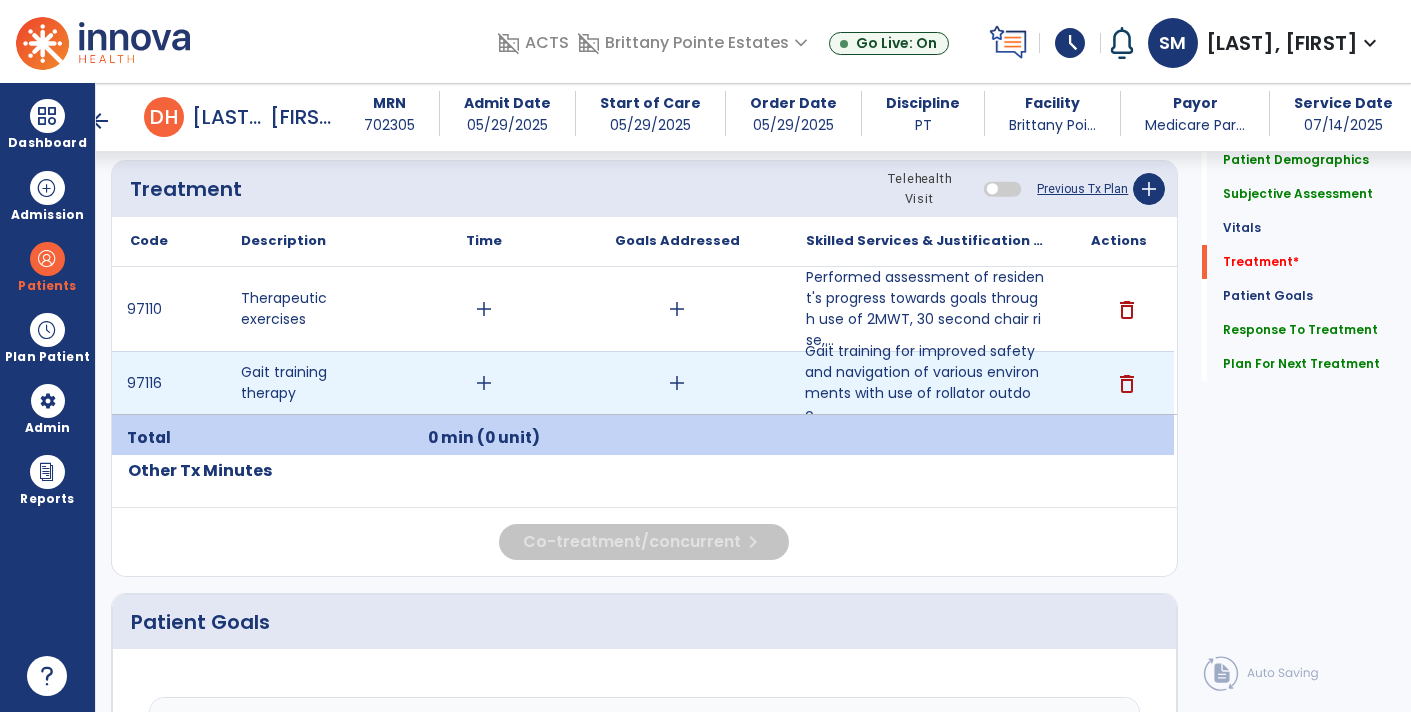 type on "**********" 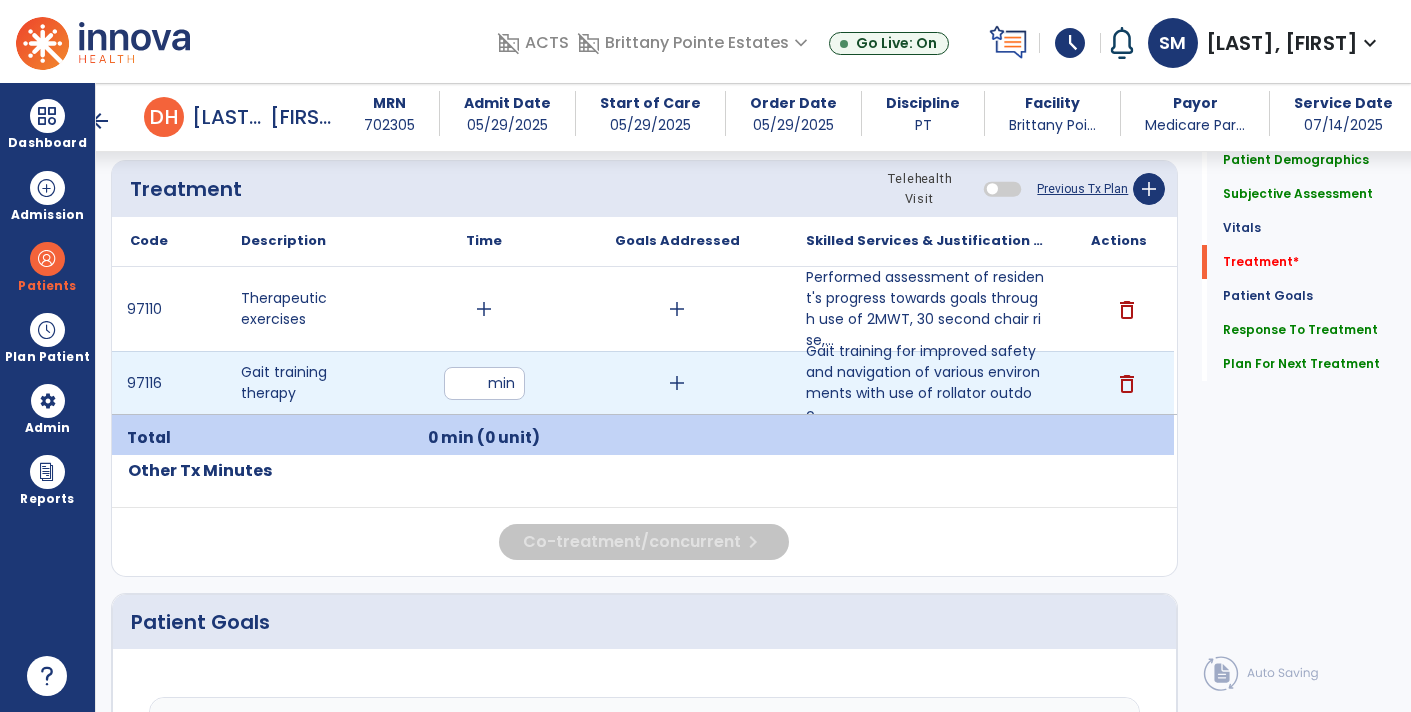 type on "*" 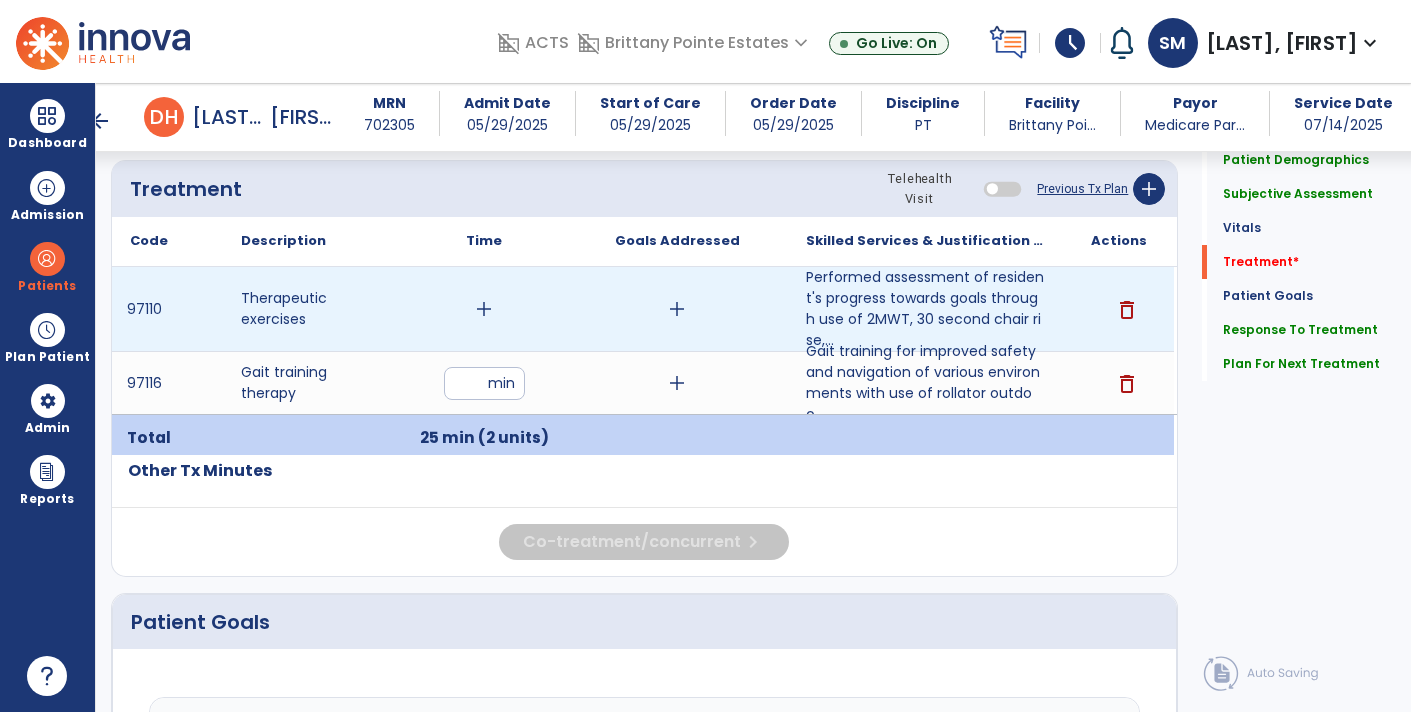 click on "add" at bounding box center [484, 309] 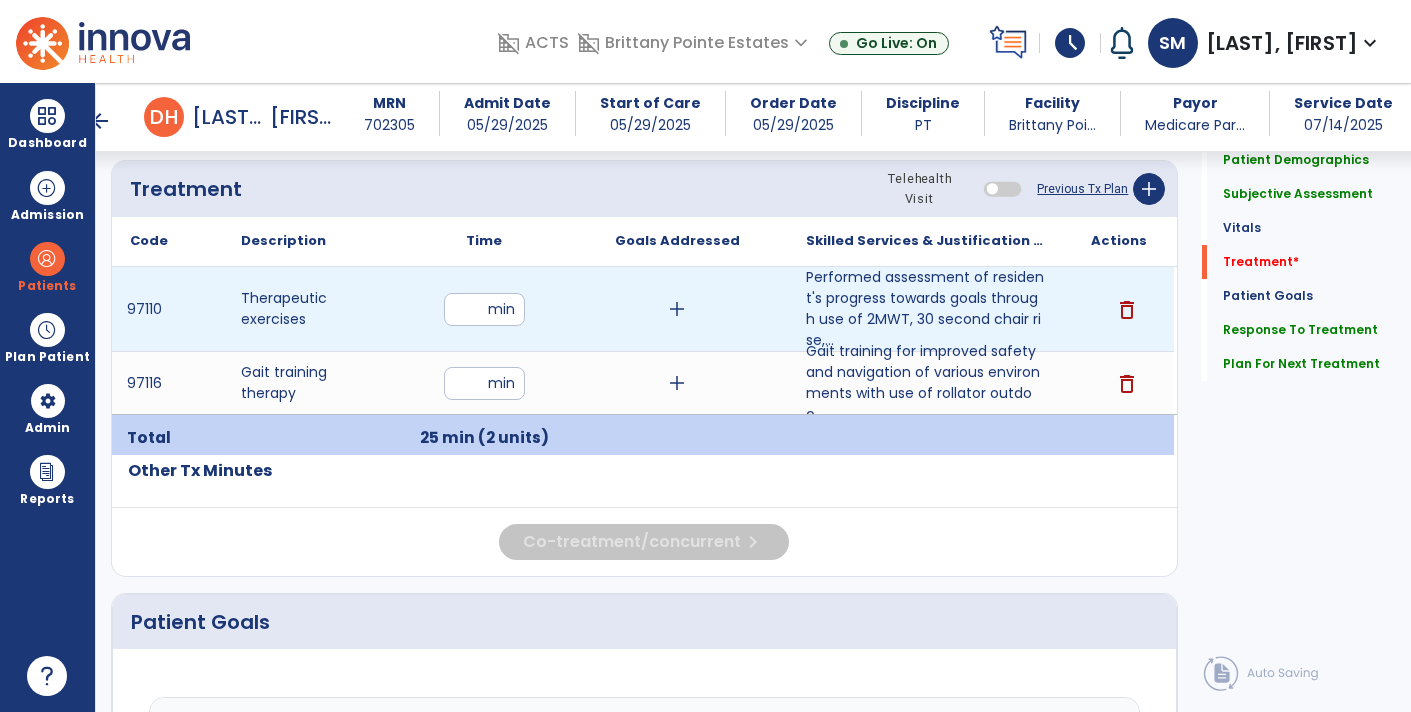 type on "**" 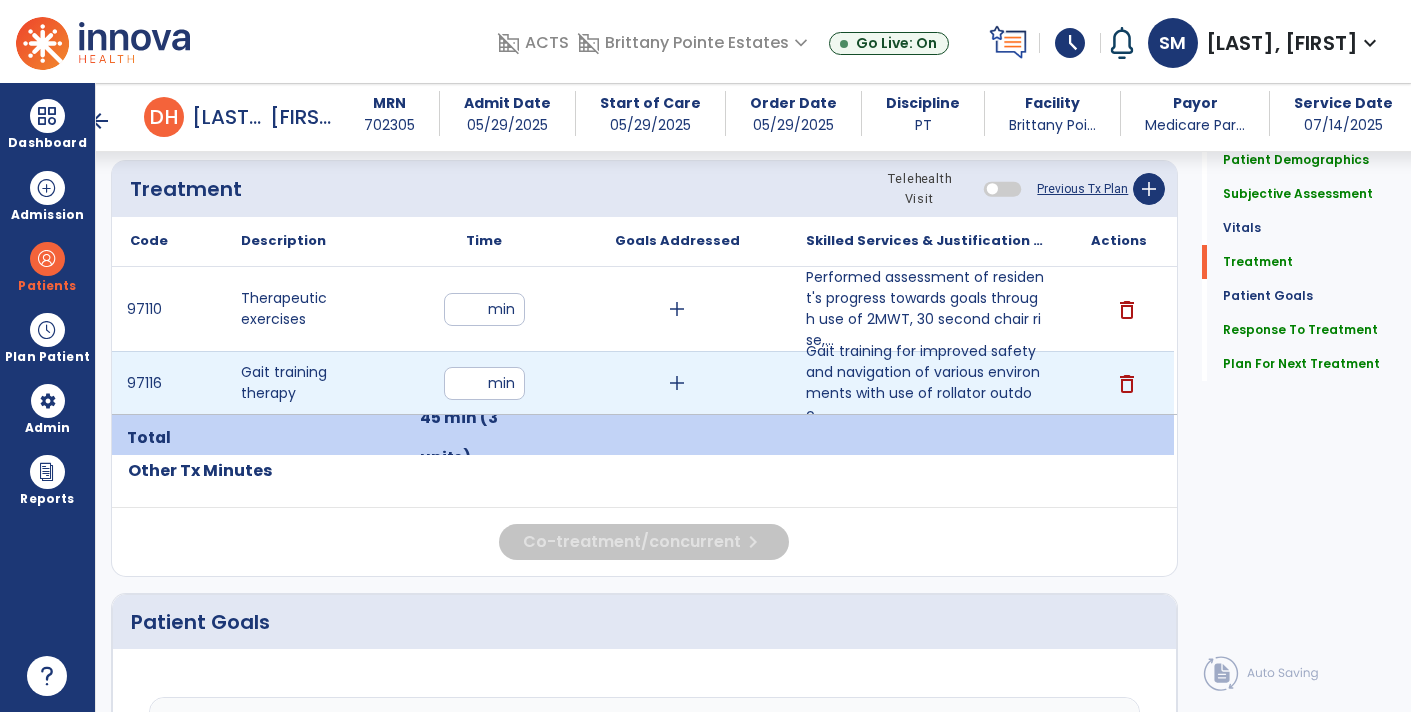 click on "**" at bounding box center [484, 383] 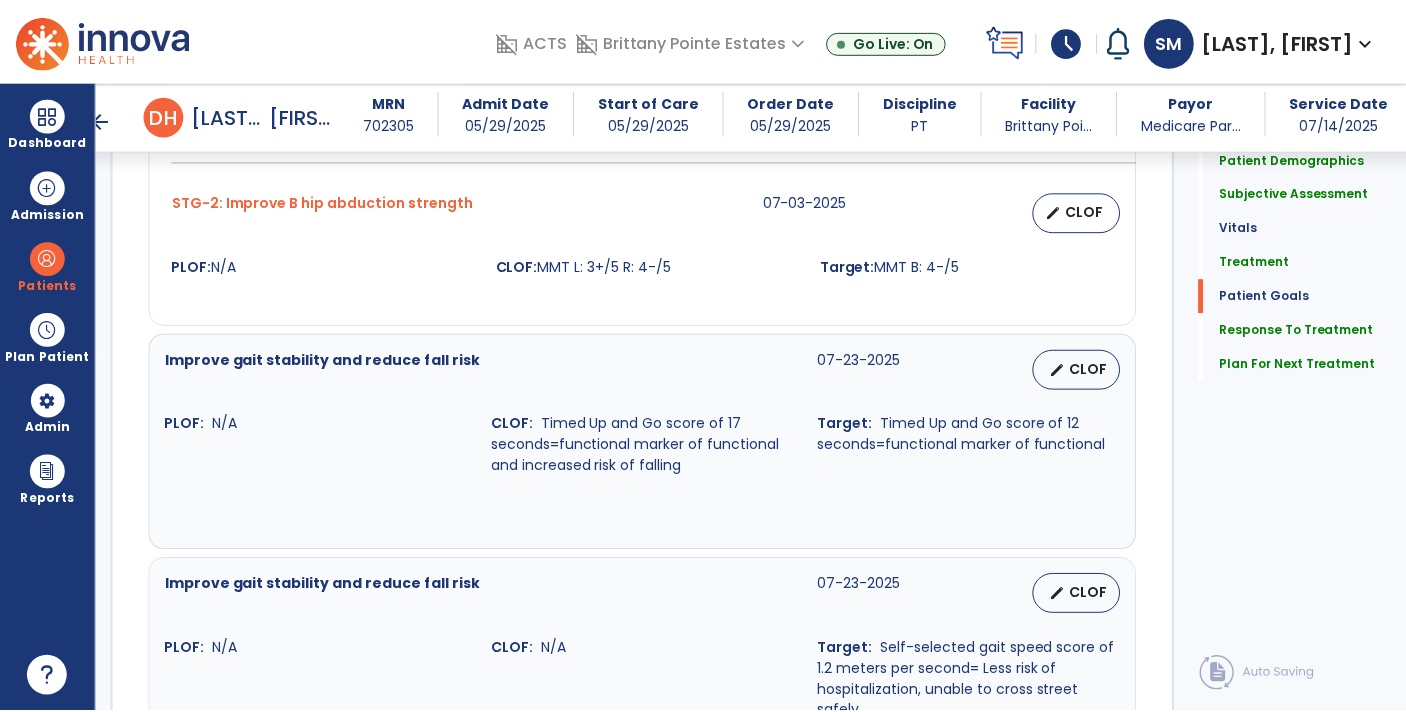 scroll, scrollTop: 3482, scrollLeft: 0, axis: vertical 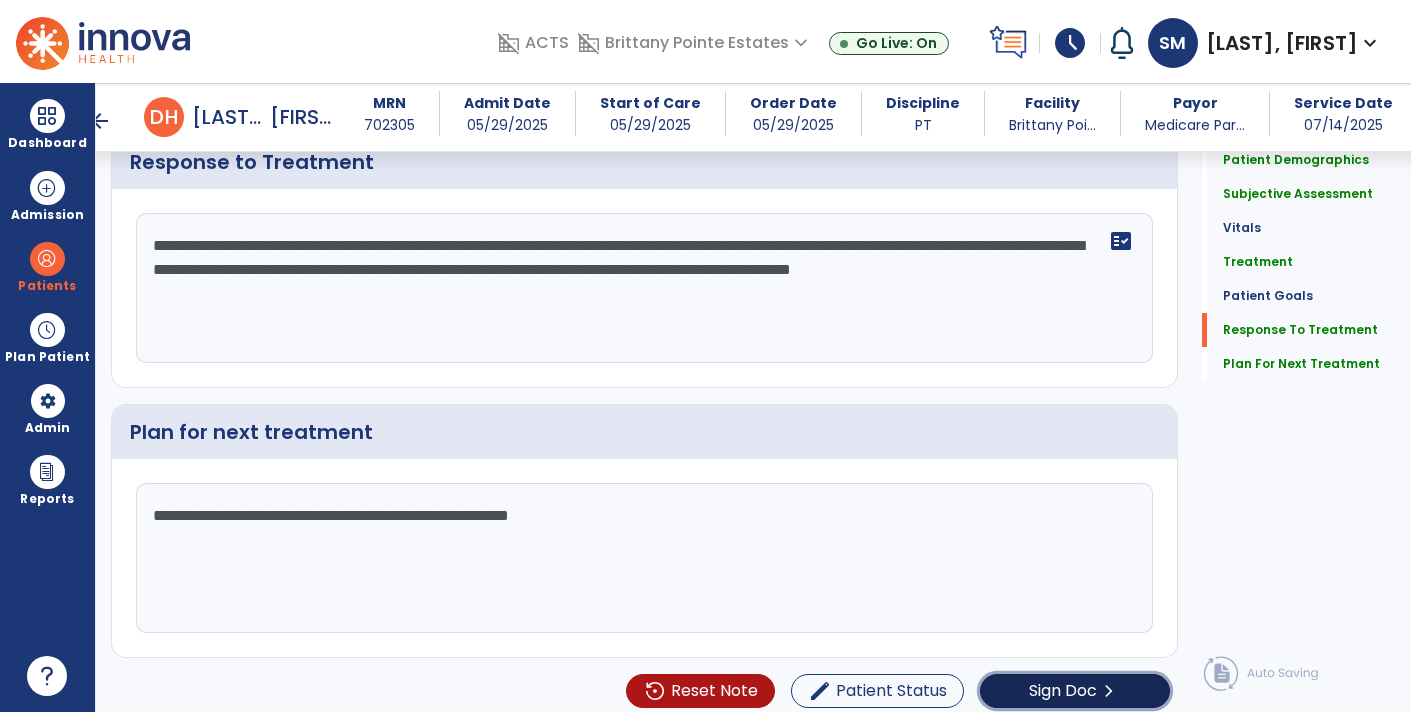 click on "Sign Doc  chevron_right" 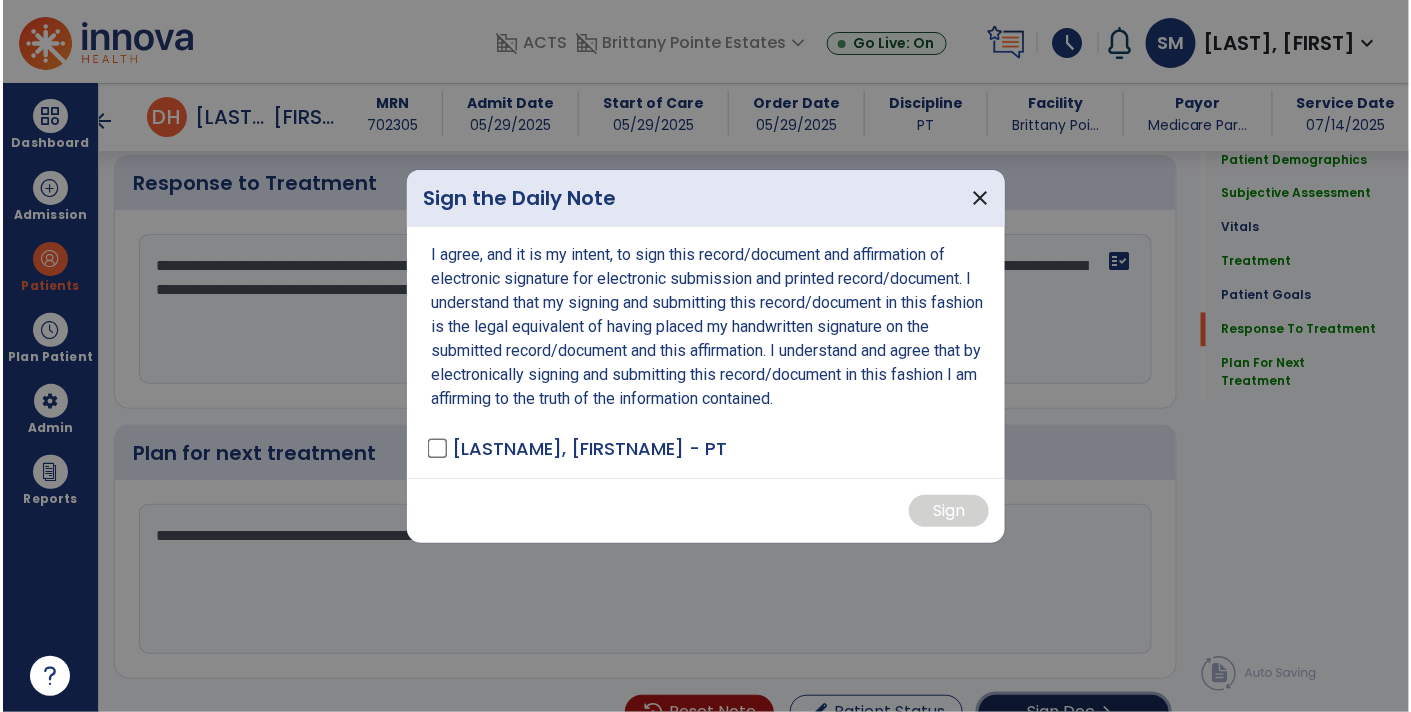 scroll, scrollTop: 3503, scrollLeft: 0, axis: vertical 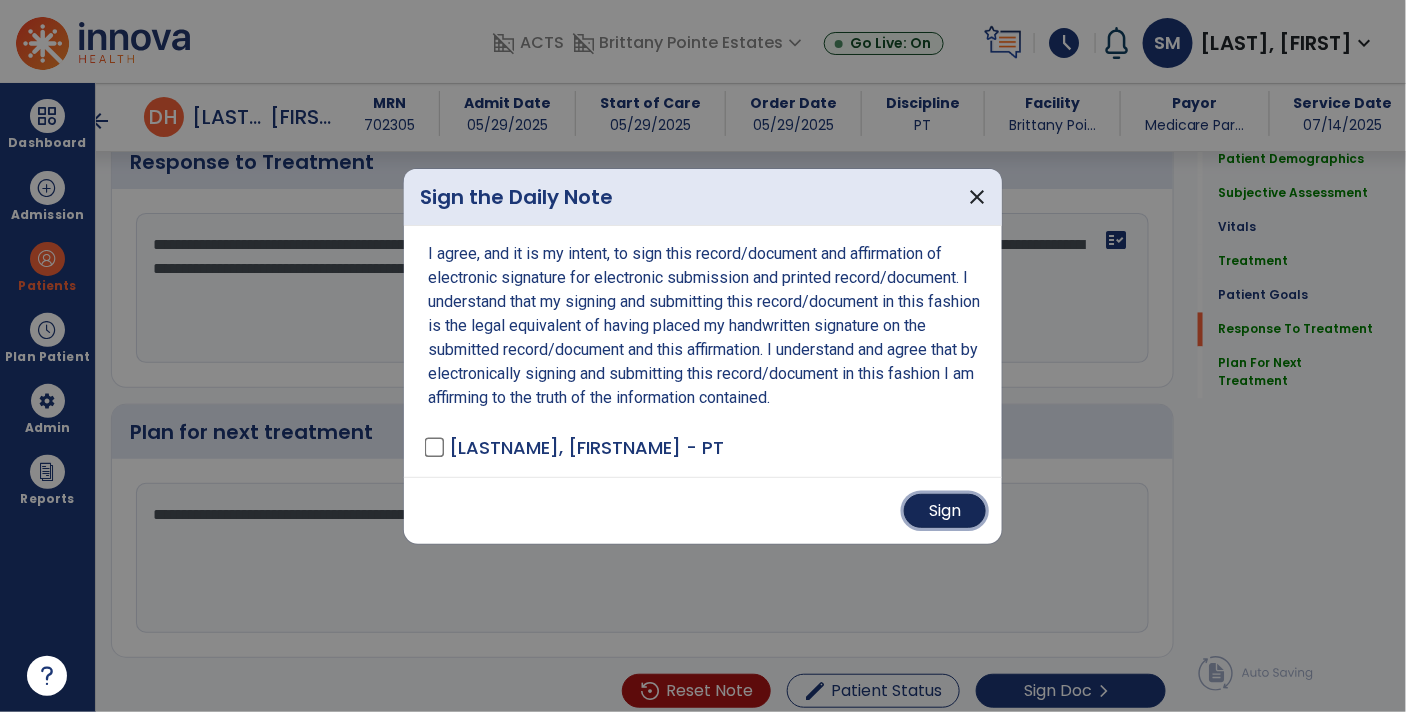 click on "Sign" at bounding box center (945, 511) 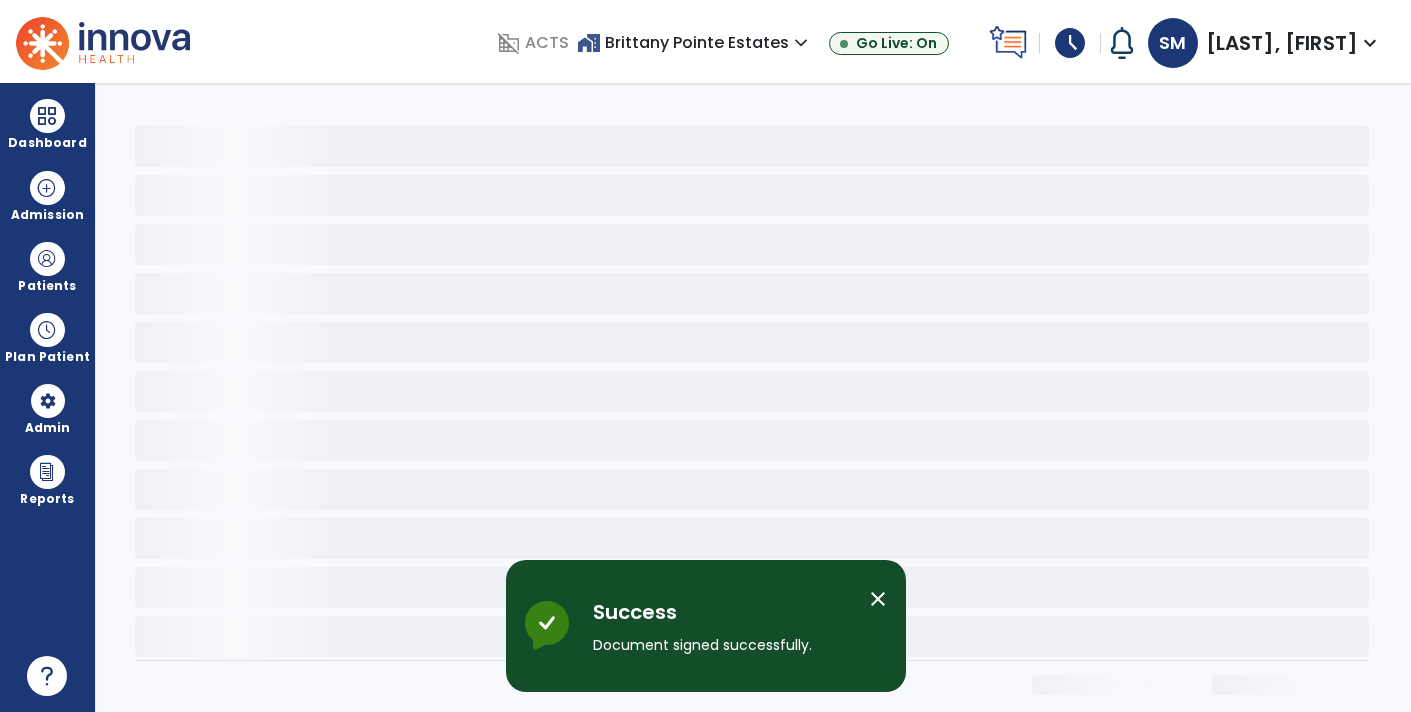 scroll, scrollTop: 0, scrollLeft: 0, axis: both 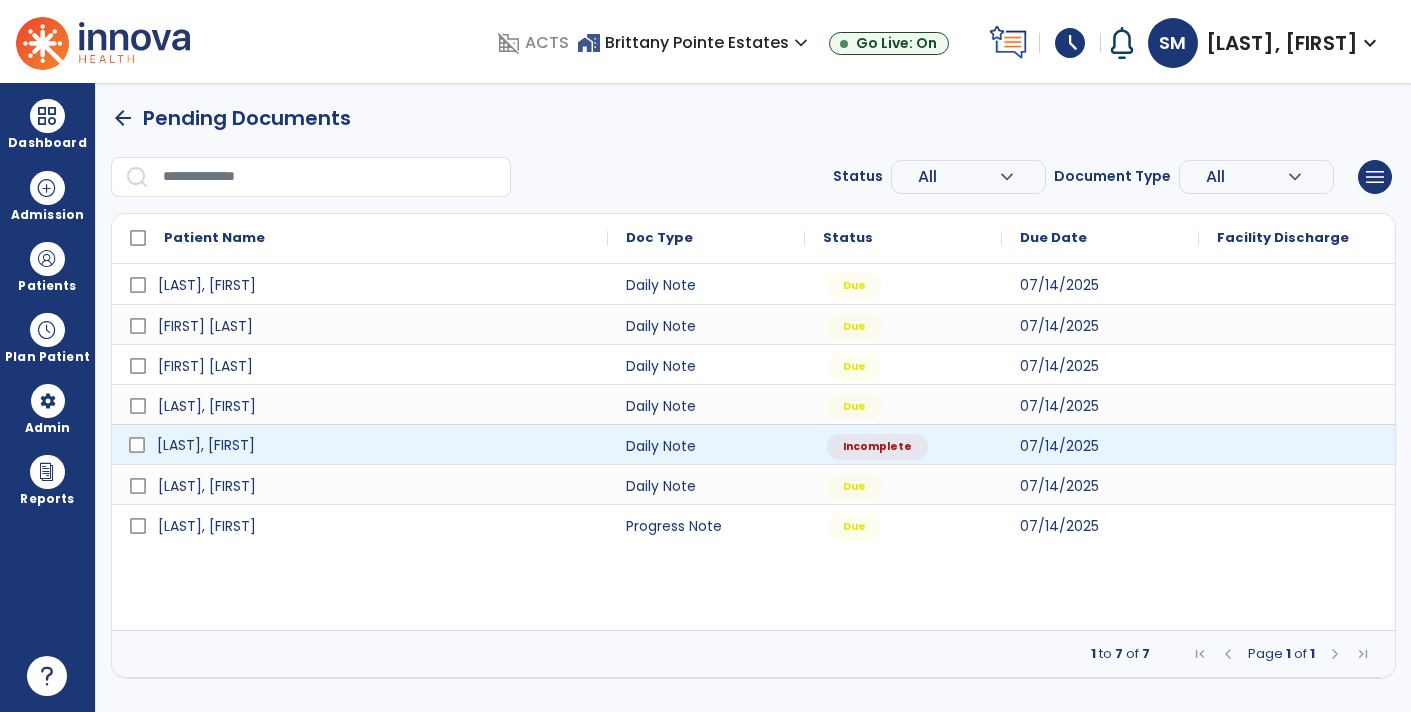 click on "[LAST], [FIRST]" at bounding box center [374, 445] 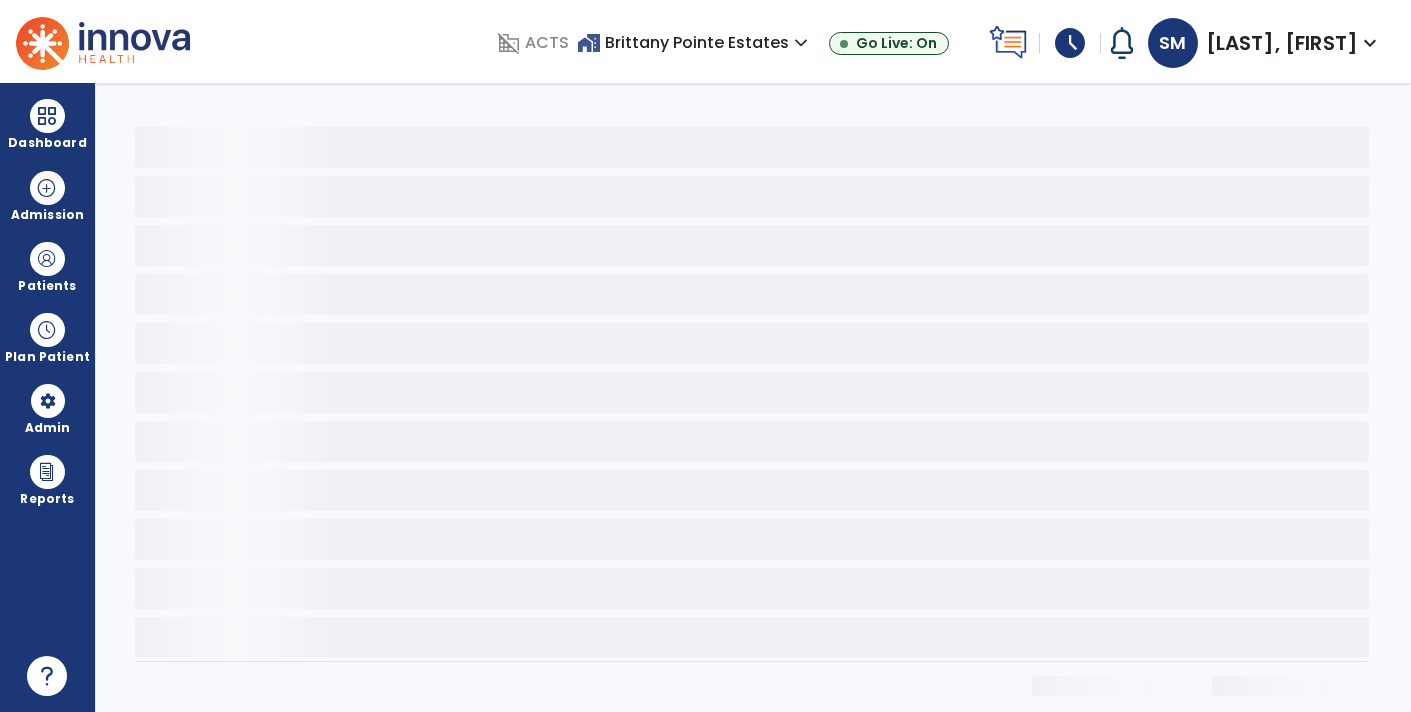 select on "*" 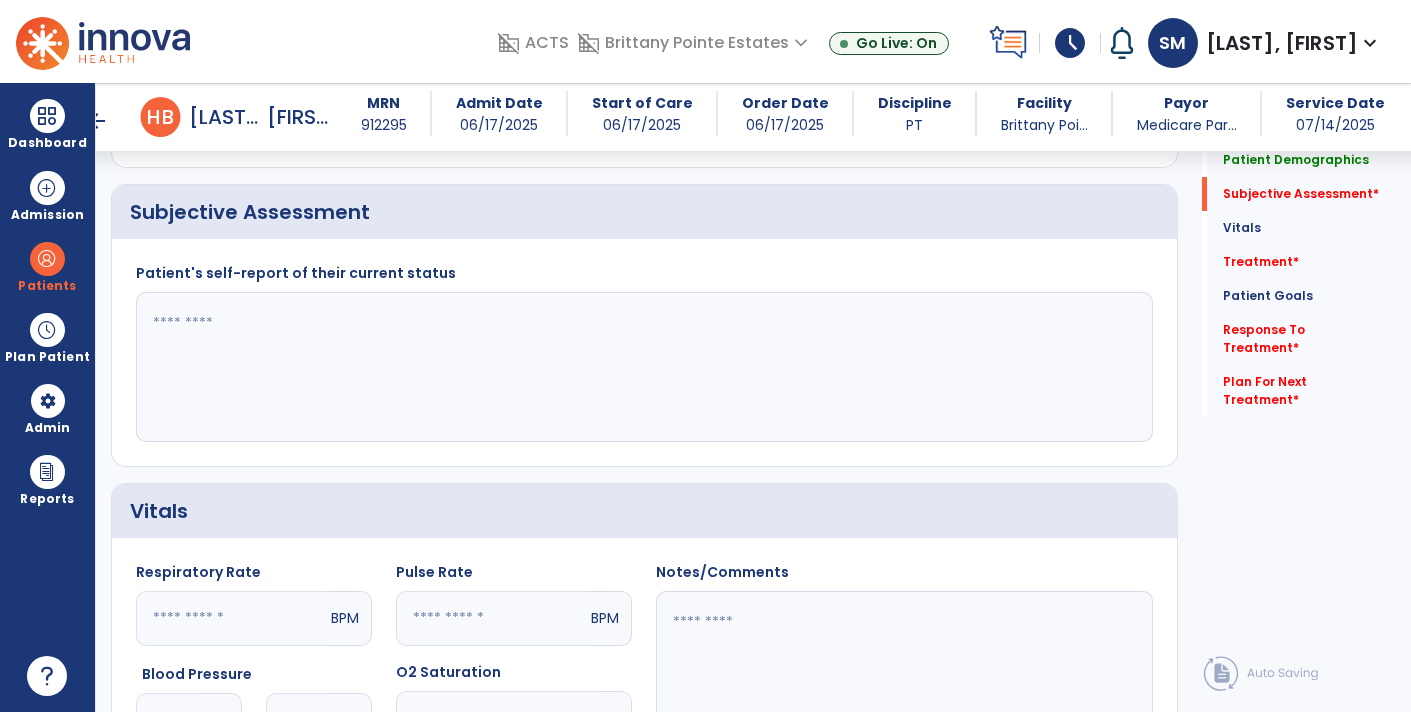 scroll, scrollTop: 388, scrollLeft: 0, axis: vertical 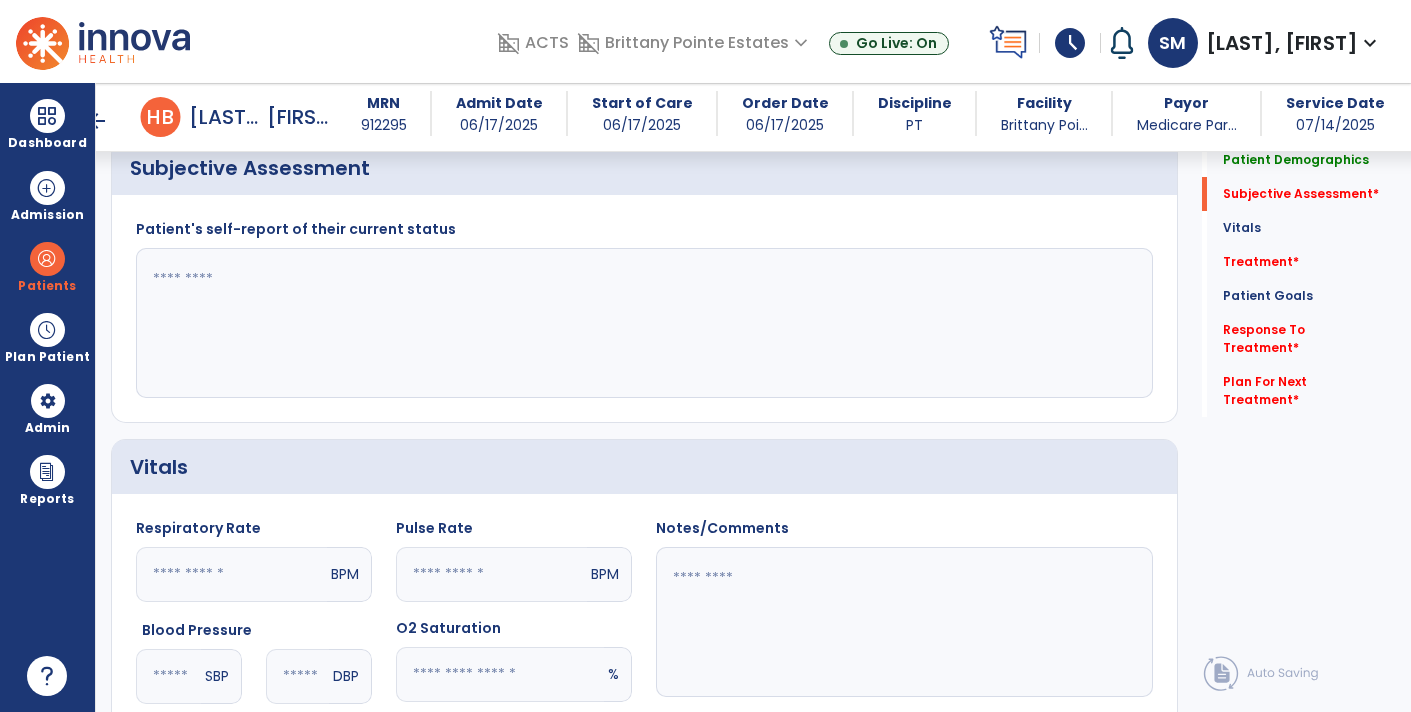 click 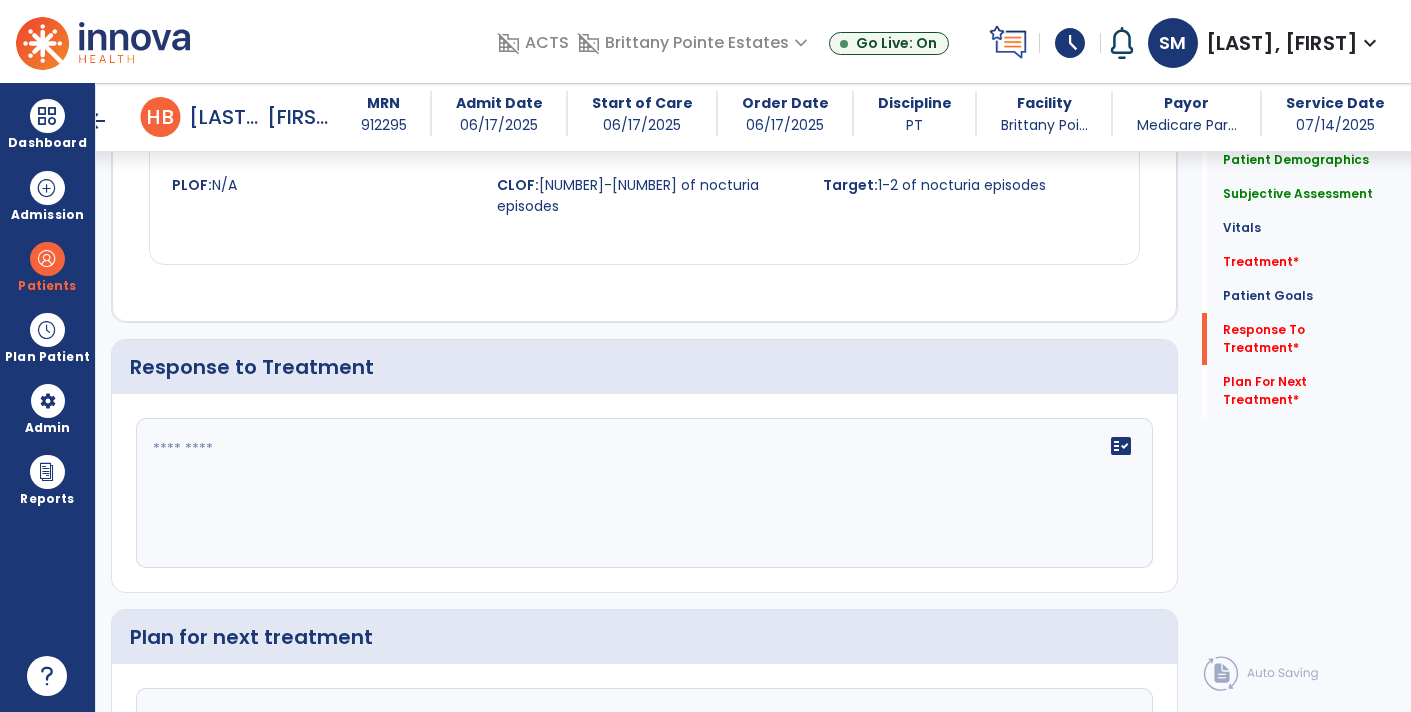 scroll, scrollTop: 2891, scrollLeft: 0, axis: vertical 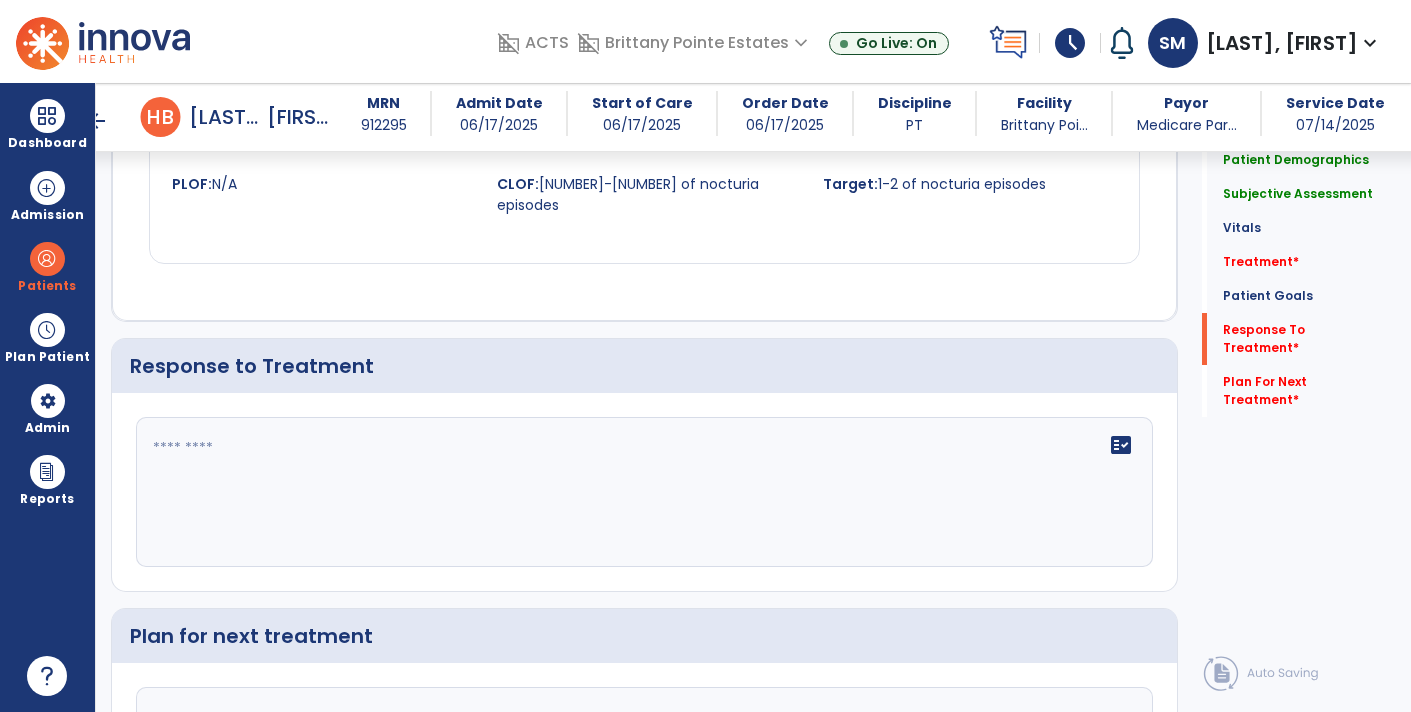 type on "**********" 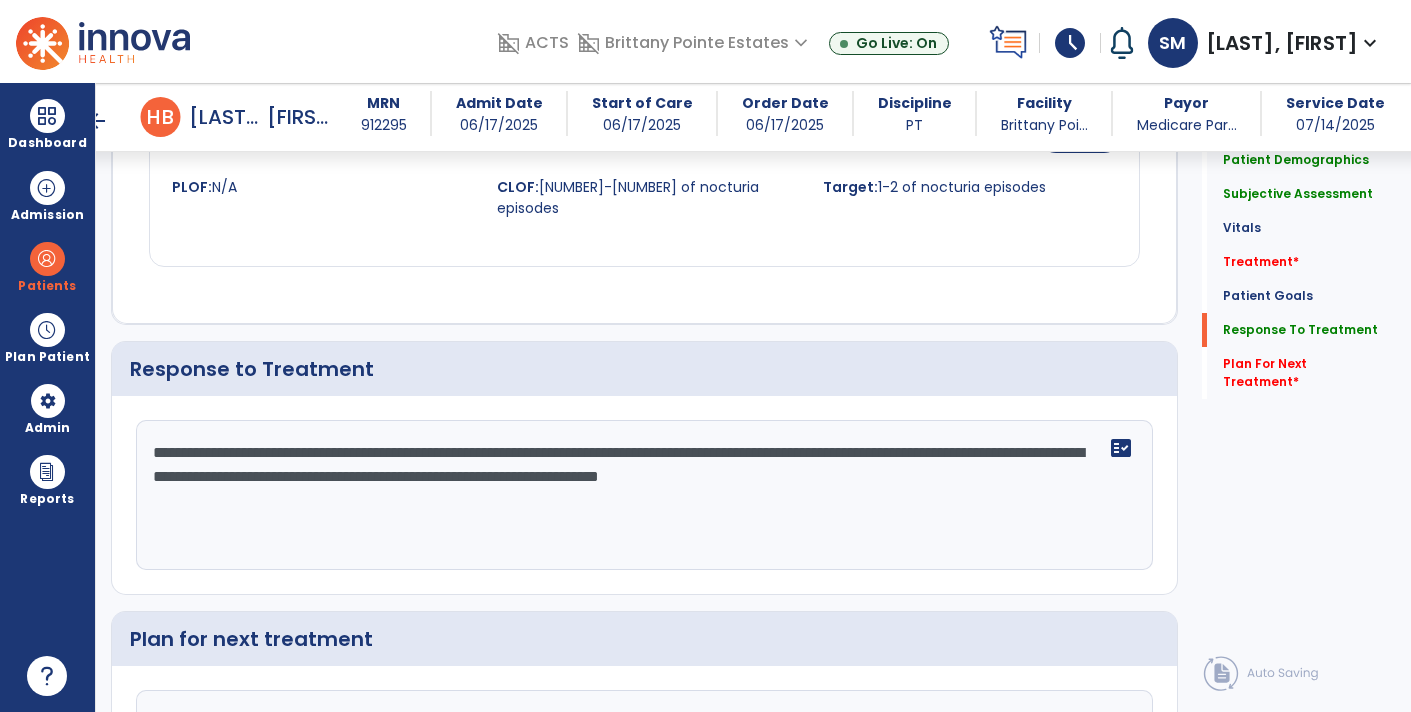 scroll, scrollTop: 2890, scrollLeft: 0, axis: vertical 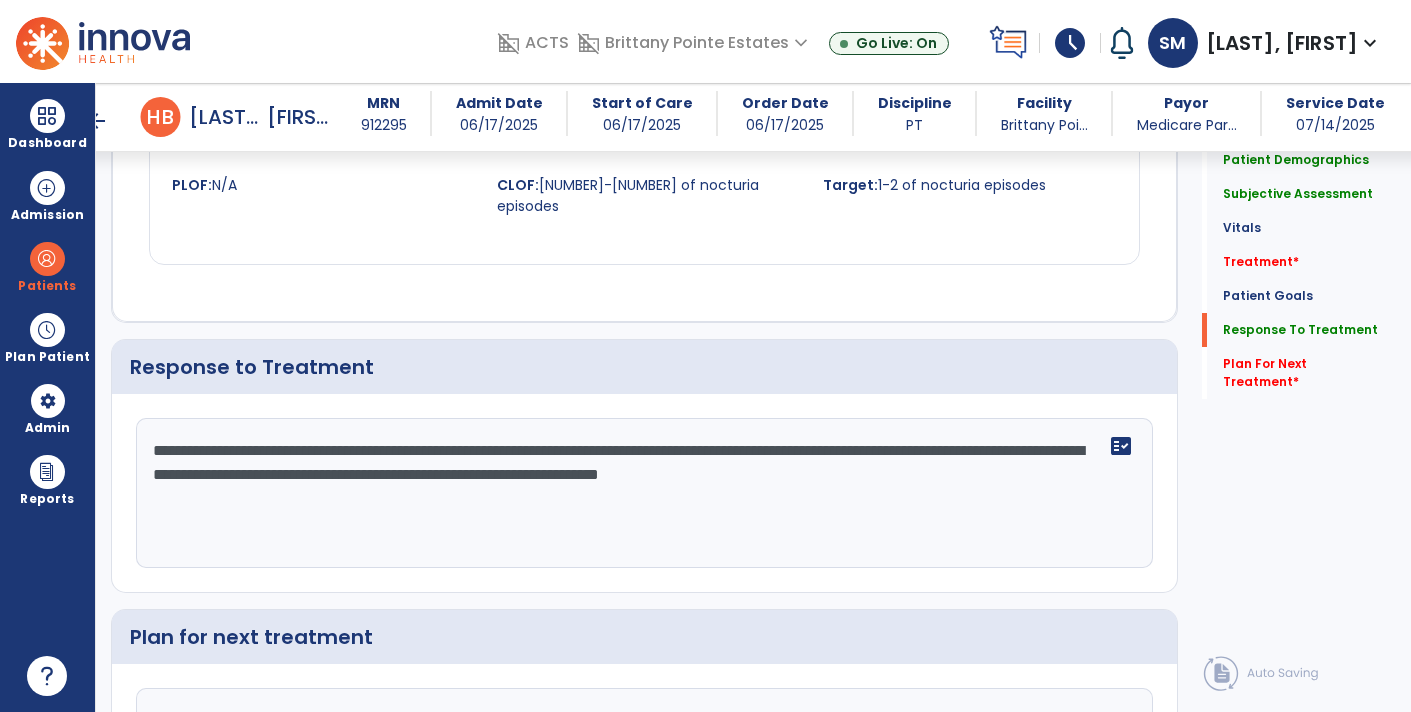 click on "**********" 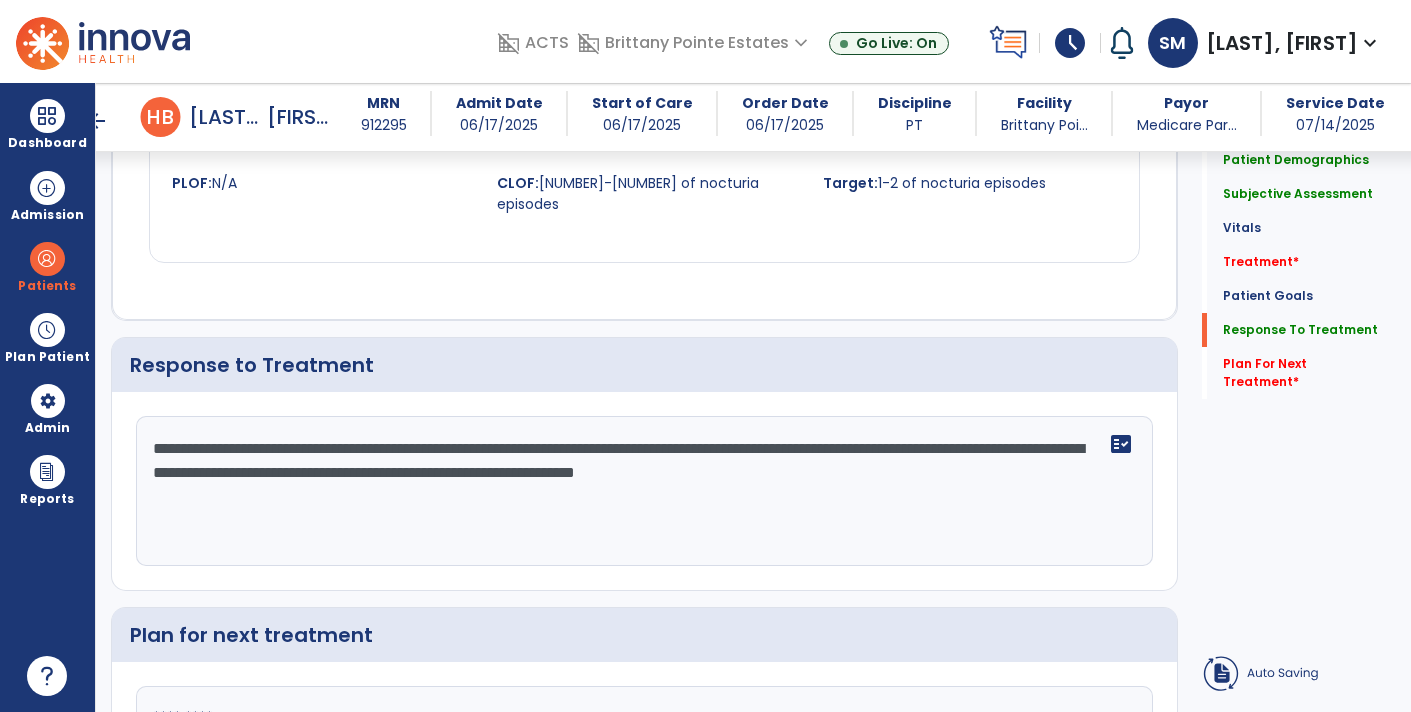 click on "**********" 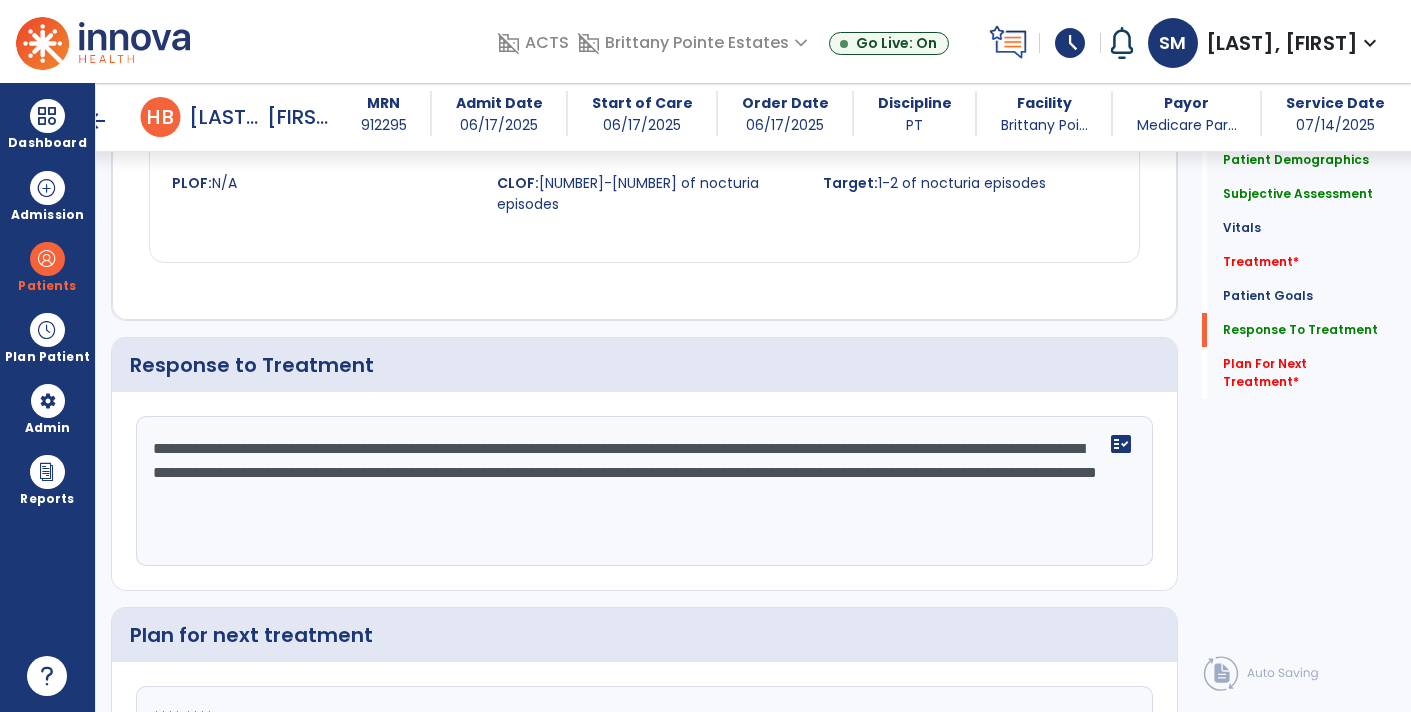 scroll, scrollTop: 2888, scrollLeft: 0, axis: vertical 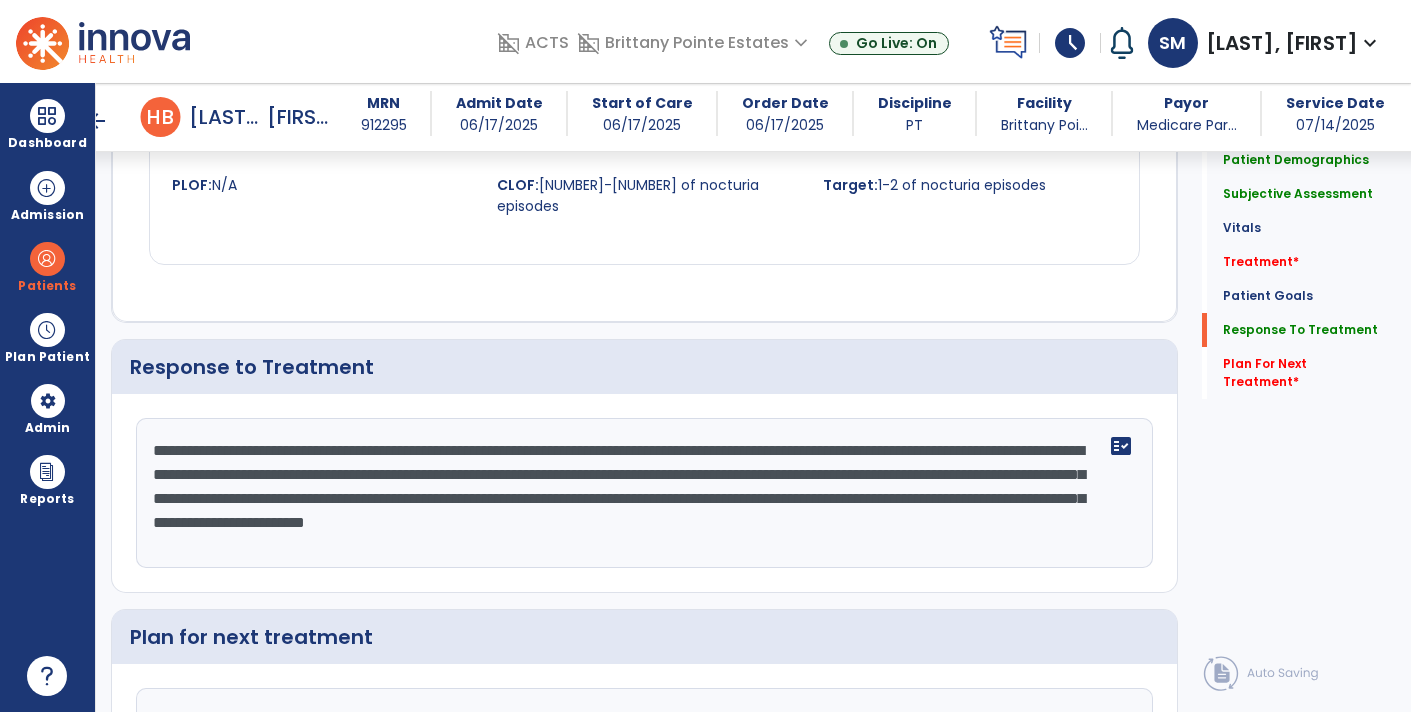 type on "**********" 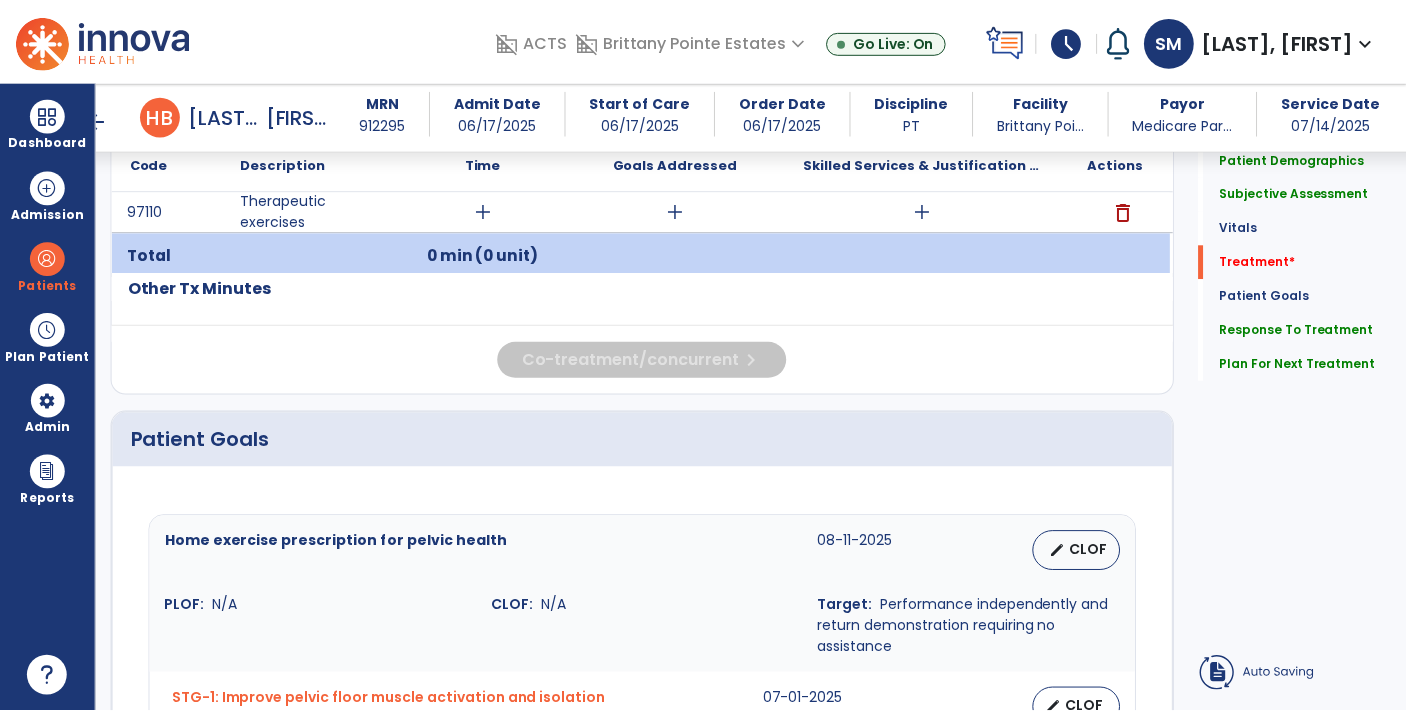 scroll, scrollTop: 1162, scrollLeft: 0, axis: vertical 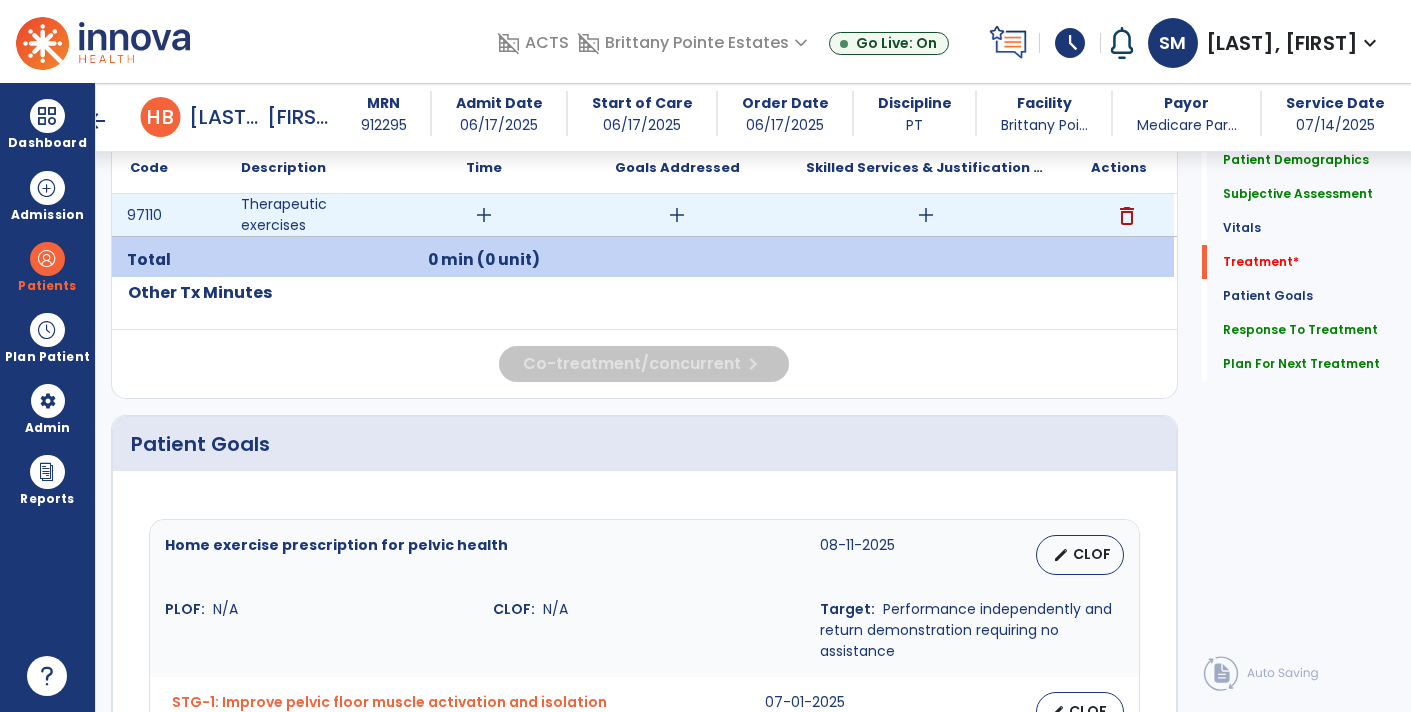 type on "**********" 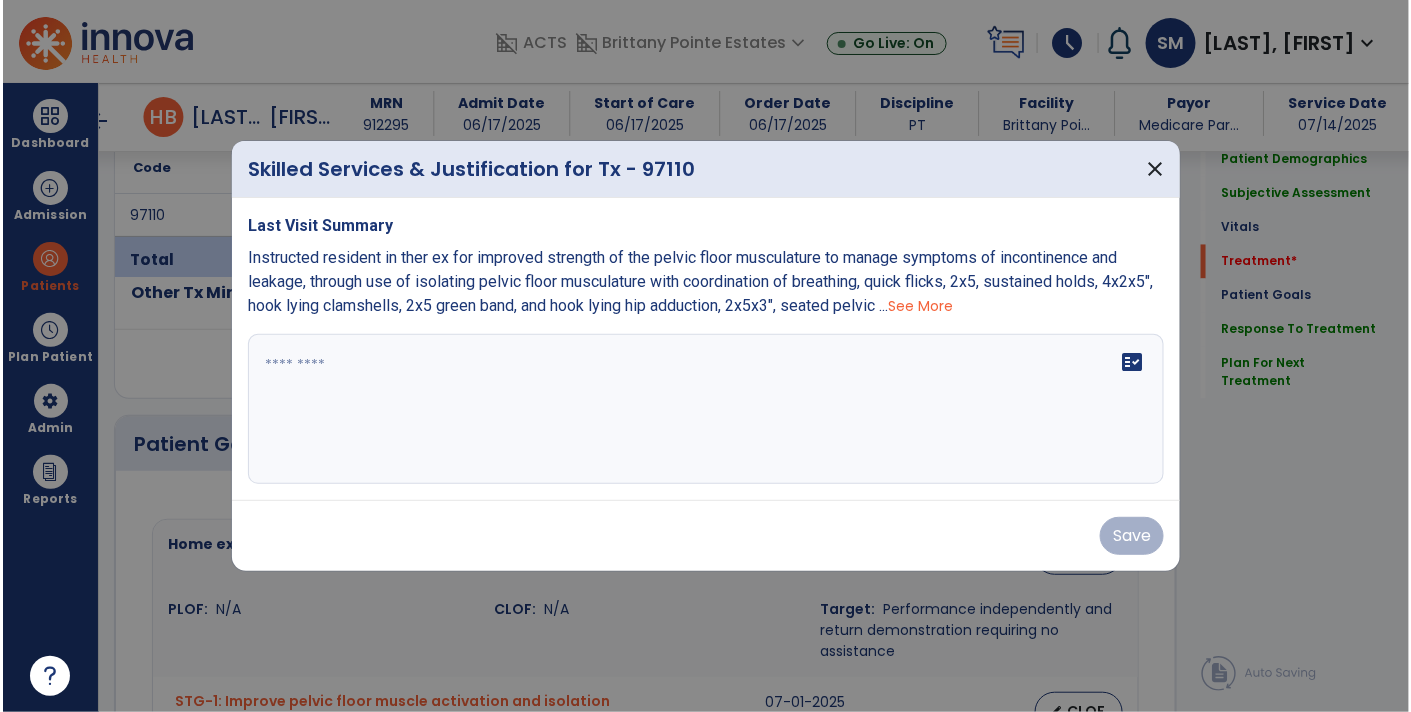 scroll, scrollTop: 1162, scrollLeft: 0, axis: vertical 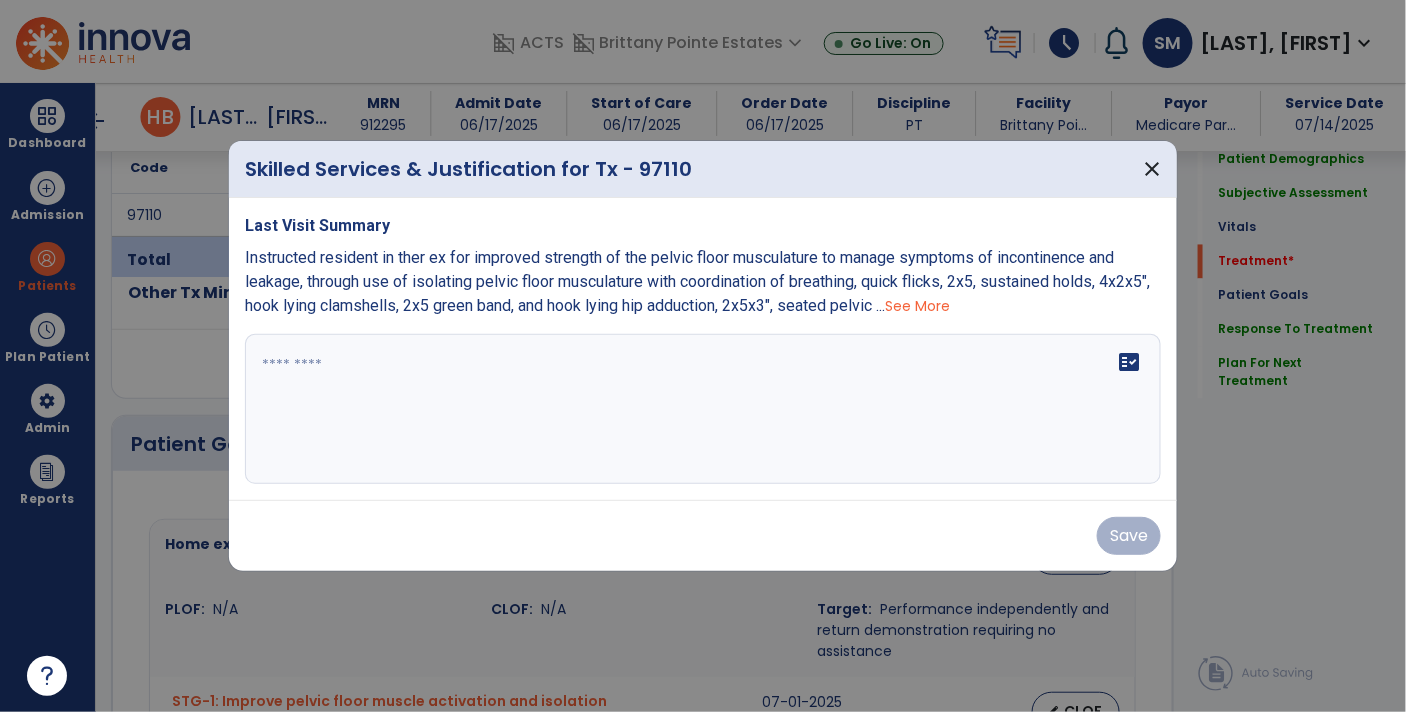 click on "See More" at bounding box center (917, 306) 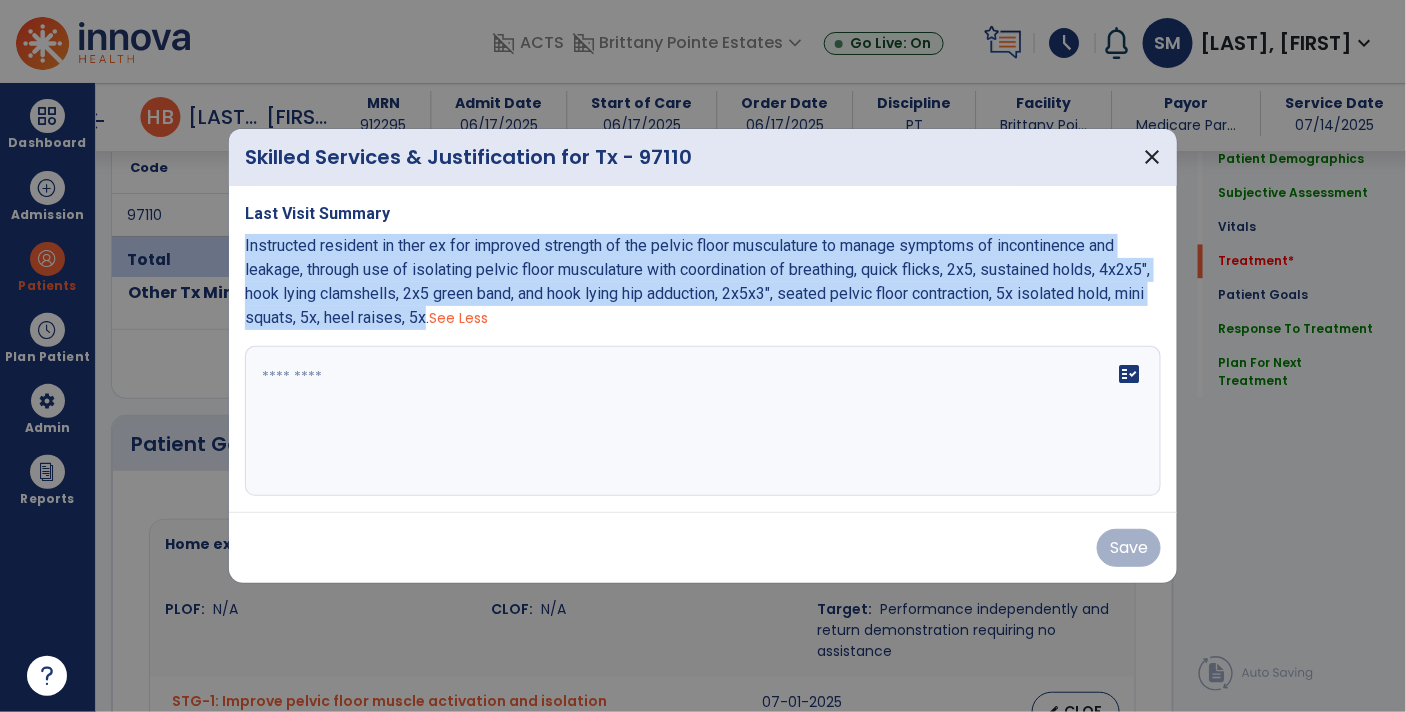 drag, startPoint x: 240, startPoint y: 244, endPoint x: 497, endPoint y: 321, distance: 268.28717 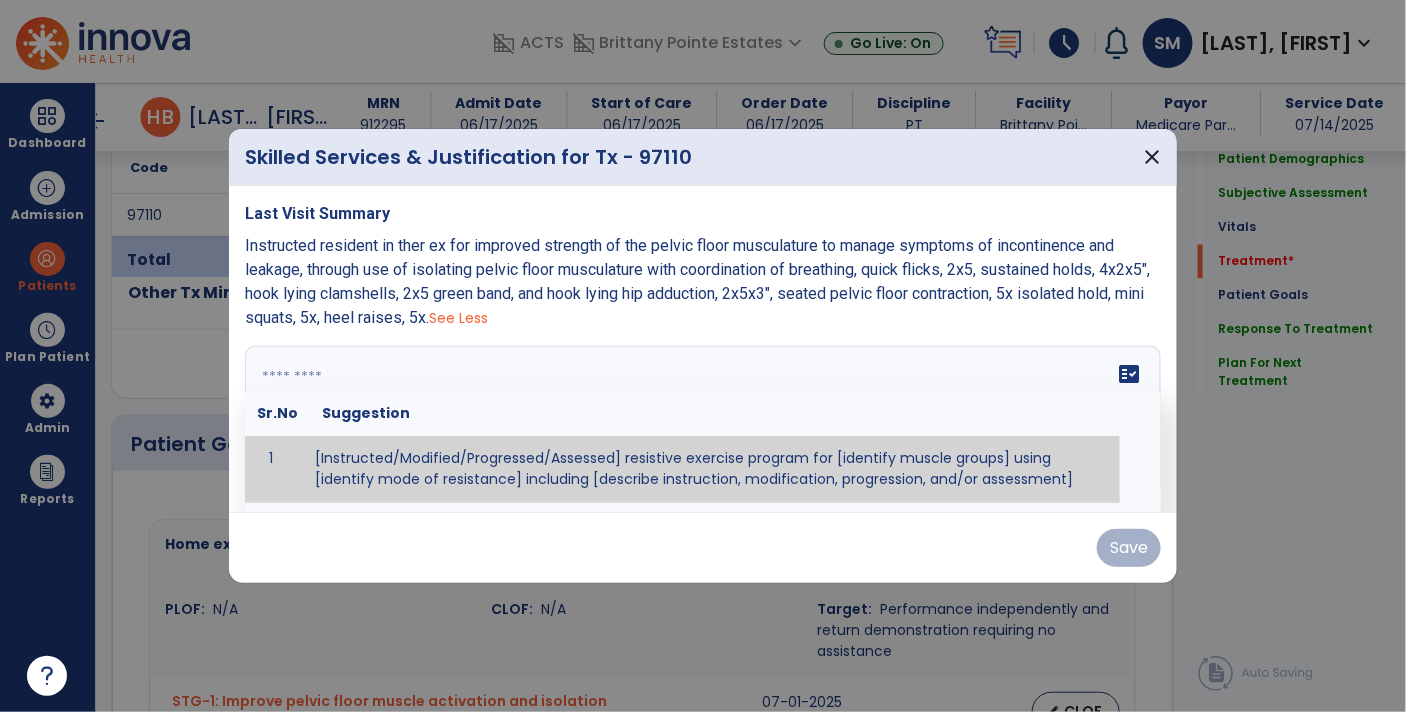 click on "fact_check  Sr.No Suggestion 1 [Instructed/Modified/Progressed/Assessed] resistive exercise program for [identify muscle groups] using [identify mode of resistance] including [describe instruction, modification, progression, and/or assessment] 2 [Instructed/Modified/Progressed/Assessed] aerobic exercise program using [identify equipment/mode] including [describe instruction, modification,progression, and/or assessment] 3 [Instructed/Modified/Progressed/Assessed] [PROM/A/AROM/AROM] program for [identify joint movements] using [contract-relax, over-pressure, inhibitory techniques, other] 4 [Assessed/Tested] aerobic capacity with administration of [aerobic capacity test]" at bounding box center [703, 421] 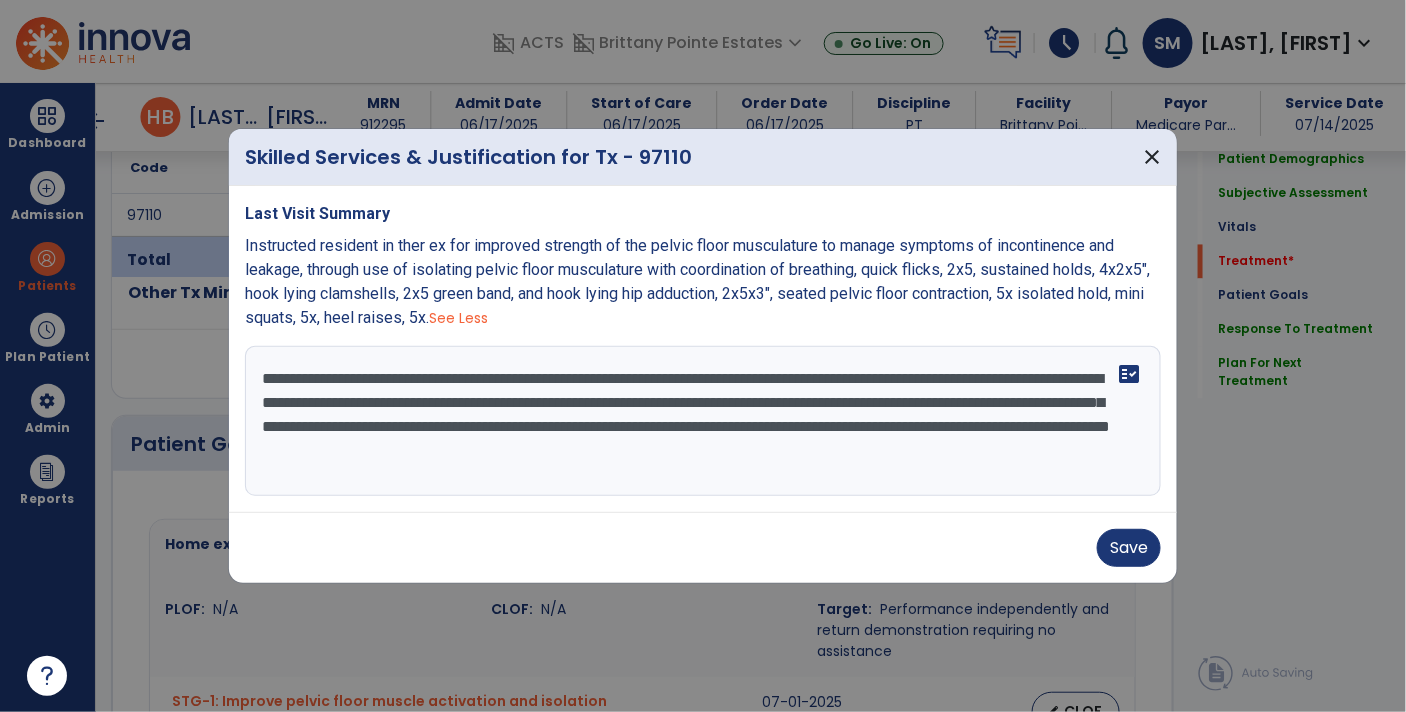 click on "**********" at bounding box center [703, 421] 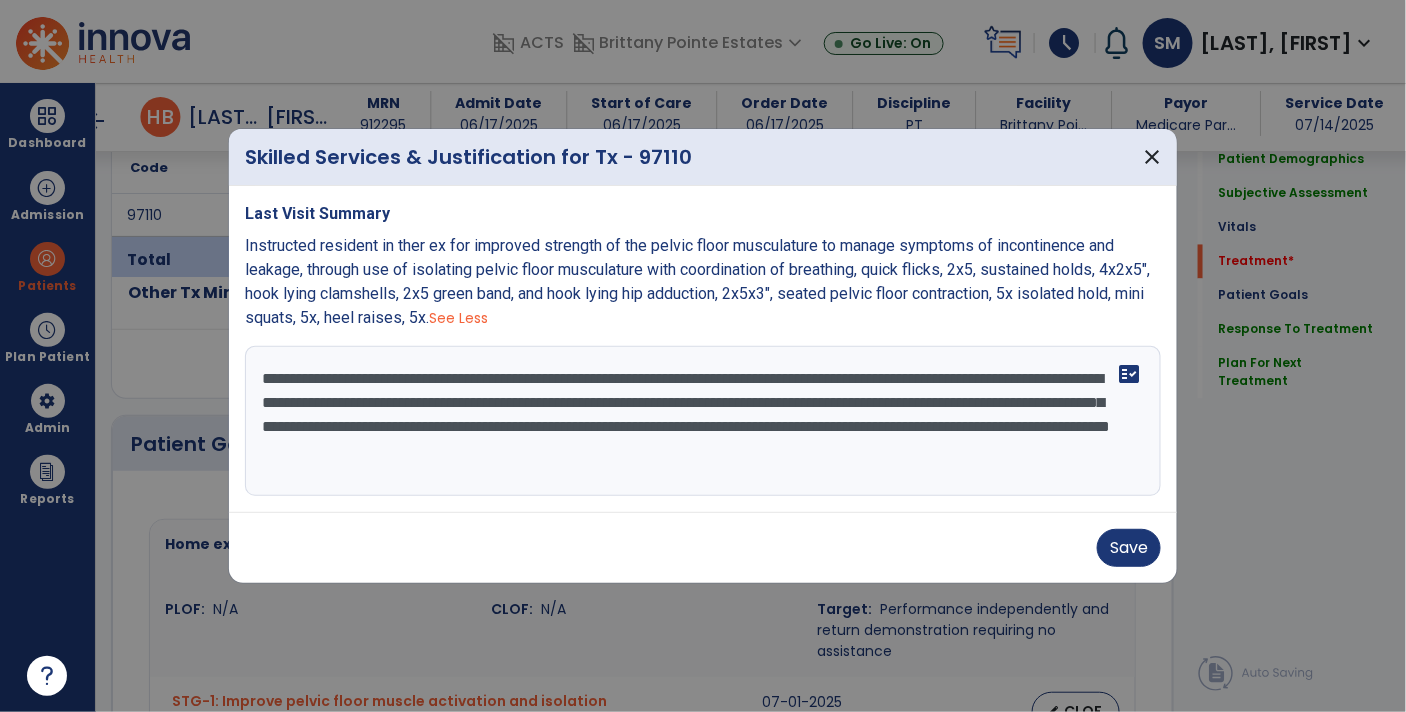 click on "**********" at bounding box center (703, 421) 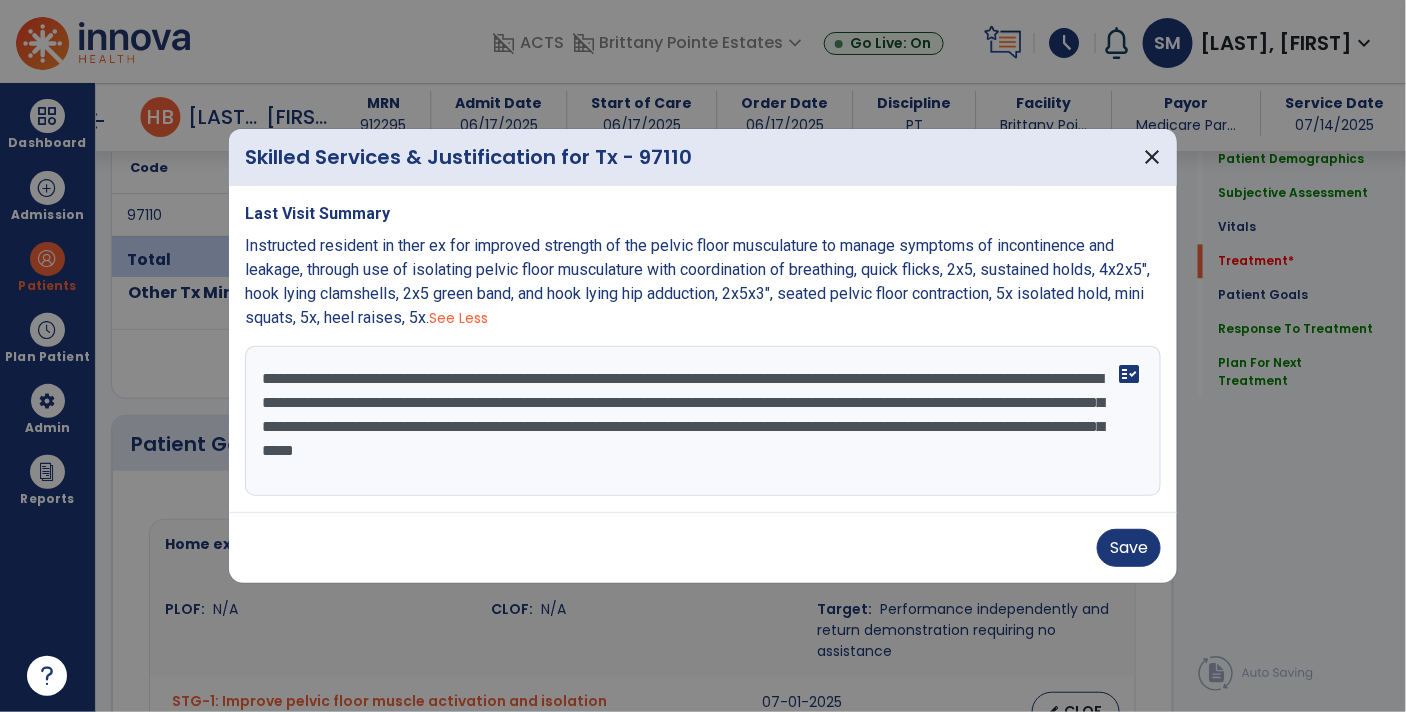 click on "**********" at bounding box center (703, 421) 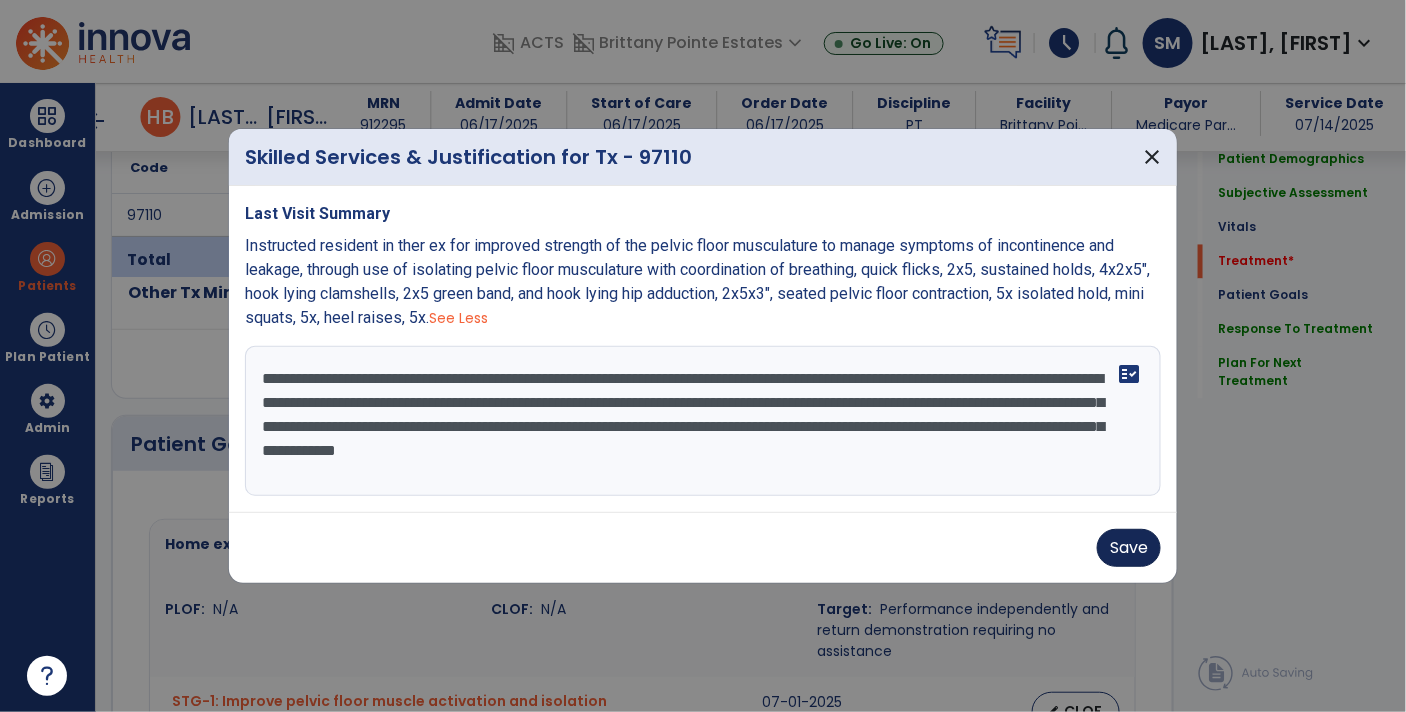 type on "**********" 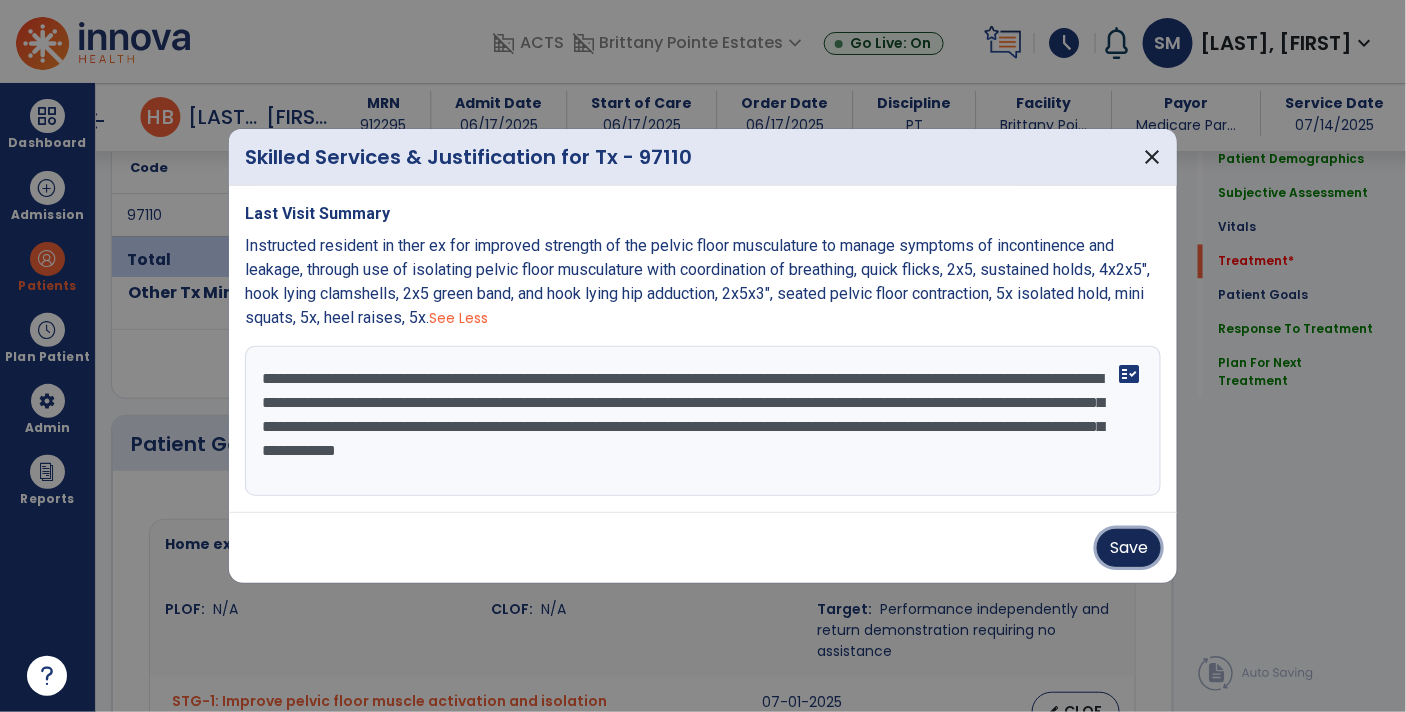 click on "Save" at bounding box center (1129, 548) 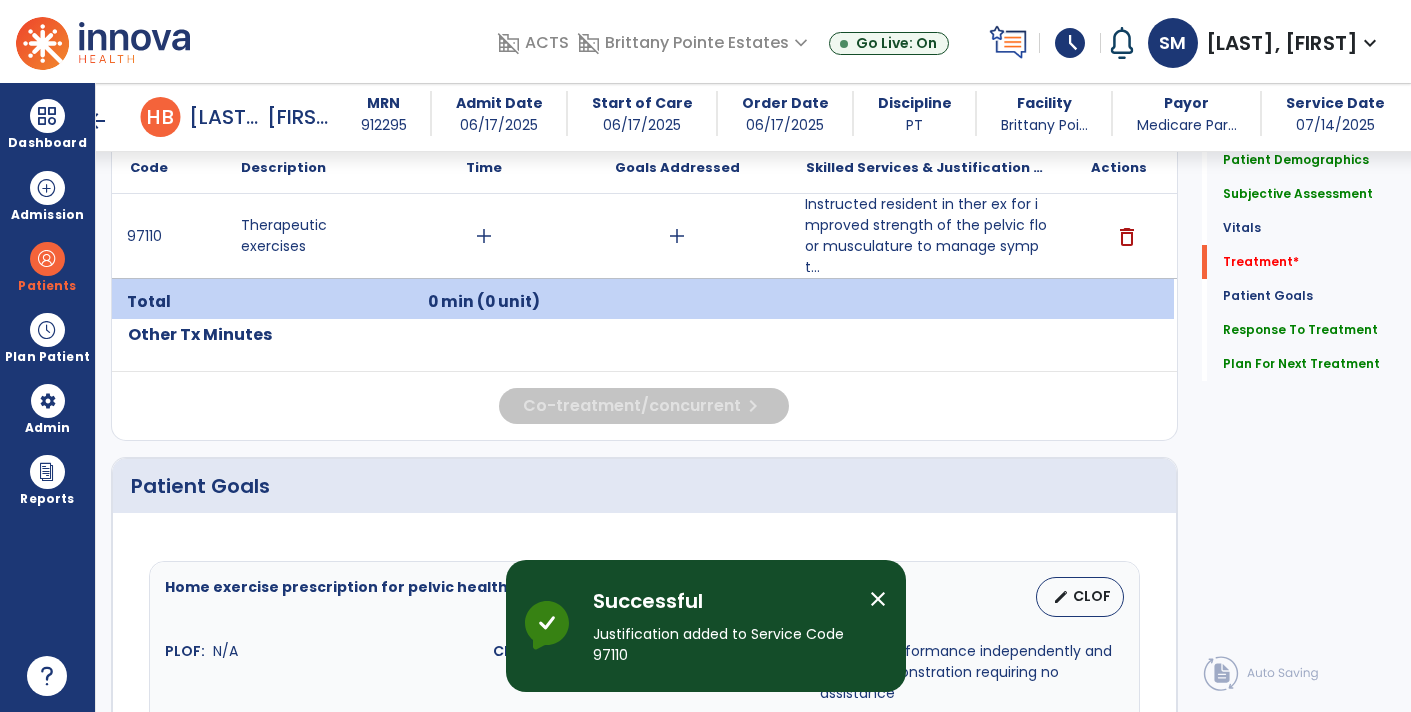 scroll, scrollTop: 1092, scrollLeft: 0, axis: vertical 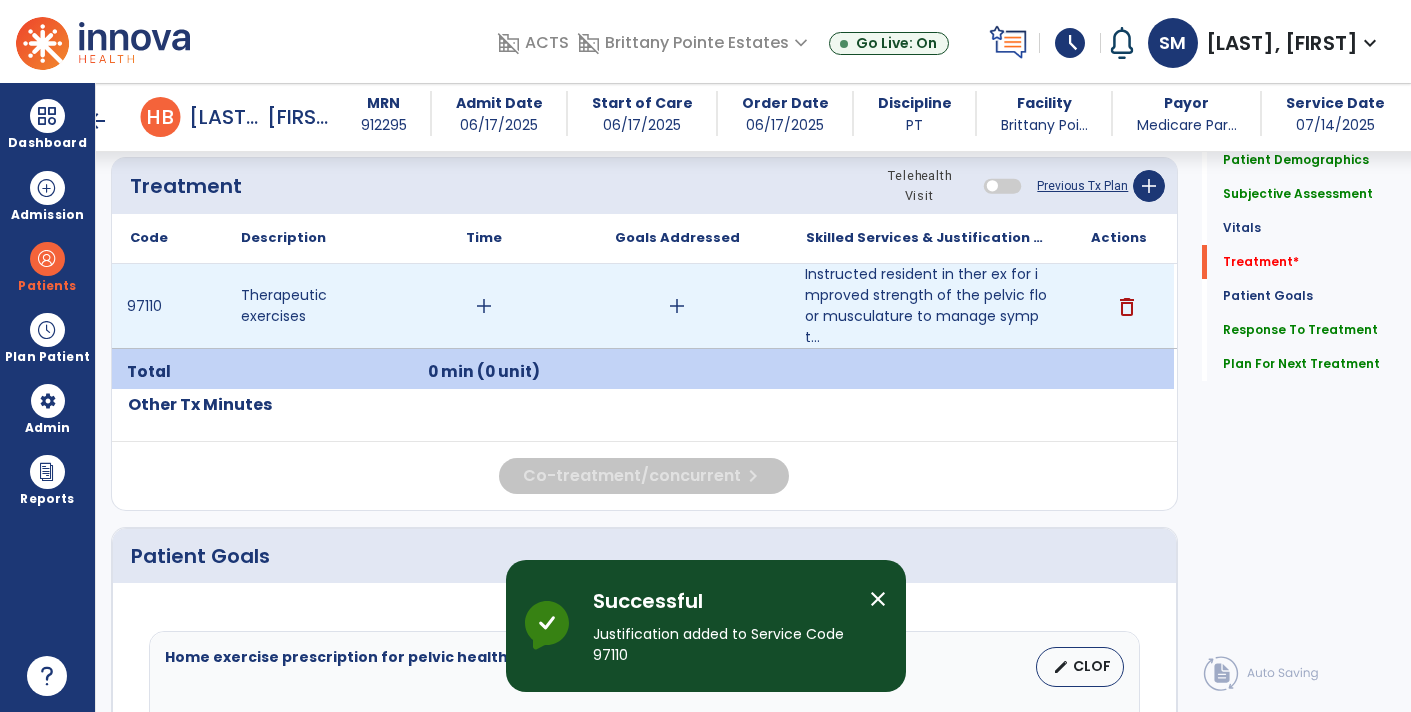 click on "add" at bounding box center [484, 306] 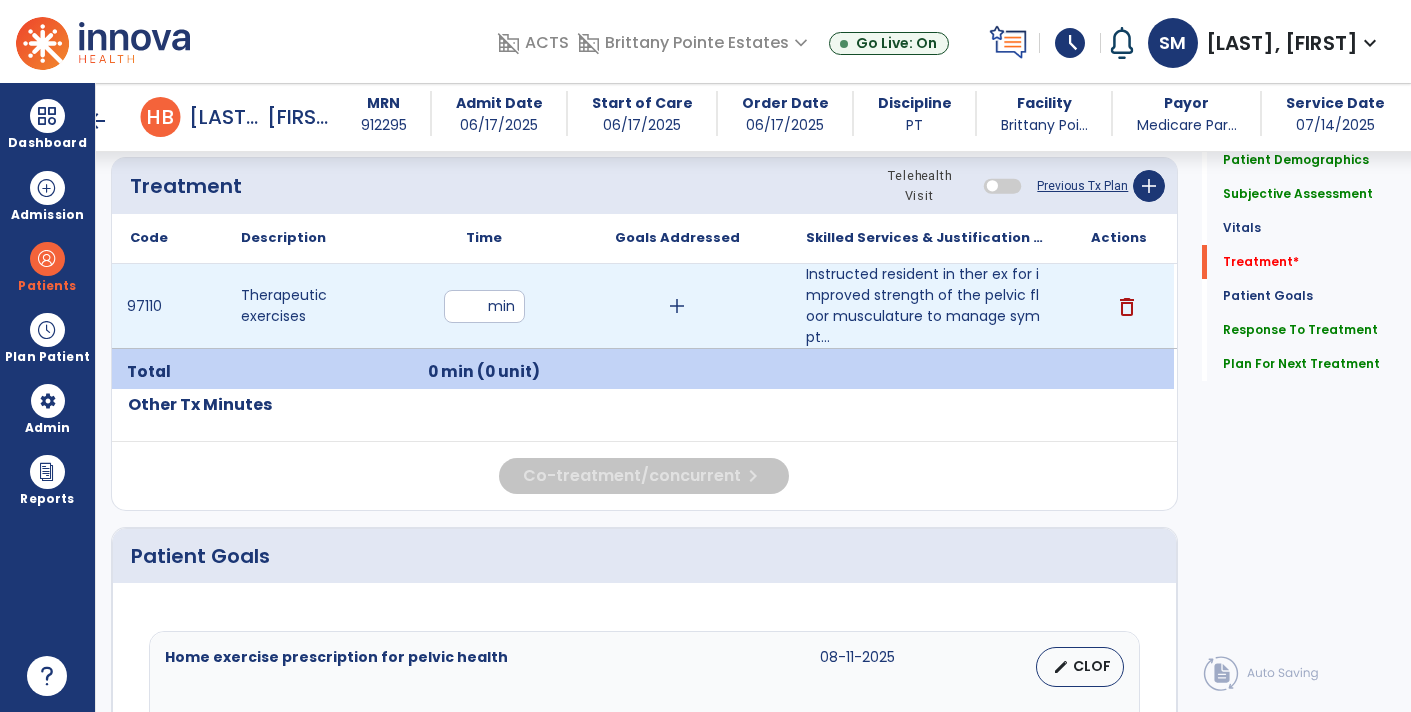 type on "**" 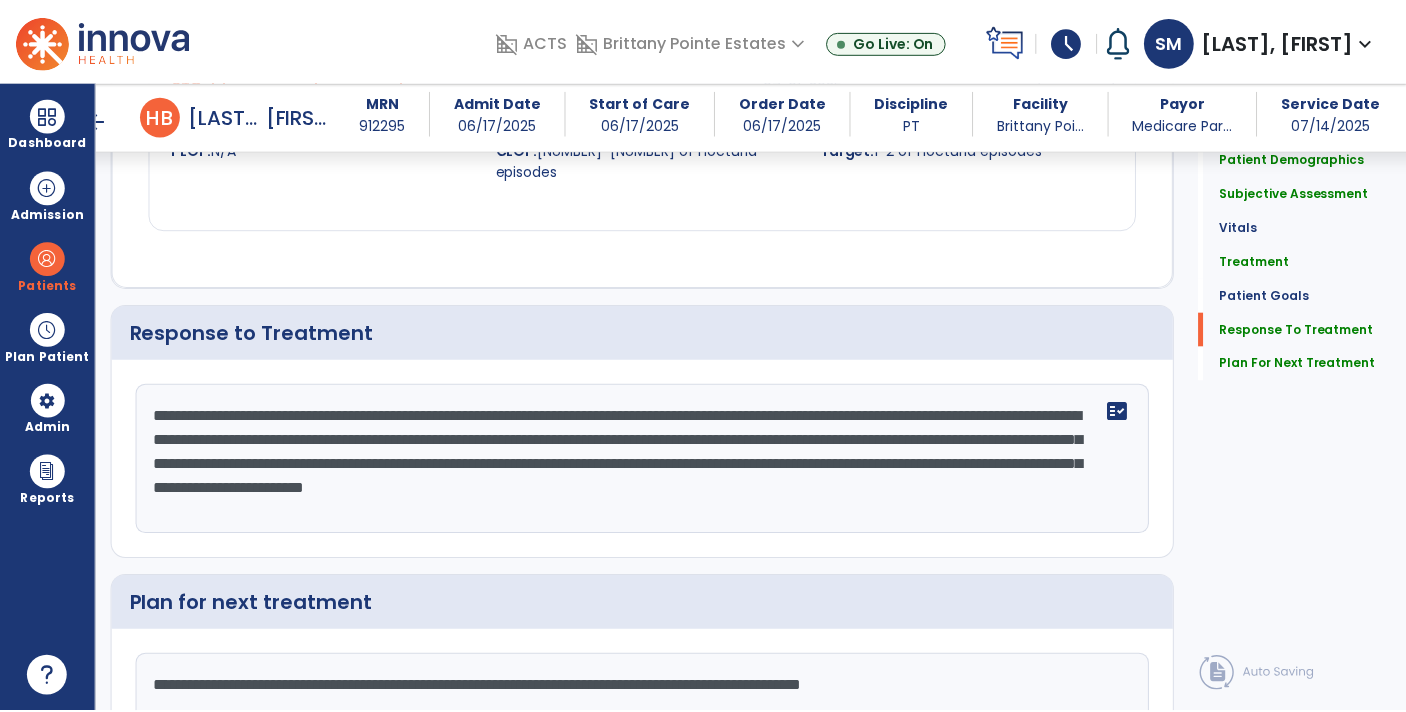 scroll, scrollTop: 3116, scrollLeft: 0, axis: vertical 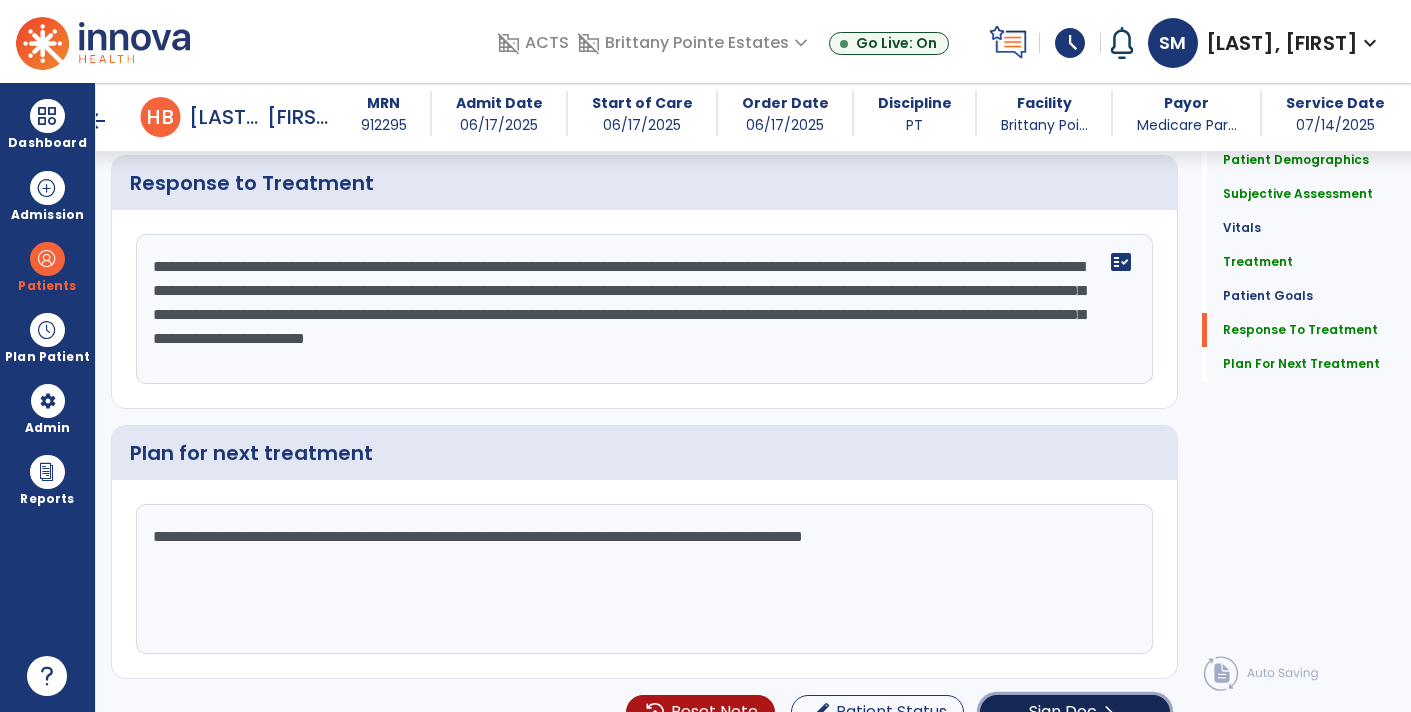 click on "Sign Doc" 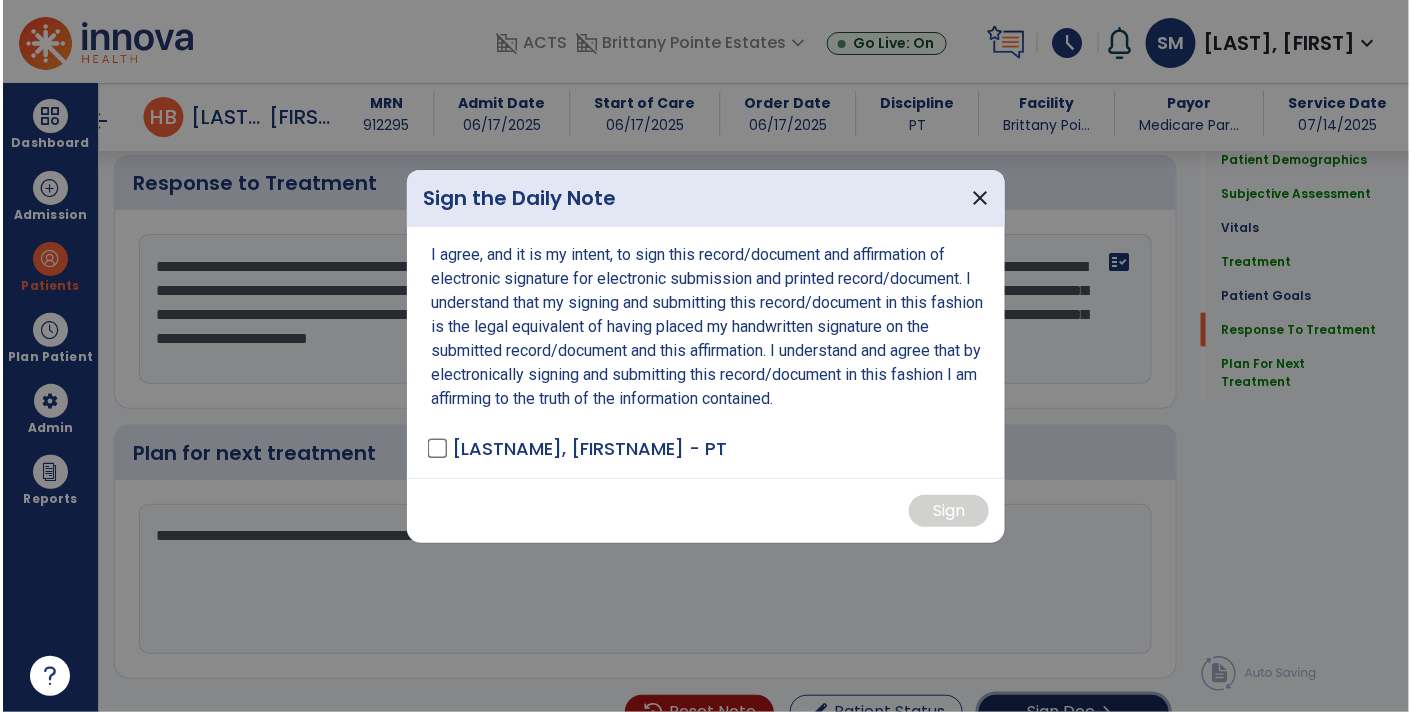 scroll, scrollTop: 3116, scrollLeft: 0, axis: vertical 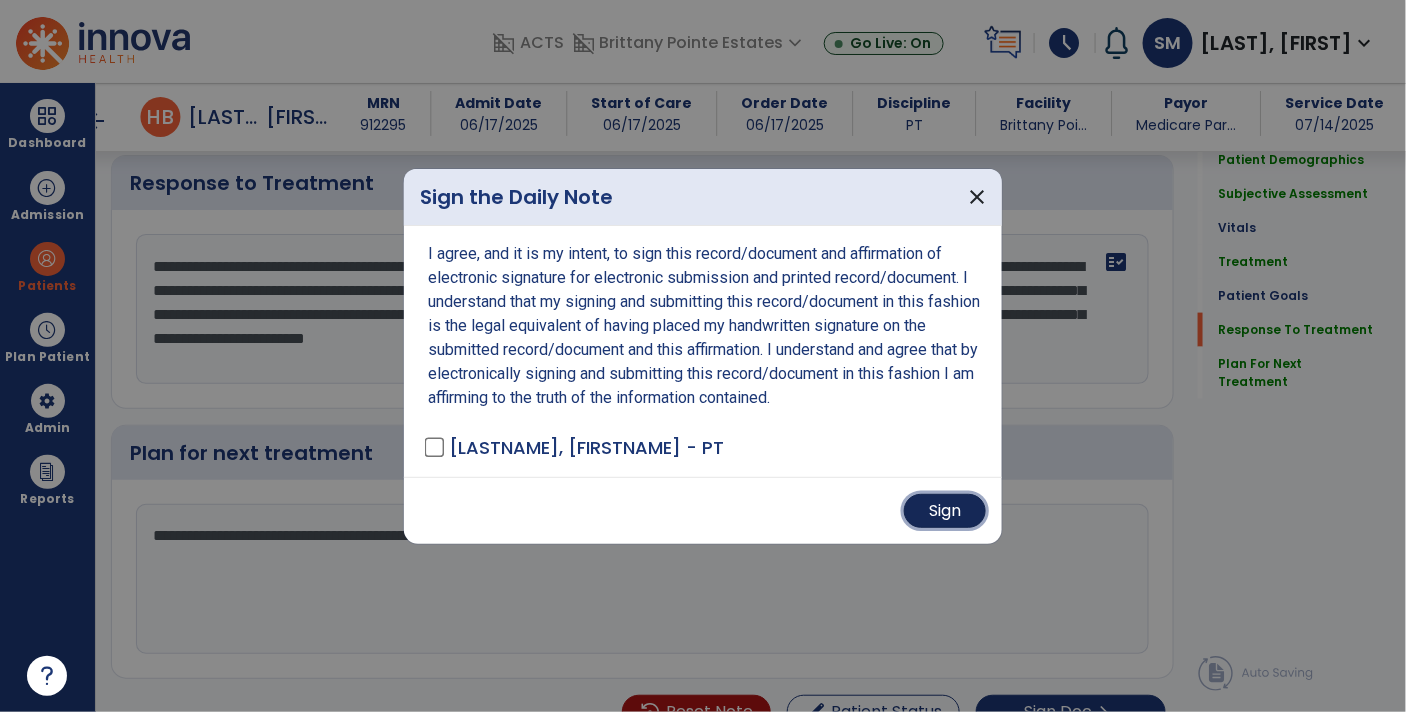 click on "Sign" at bounding box center (945, 511) 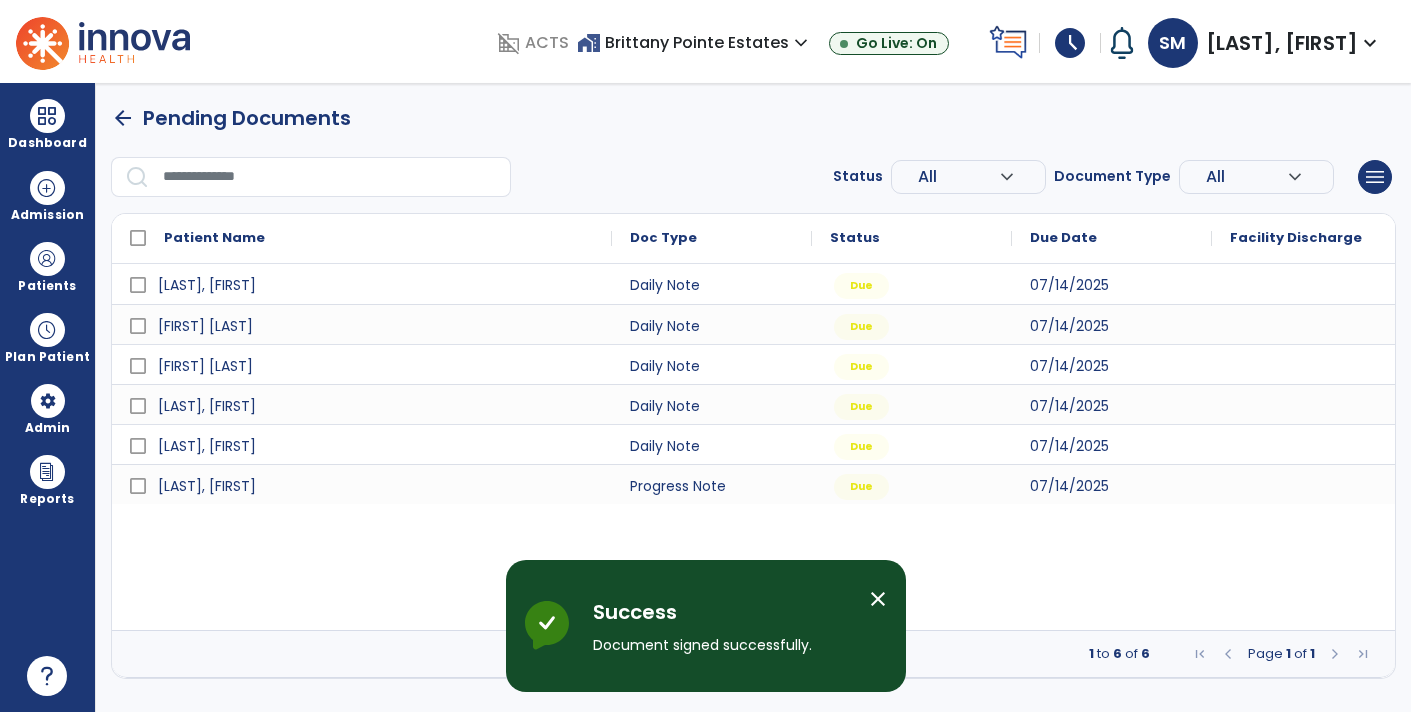 scroll, scrollTop: 0, scrollLeft: 0, axis: both 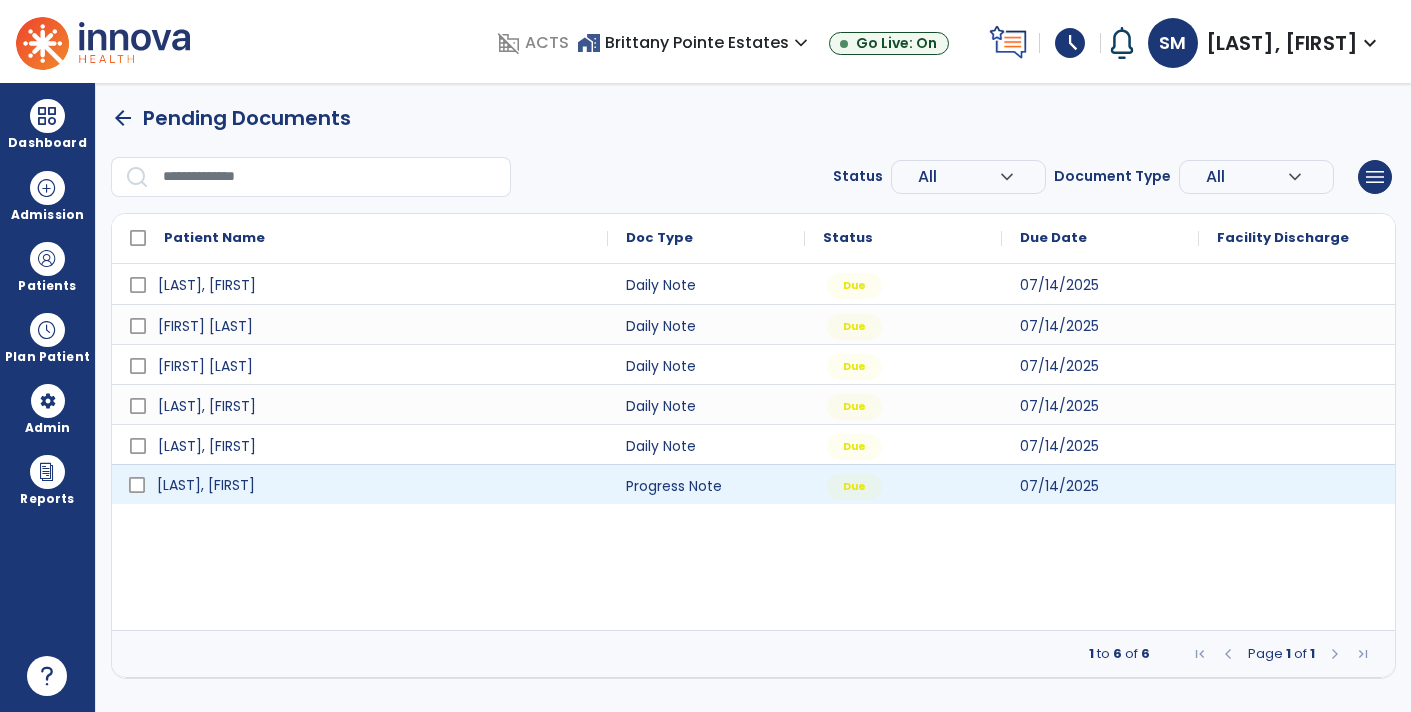 click on "[LAST], [FIRST]" at bounding box center (374, 485) 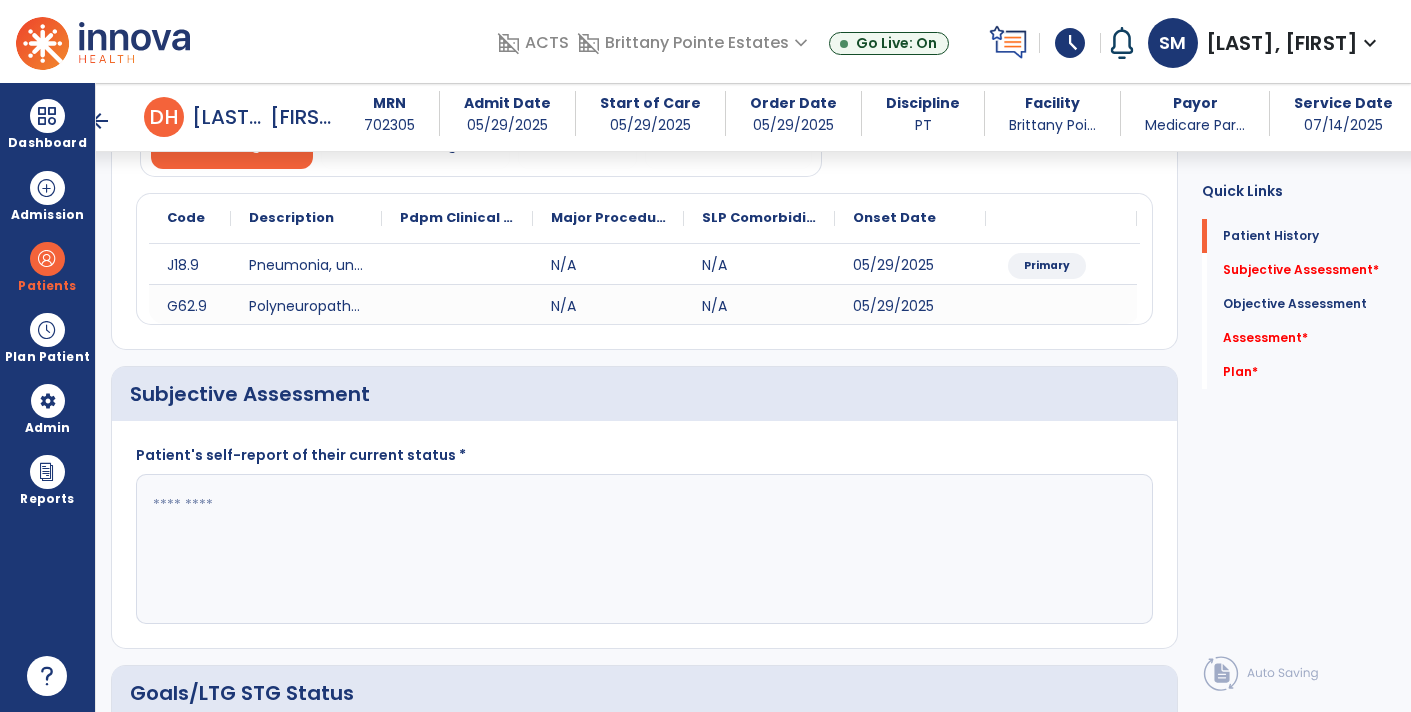 scroll, scrollTop: 209, scrollLeft: 0, axis: vertical 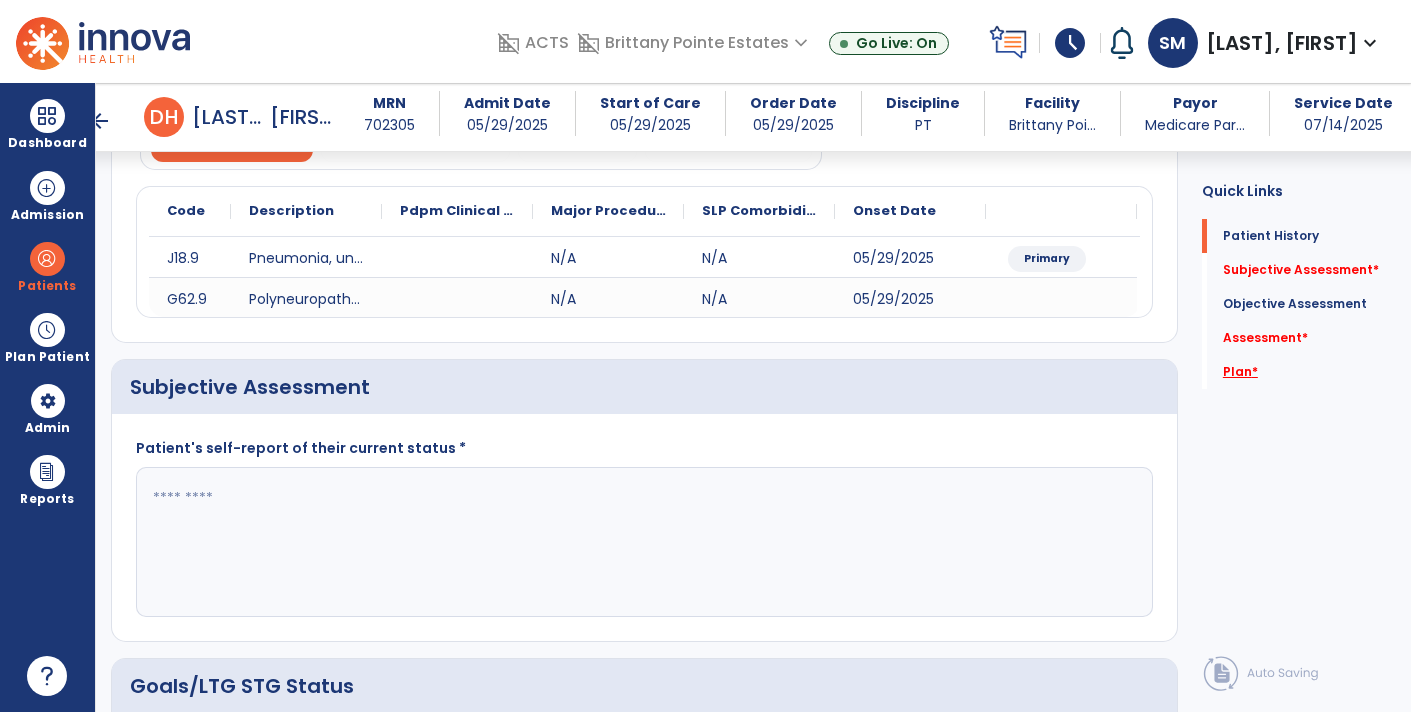 click on "Plan   *" 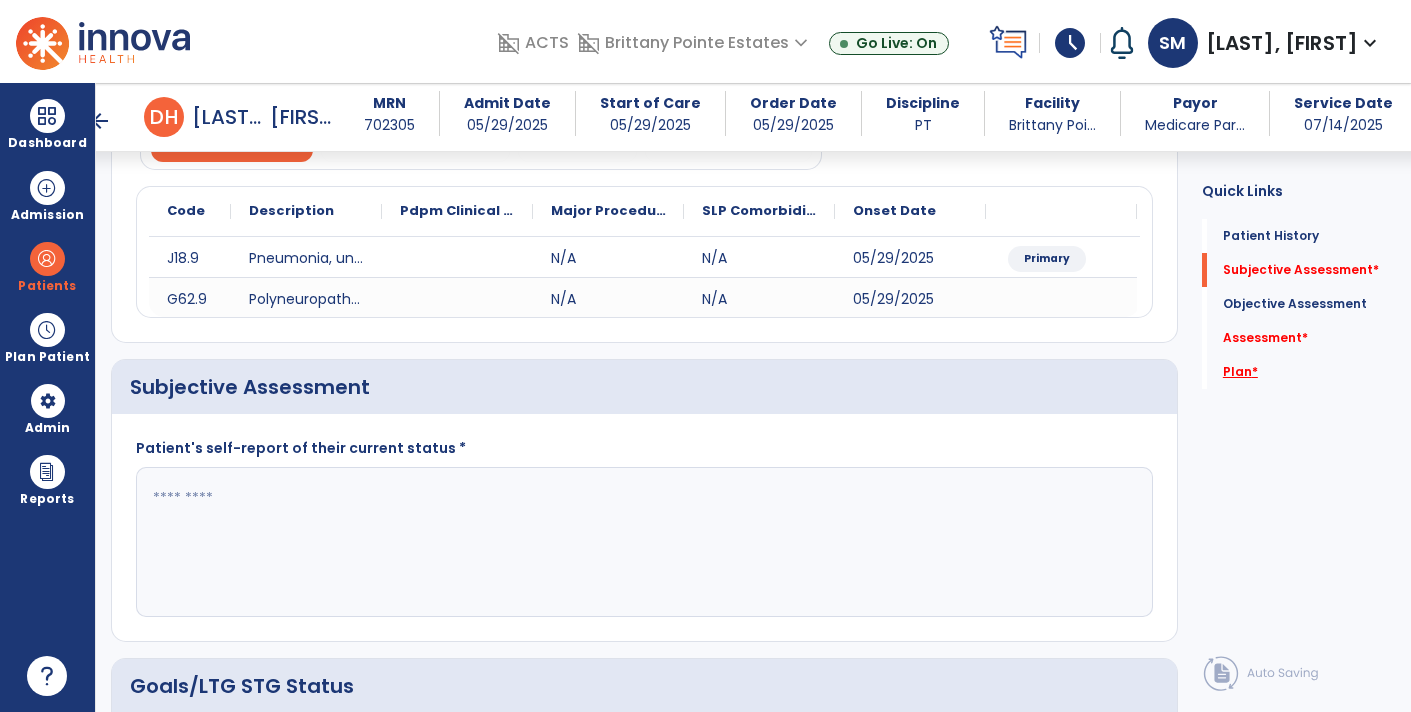scroll, scrollTop: 742, scrollLeft: 0, axis: vertical 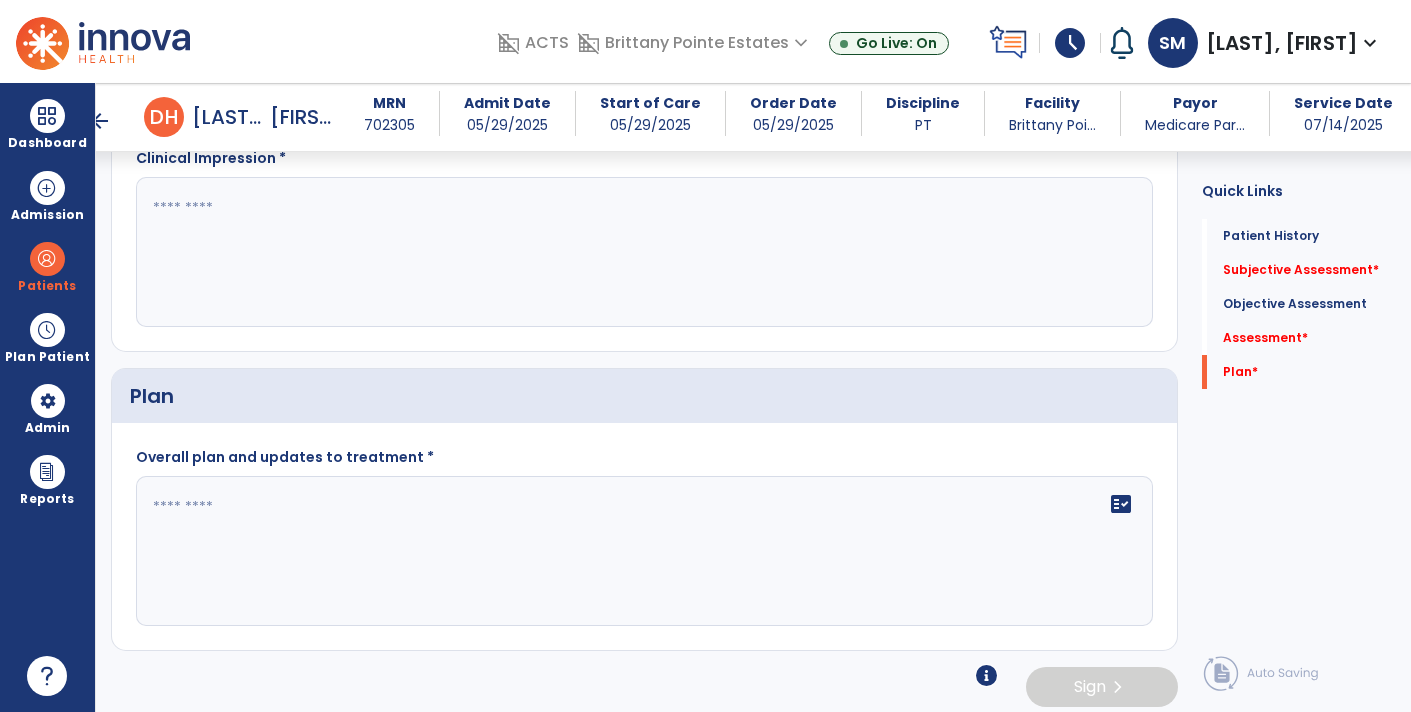 click 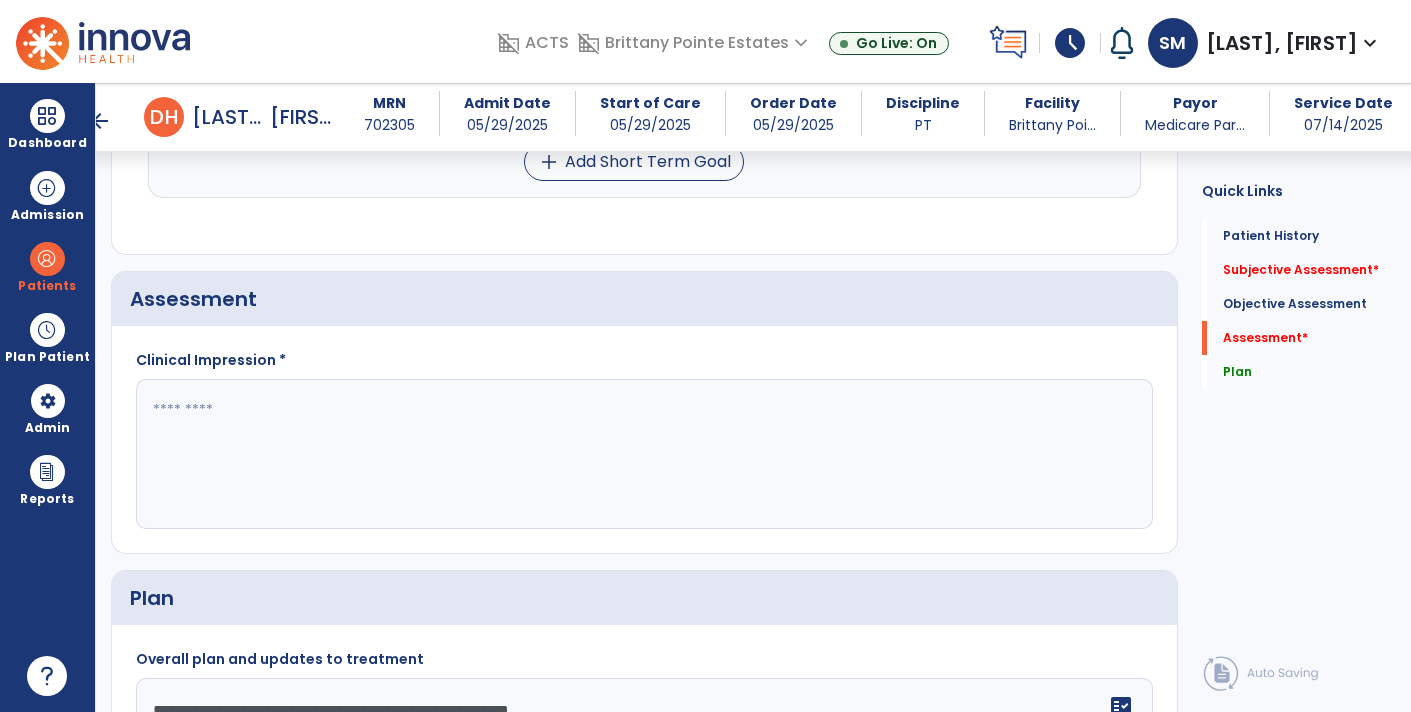 scroll, scrollTop: 2675, scrollLeft: 0, axis: vertical 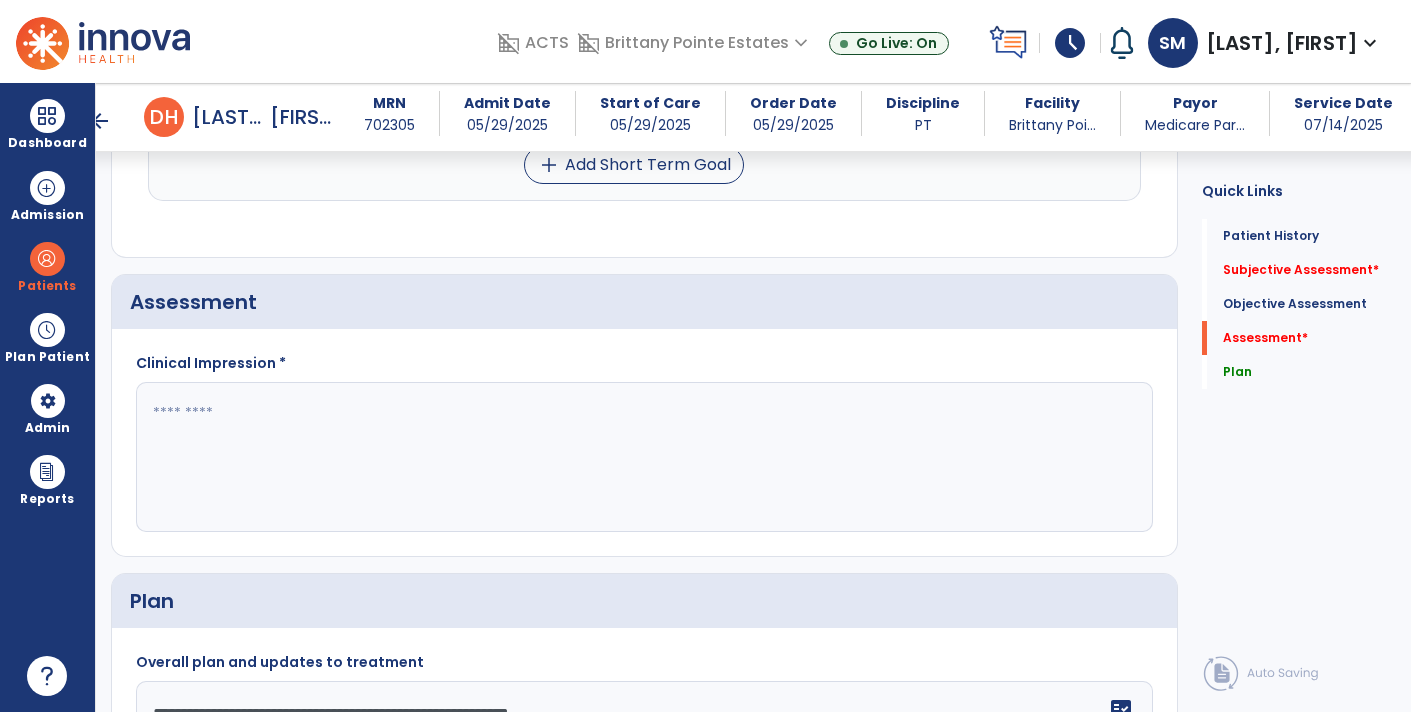 type on "**********" 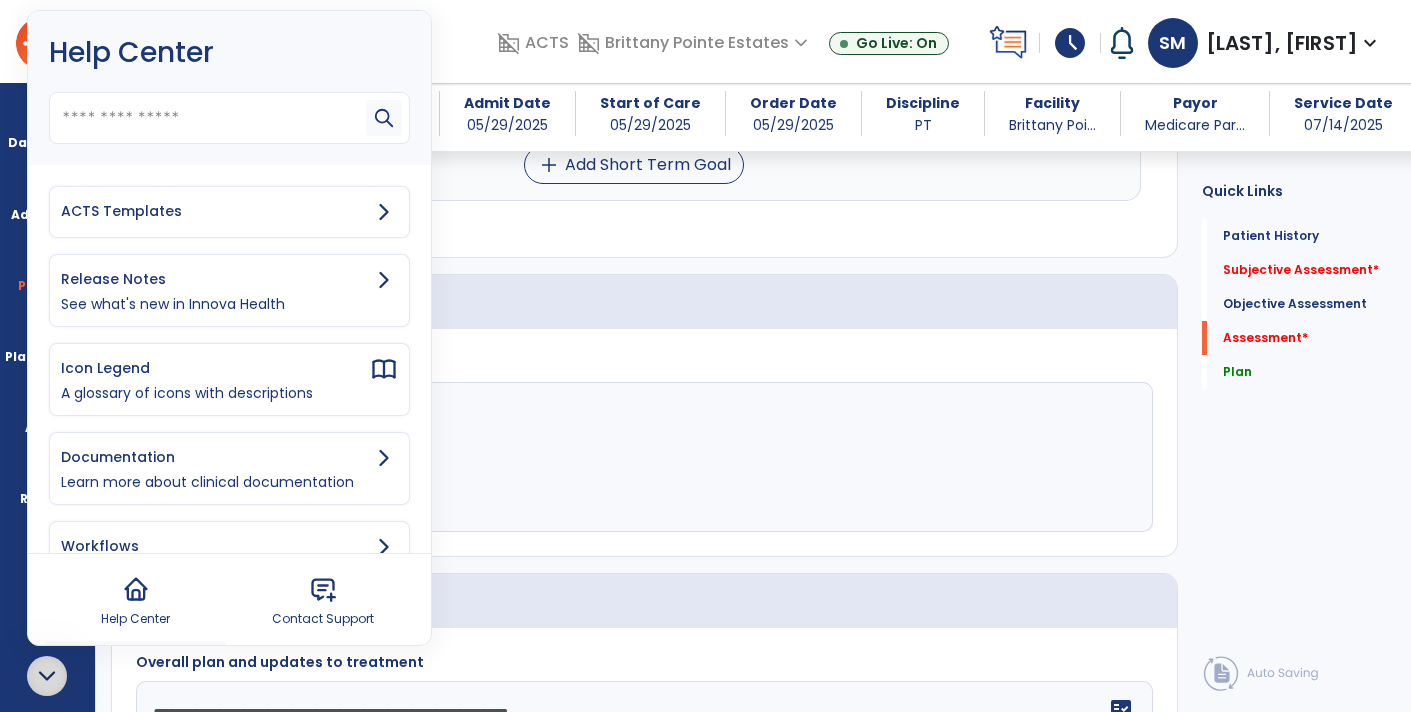 click on "ACTS Templates" at bounding box center (229, 212) 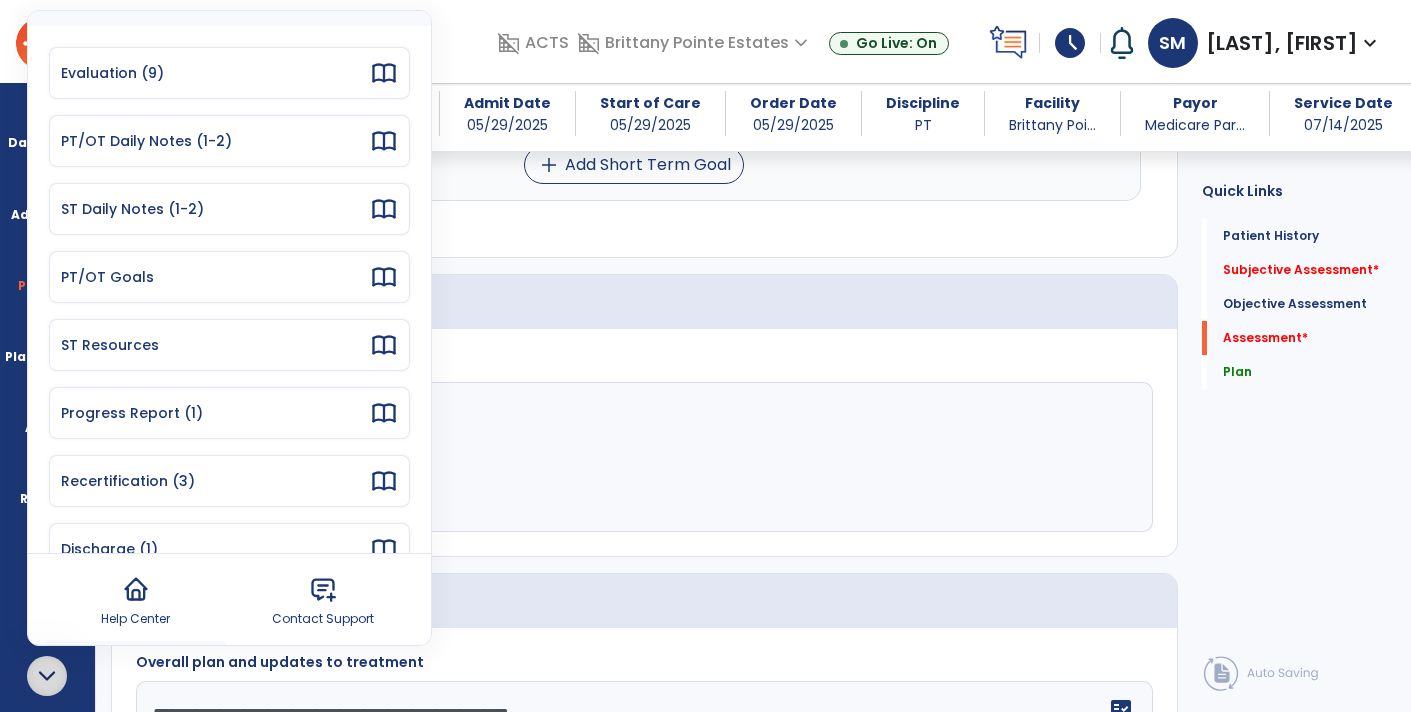 scroll, scrollTop: 88, scrollLeft: 0, axis: vertical 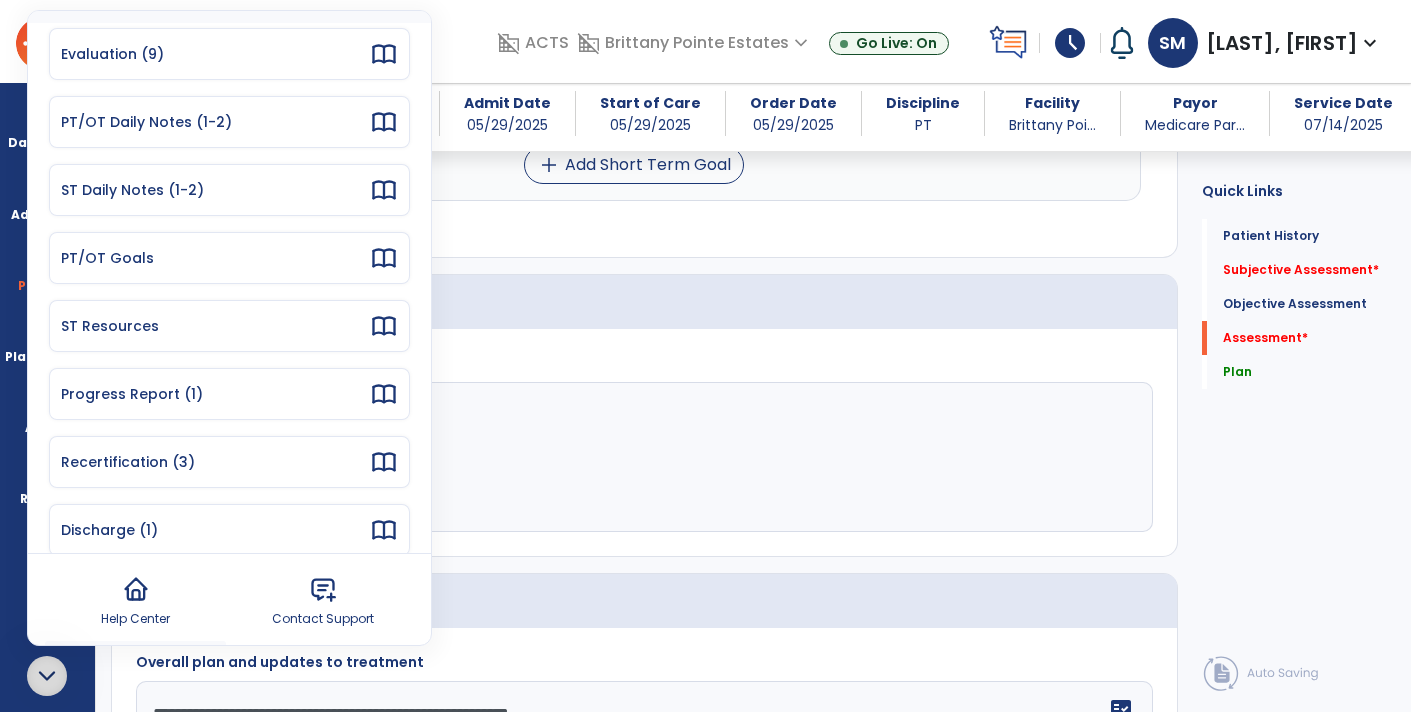 click on "Progress Report (1)" at bounding box center [229, 394] 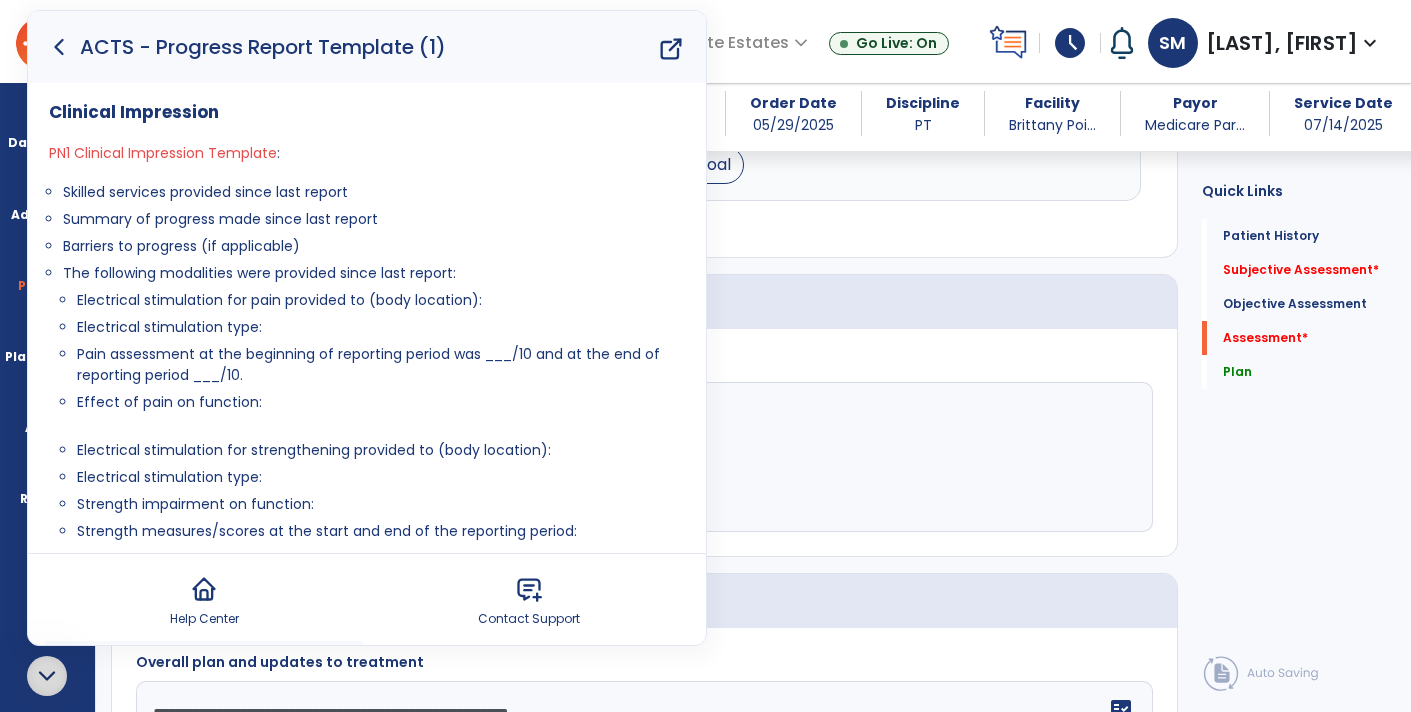 scroll, scrollTop: 12, scrollLeft: 0, axis: vertical 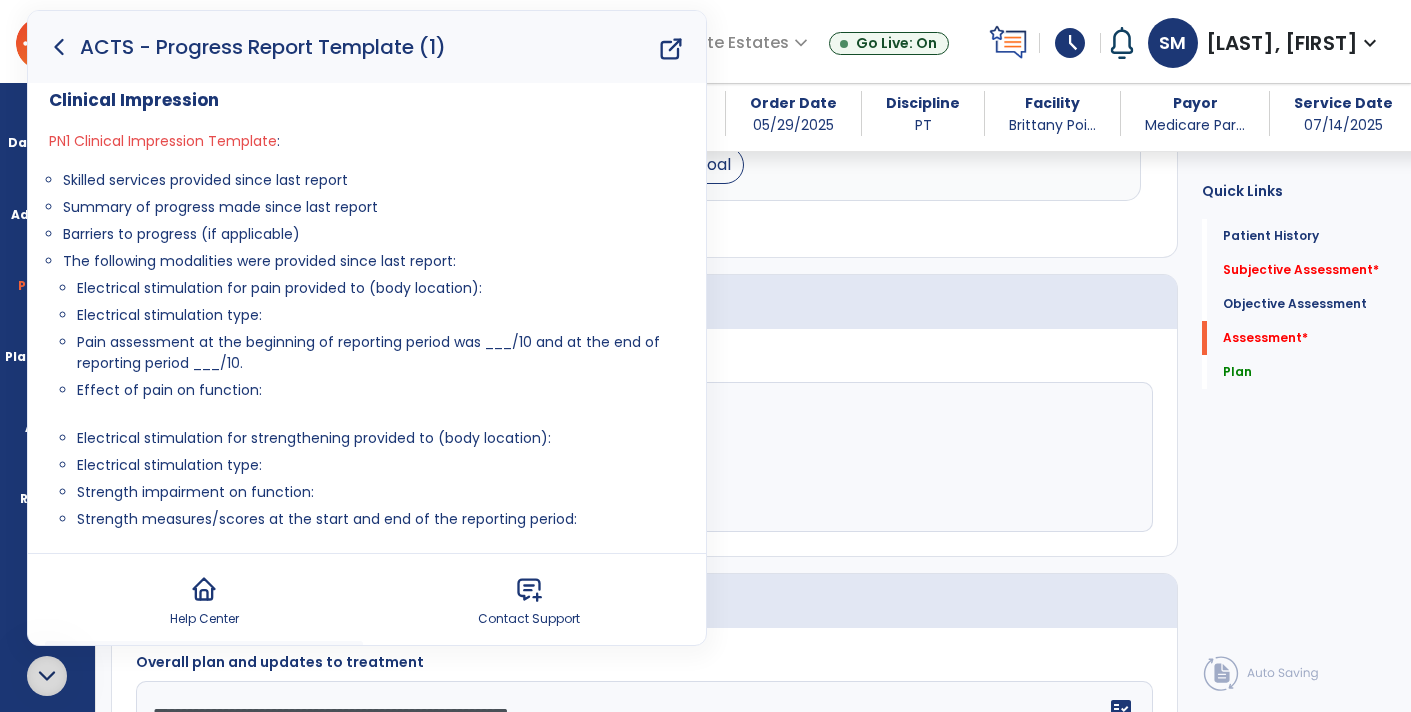 drag, startPoint x: 319, startPoint y: 231, endPoint x: 64, endPoint y: 179, distance: 260.24796 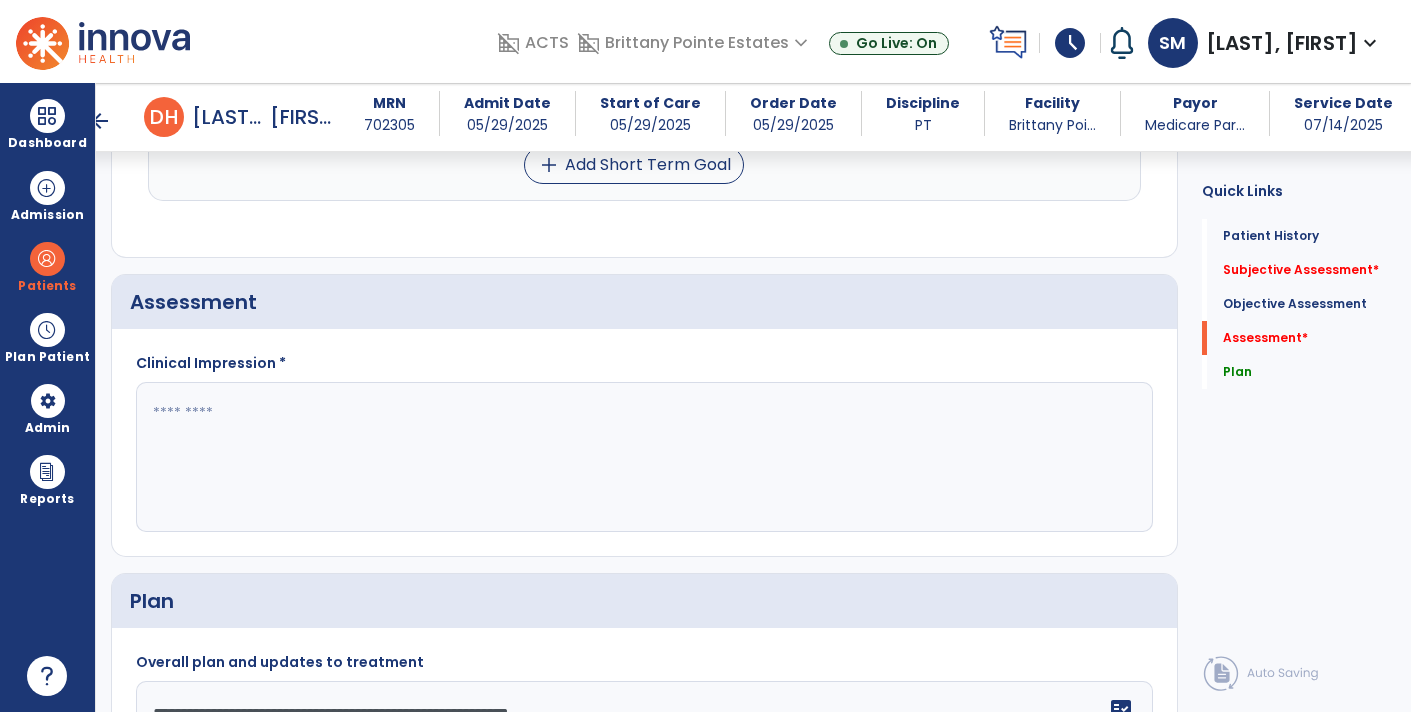 scroll, scrollTop: 0, scrollLeft: 0, axis: both 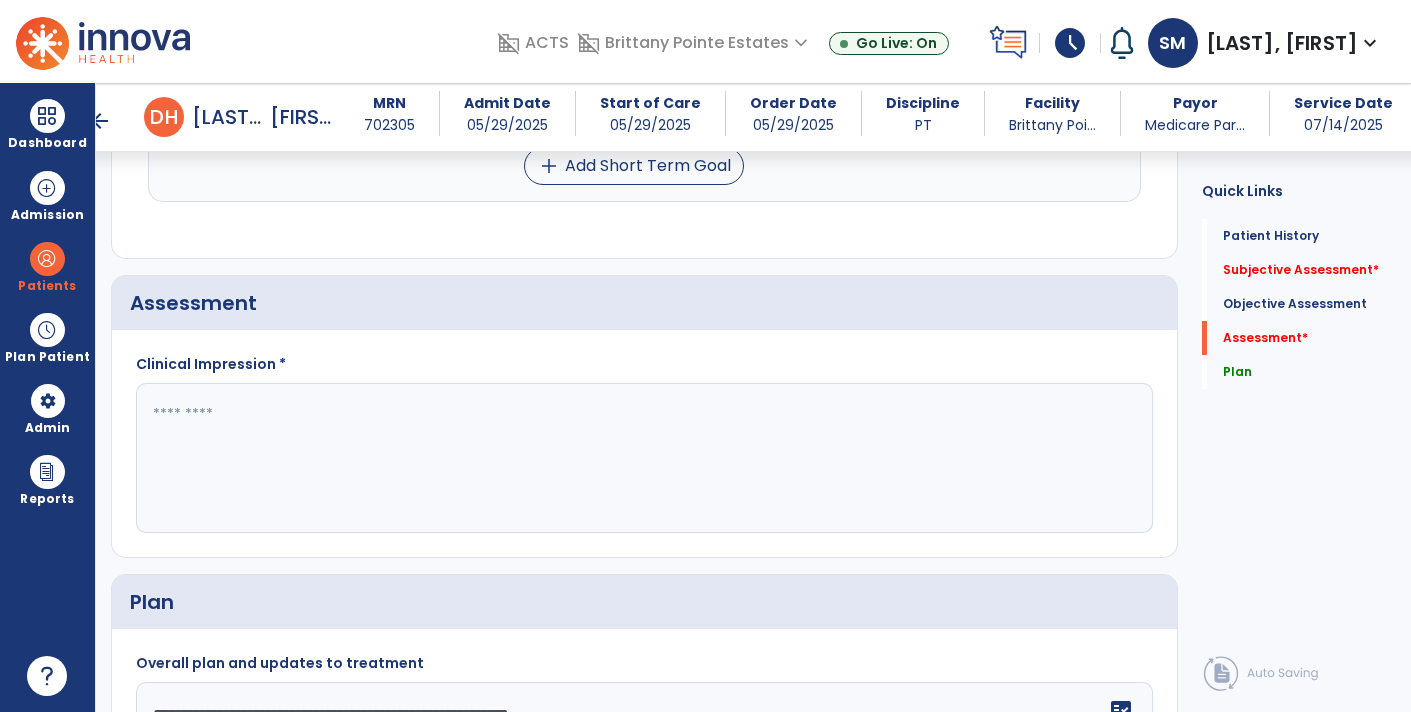 click 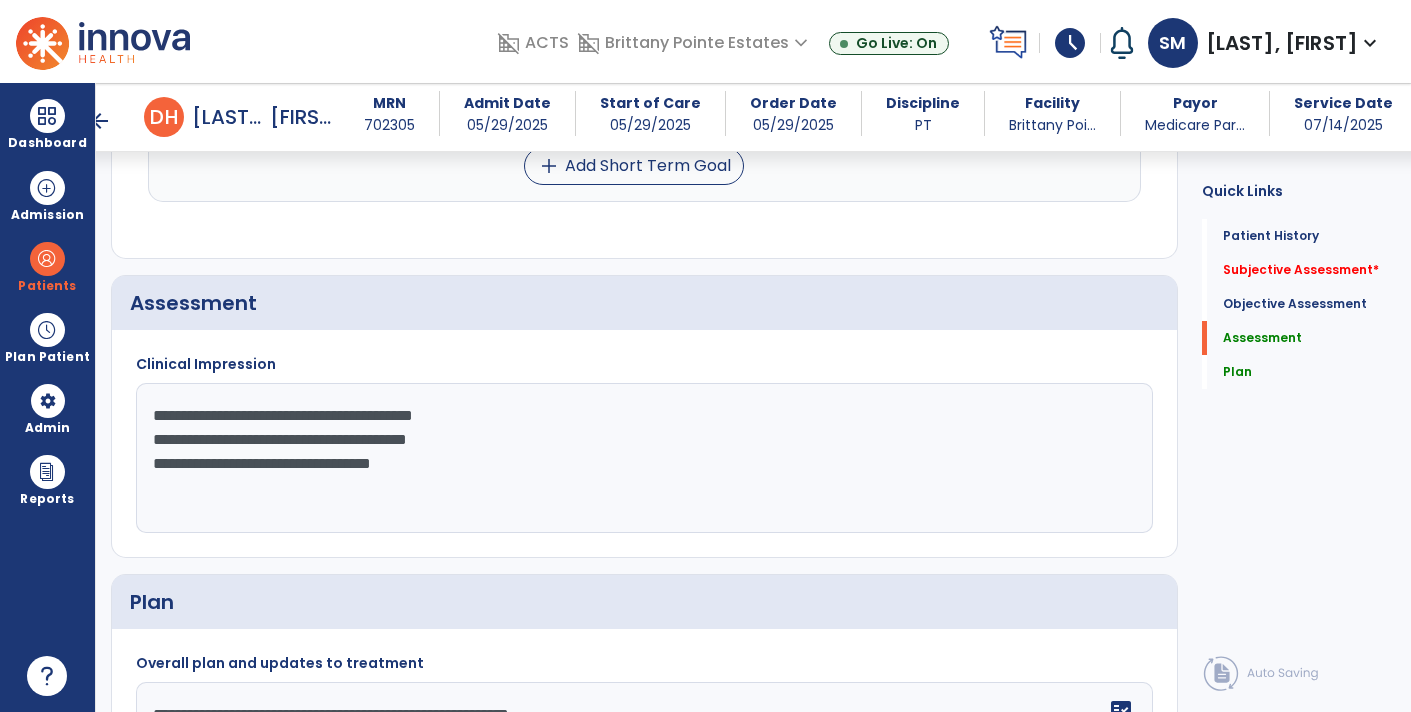 drag, startPoint x: 463, startPoint y: 458, endPoint x: 308, endPoint y: 445, distance: 155.5442 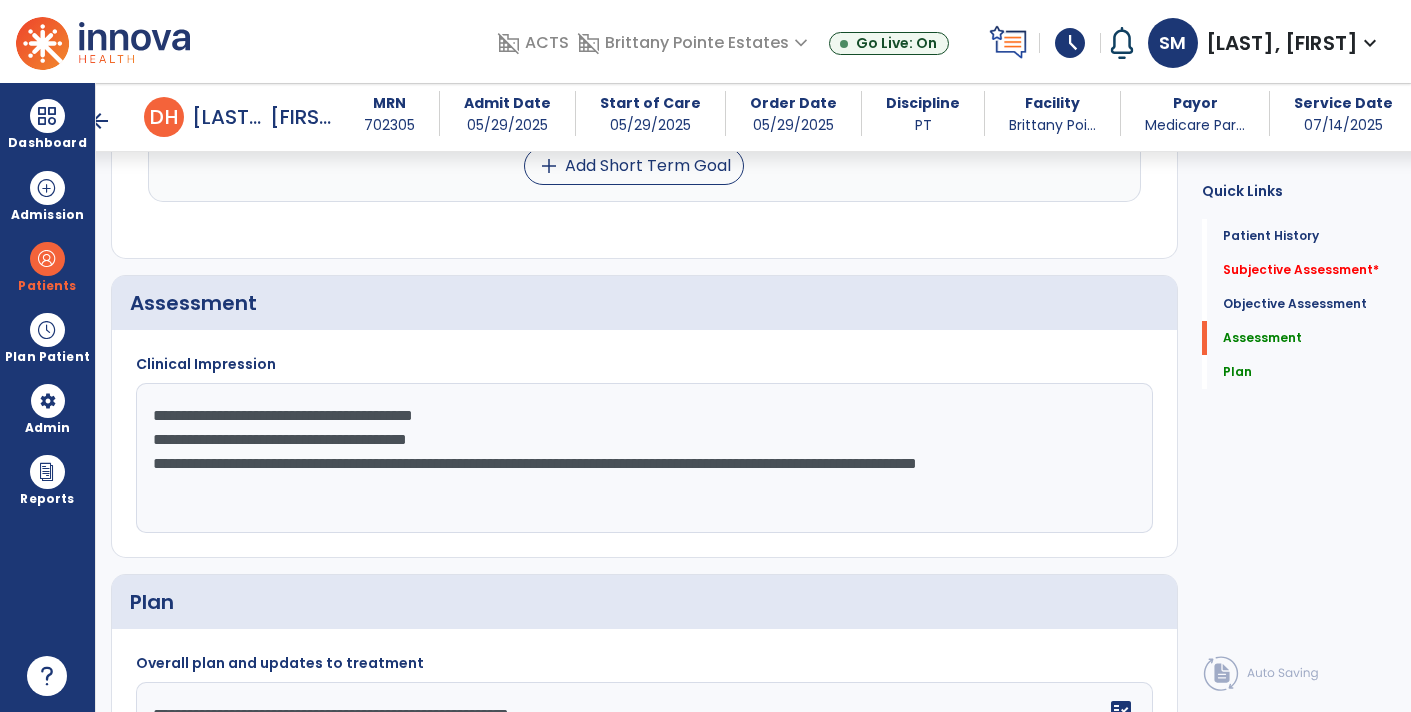 click on "**********" 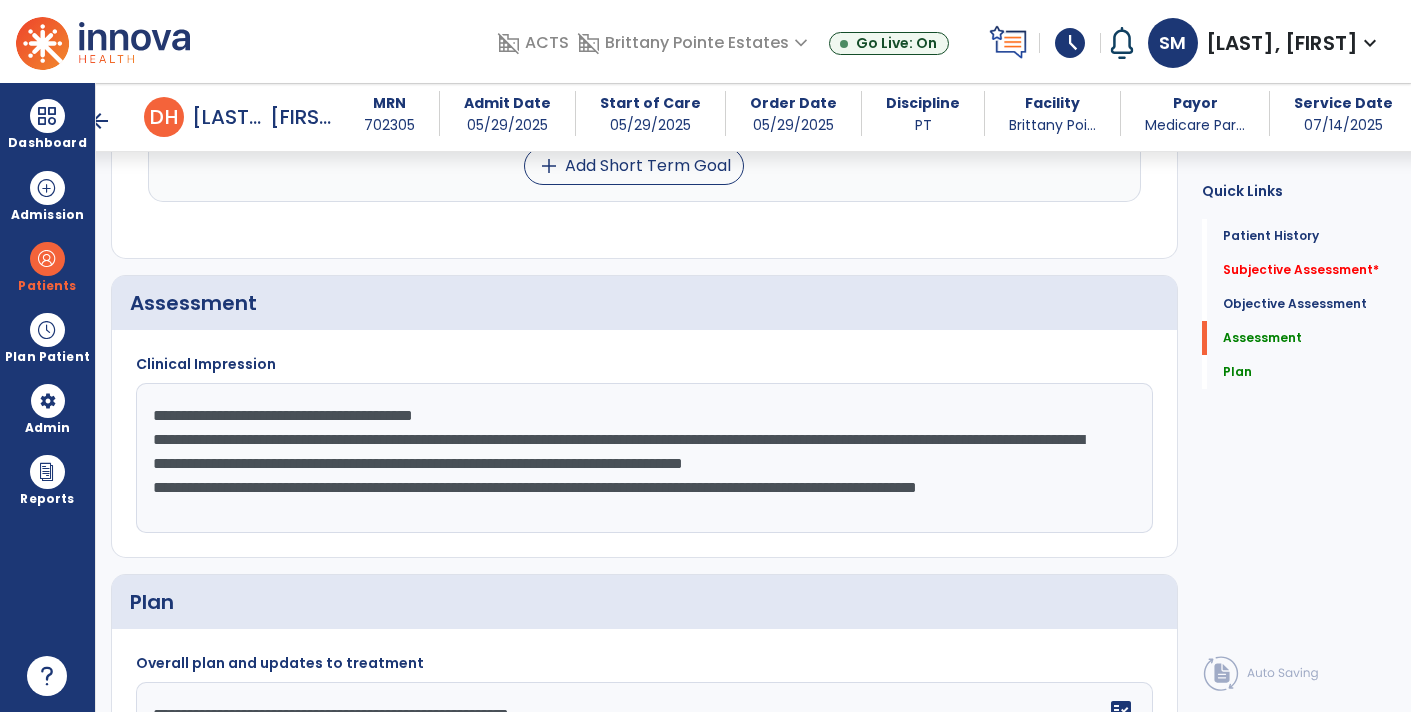 click on "**********" 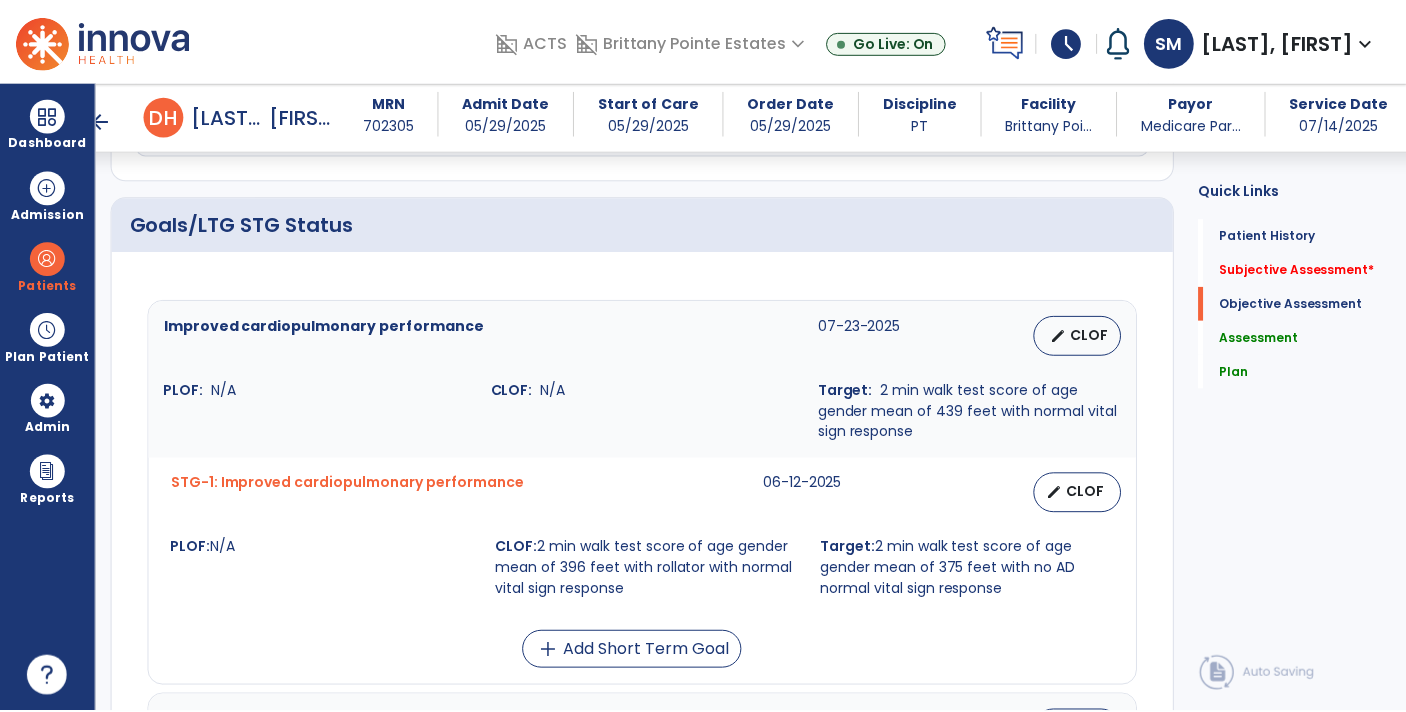 scroll, scrollTop: 671, scrollLeft: 0, axis: vertical 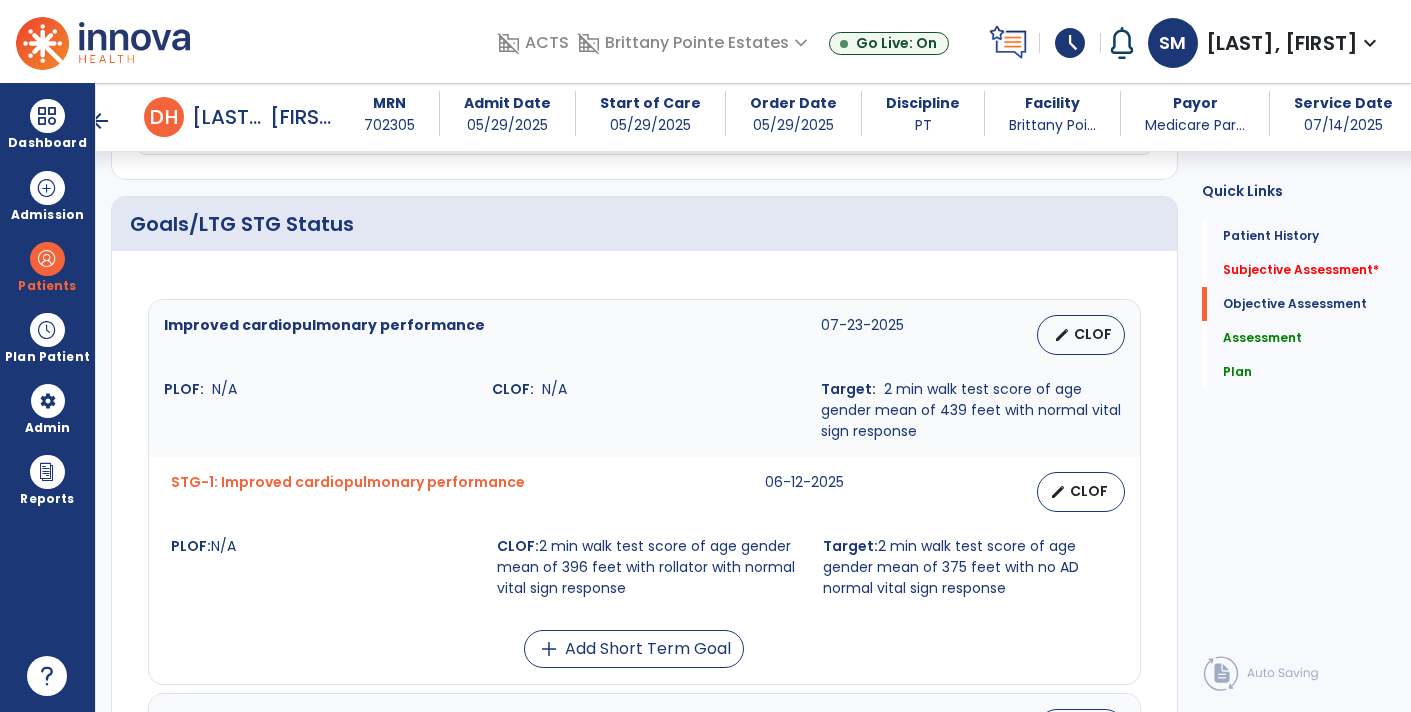 type on "**********" 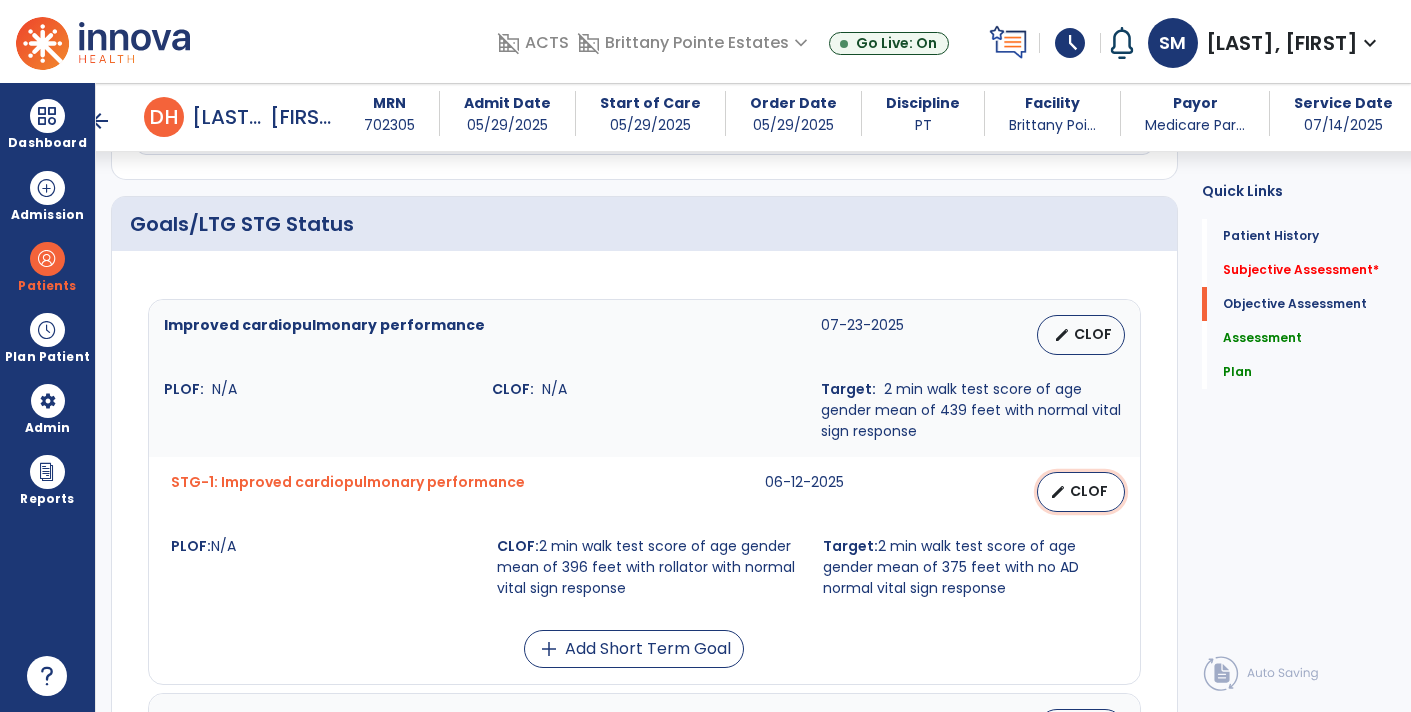 click on "edit   CLOF" at bounding box center (1081, 492) 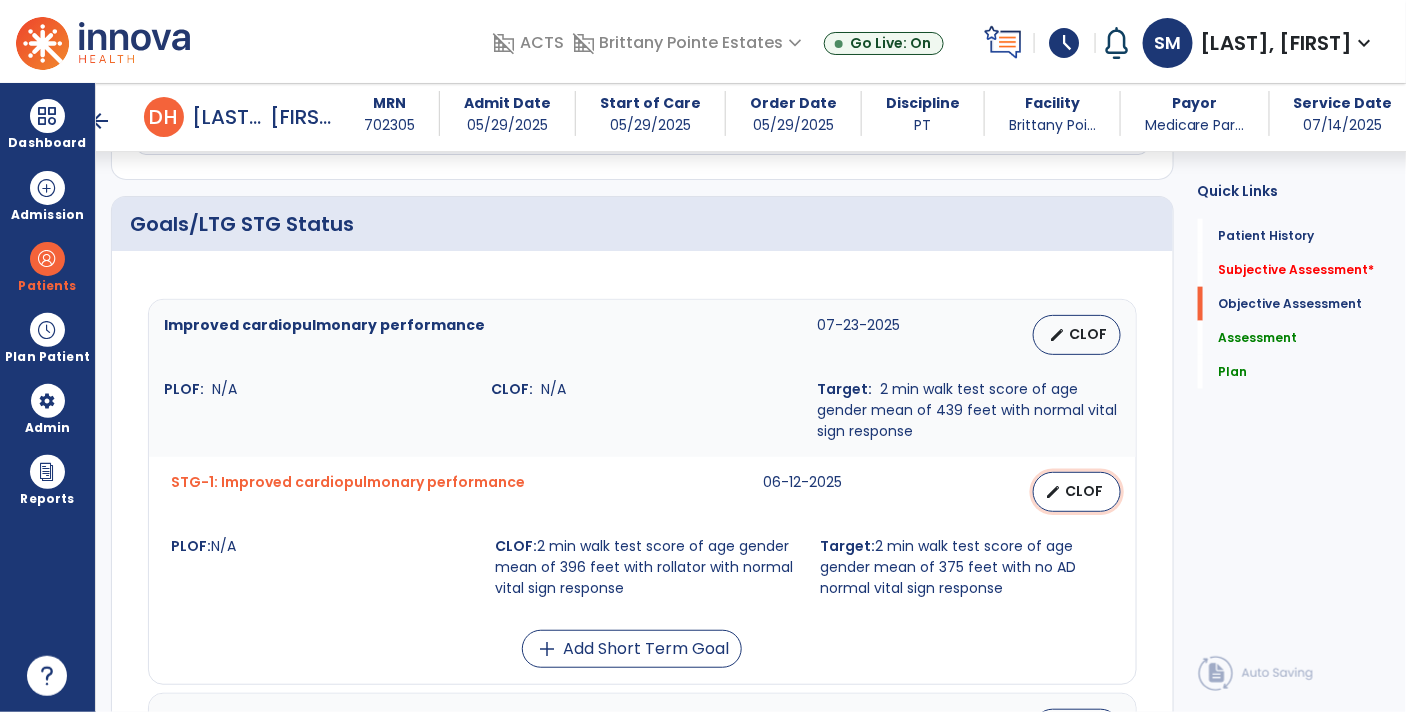 select on "********" 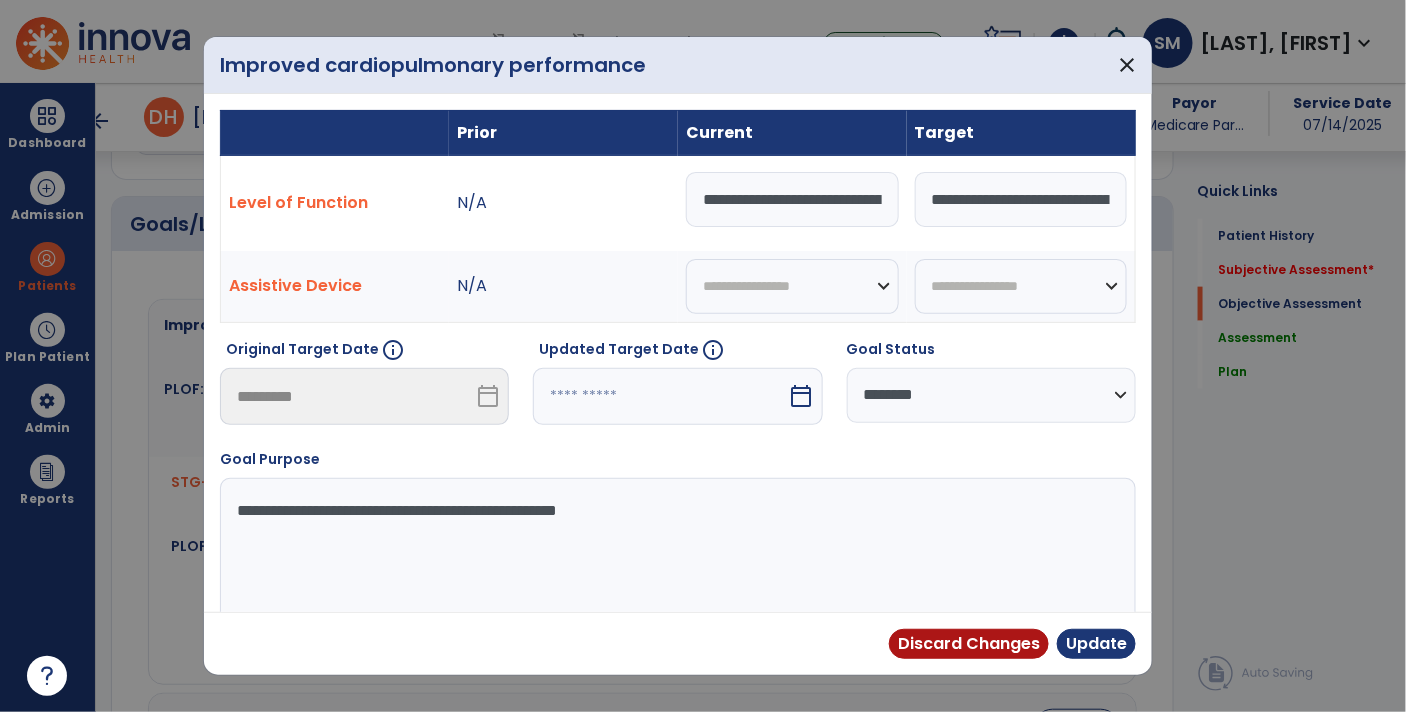 scroll, scrollTop: 671, scrollLeft: 0, axis: vertical 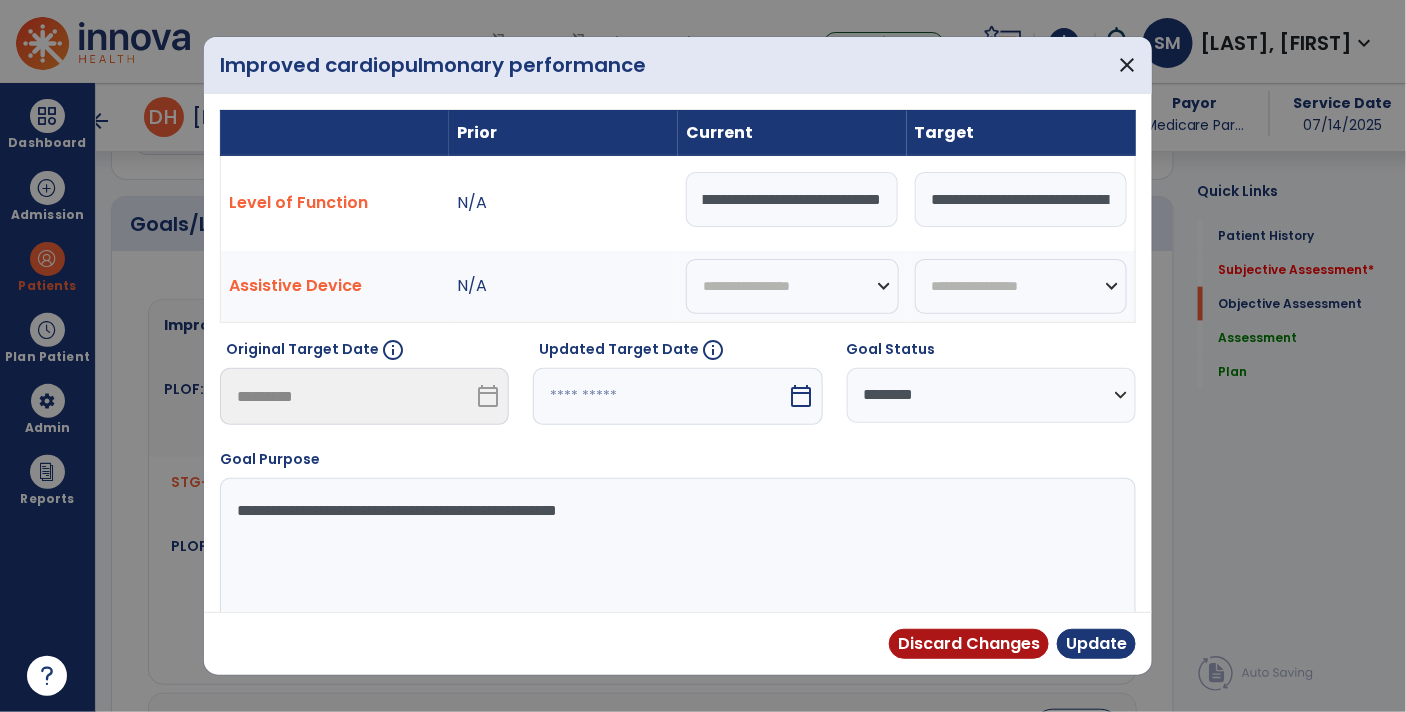 click on "**********" at bounding box center (792, 199) 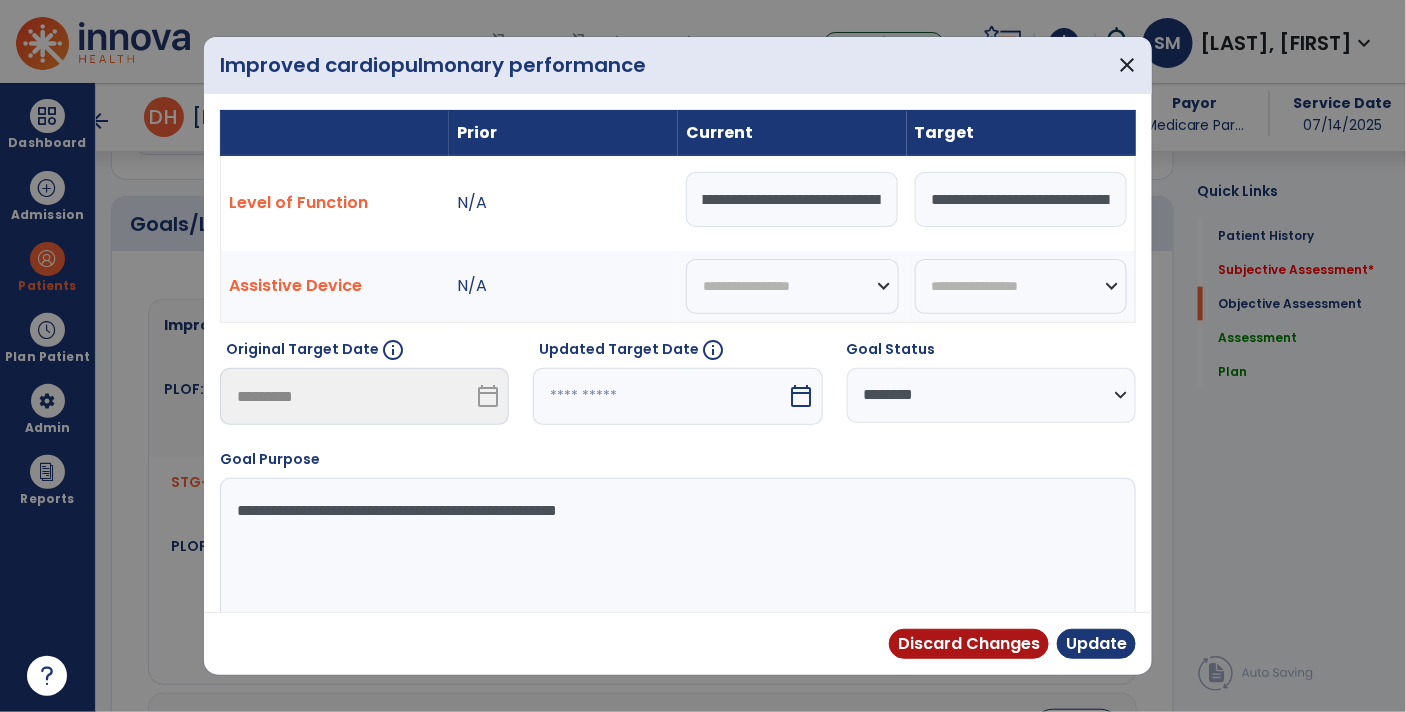 scroll, scrollTop: 0, scrollLeft: 601, axis: horizontal 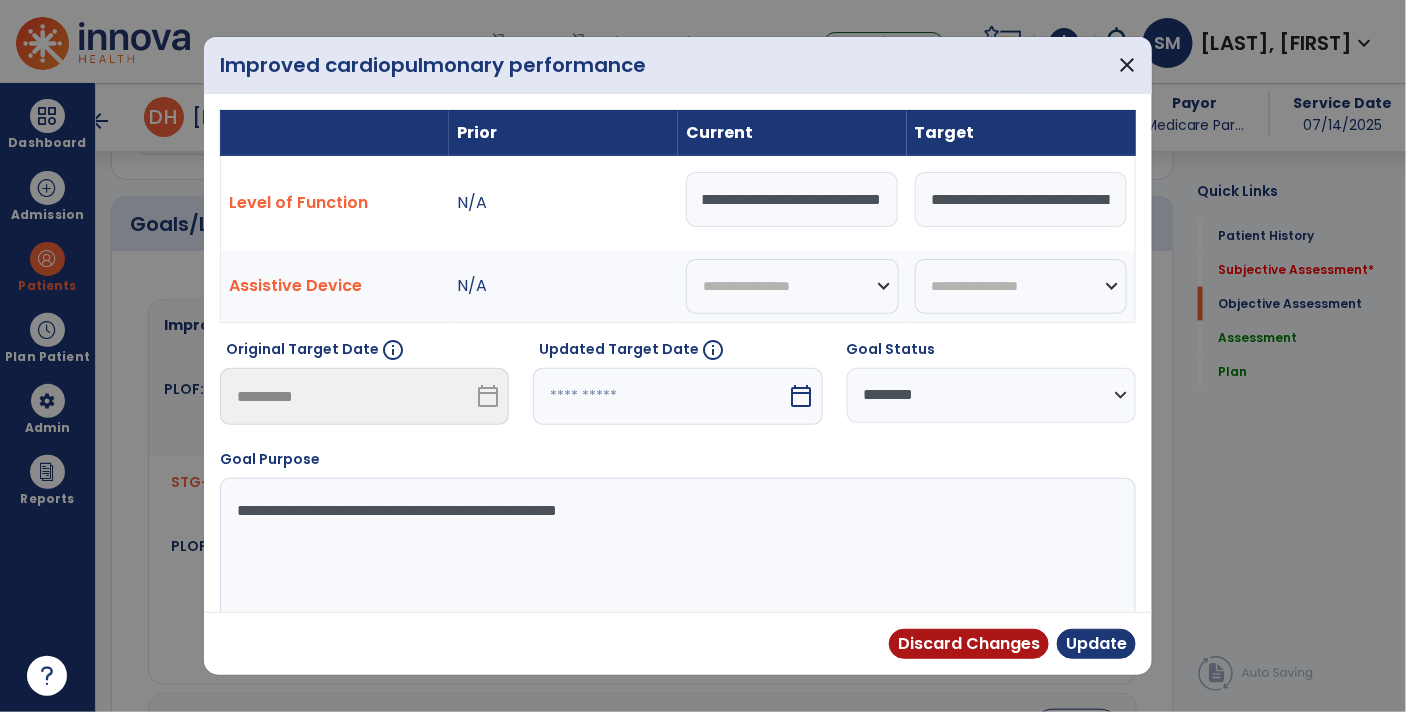 click on "**********" at bounding box center (792, 199) 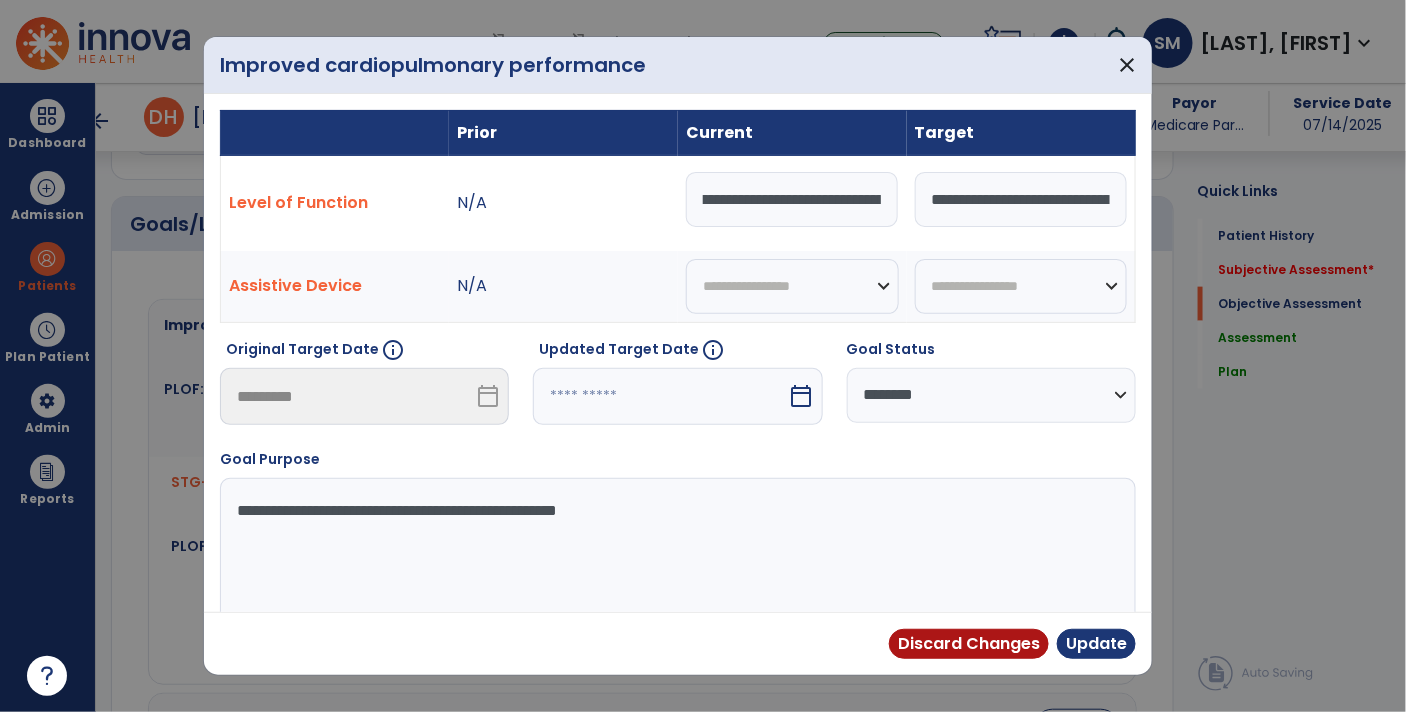 scroll, scrollTop: 0, scrollLeft: 479, axis: horizontal 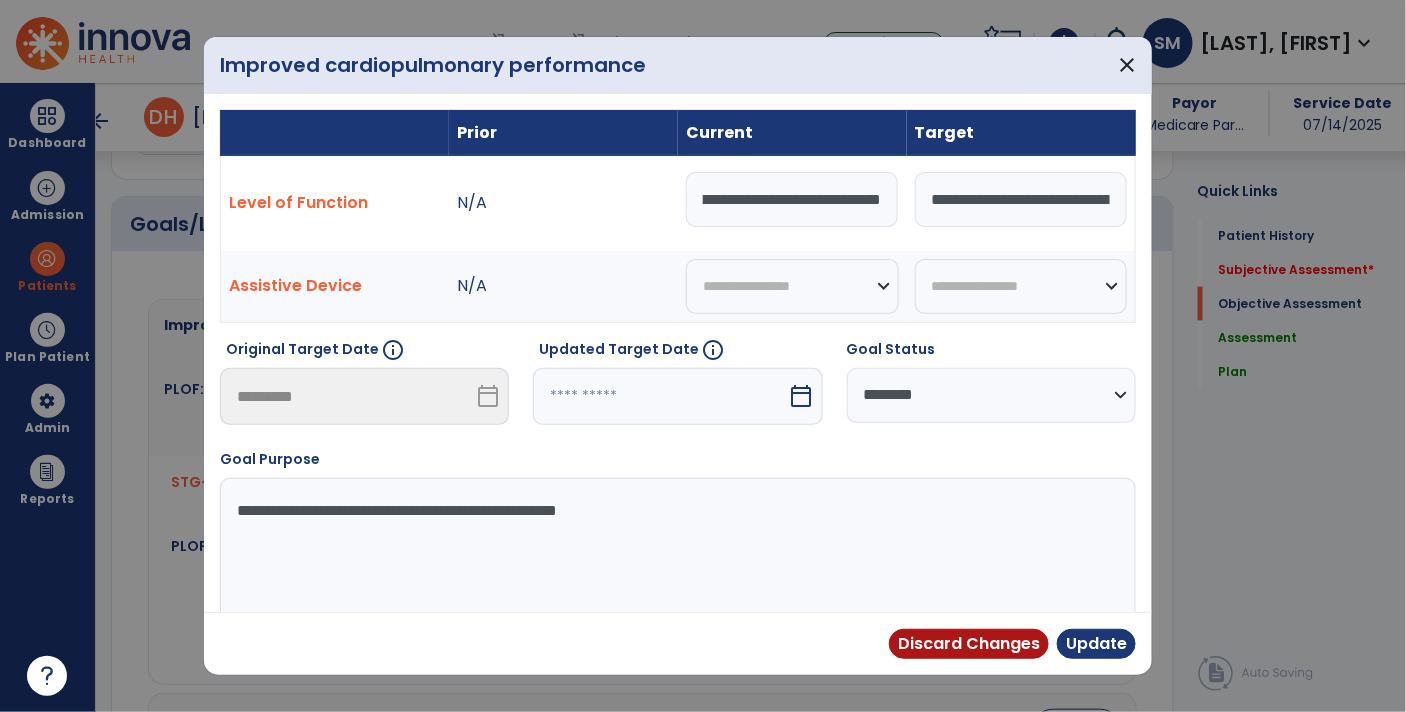 type on "**********" 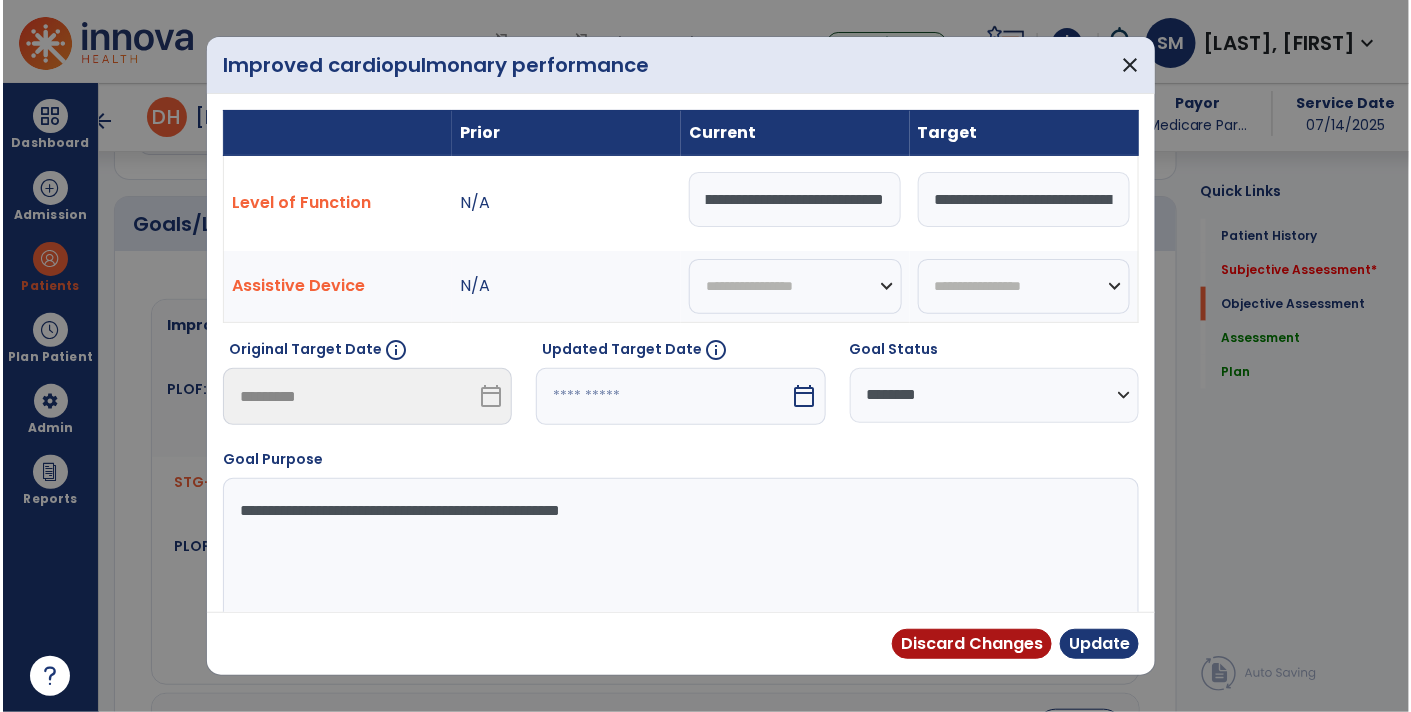 scroll, scrollTop: 0, scrollLeft: 0, axis: both 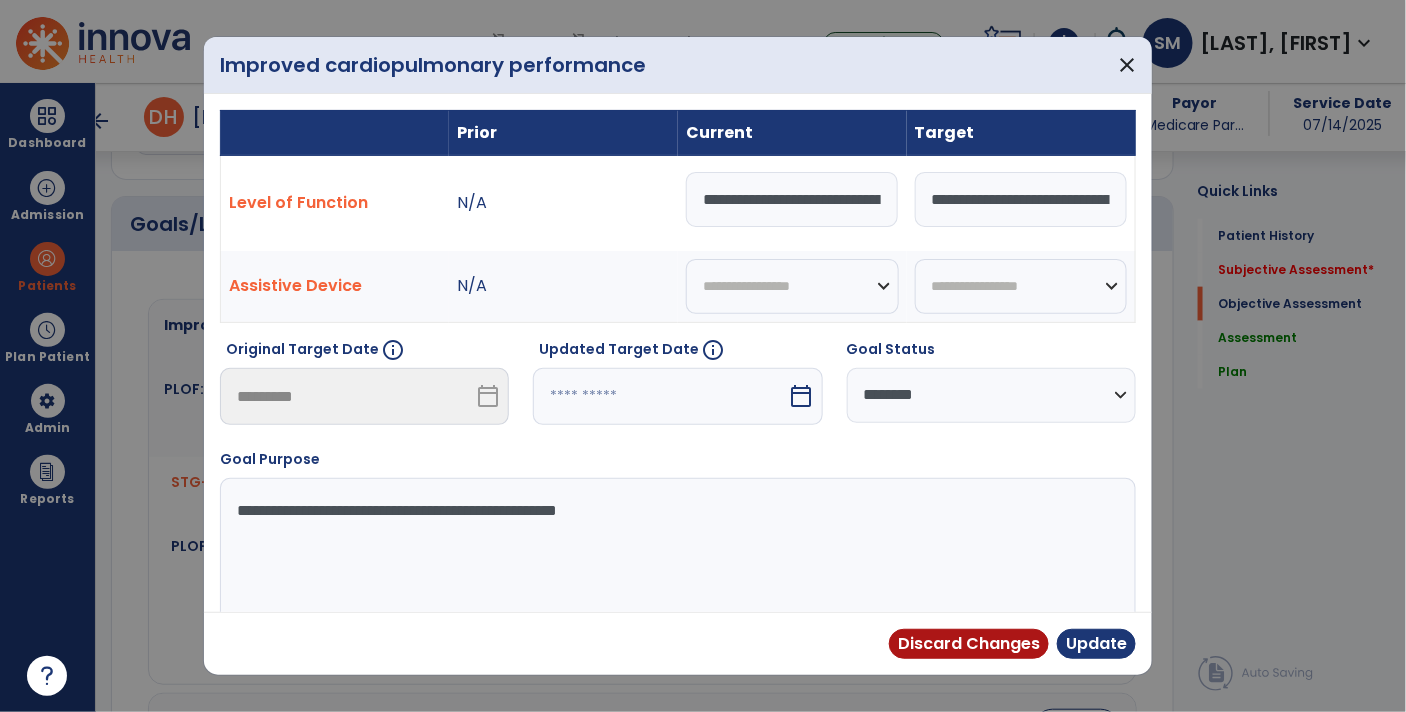 select on "********" 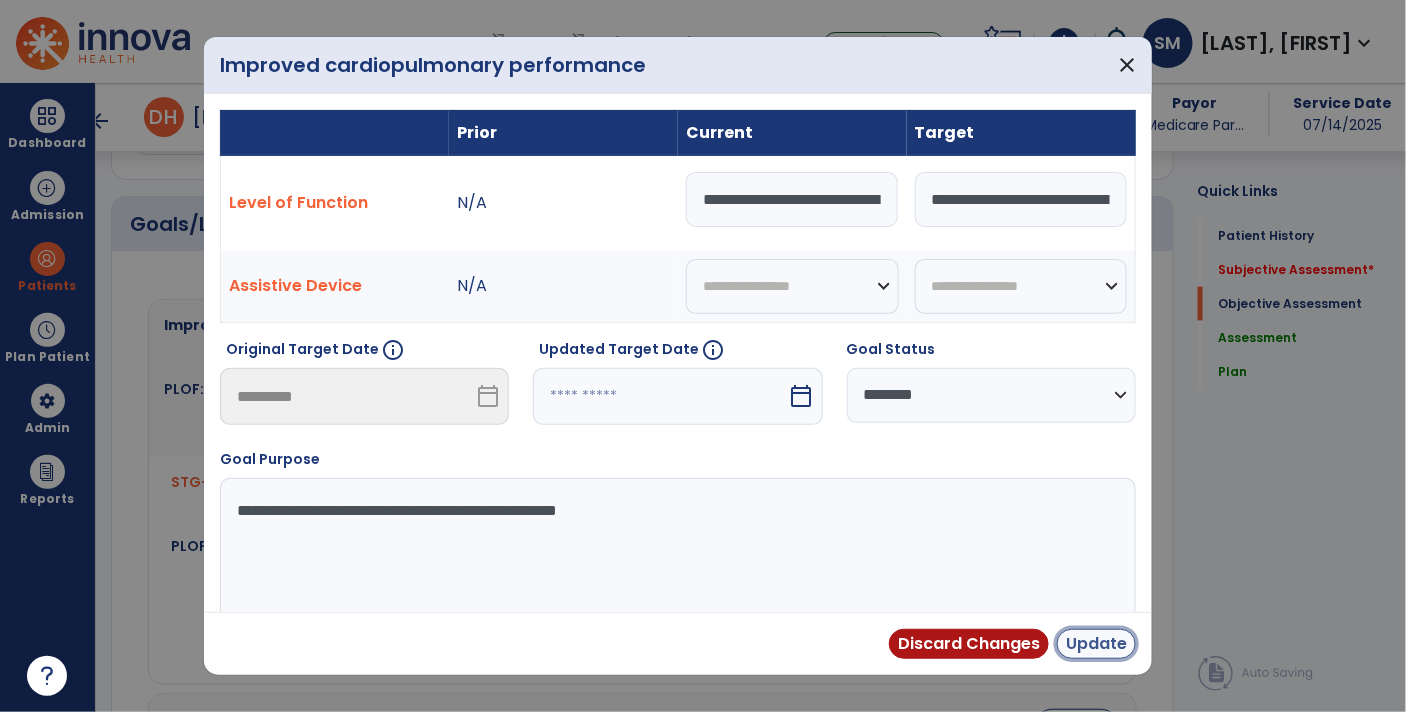 click on "Update" at bounding box center [1096, 644] 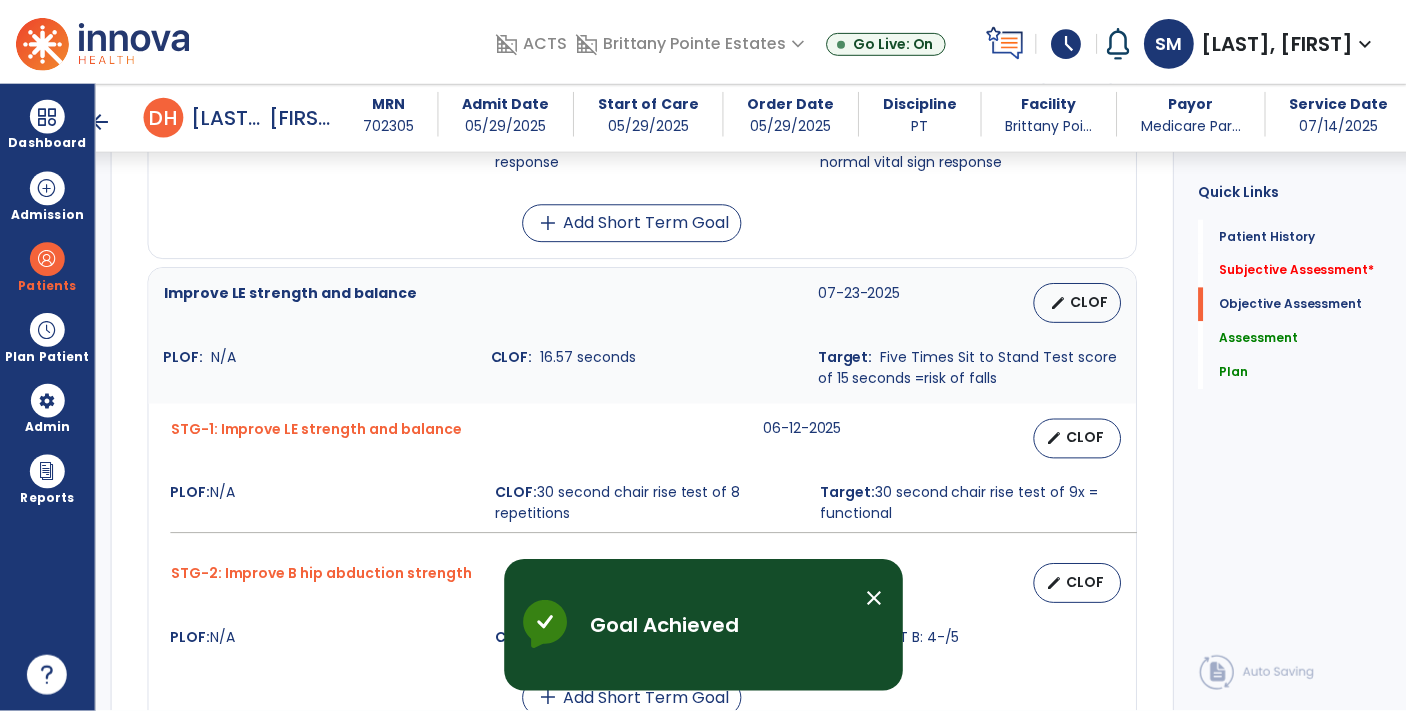scroll, scrollTop: 1106, scrollLeft: 0, axis: vertical 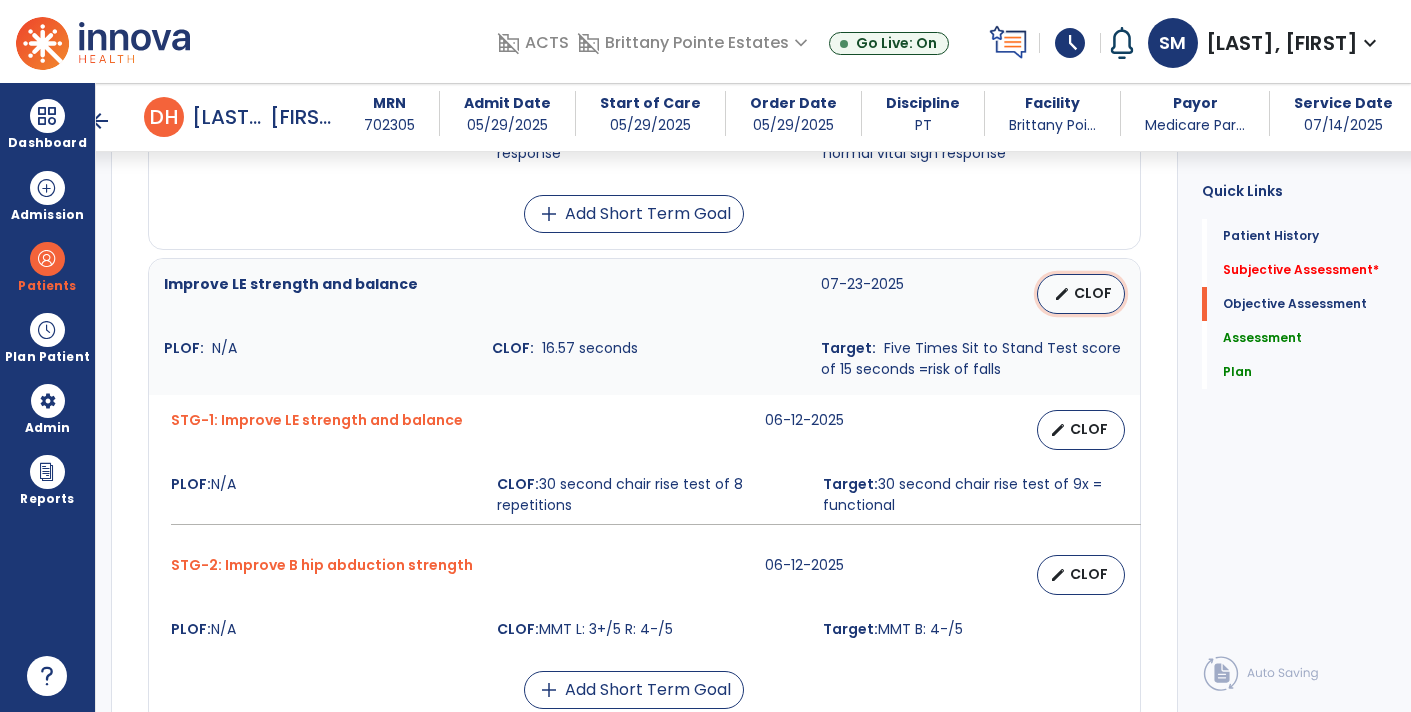 click on "CLOF" at bounding box center (1093, 293) 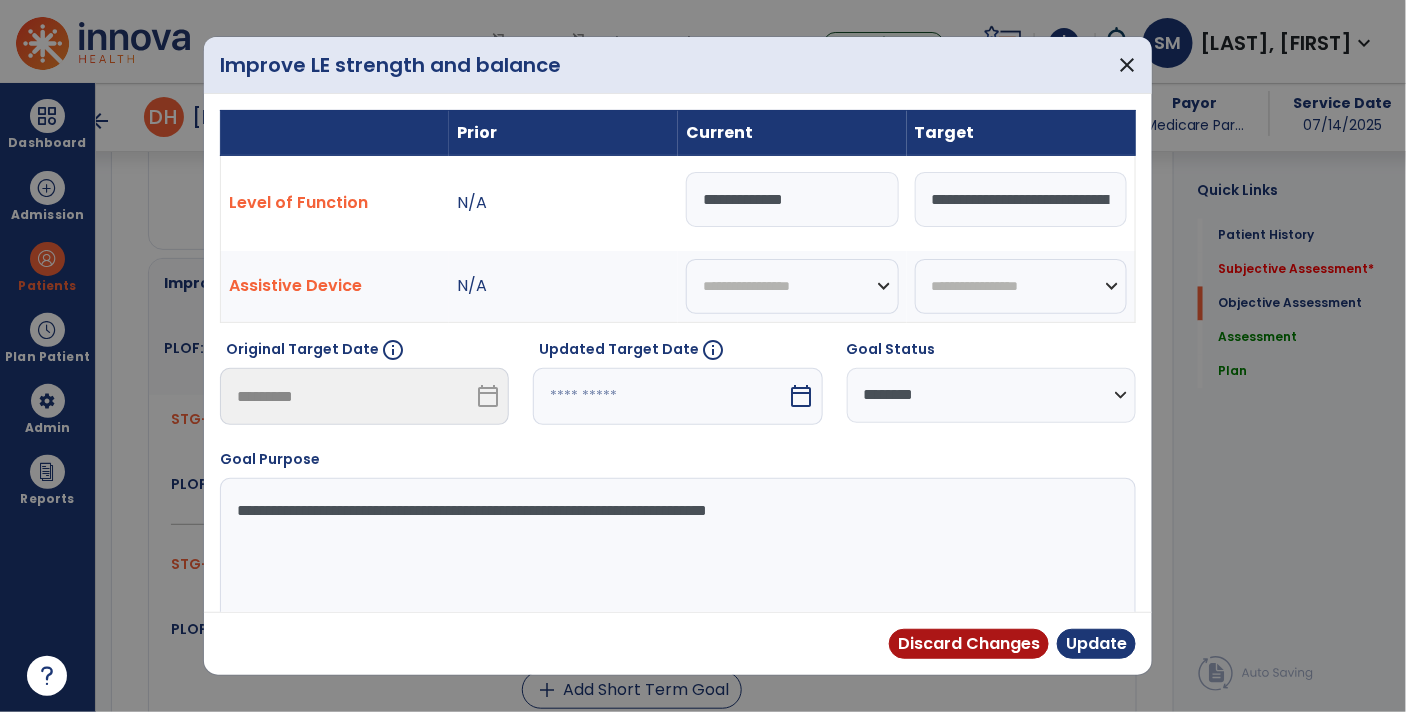 scroll, scrollTop: 1106, scrollLeft: 0, axis: vertical 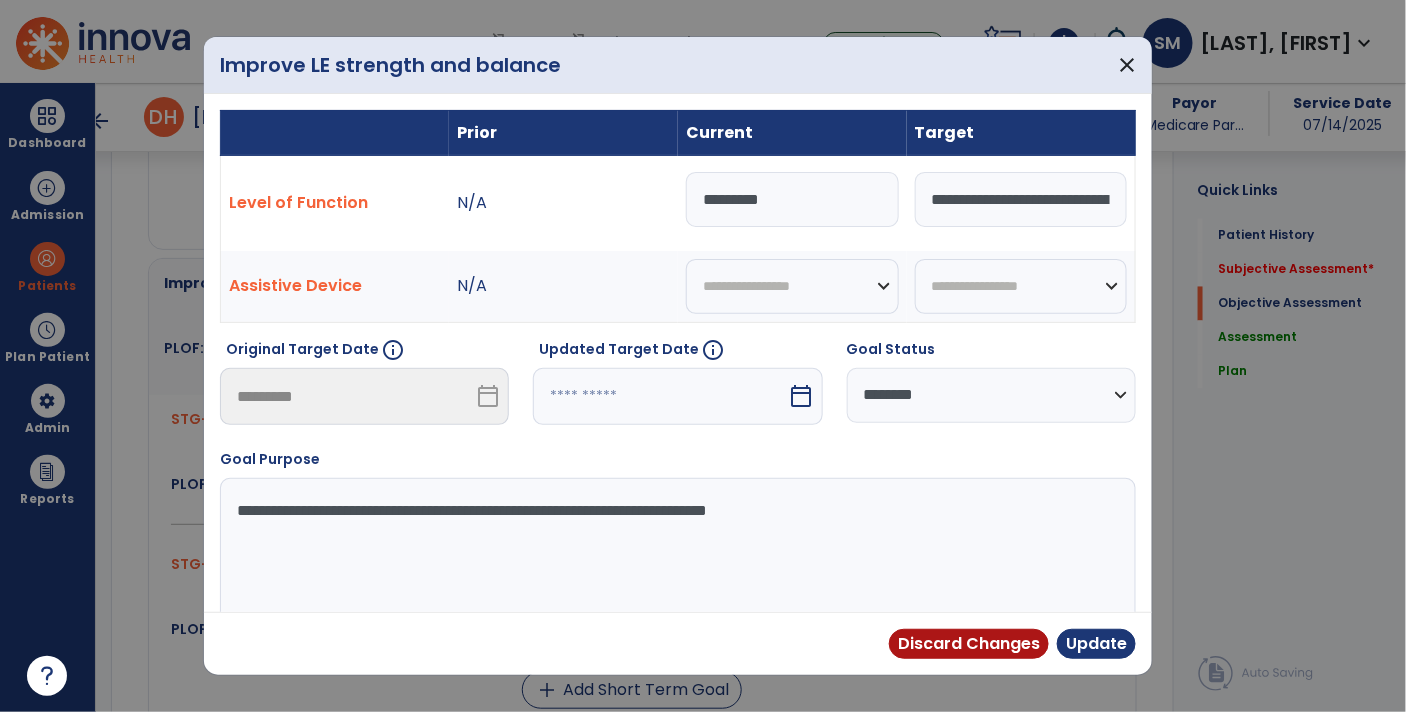 type on "**********" 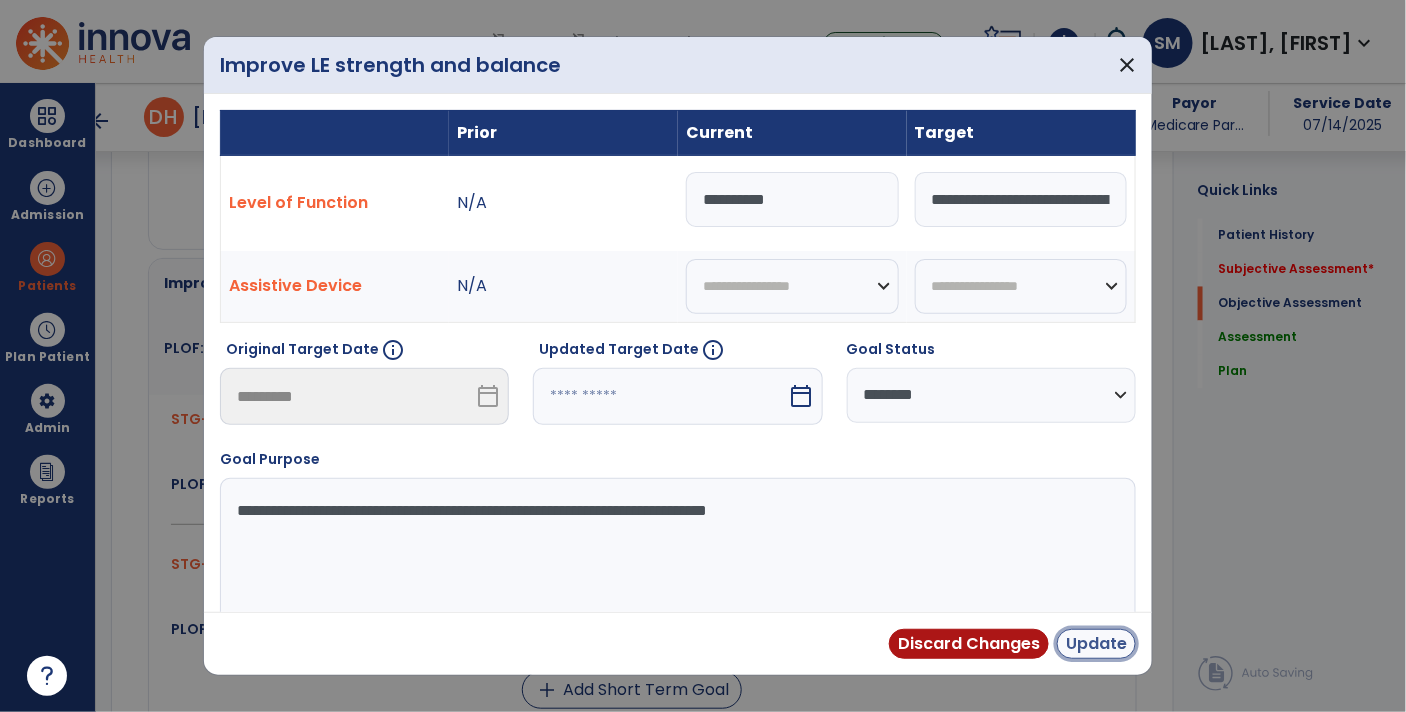 click on "Update" at bounding box center (1096, 644) 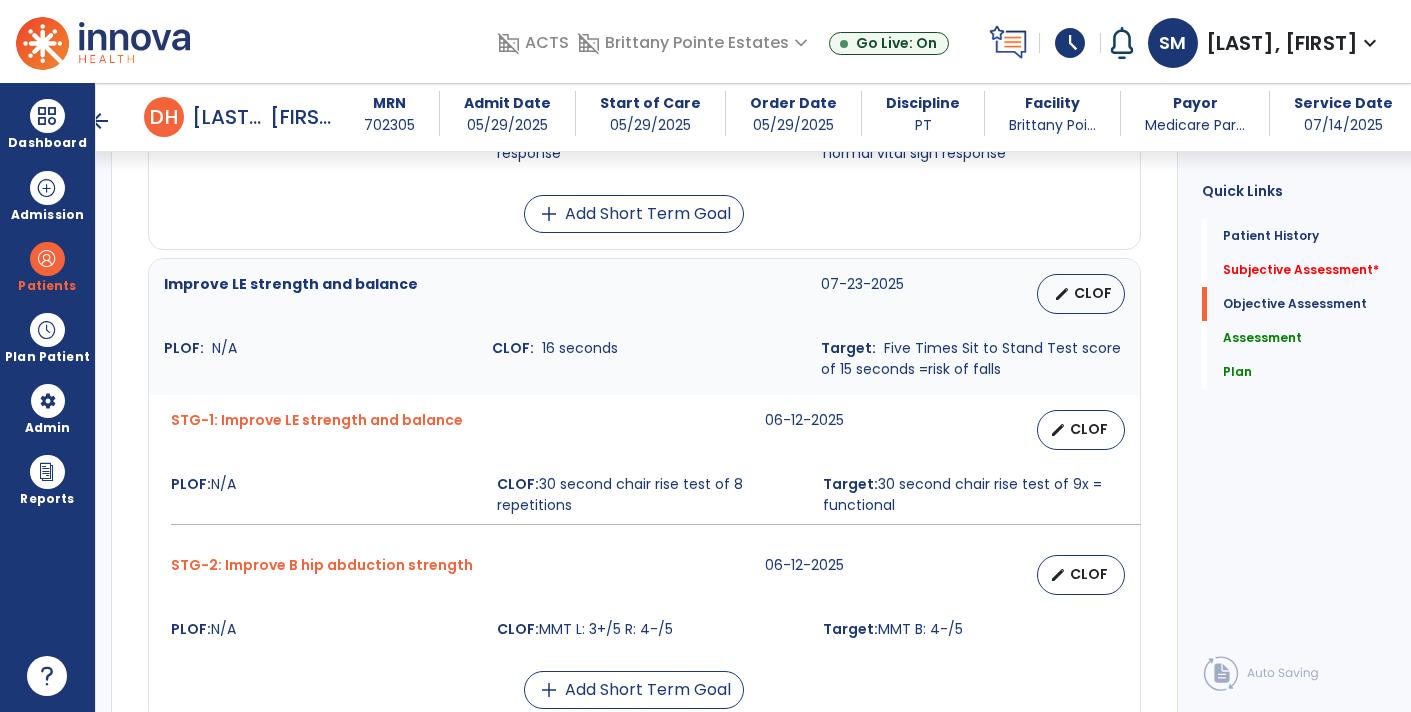 click on "edit   CLOF" at bounding box center (1026, 430) 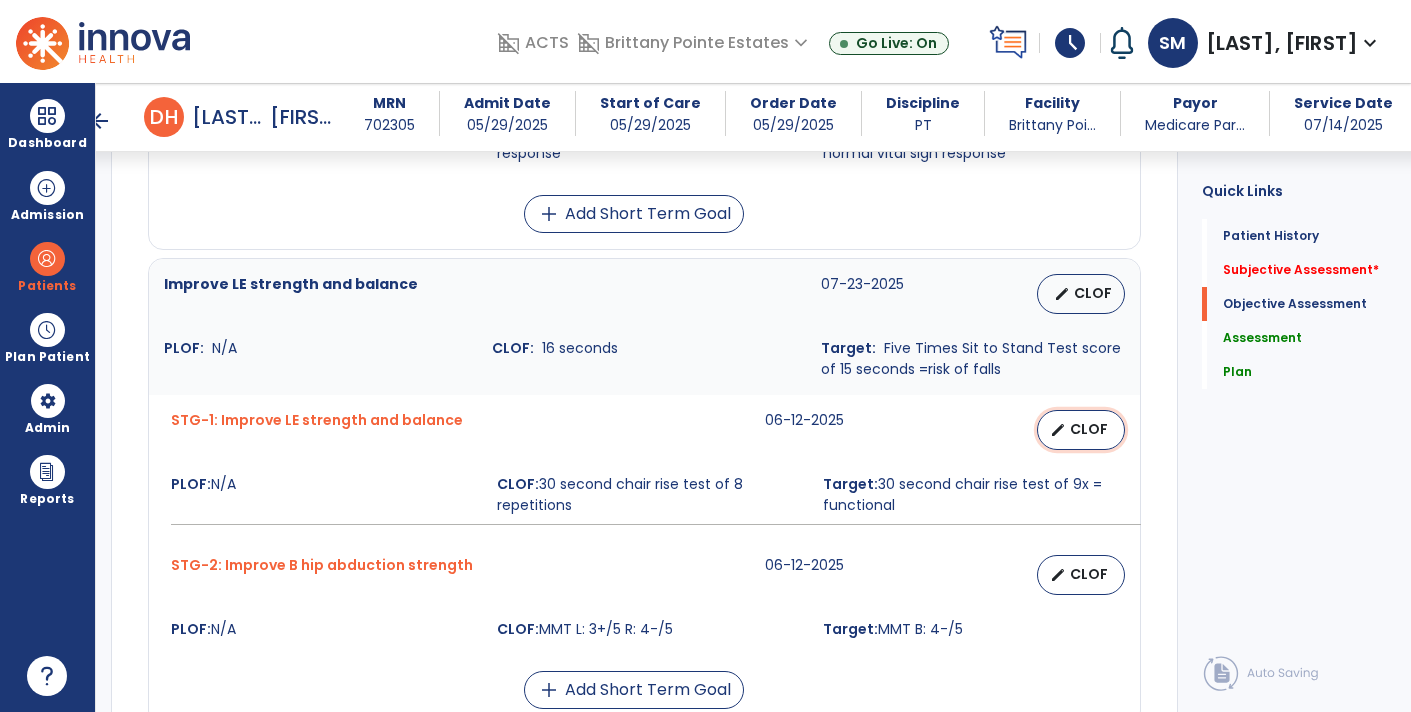 click on "CLOF" at bounding box center [1089, 429] 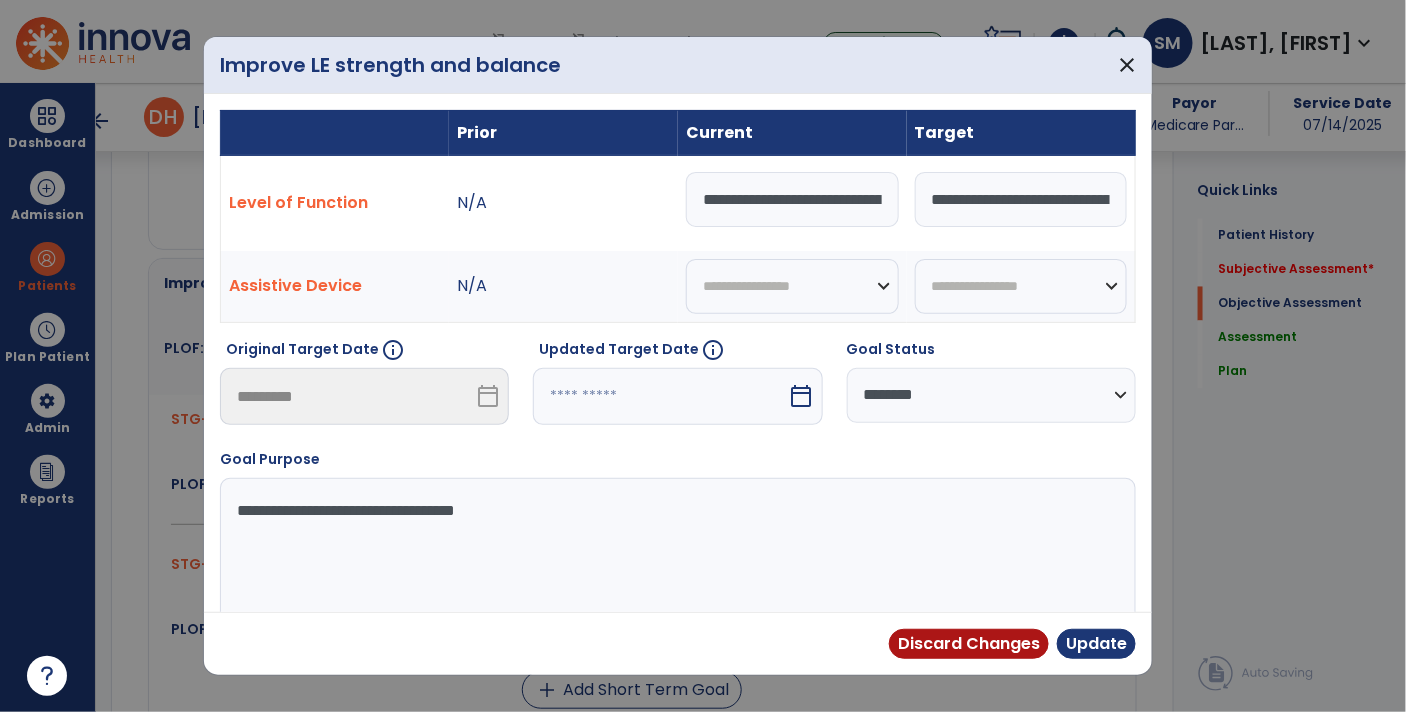 scroll, scrollTop: 1106, scrollLeft: 0, axis: vertical 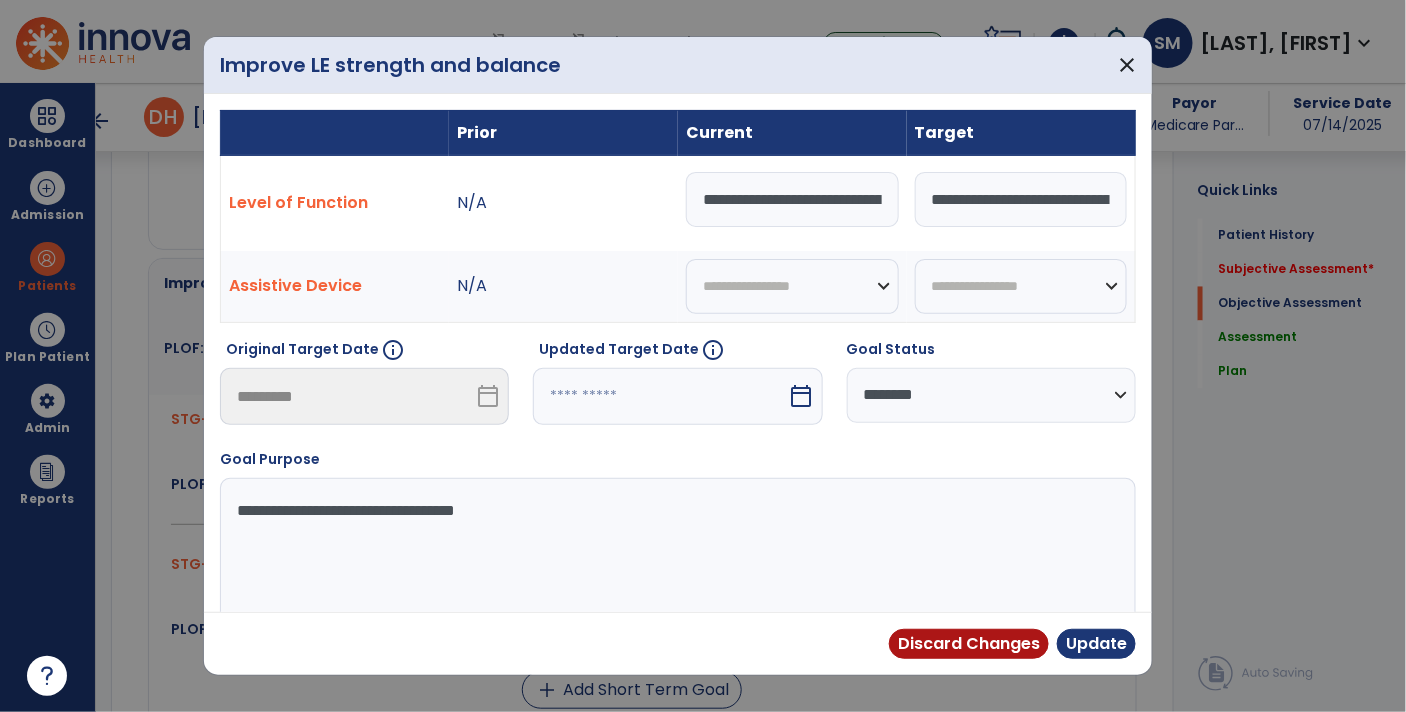 paste on "**" 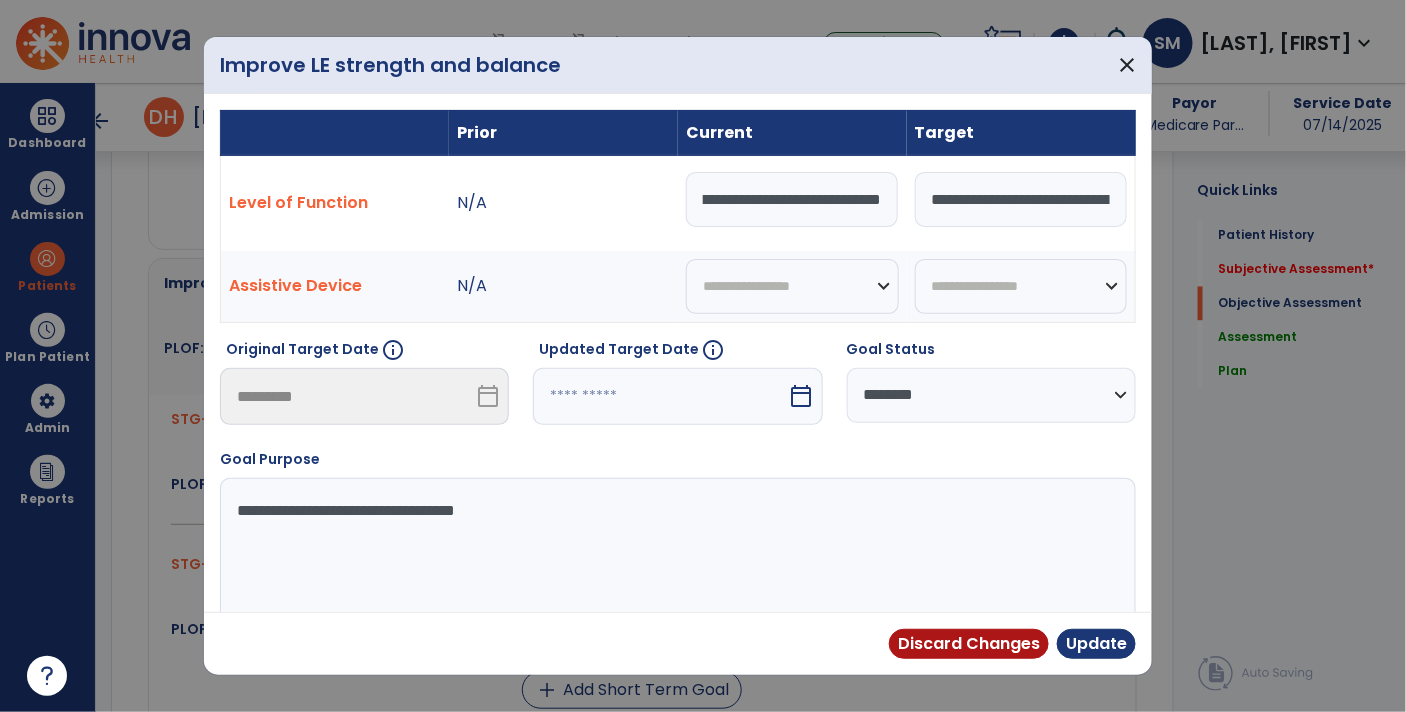 type on "**********" 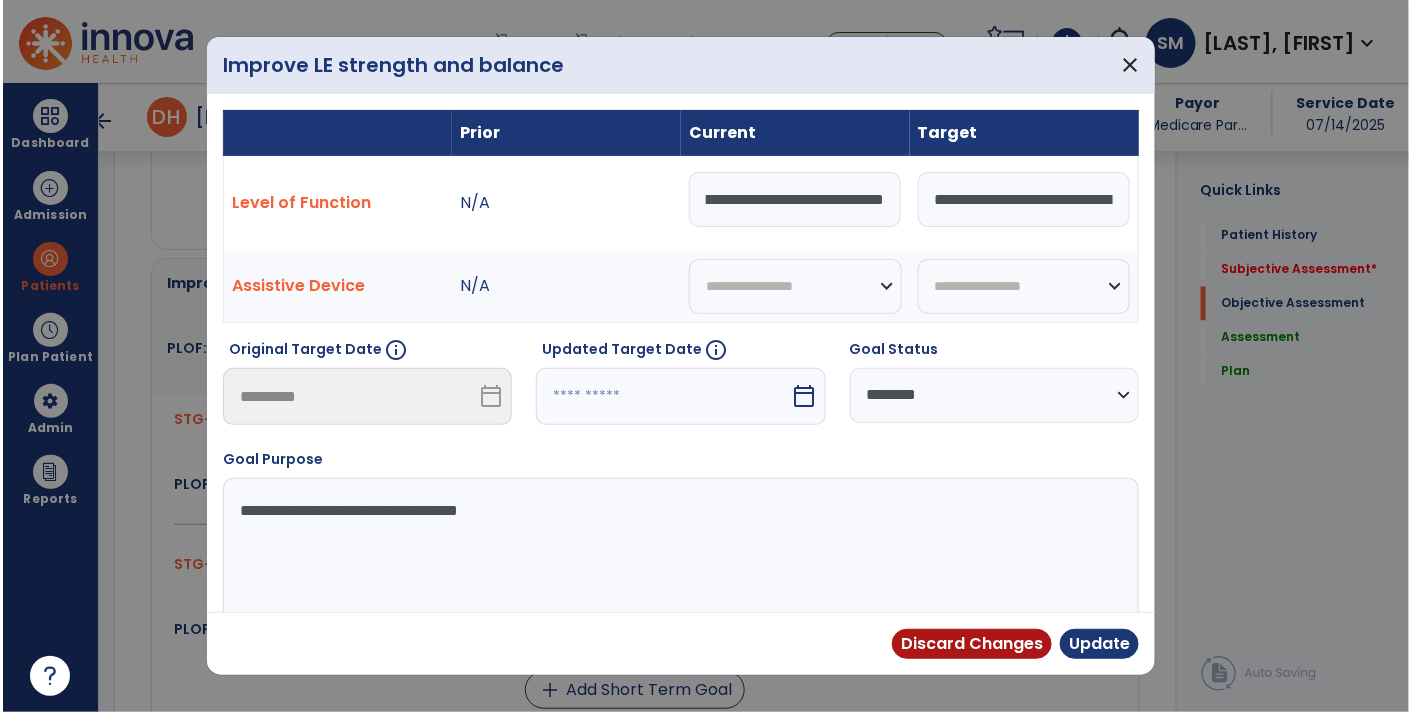scroll, scrollTop: 0, scrollLeft: 0, axis: both 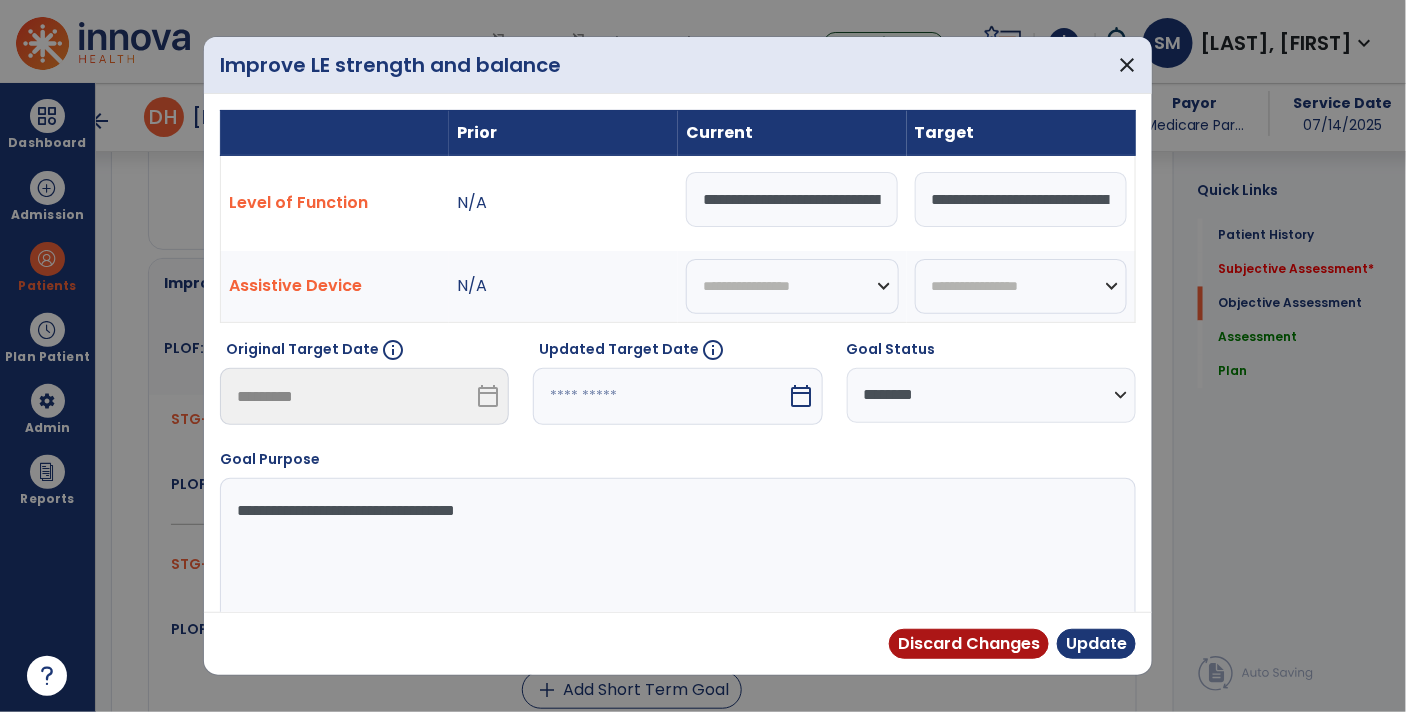 select on "********" 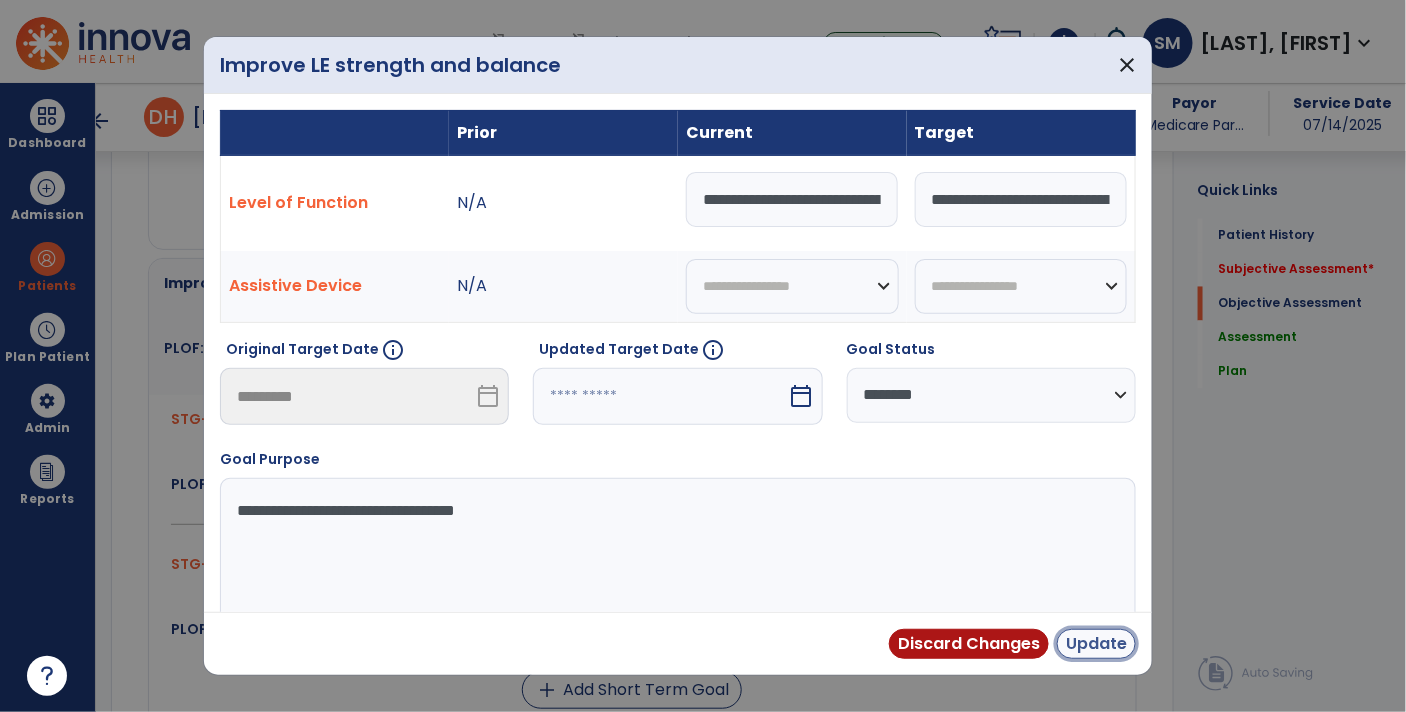 click on "Update" at bounding box center (1096, 644) 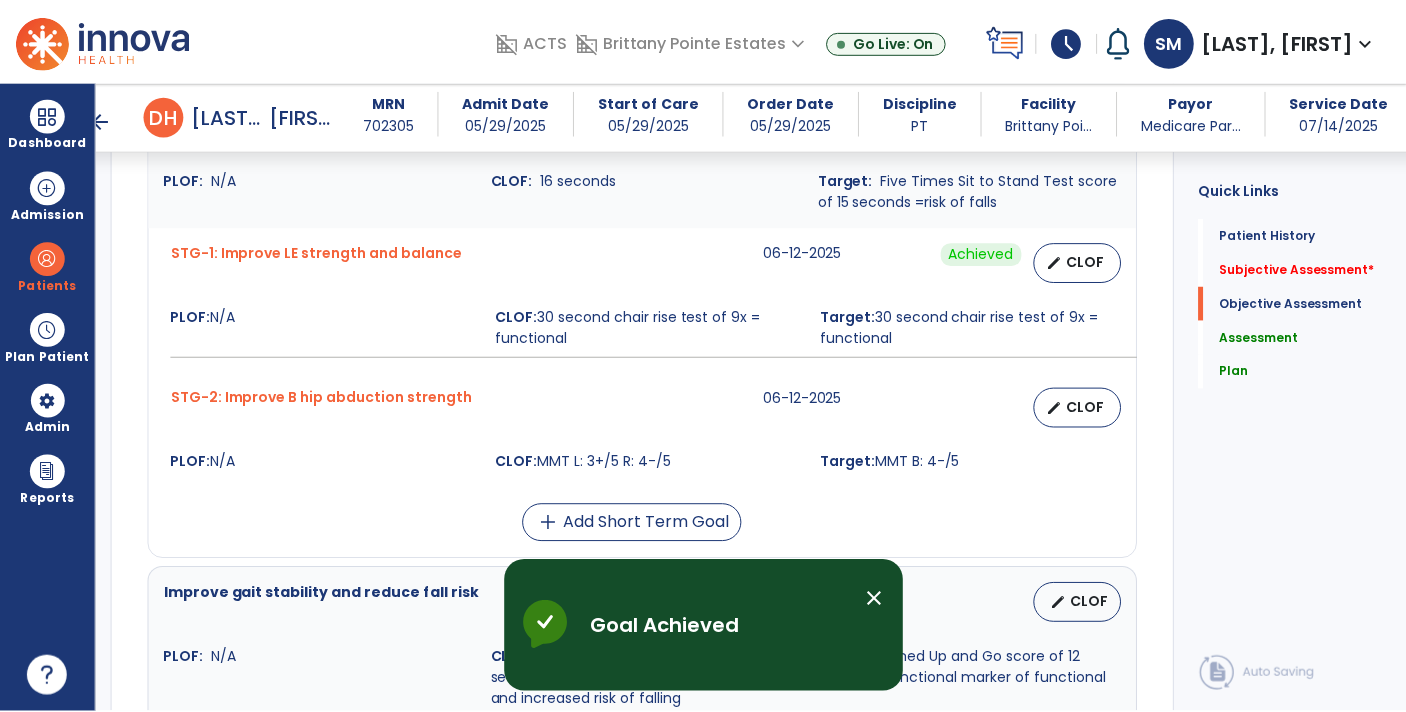 scroll, scrollTop: 1369, scrollLeft: 0, axis: vertical 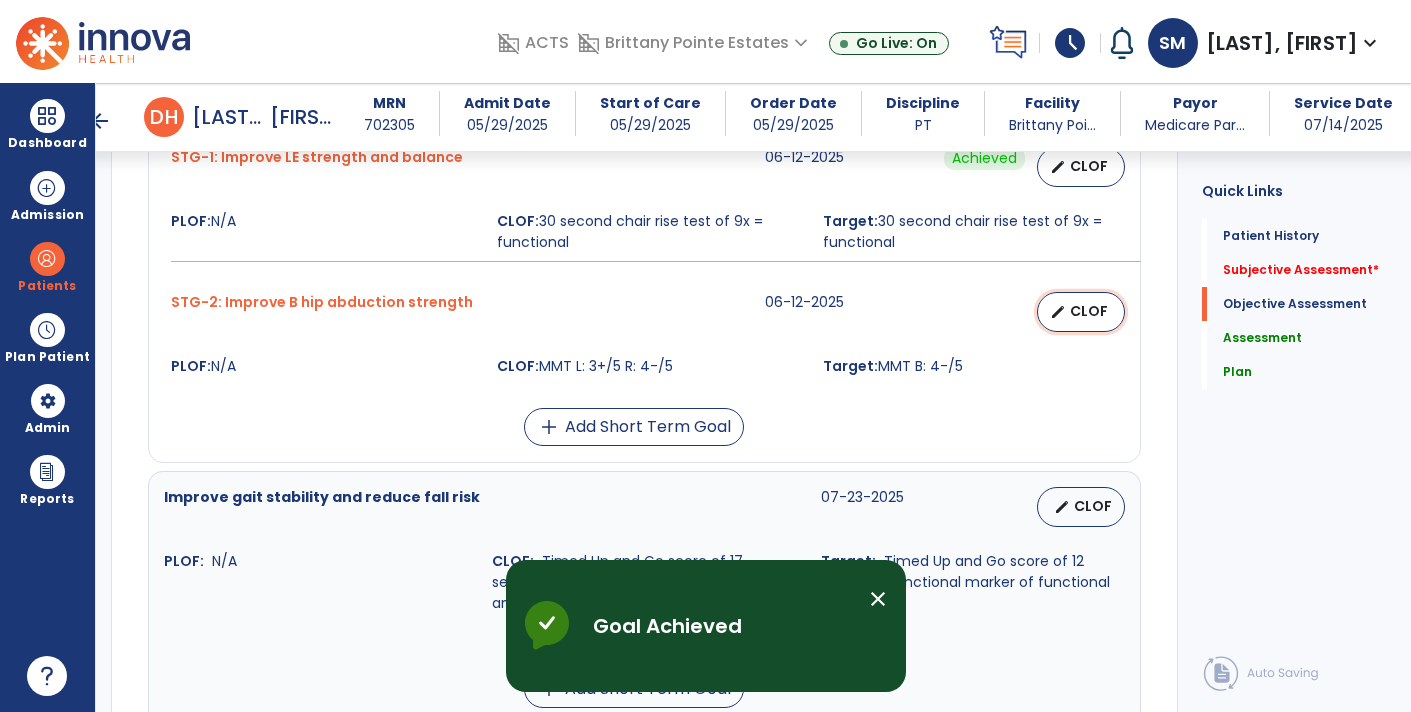 click on "CLOF" at bounding box center (1089, 311) 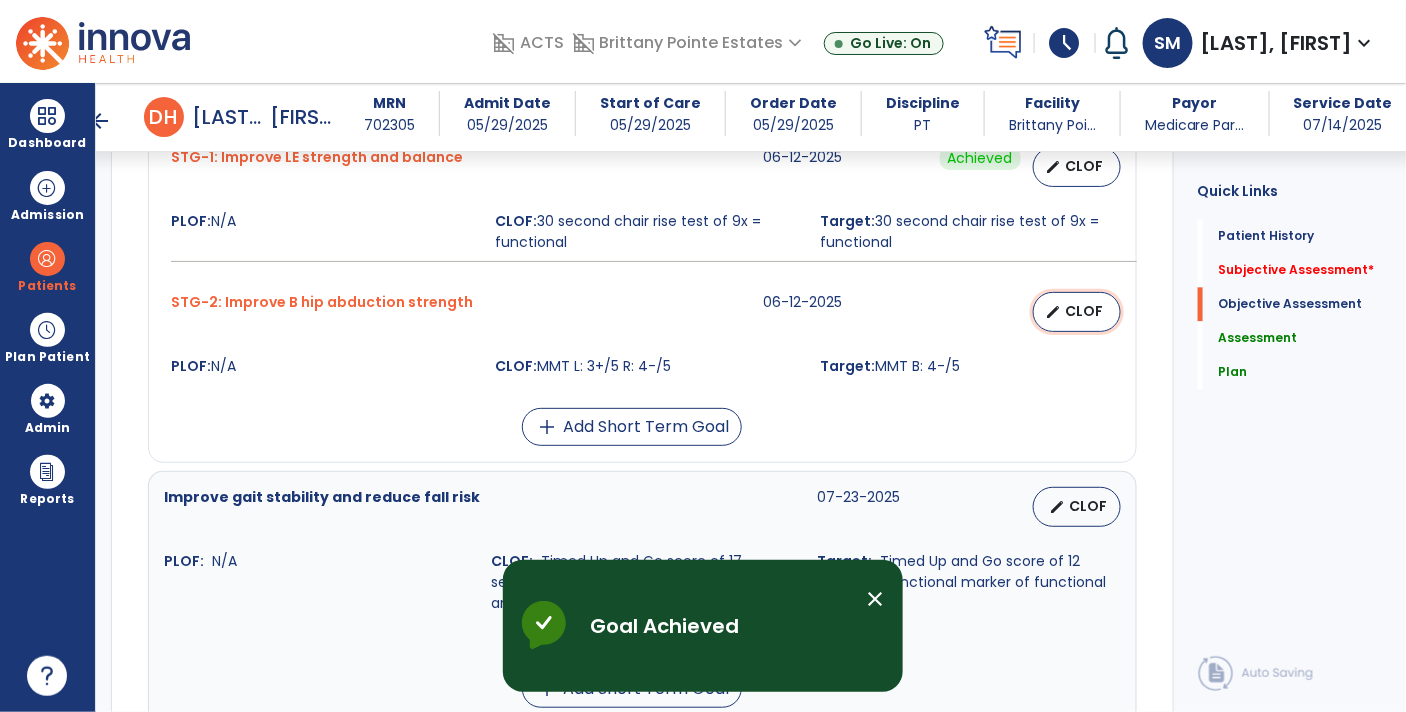 select on "********" 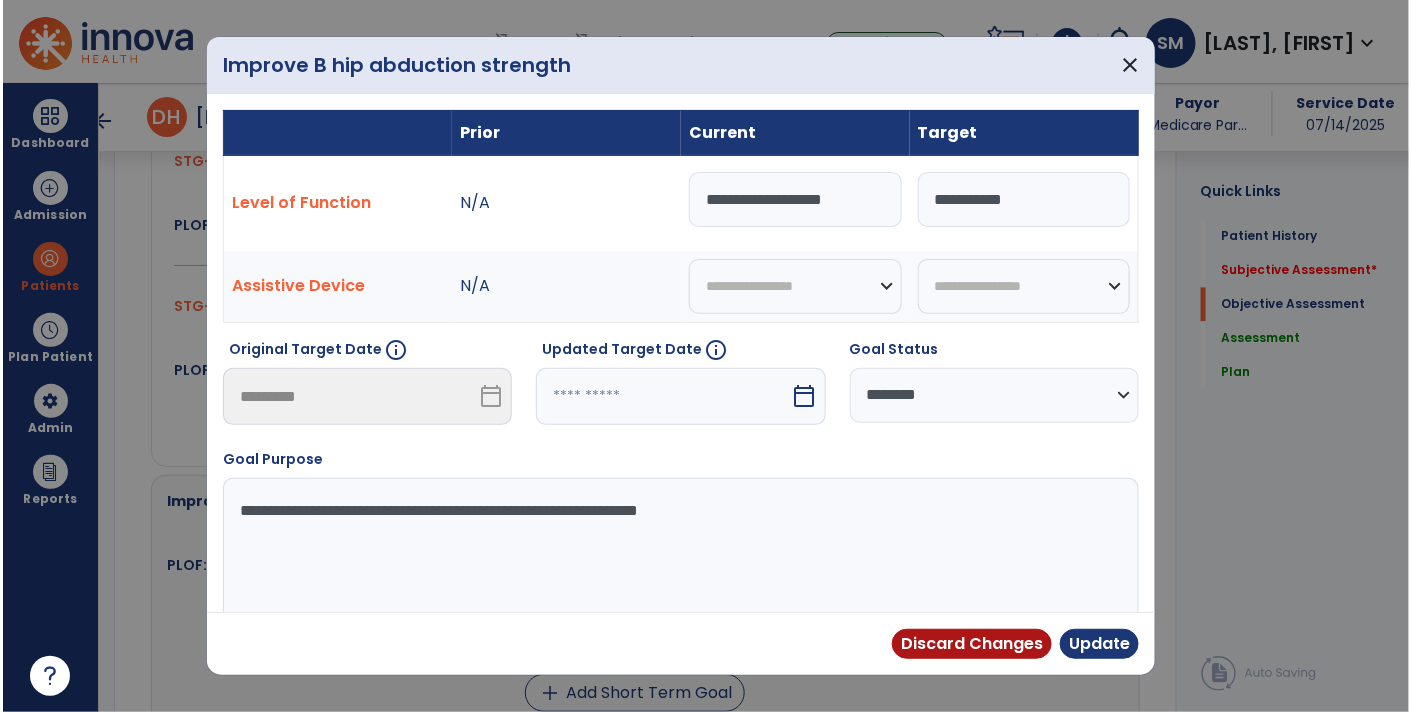scroll, scrollTop: 1369, scrollLeft: 0, axis: vertical 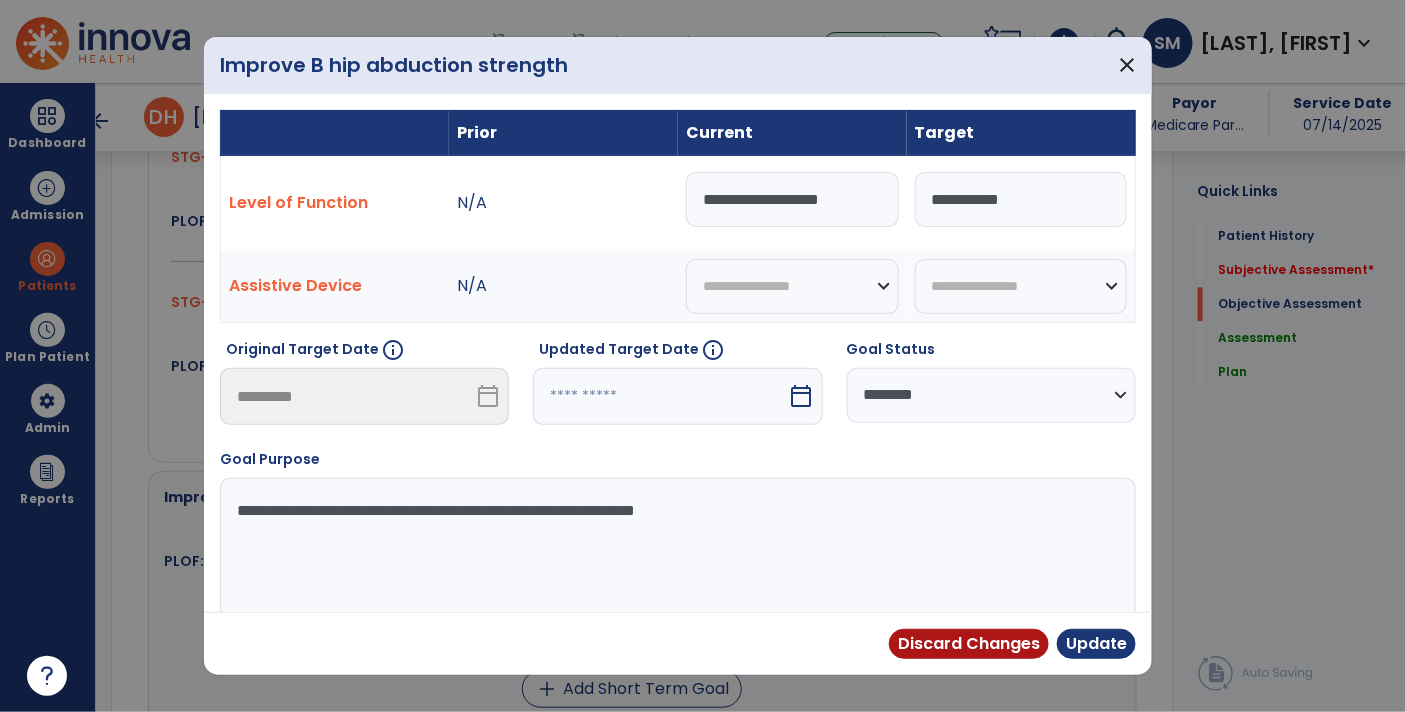 click on "**********" at bounding box center (792, 199) 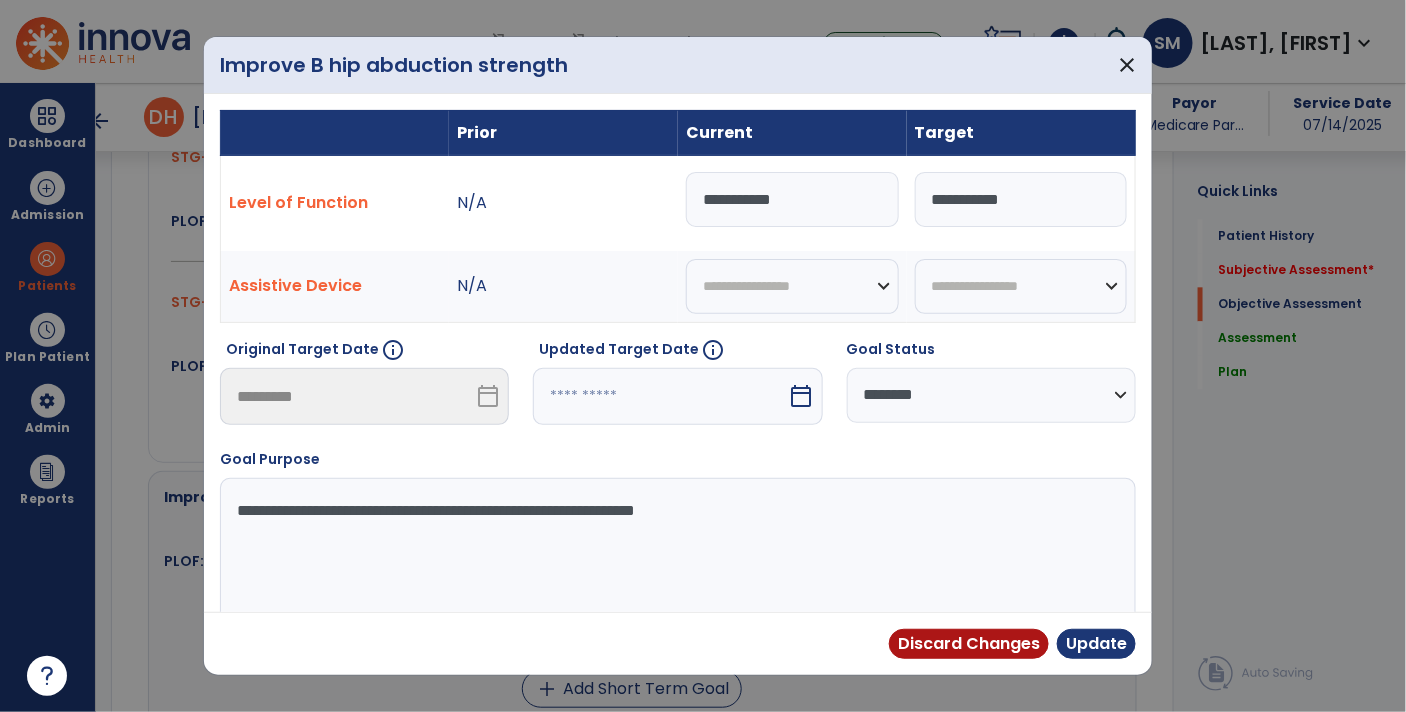 type on "**********" 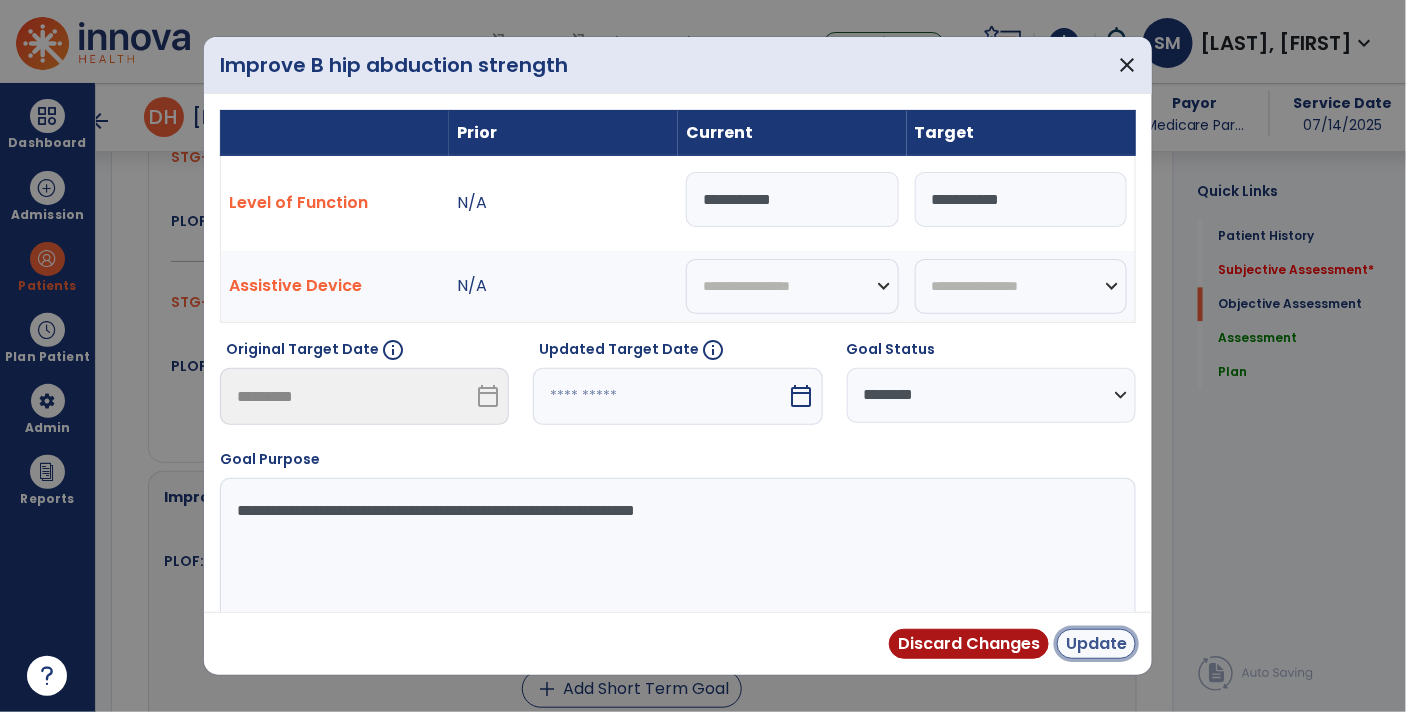 click on "Update" at bounding box center (1096, 644) 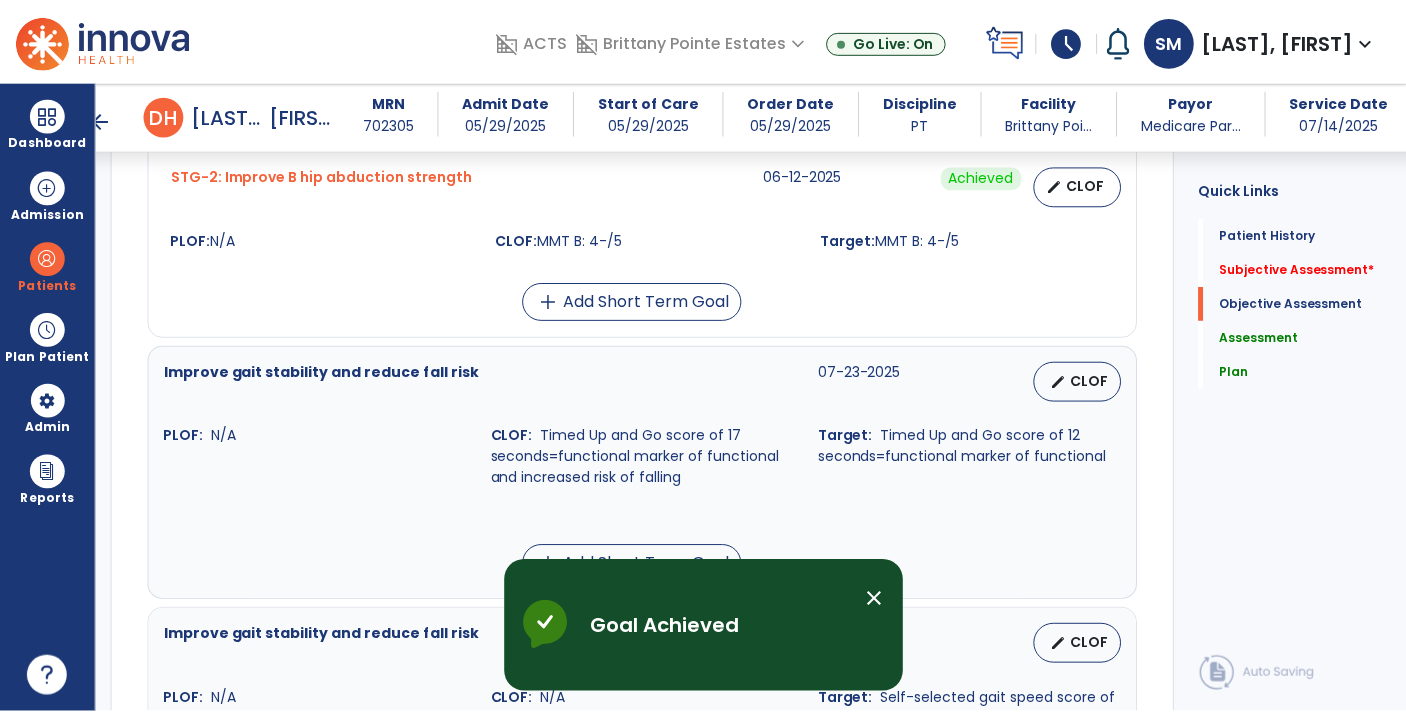 scroll, scrollTop: 1508, scrollLeft: 0, axis: vertical 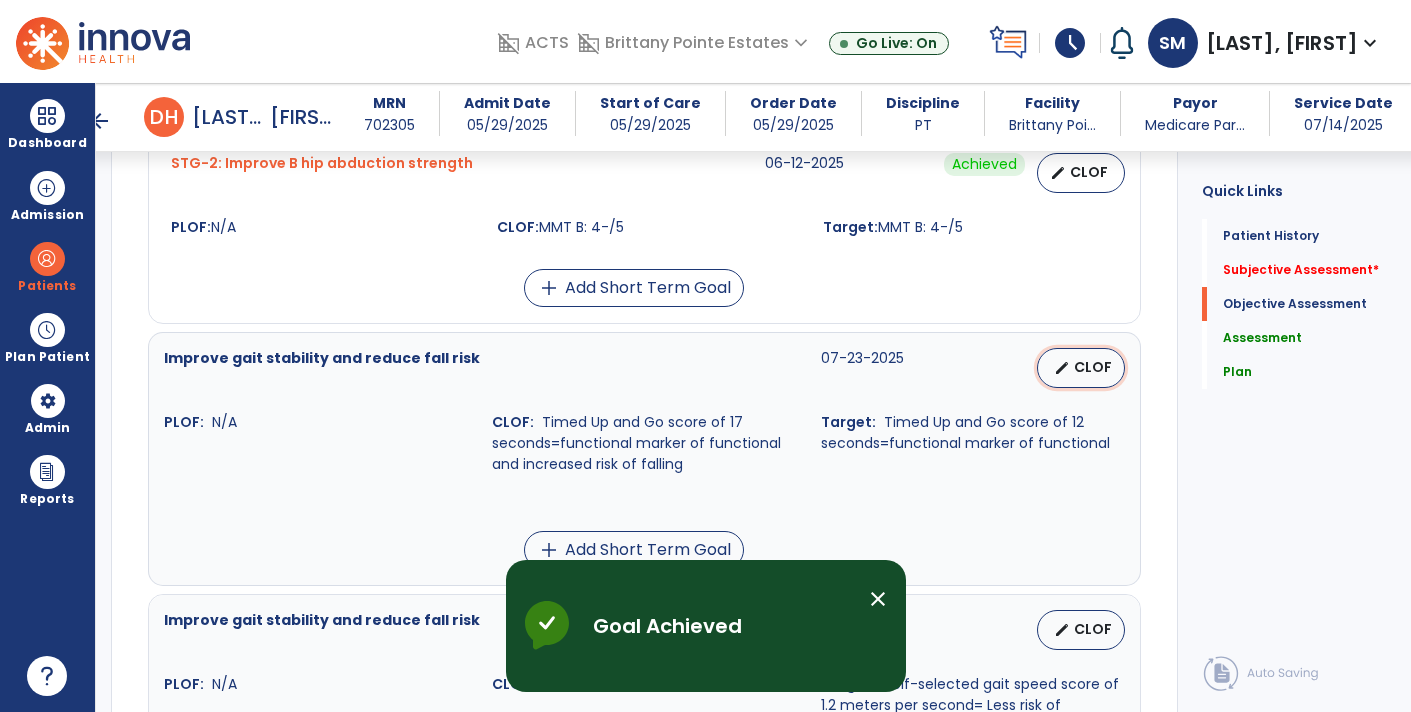 click on "edit   CLOF" at bounding box center (1081, 368) 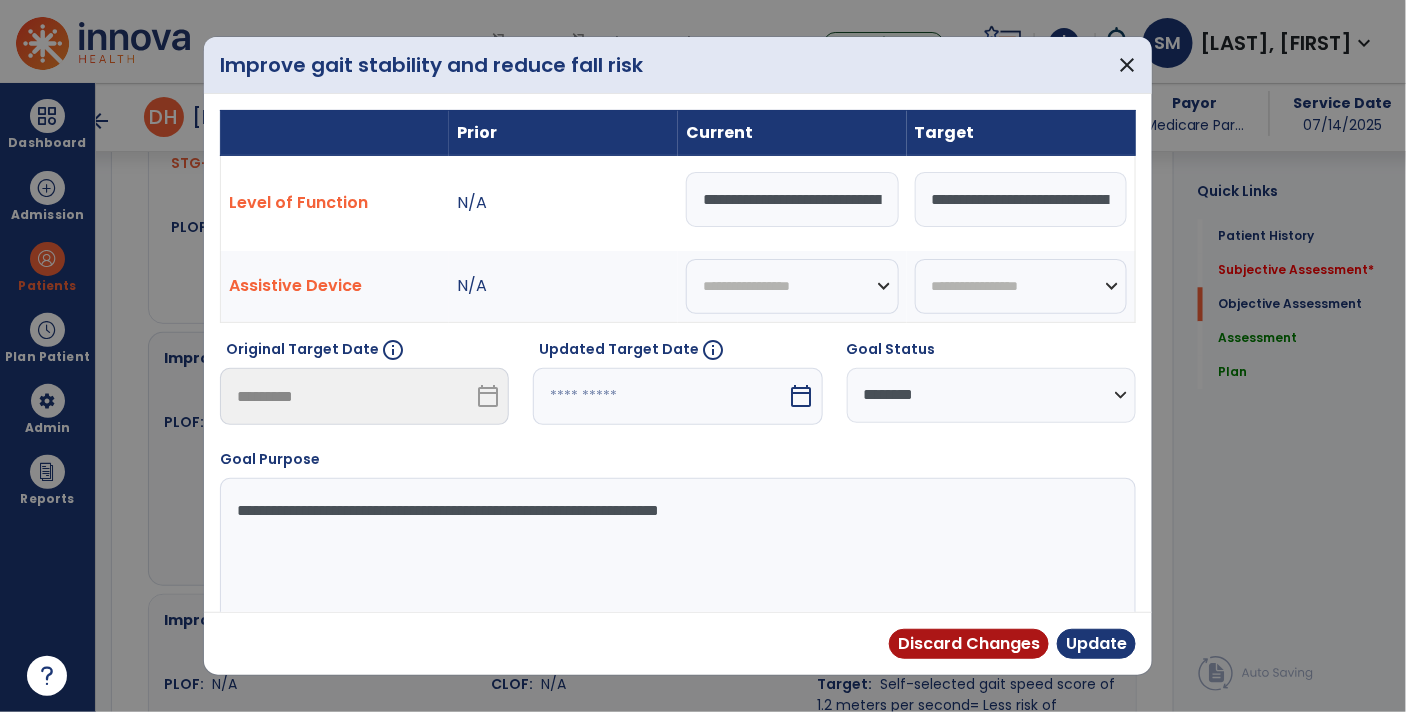 scroll, scrollTop: 1508, scrollLeft: 0, axis: vertical 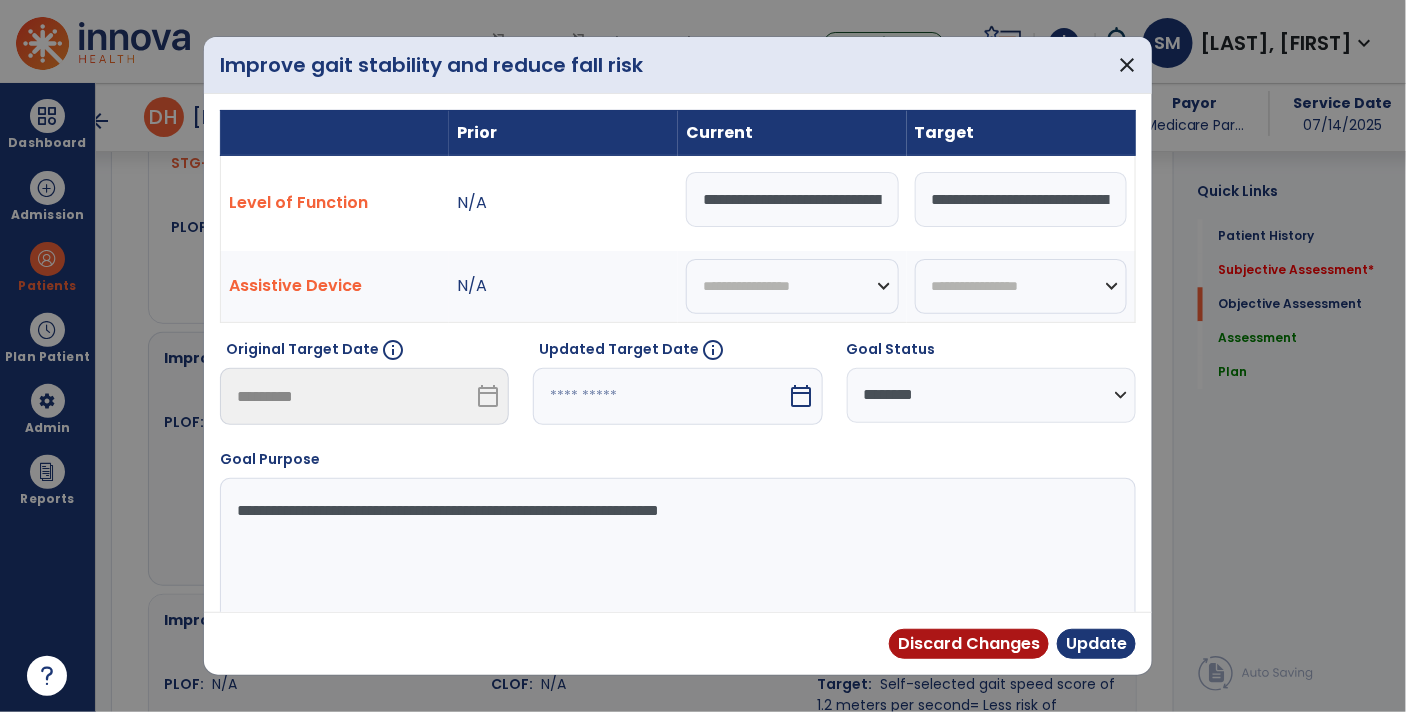 click on "**********" at bounding box center [792, 199] 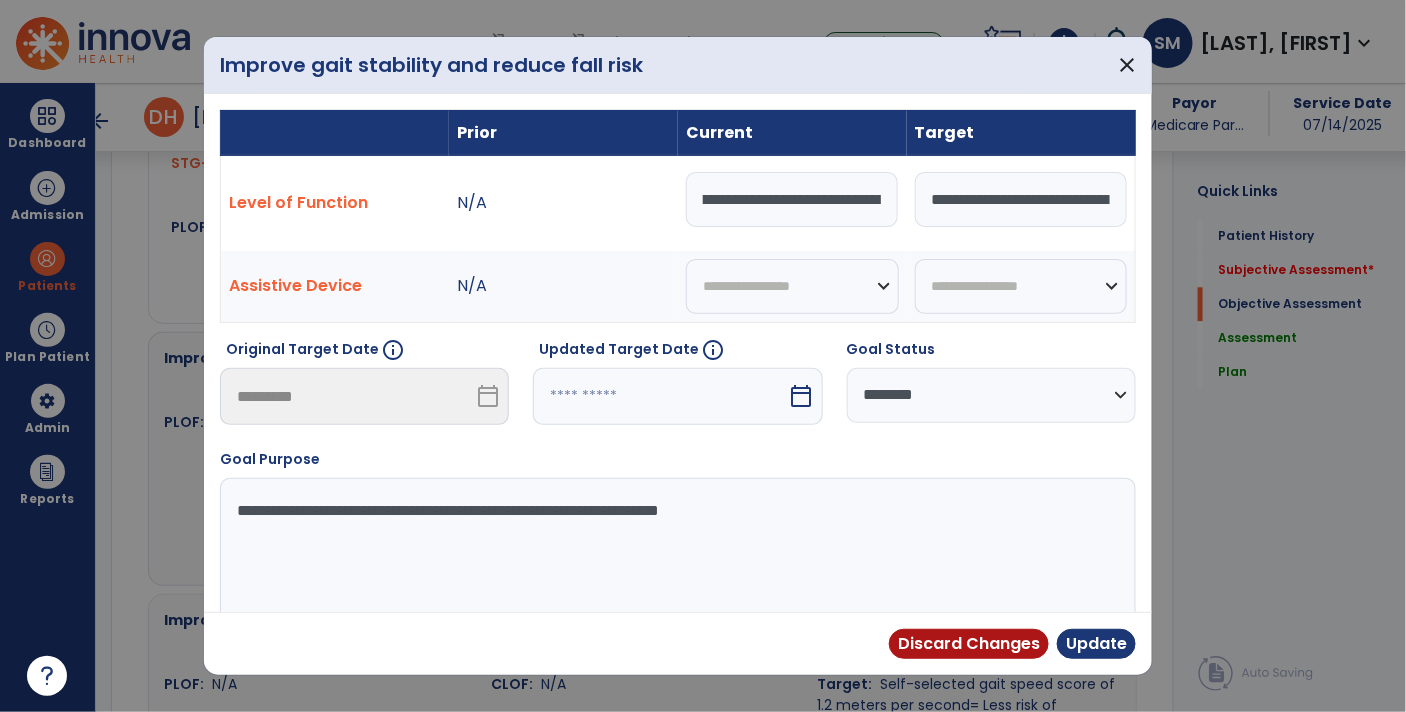 scroll, scrollTop: 0, scrollLeft: 210, axis: horizontal 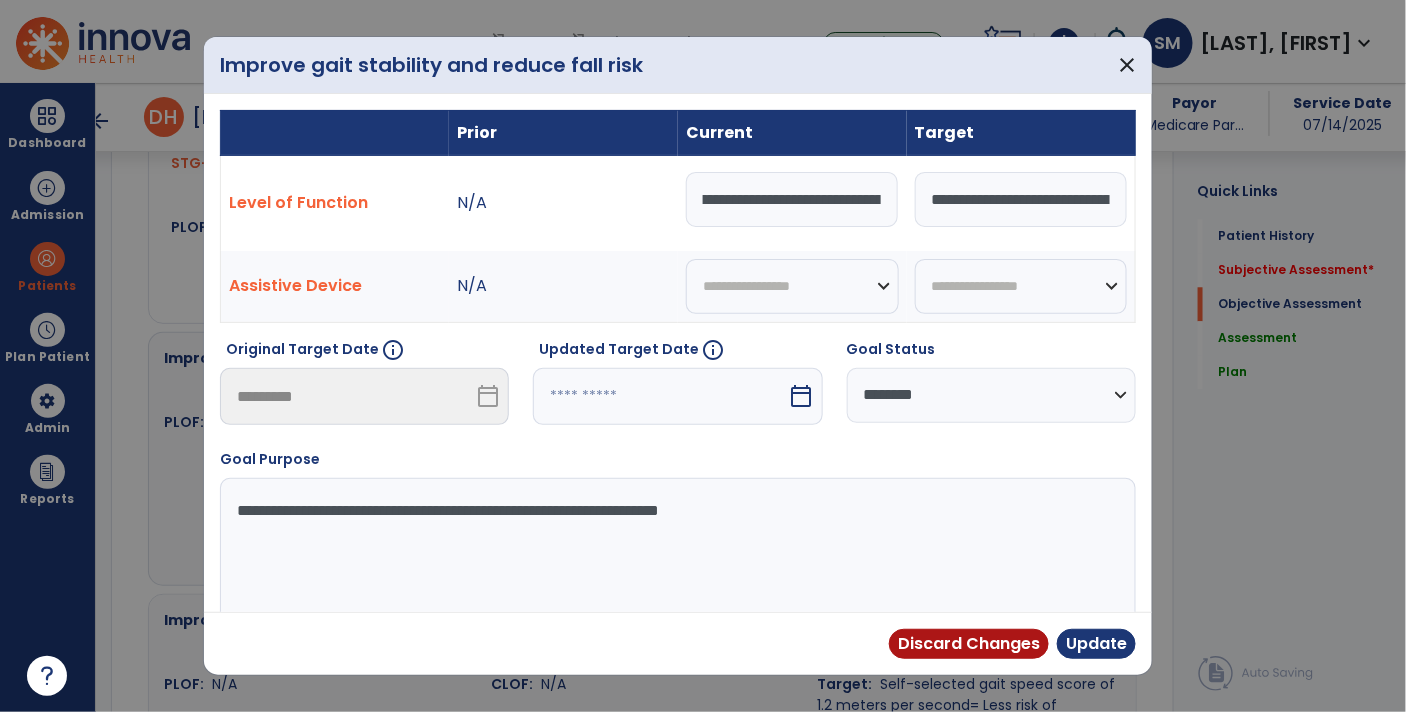 type on "**********" 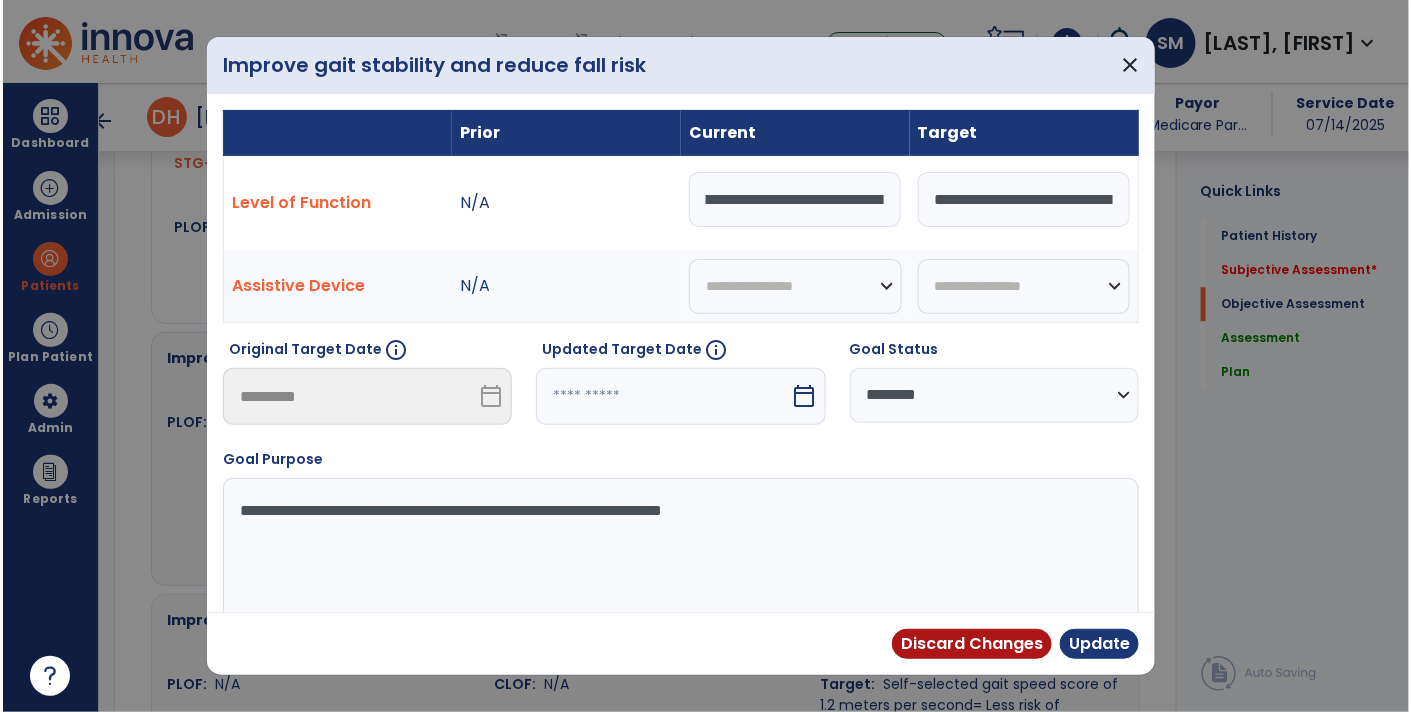 scroll, scrollTop: 0, scrollLeft: 0, axis: both 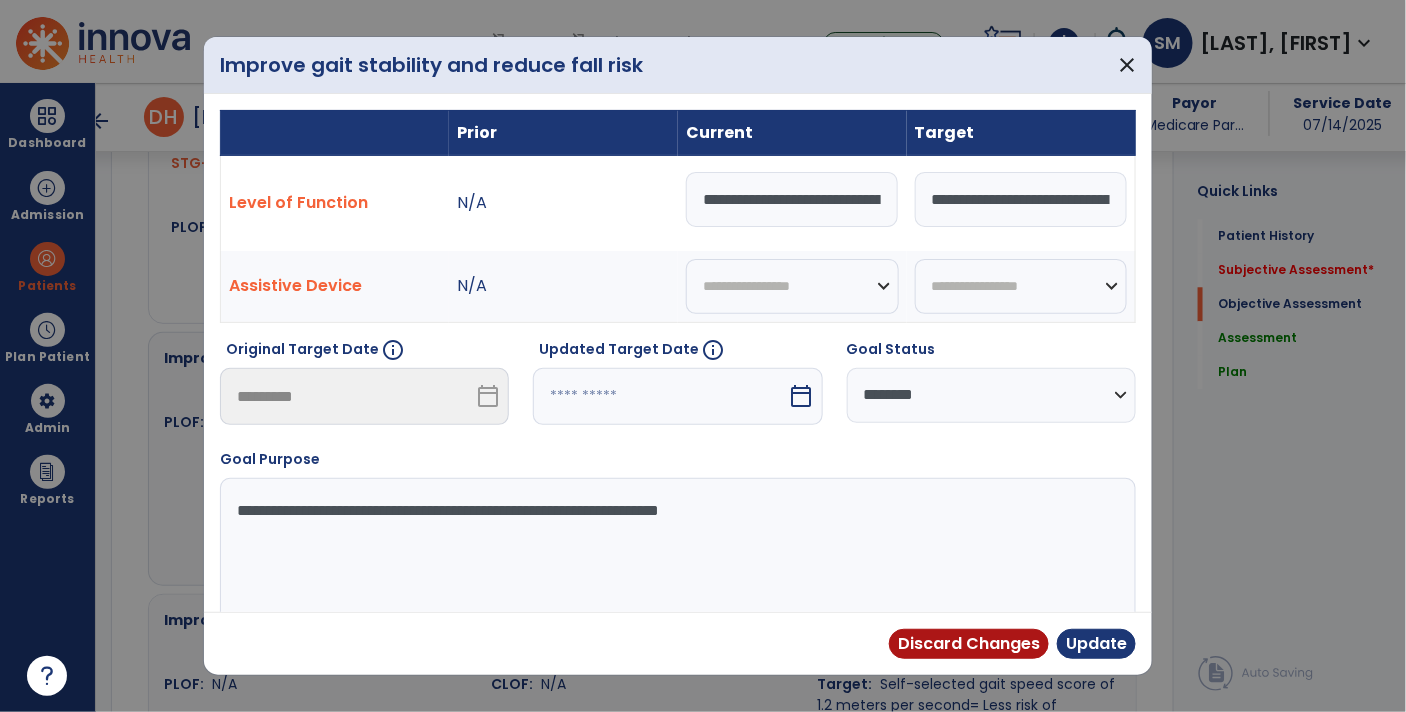 click on "**********" at bounding box center (991, 395) 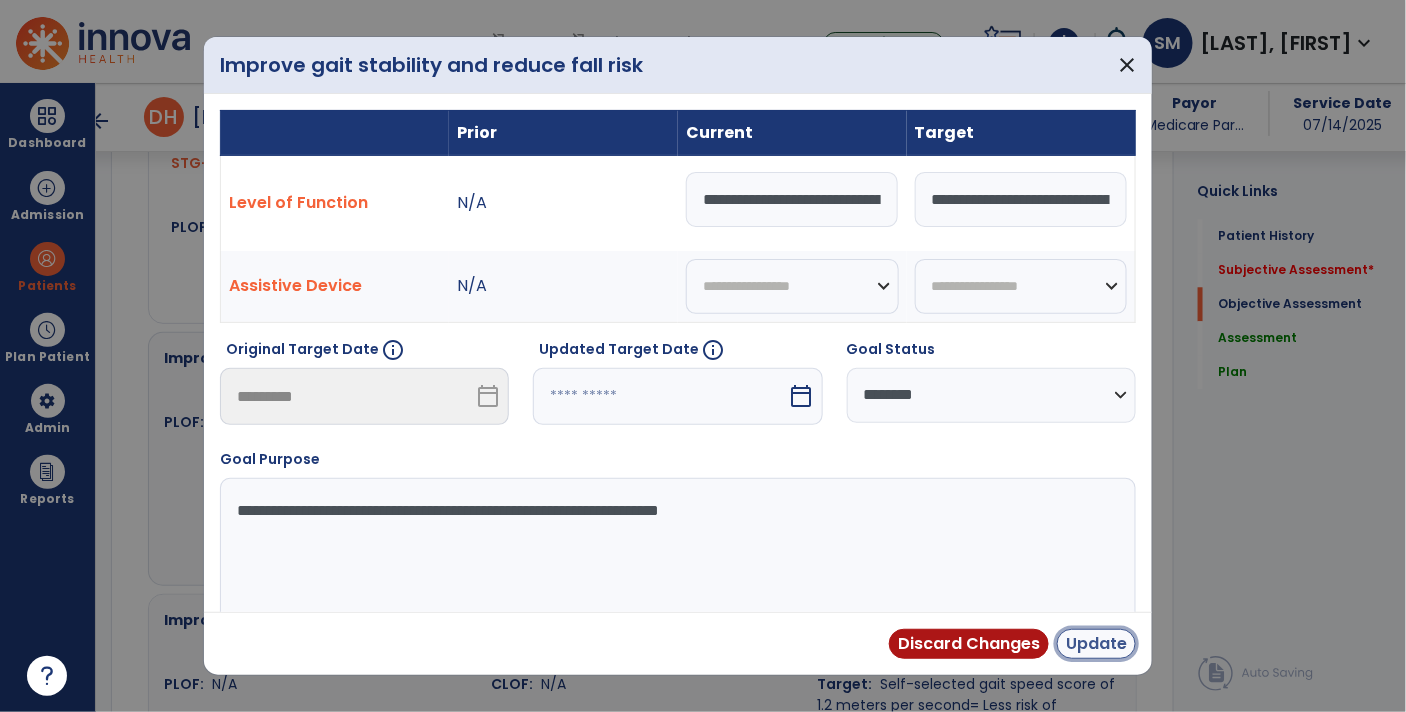 click on "Update" at bounding box center (1096, 644) 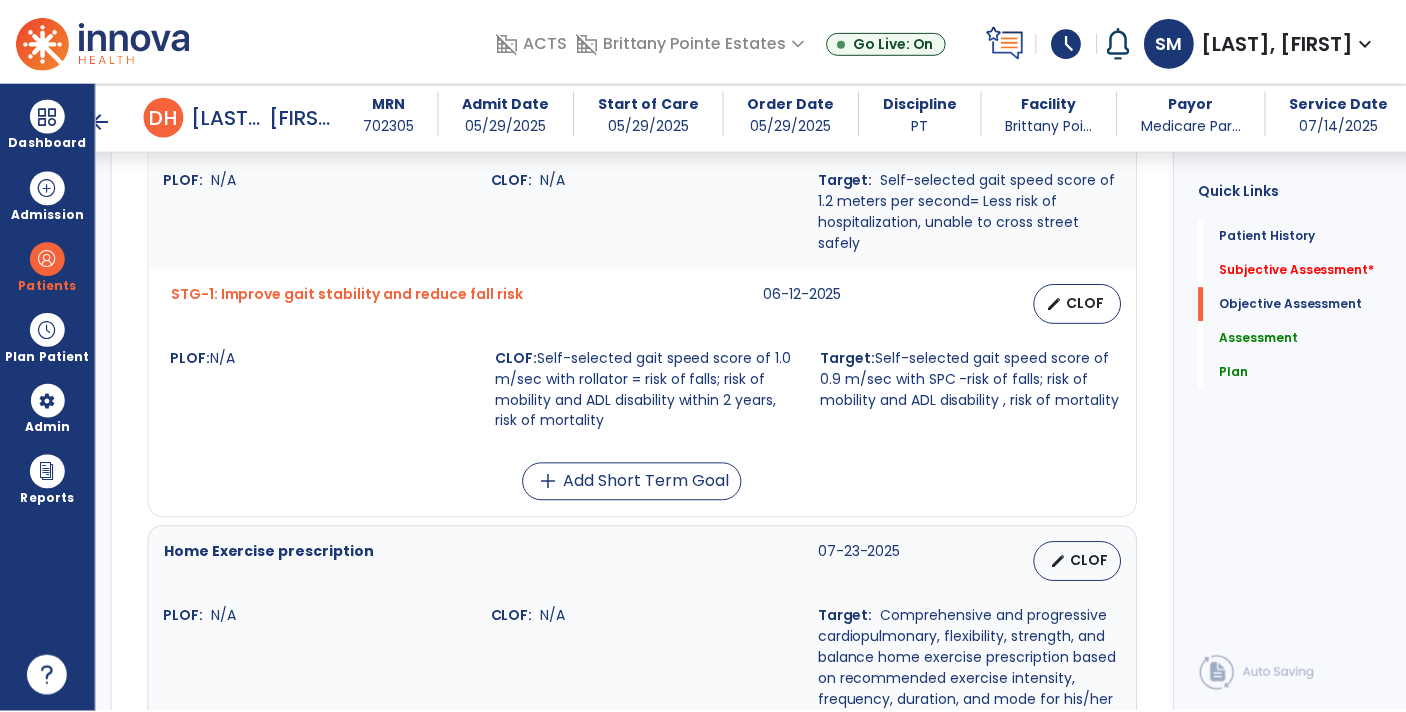 scroll, scrollTop: 2011, scrollLeft: 0, axis: vertical 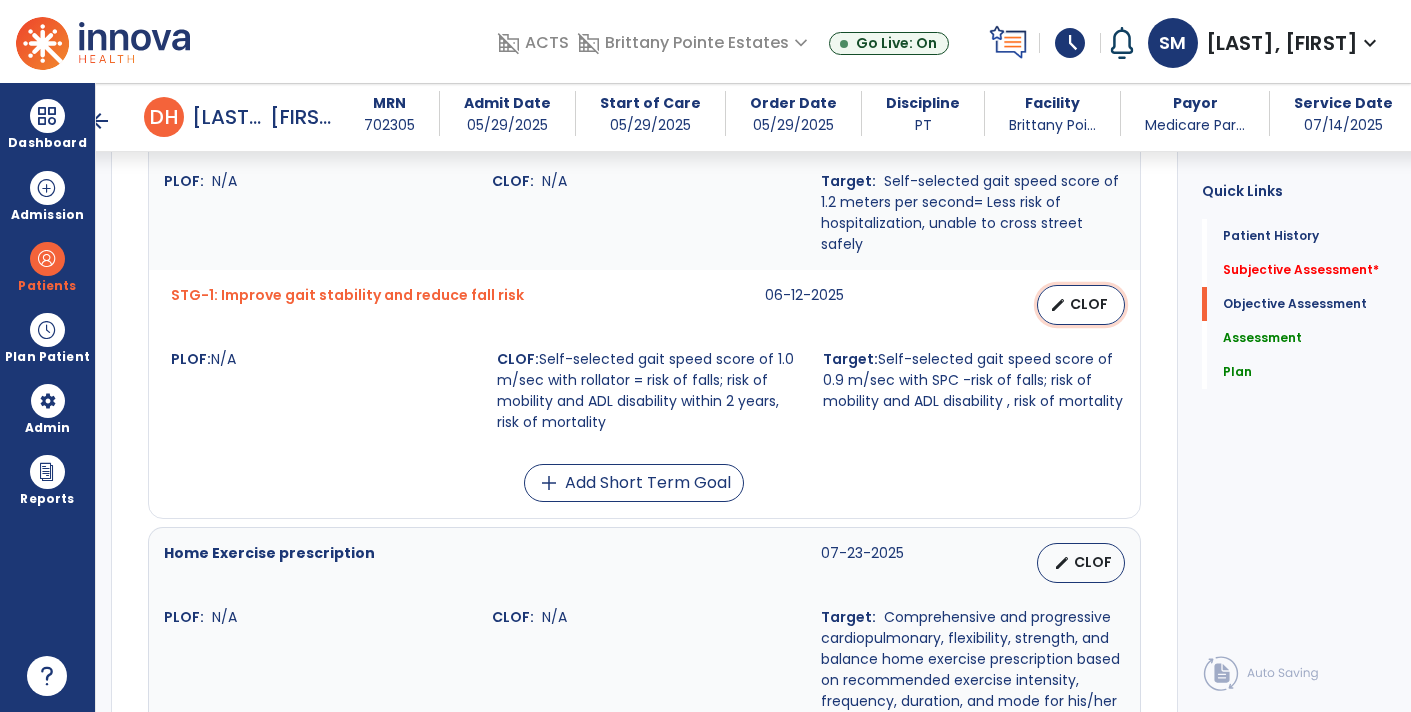 click on "CLOF" at bounding box center [1089, 304] 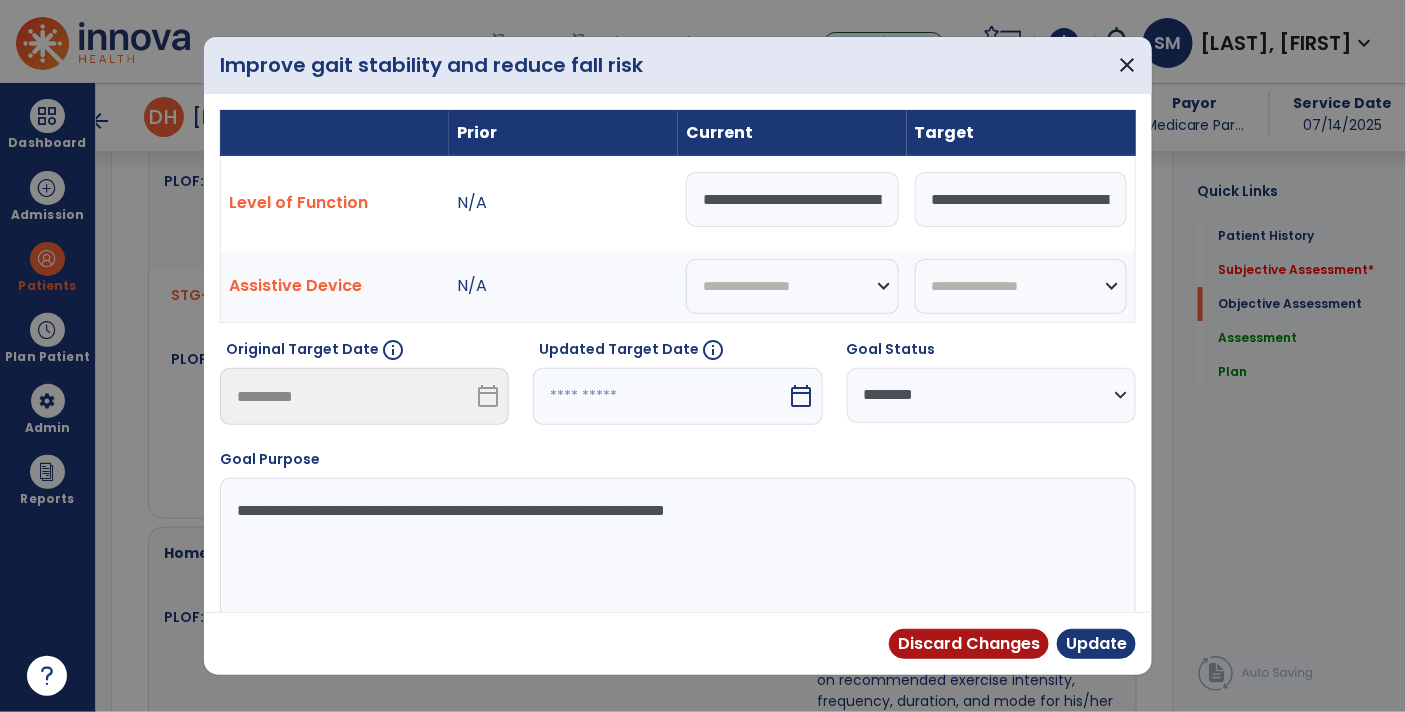 scroll, scrollTop: 2011, scrollLeft: 0, axis: vertical 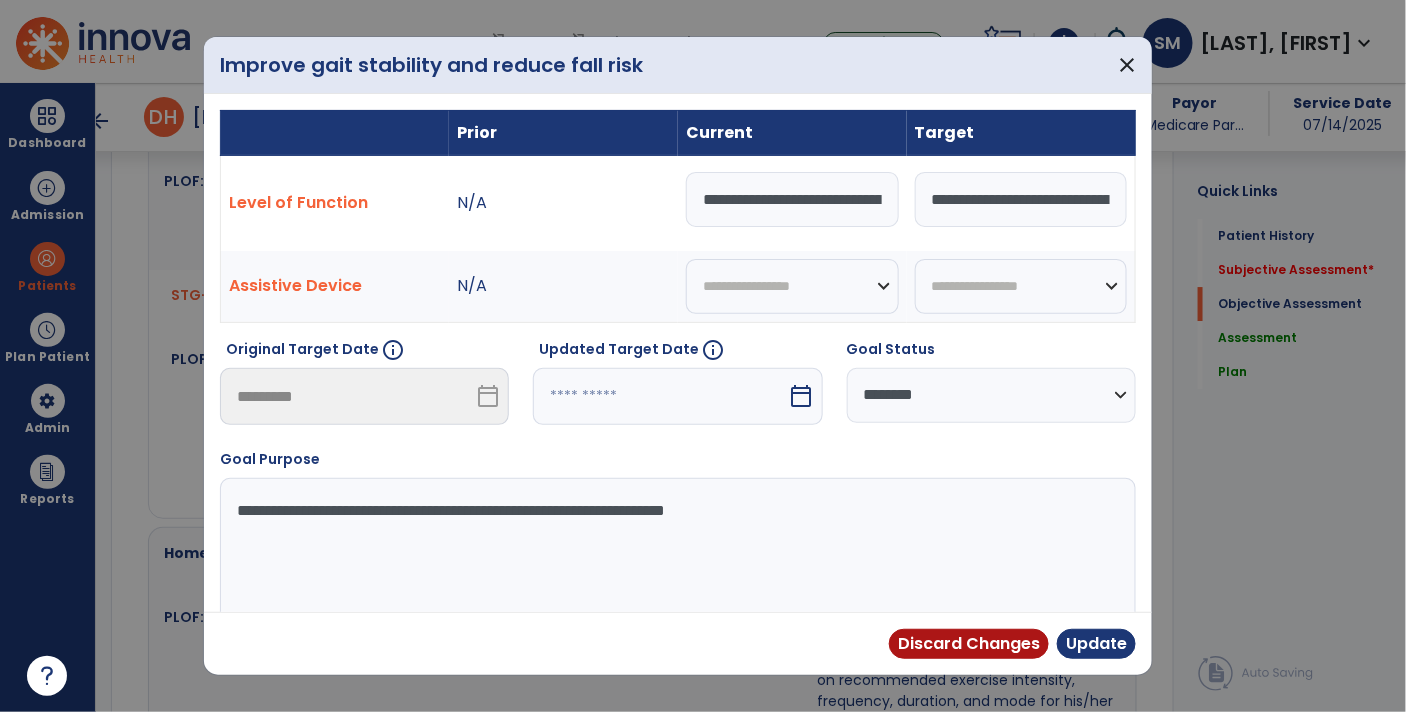 click on "**********" at bounding box center [792, 199] 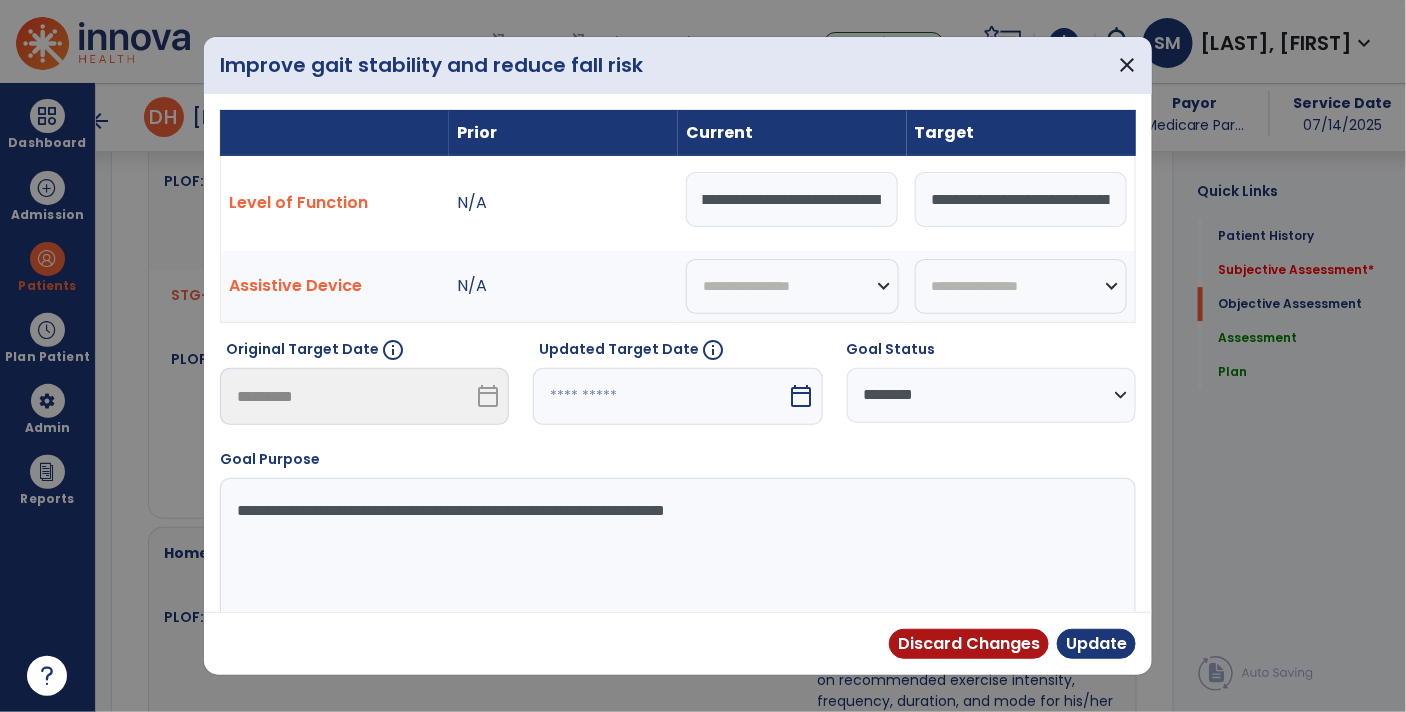 scroll, scrollTop: 0, scrollLeft: 289, axis: horizontal 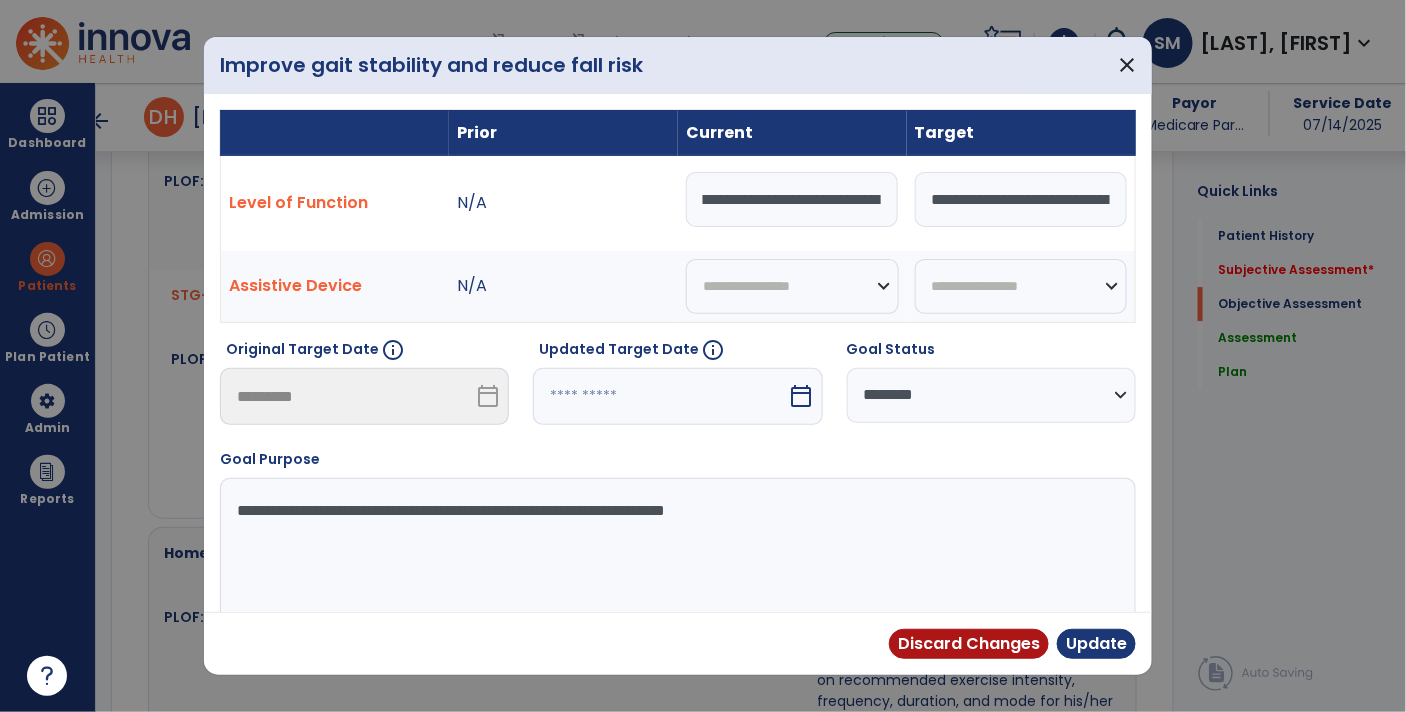 click on "**********" at bounding box center [792, 199] 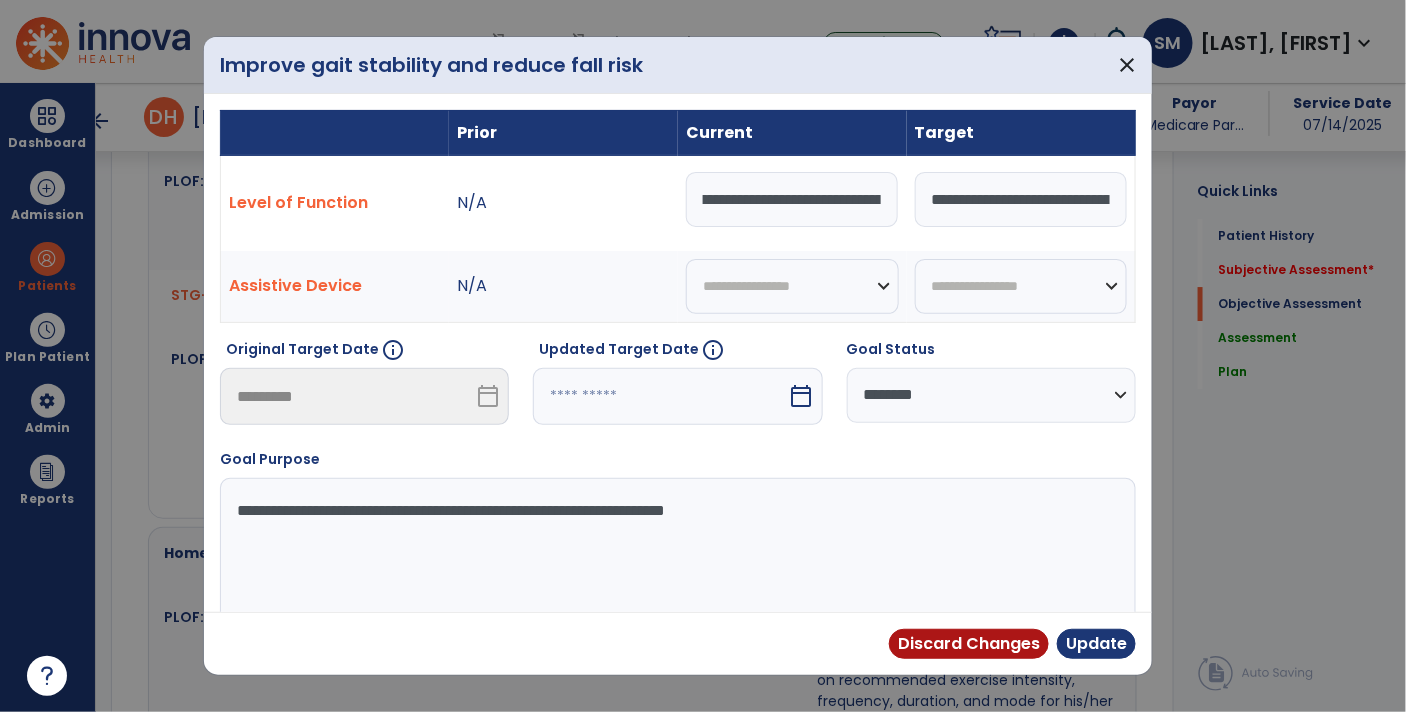 type on "**********" 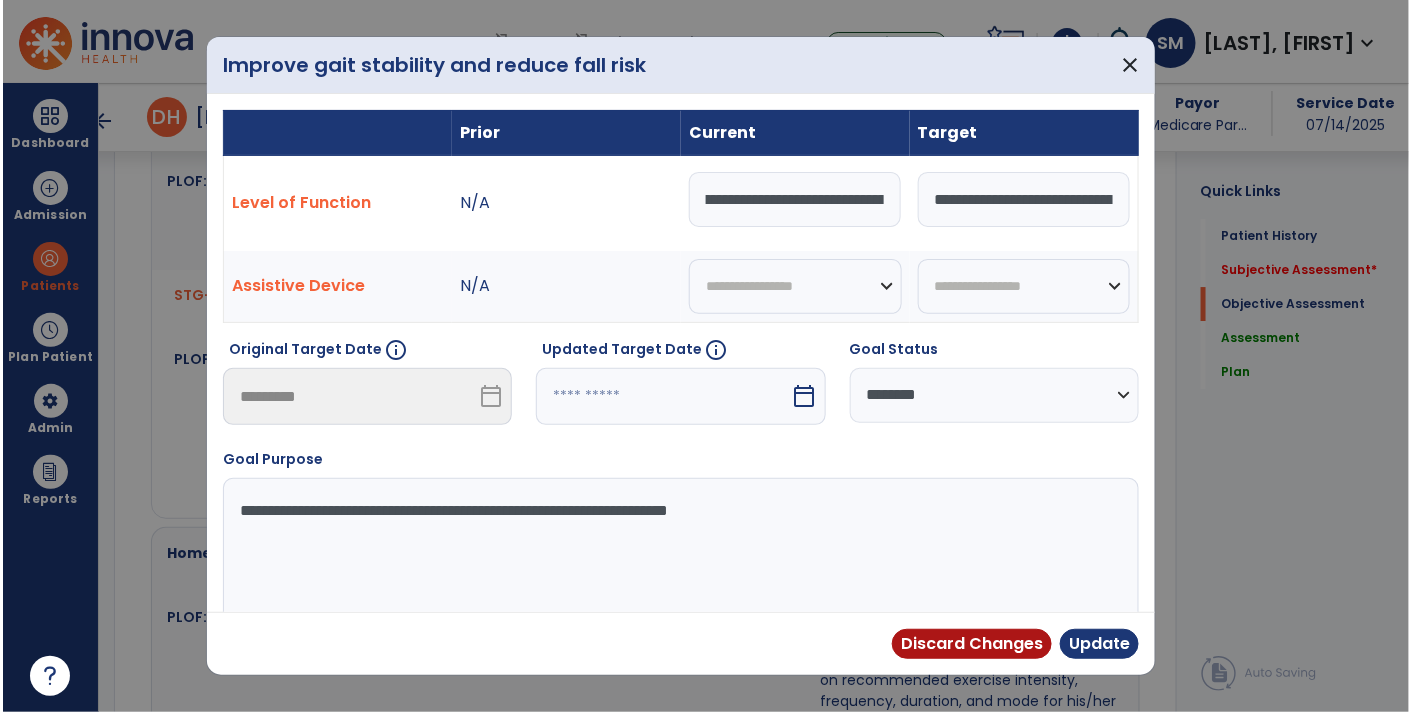 scroll, scrollTop: 0, scrollLeft: 0, axis: both 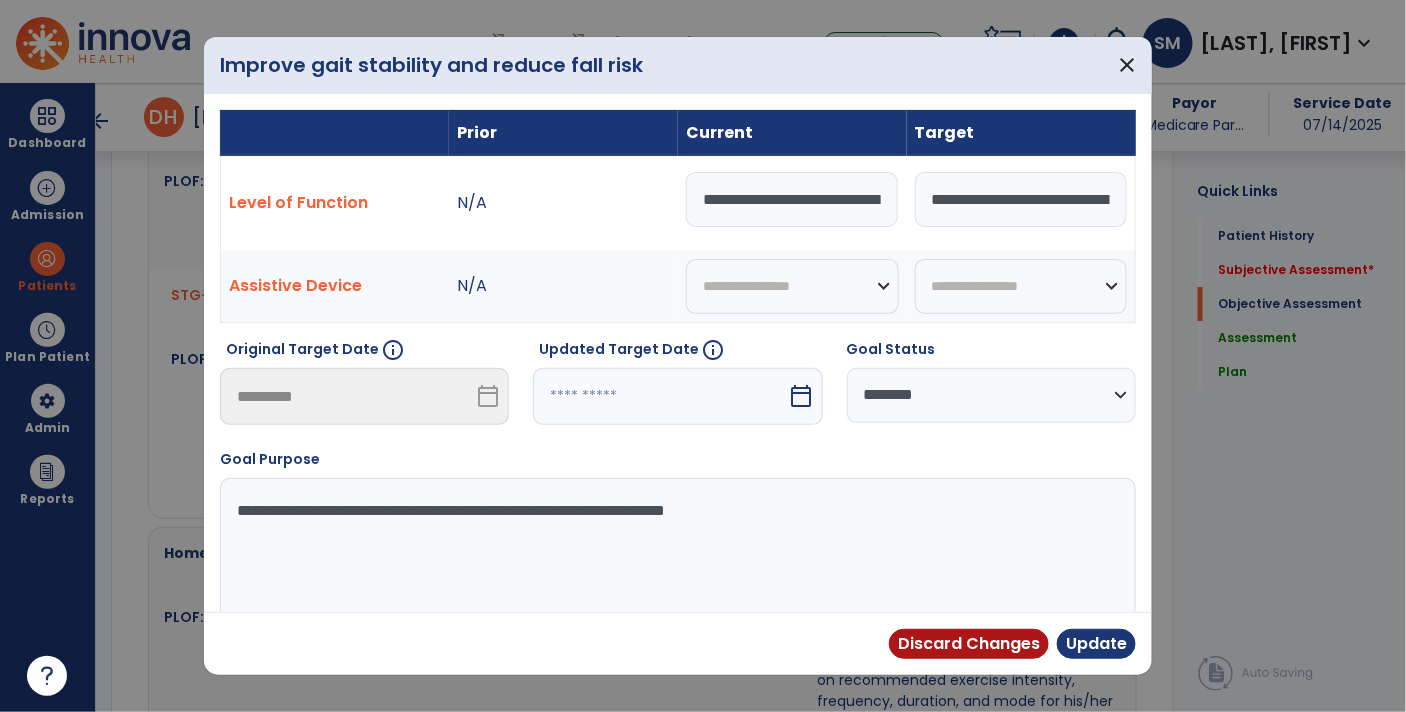 select on "********" 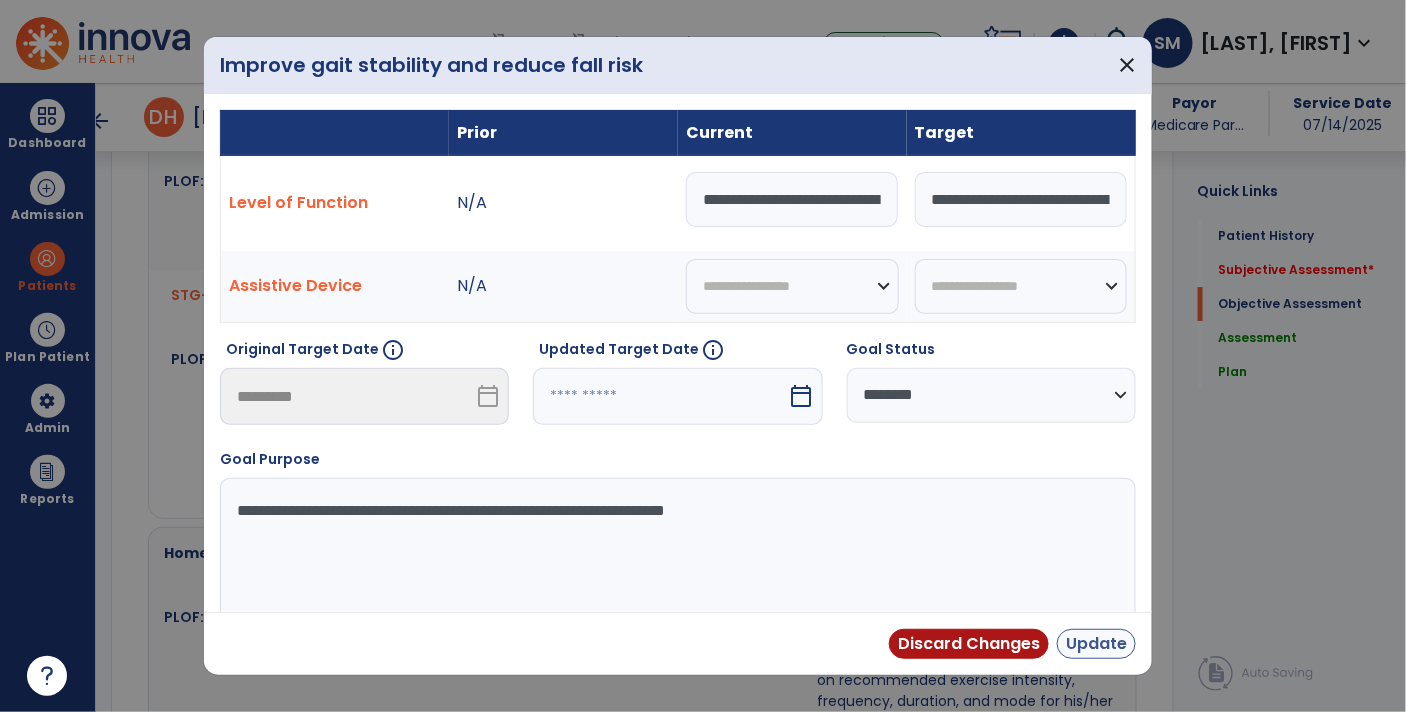 click on "Update" at bounding box center [1096, 644] 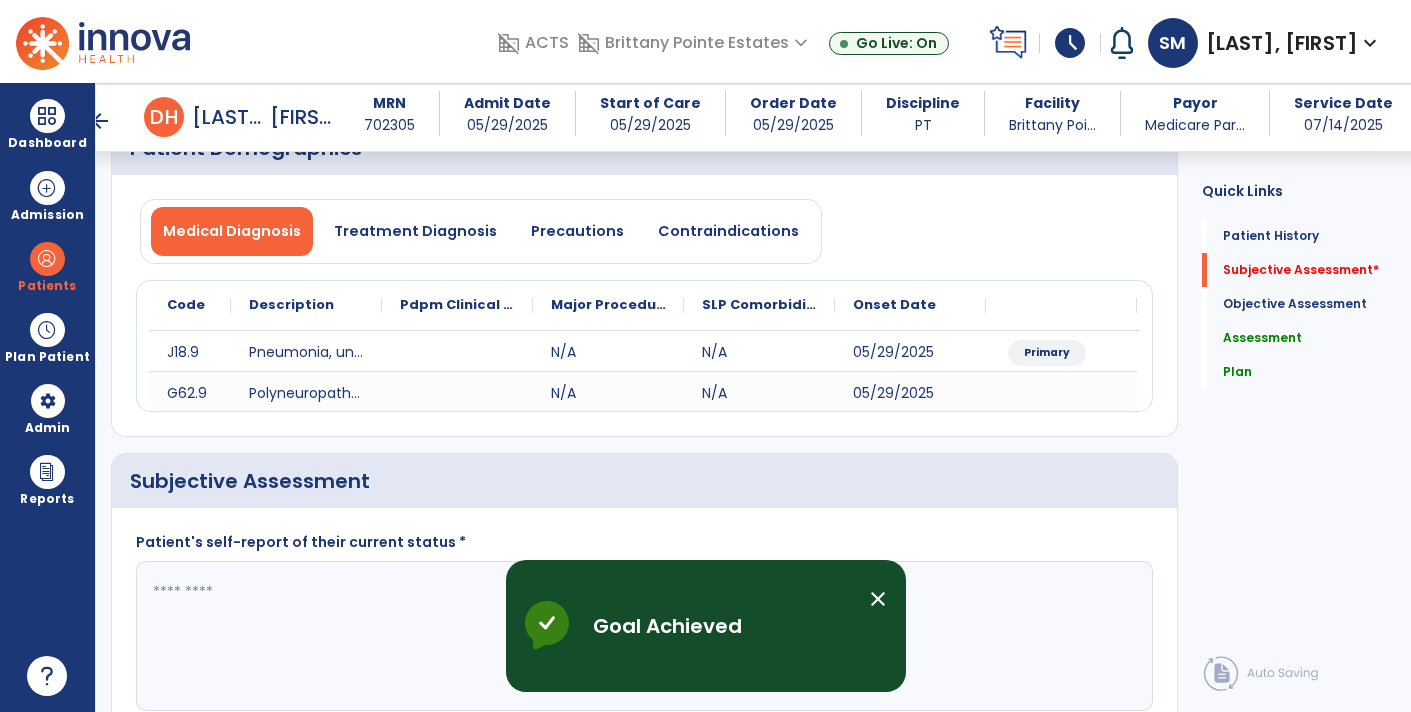 scroll, scrollTop: 271, scrollLeft: 0, axis: vertical 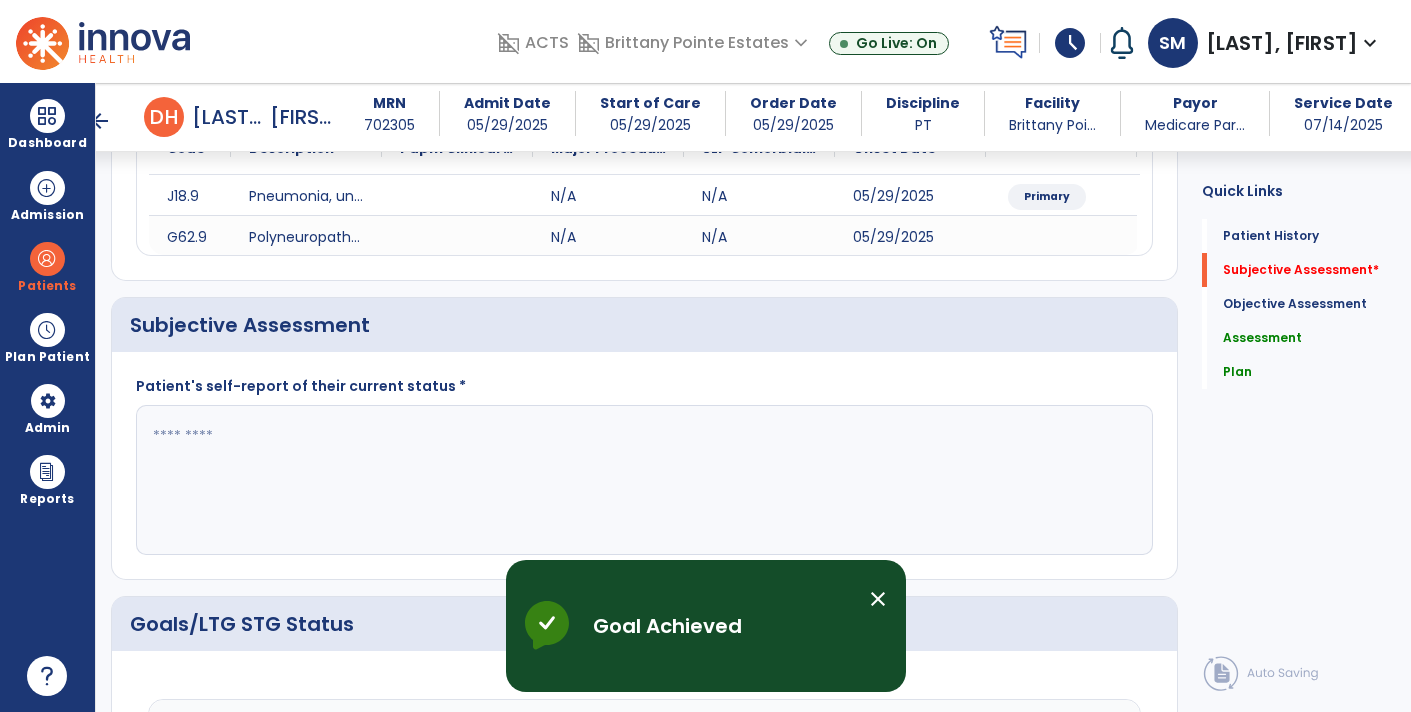 click 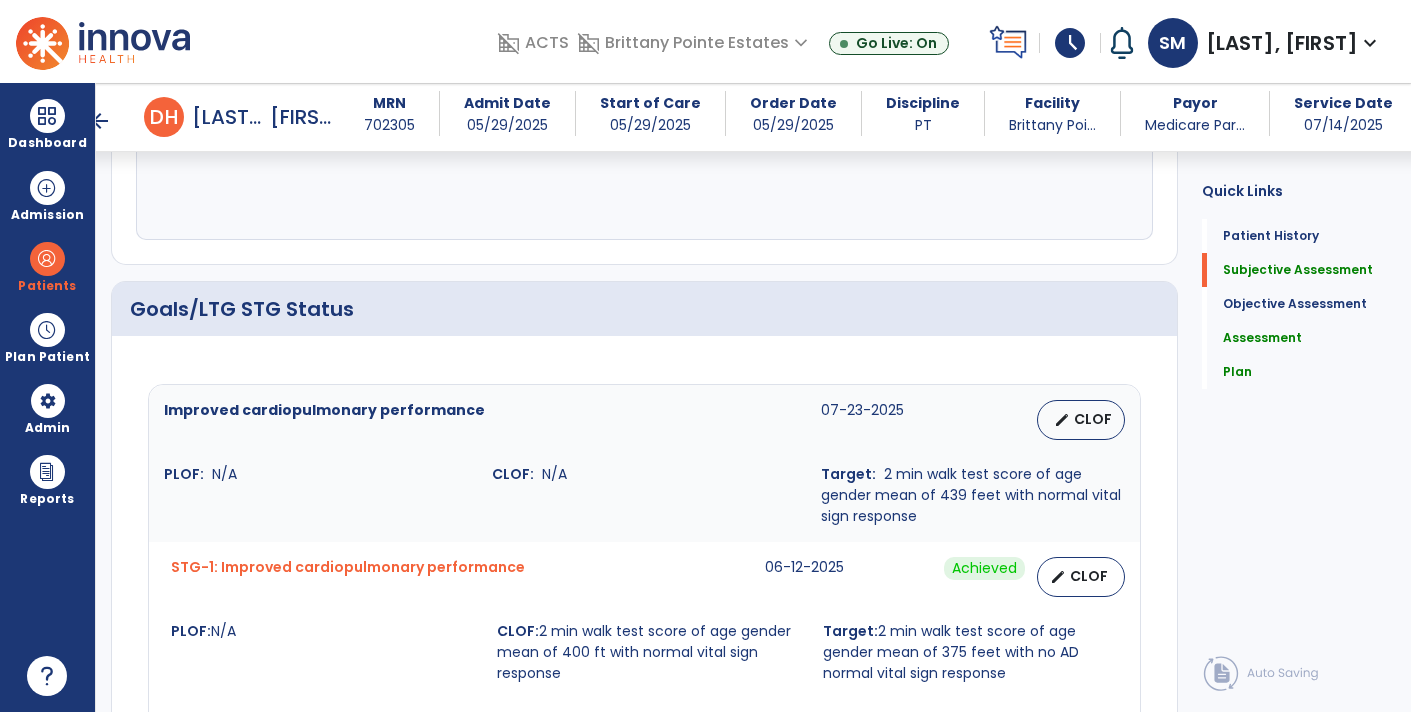 scroll, scrollTop: 0, scrollLeft: 0, axis: both 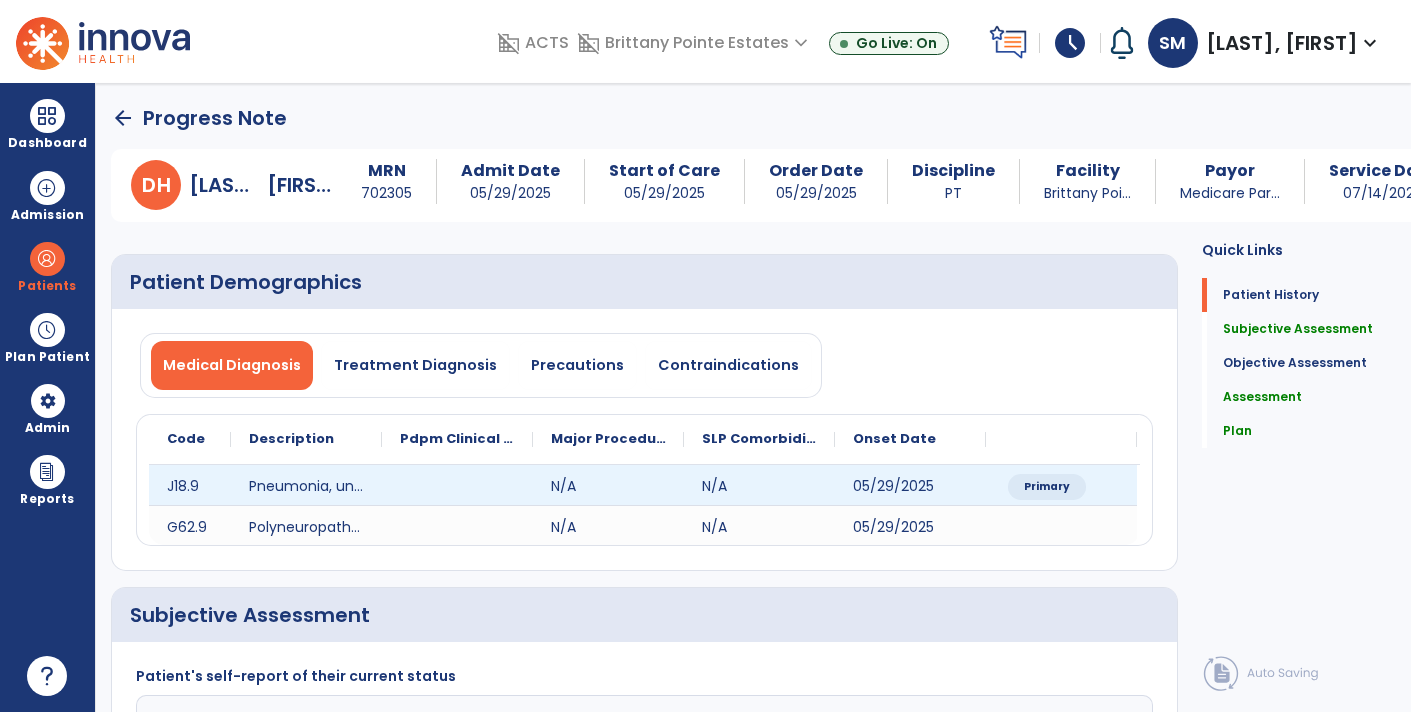 type on "**********" 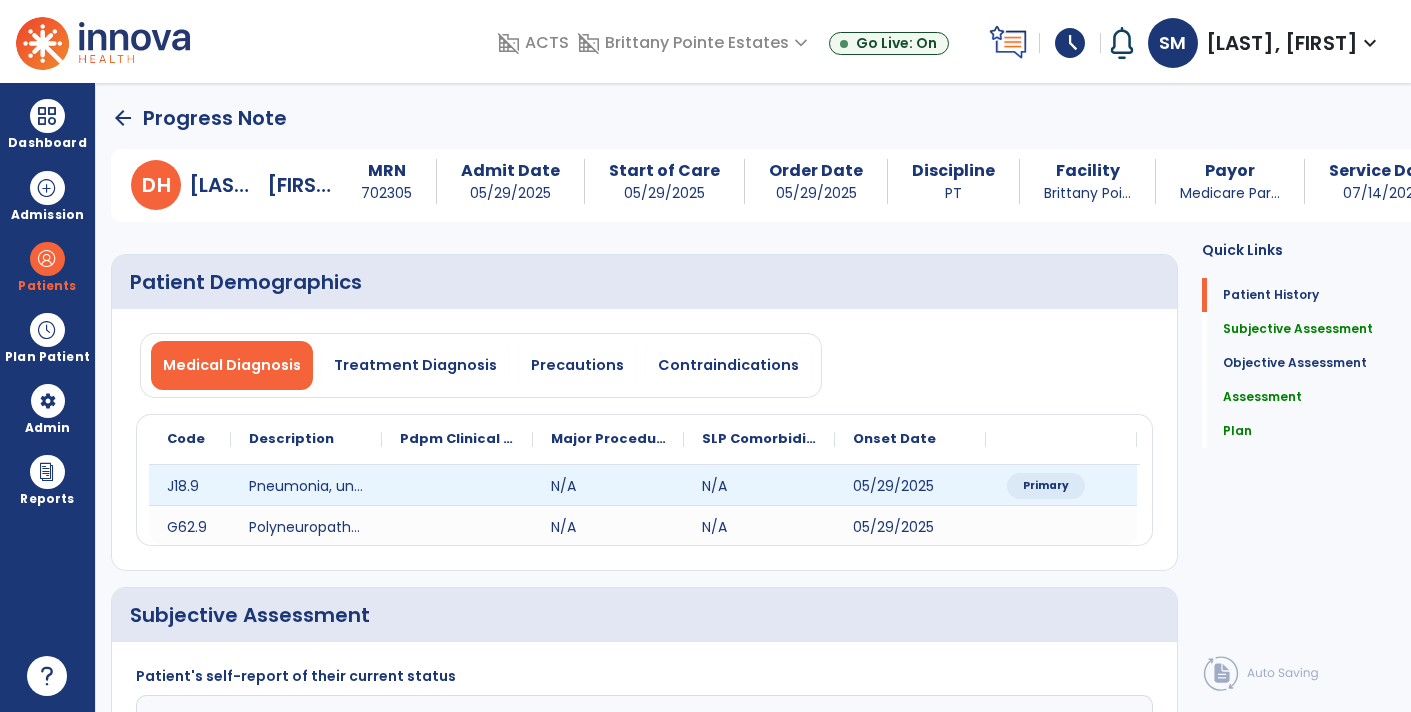 click on "Primary" 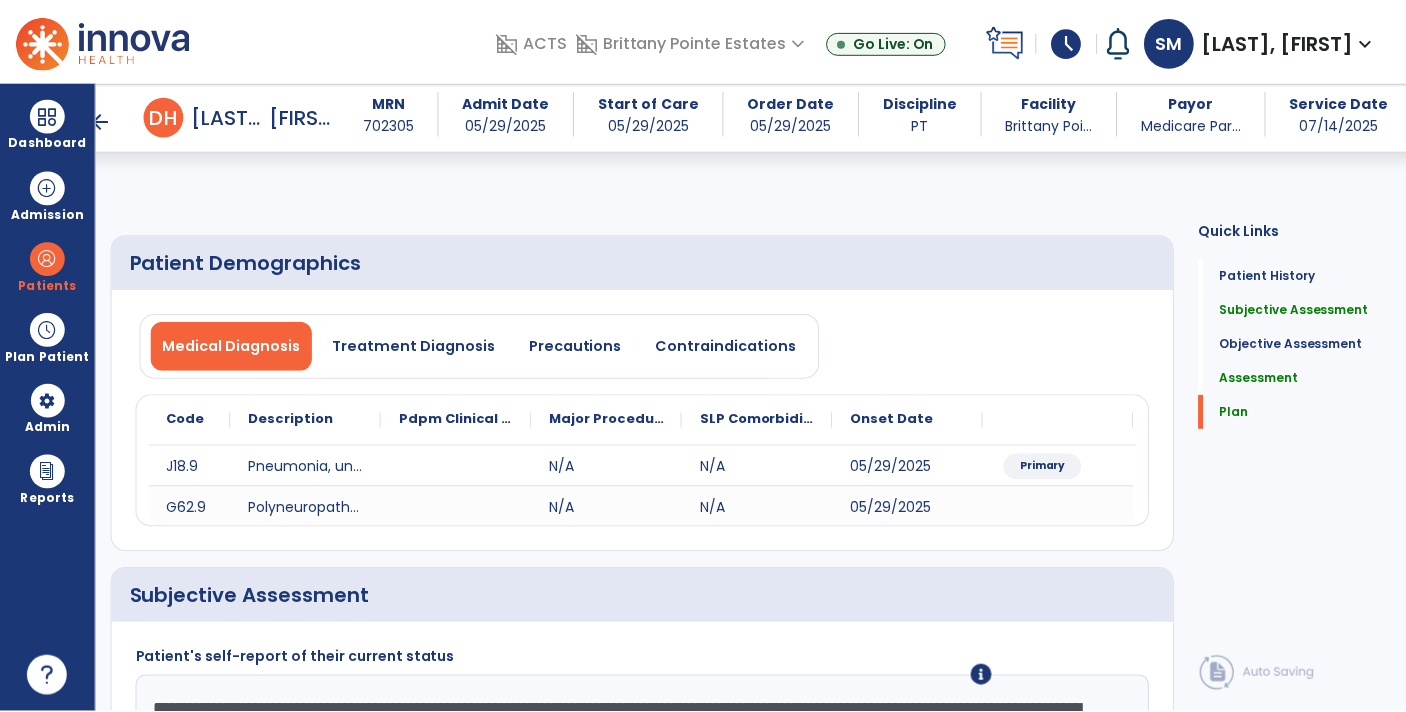 scroll, scrollTop: 2881, scrollLeft: 0, axis: vertical 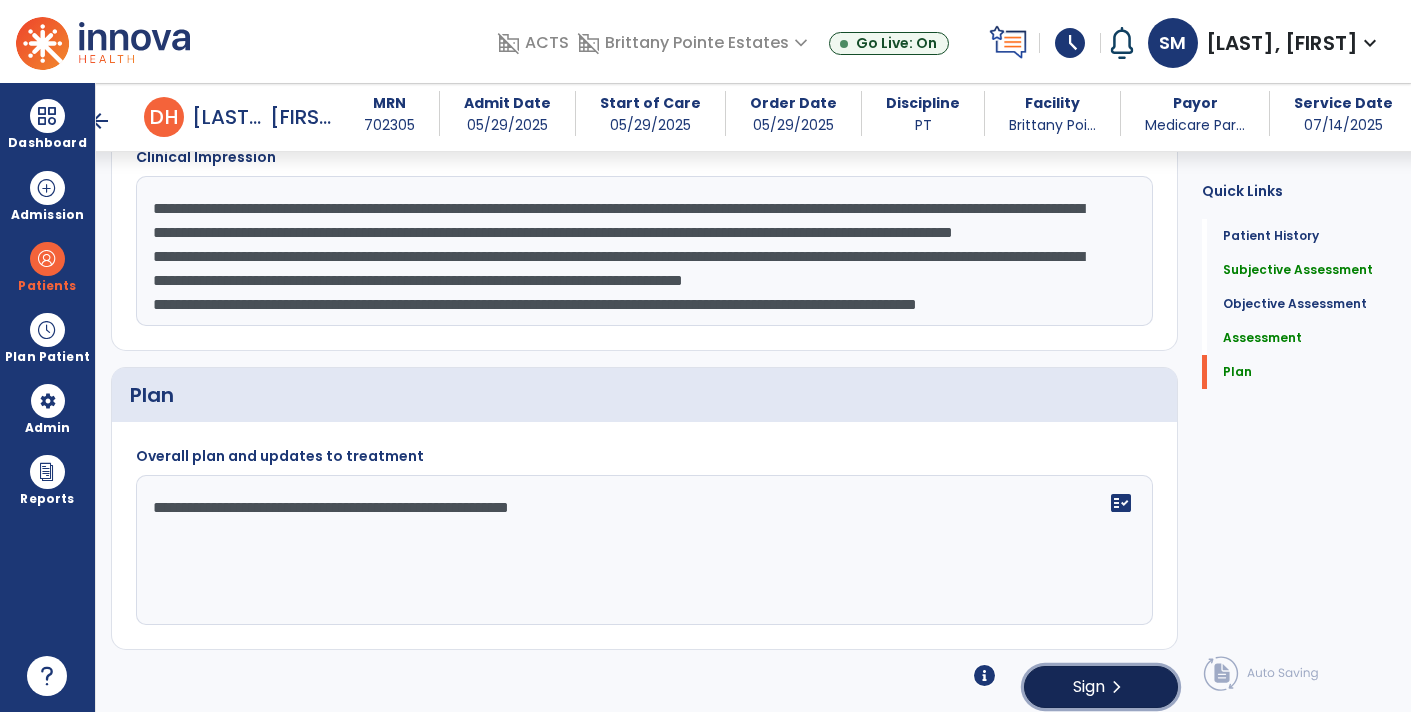 click on "Sign" 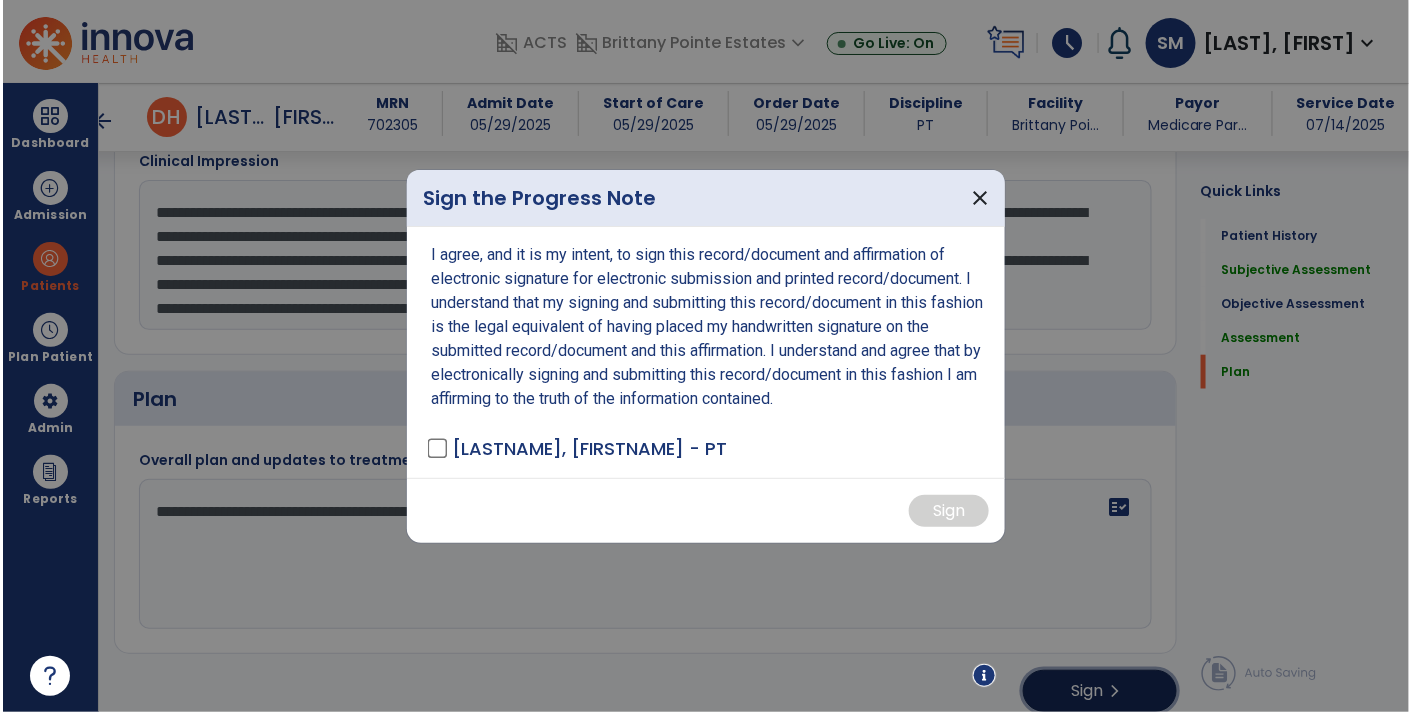 scroll, scrollTop: 2881, scrollLeft: 0, axis: vertical 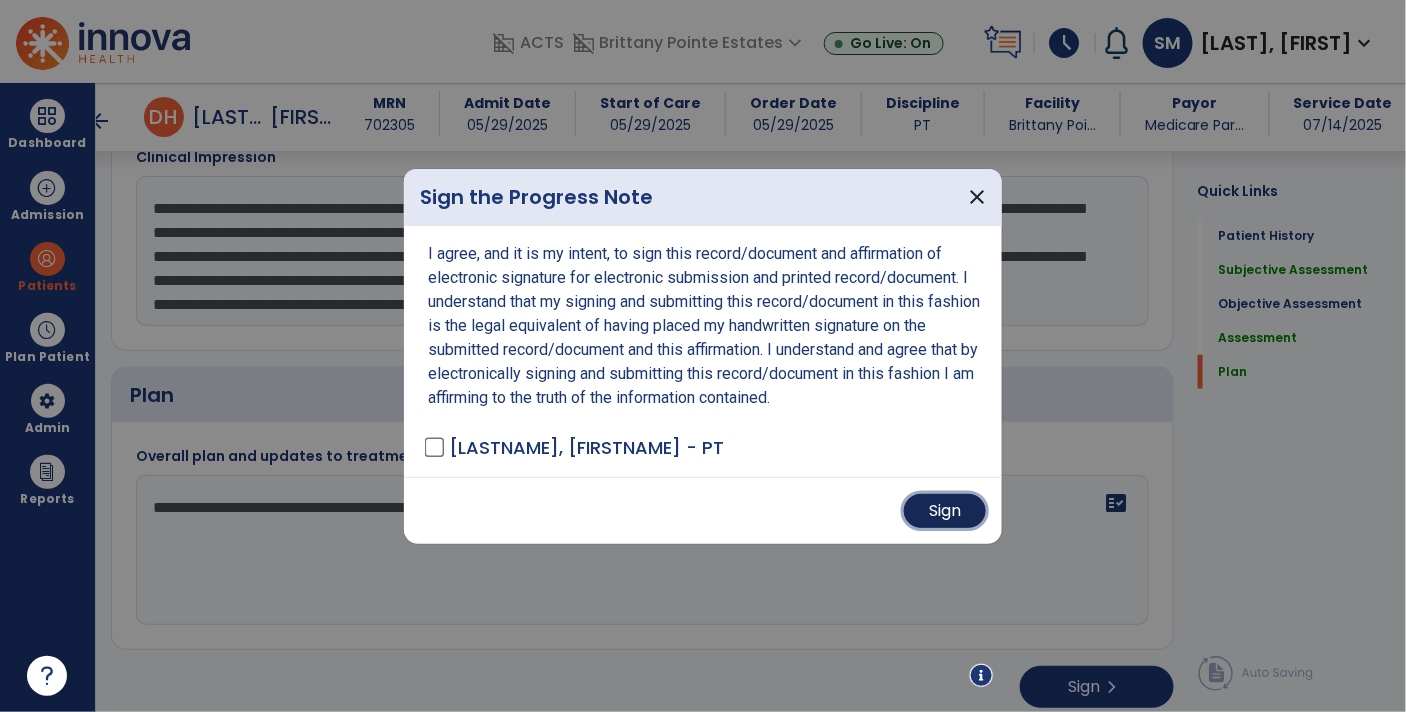 click on "Sign" at bounding box center [945, 511] 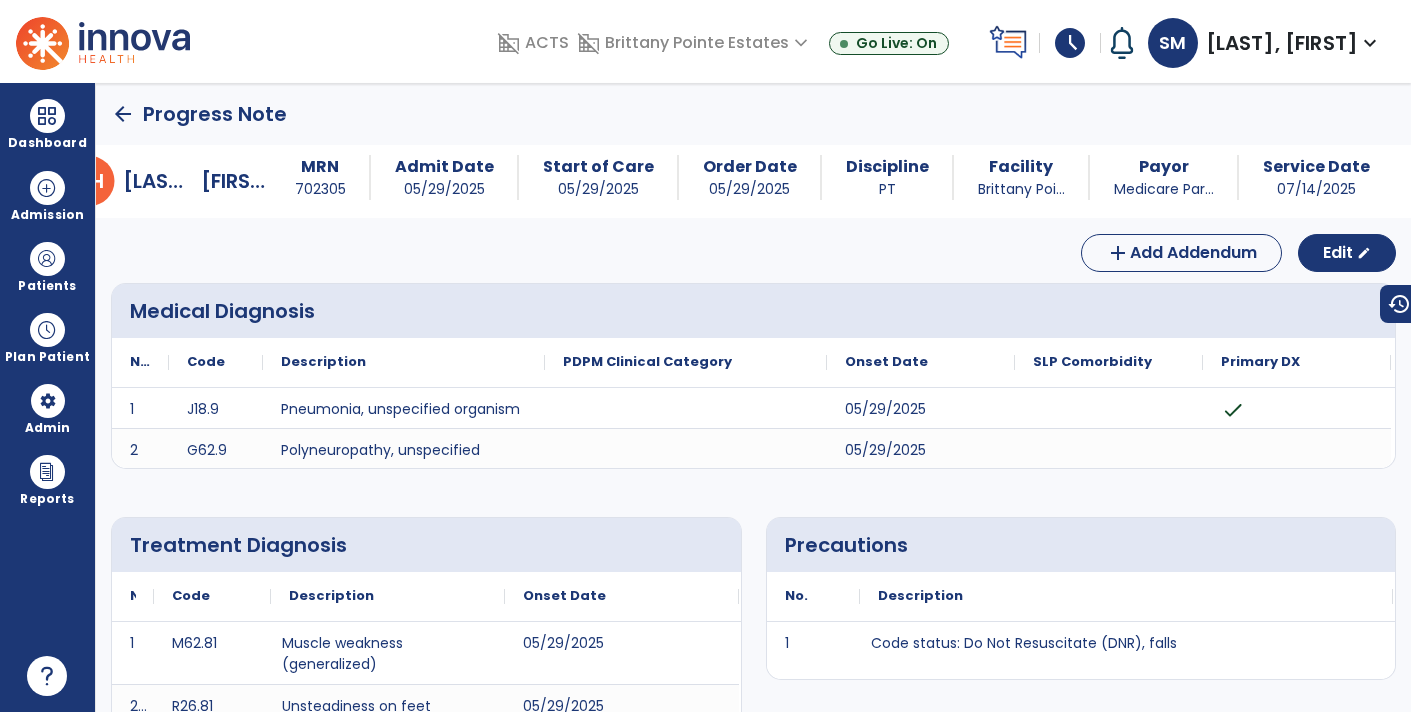 scroll, scrollTop: 0, scrollLeft: 0, axis: both 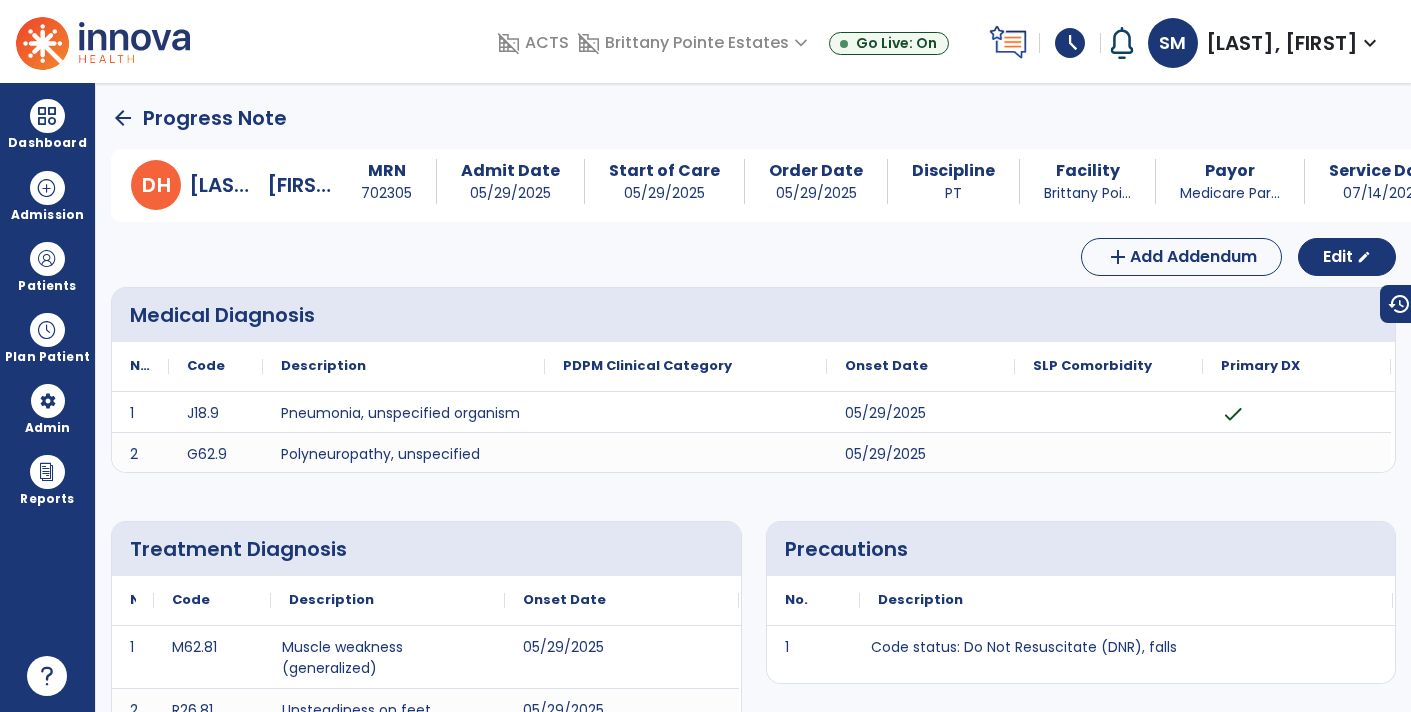 click on "arrow_back" 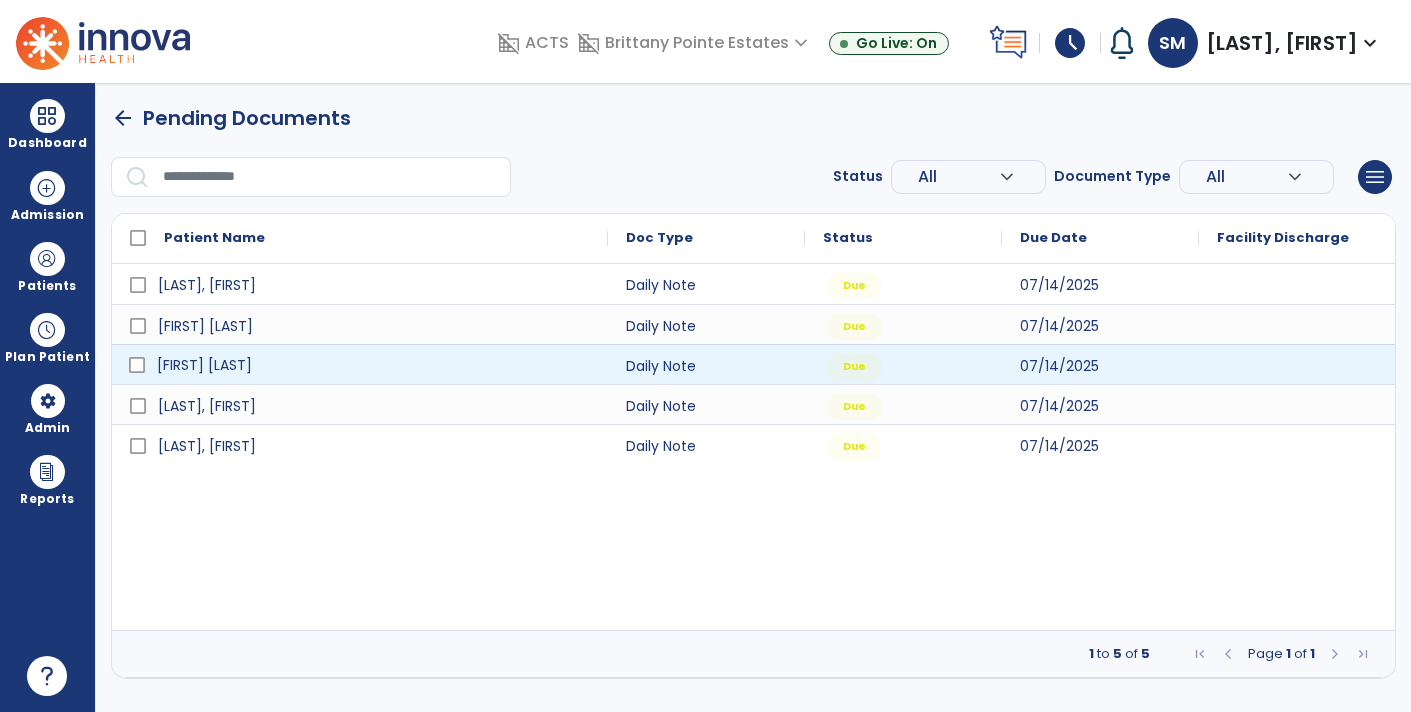 click on "[FIRST] [LAST]" at bounding box center [374, 365] 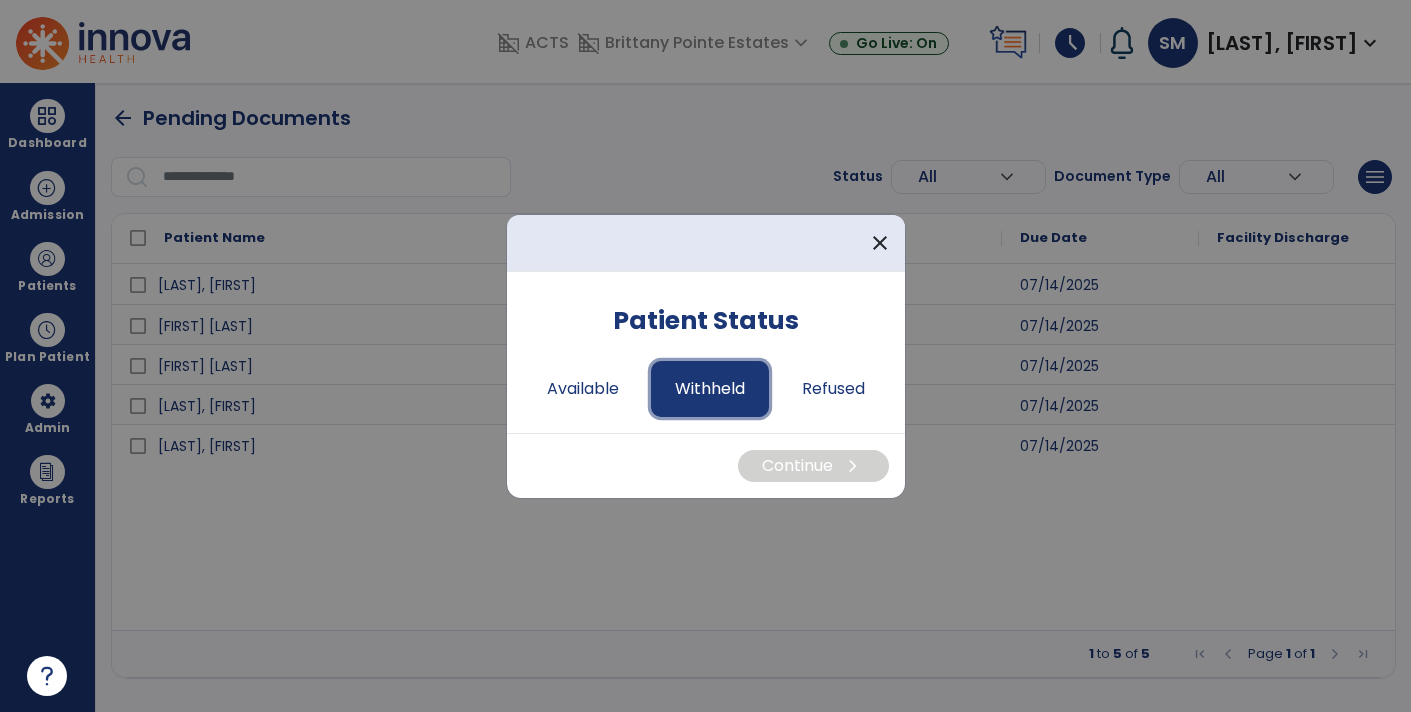 click on "Withheld" at bounding box center [710, 389] 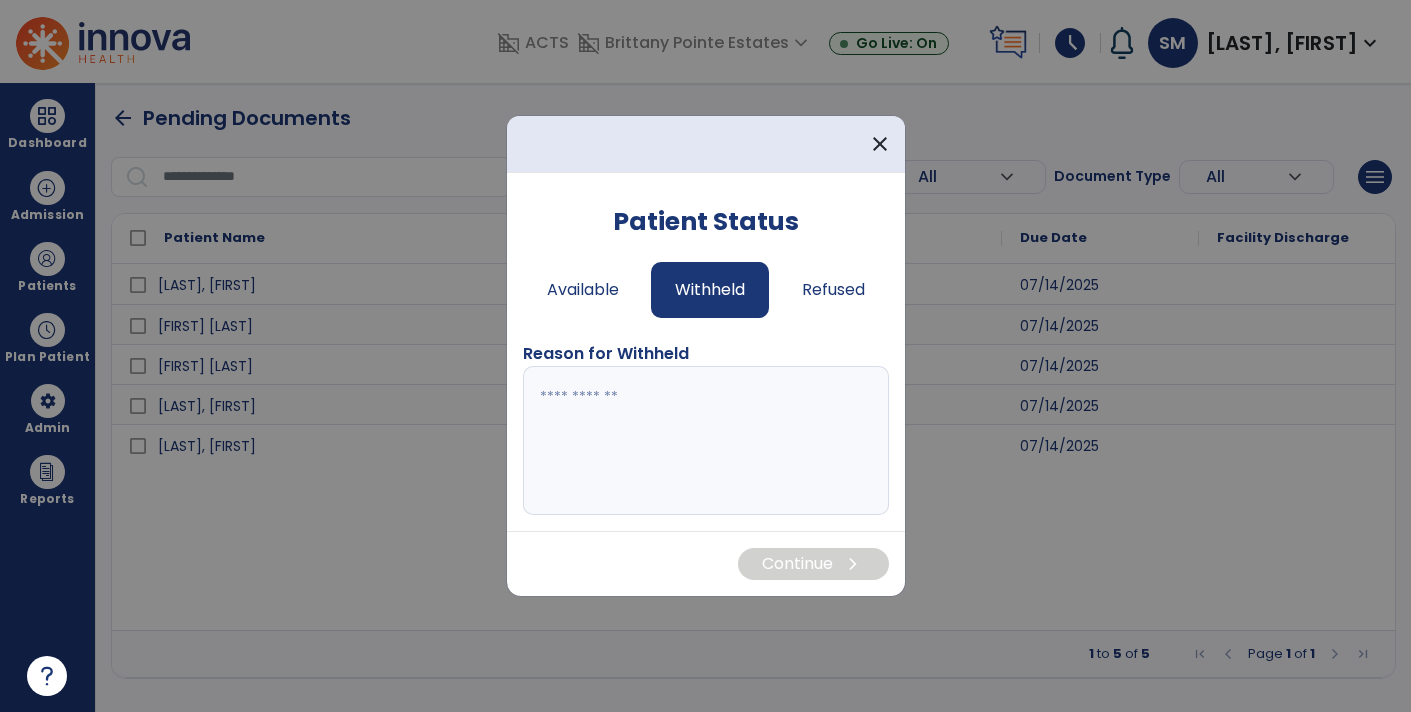 click at bounding box center [706, 441] 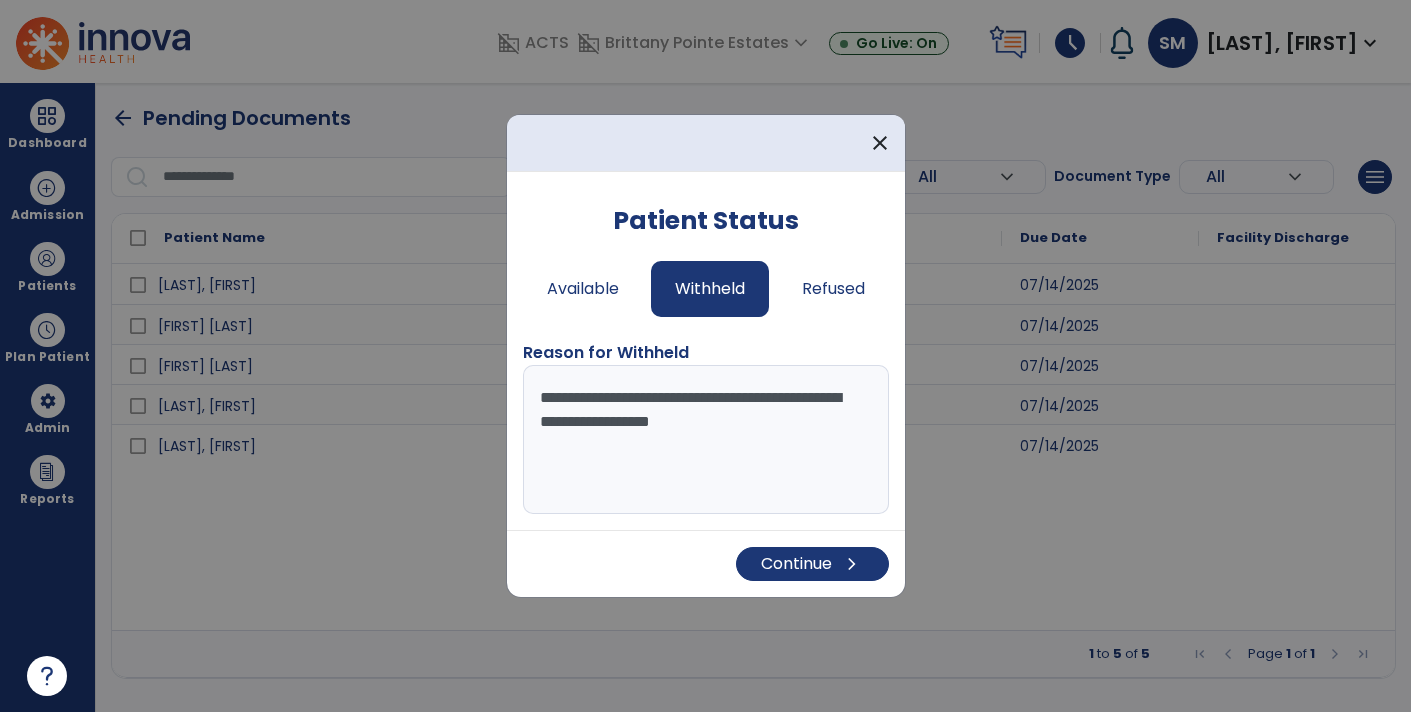 click on "**********" at bounding box center (706, 440) 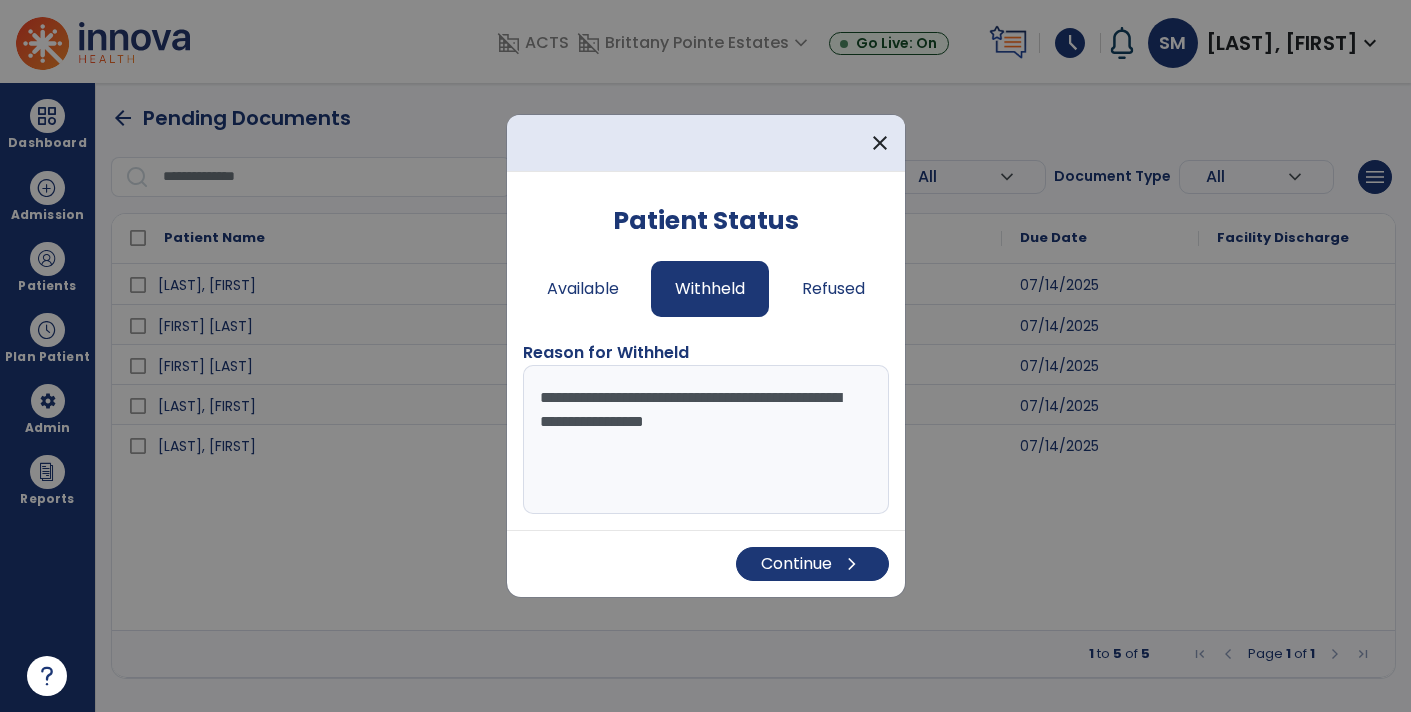 click on "**********" at bounding box center [706, 440] 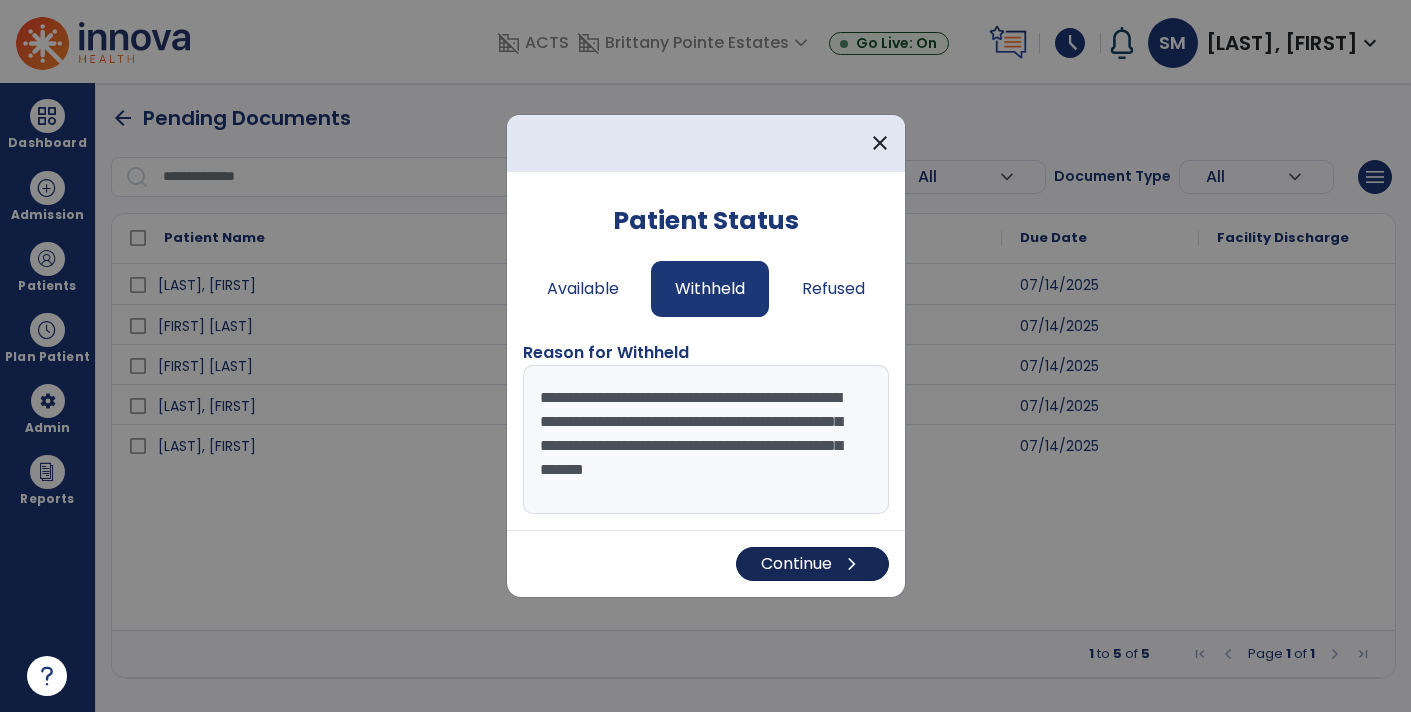 type on "**********" 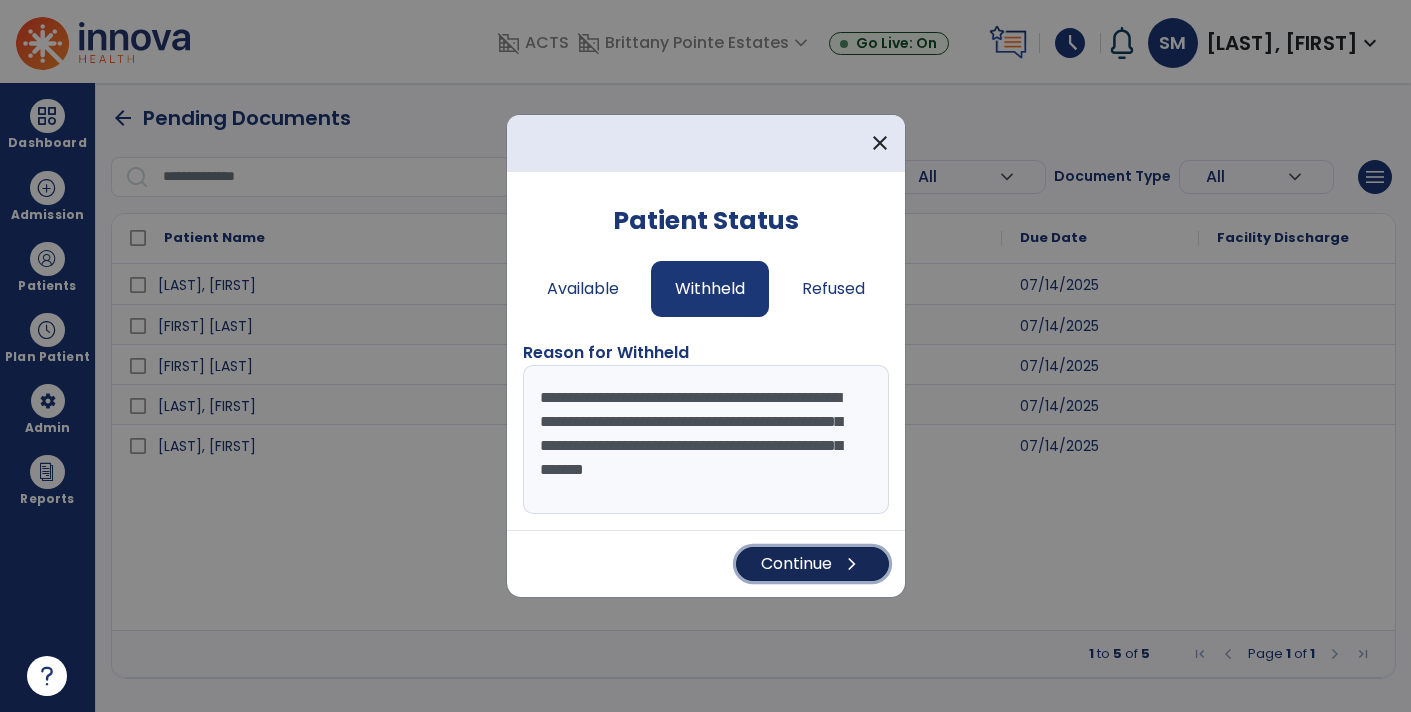 click on "chevron_right" at bounding box center [852, 564] 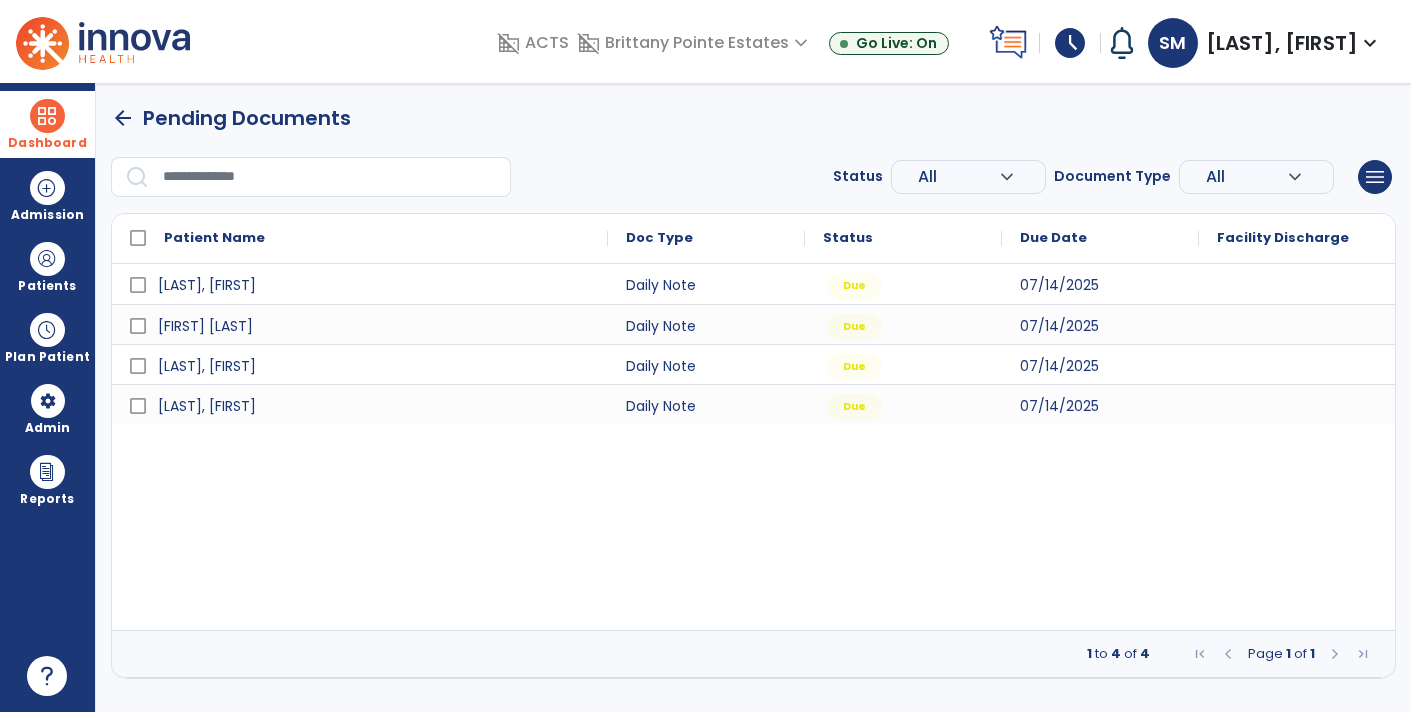 click at bounding box center (47, 116) 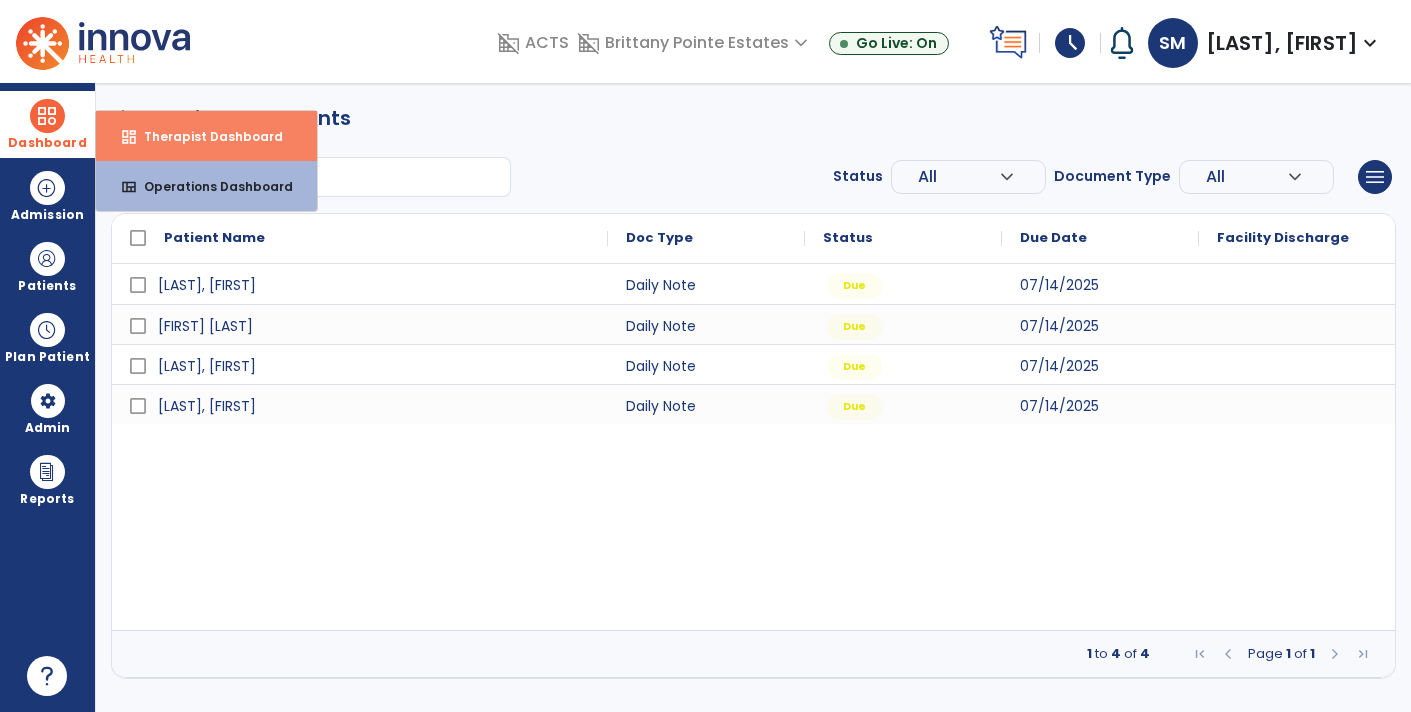 click on "dashboard  Therapist Dashboard" at bounding box center (206, 136) 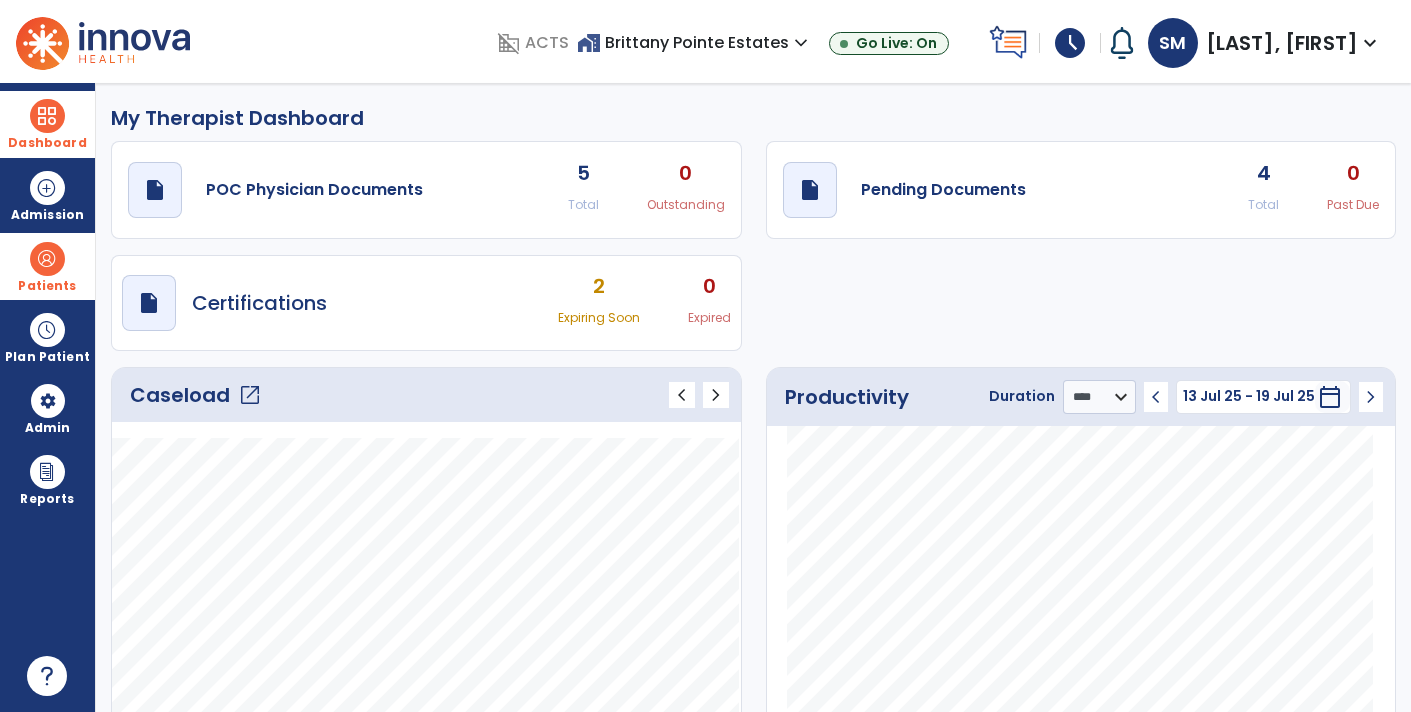 click at bounding box center (47, 259) 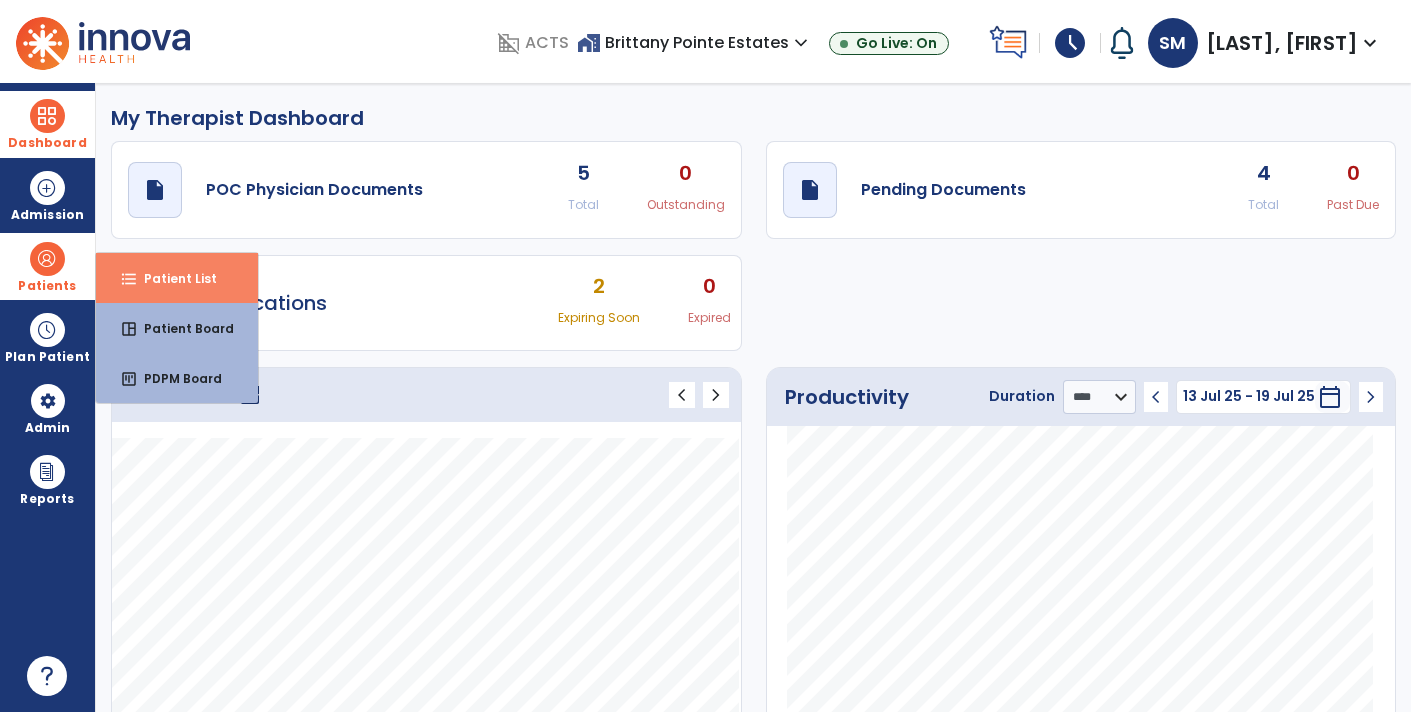click on "format_list_bulleted  Patient List" at bounding box center (177, 278) 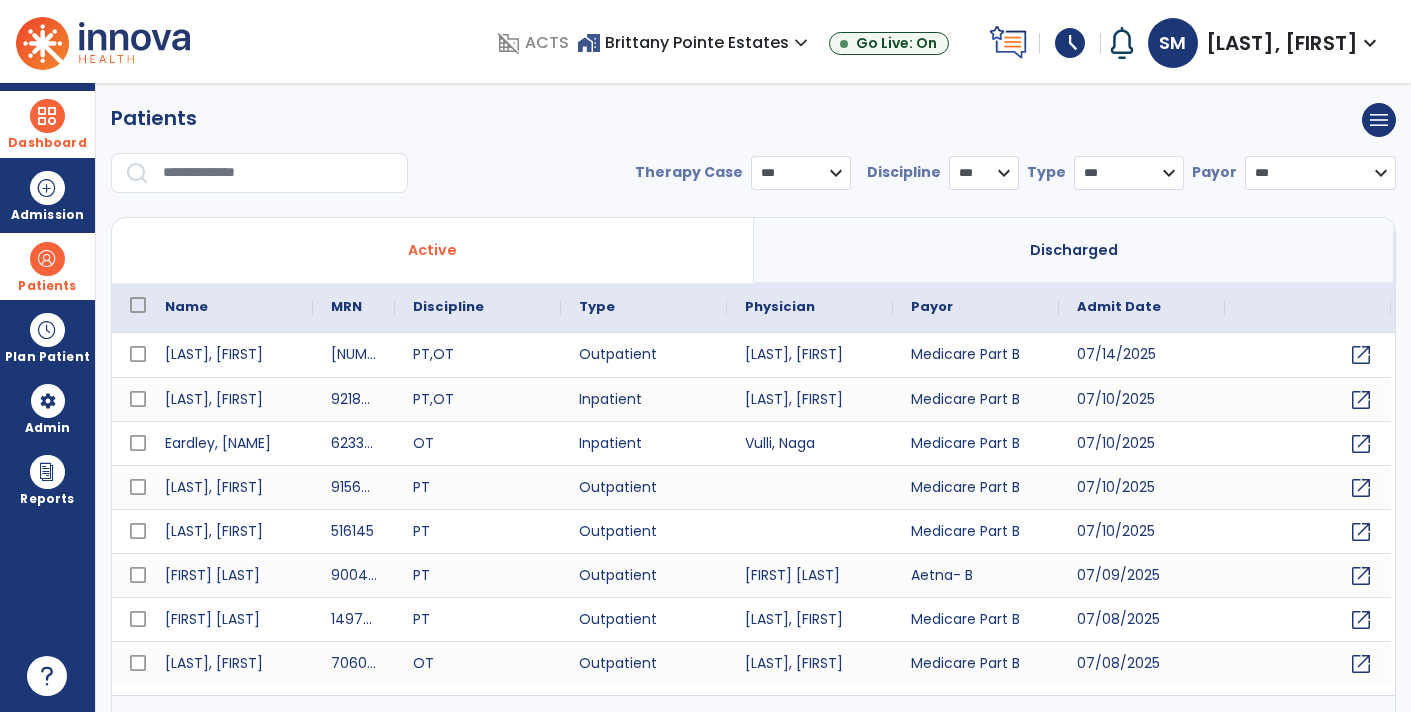 click at bounding box center (278, 173) 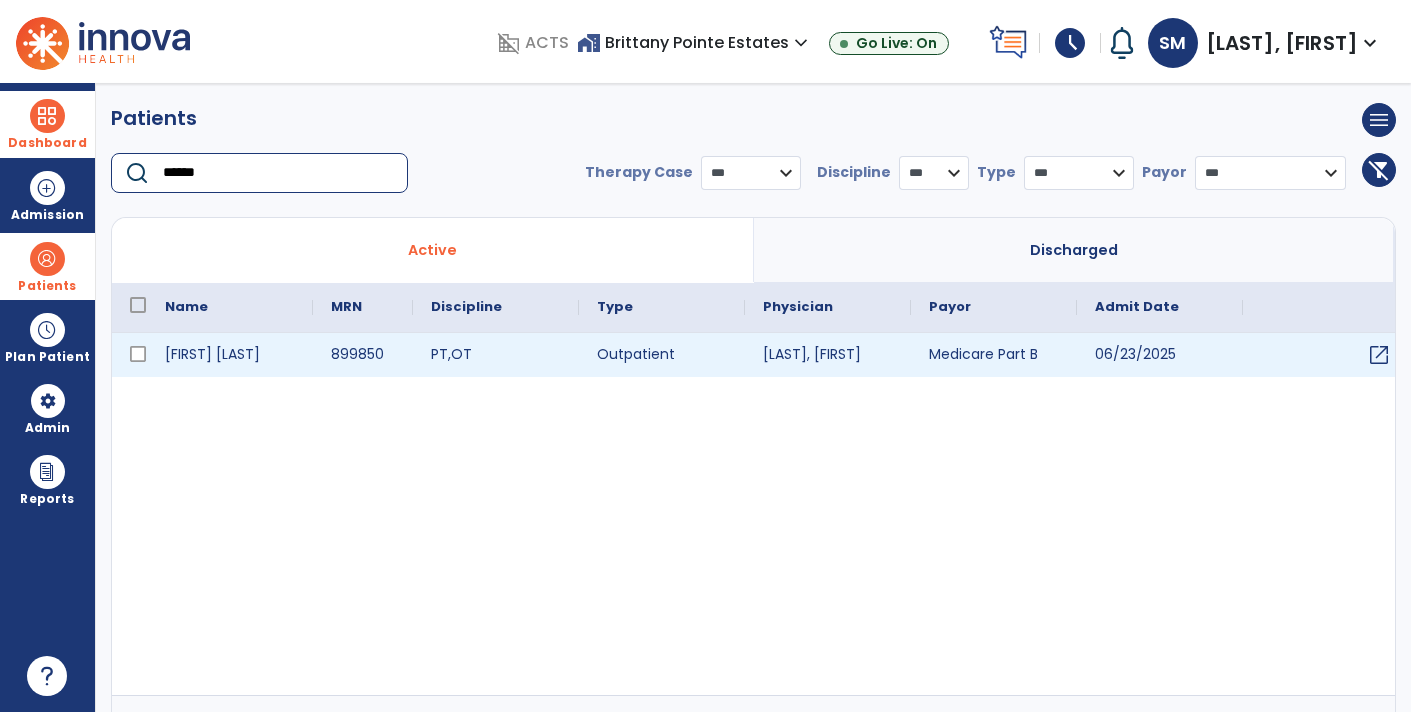 type on "******" 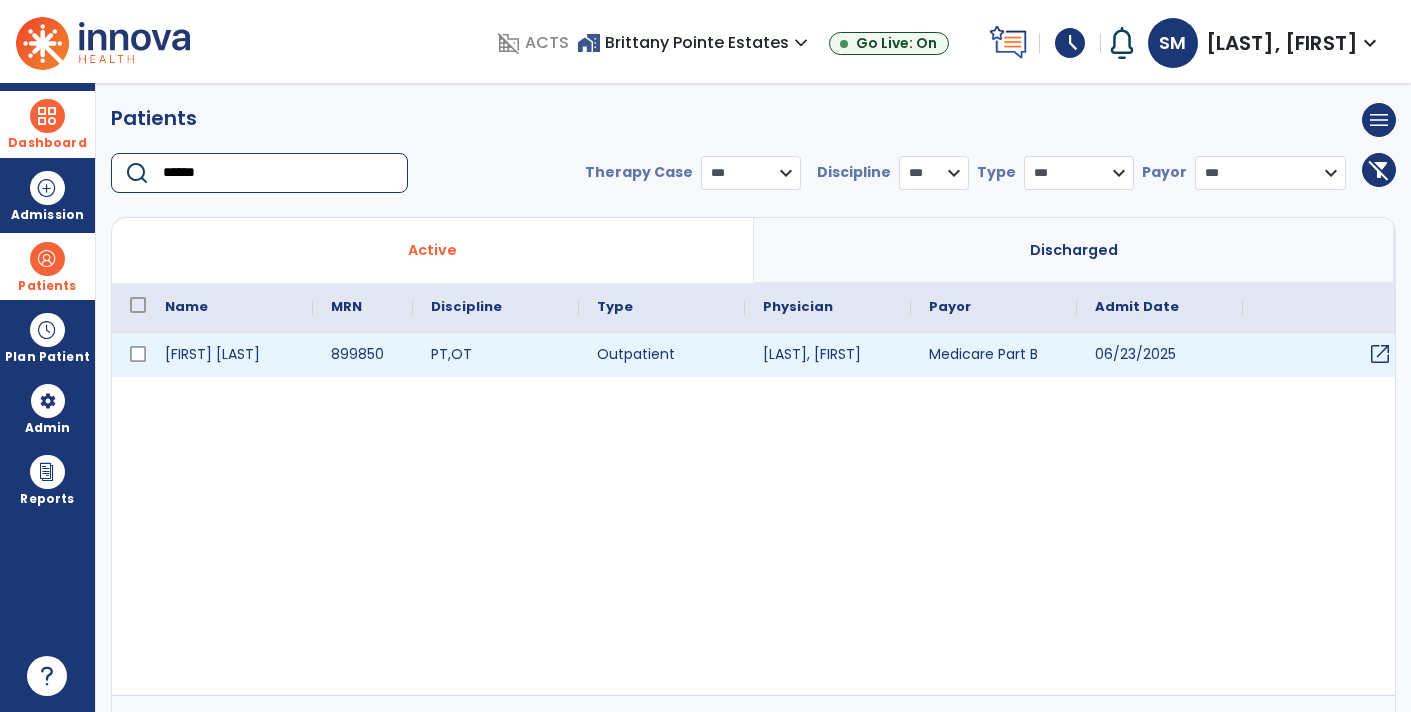 click on "open_in_new" at bounding box center [1380, 354] 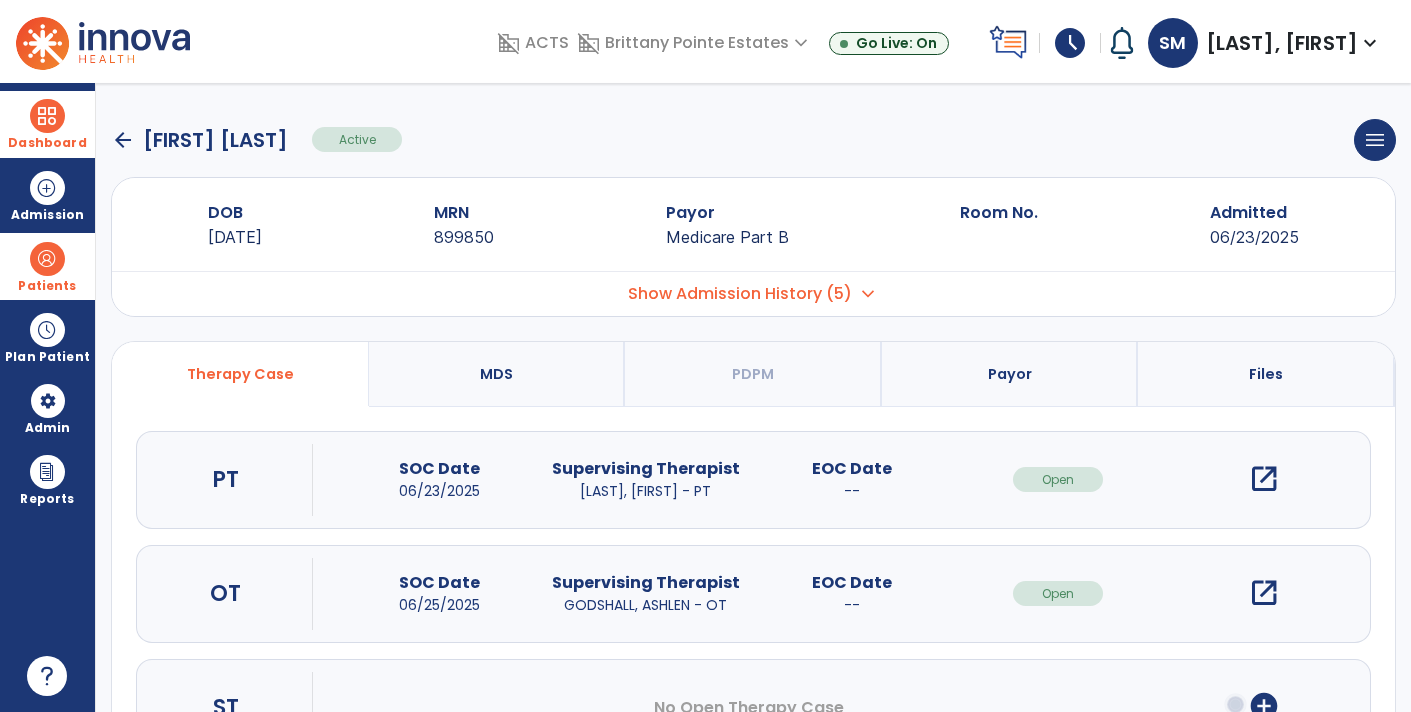 click on "open_in_new" at bounding box center [1264, 479] 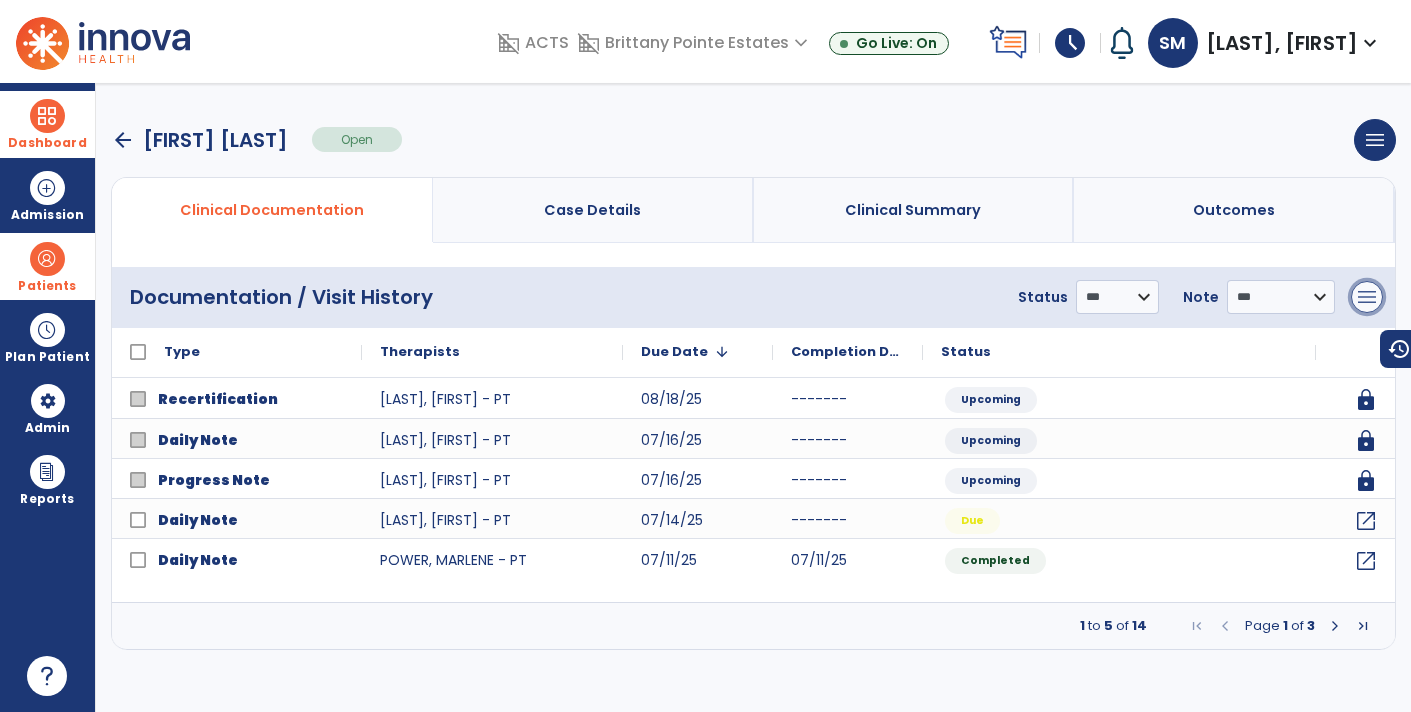 click on "menu" at bounding box center [1367, 297] 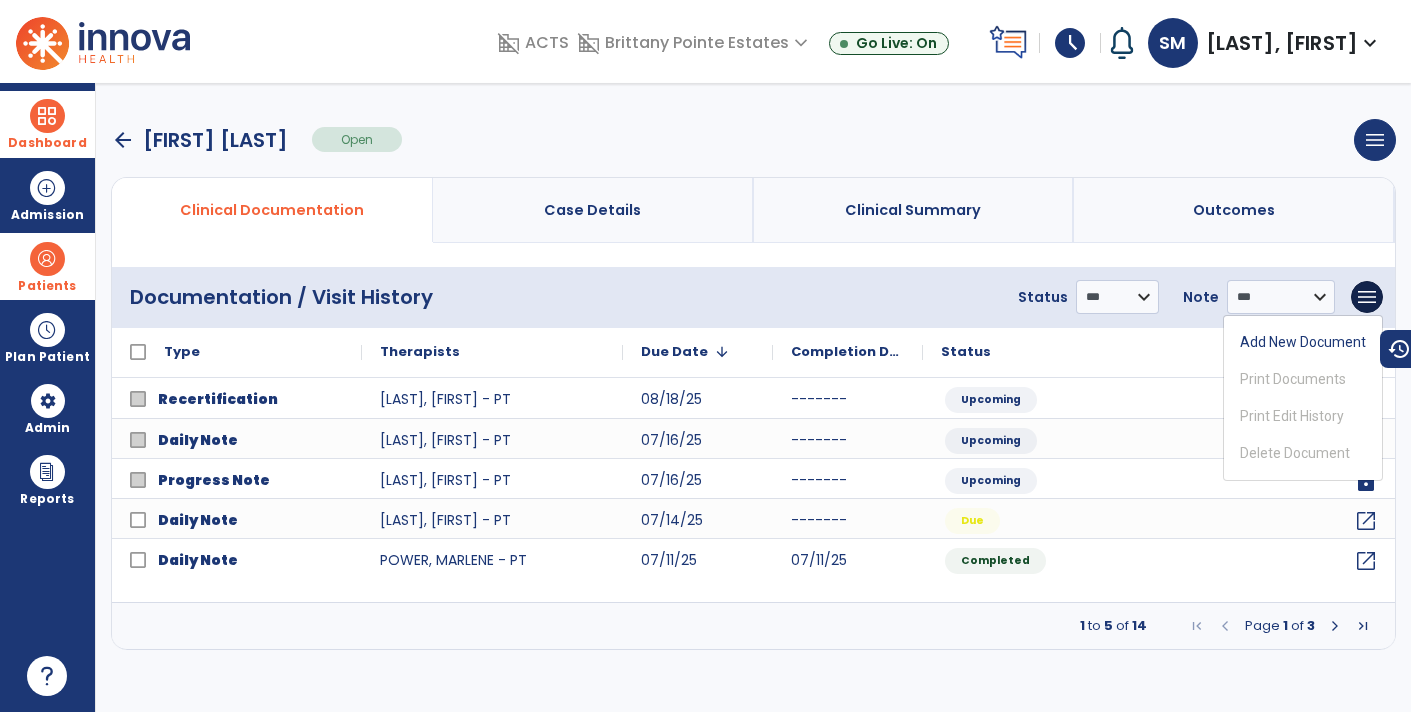 click on "**********" at bounding box center [753, 297] 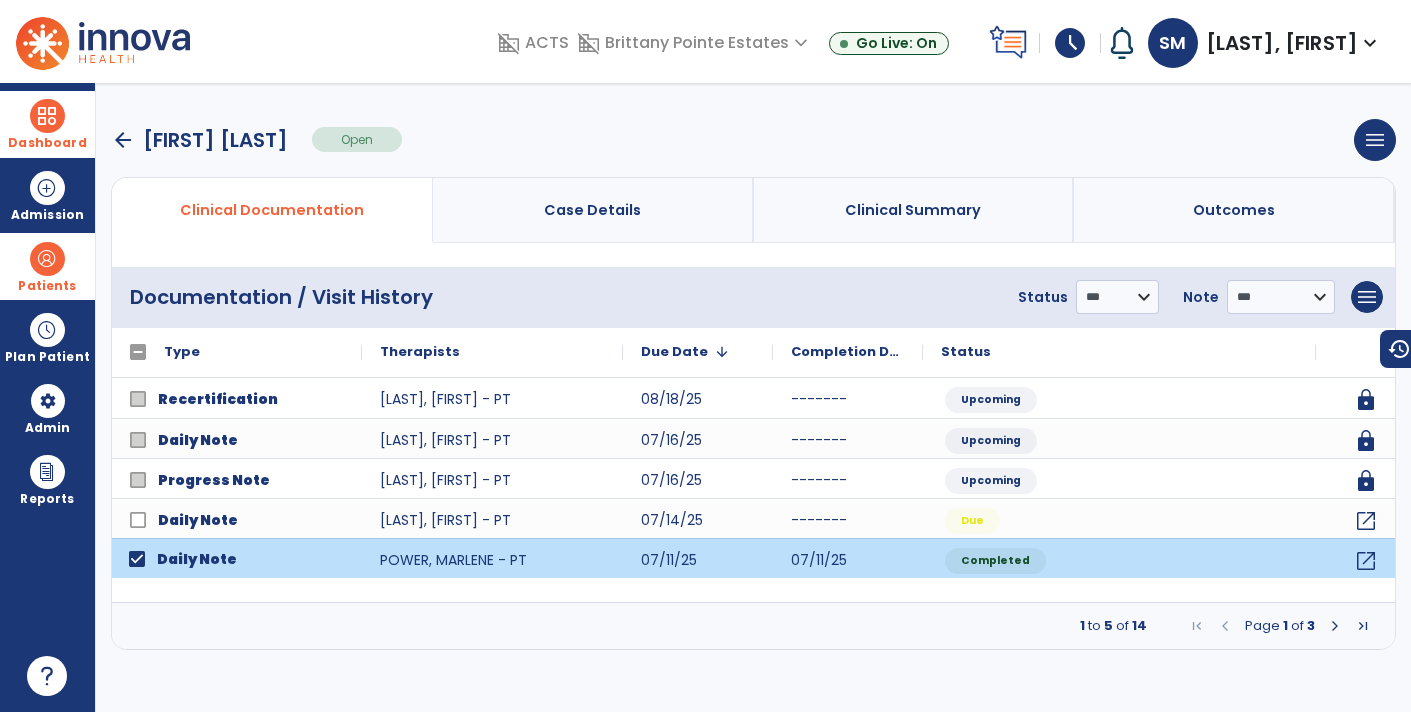 click at bounding box center (1335, 626) 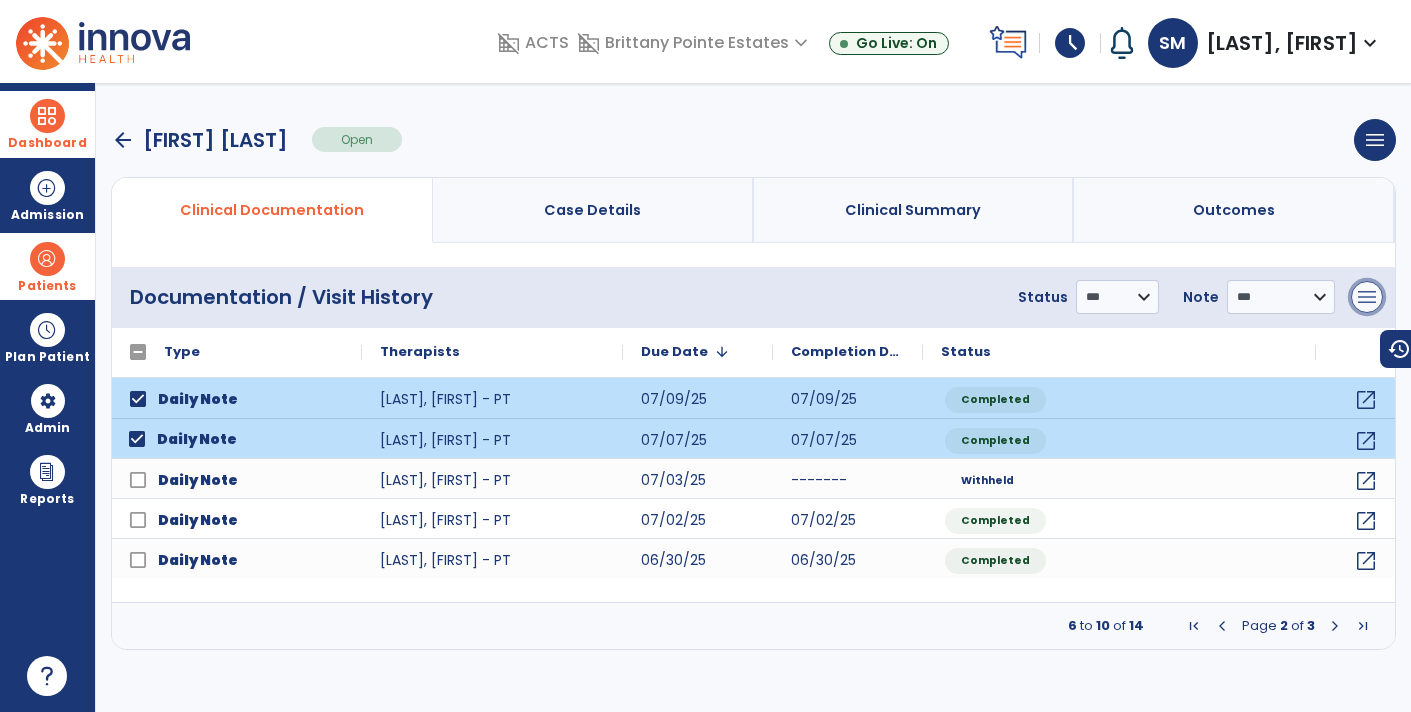 click on "menu" at bounding box center [1367, 297] 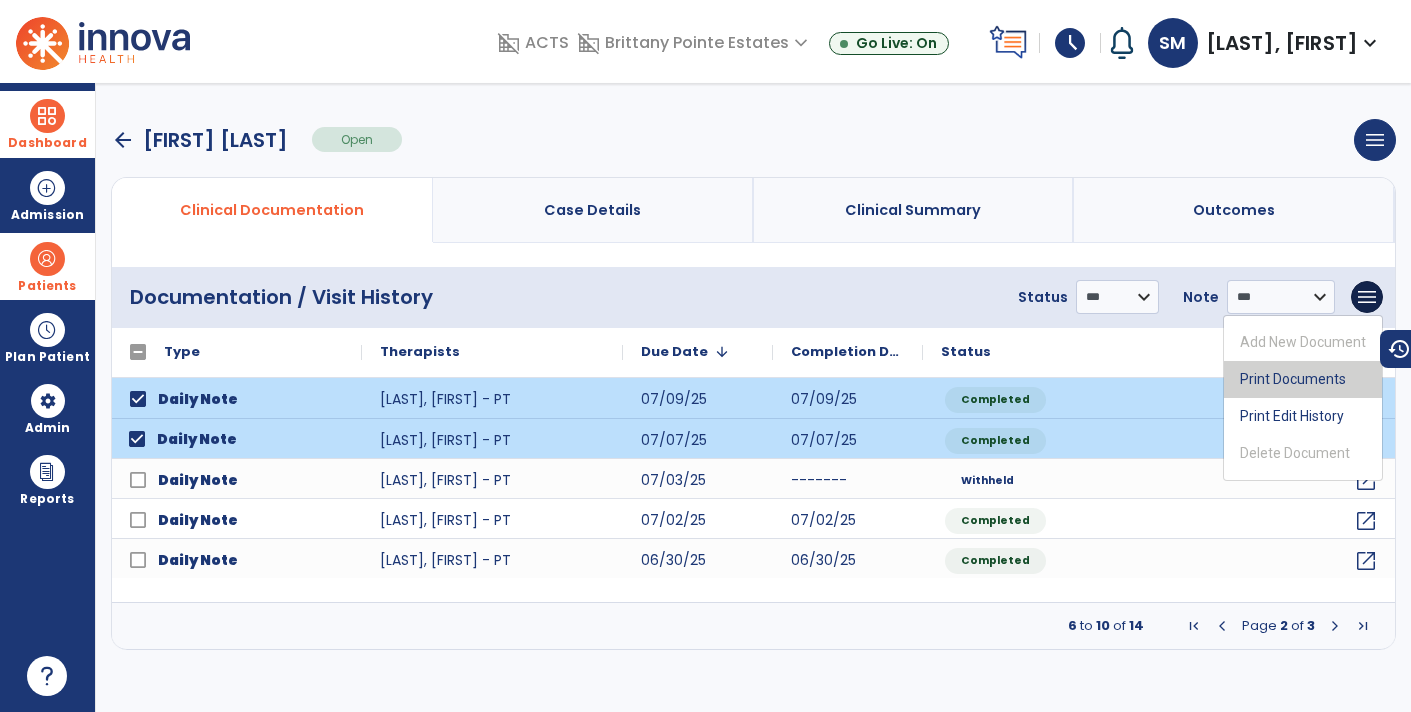 click on "Print Documents" at bounding box center [1303, 379] 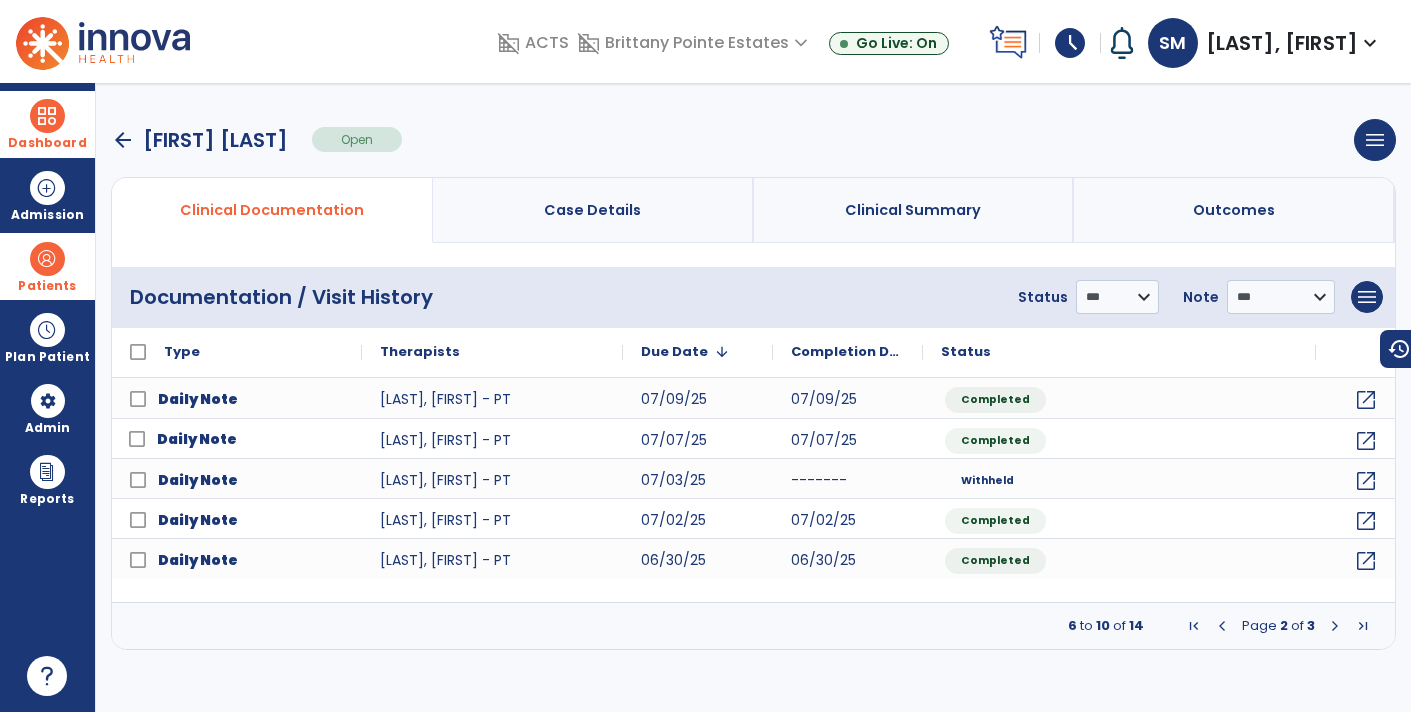 click on "Dashboard" at bounding box center [47, 143] 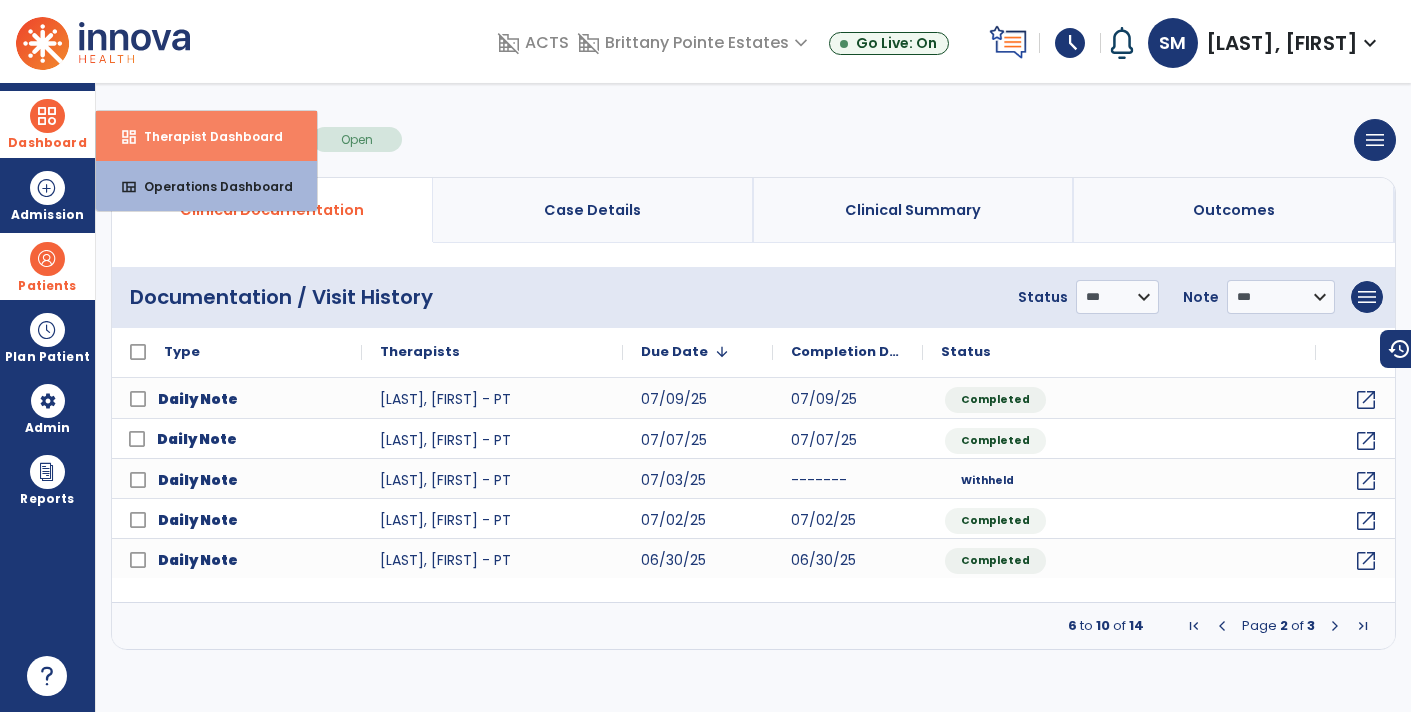 click on "Therapist Dashboard" at bounding box center [205, 136] 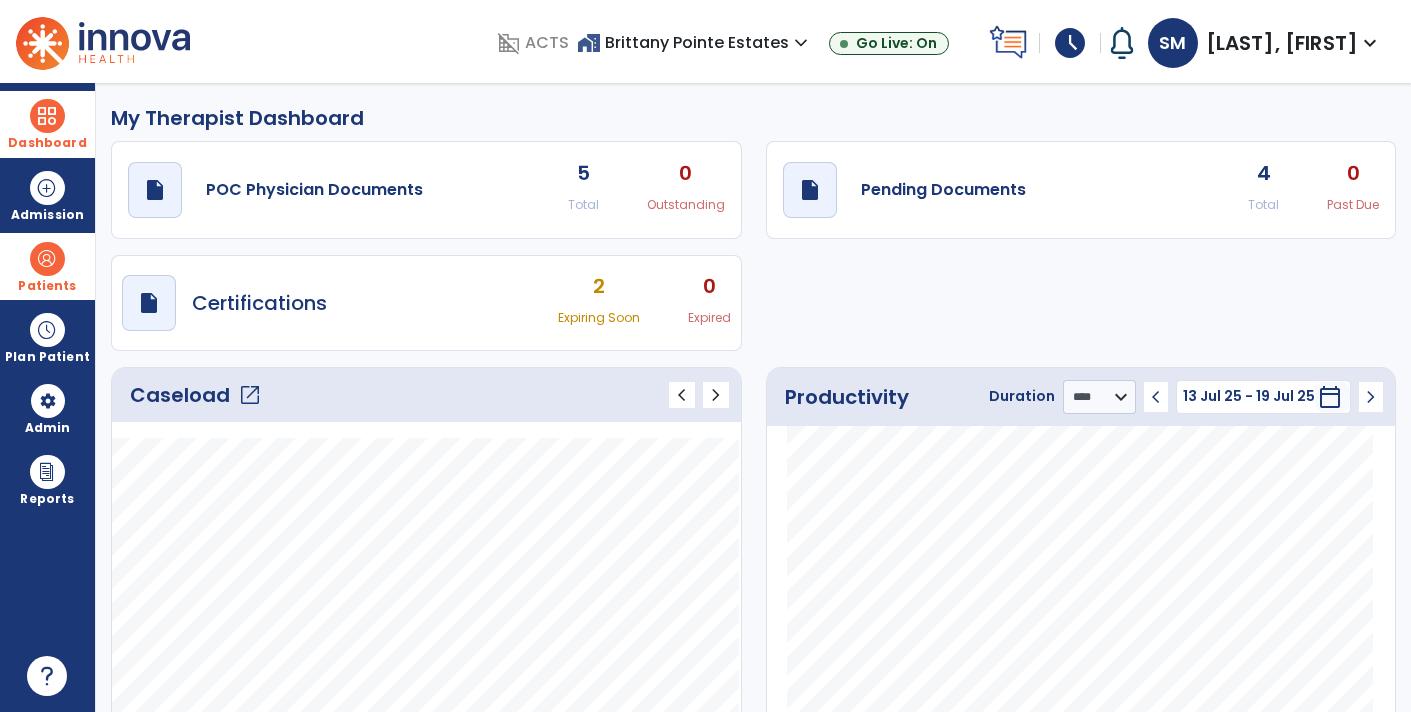 click on "Patients" at bounding box center [47, 266] 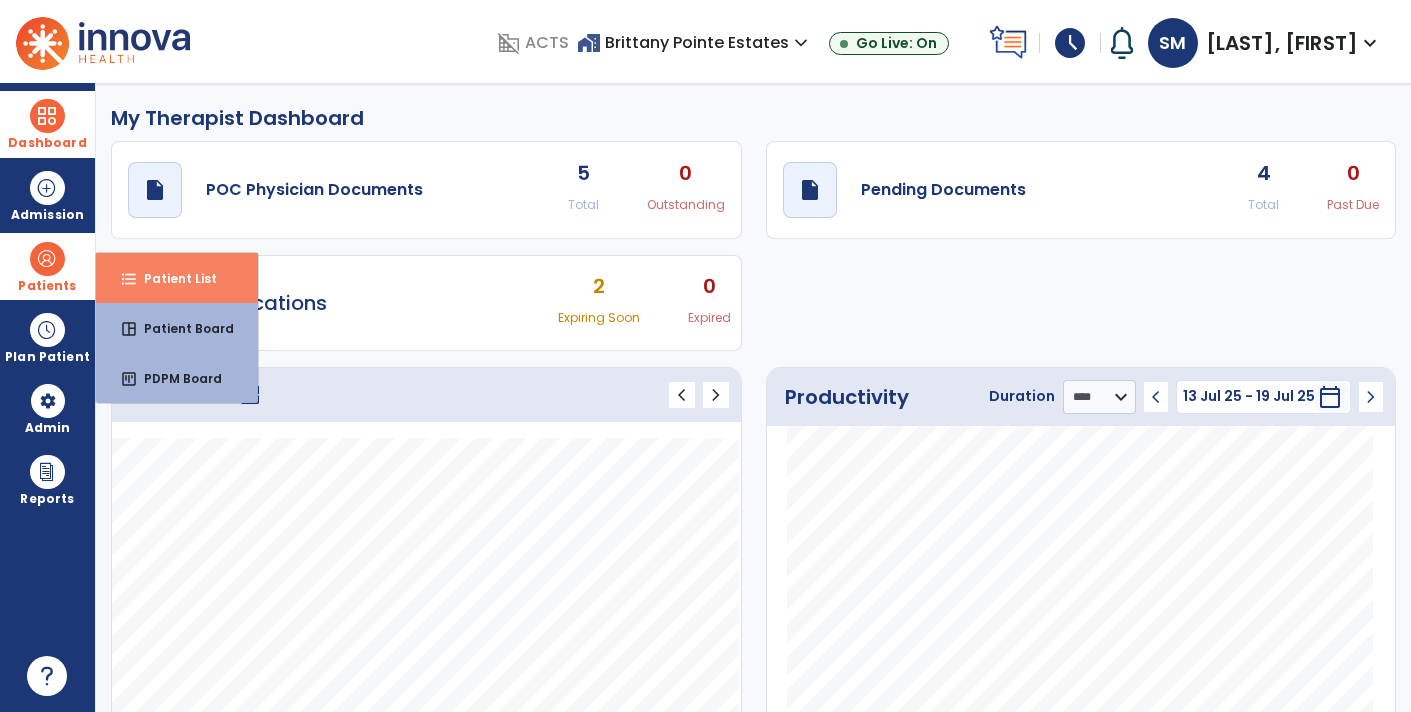 click on "format_list_bulleted  Patient List" at bounding box center (177, 278) 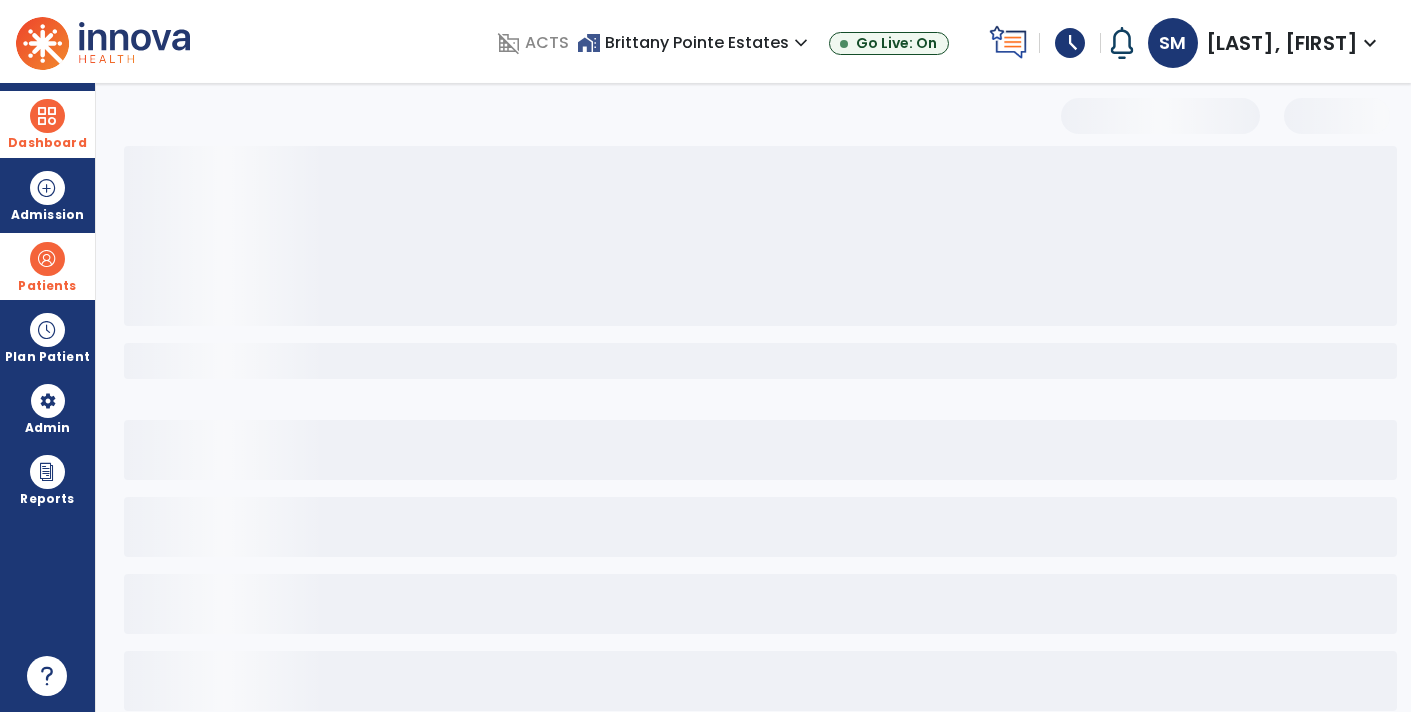 select on "***" 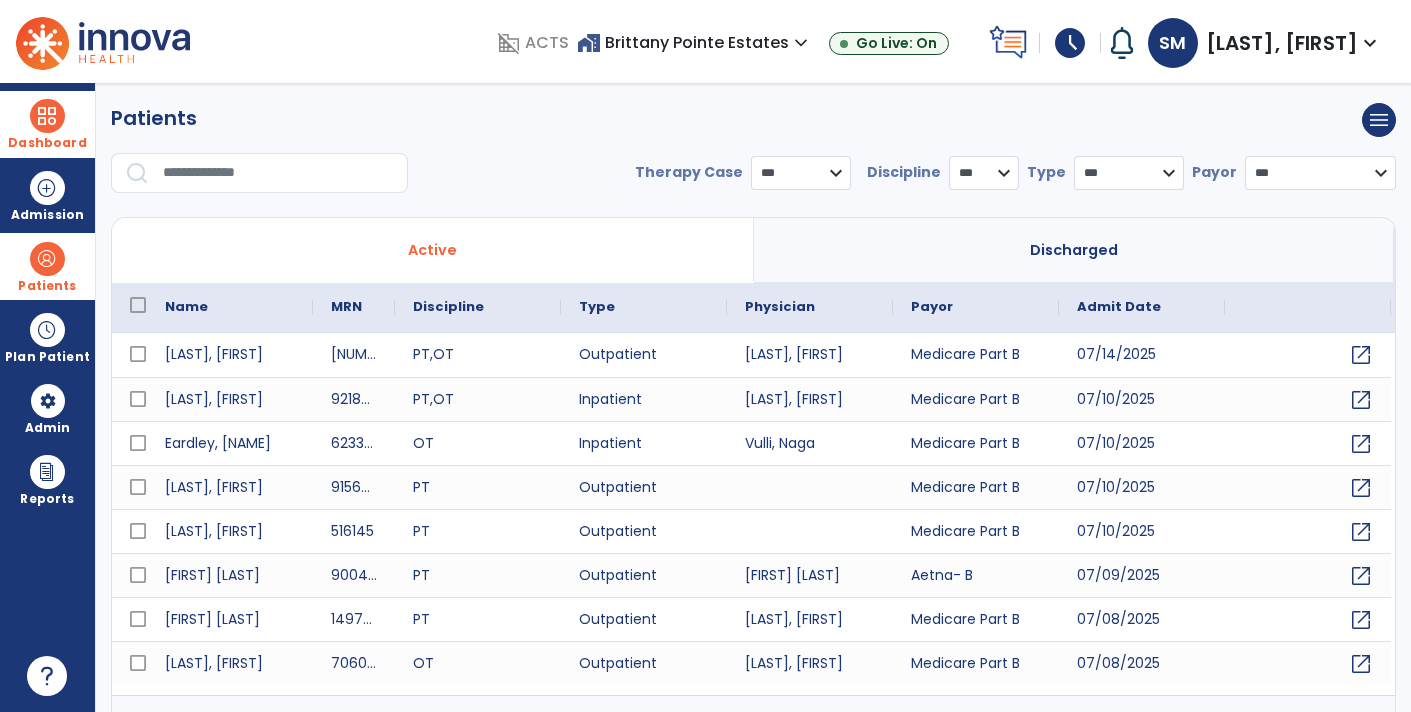 click at bounding box center (278, 173) 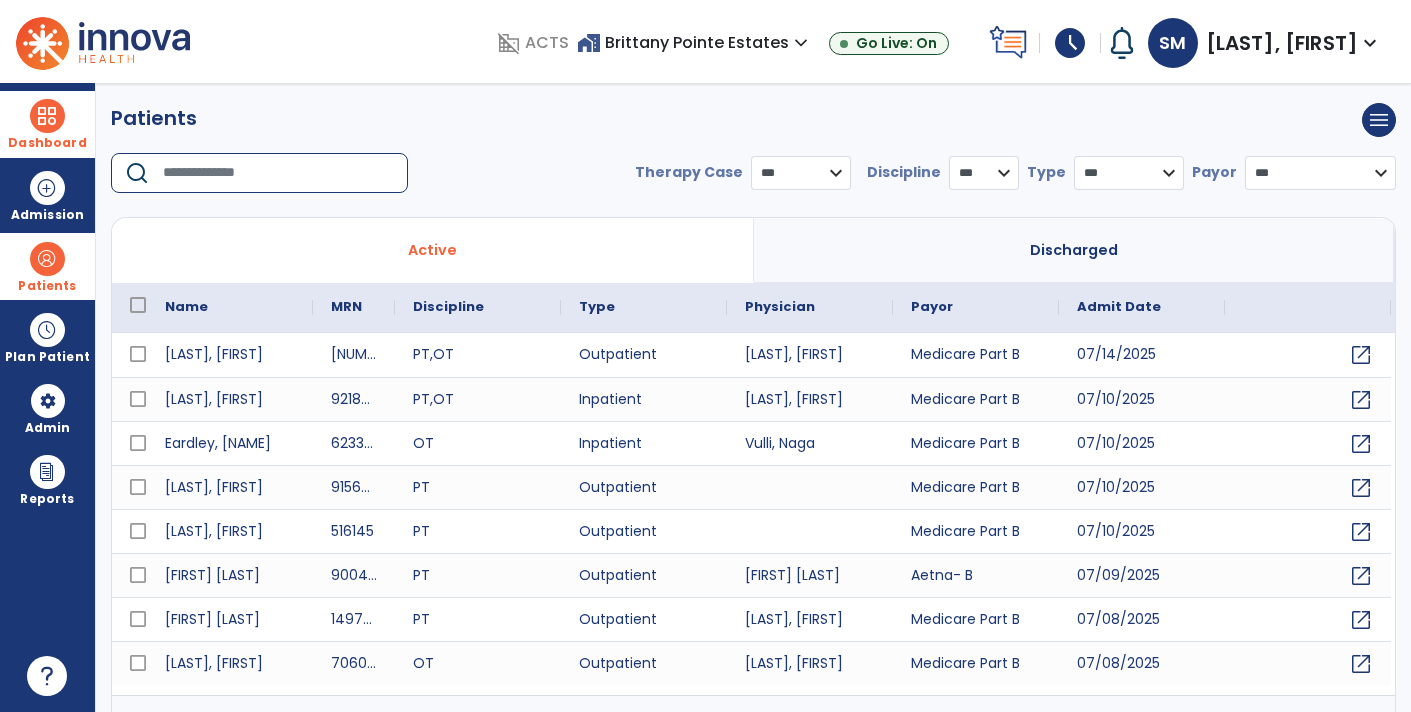 type on "*" 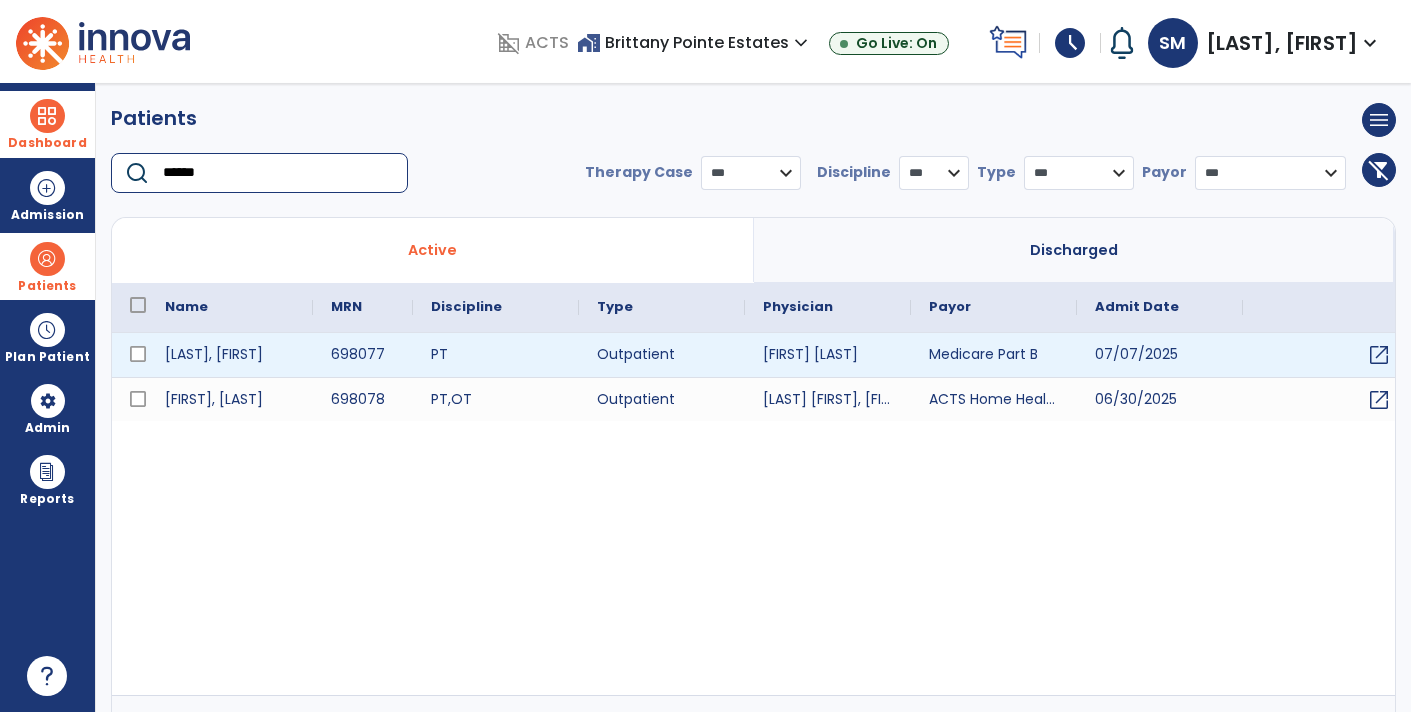 type on "******" 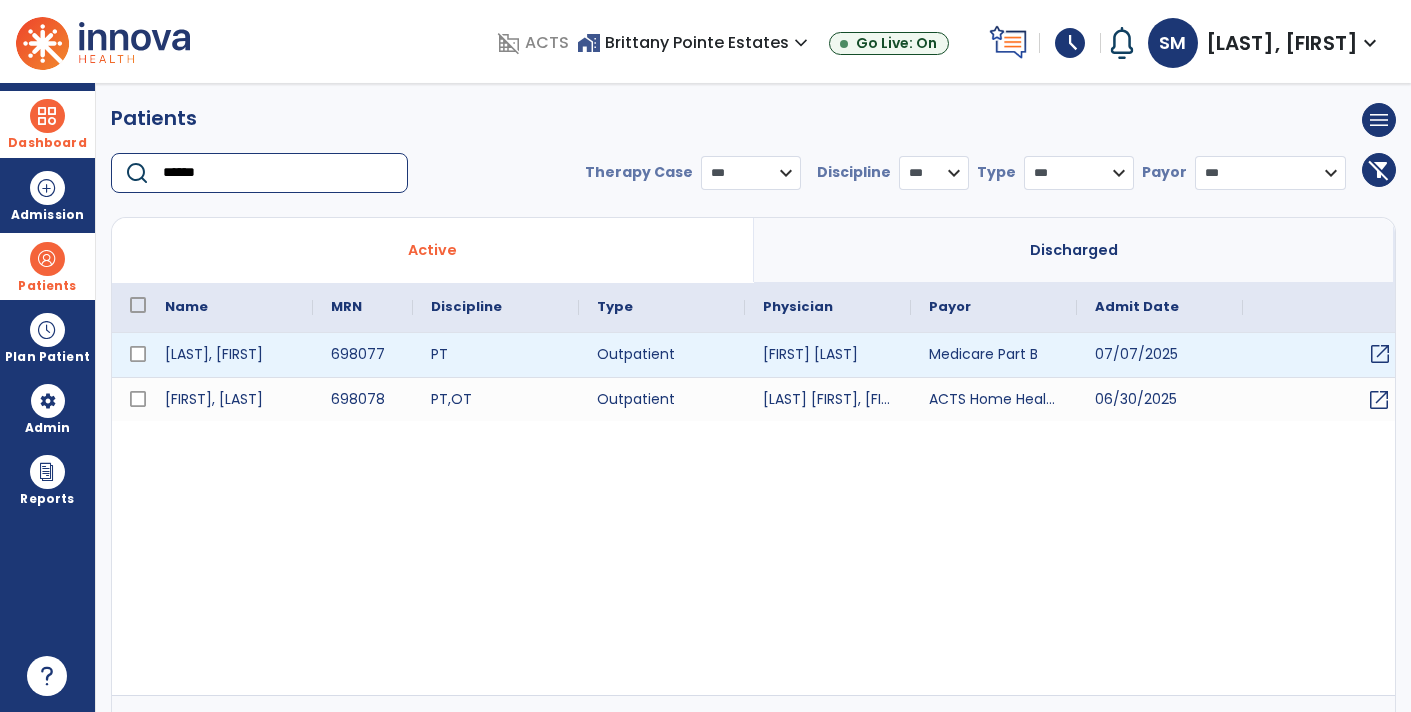 click on "open_in_new" at bounding box center (1380, 354) 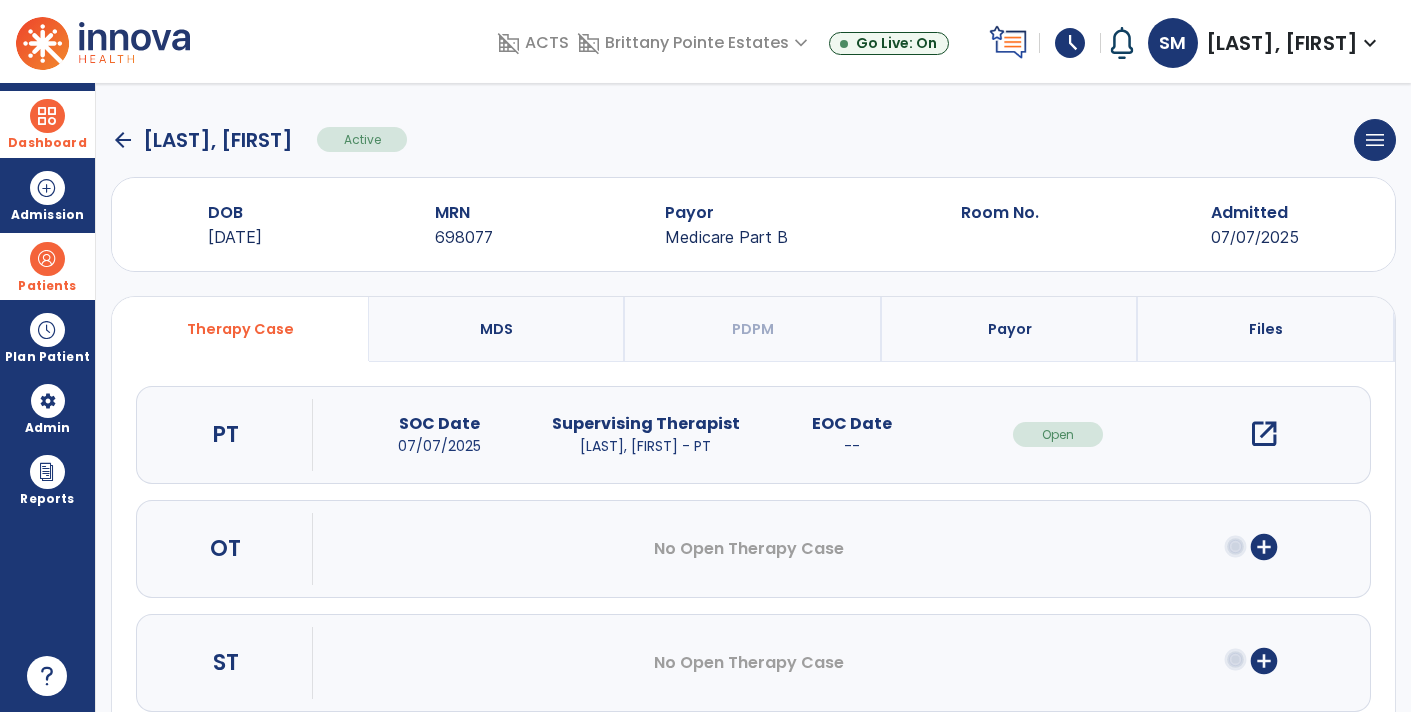click on "open_in_new" at bounding box center [1264, 434] 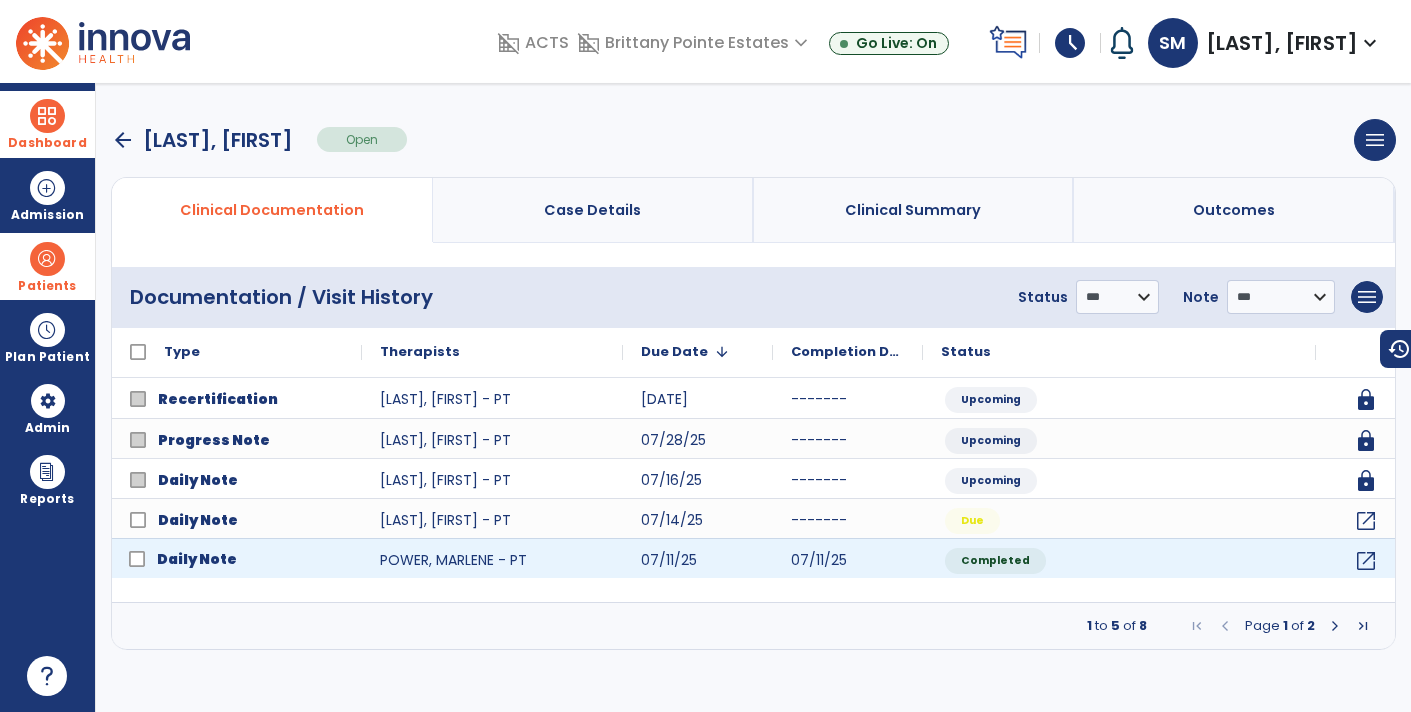 click on "Daily Note" 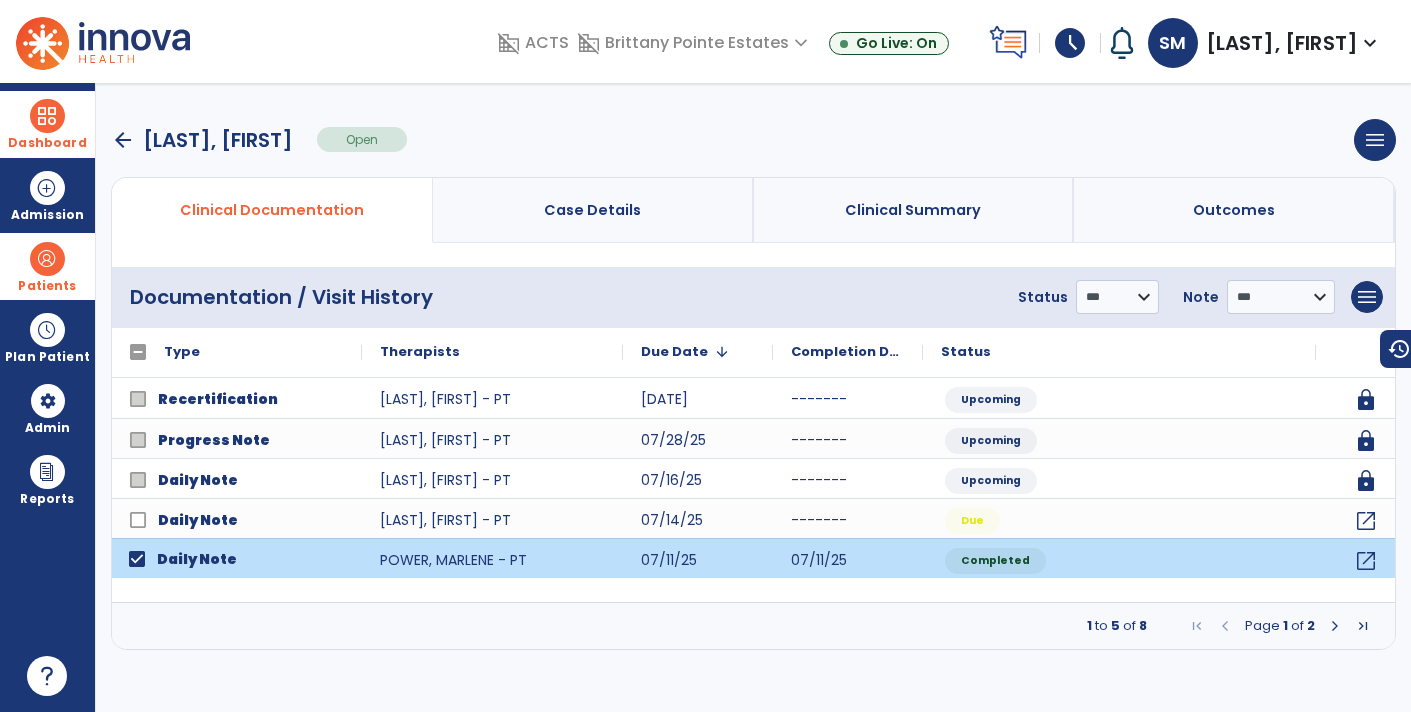 click at bounding box center (1335, 626) 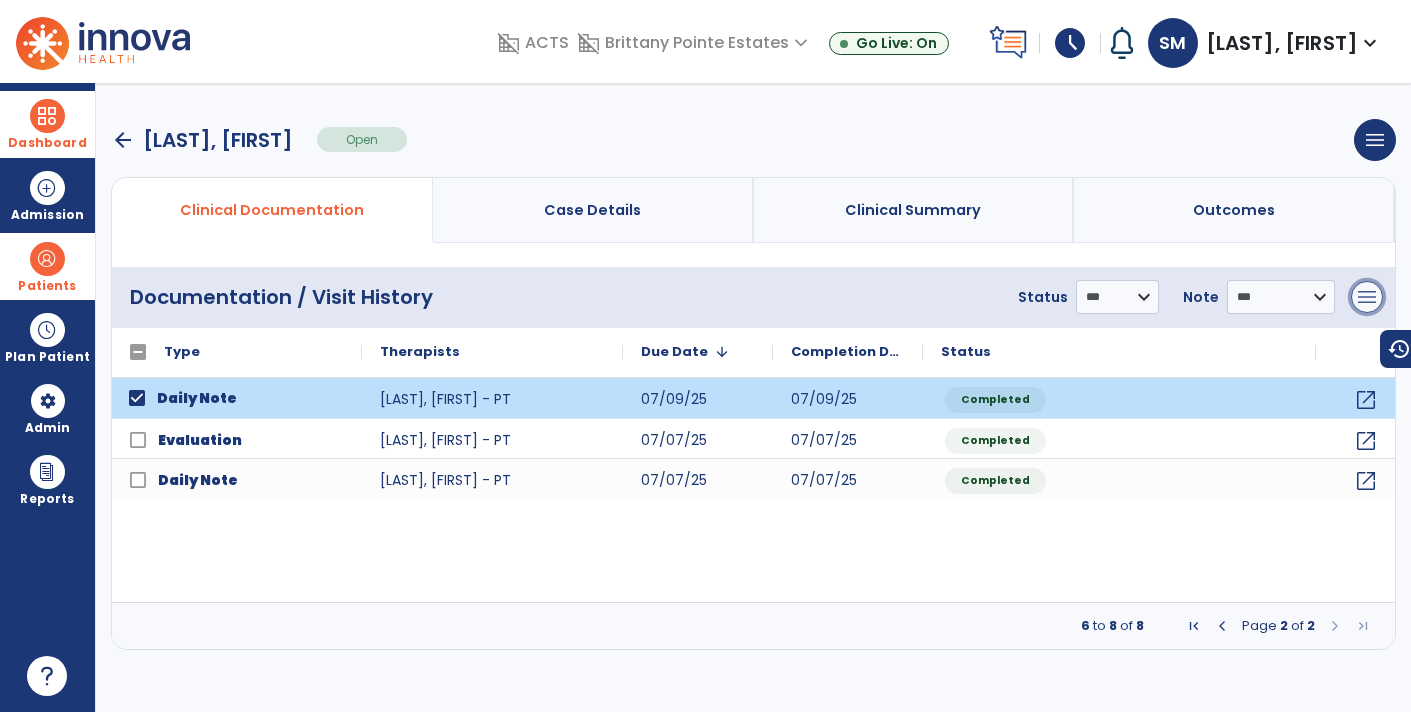 click on "menu" at bounding box center (1367, 297) 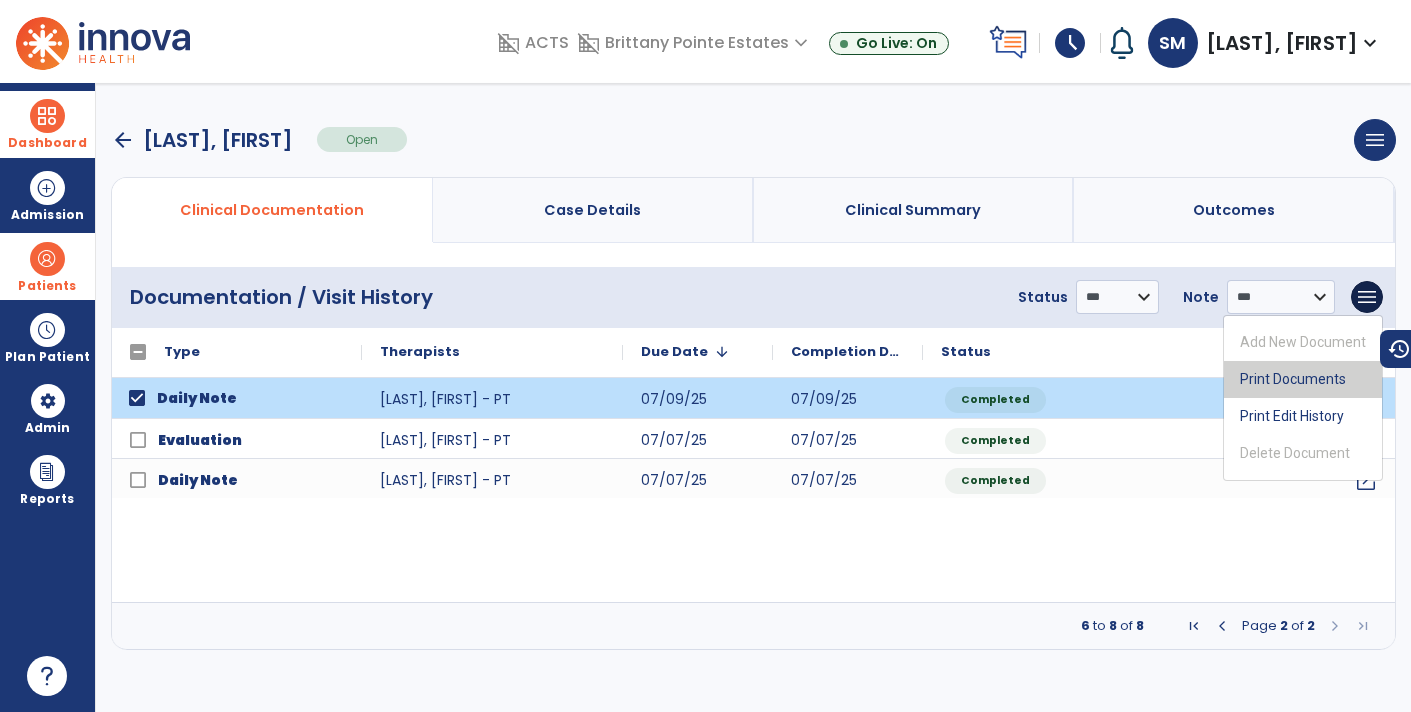 click on "Print Documents" at bounding box center [1303, 379] 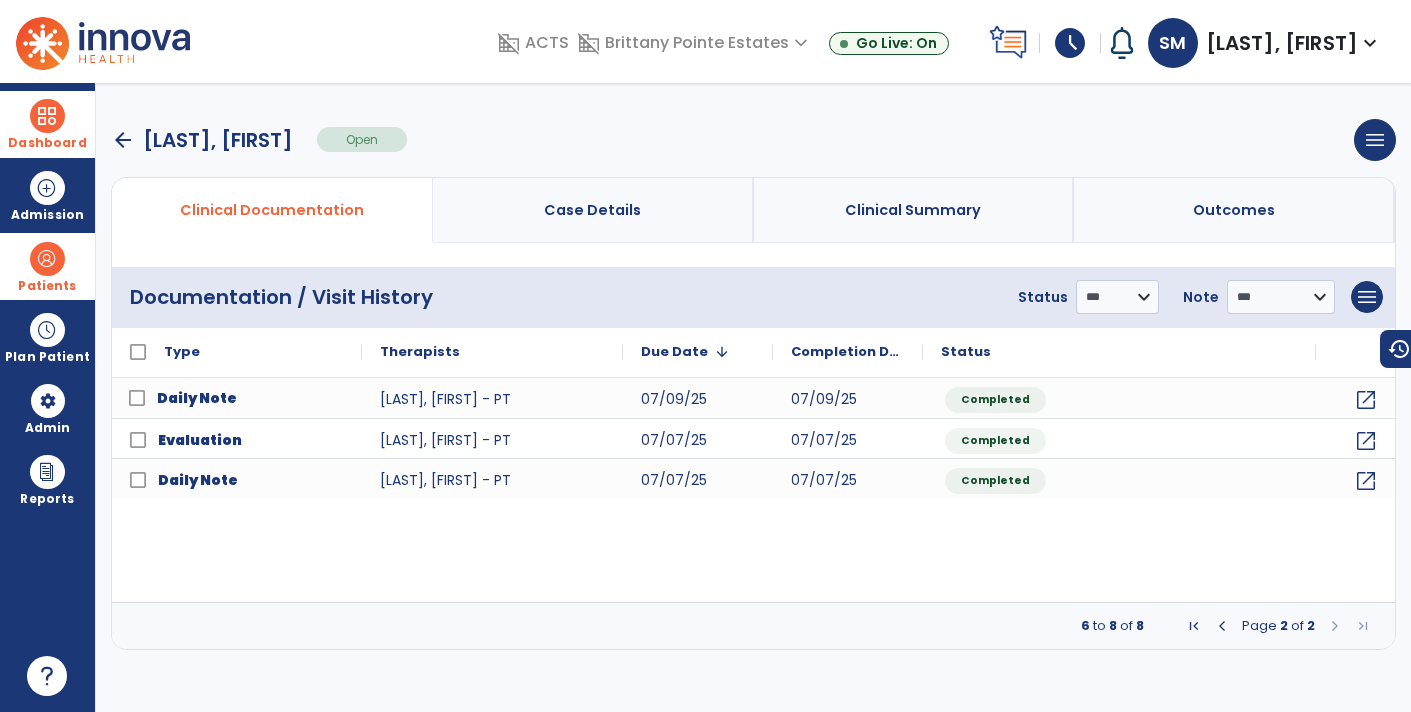 click at bounding box center [47, 116] 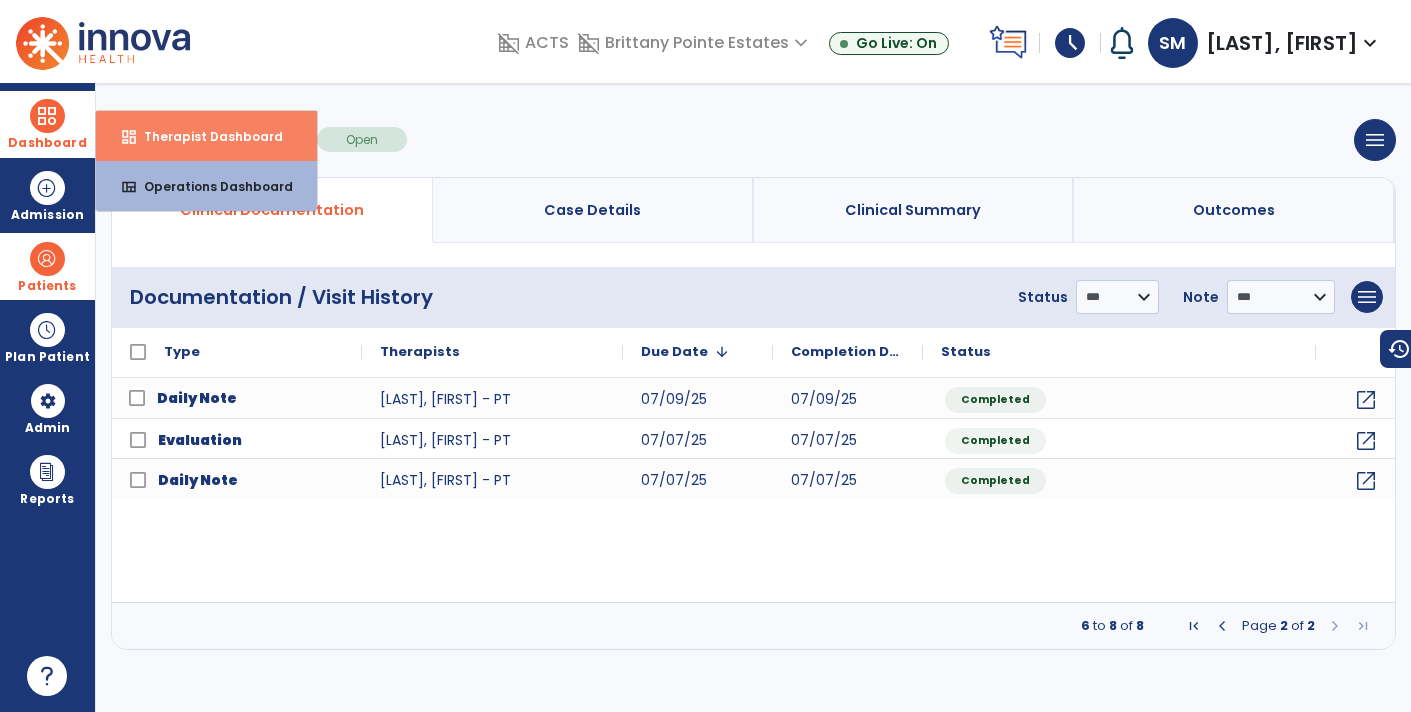 click on "Therapist Dashboard" at bounding box center [205, 136] 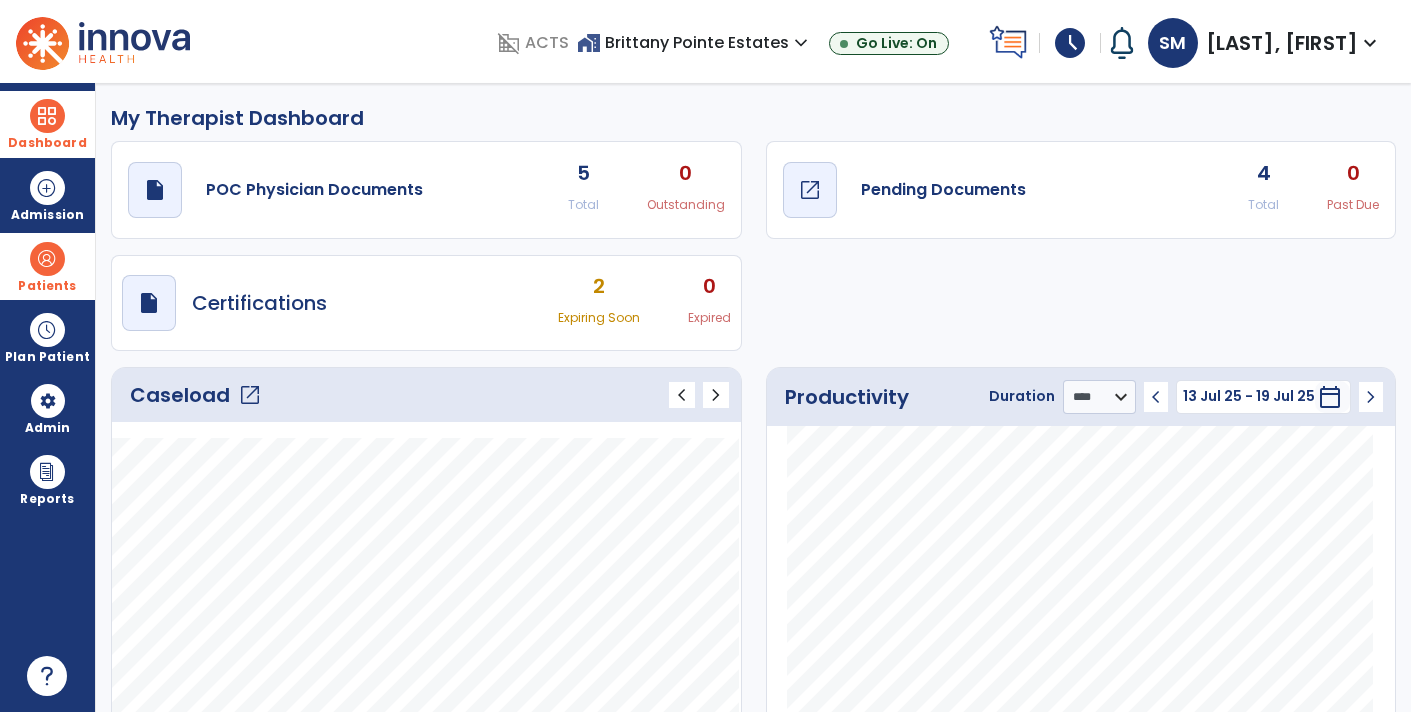 click on "Pending Documents" 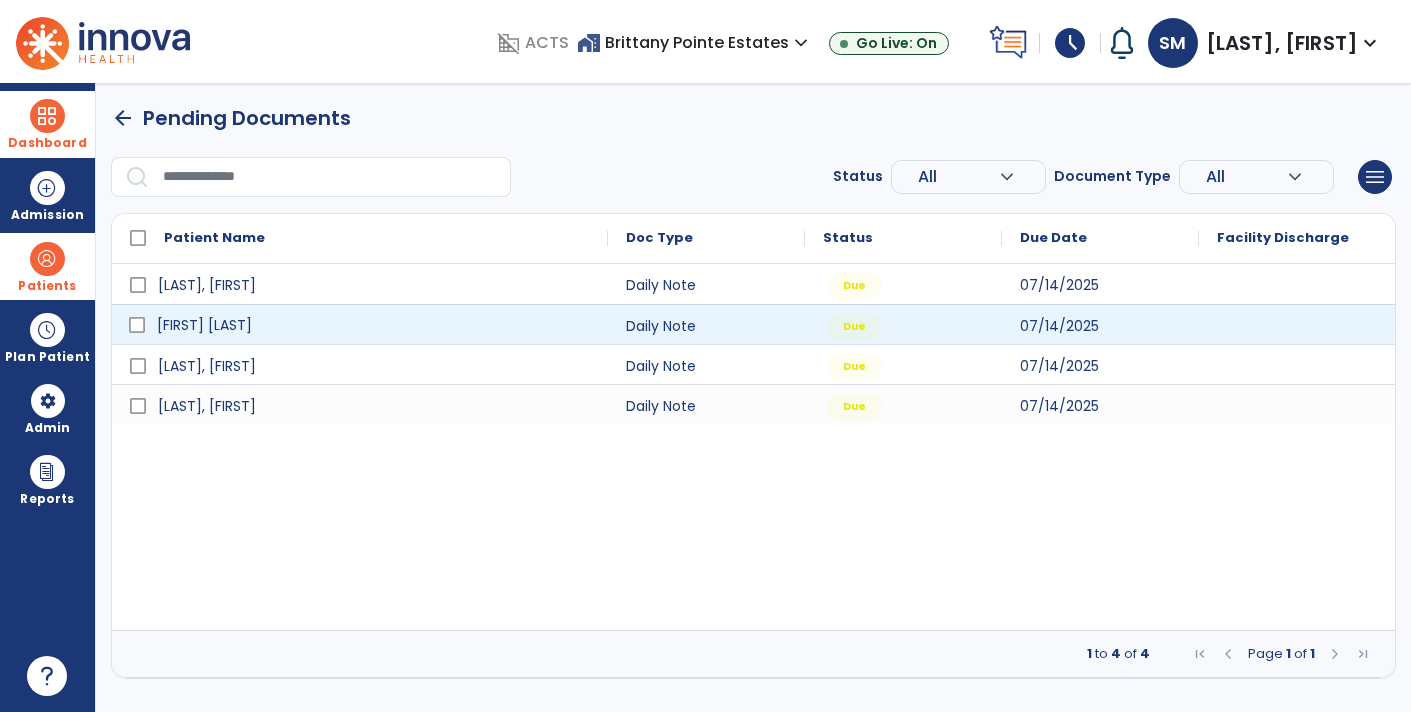 click on "[FIRST] [LAST]" at bounding box center [374, 325] 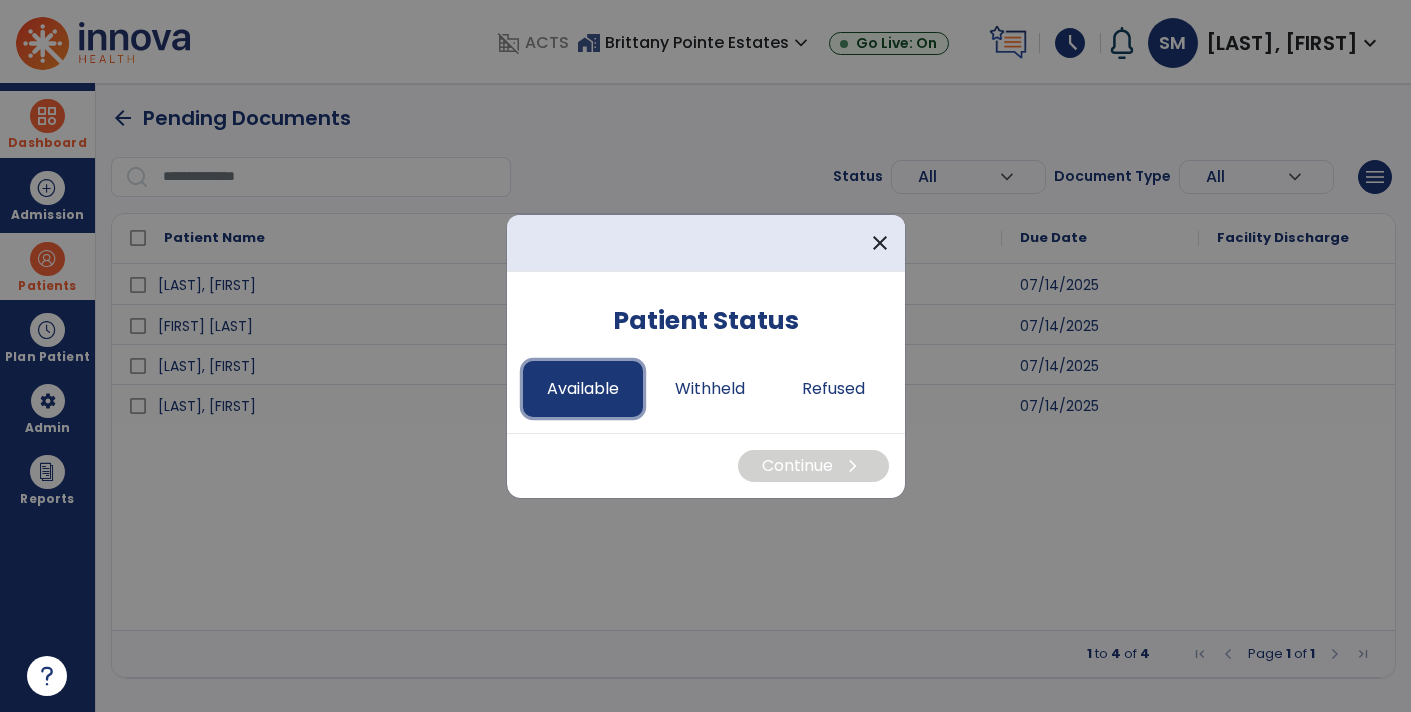 click on "Available" at bounding box center [583, 389] 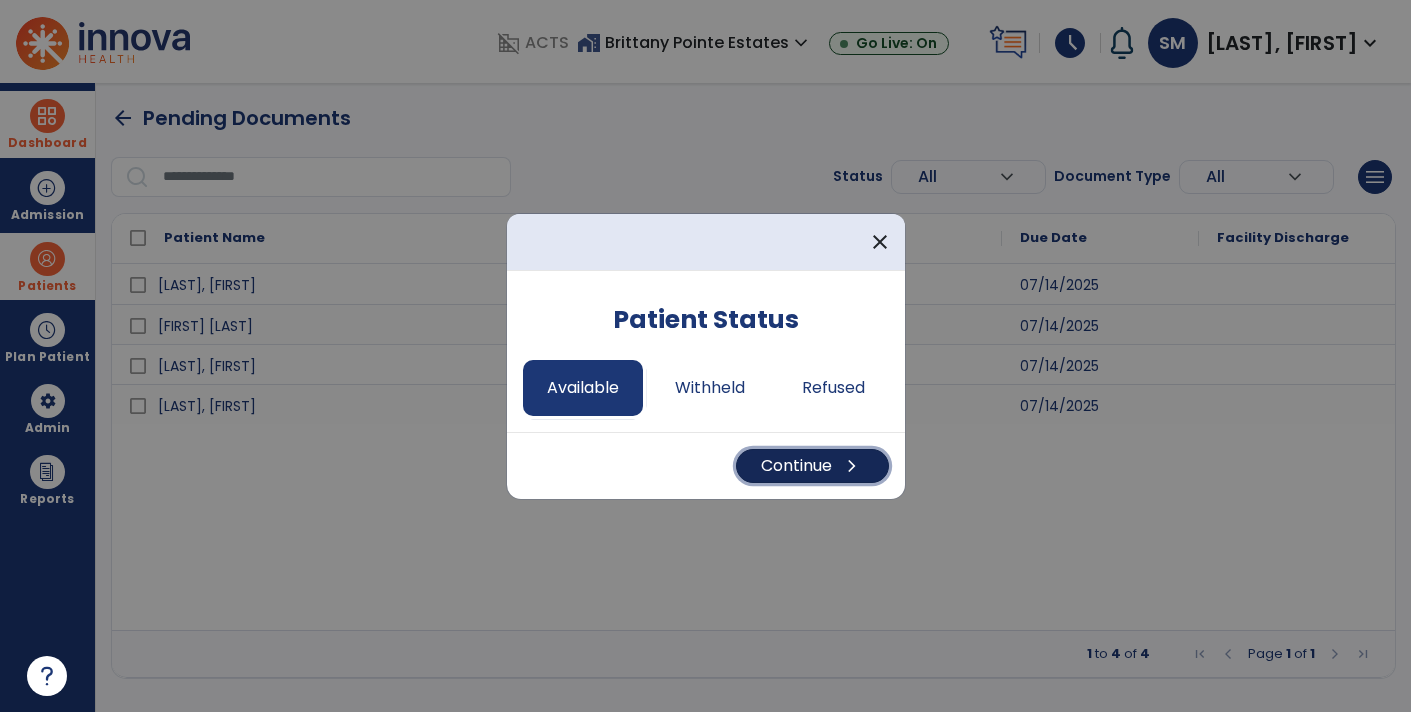 click on "Continue   chevron_right" at bounding box center [812, 466] 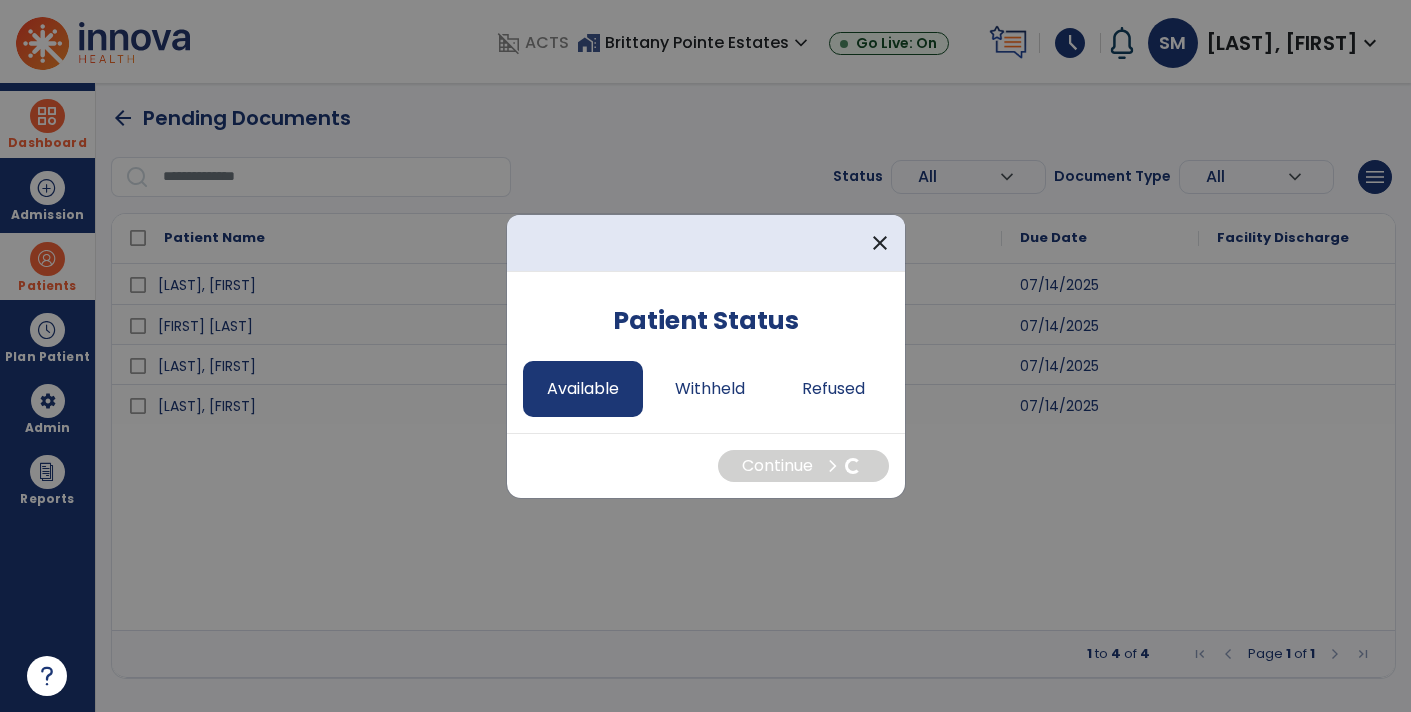 select on "*" 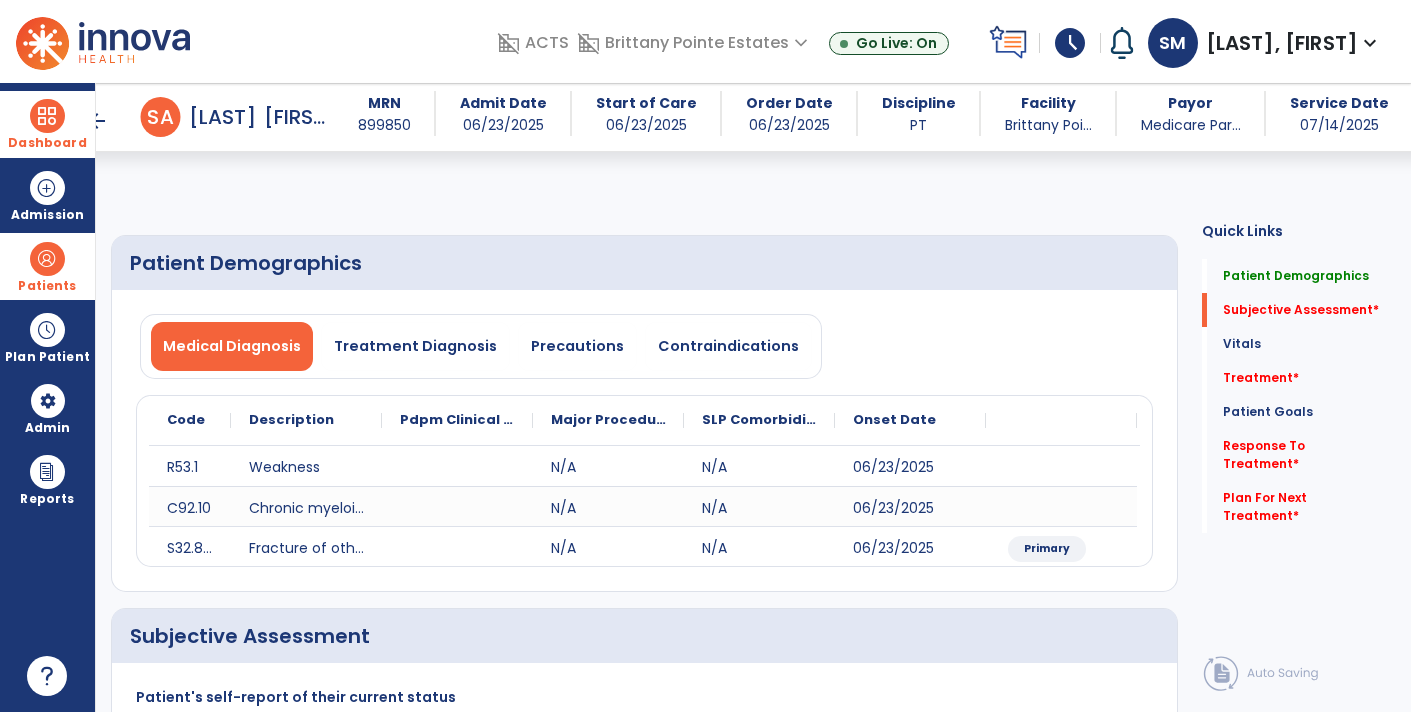scroll, scrollTop: 391, scrollLeft: 0, axis: vertical 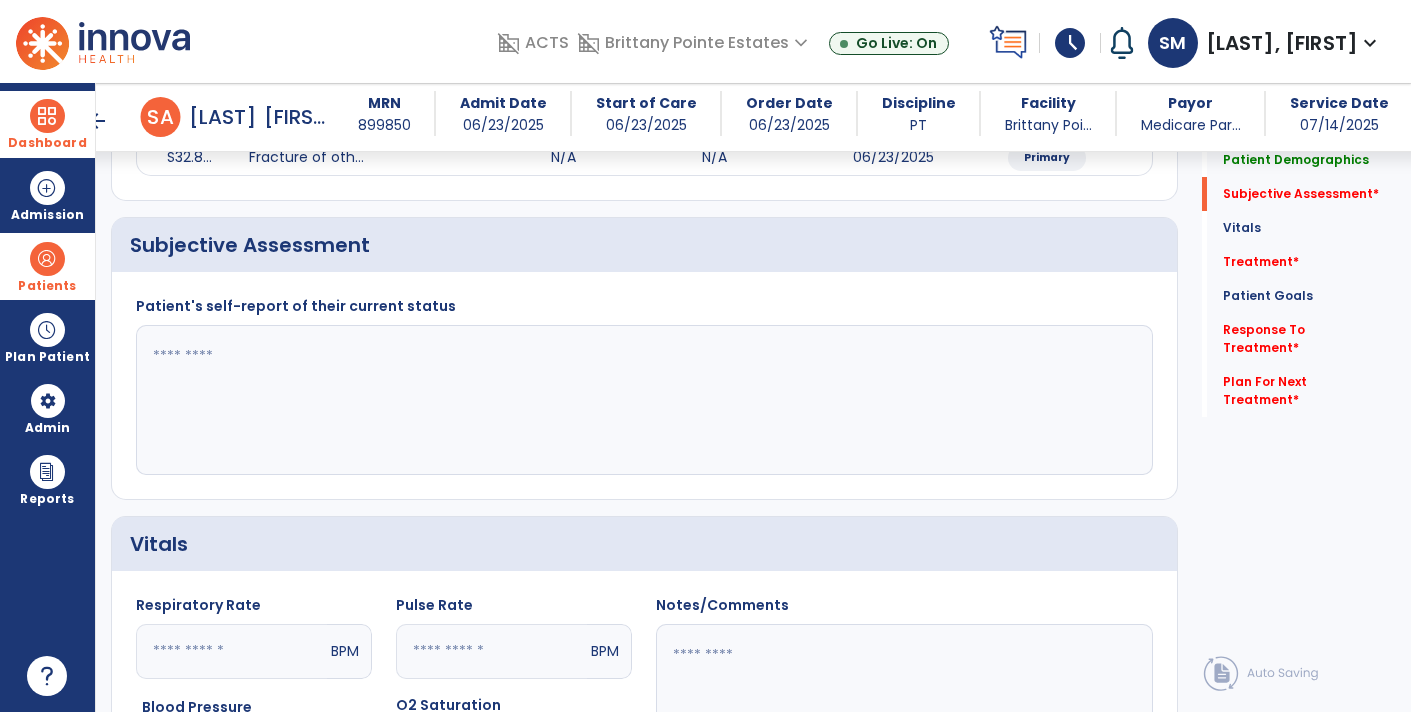 click 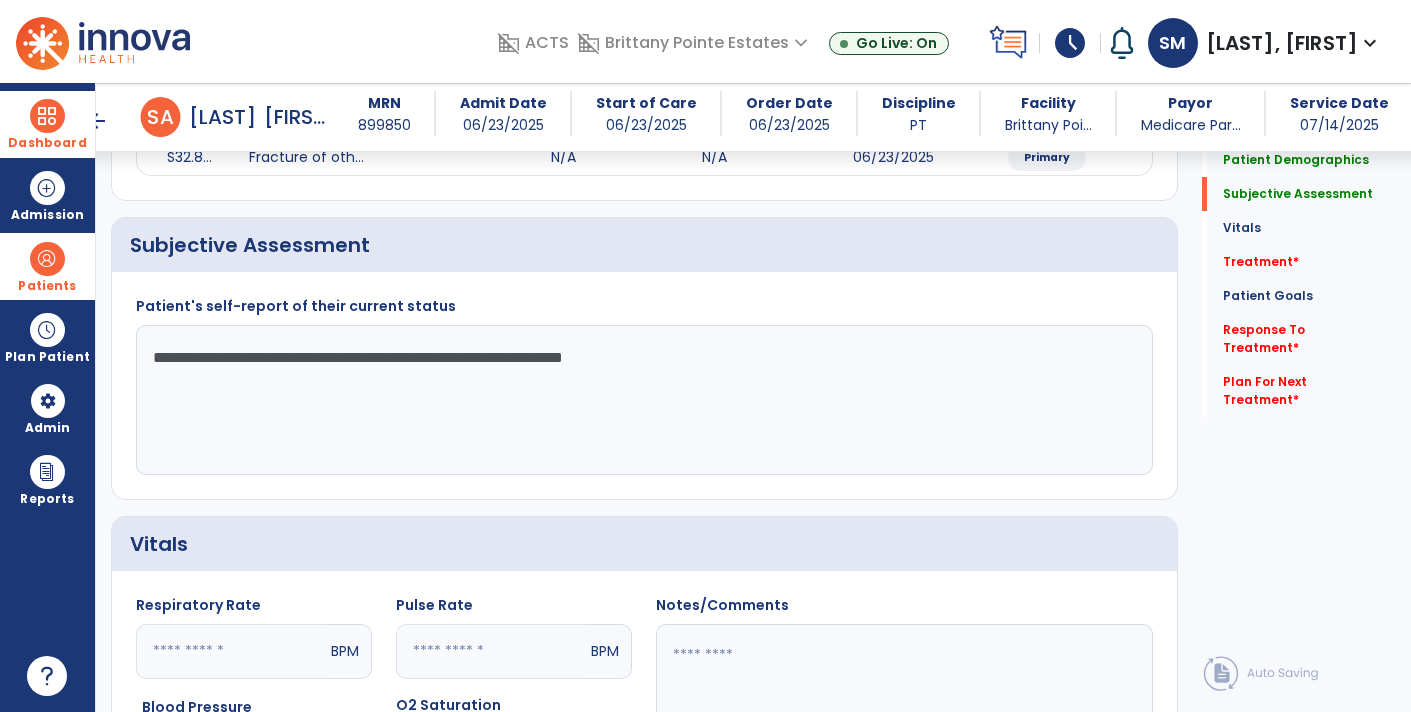 type on "**********" 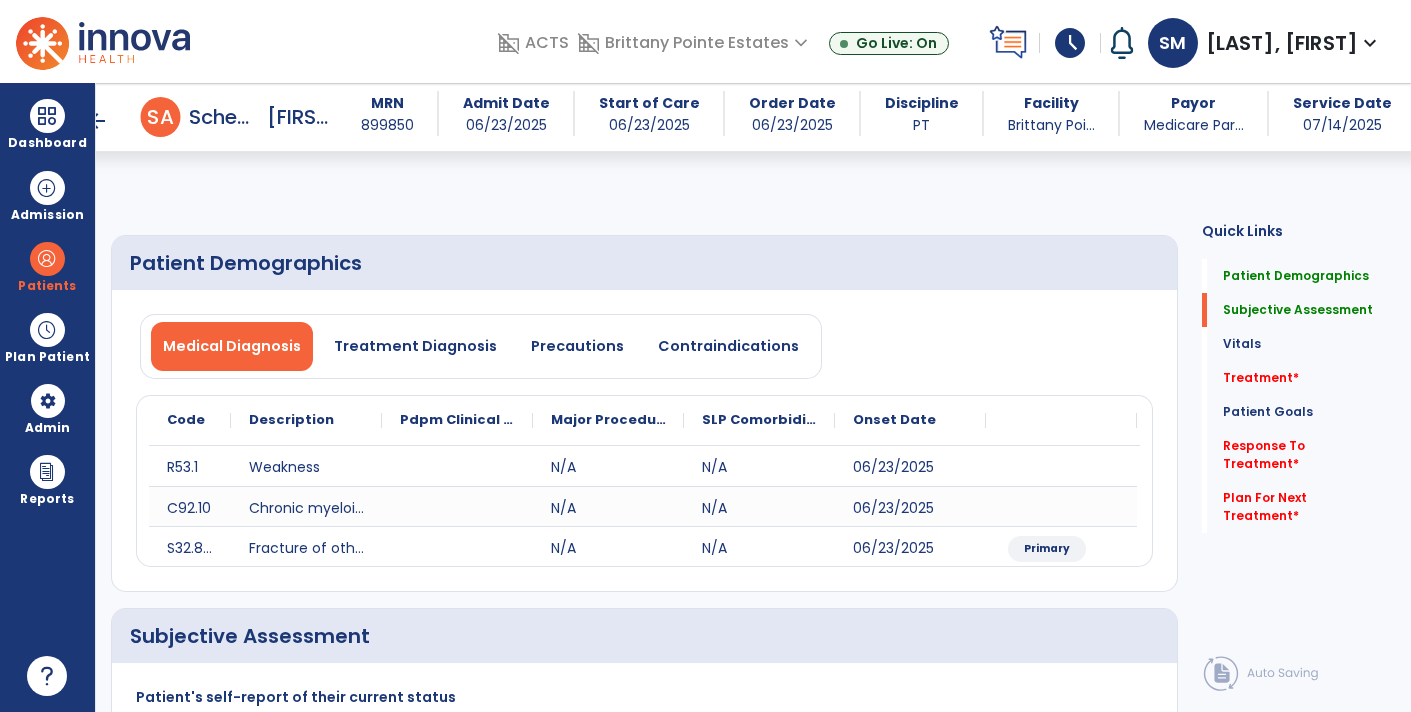 select on "*" 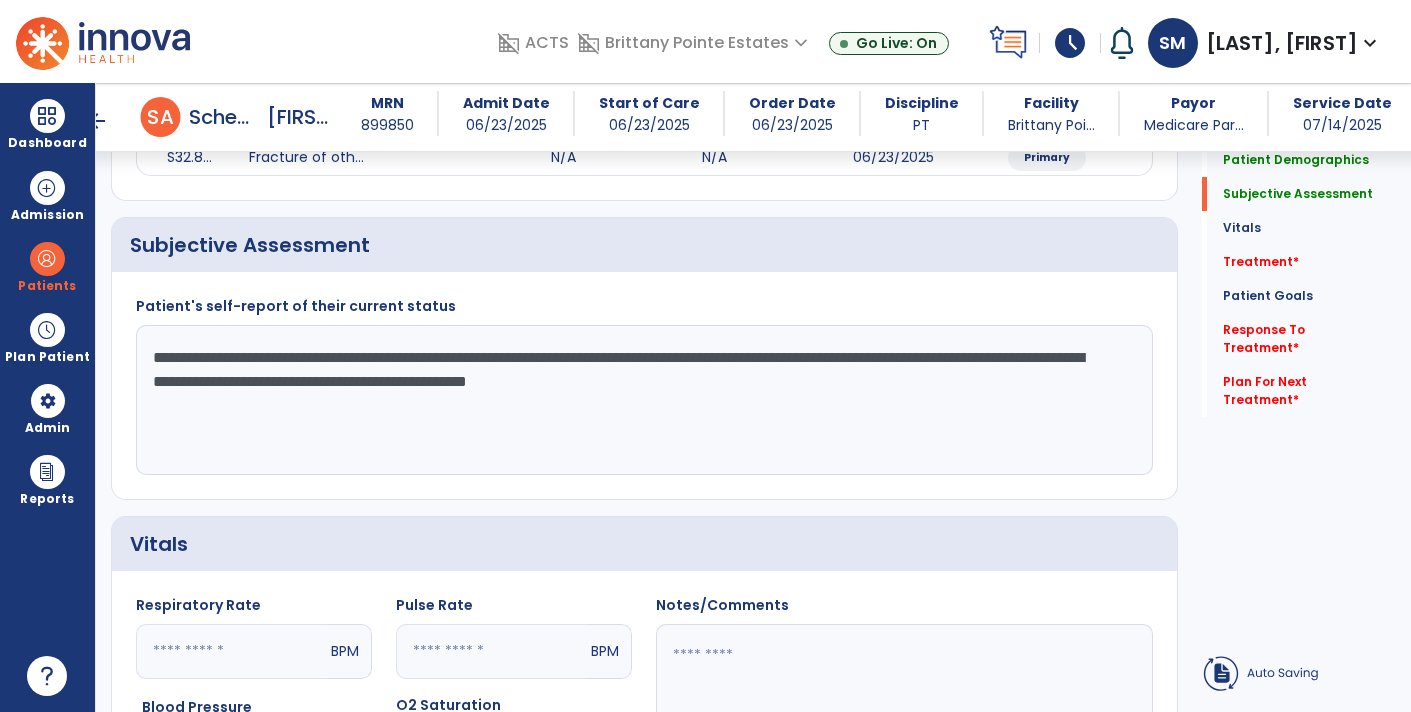 type on "**********" 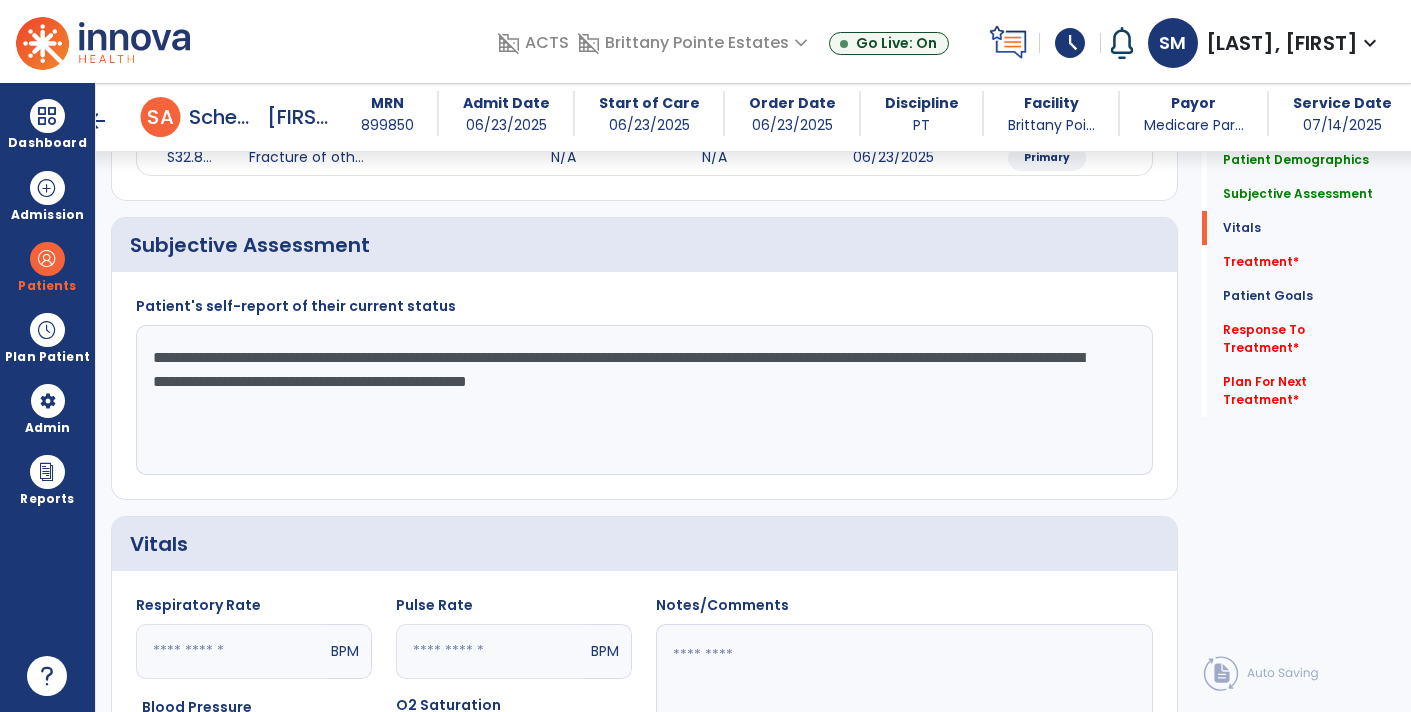 scroll, scrollTop: 582, scrollLeft: 0, axis: vertical 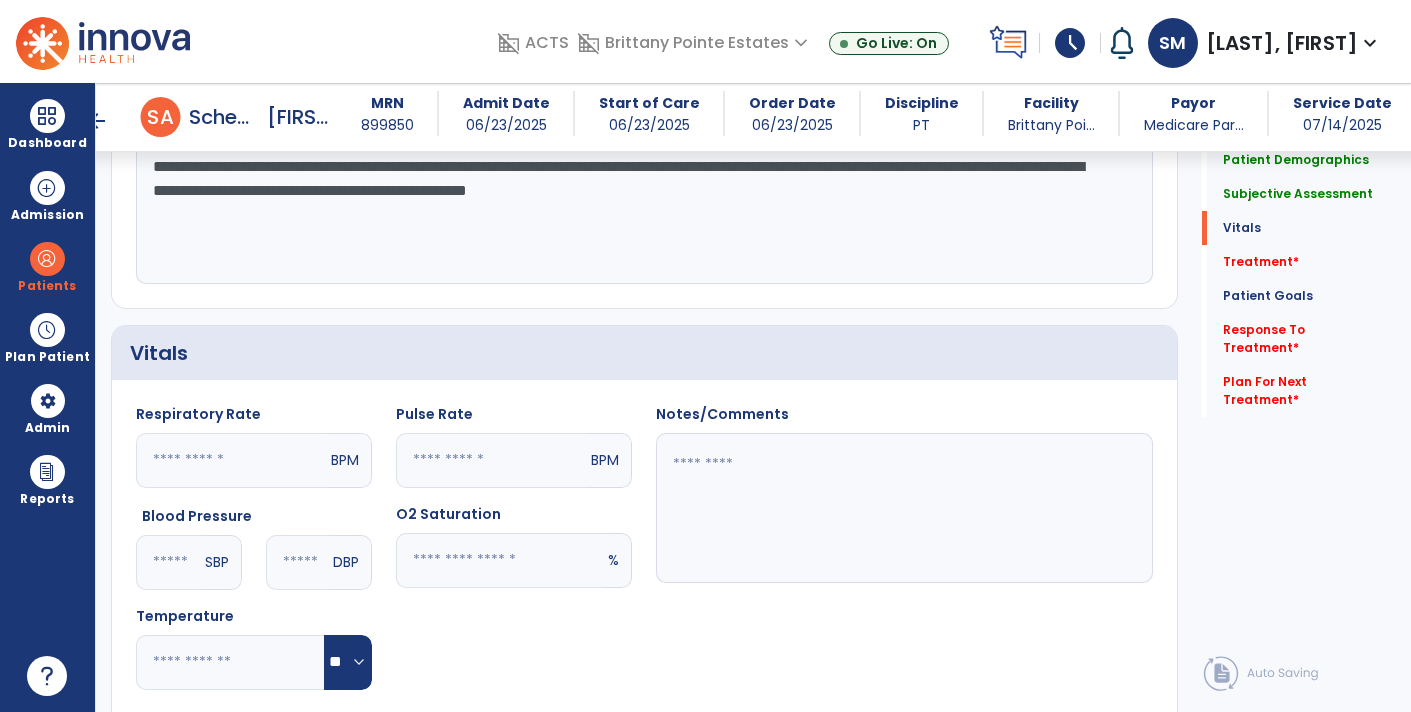 click 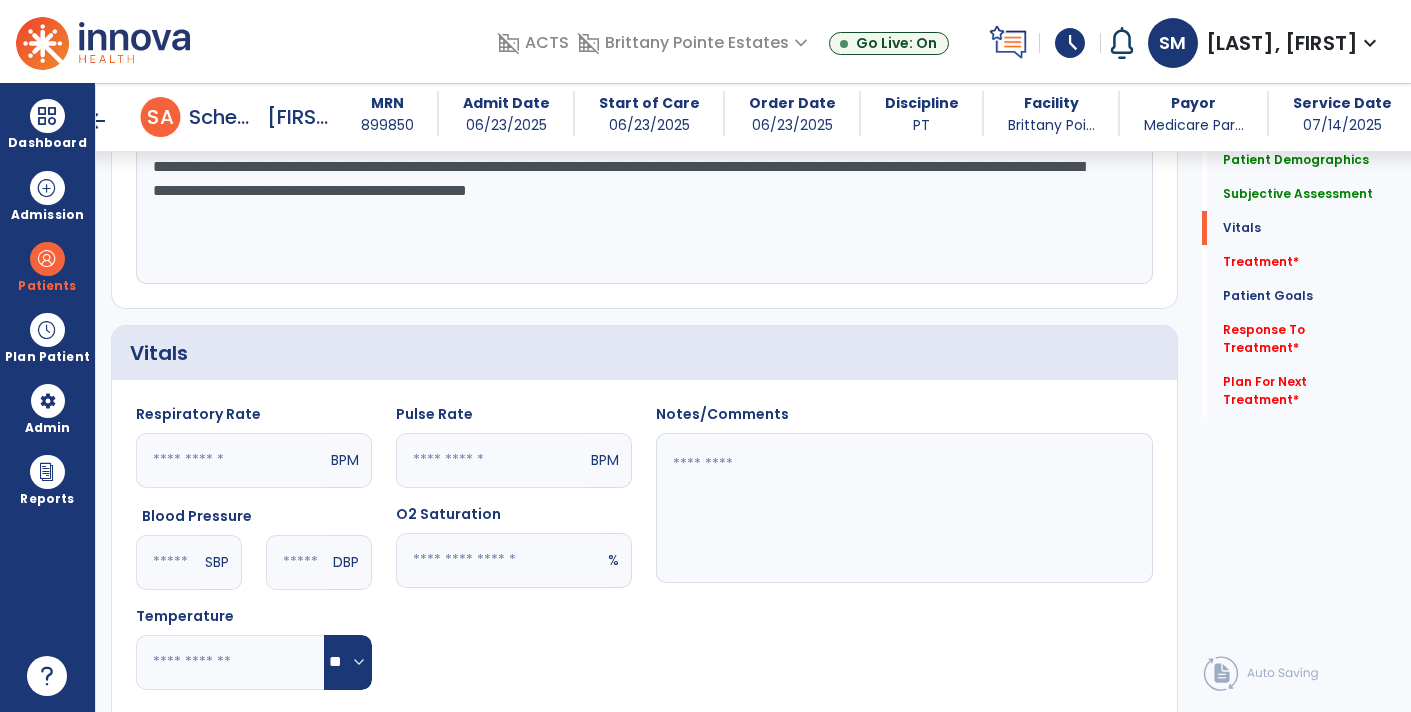 click 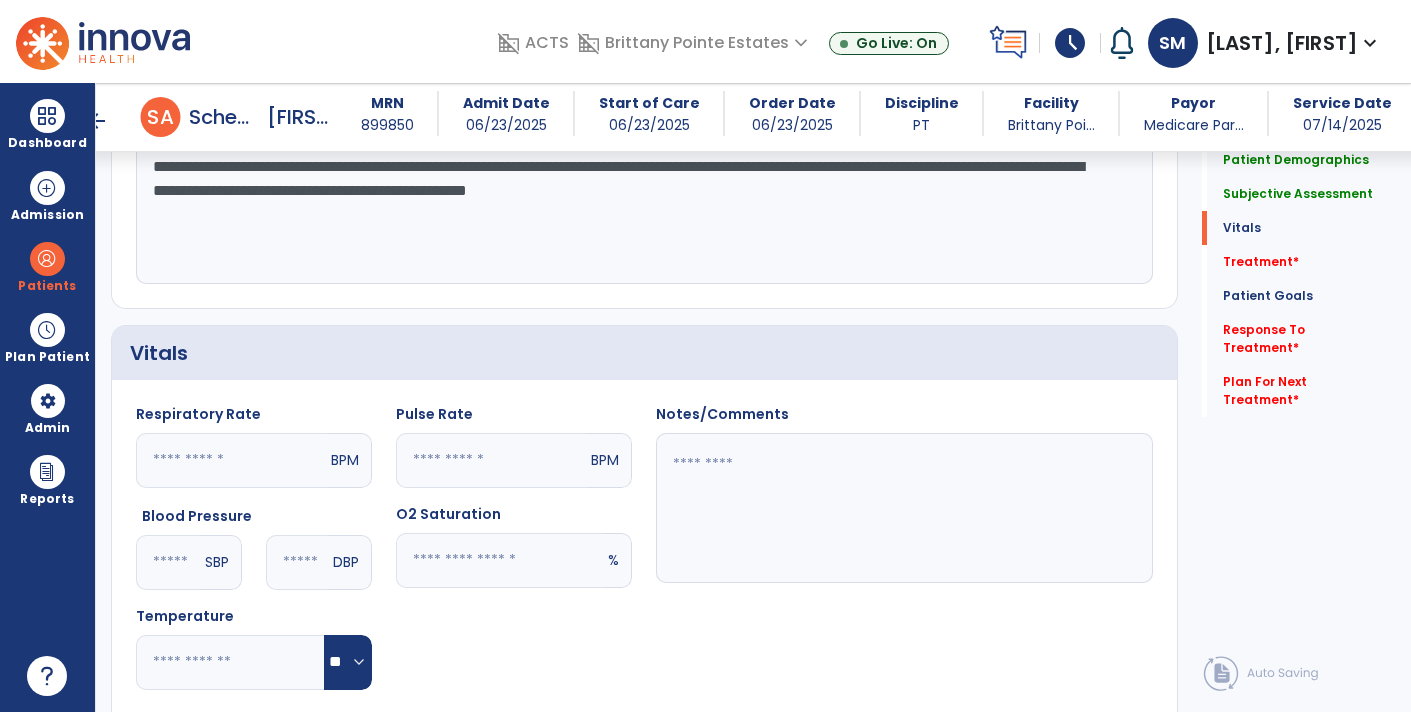 type on "**" 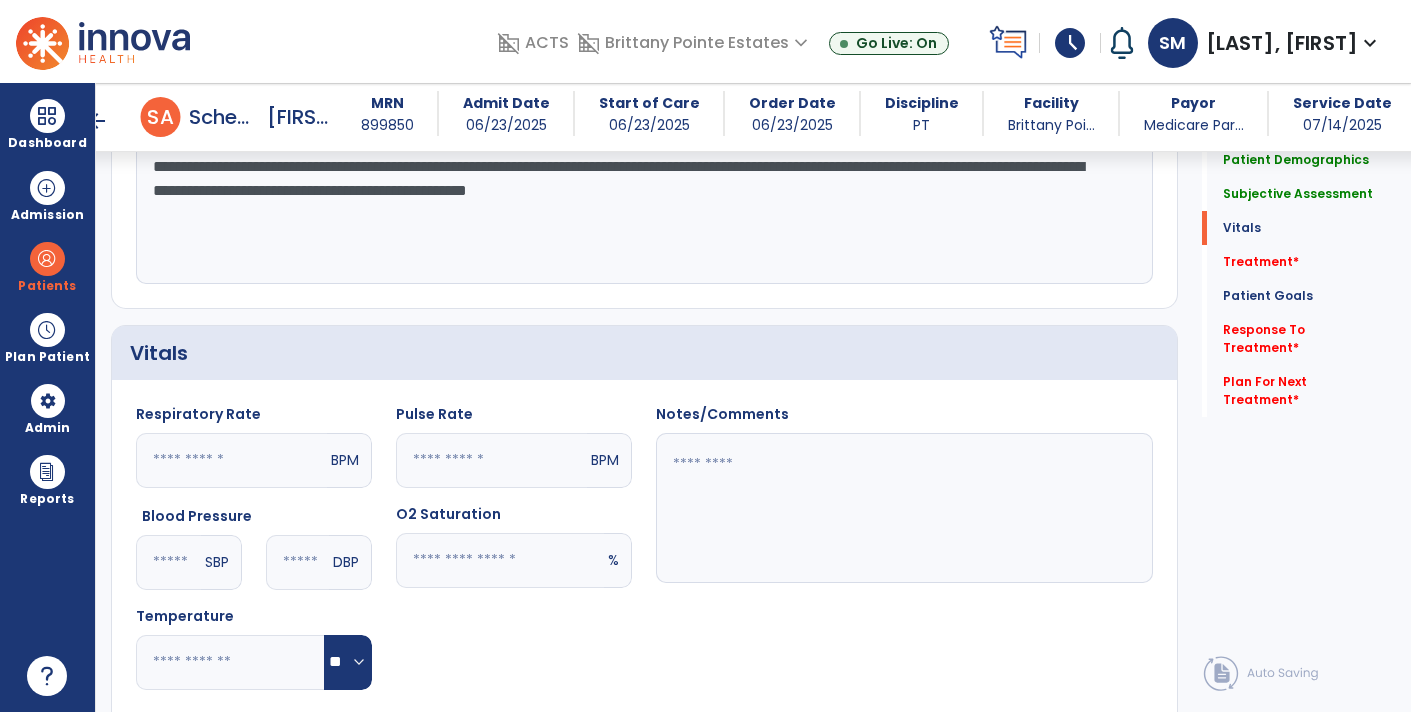 click on "Pulse Rate  ** BPM O2 Saturation  ** %" 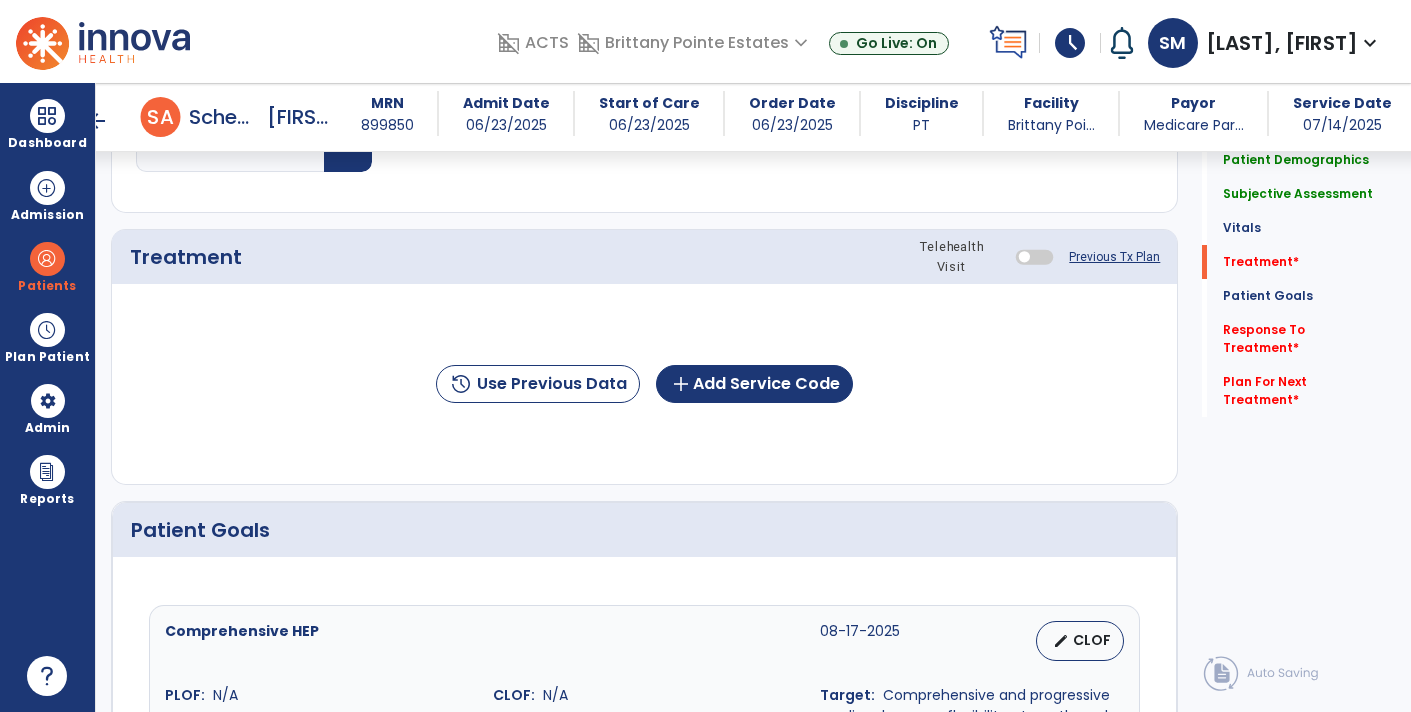 scroll, scrollTop: 1107, scrollLeft: 0, axis: vertical 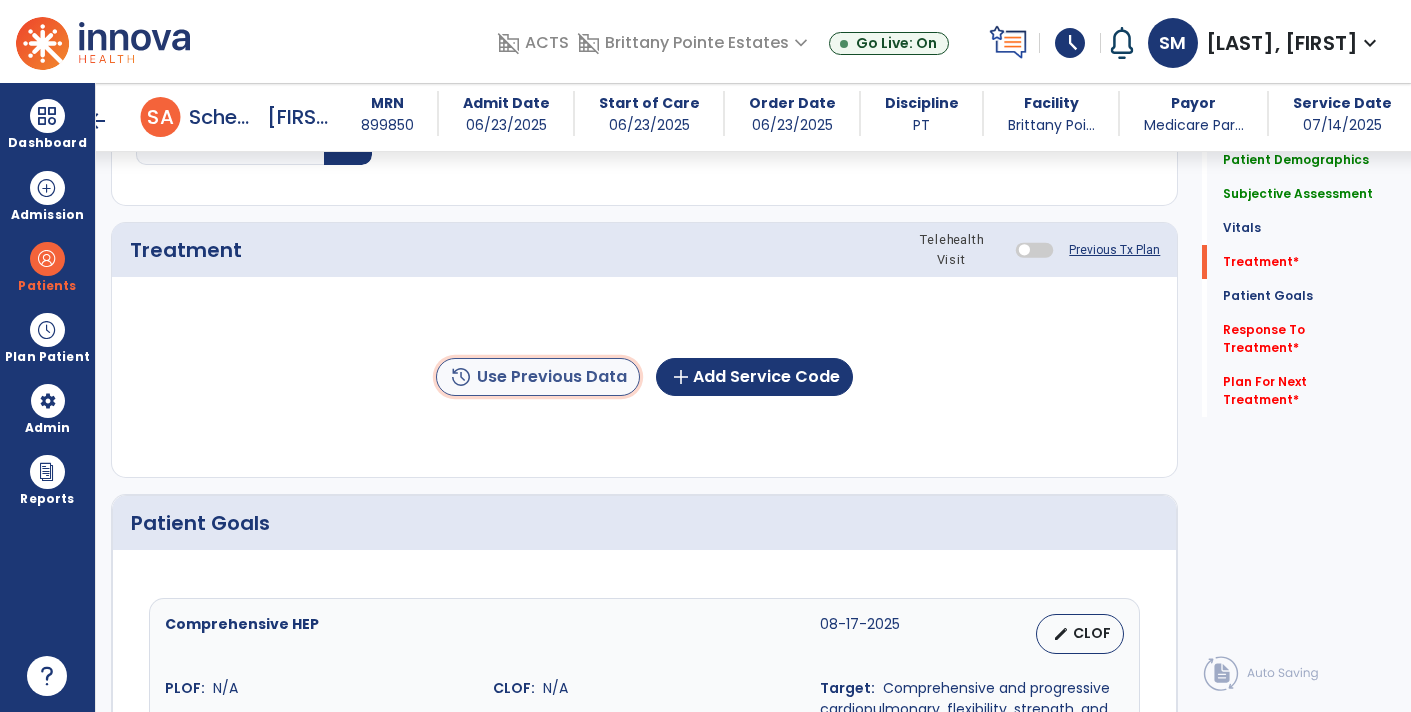 click on "history  Use Previous Data" 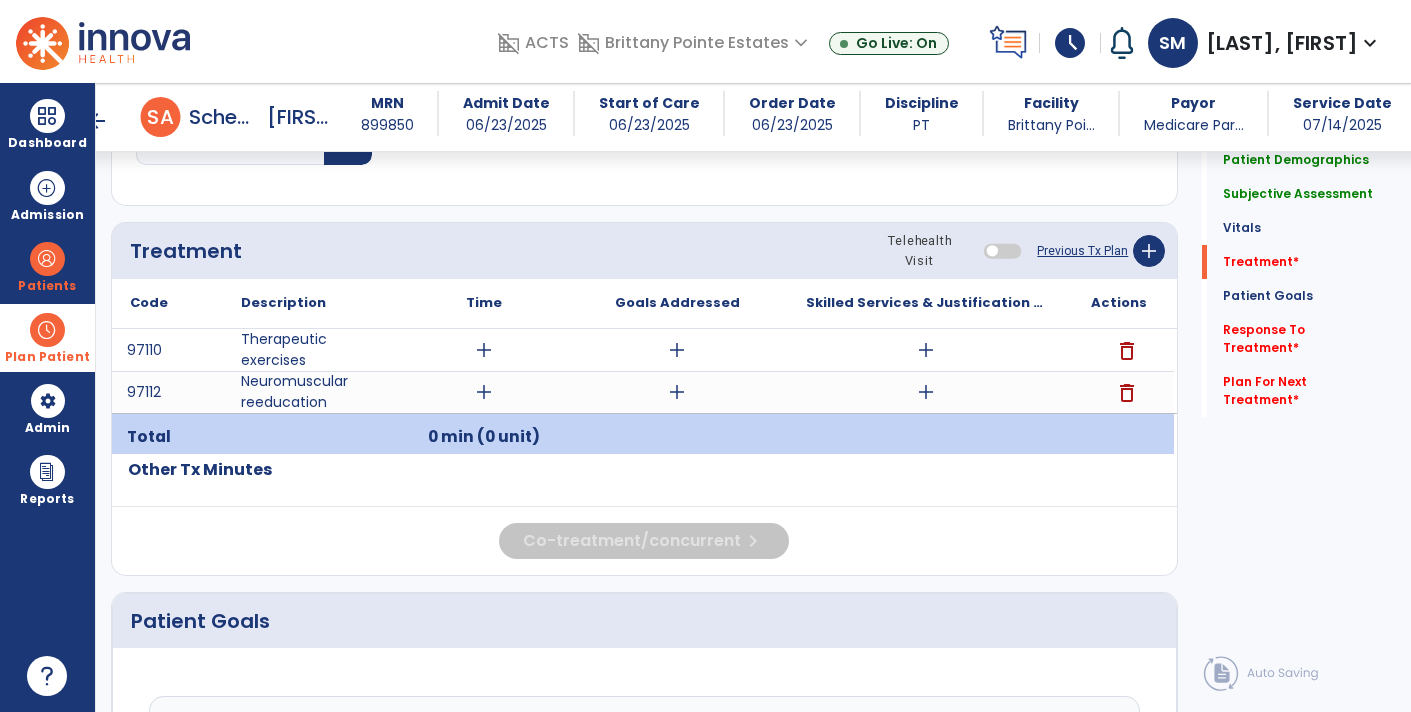 click at bounding box center [47, 330] 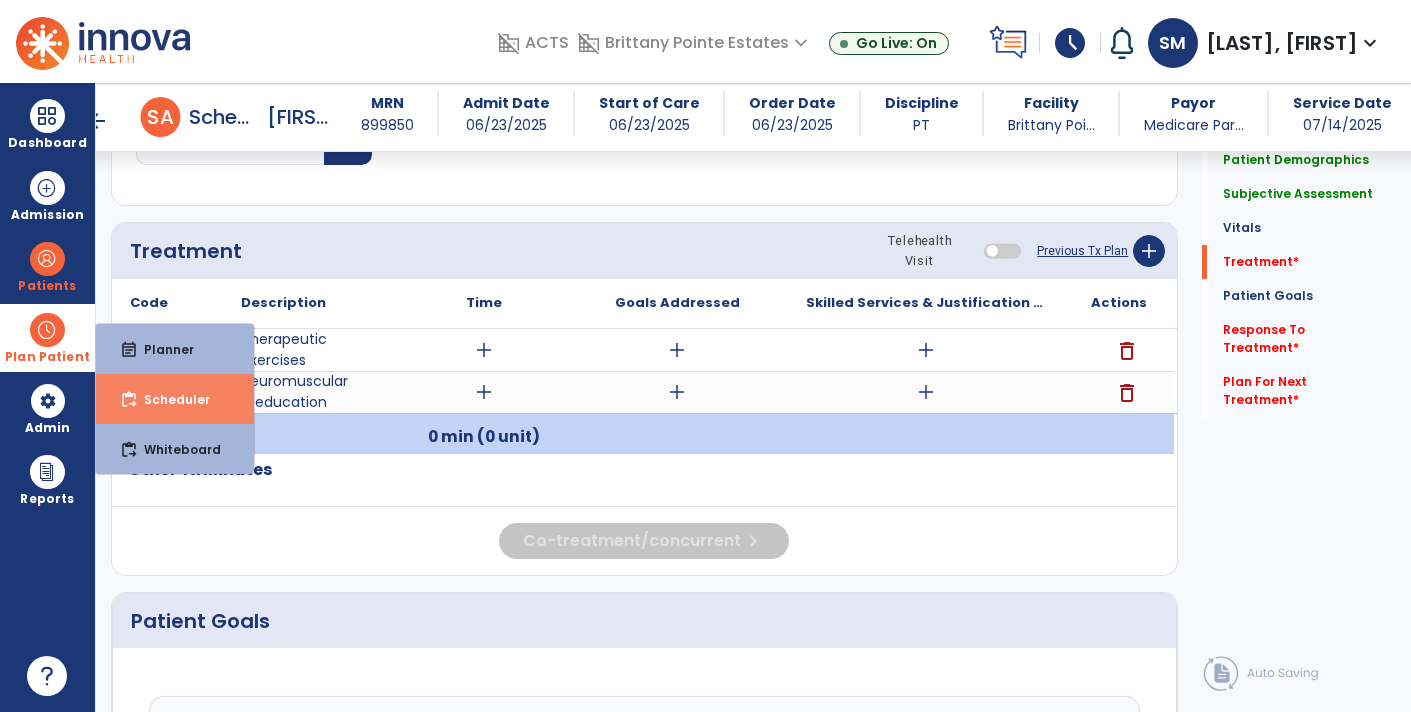 click on "Scheduler" at bounding box center [169, 399] 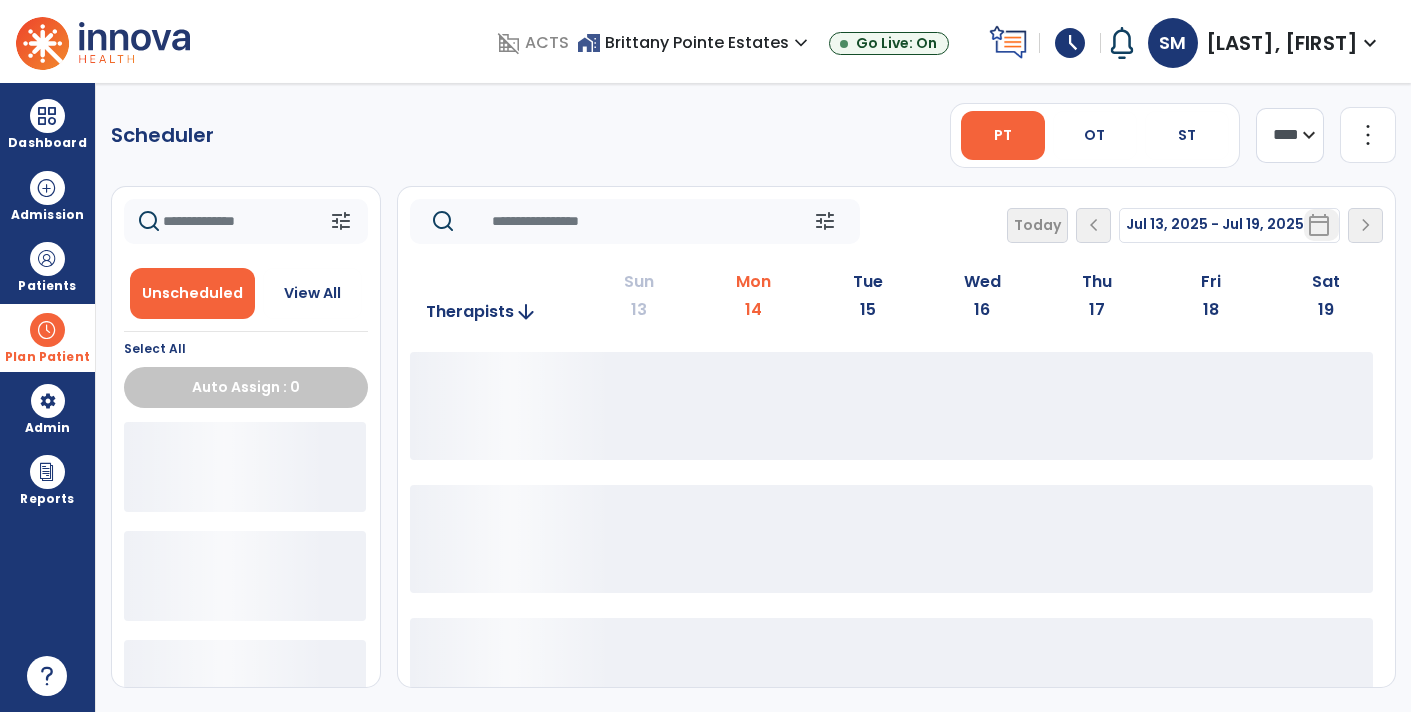 scroll, scrollTop: 0, scrollLeft: 0, axis: both 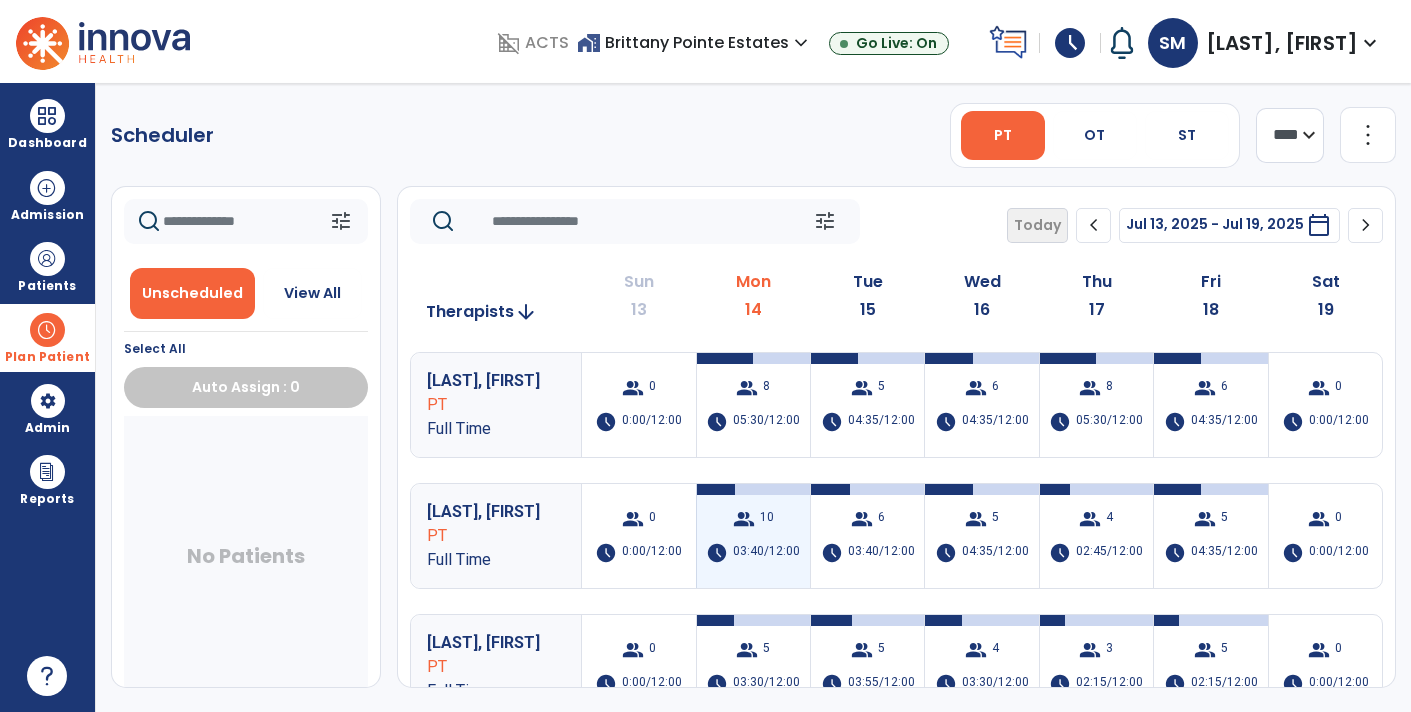 click on "03:40/12:00" at bounding box center (766, 553) 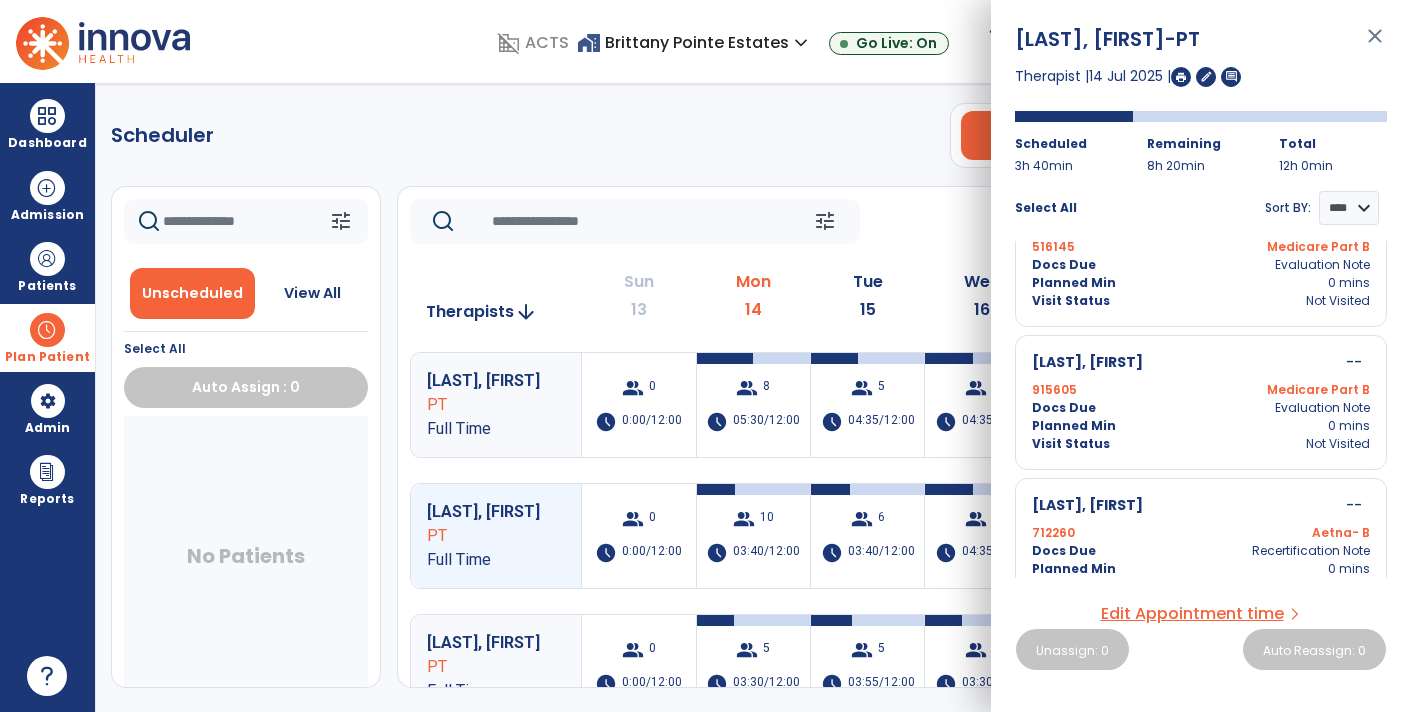 scroll, scrollTop: 1097, scrollLeft: 0, axis: vertical 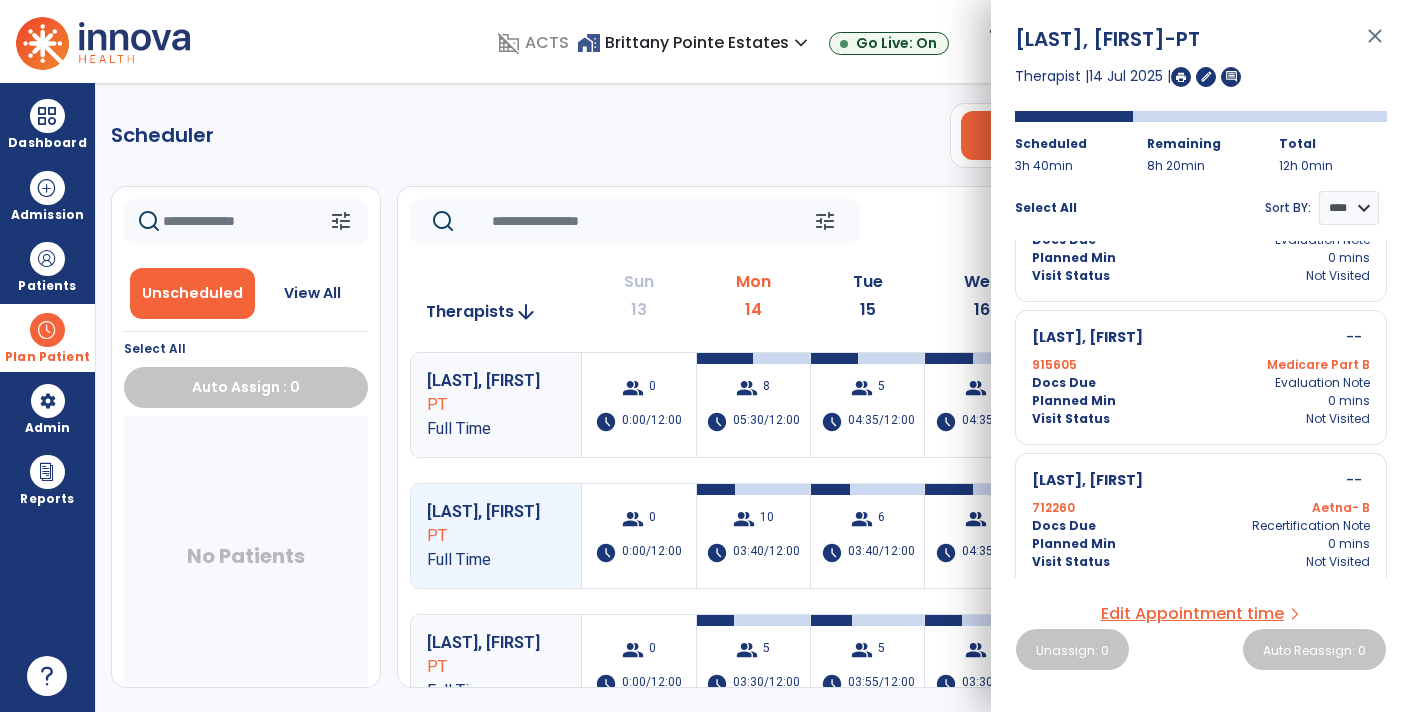 click on "close" at bounding box center [1375, 45] 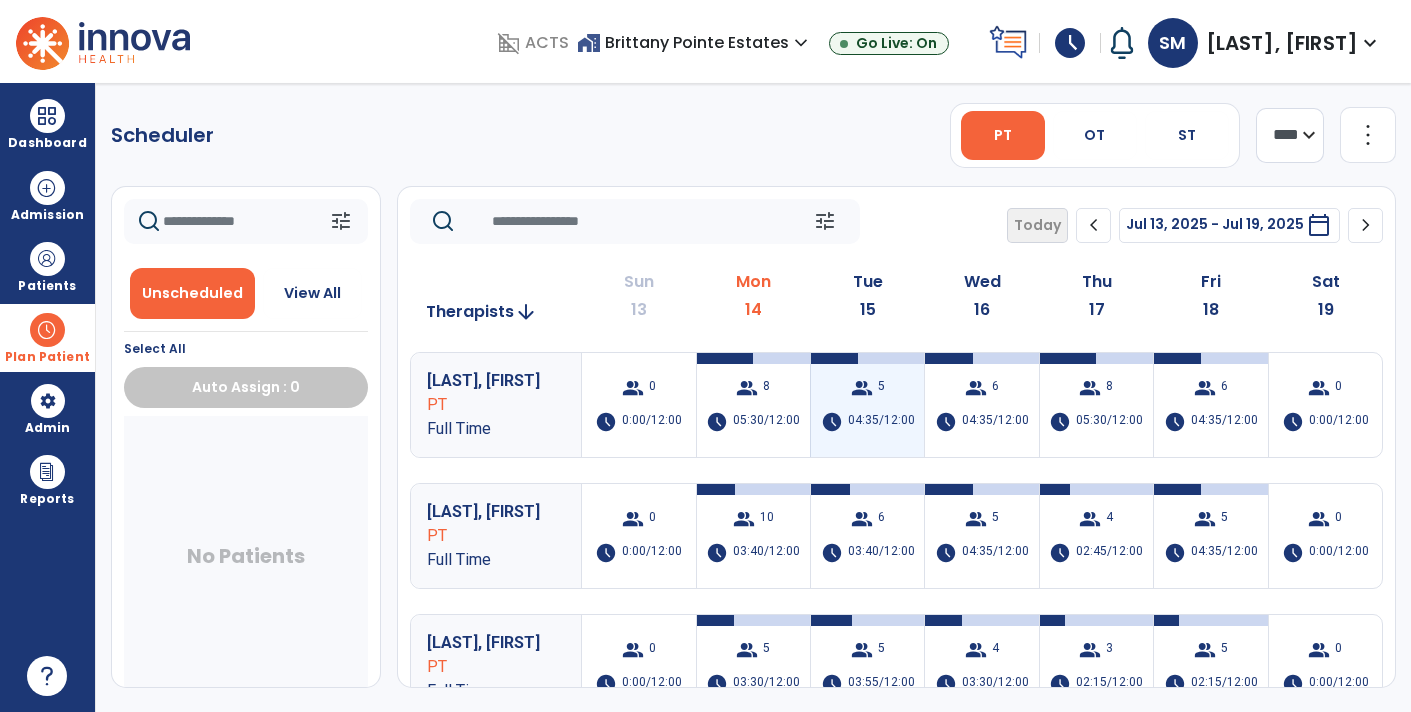 click on "group" at bounding box center (862, 388) 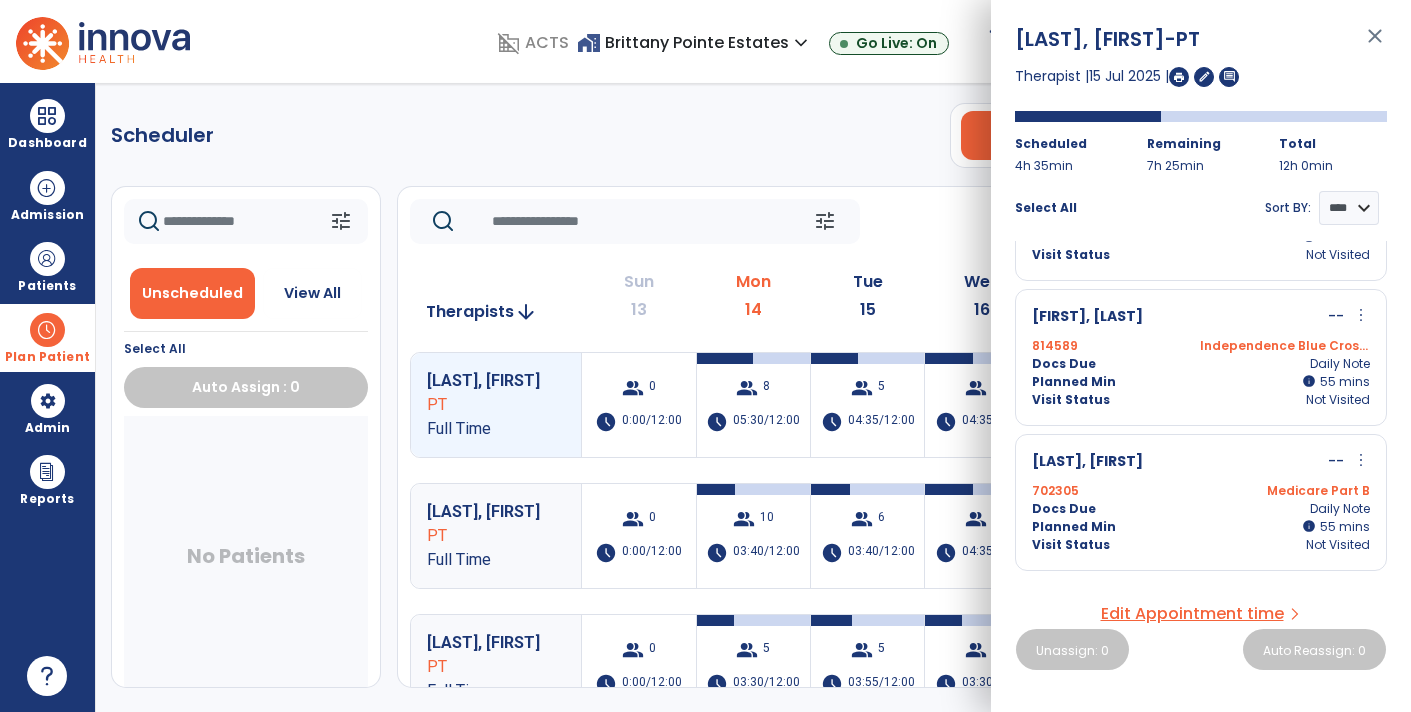 scroll, scrollTop: 106, scrollLeft: 0, axis: vertical 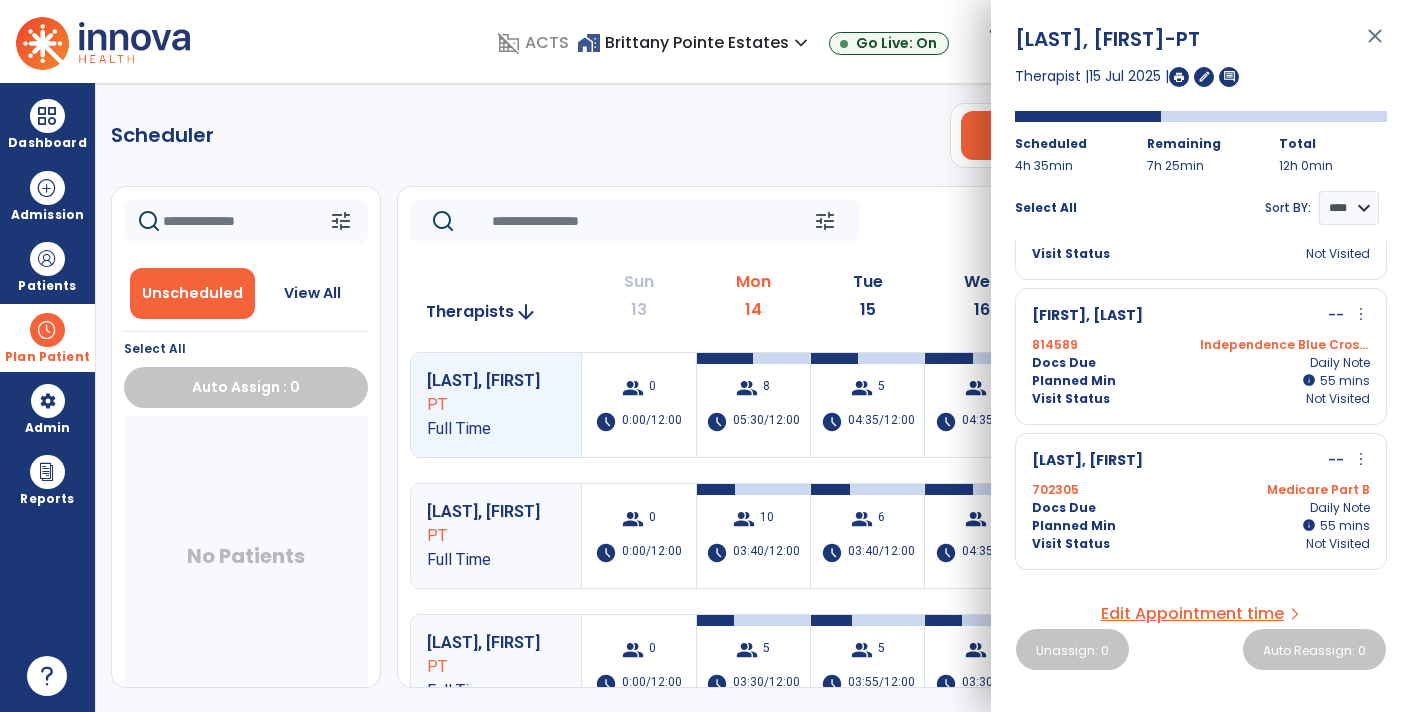 click on "Edit Appointment time" at bounding box center [1192, 614] 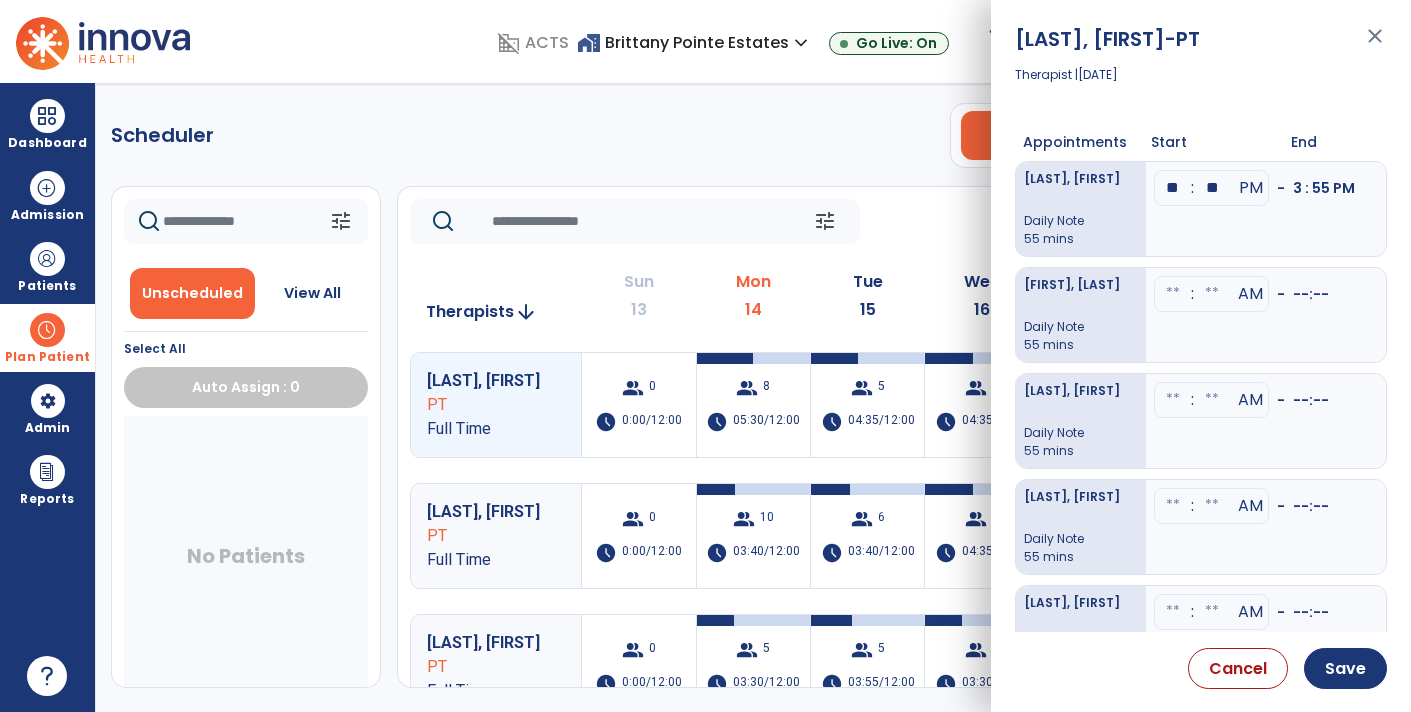 click at bounding box center [1173, 188] 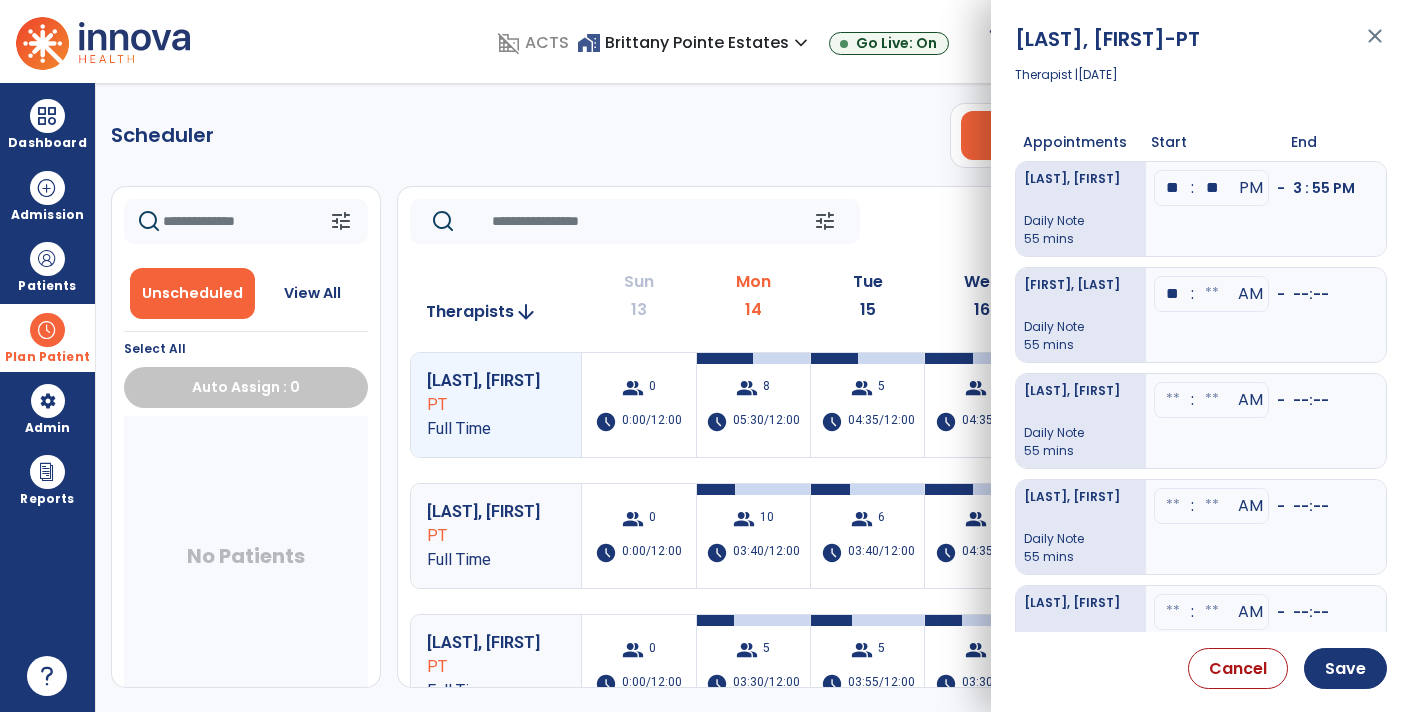 type on "**" 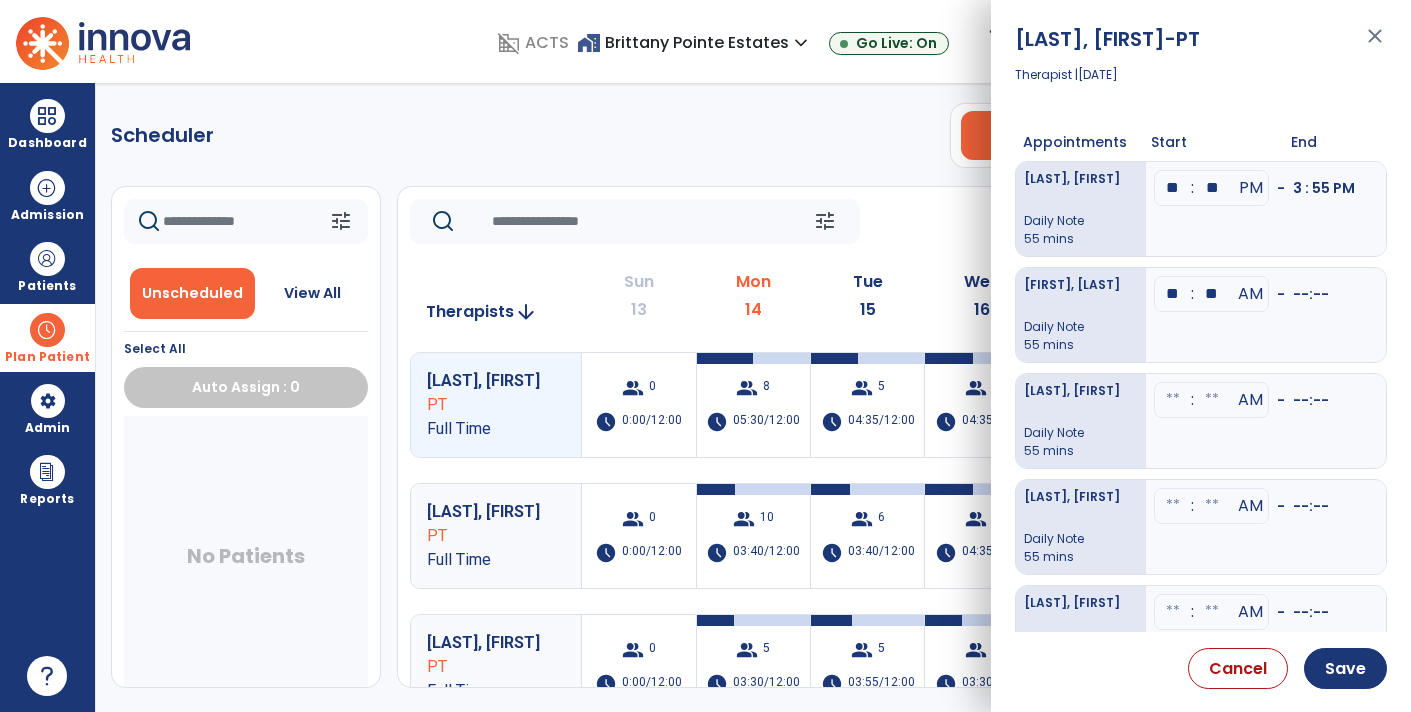 type on "**" 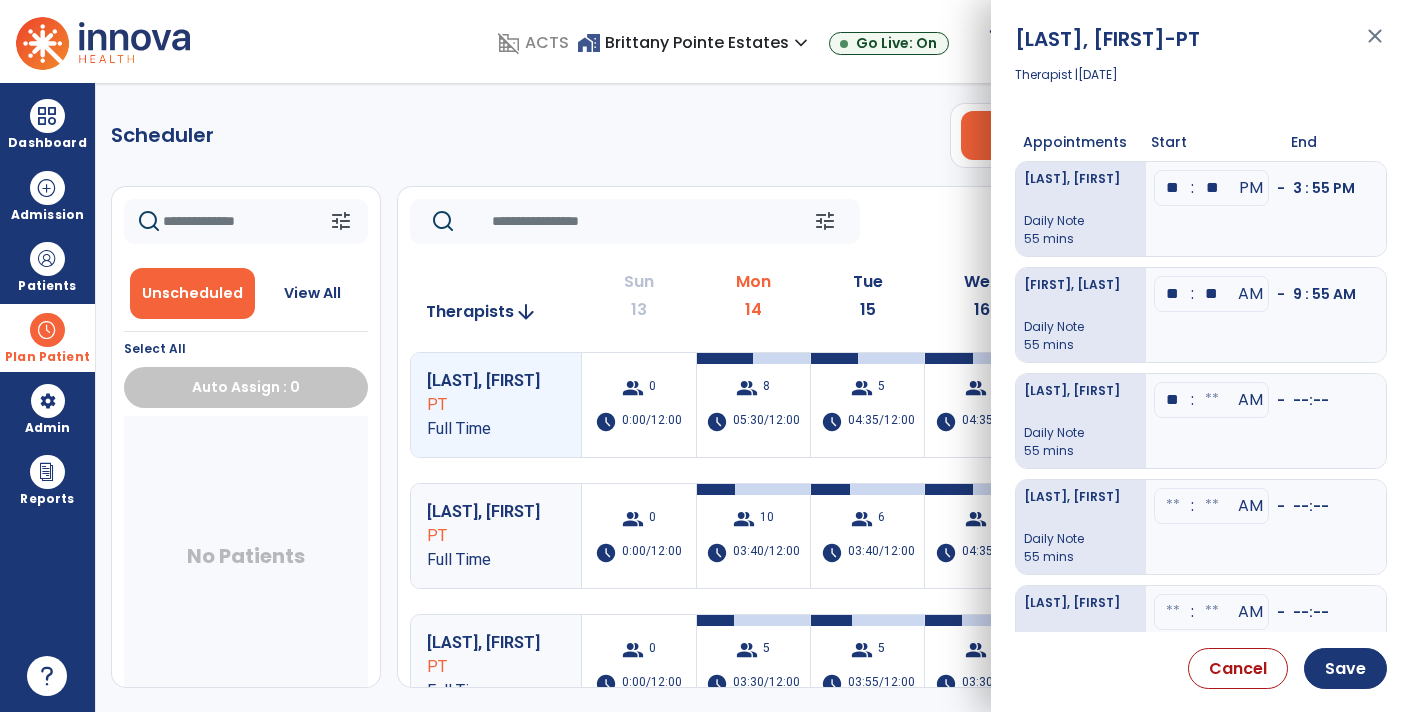type on "**" 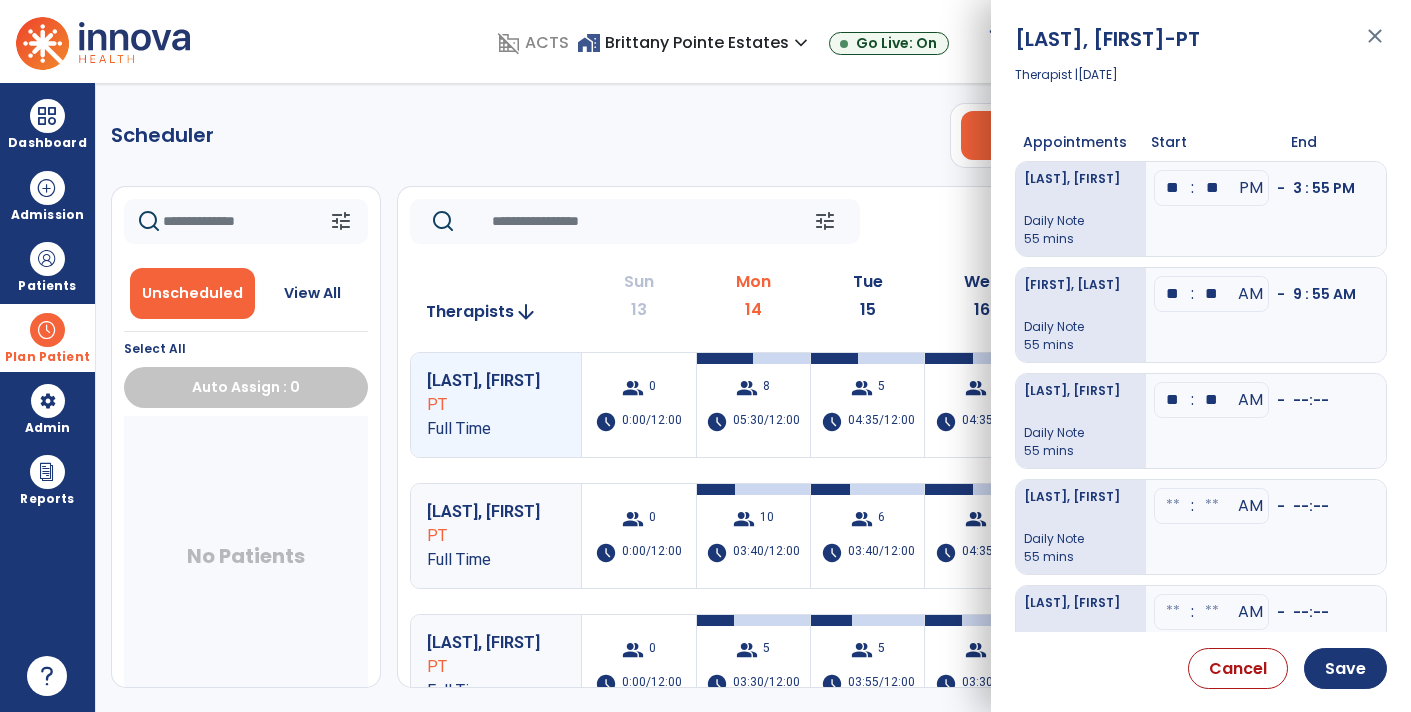 type on "**" 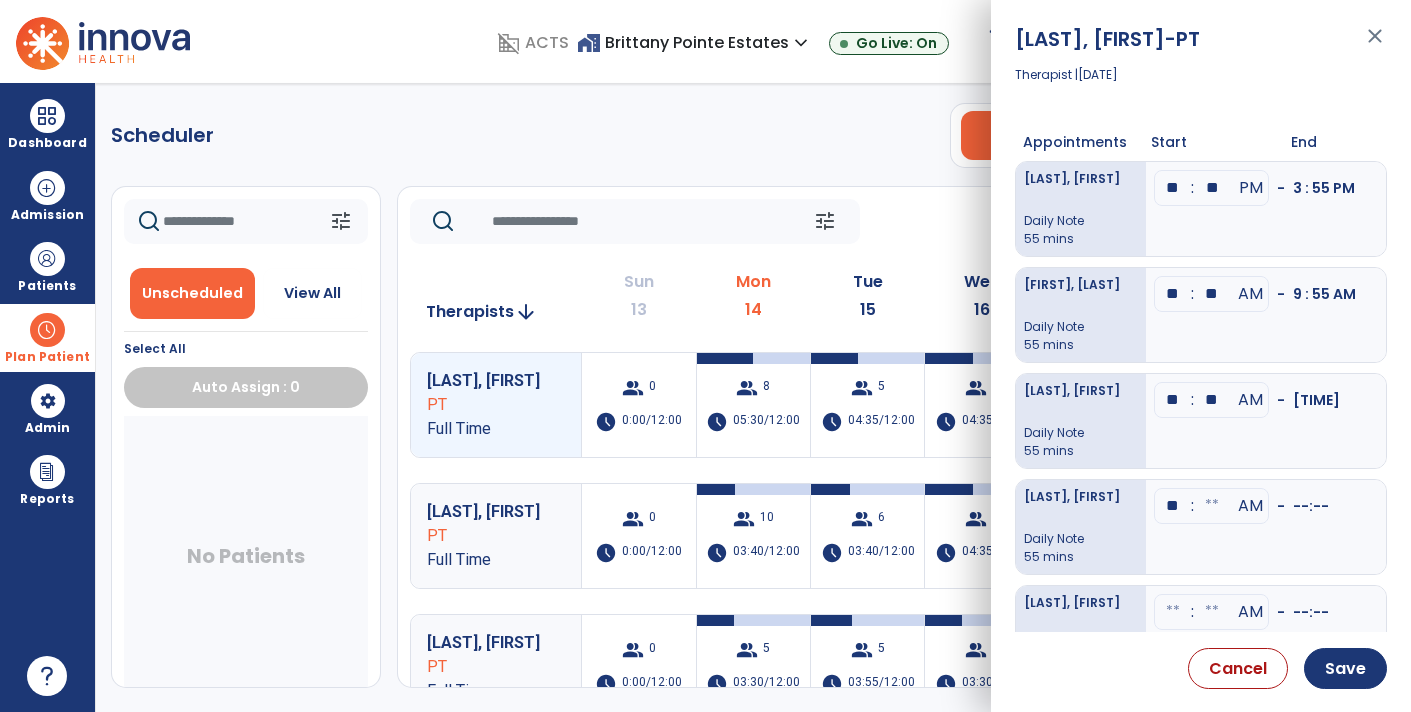 type on "**" 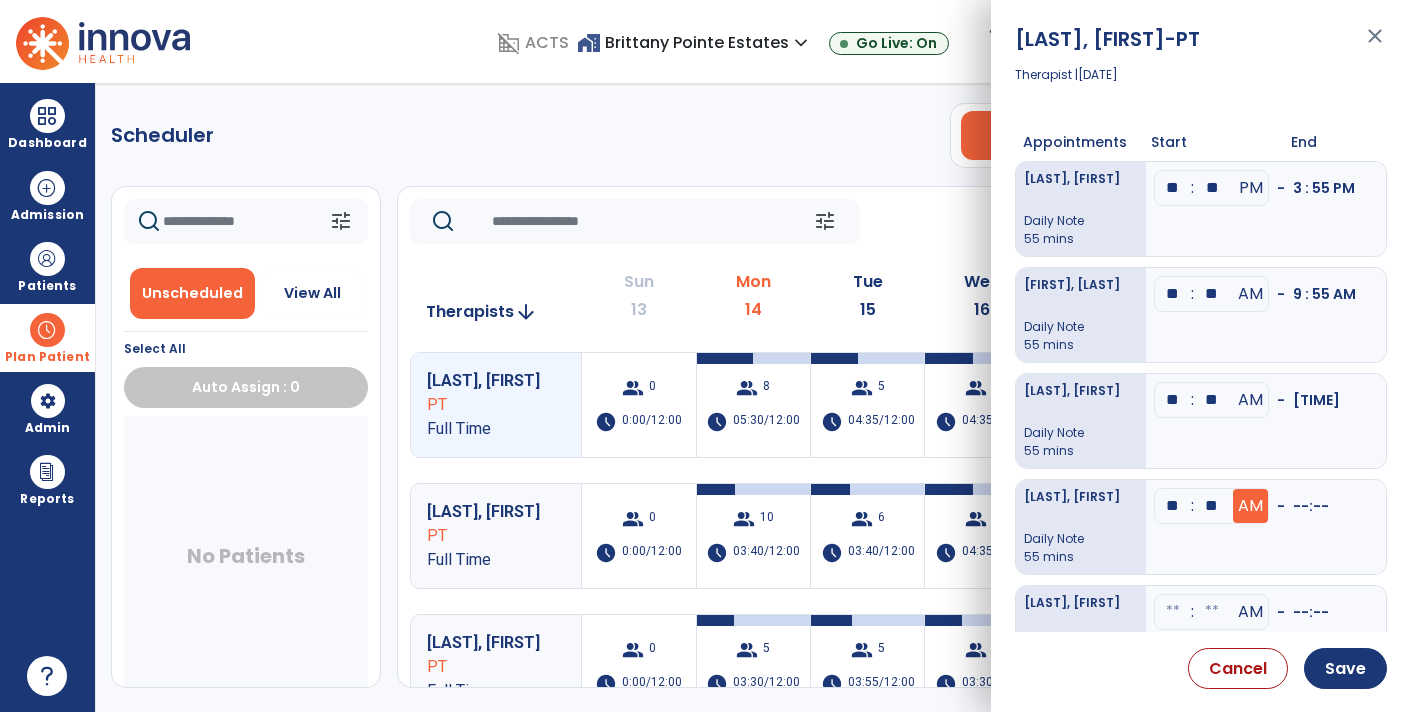 type on "**" 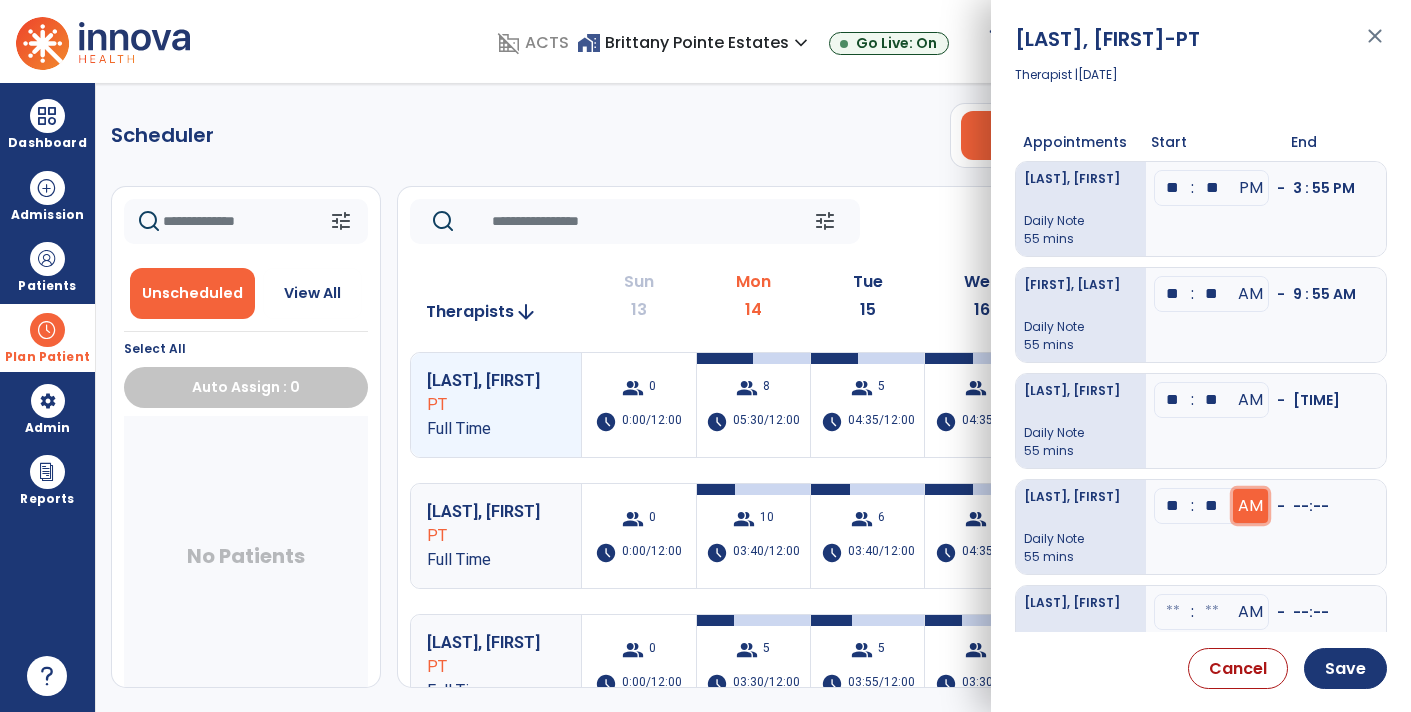 click on "AM" at bounding box center (1250, 294) 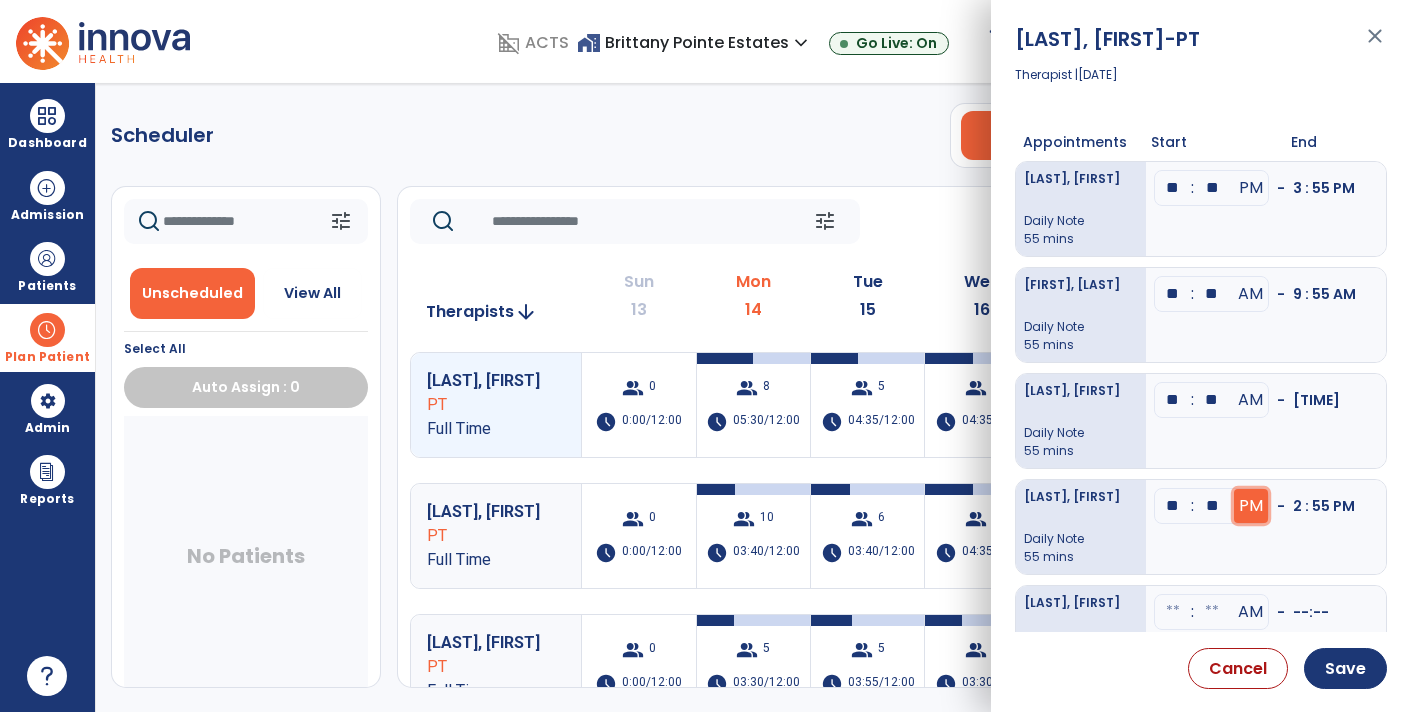 scroll, scrollTop: 92, scrollLeft: 0, axis: vertical 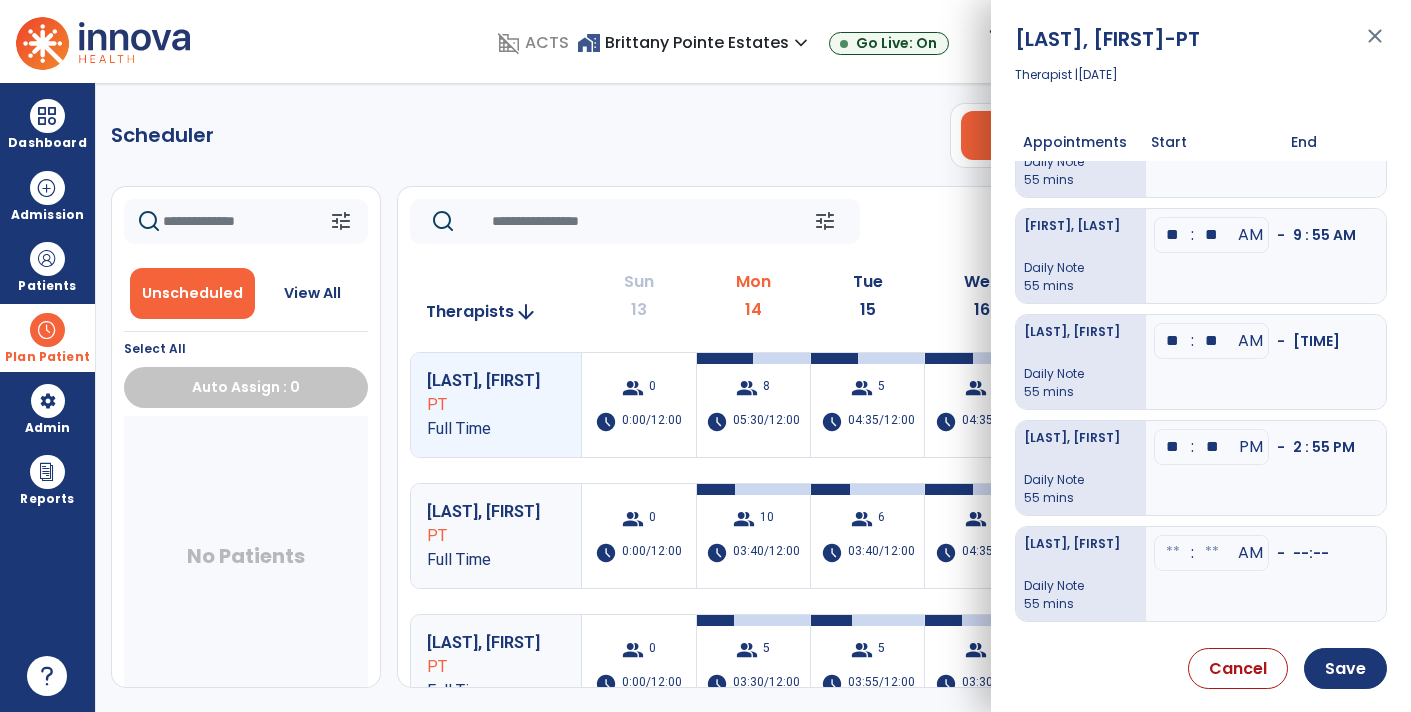 click at bounding box center [1173, 129] 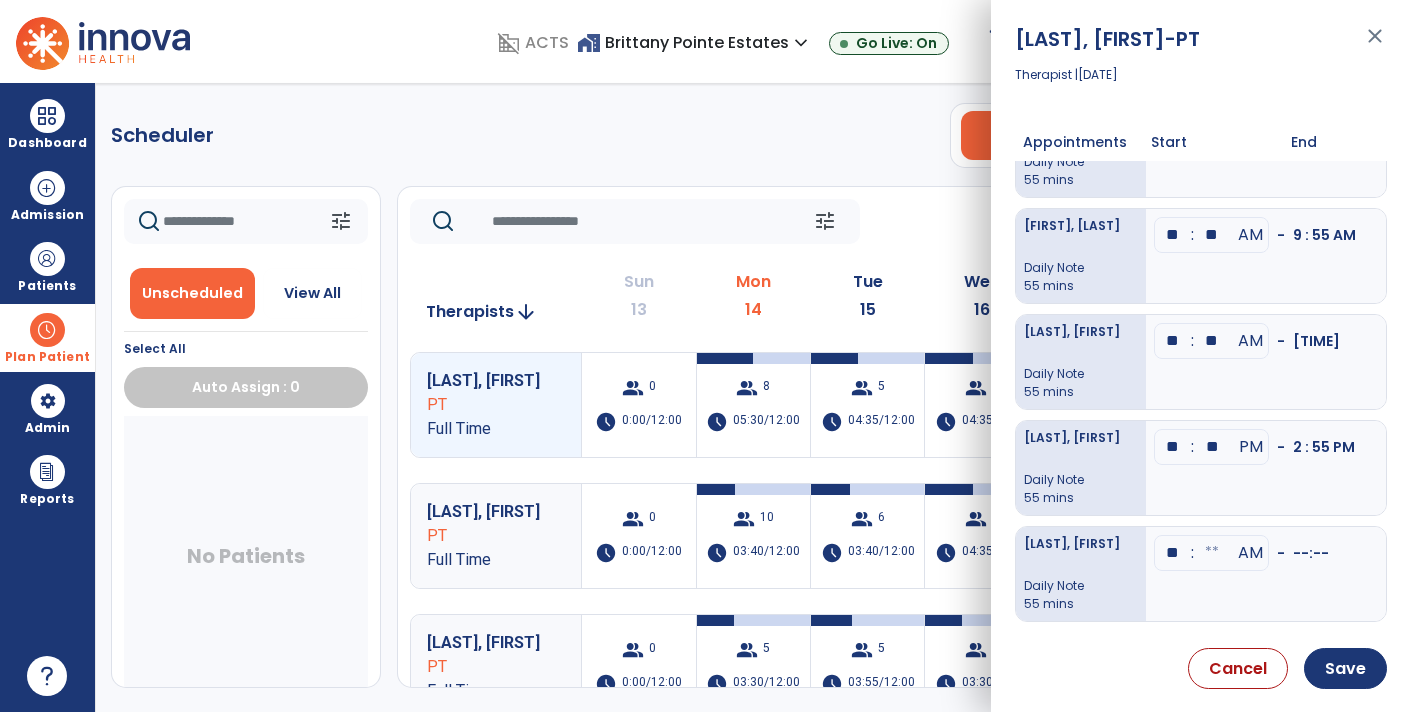type on "**" 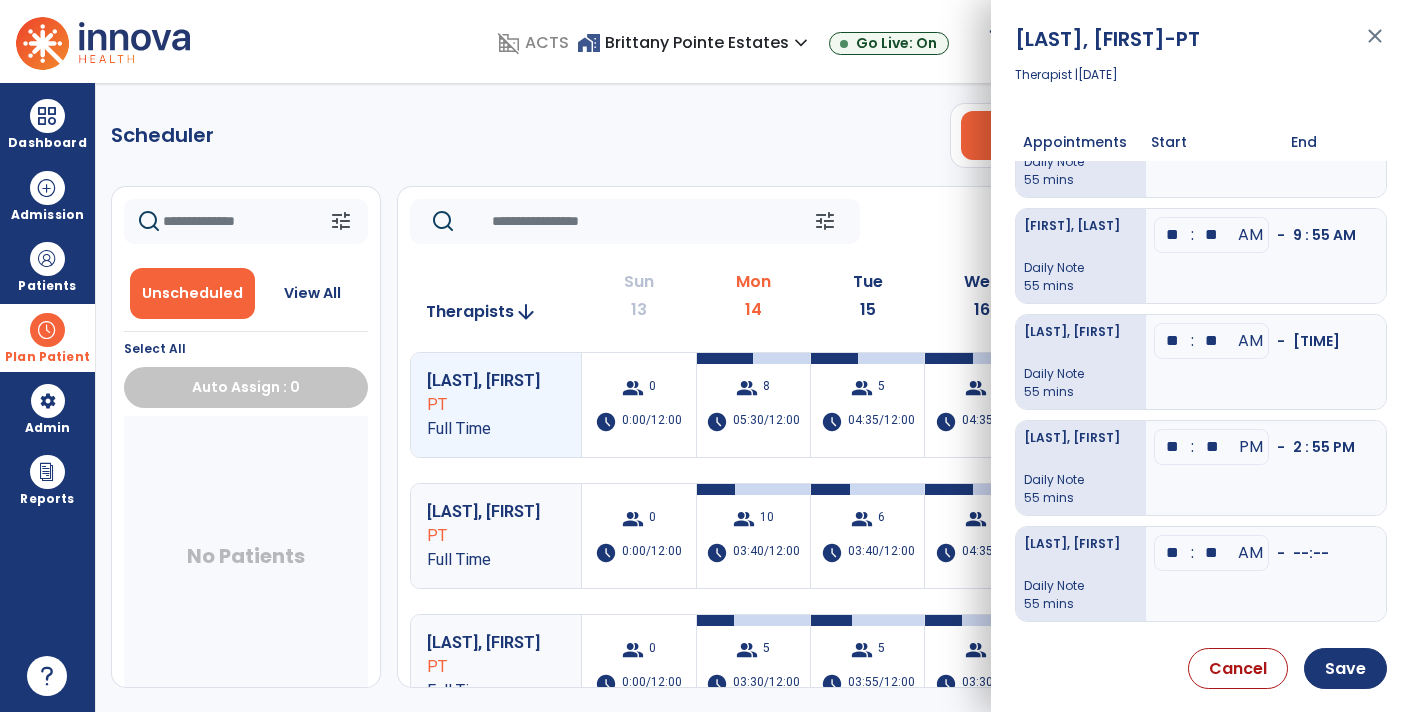 type on "**" 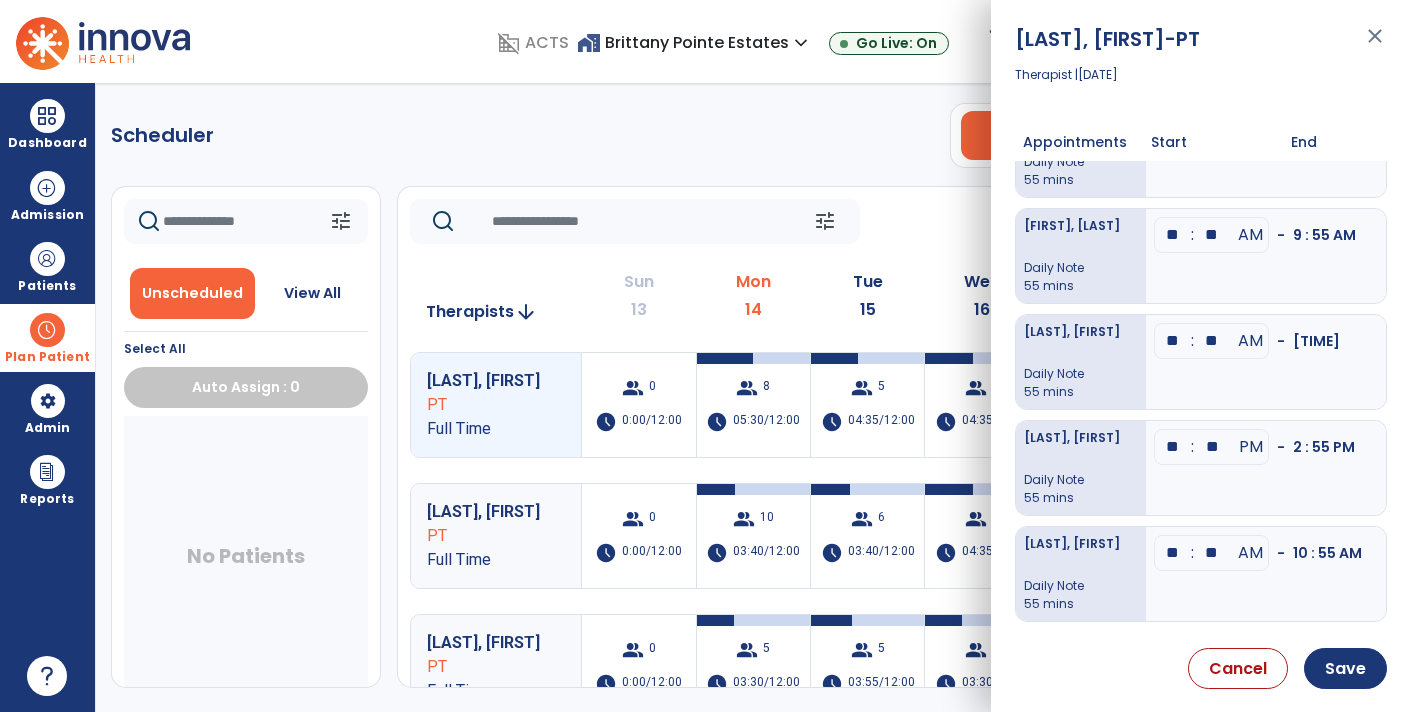 click on "** : ** AM - 10 : 55 AM" at bounding box center [1266, 574] 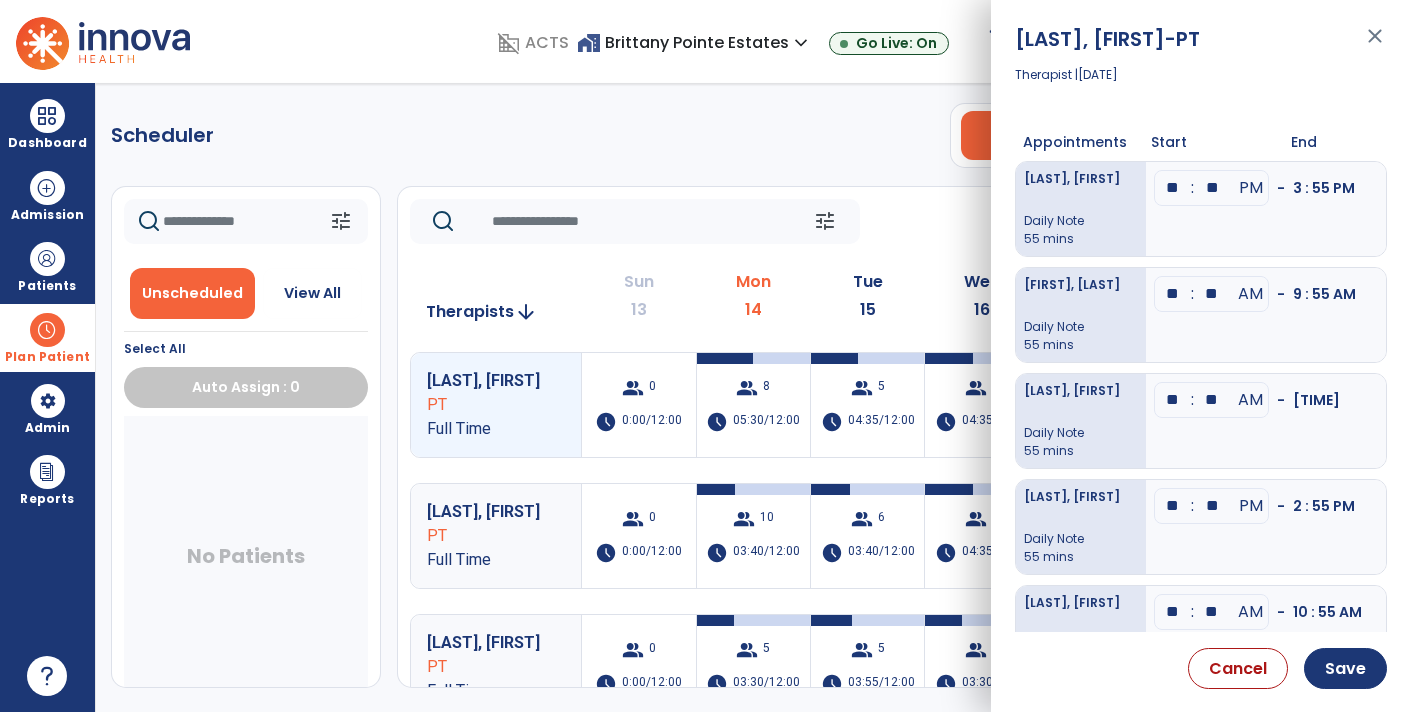 click on "**" at bounding box center (1173, 188) 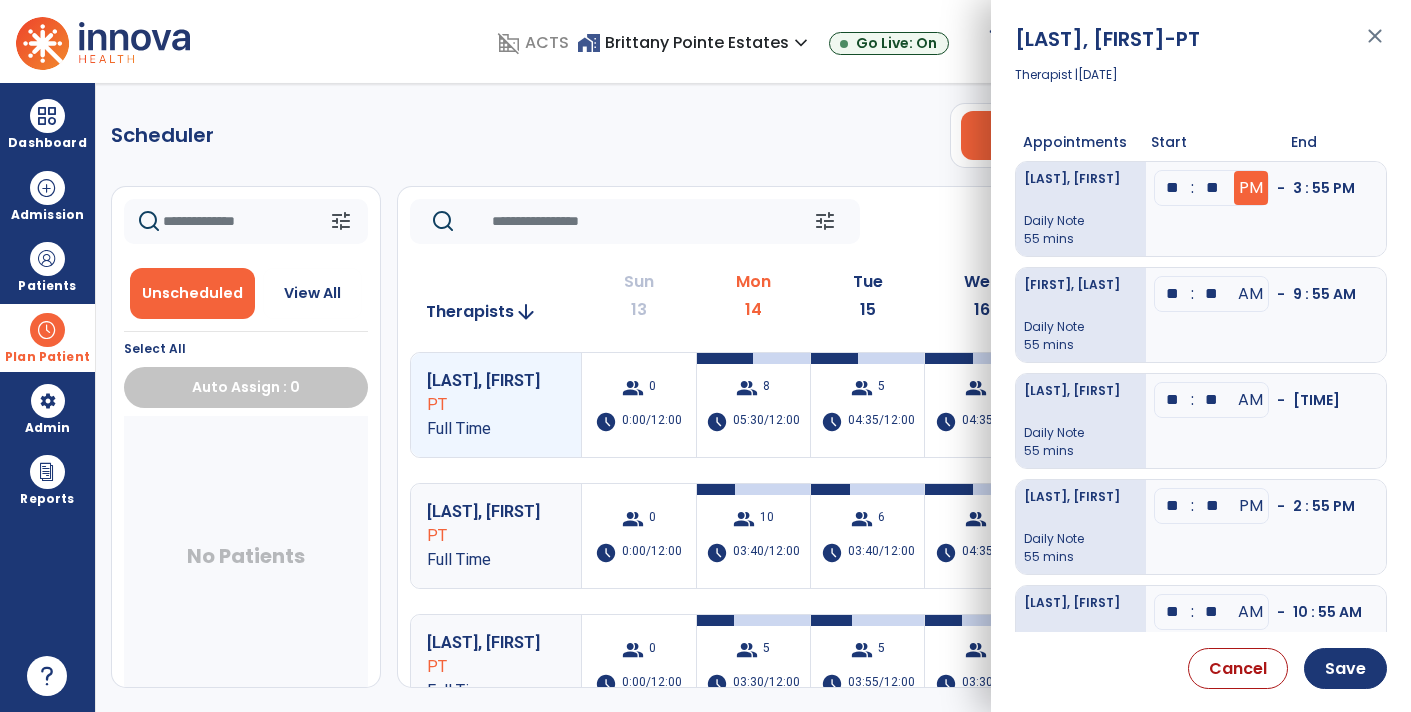 type on "**" 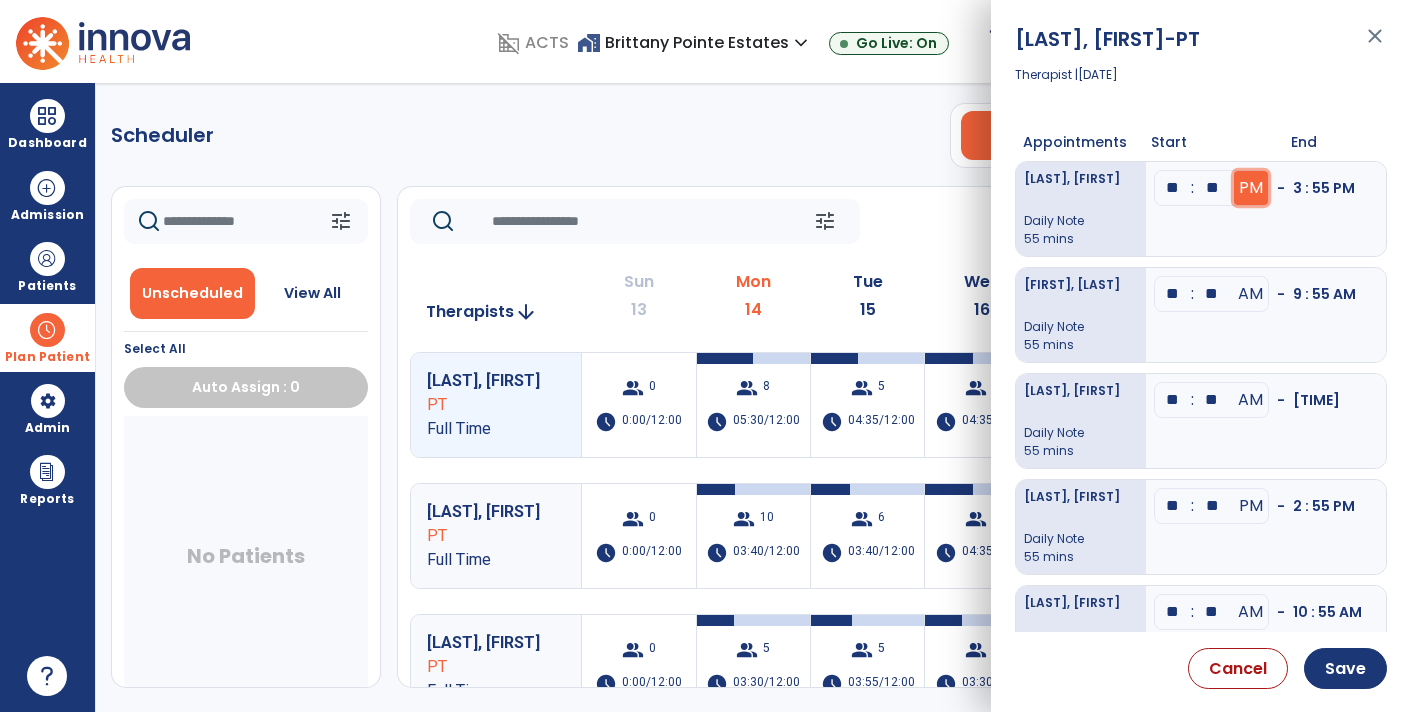 click on "PM" at bounding box center (1251, 188) 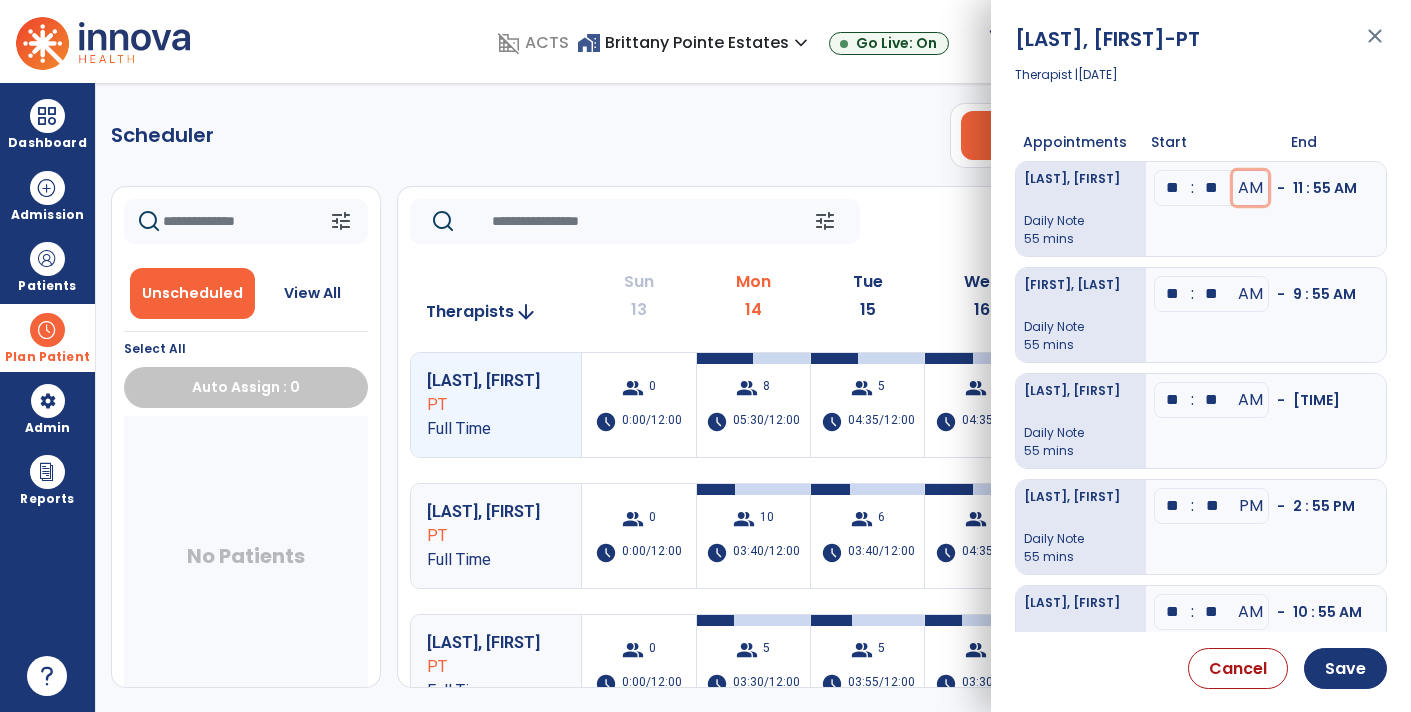 scroll, scrollTop: 92, scrollLeft: 0, axis: vertical 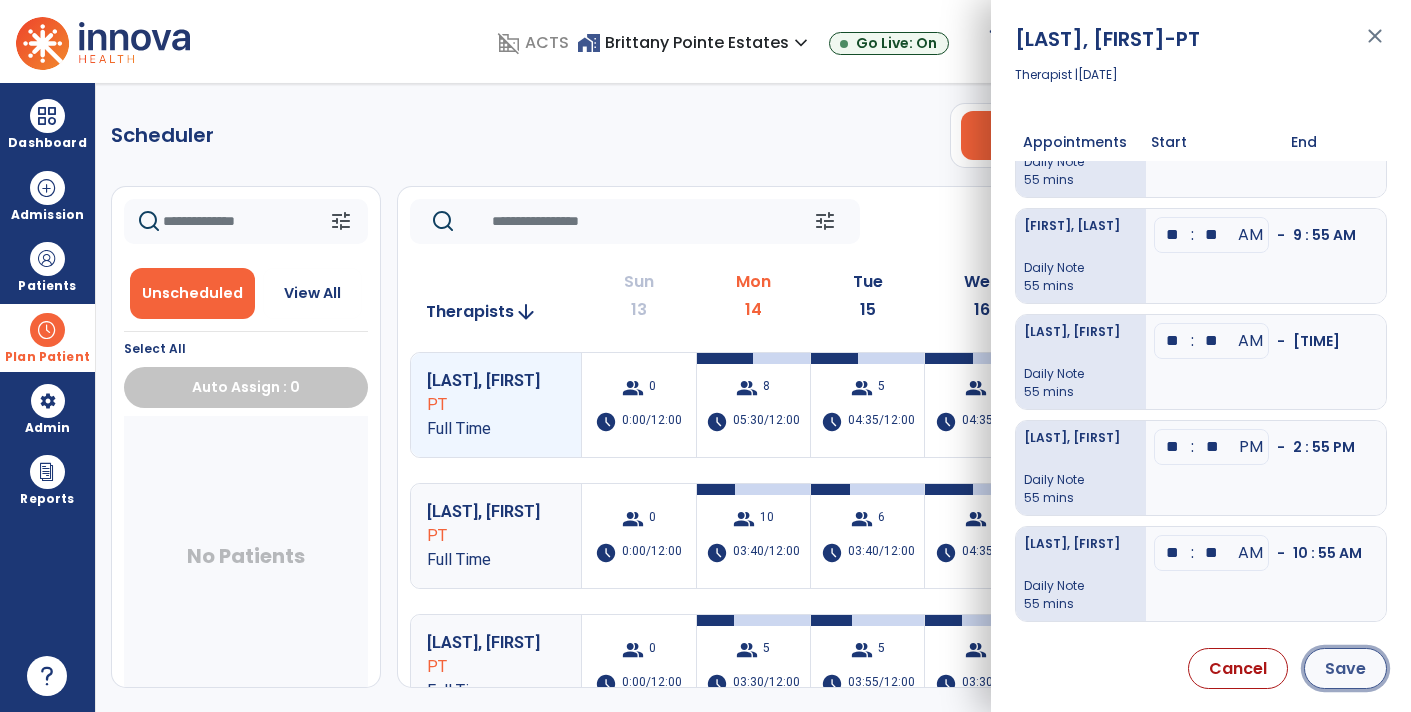 click on "Save" at bounding box center (1345, 668) 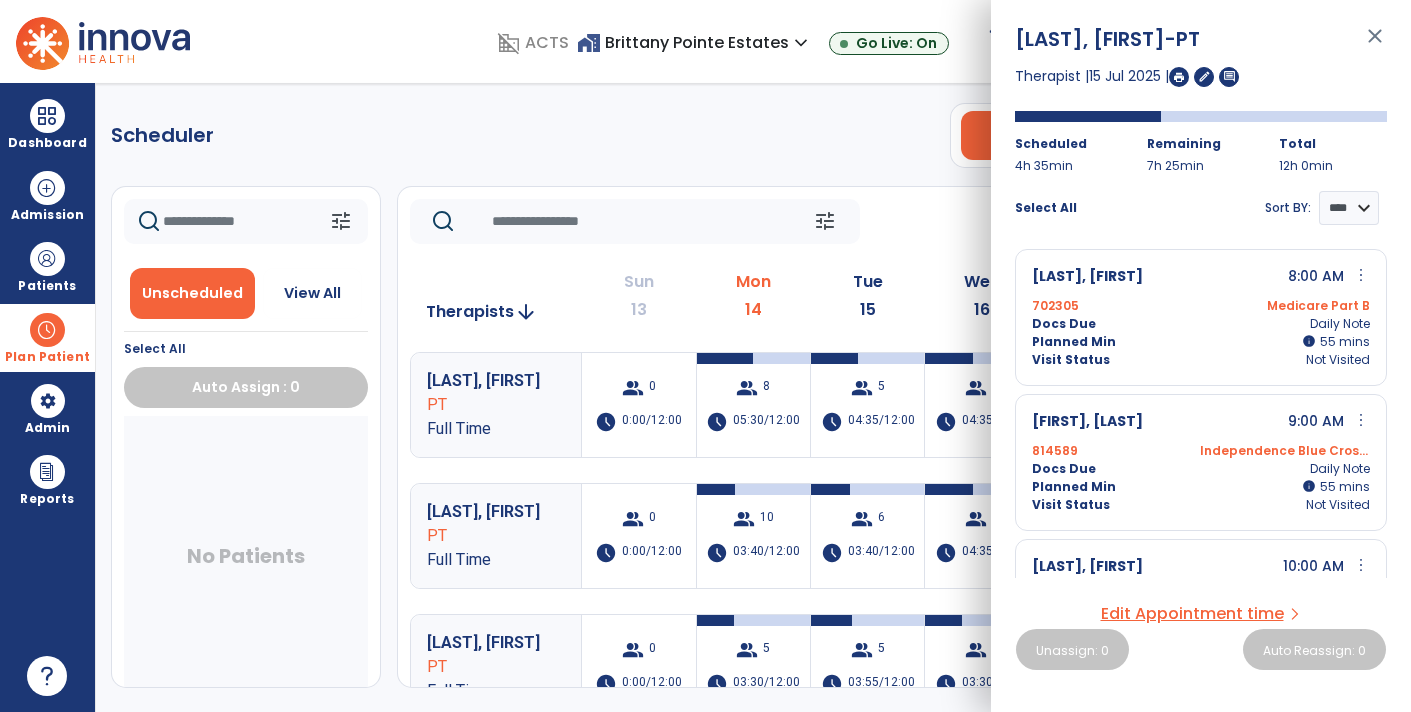 click on "close" at bounding box center (1375, 45) 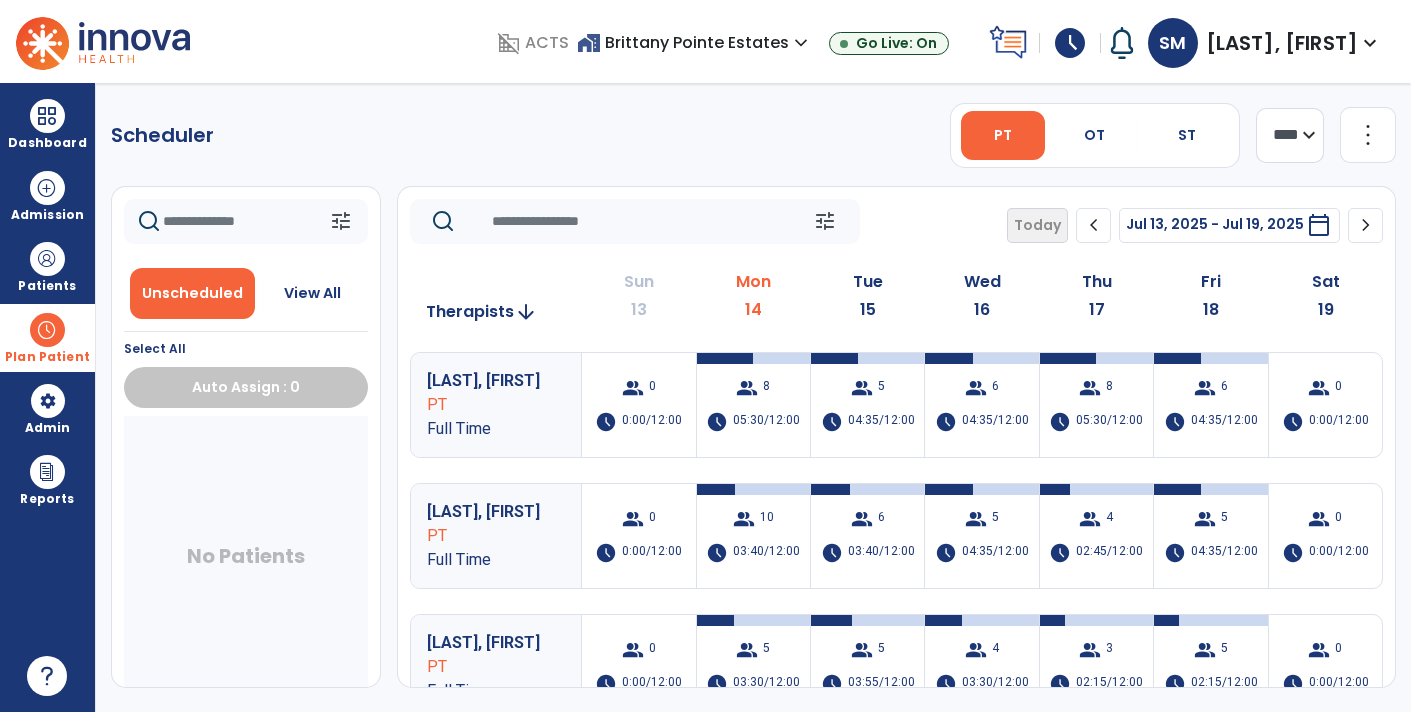 click on "chevron_left" 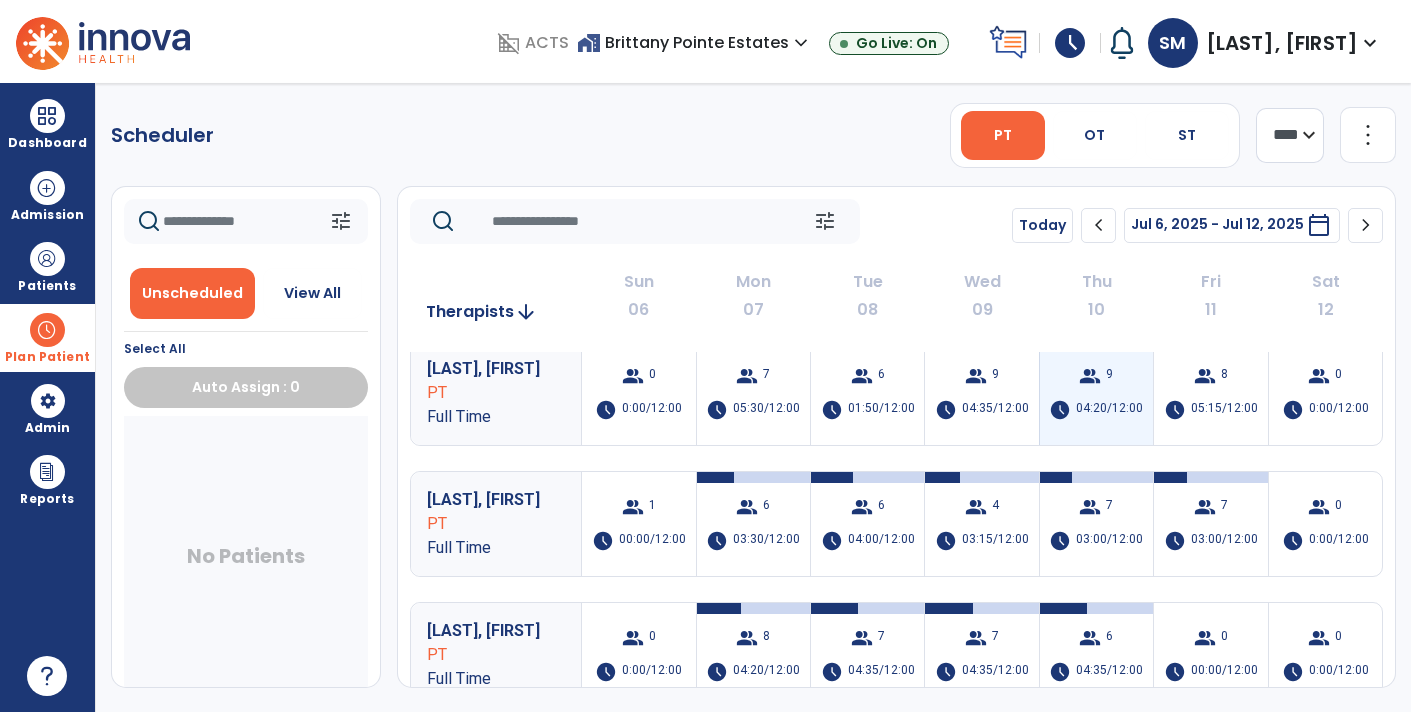 scroll, scrollTop: 0, scrollLeft: 0, axis: both 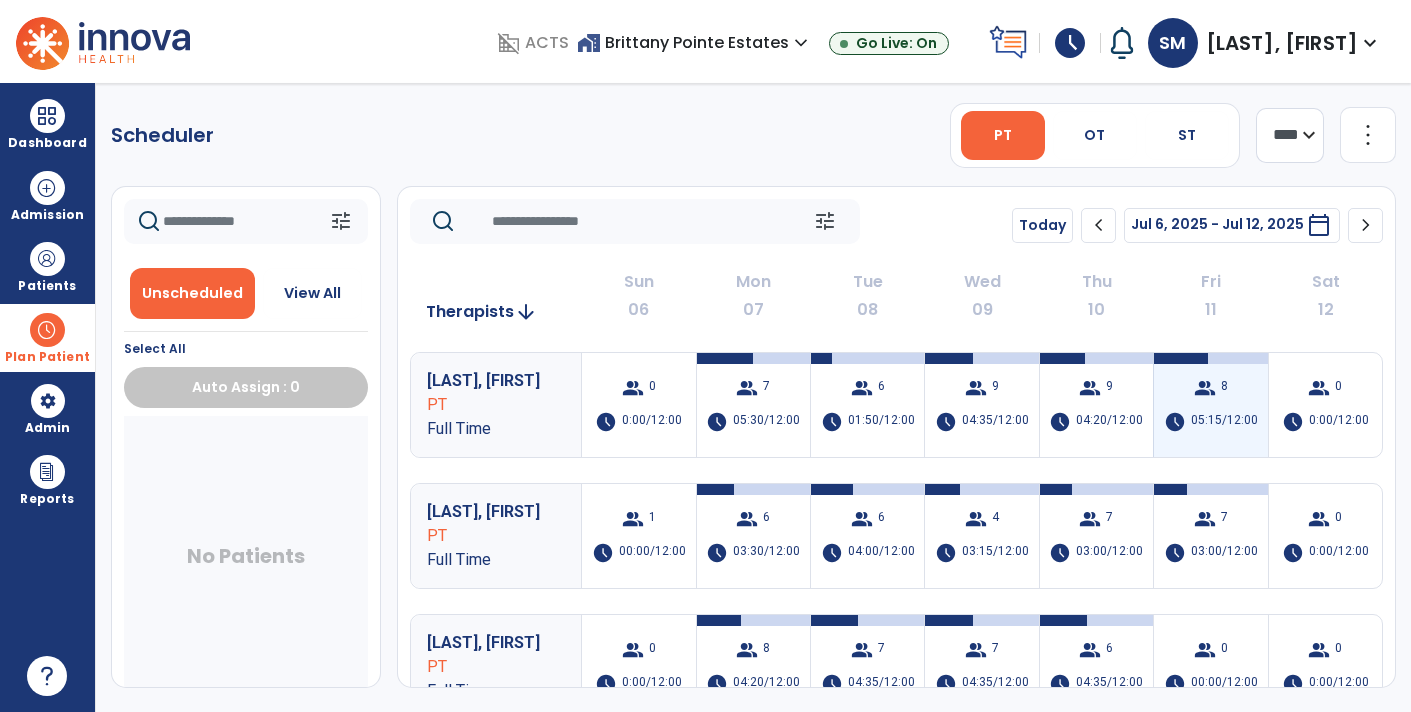 click on "group  8  schedule  05:15/12:00" at bounding box center (1210, 405) 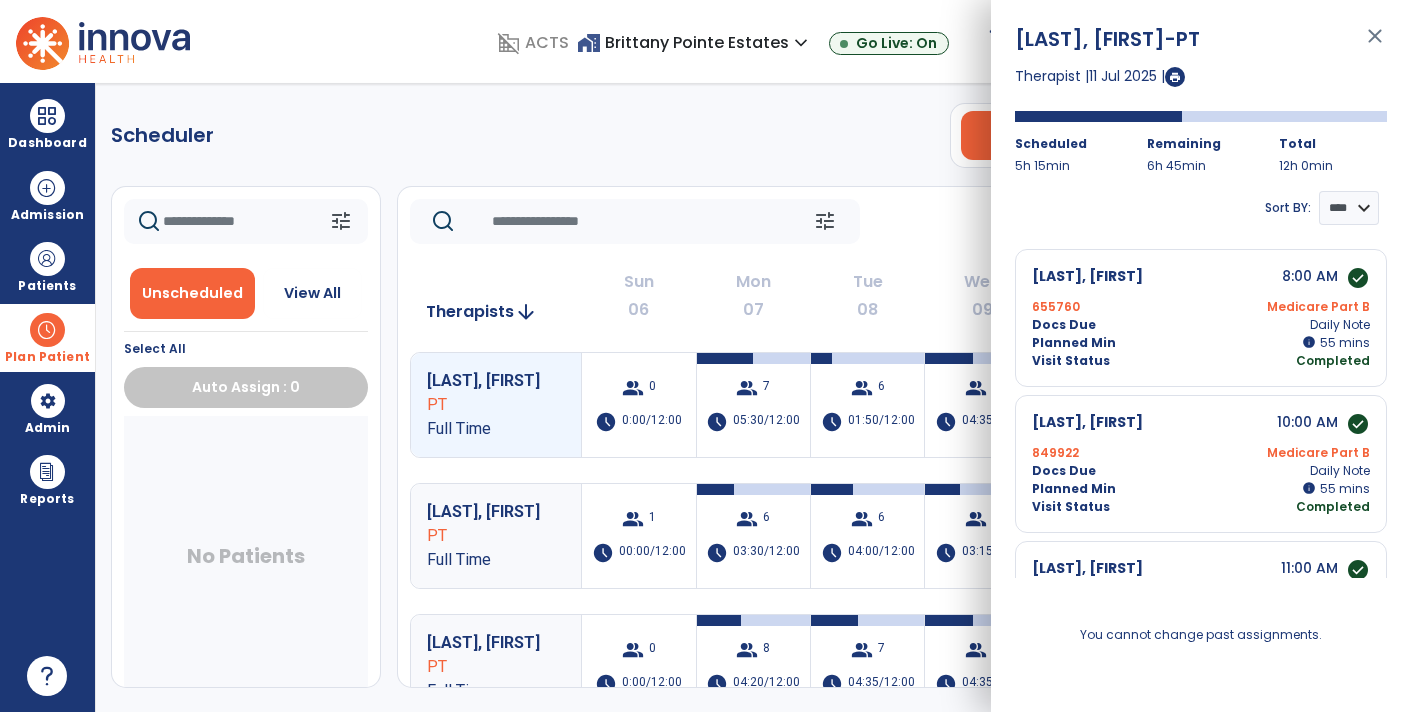 scroll, scrollTop: 1, scrollLeft: 0, axis: vertical 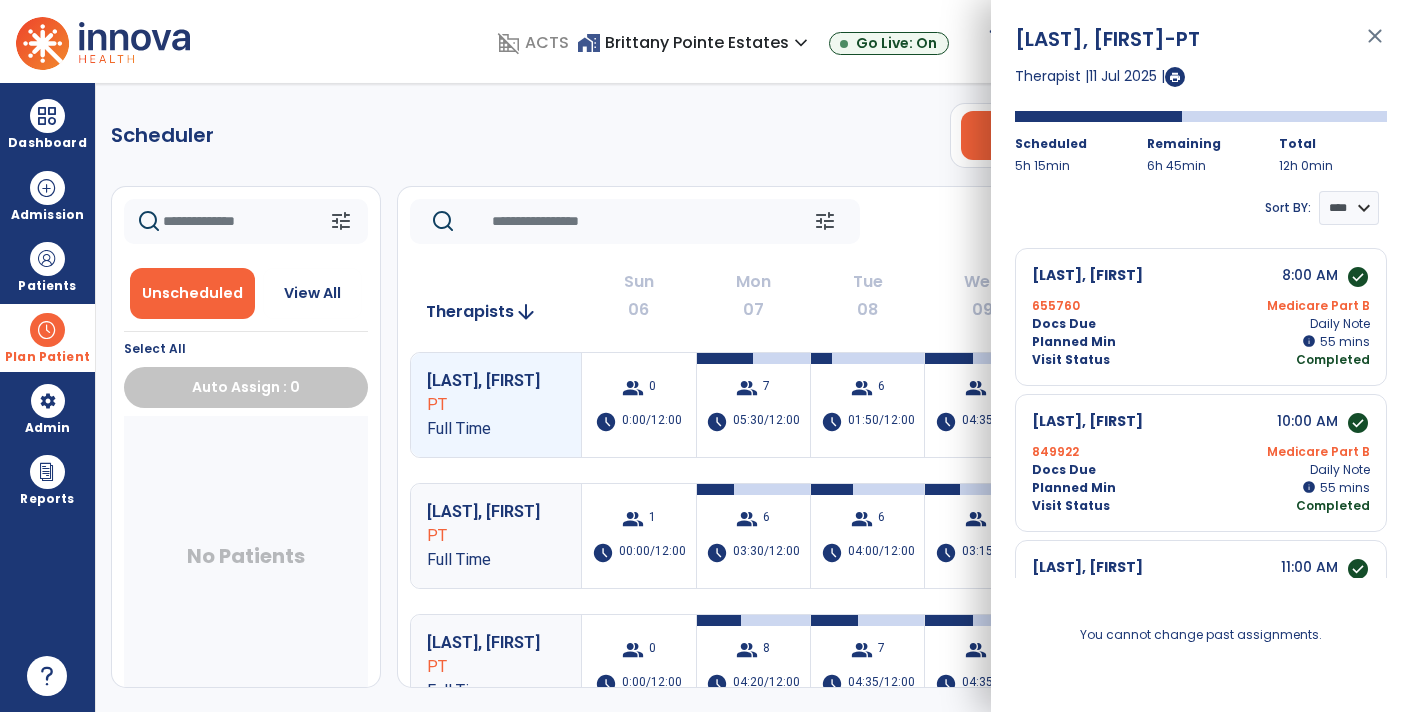 click on "close" at bounding box center [1375, 45] 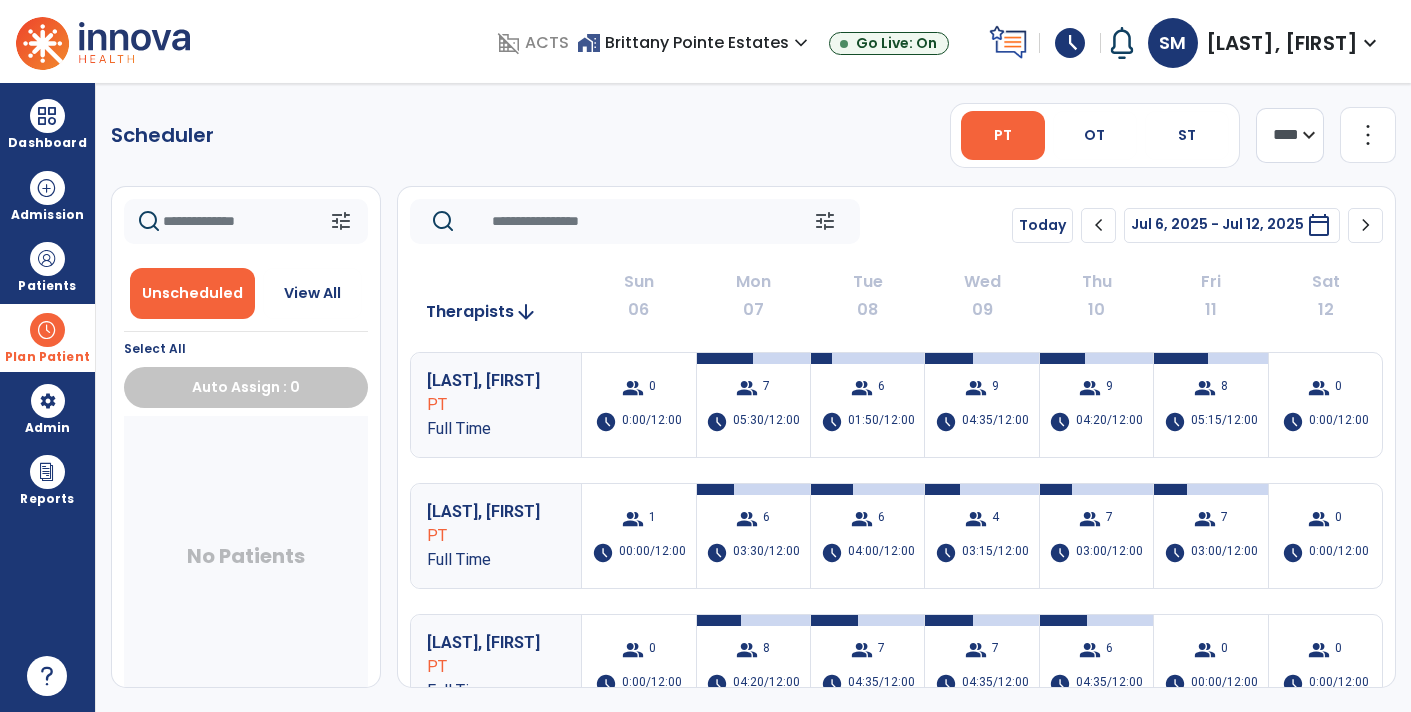 click on "chevron_right" 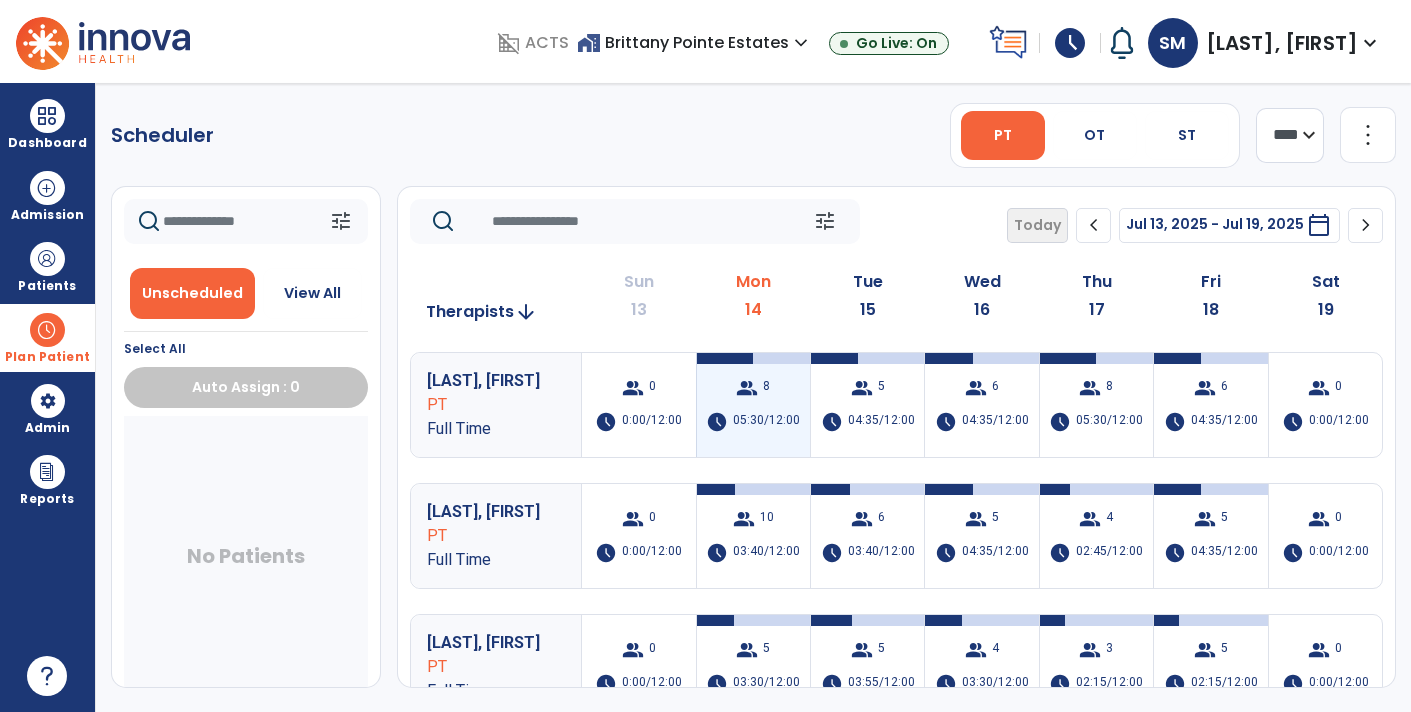 click on "group  8  schedule  05:30/12:00" at bounding box center [753, 405] 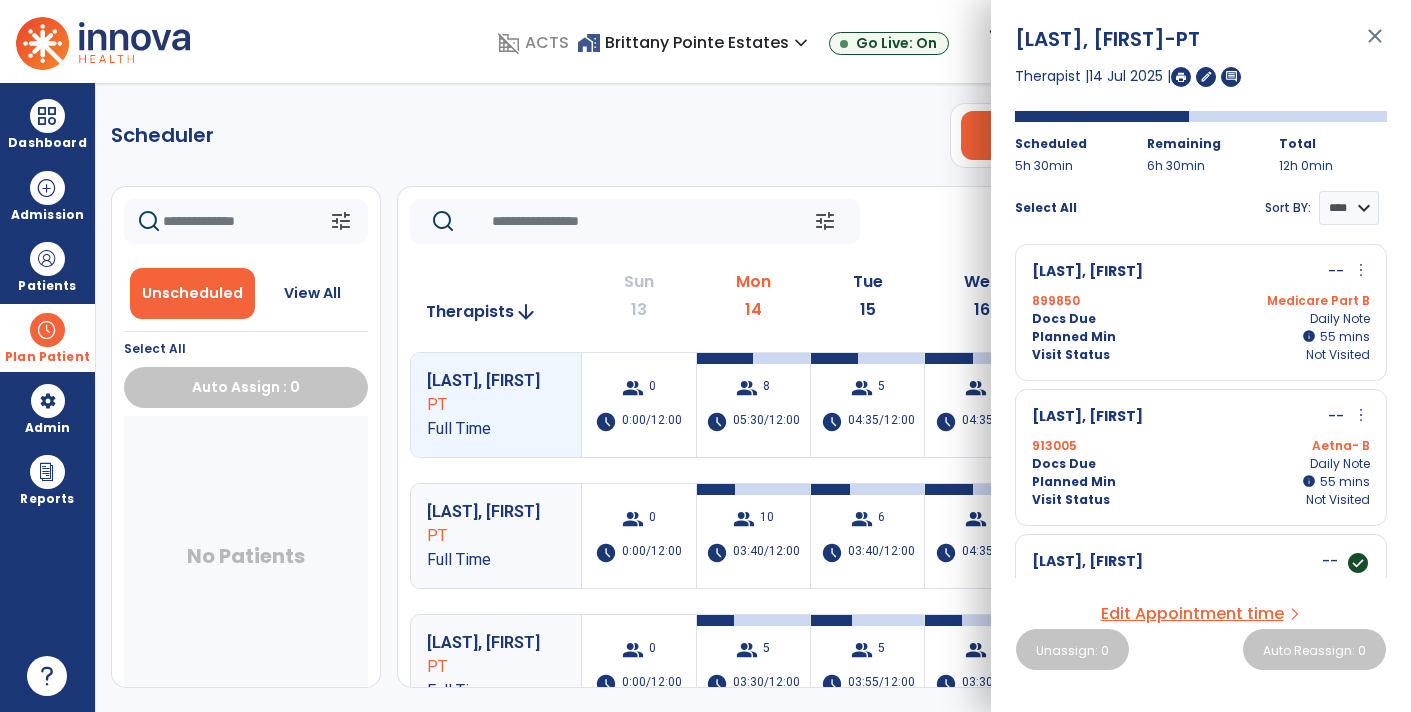scroll, scrollTop: 151, scrollLeft: 0, axis: vertical 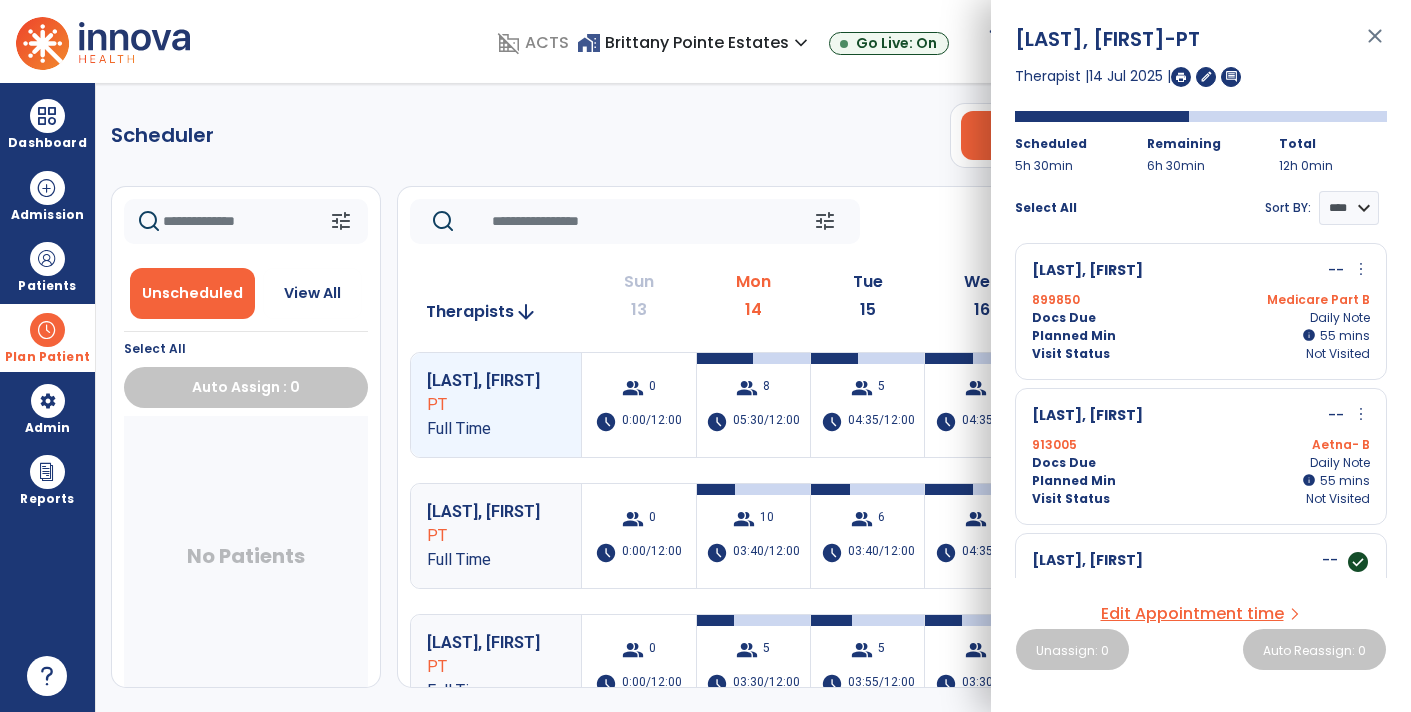click on "Edit Appointment time" at bounding box center (1192, 614) 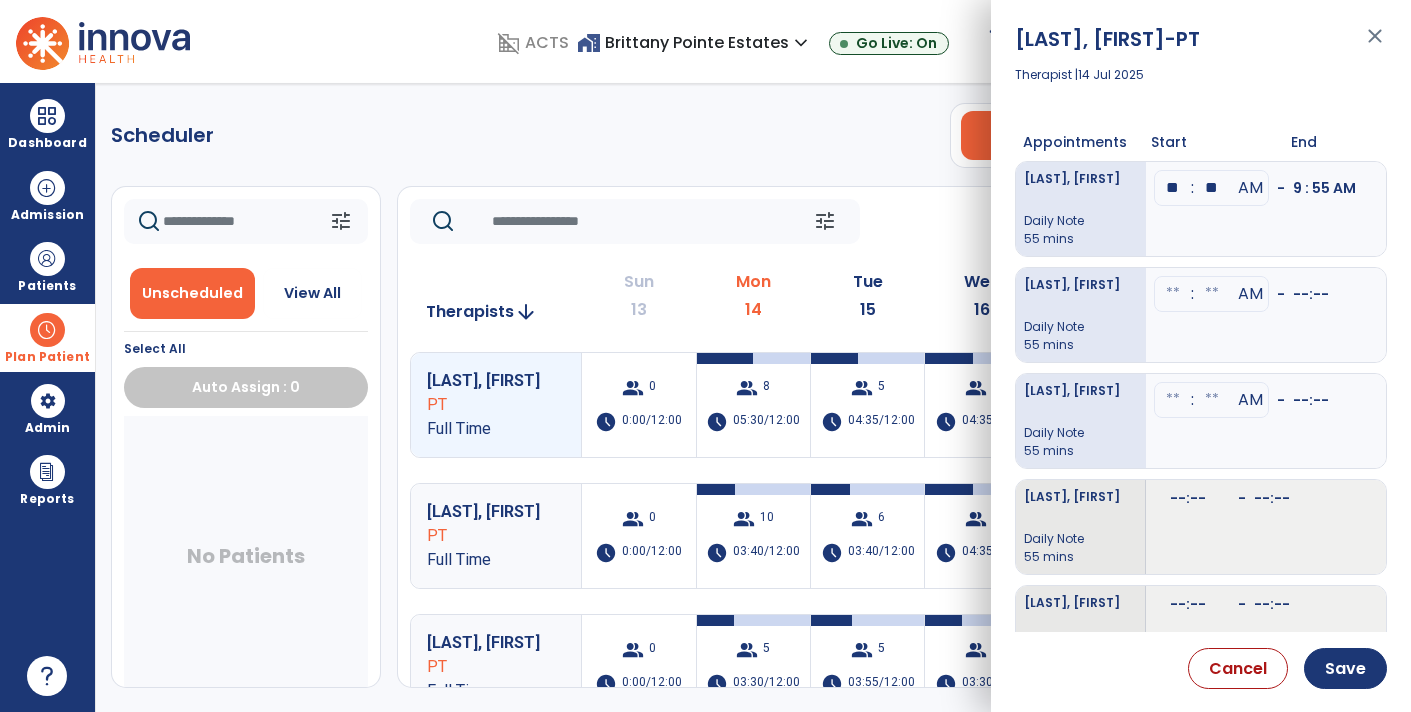 click at bounding box center (1173, 188) 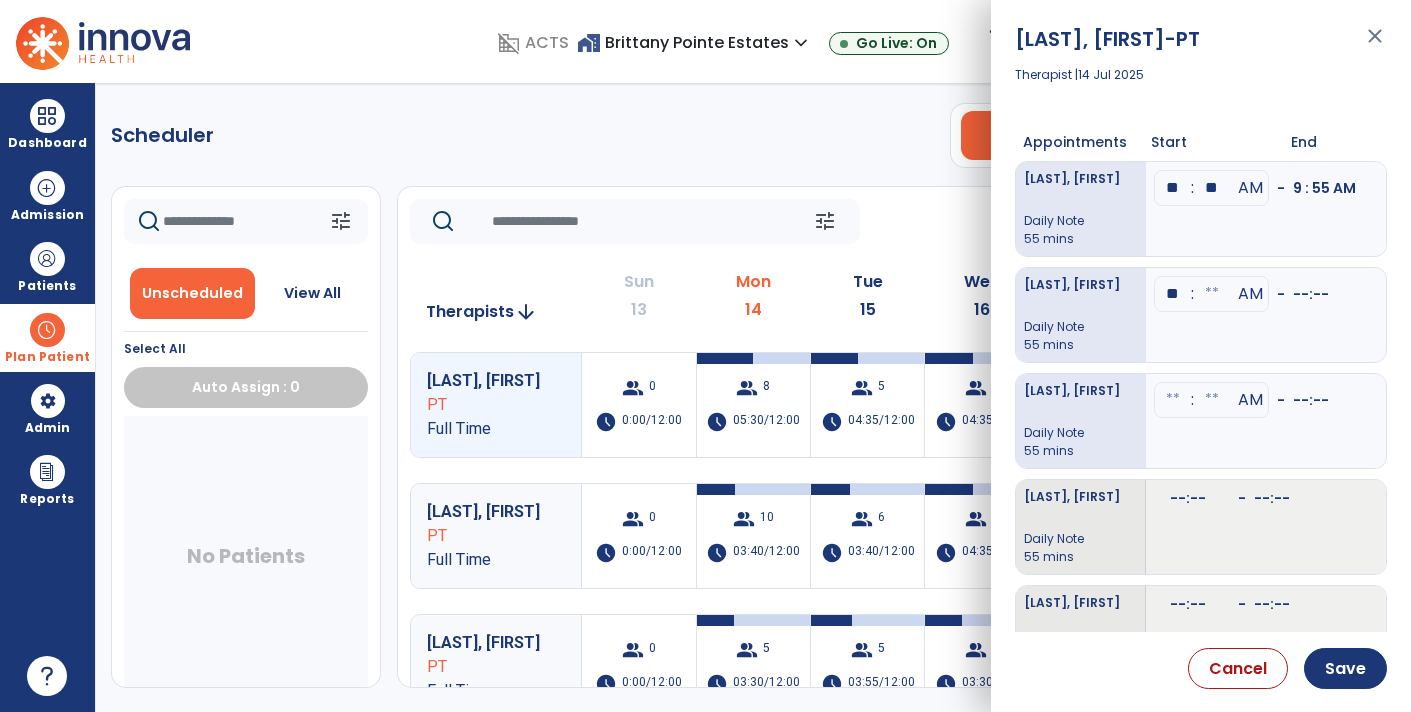 type on "**" 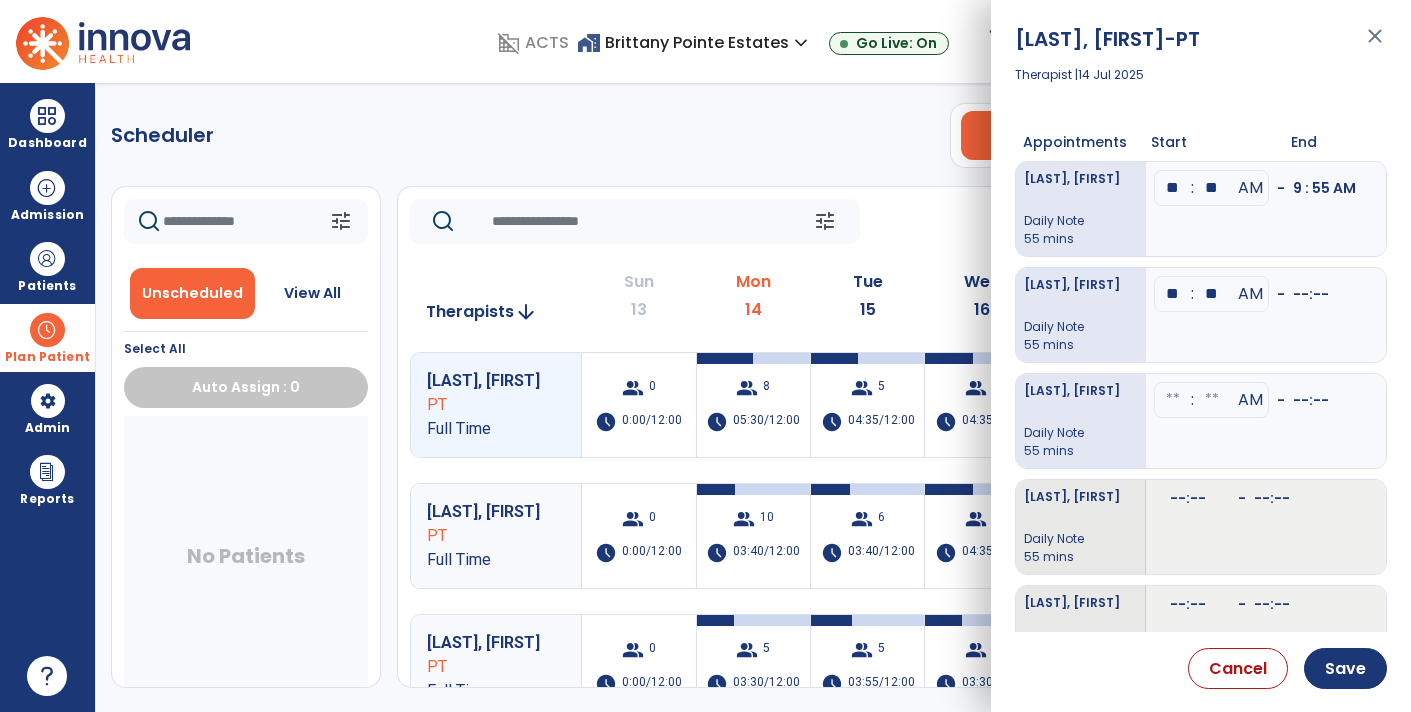 type on "**" 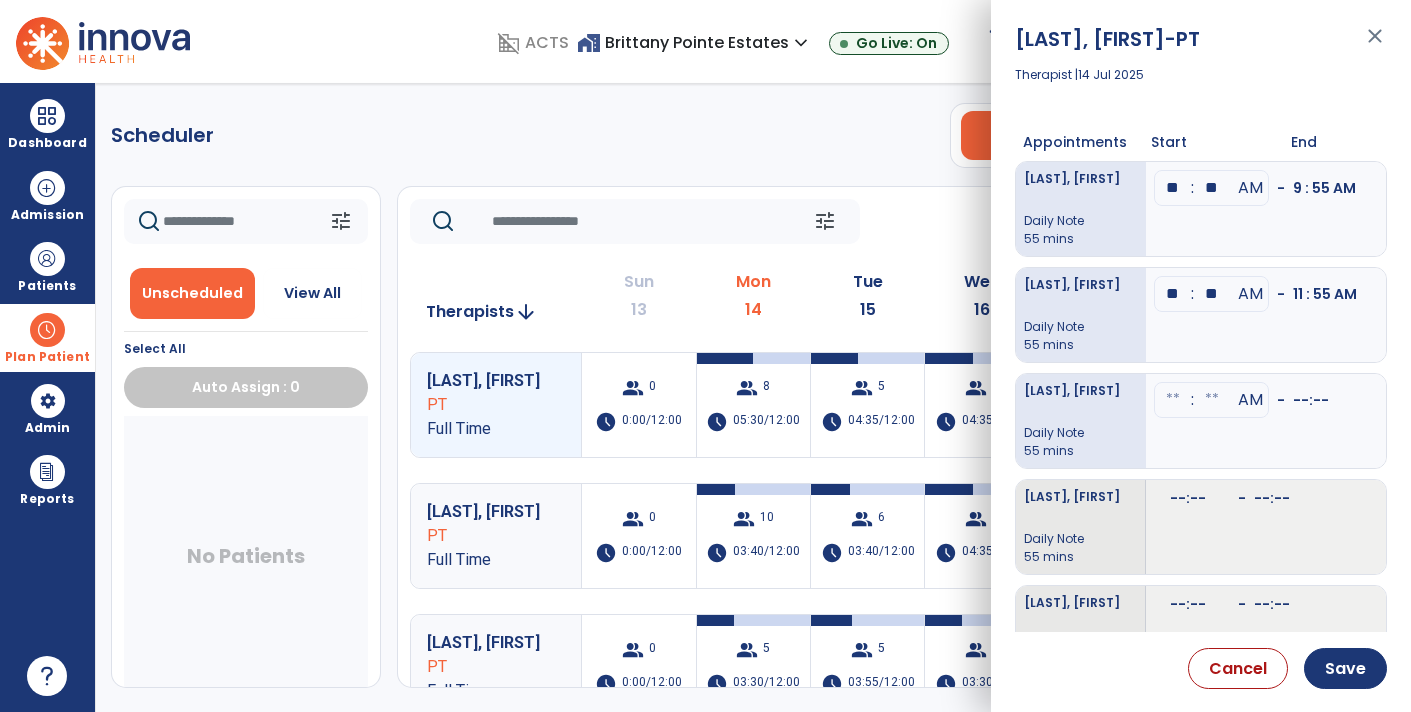 click at bounding box center [1173, 188] 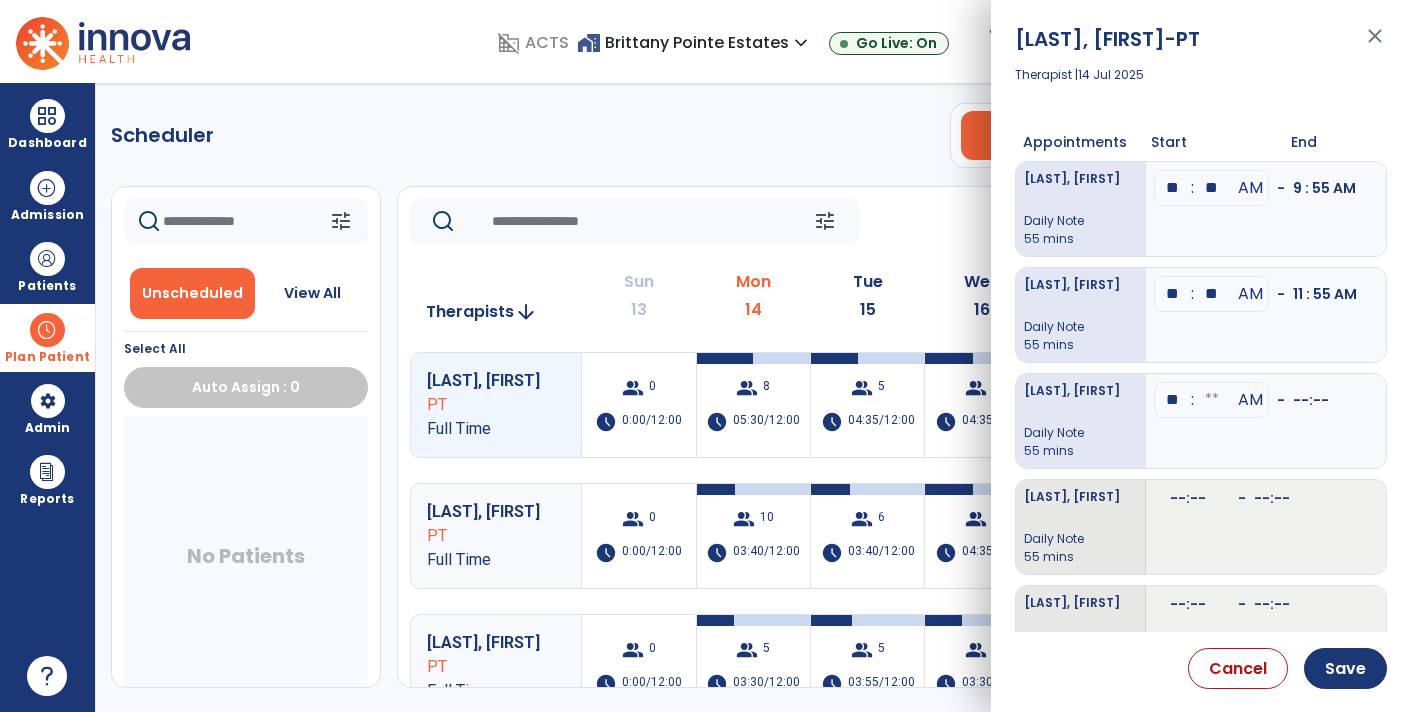 type on "**" 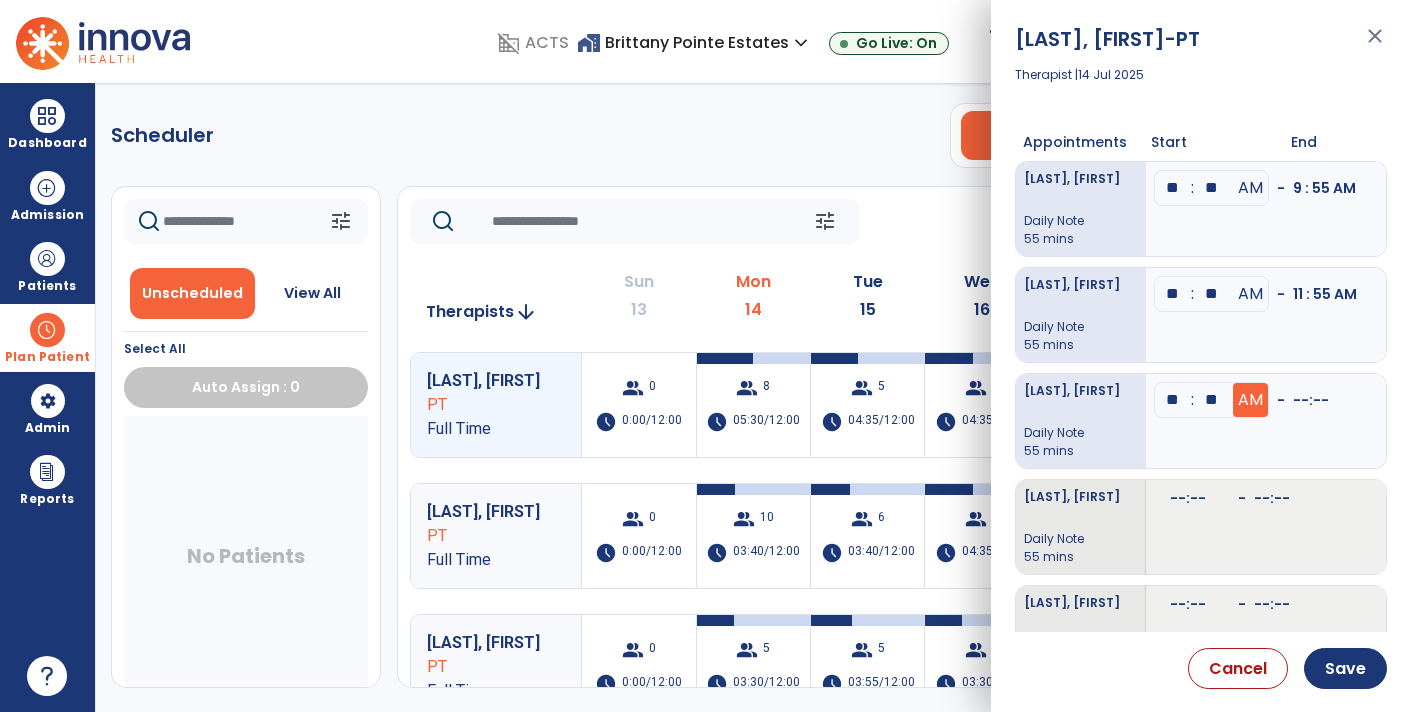 type on "**" 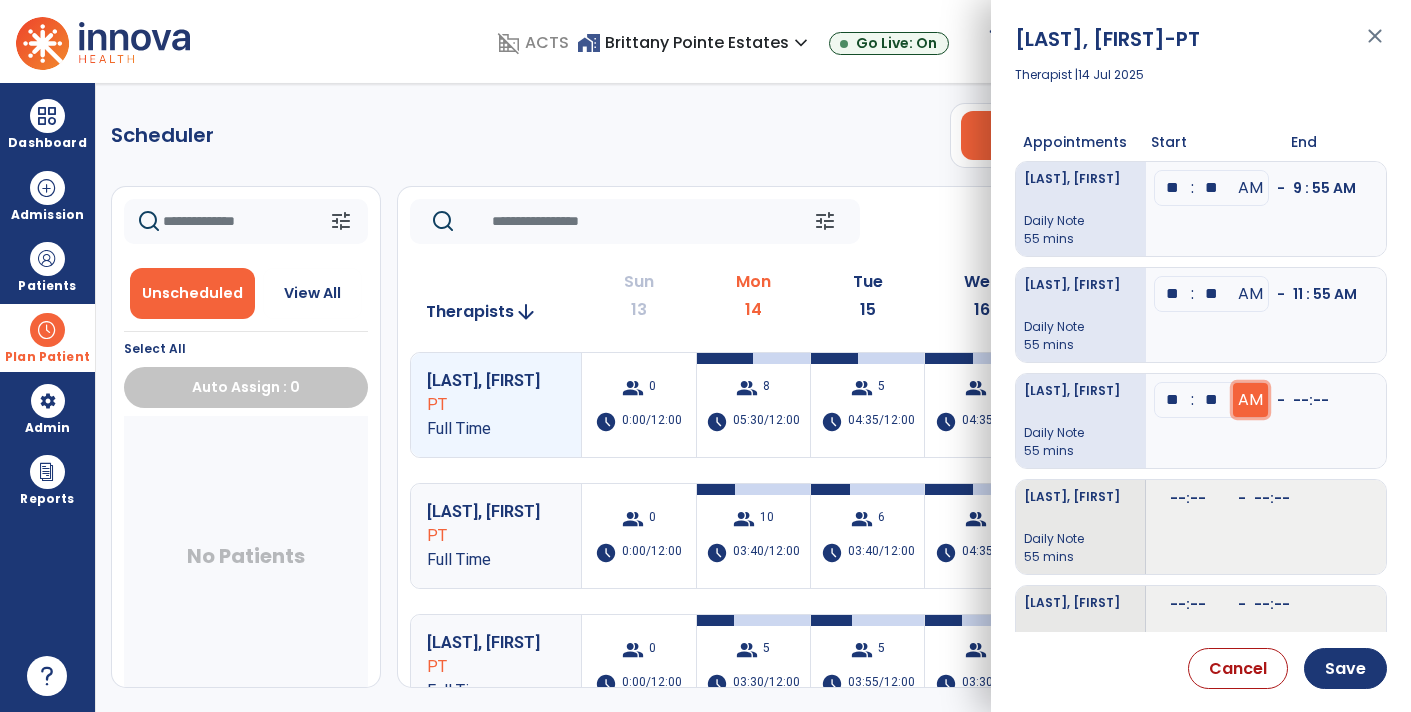 click on "AM" at bounding box center [1250, 294] 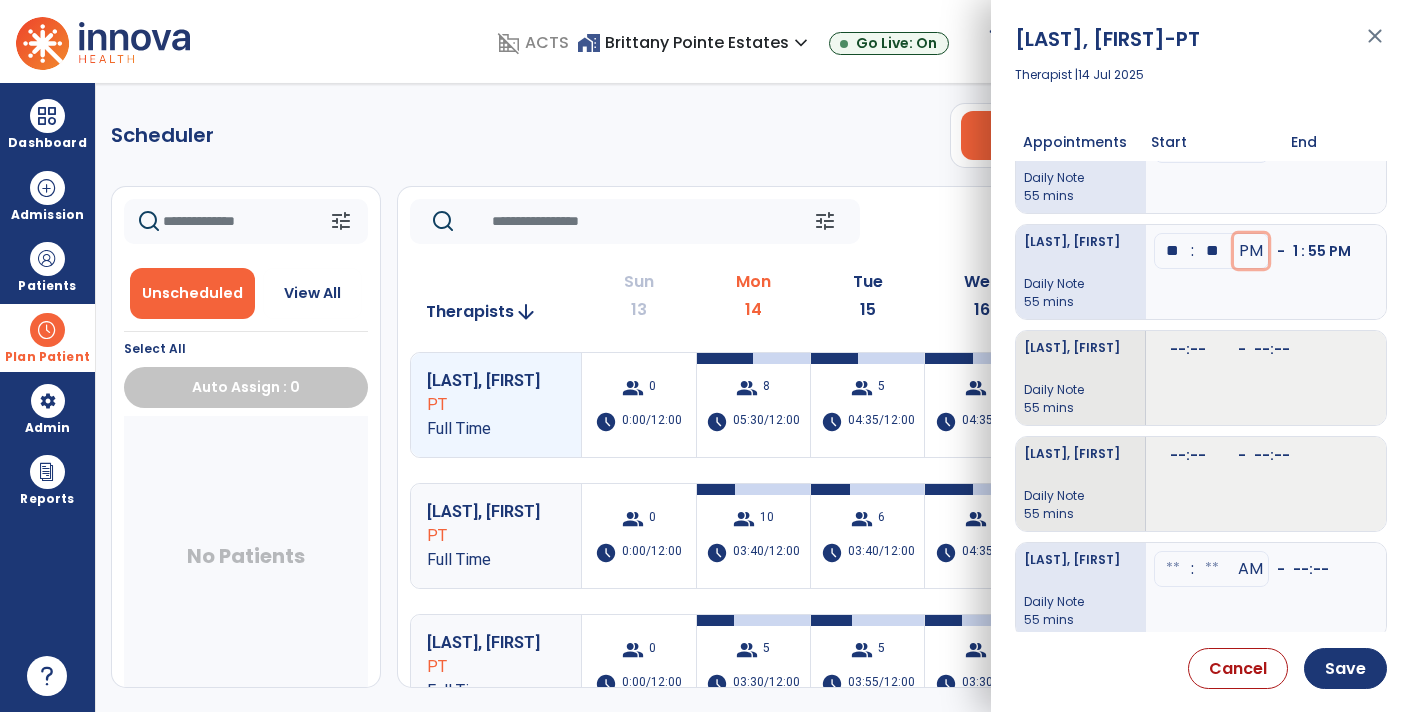 scroll, scrollTop: 0, scrollLeft: 0, axis: both 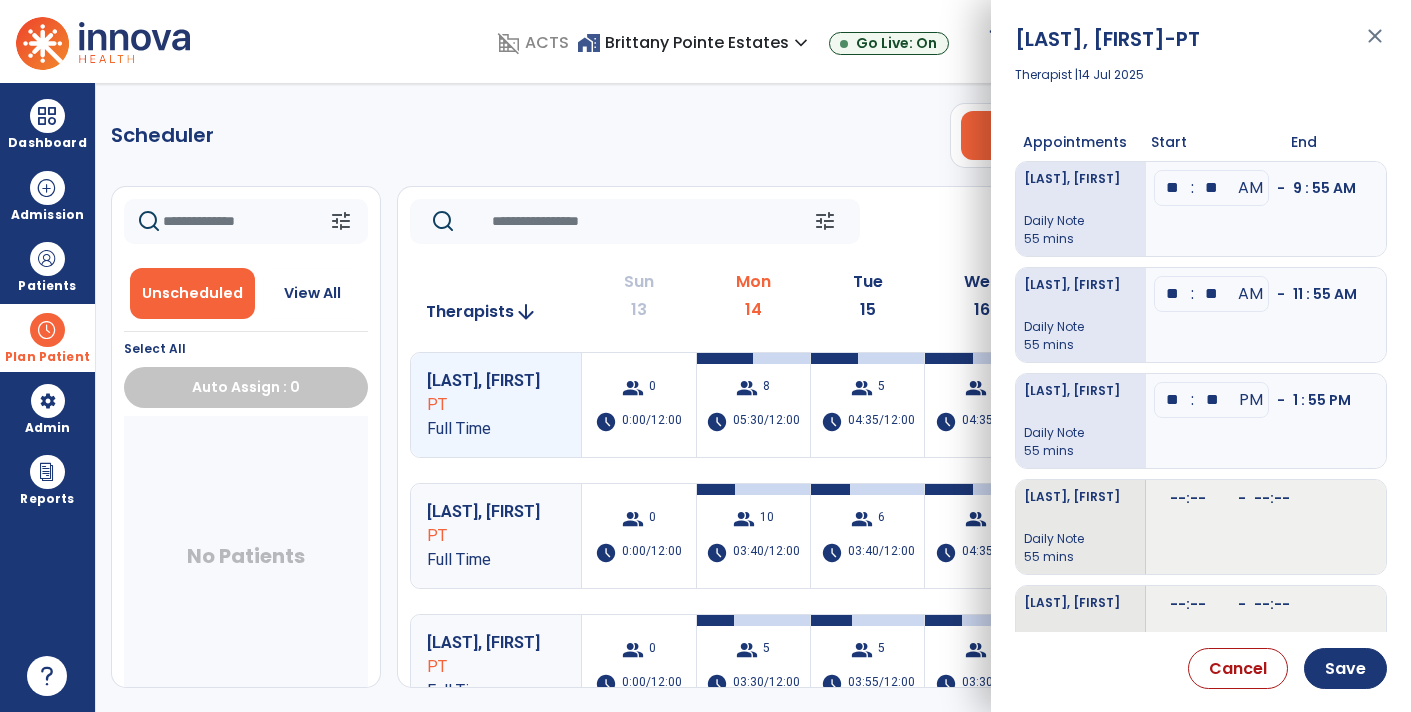 click on "**" at bounding box center [1173, 188] 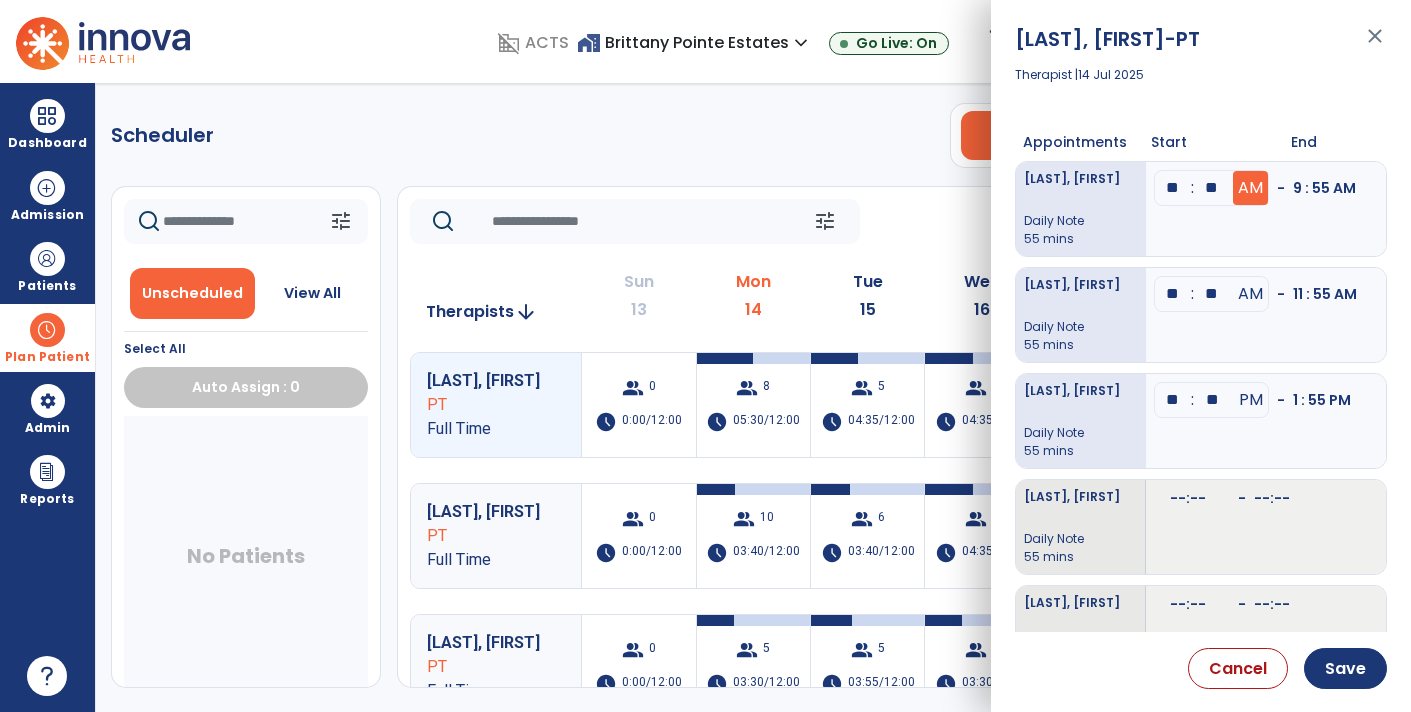 type on "**" 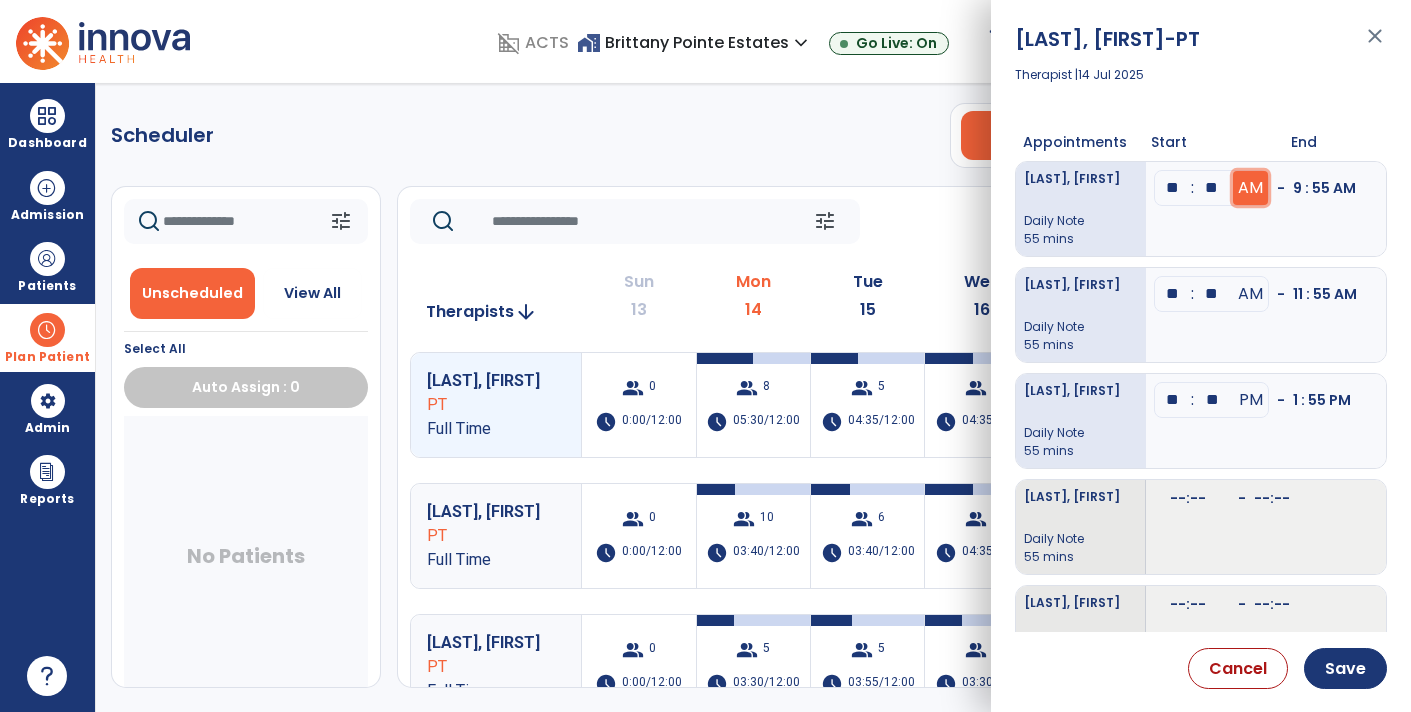 click on "AM" at bounding box center [1250, 188] 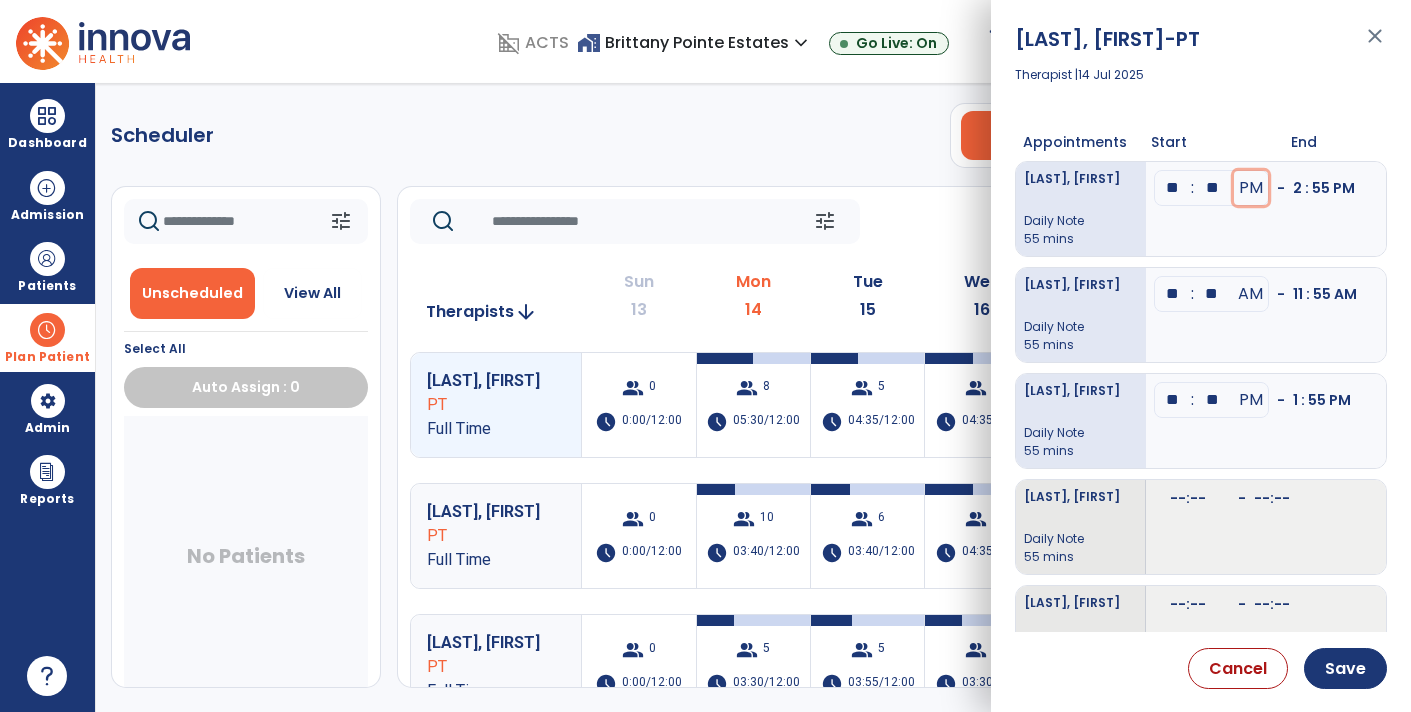 scroll, scrollTop: 161, scrollLeft: 0, axis: vertical 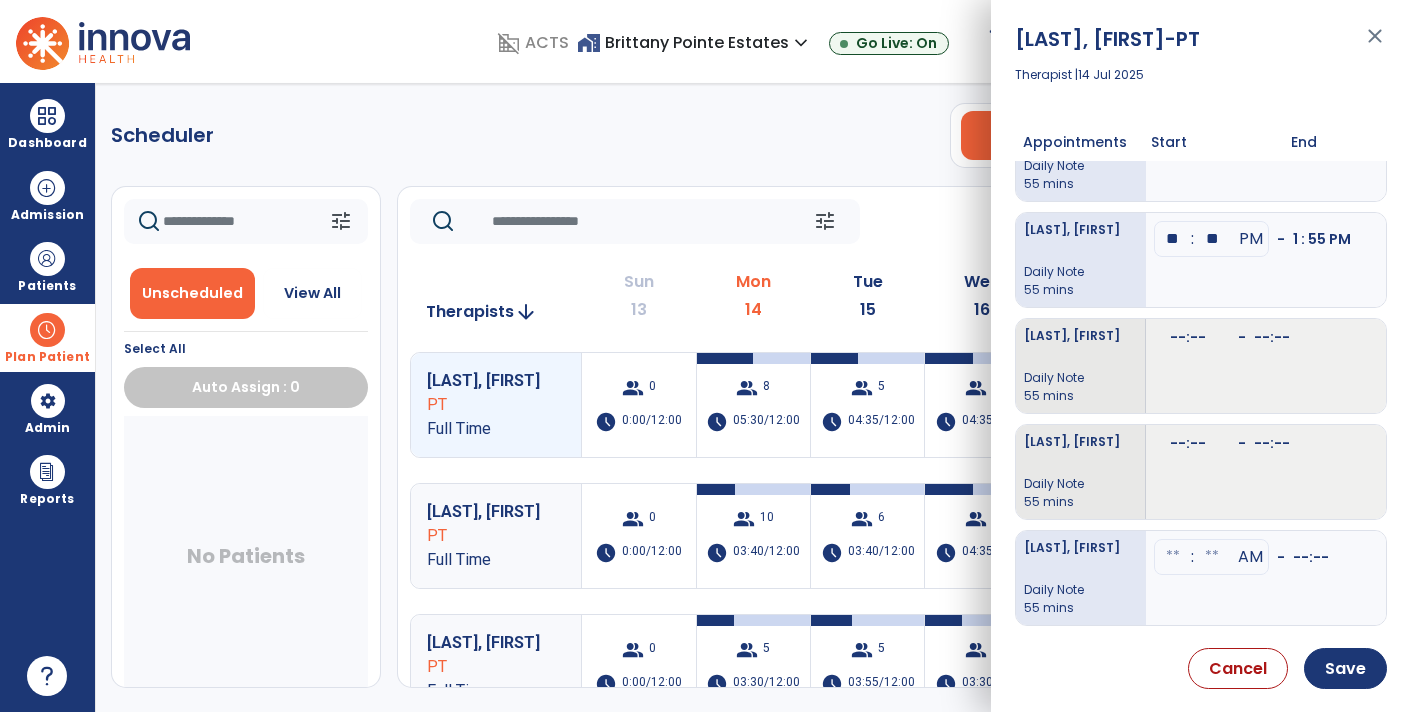 click at bounding box center (1173, 557) 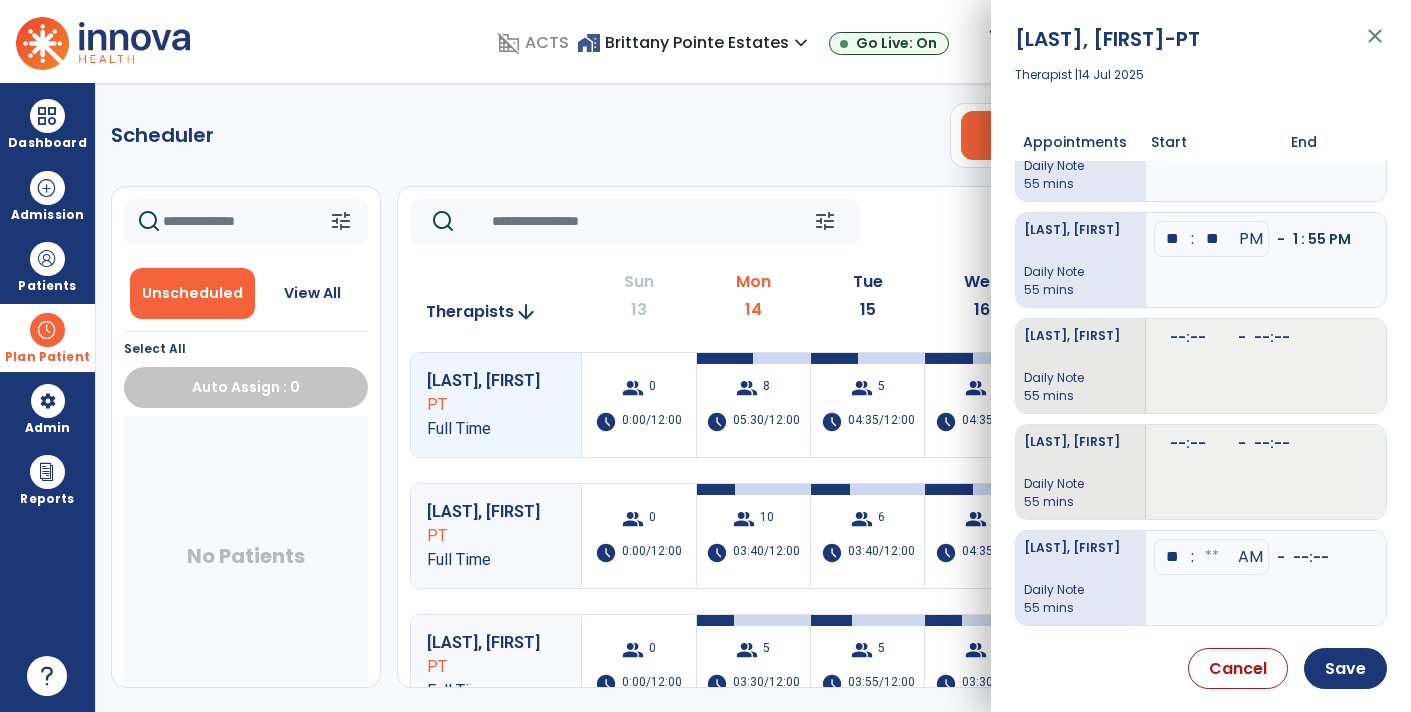 type on "**" 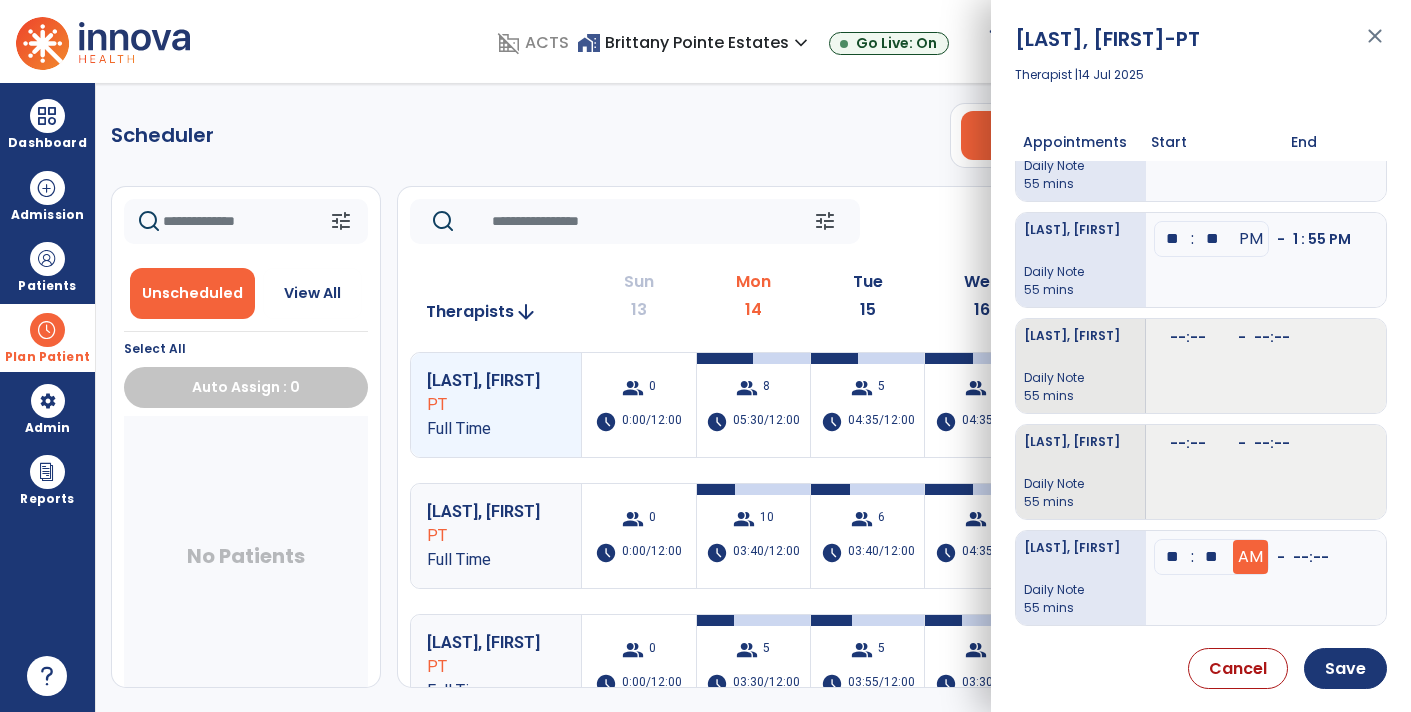 type on "**" 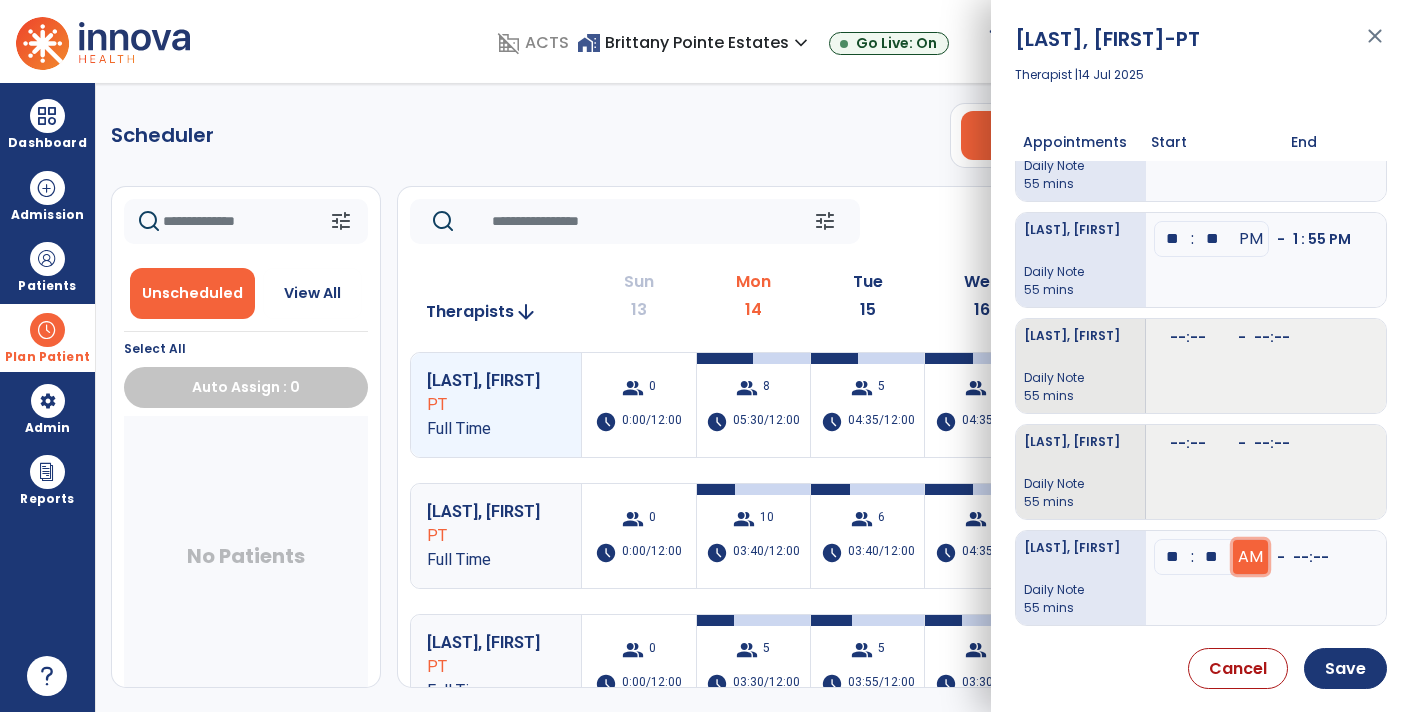 click on "AM" at bounding box center [1251, 27] 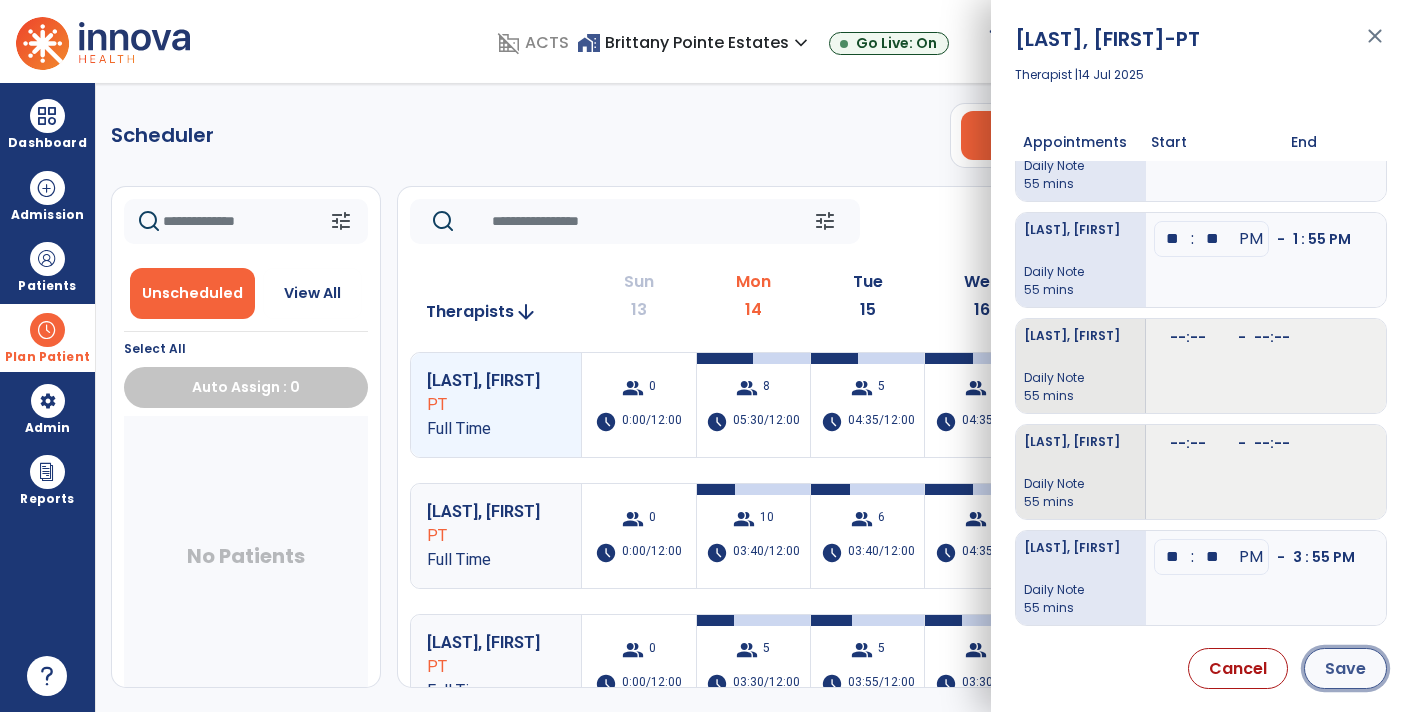 click on "Save" at bounding box center [1345, 668] 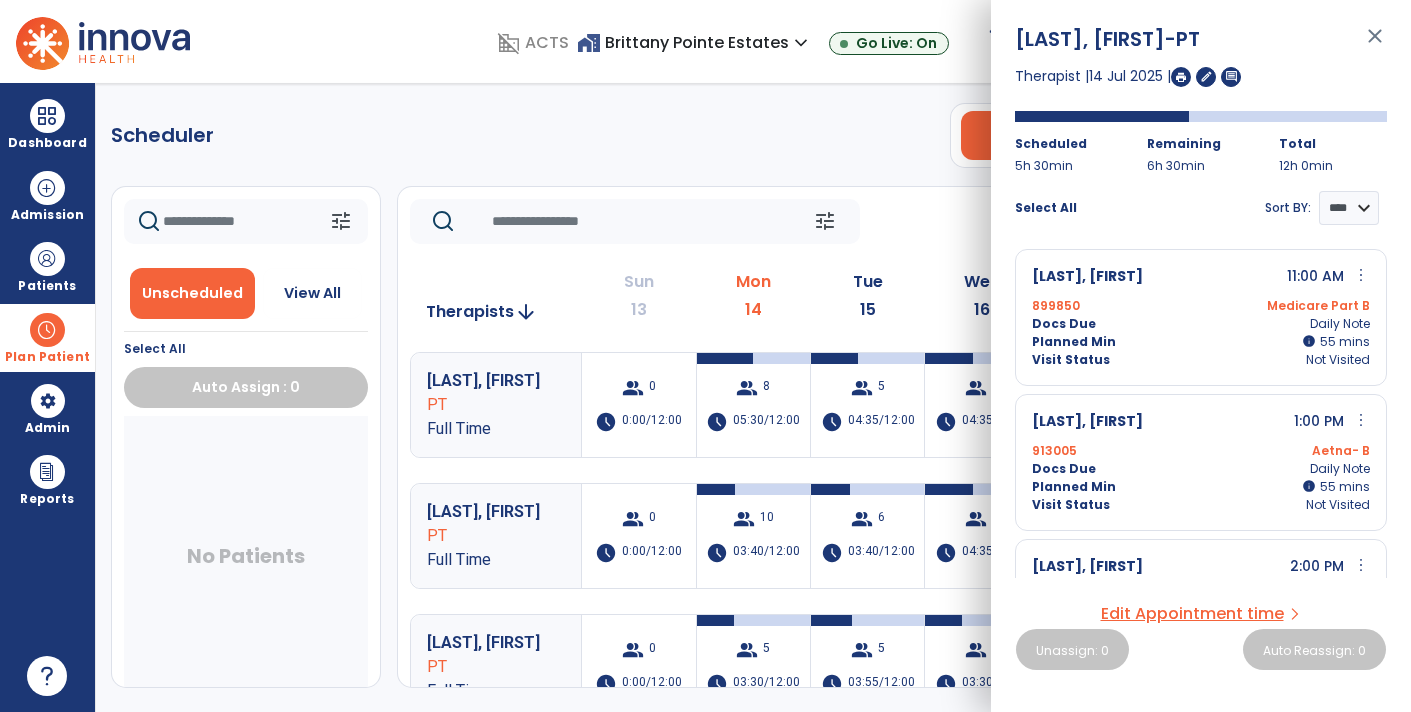 click on "close" at bounding box center (1375, 45) 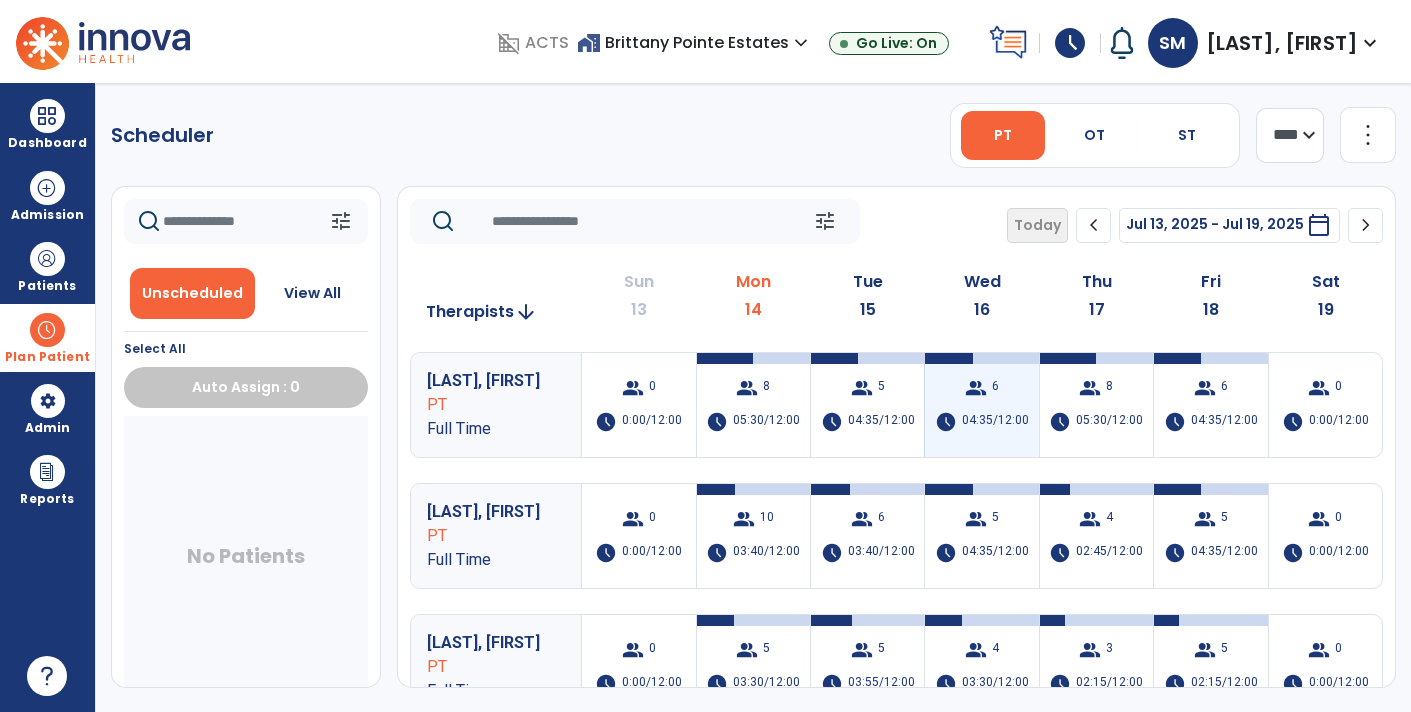 click on "group  6  schedule  04:35/12:00" at bounding box center [981, 405] 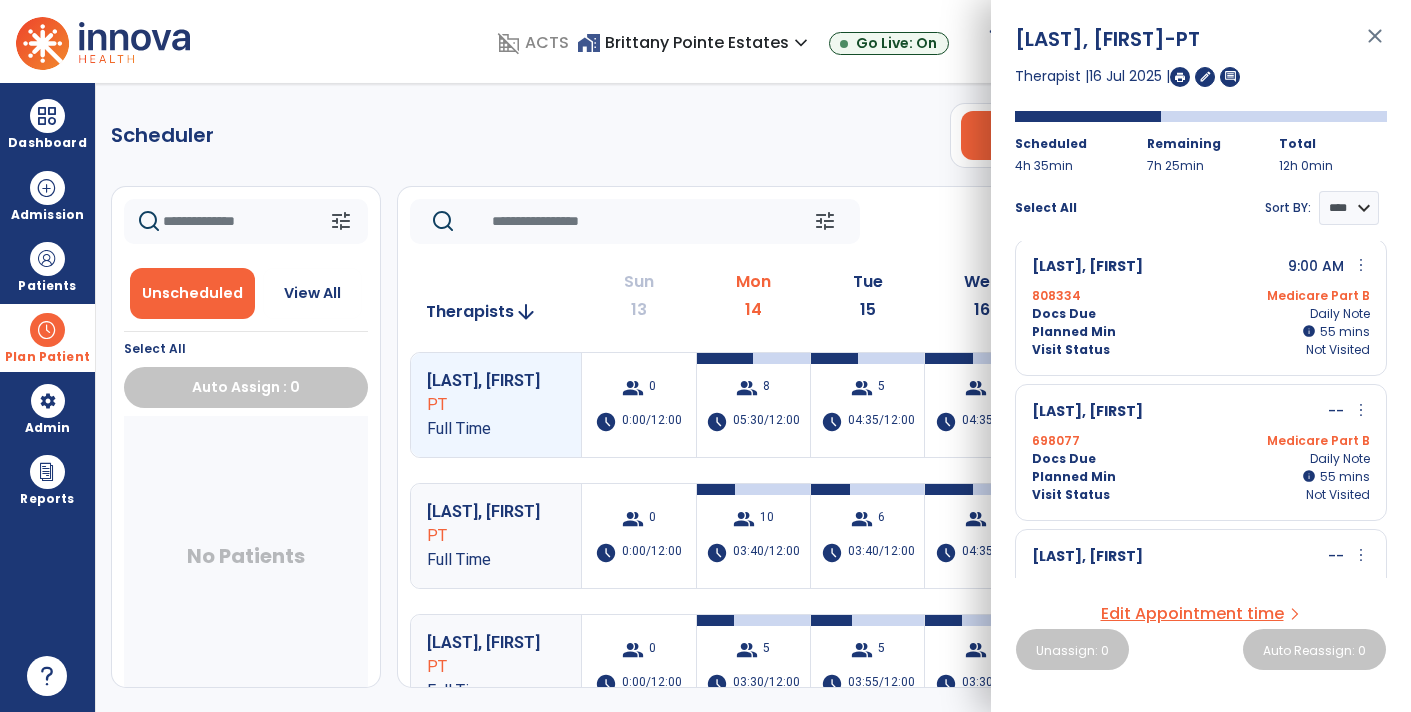 scroll, scrollTop: 155, scrollLeft: 0, axis: vertical 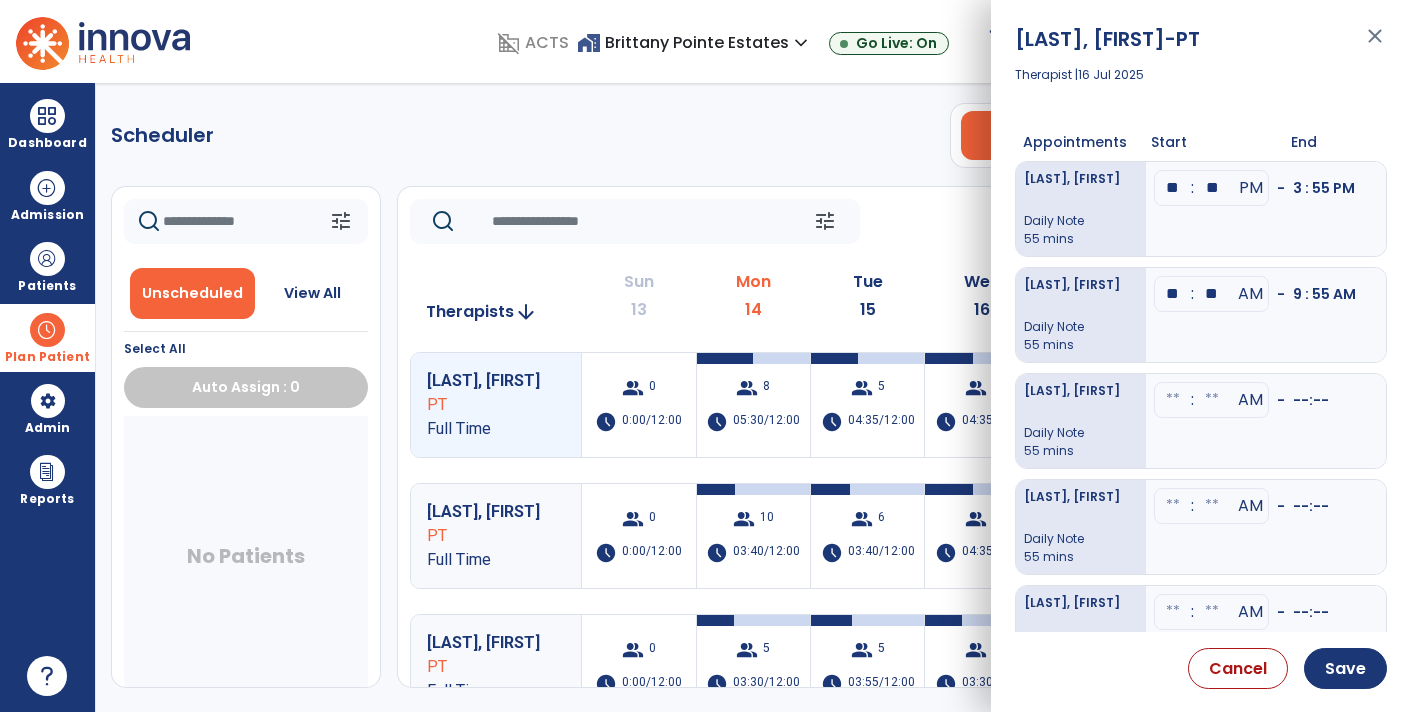 click at bounding box center [1173, 188] 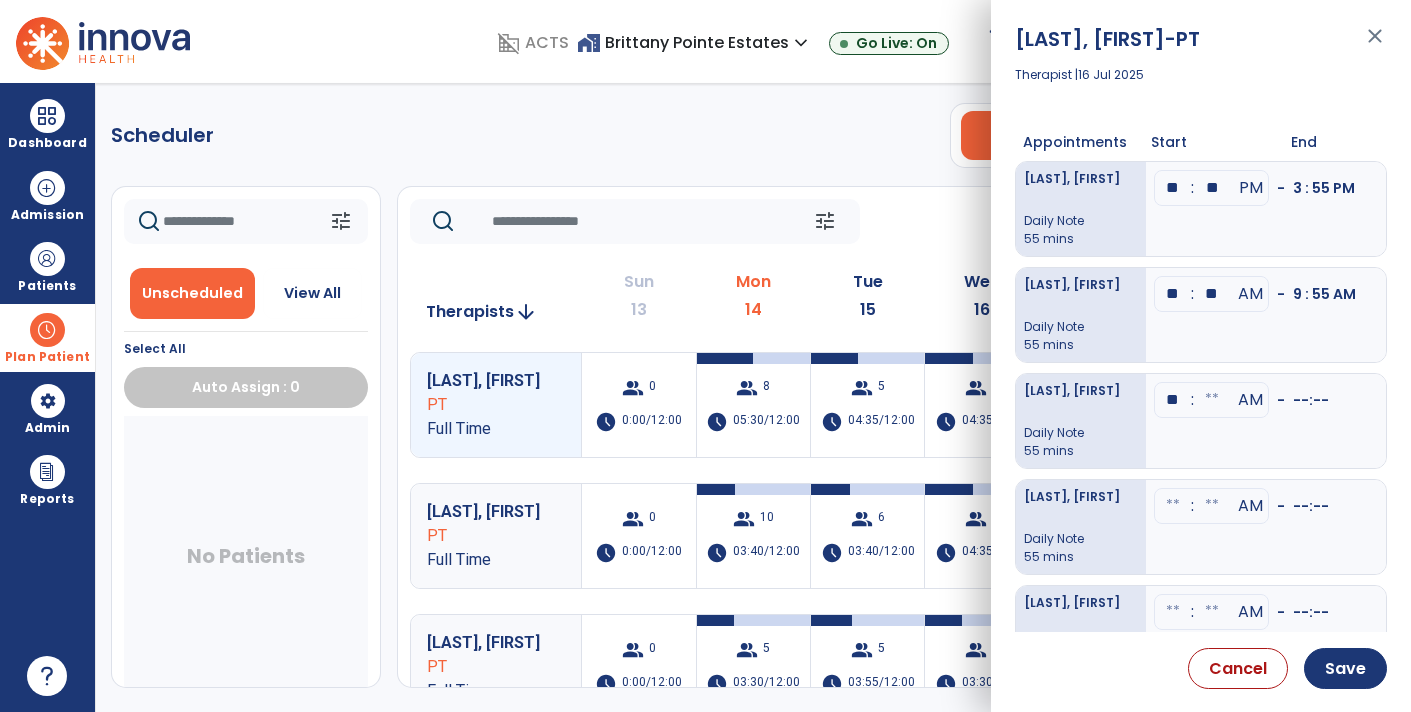 type on "**" 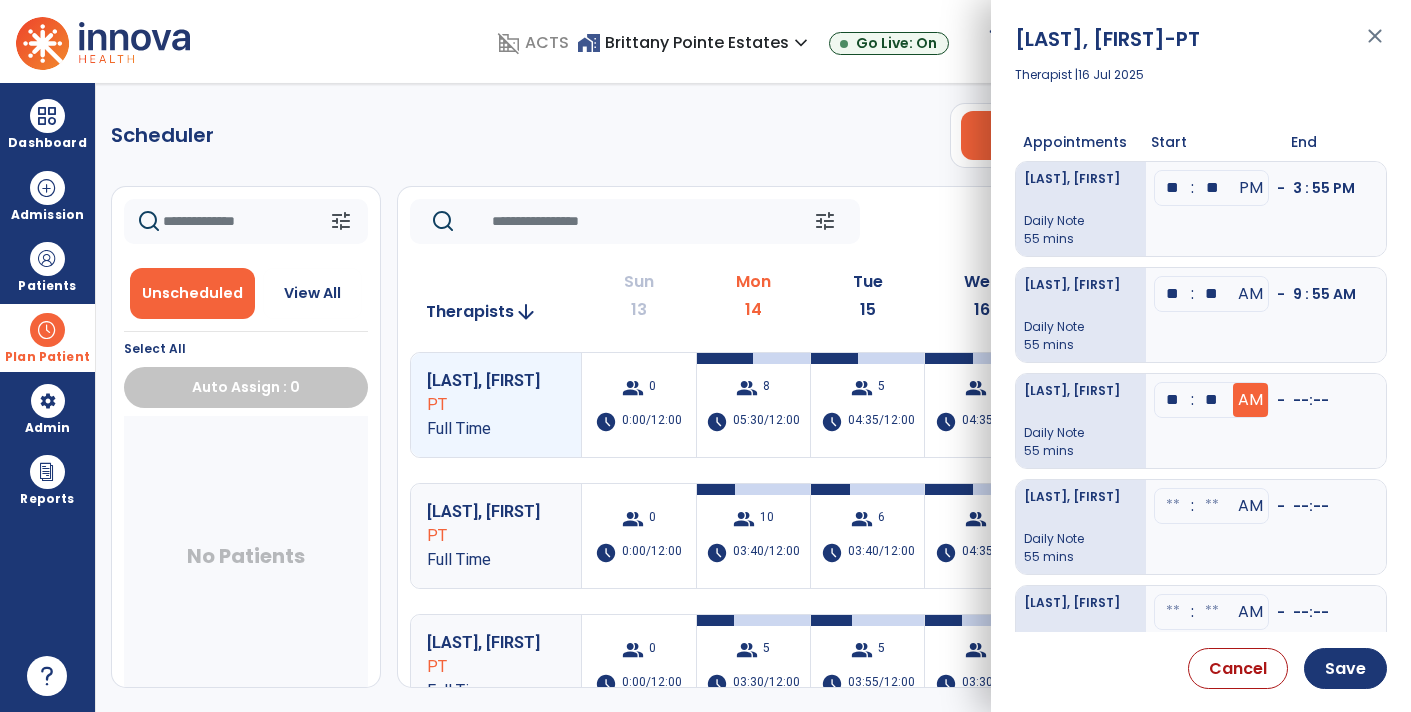 type on "**" 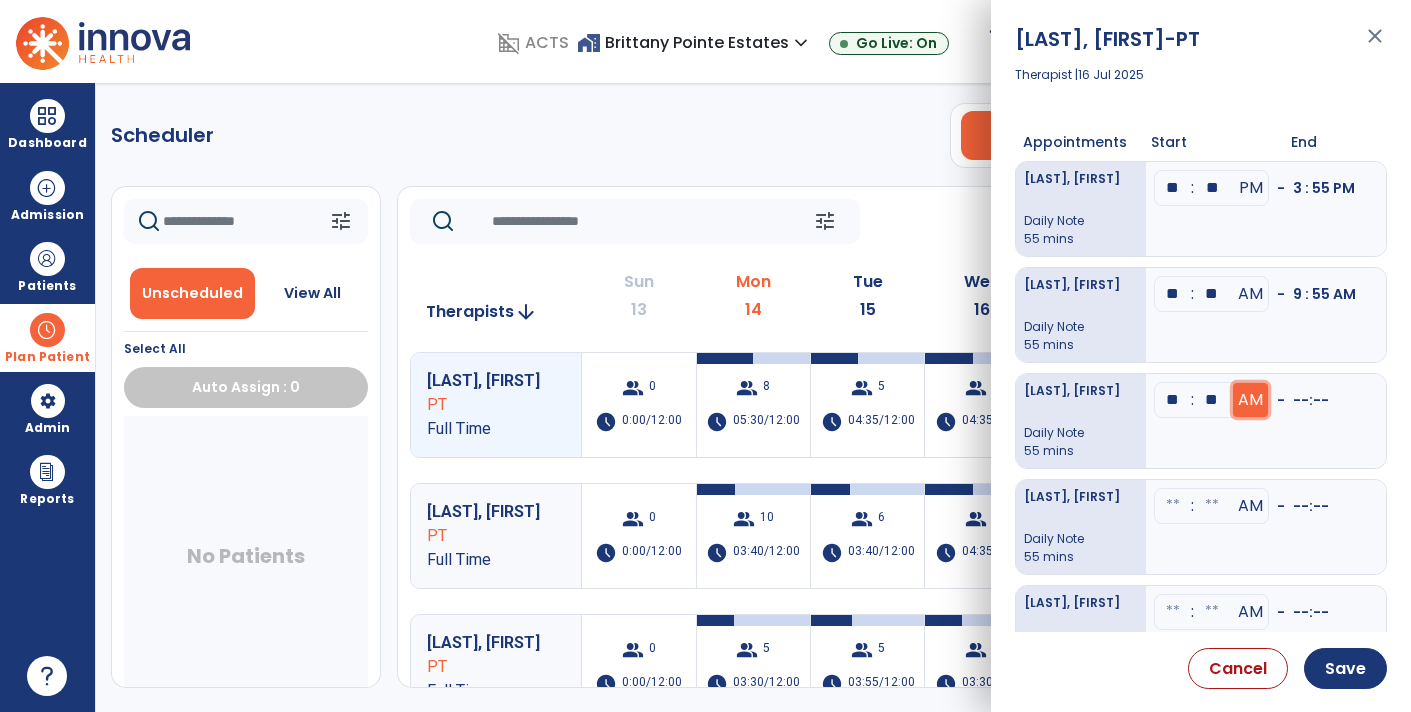 click on "AM" at bounding box center (1250, 400) 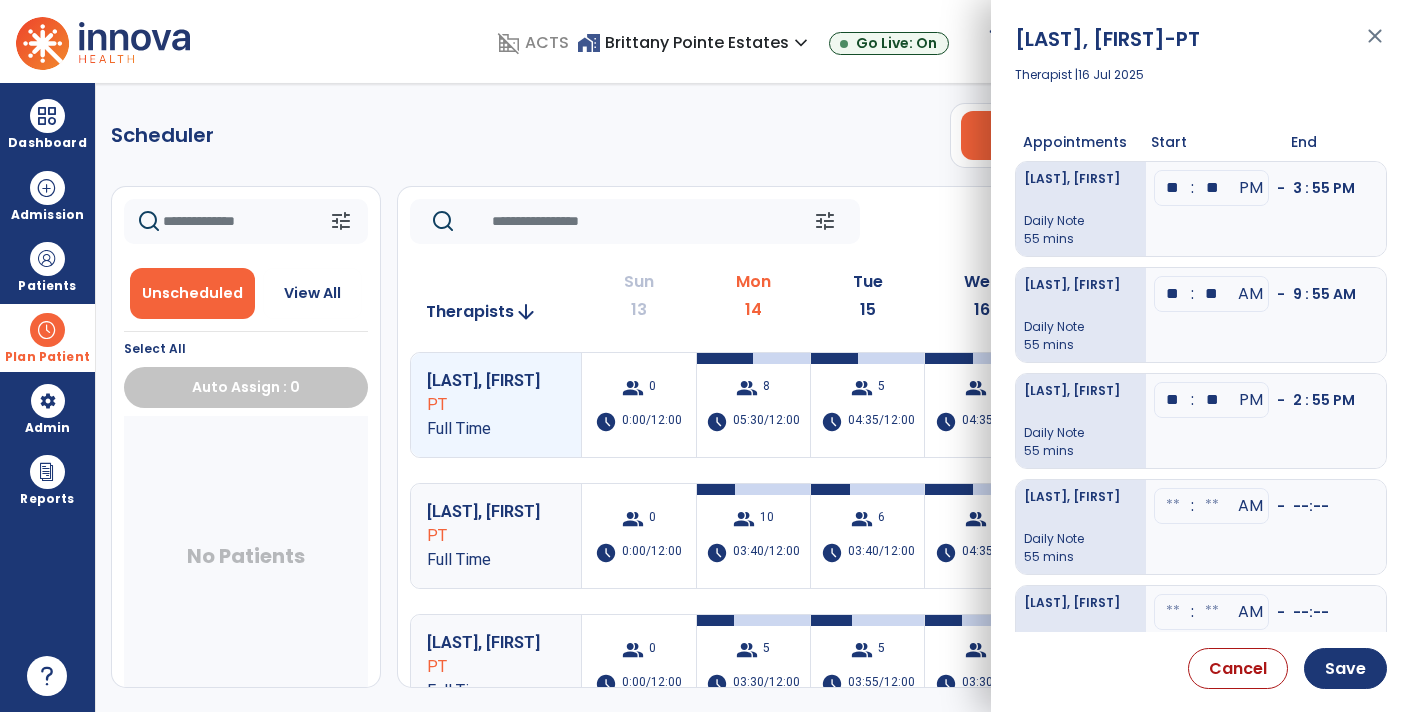 click at bounding box center [1173, 188] 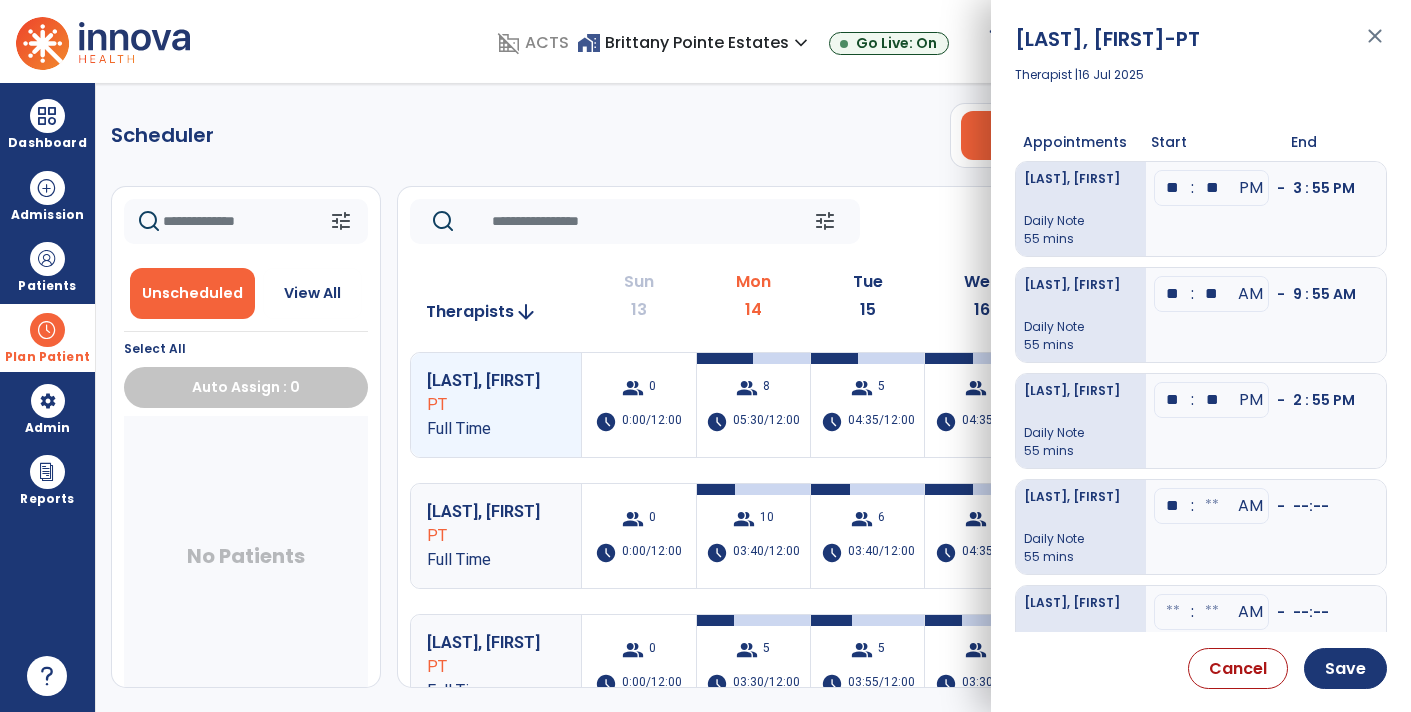 type on "**" 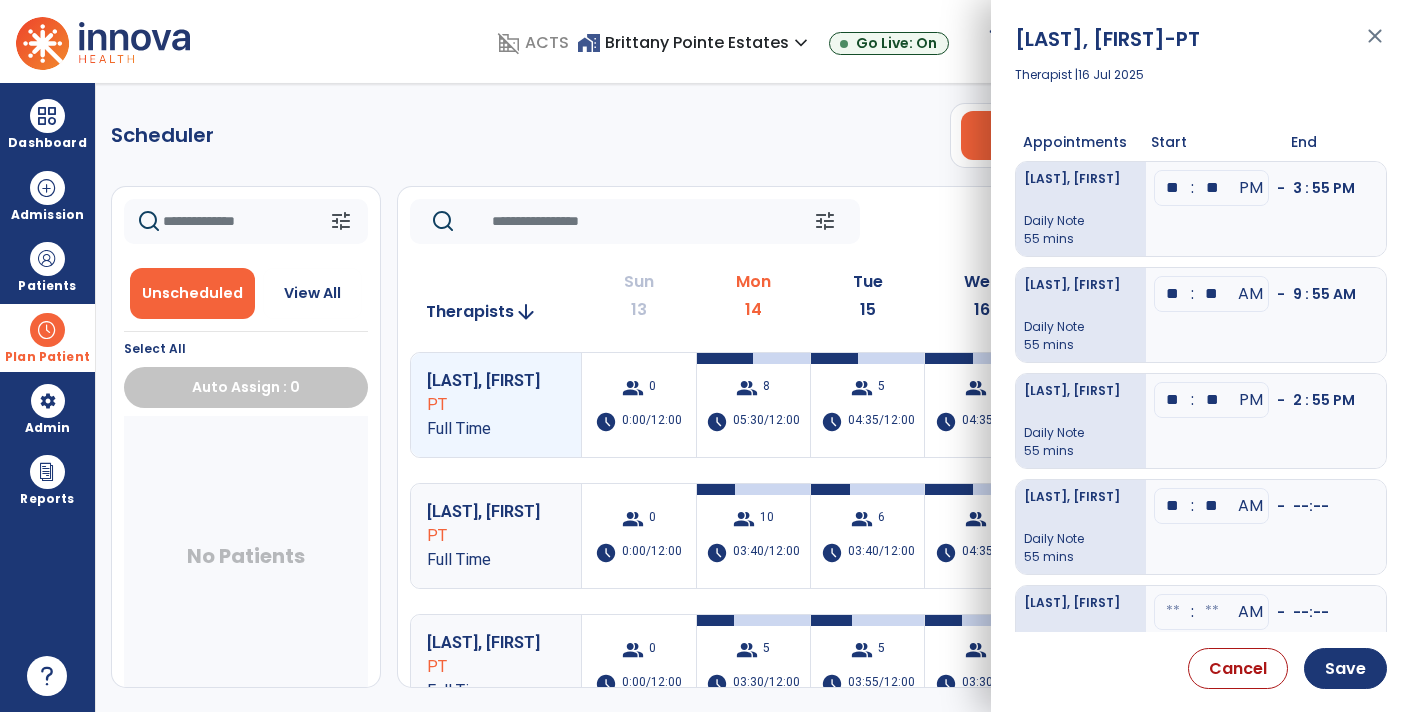 scroll, scrollTop: 56, scrollLeft: 0, axis: vertical 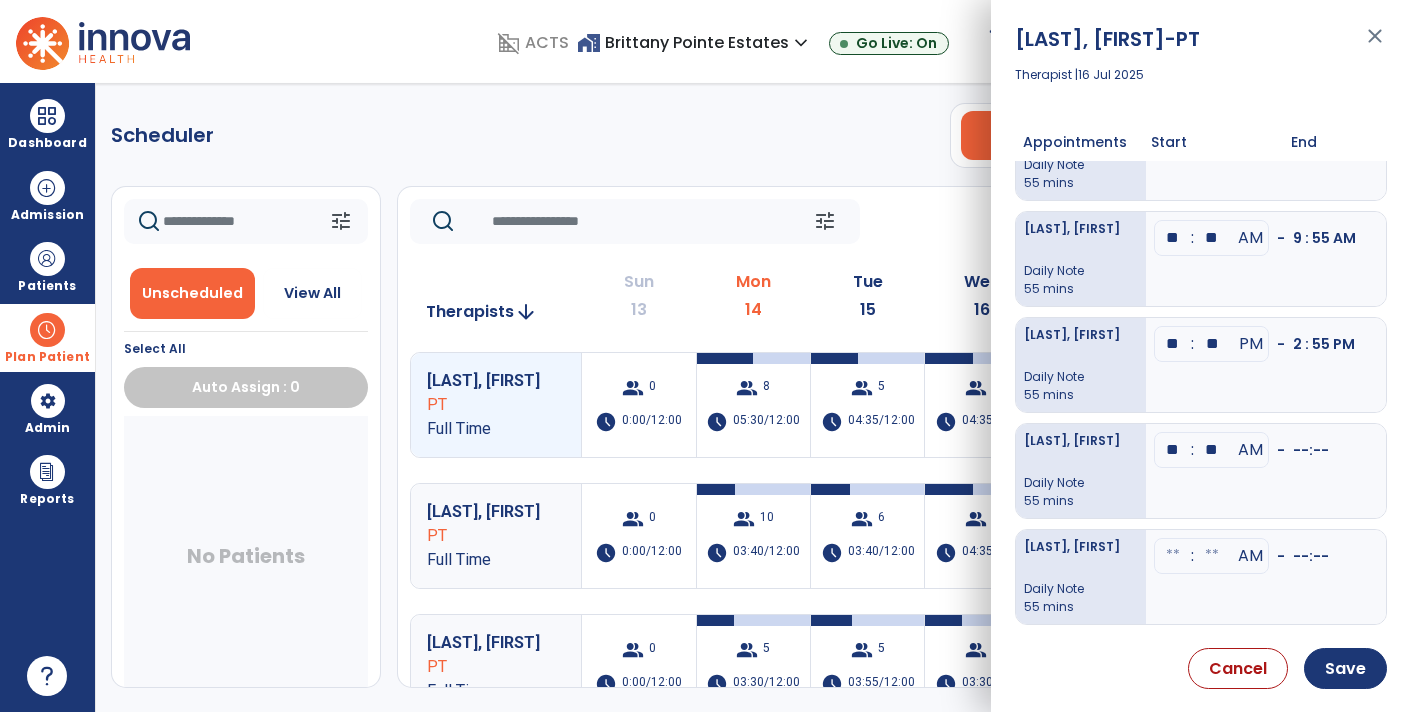 type on "**" 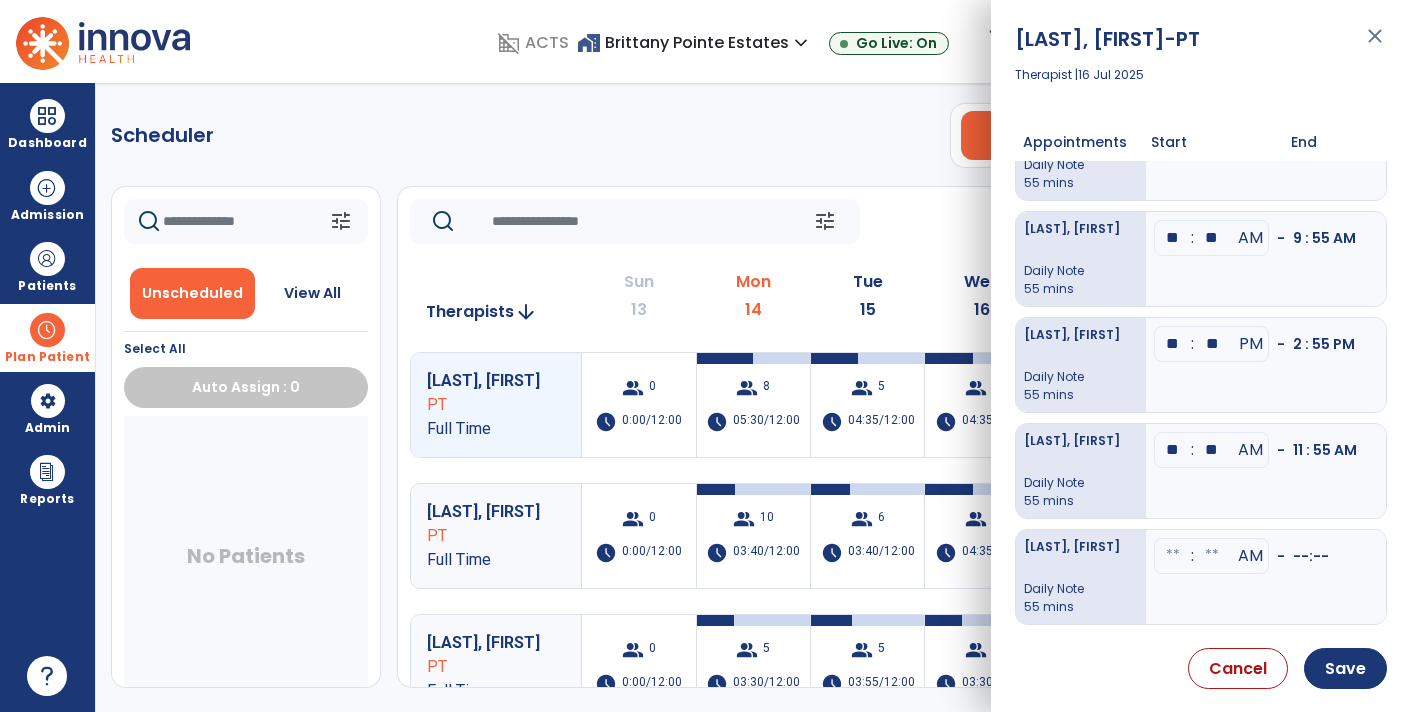click at bounding box center [1173, 132] 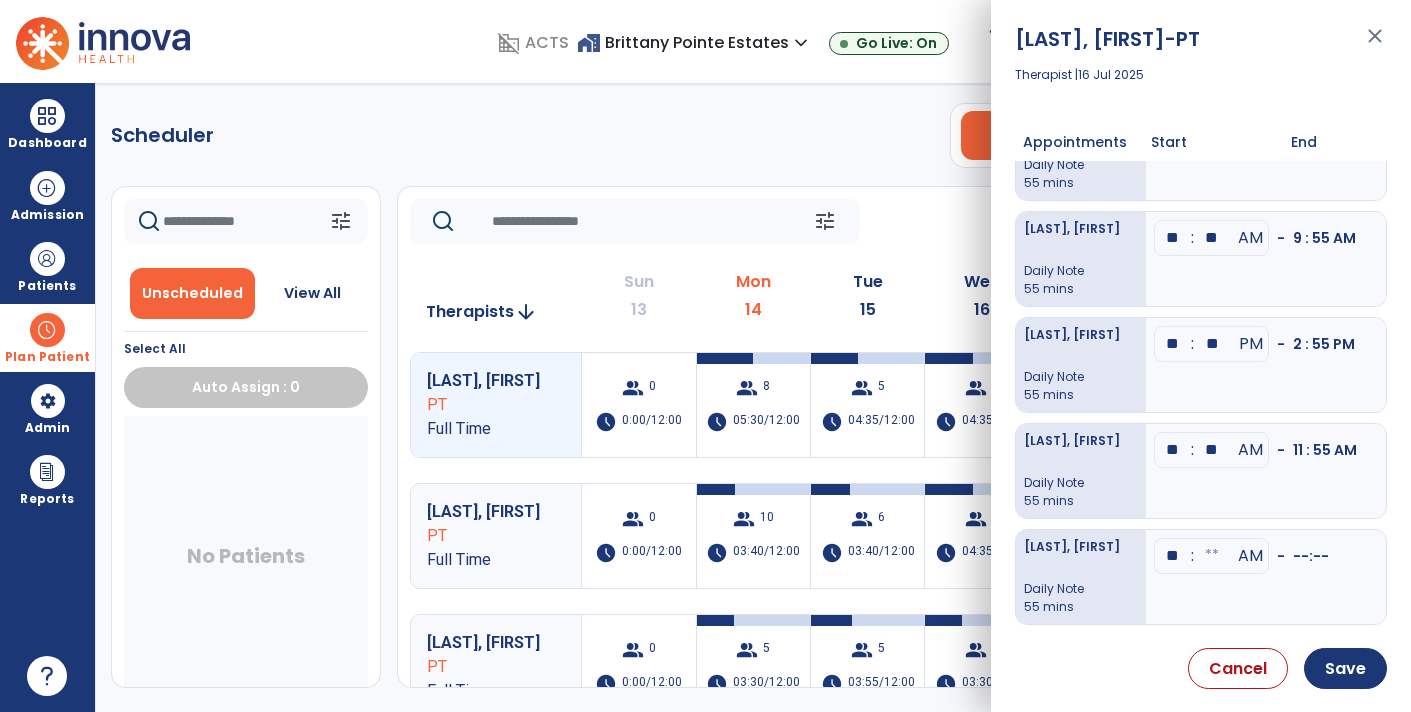 type on "**" 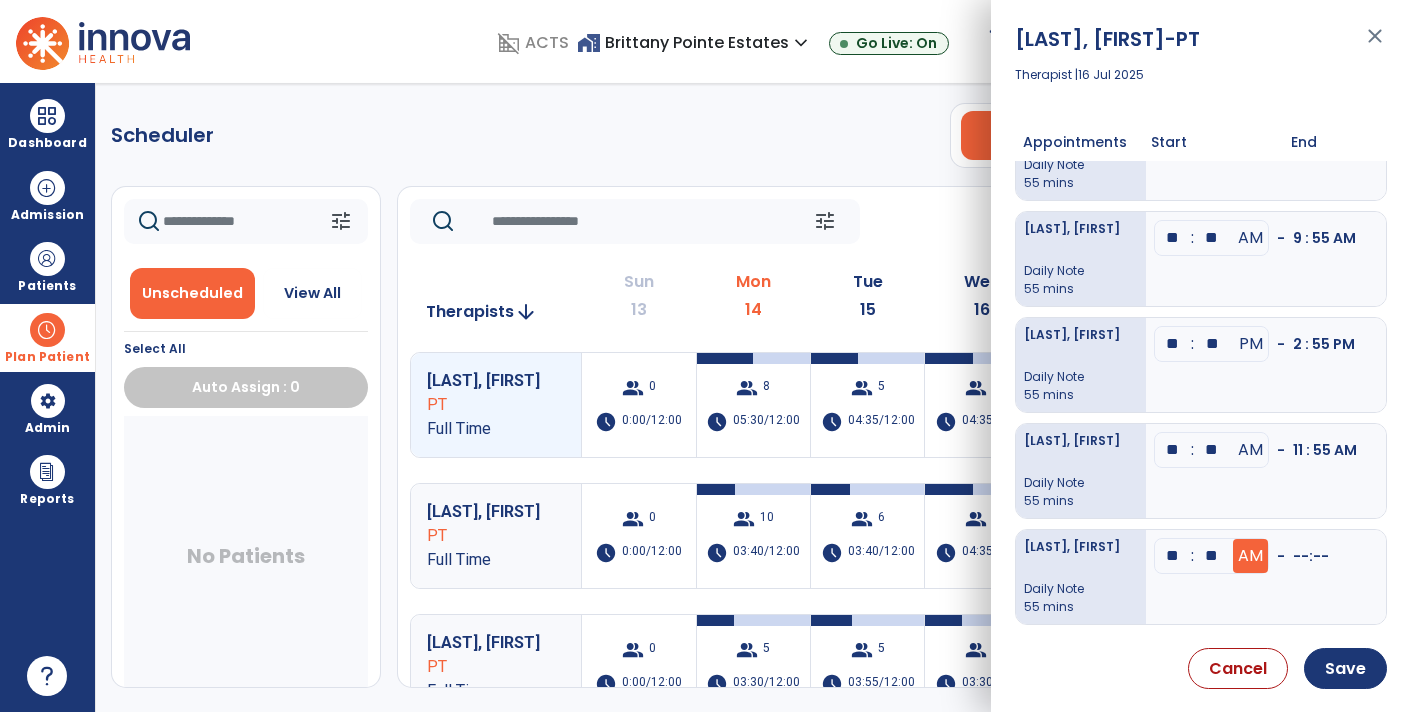 type on "**" 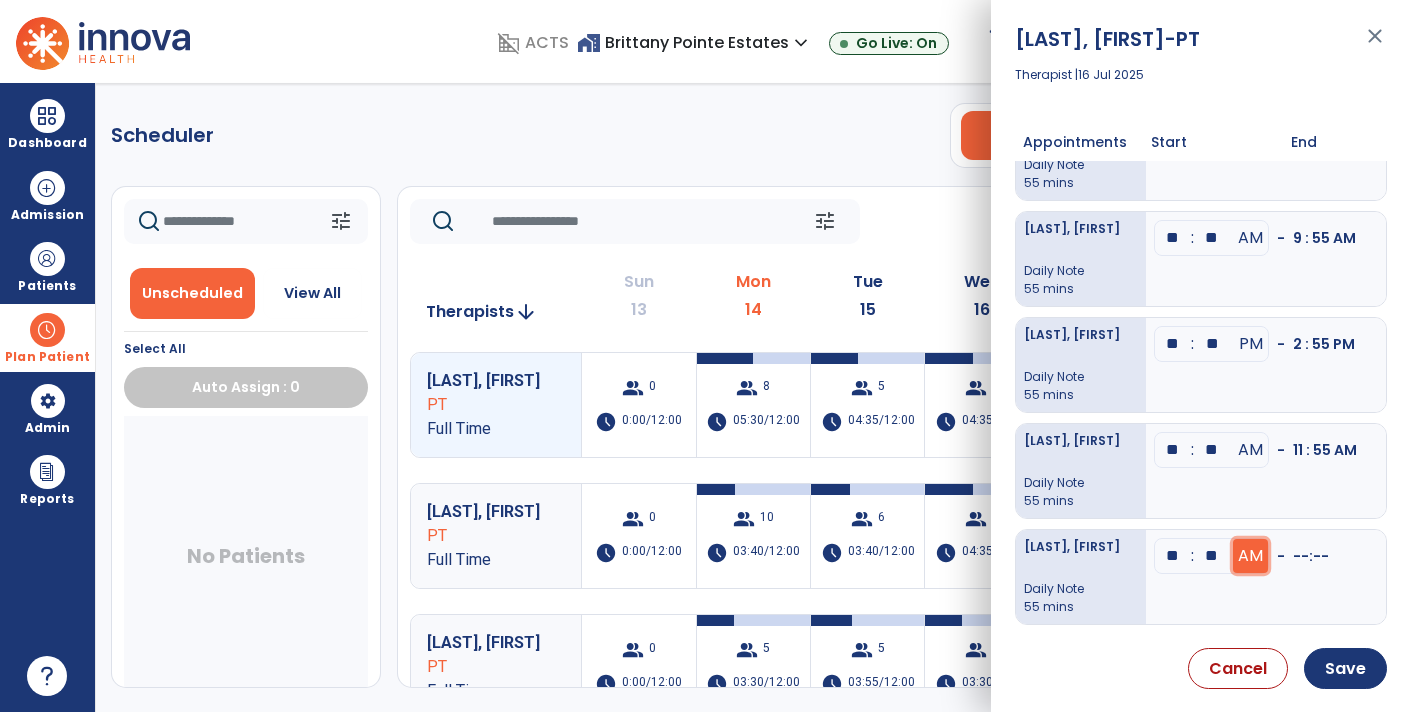 click on "AM" at bounding box center (1251, 344) 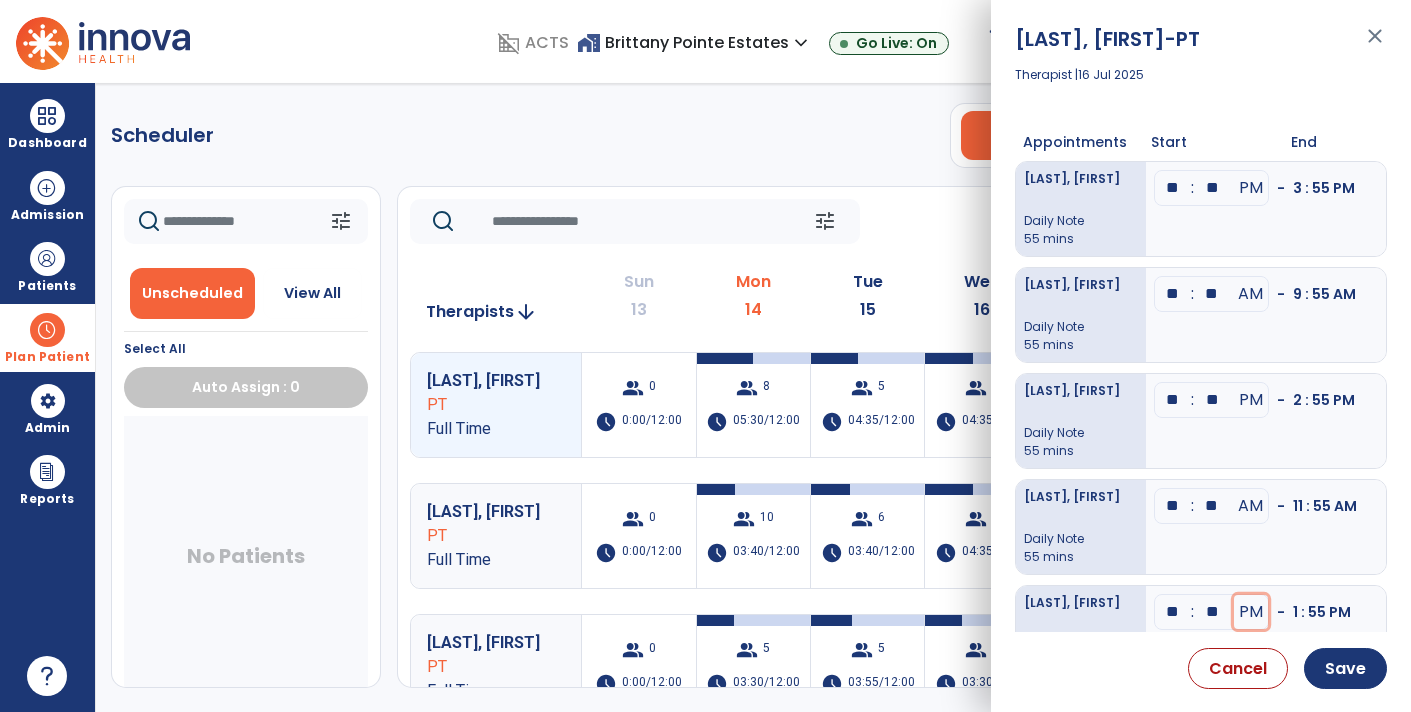 scroll, scrollTop: 56, scrollLeft: 0, axis: vertical 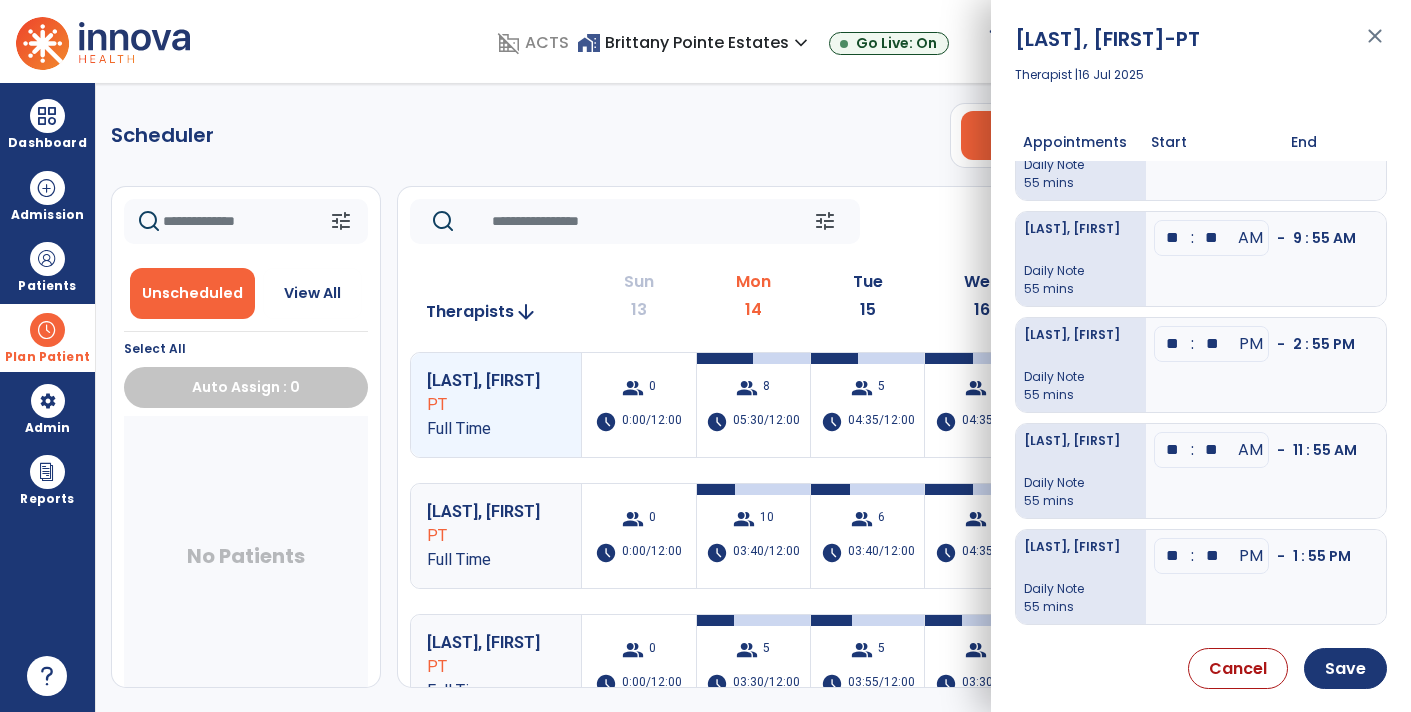 click on "**" at bounding box center (1173, 132) 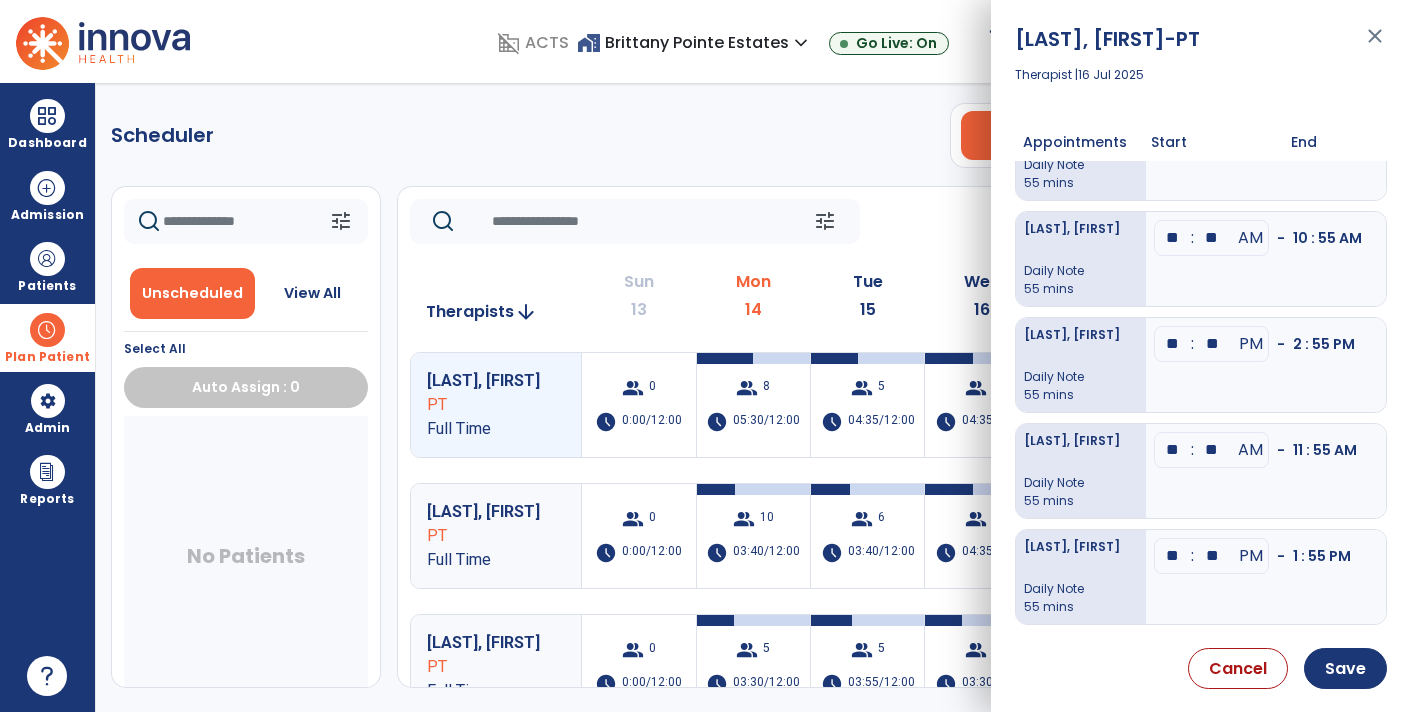 click on "** : ** AM - 10 : 55 AM" at bounding box center [1266, 259] 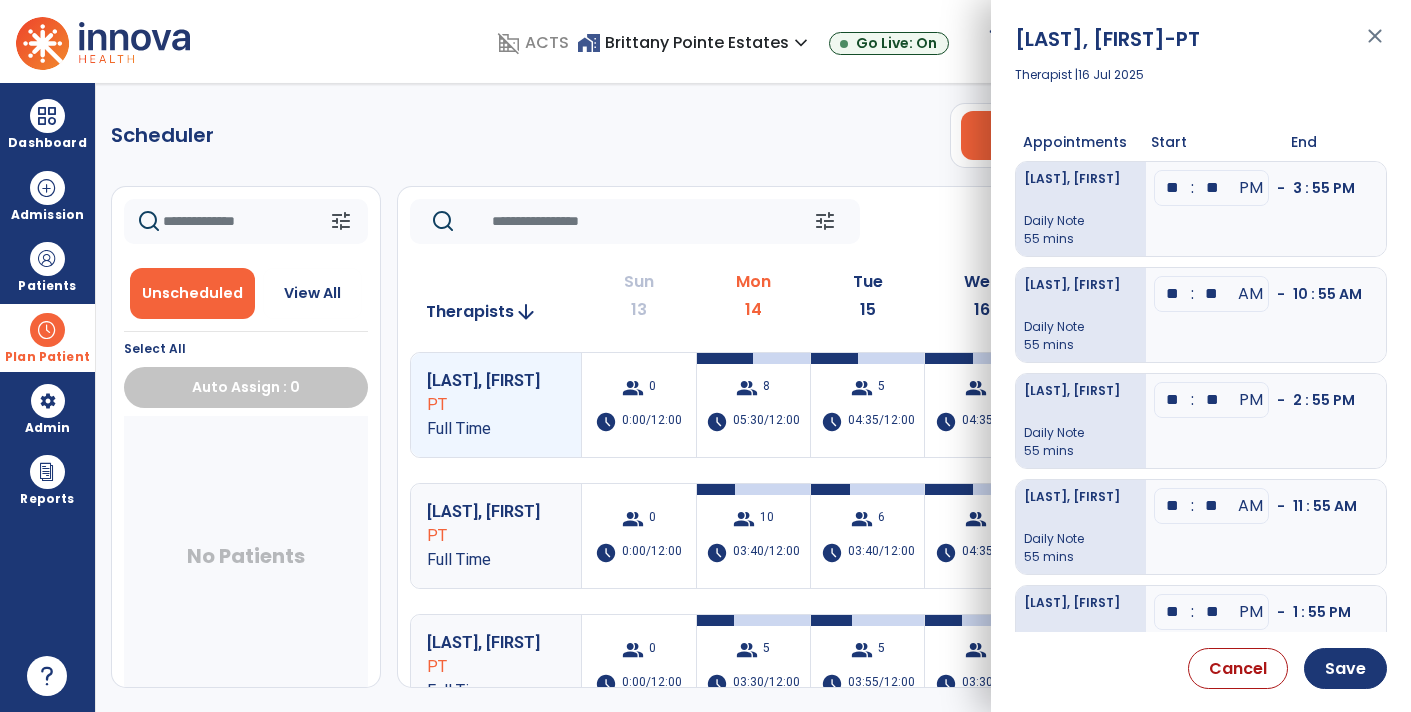 scroll, scrollTop: 56, scrollLeft: 0, axis: vertical 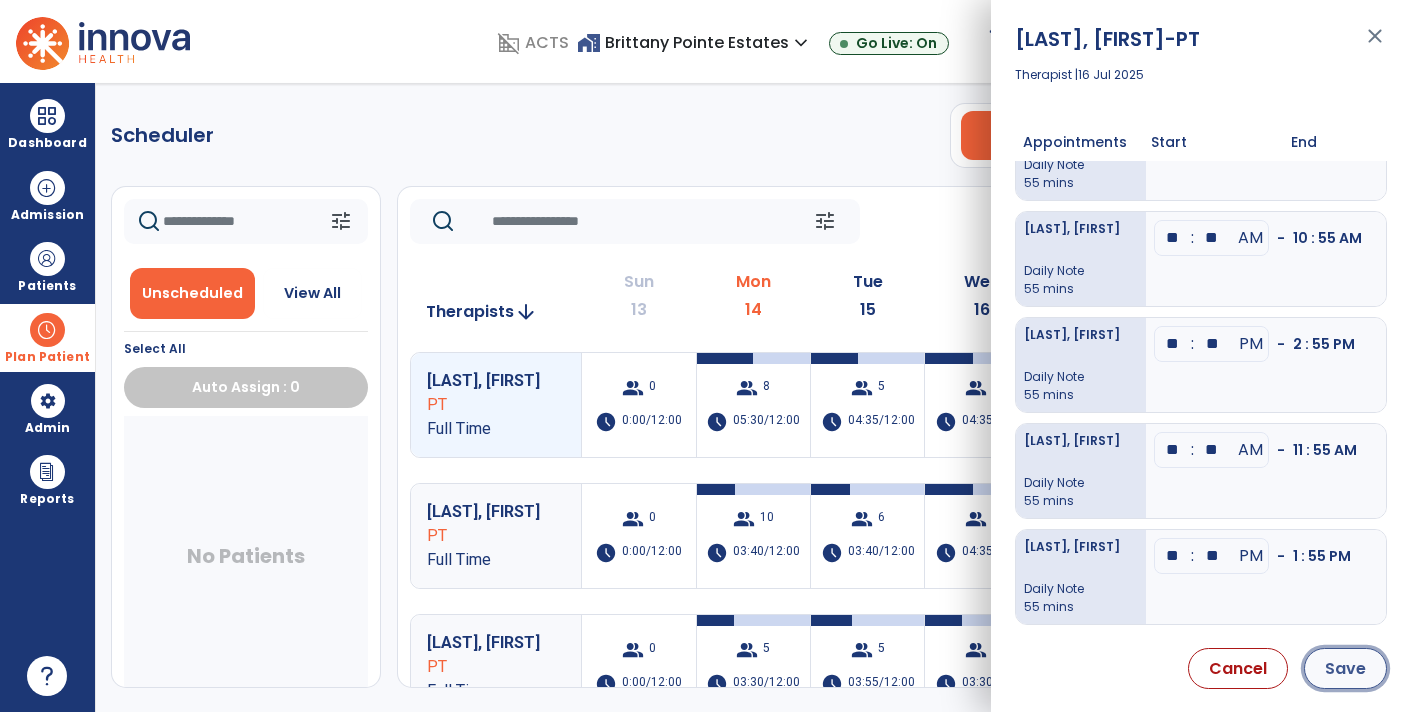 click on "Save" at bounding box center [1345, 668] 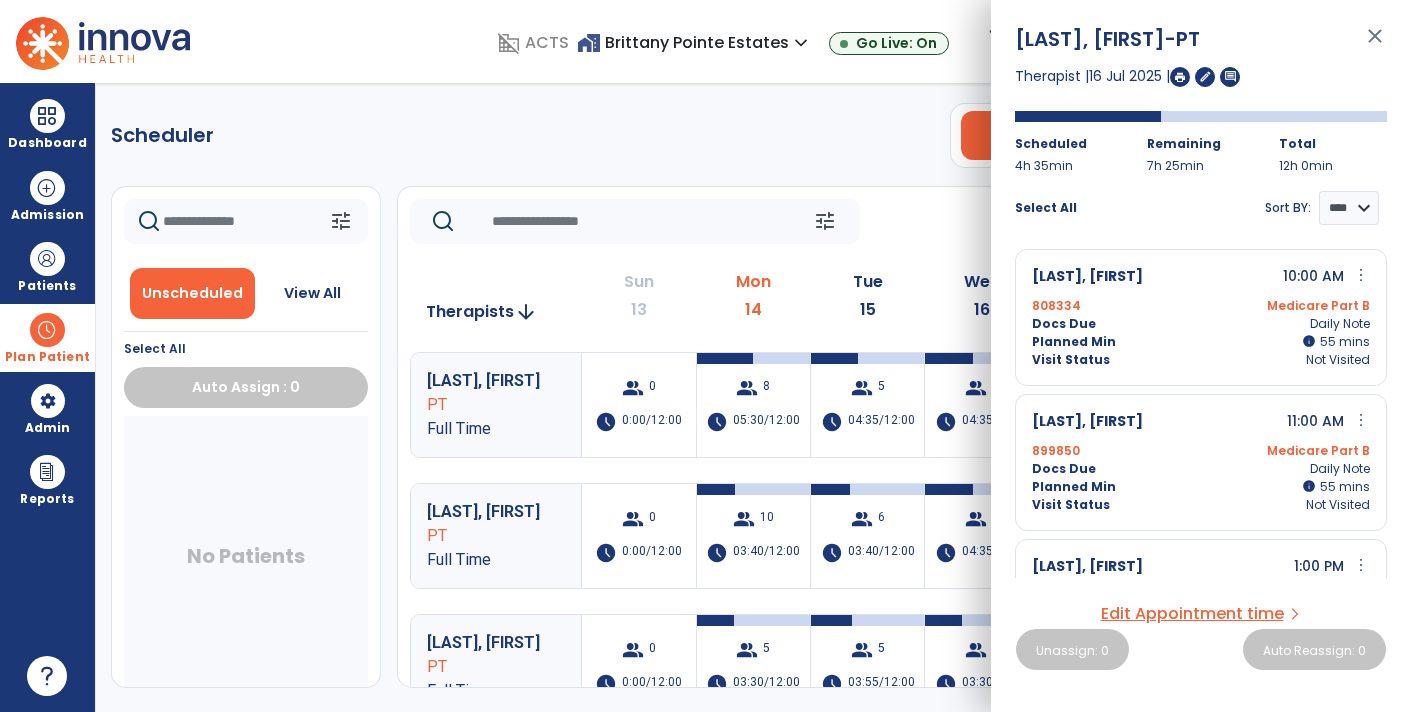 click on "close" at bounding box center [1375, 45] 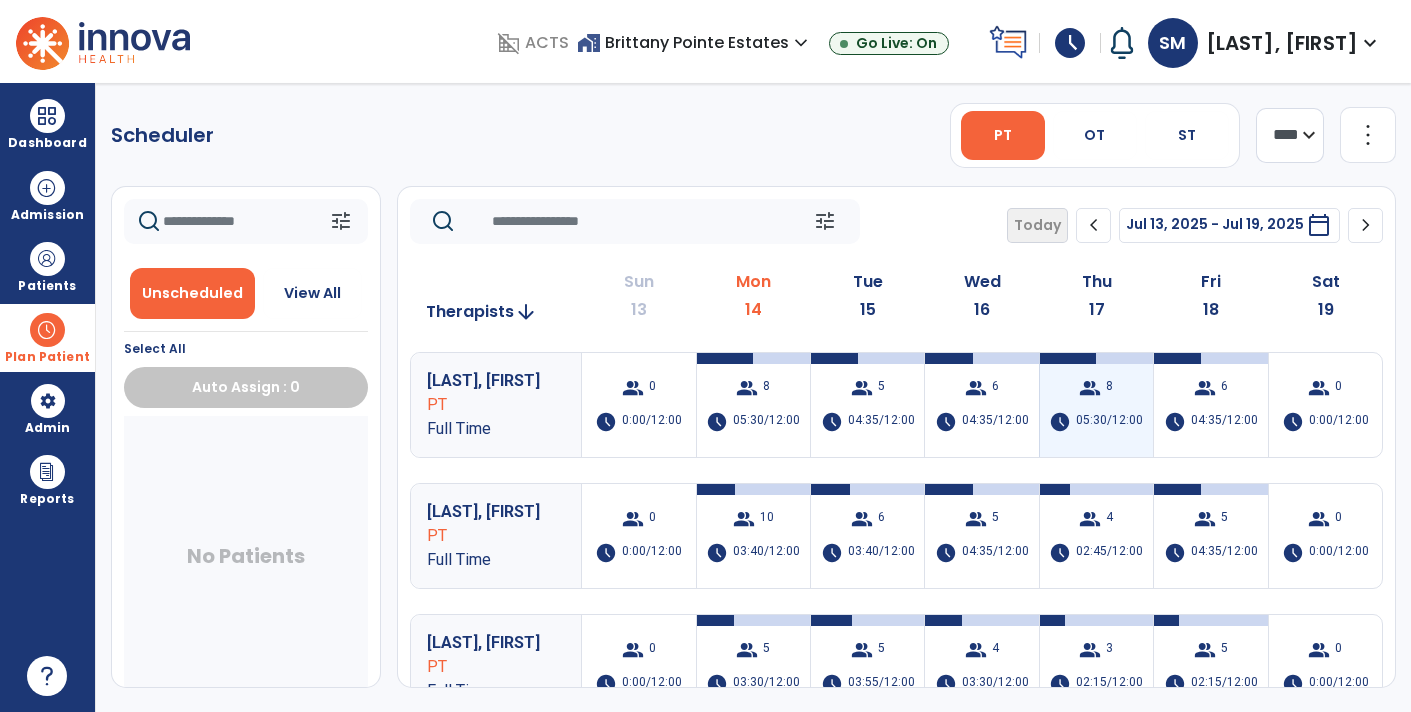click on "group" at bounding box center [1090, 388] 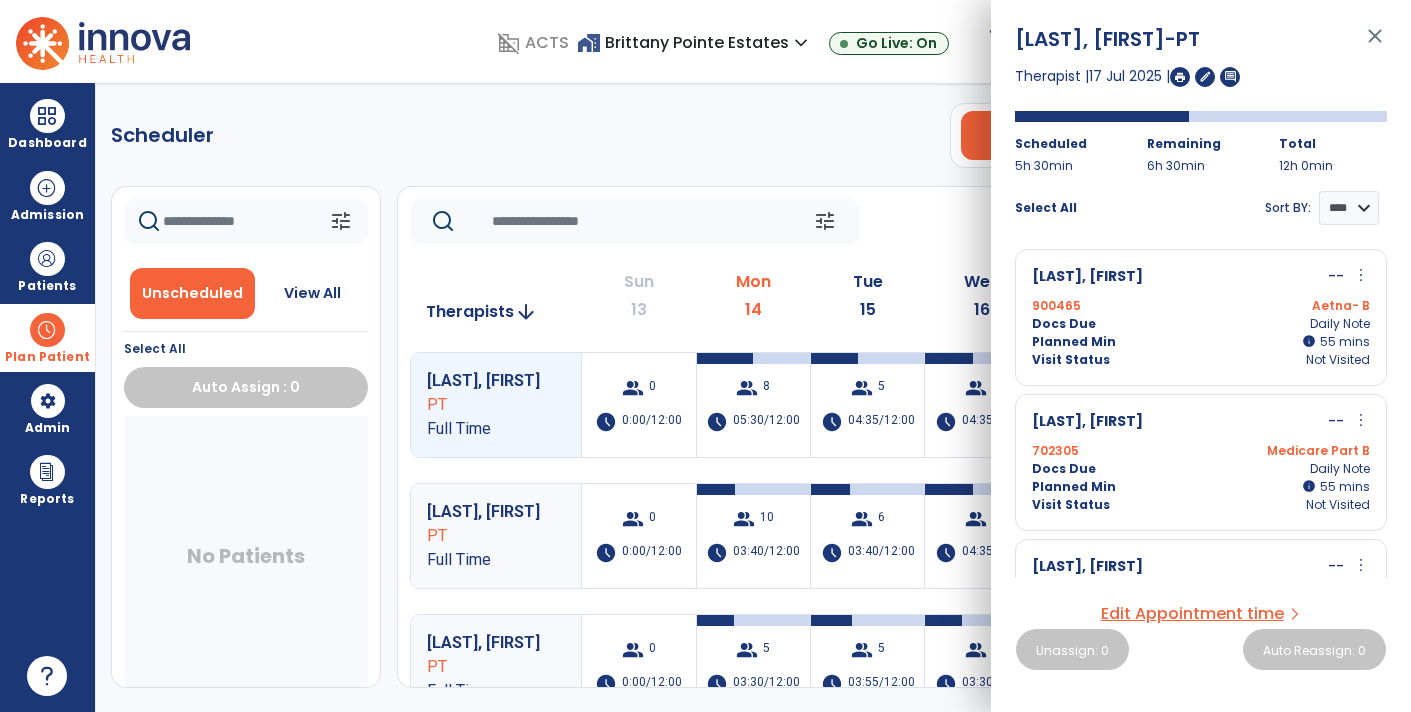 click on "Edit Appointment time" at bounding box center (1192, 614) 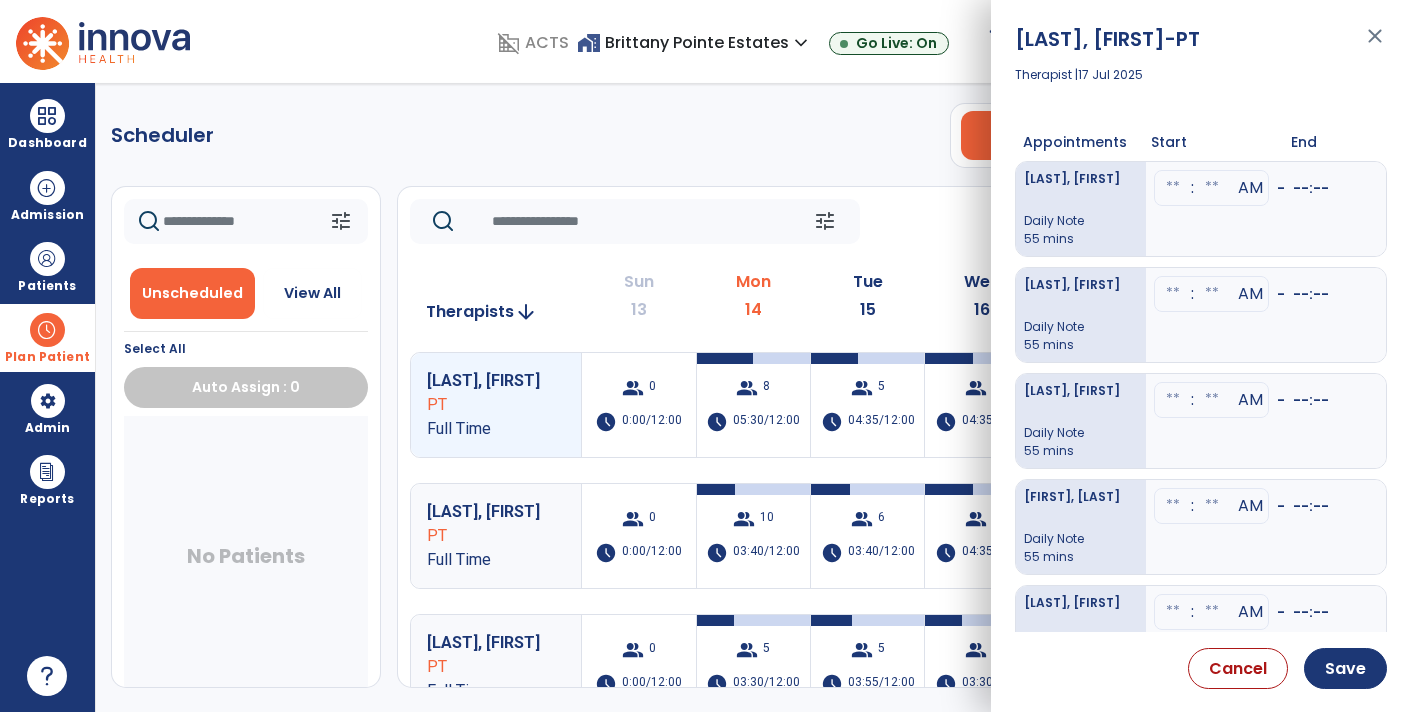 click at bounding box center [1173, 188] 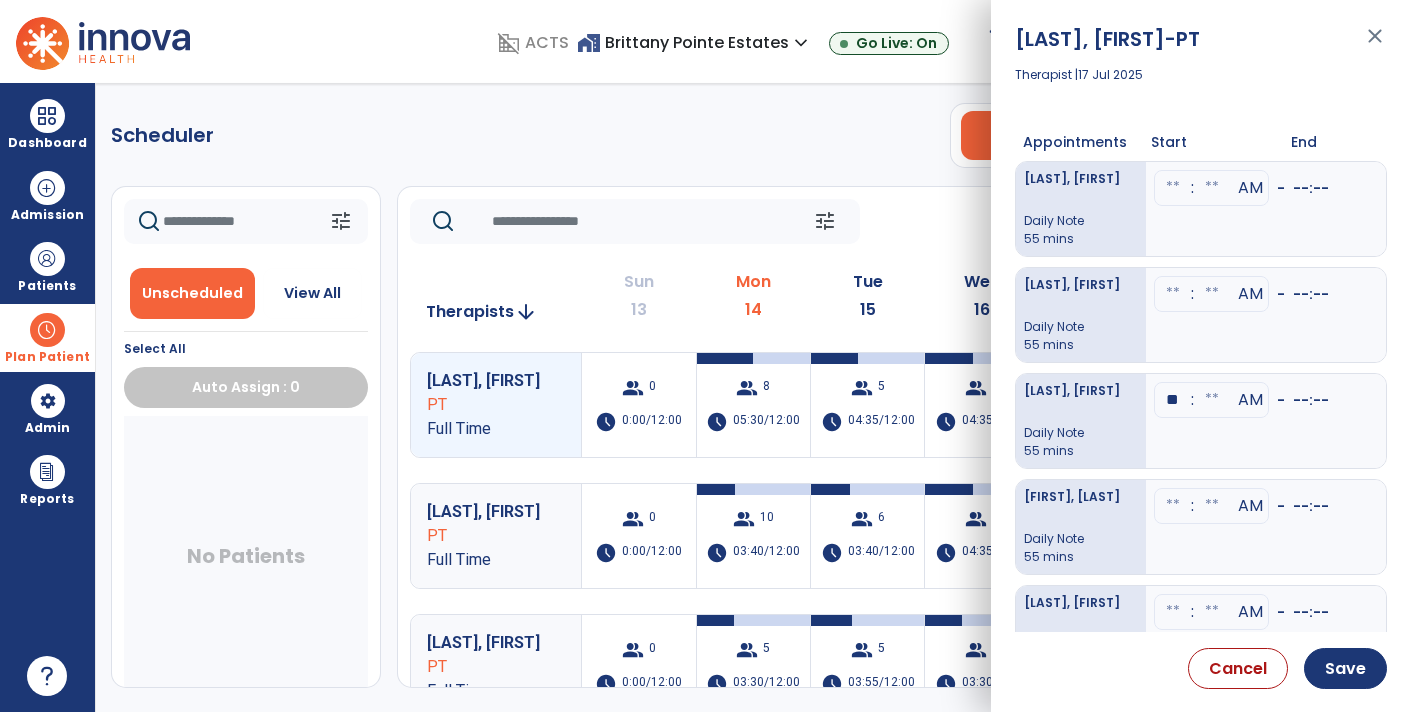 click at bounding box center [1212, 400] 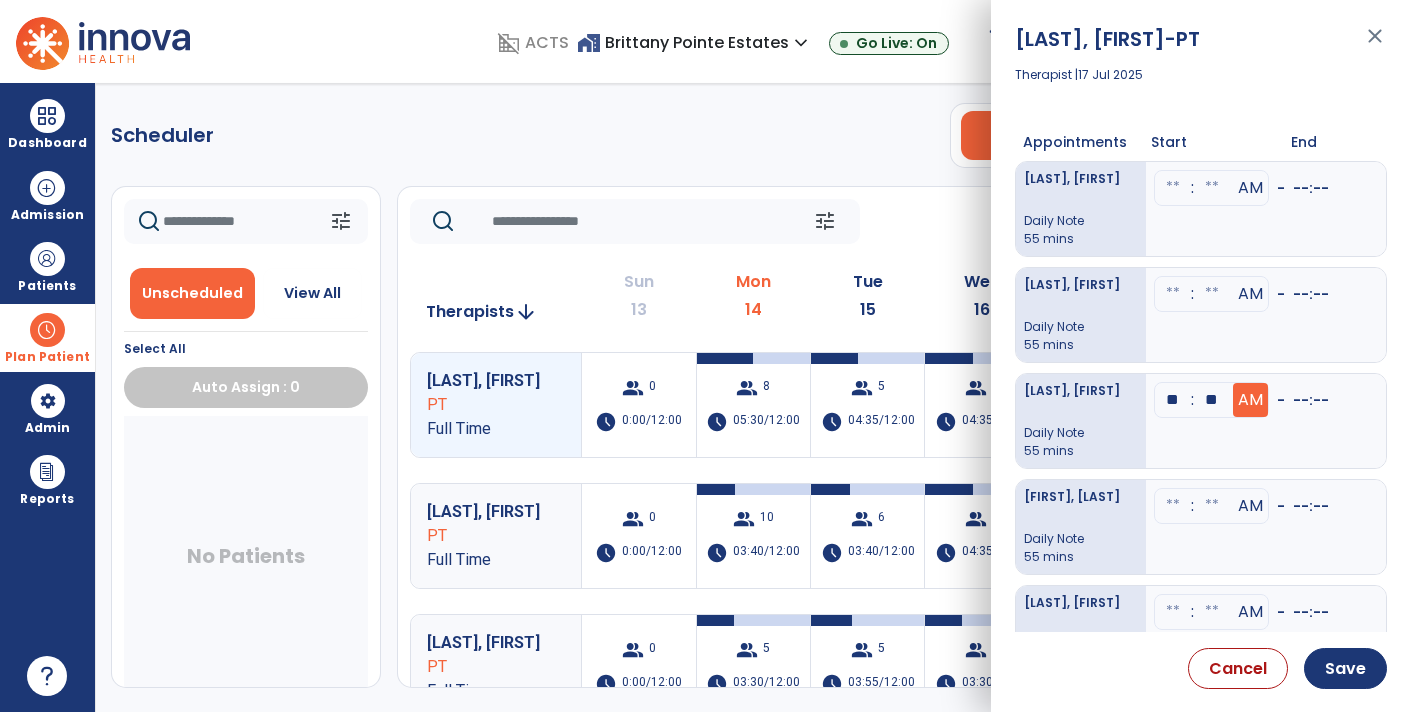 type on "**" 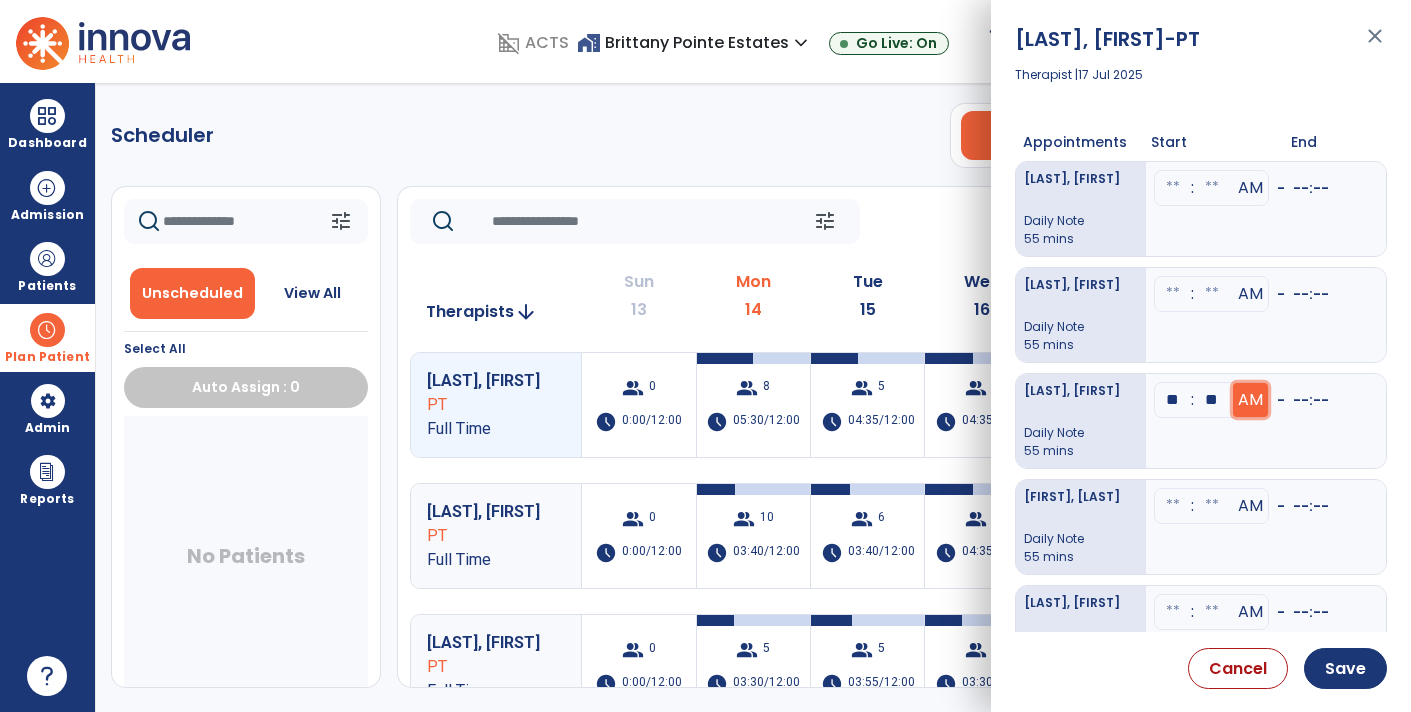 click on "AM" at bounding box center [1250, 400] 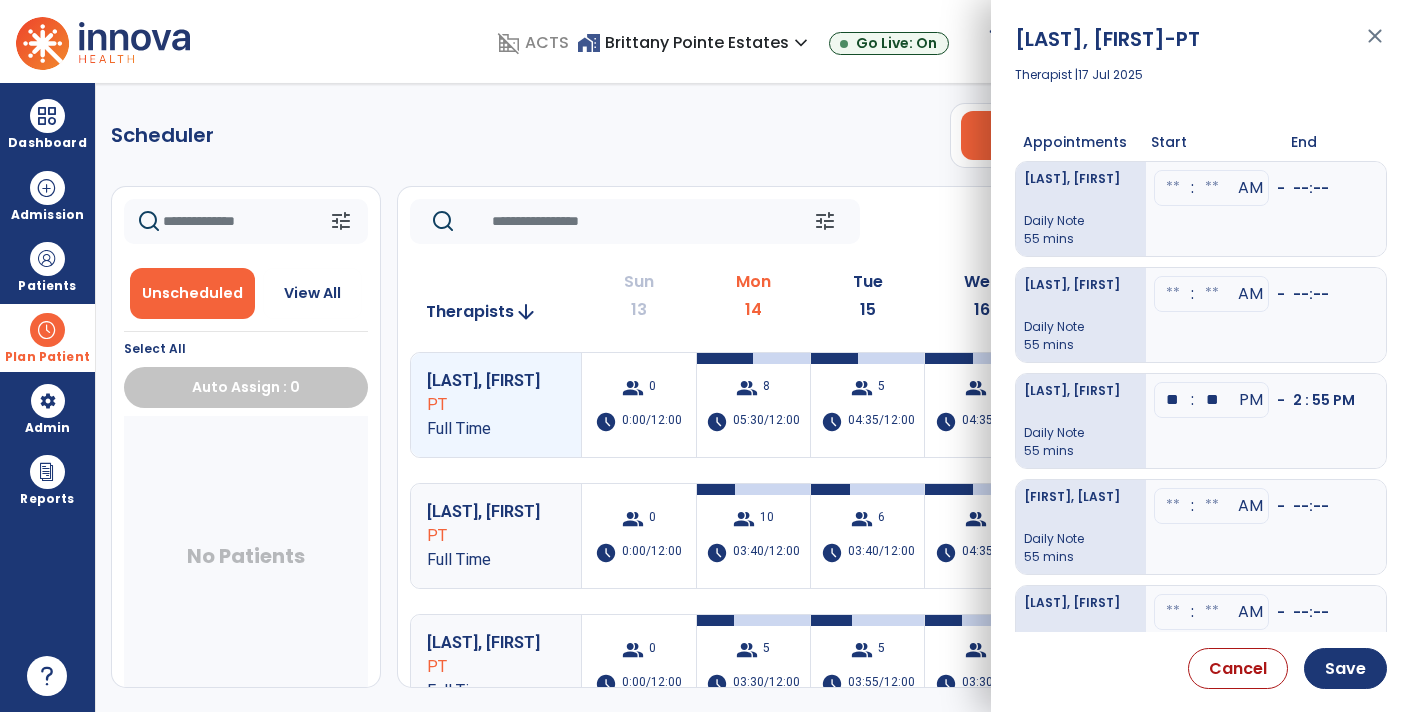 click at bounding box center [1173, 188] 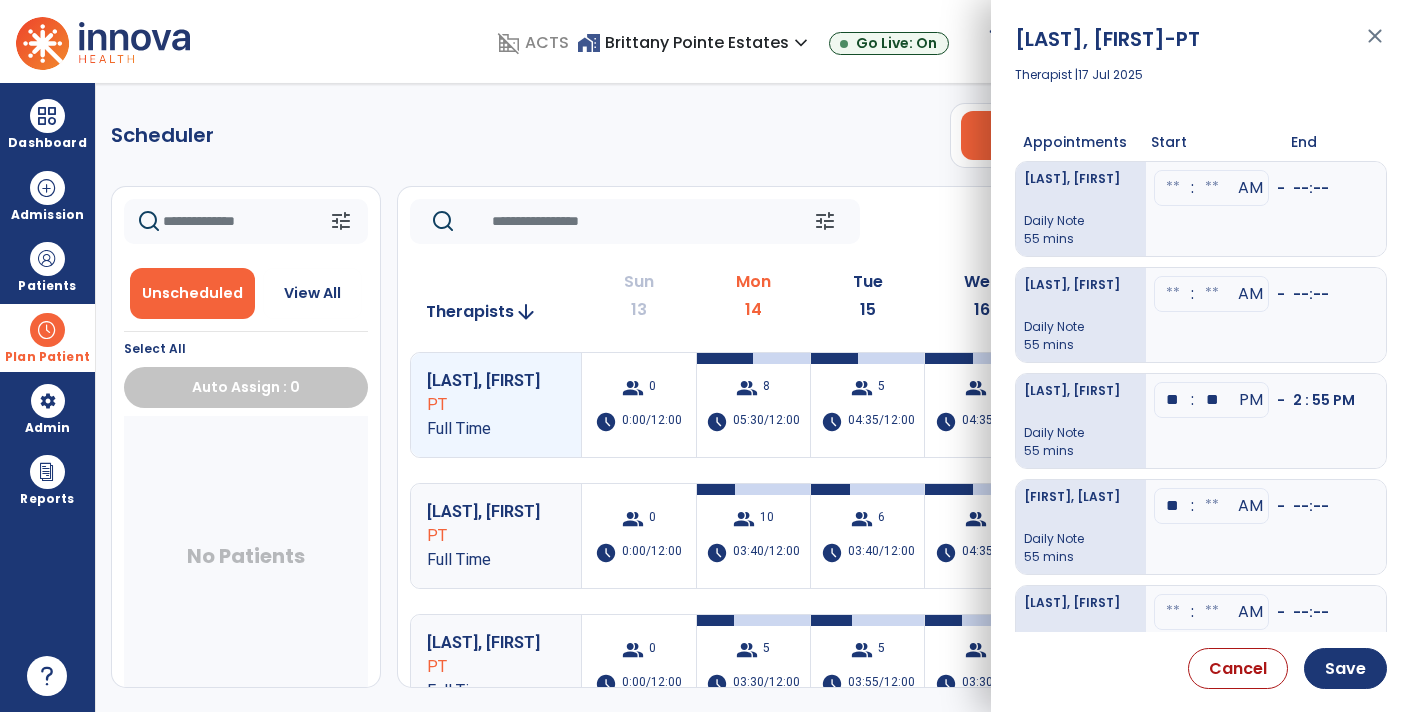 type on "**" 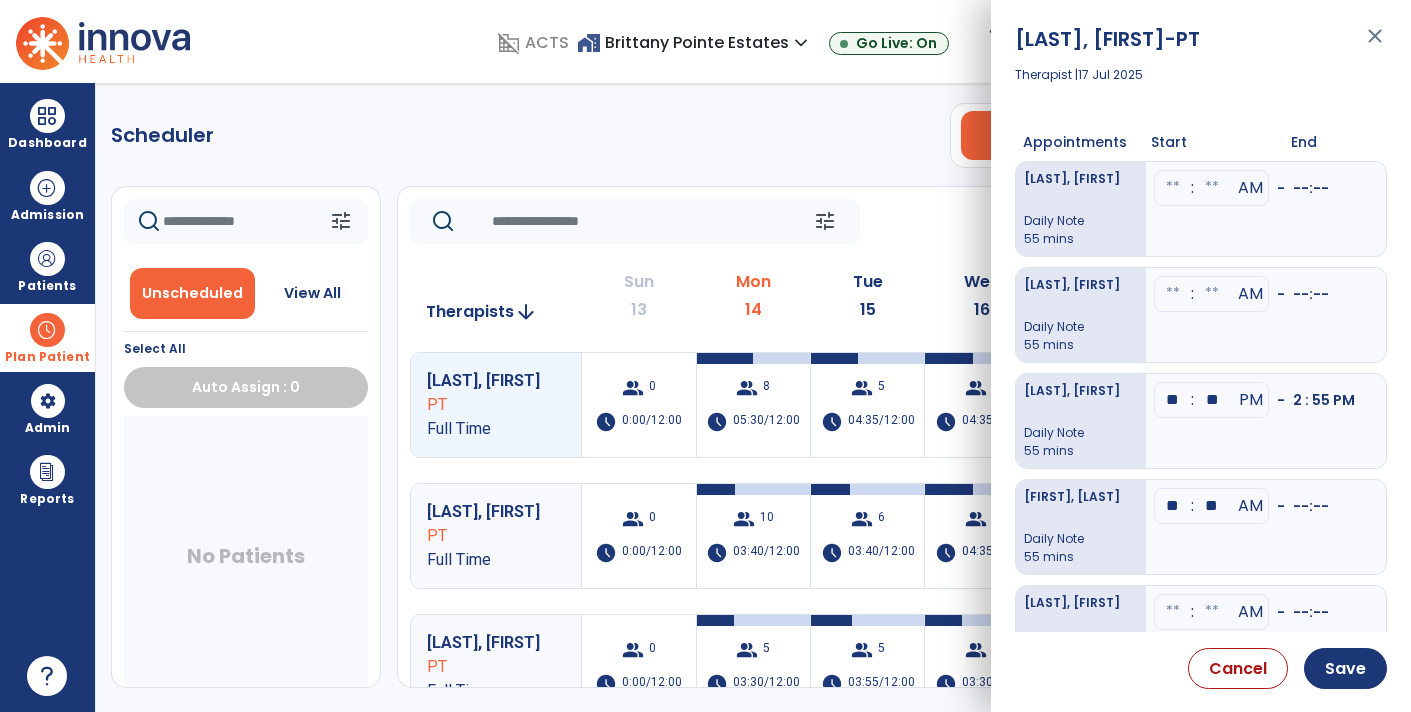 type on "**" 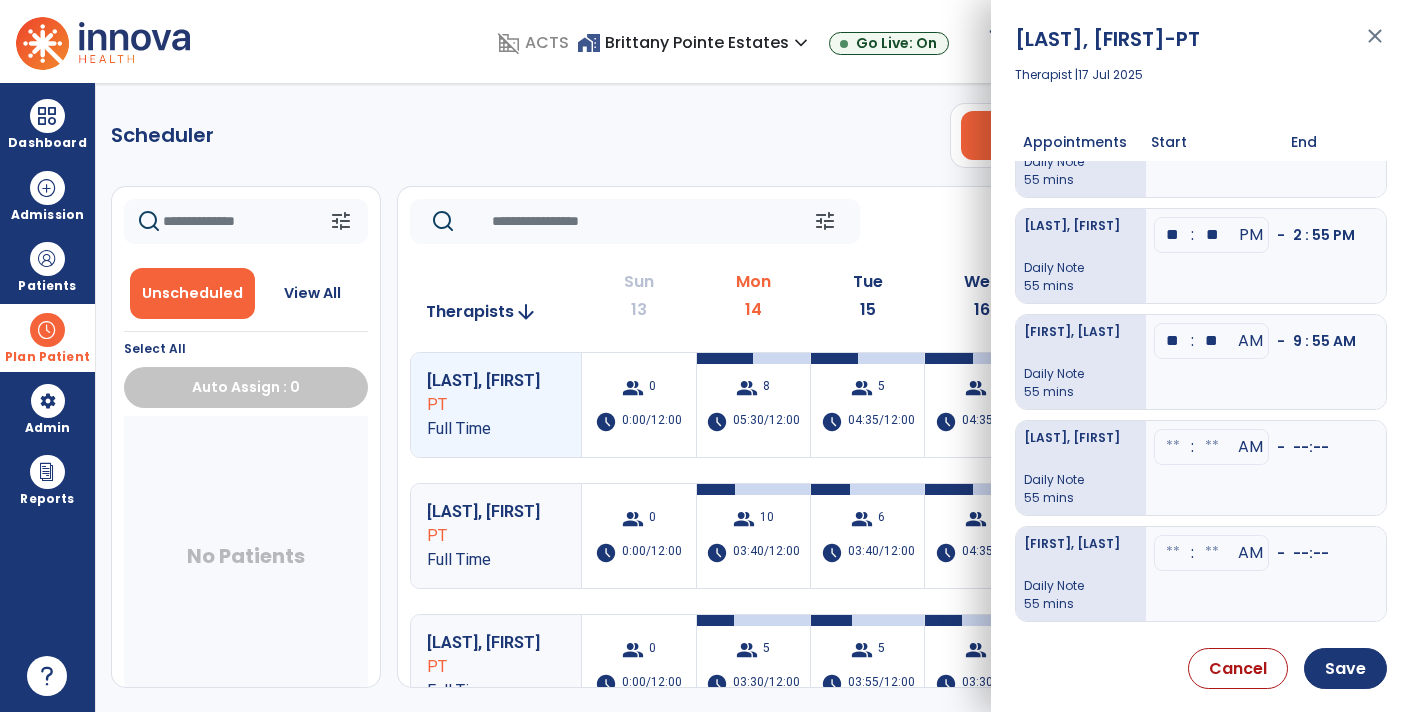 scroll, scrollTop: 197, scrollLeft: 0, axis: vertical 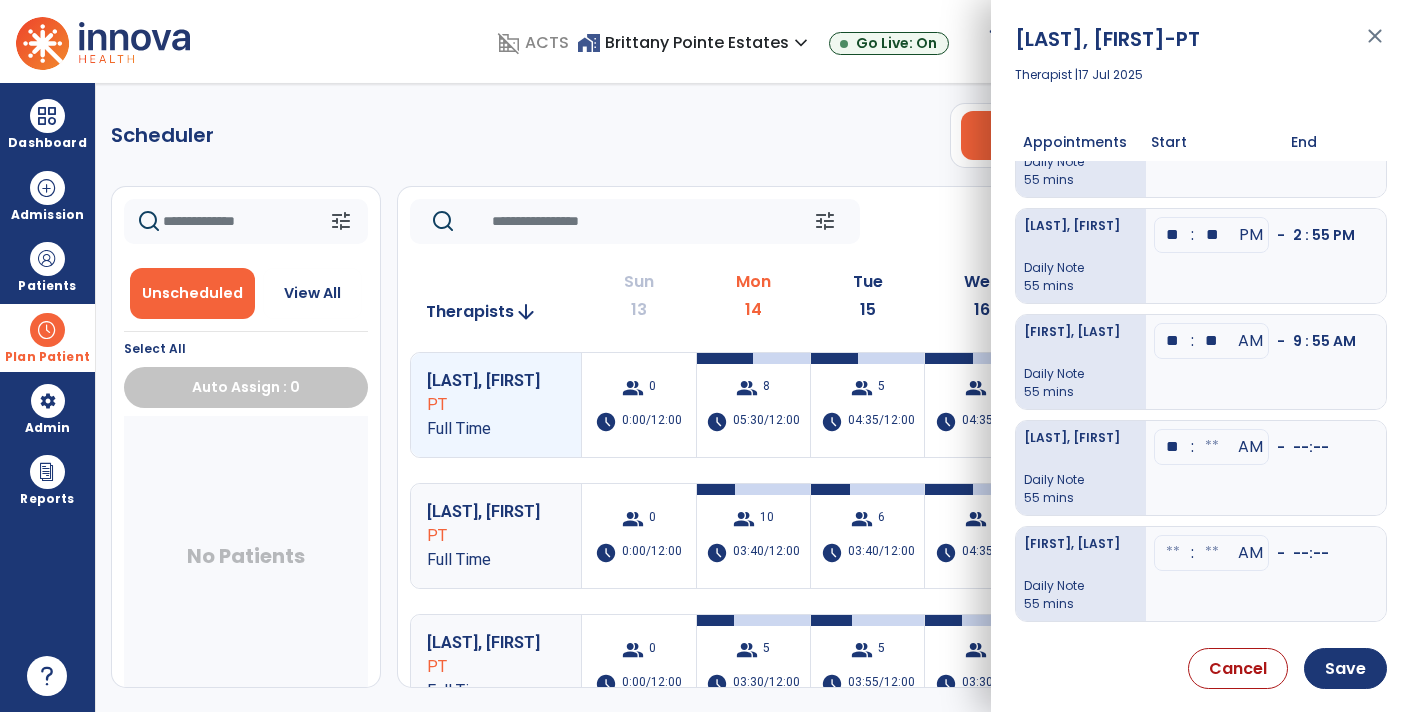 type on "**" 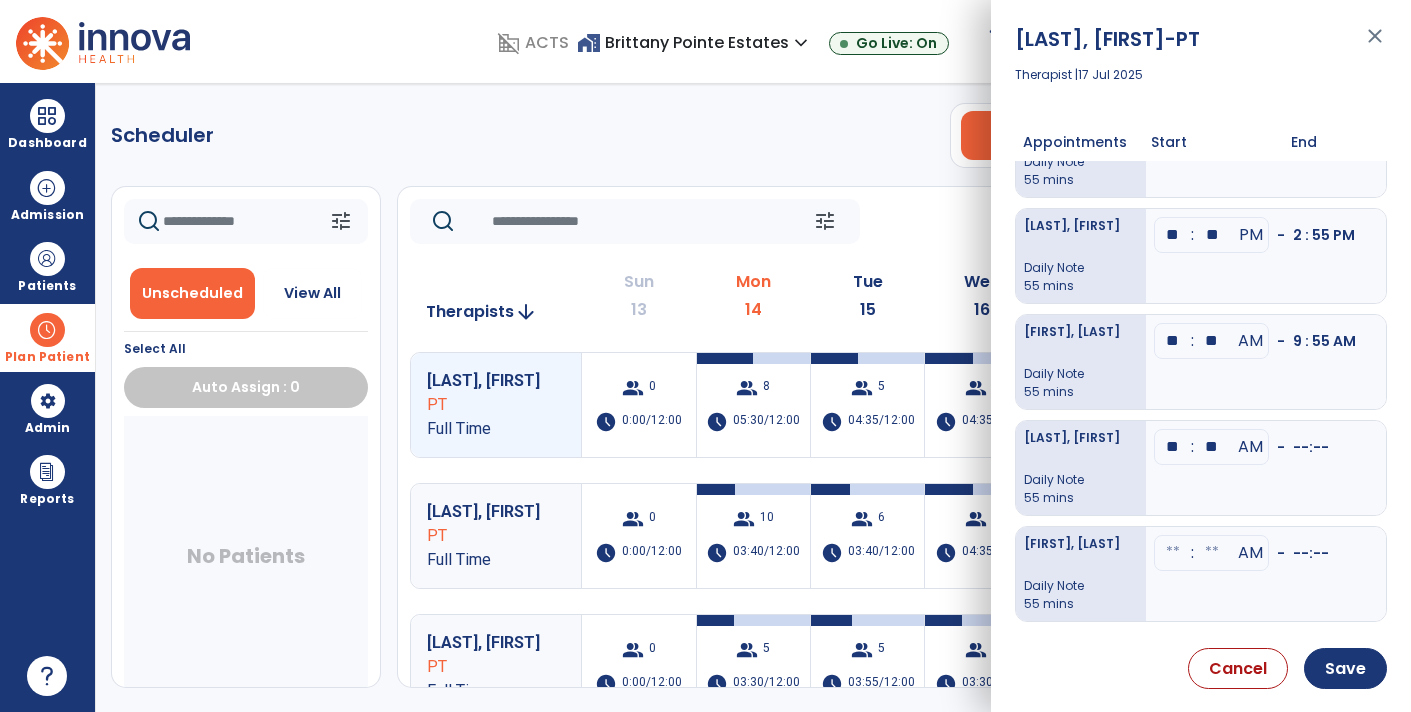 type on "**" 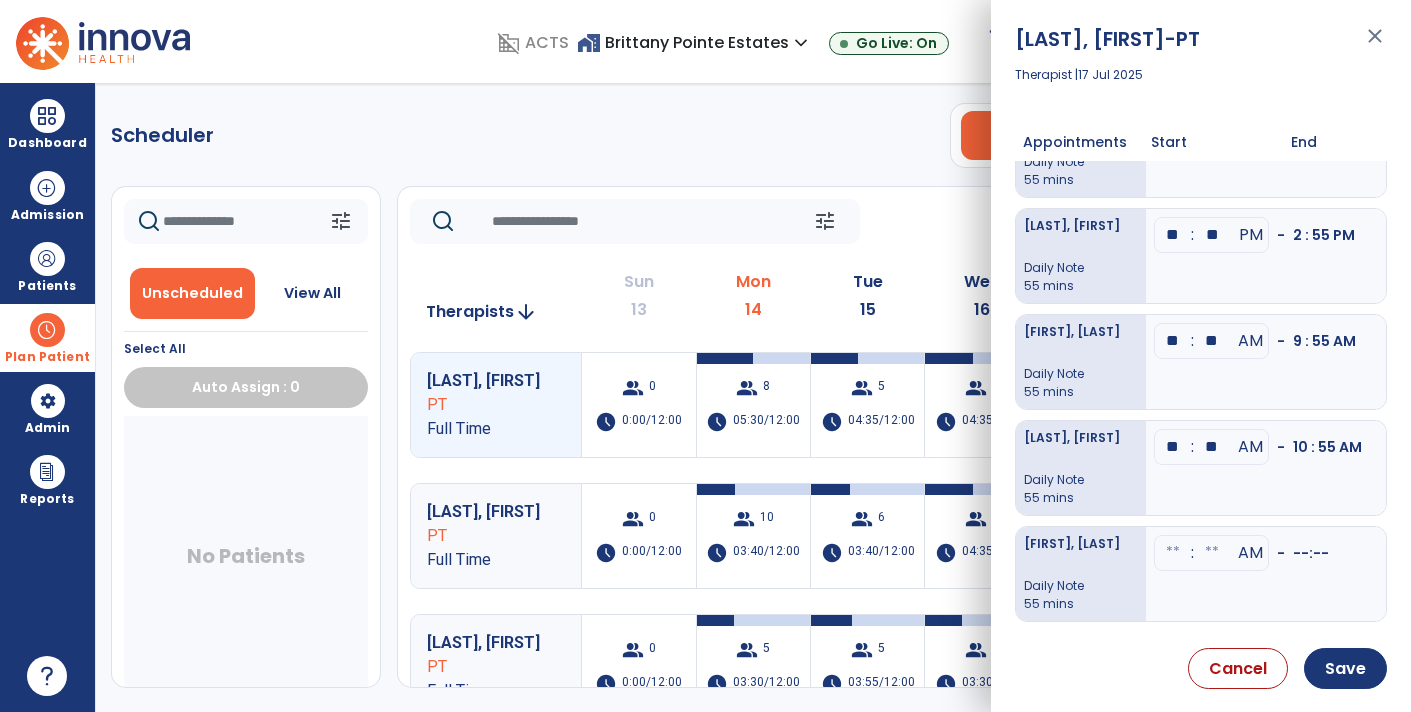 click on "** : ** AM - 10 : 55 AM" at bounding box center (1266, 468) 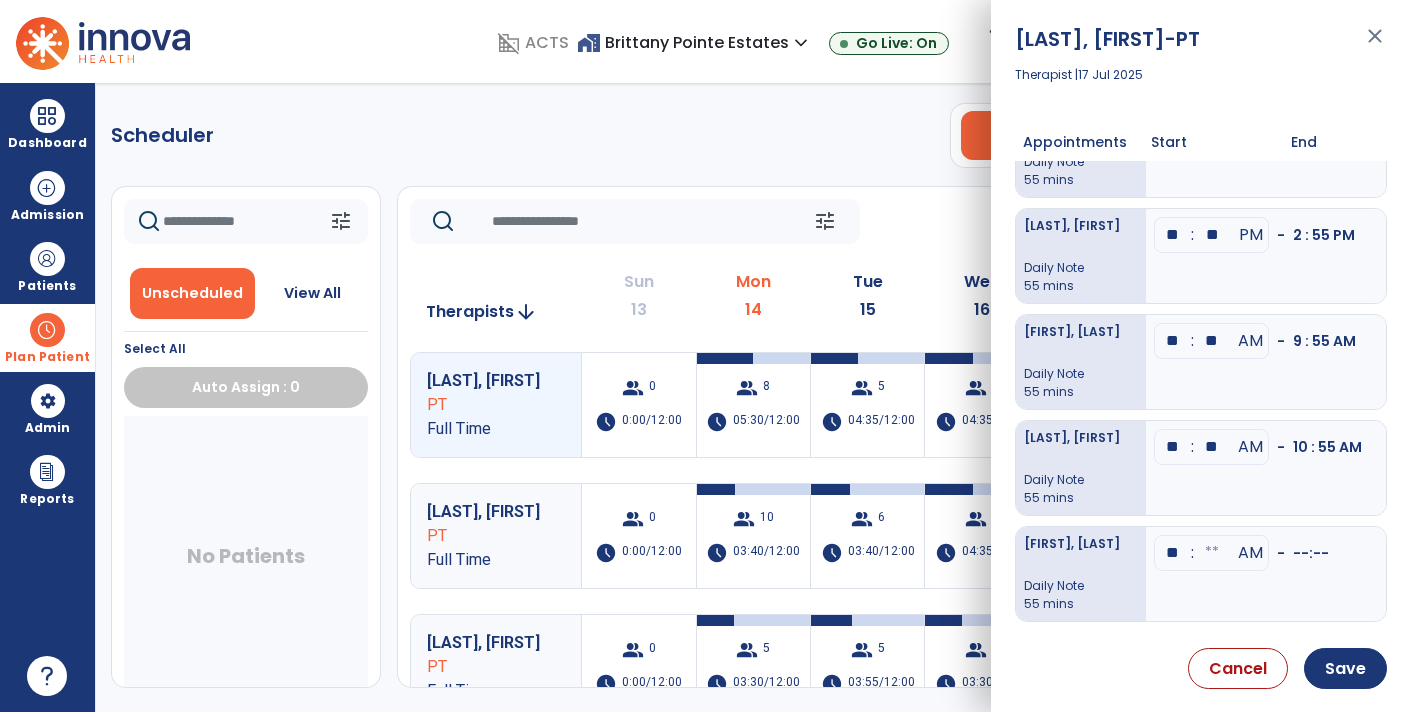 type on "**" 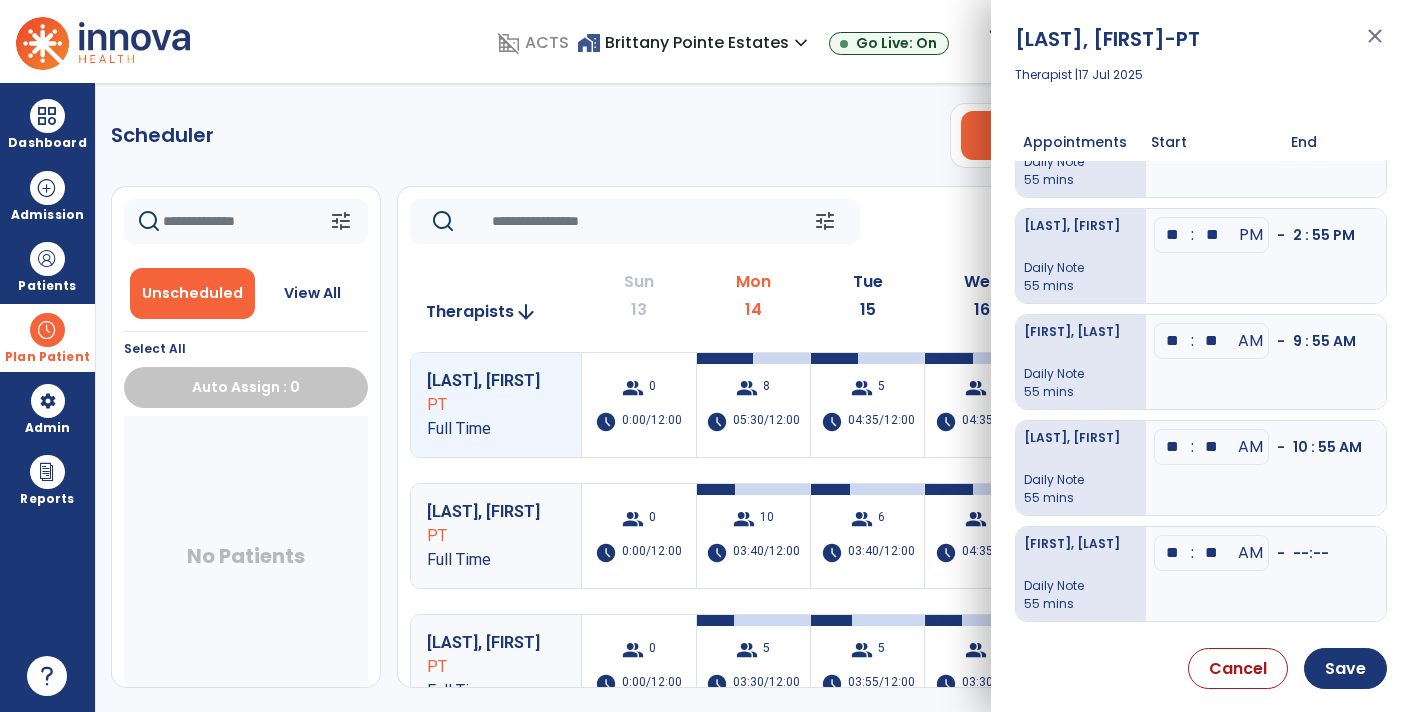 type on "**" 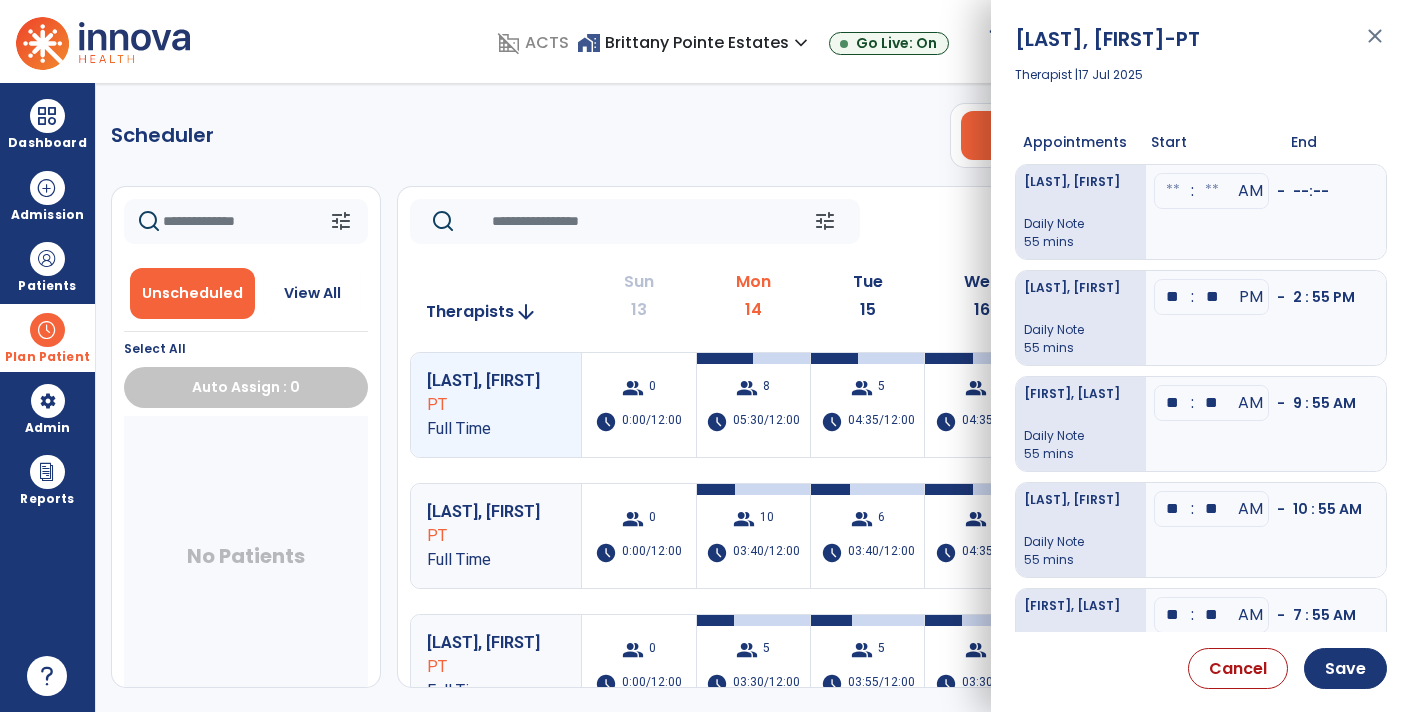 scroll, scrollTop: 0, scrollLeft: 0, axis: both 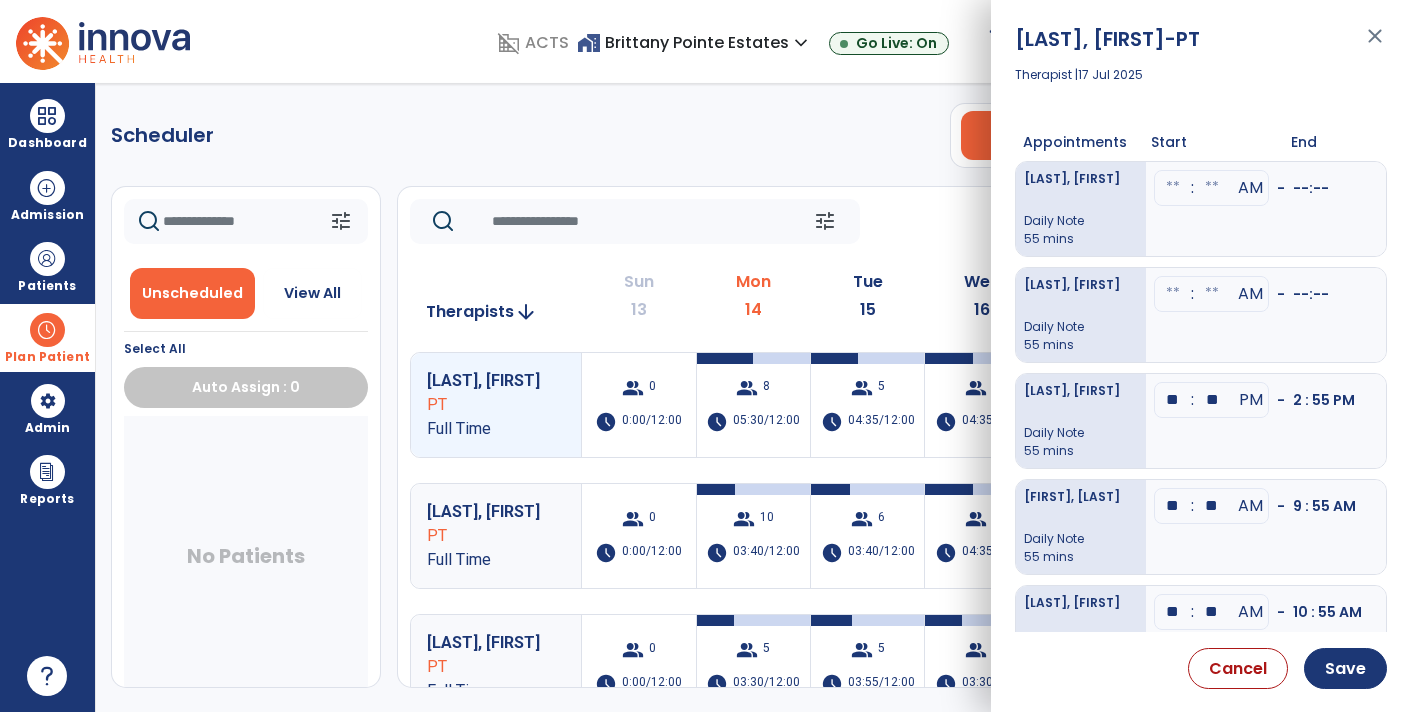 click at bounding box center [1173, 188] 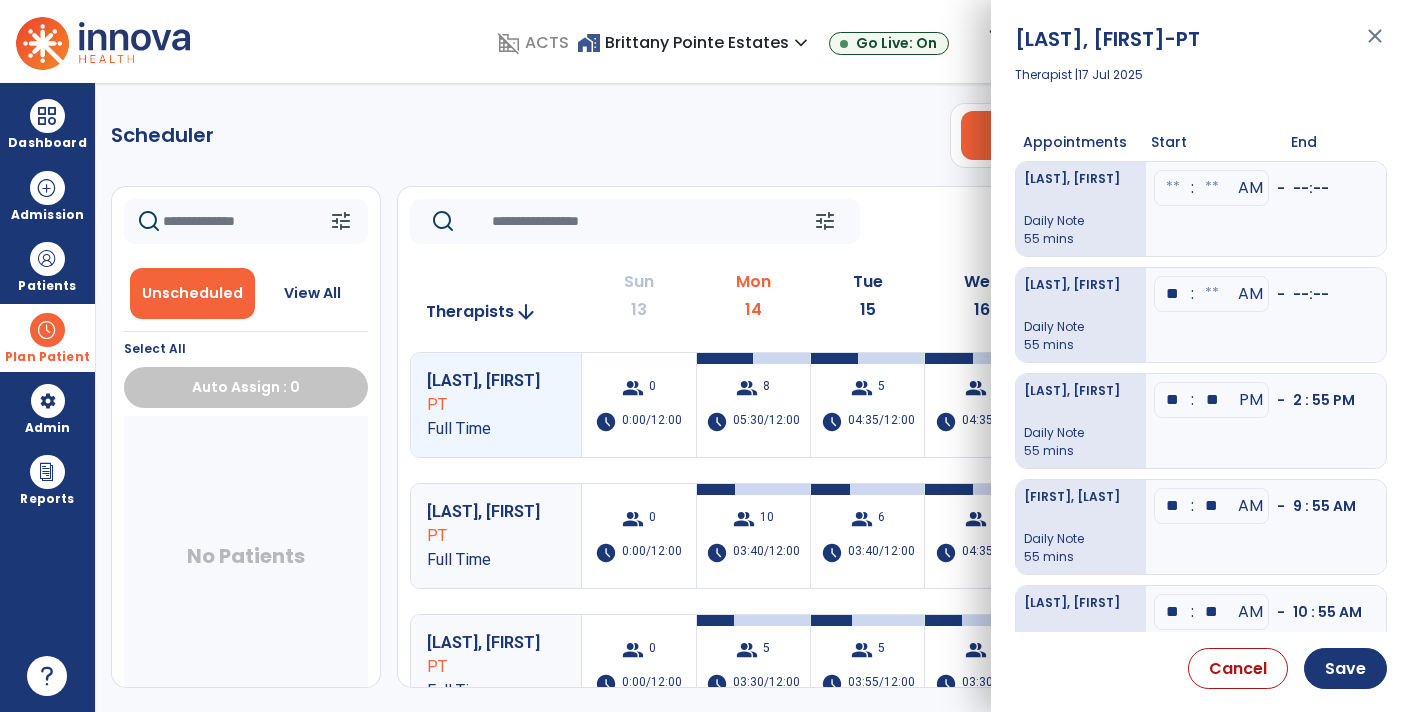 type on "**" 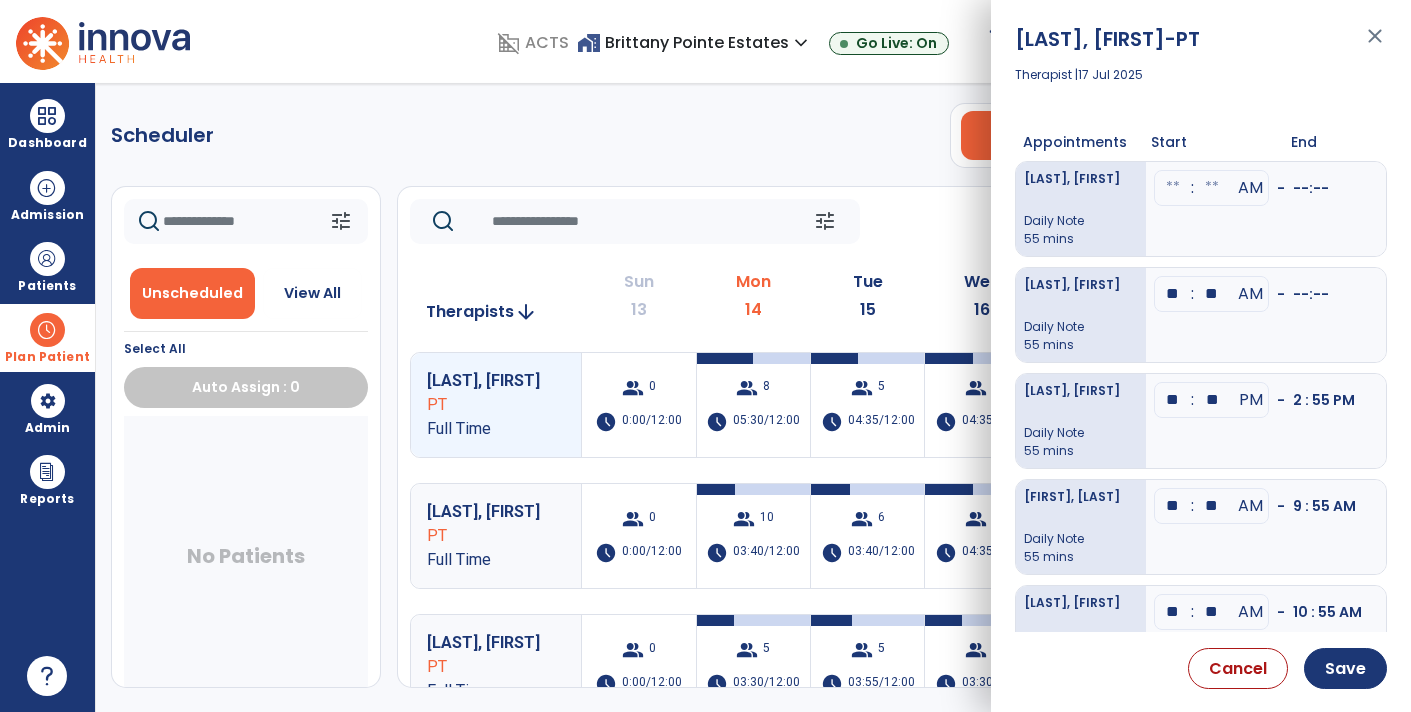 type on "**" 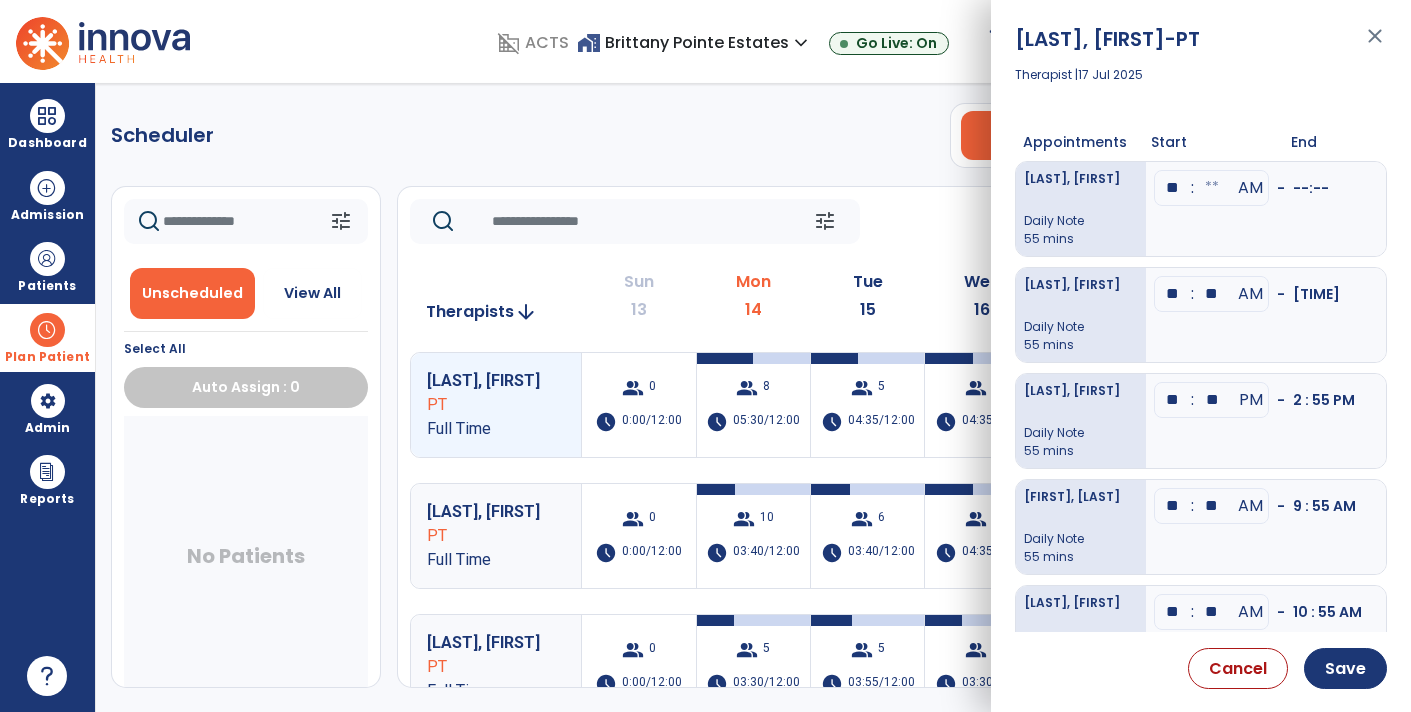 type on "**" 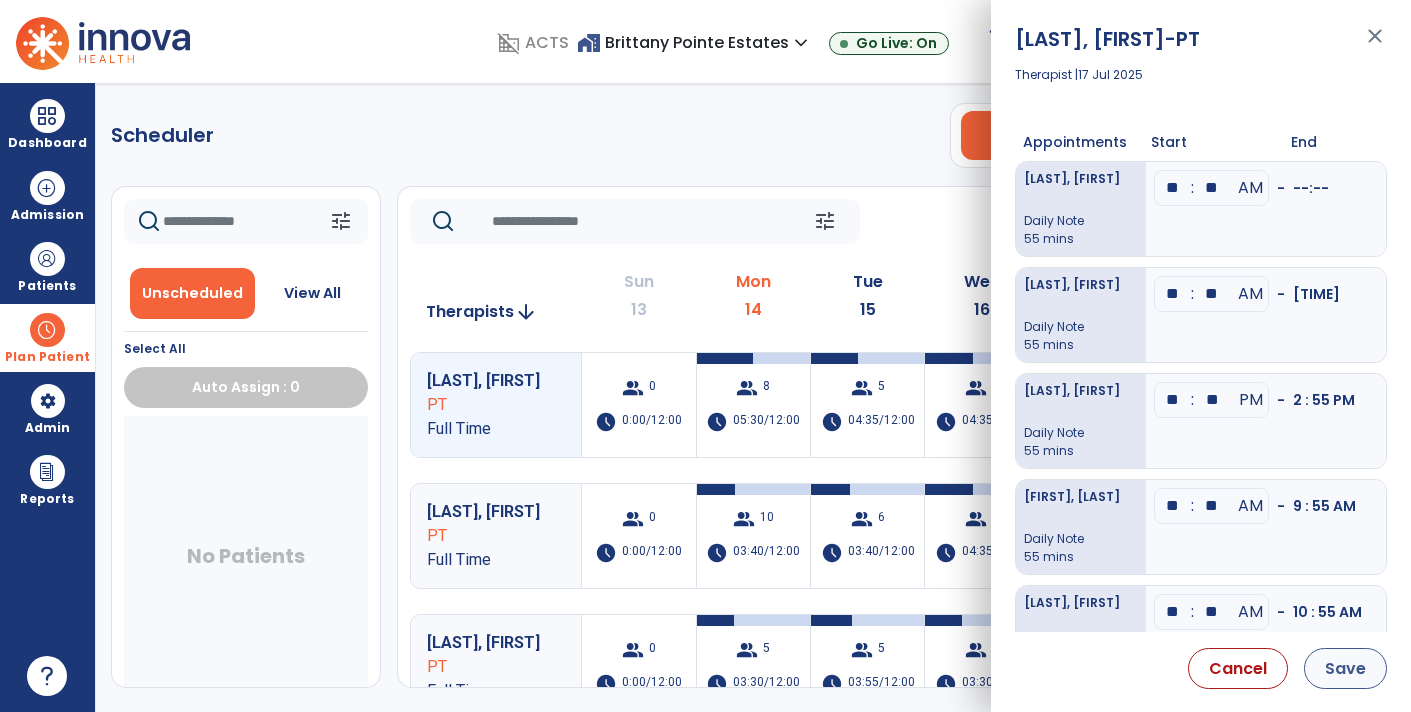 type on "**" 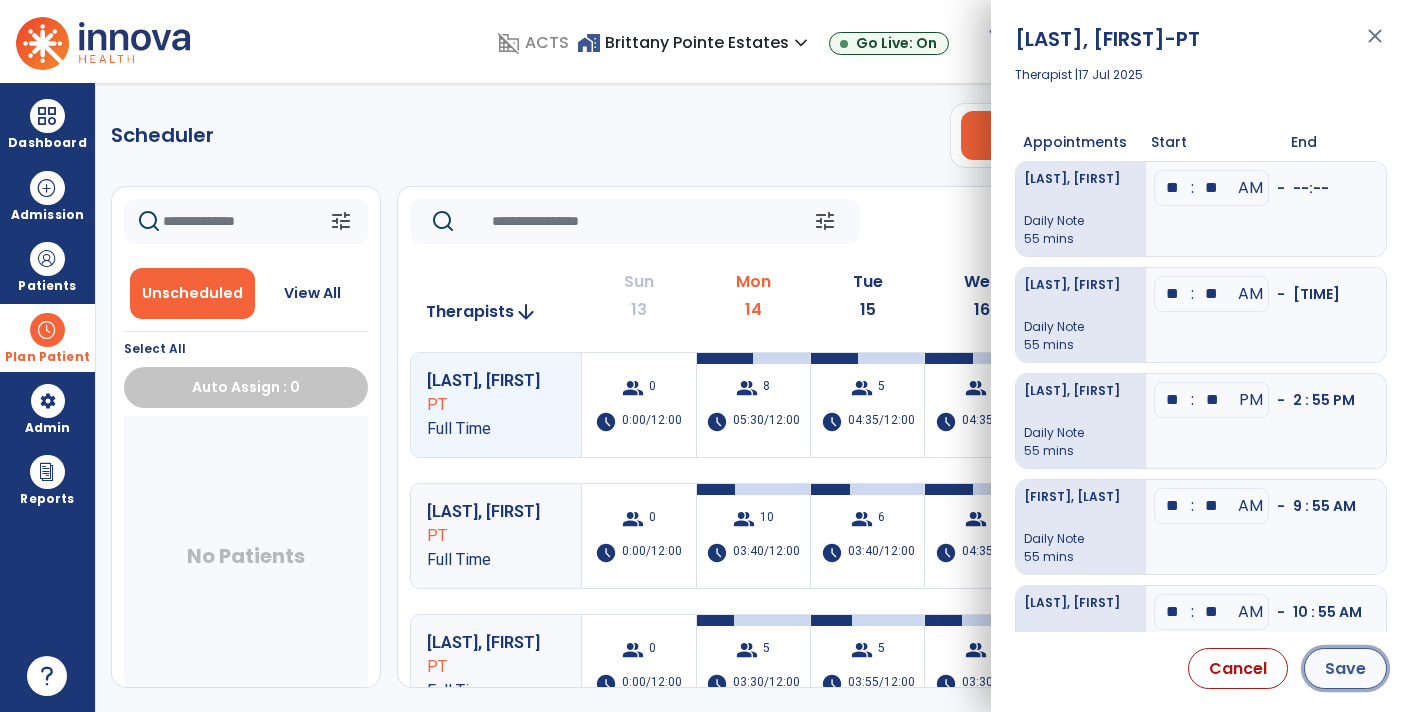 click on "Save" at bounding box center [1345, 668] 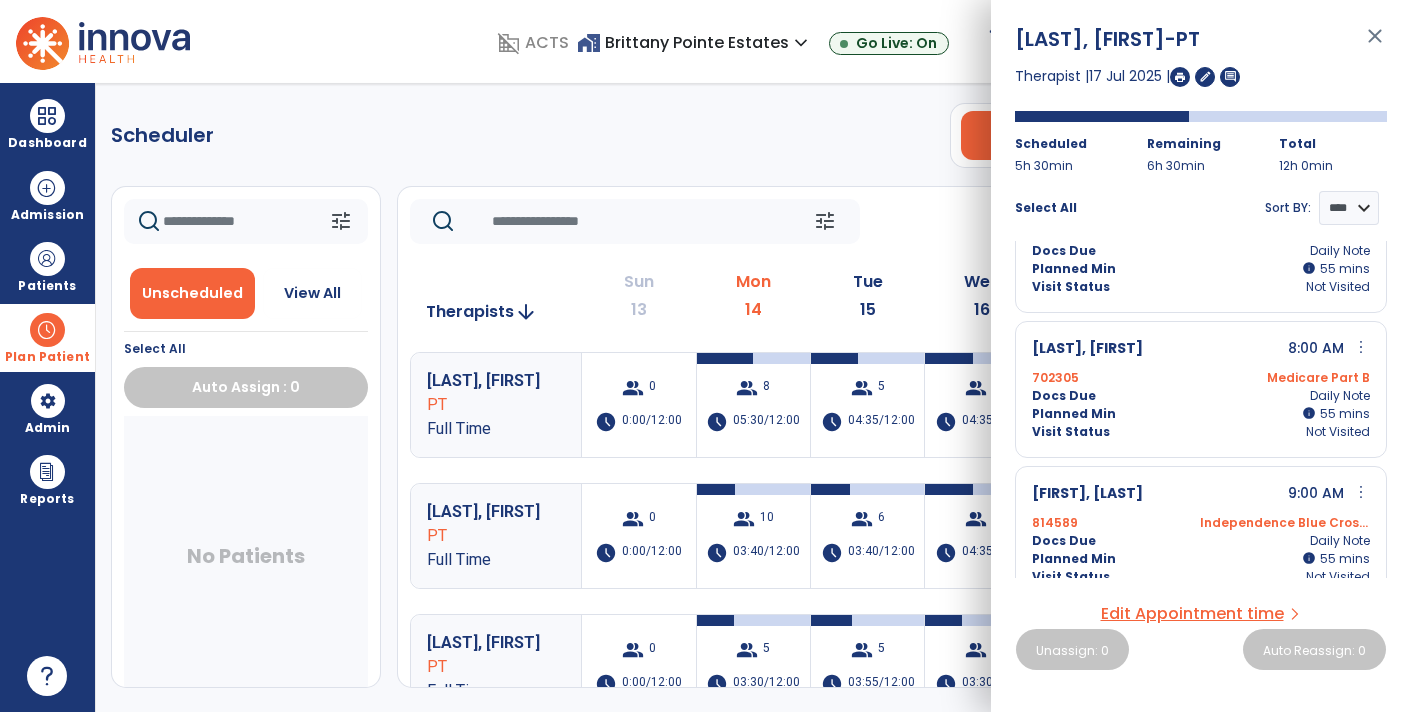 scroll, scrollTop: 0, scrollLeft: 0, axis: both 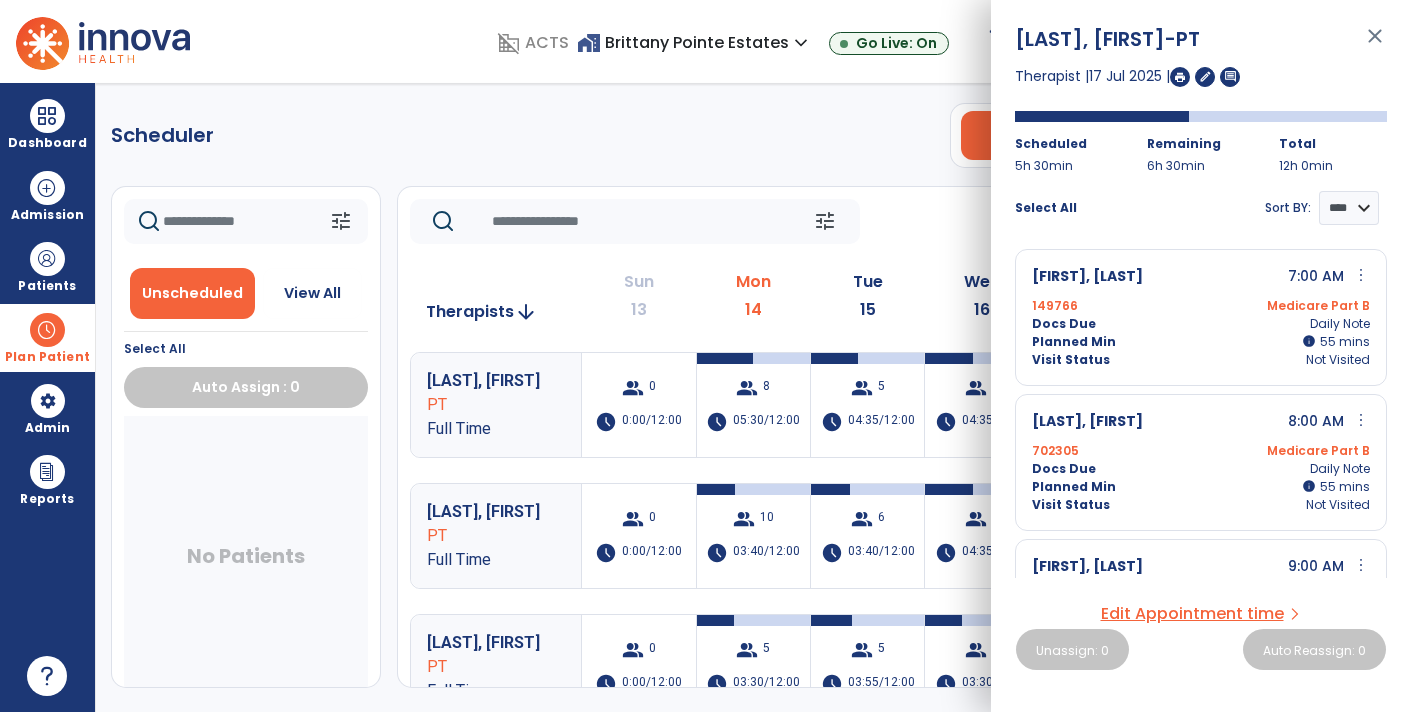 click on "more_vert" at bounding box center [1361, 275] 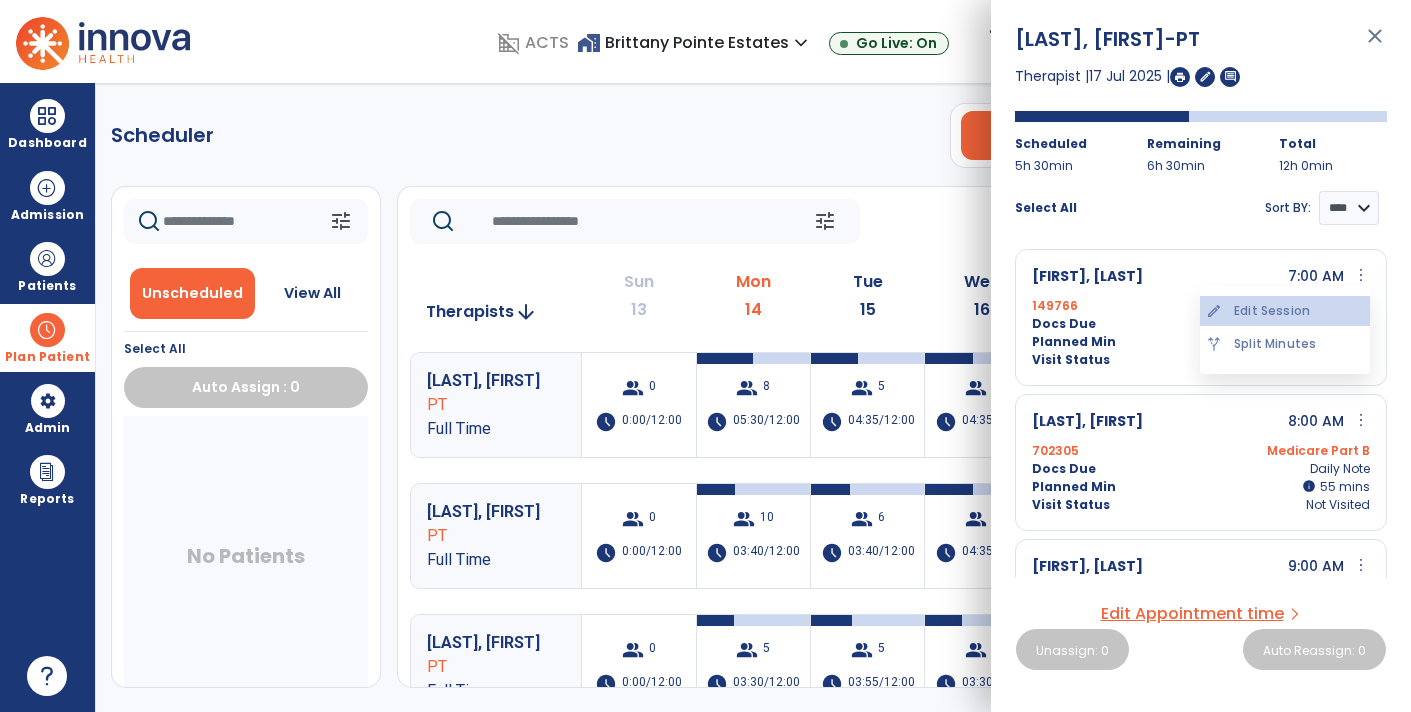 click on "edit   Edit Session" at bounding box center (1285, 311) 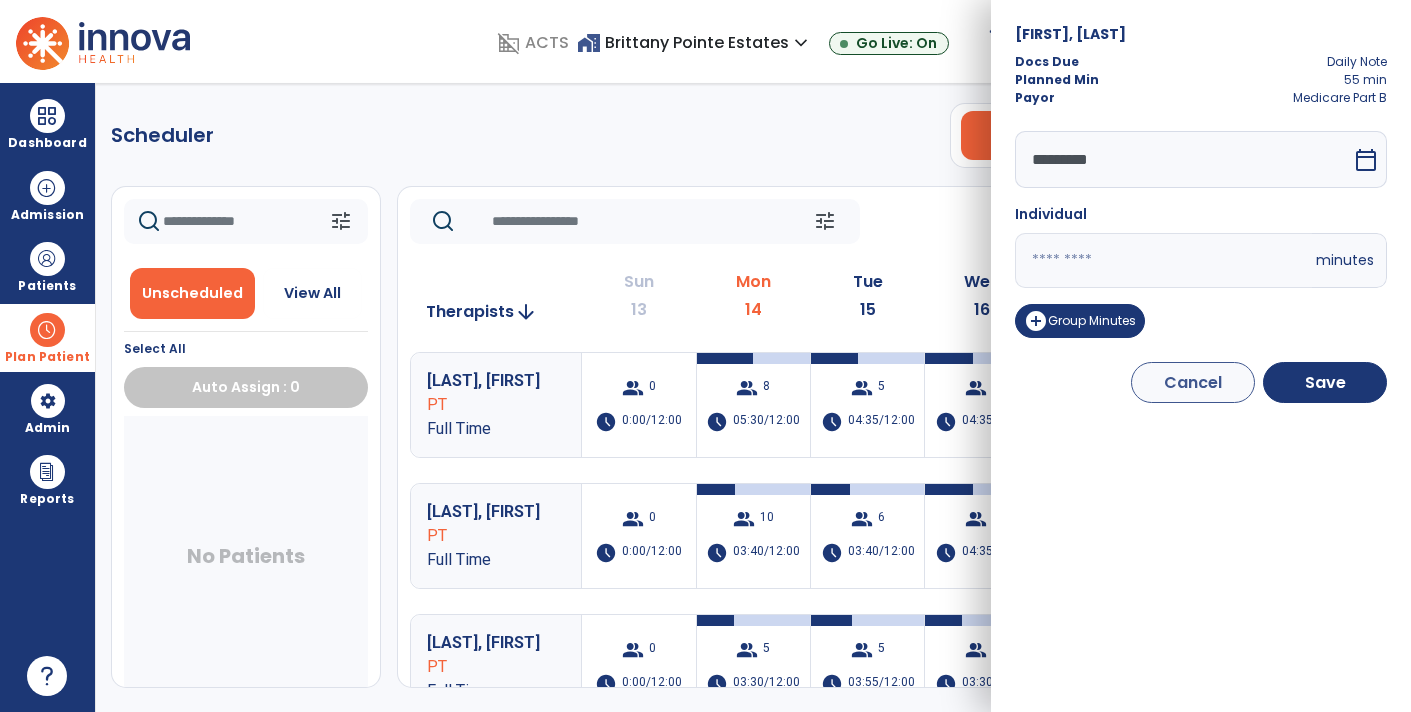 click on "**" at bounding box center [1163, 260] 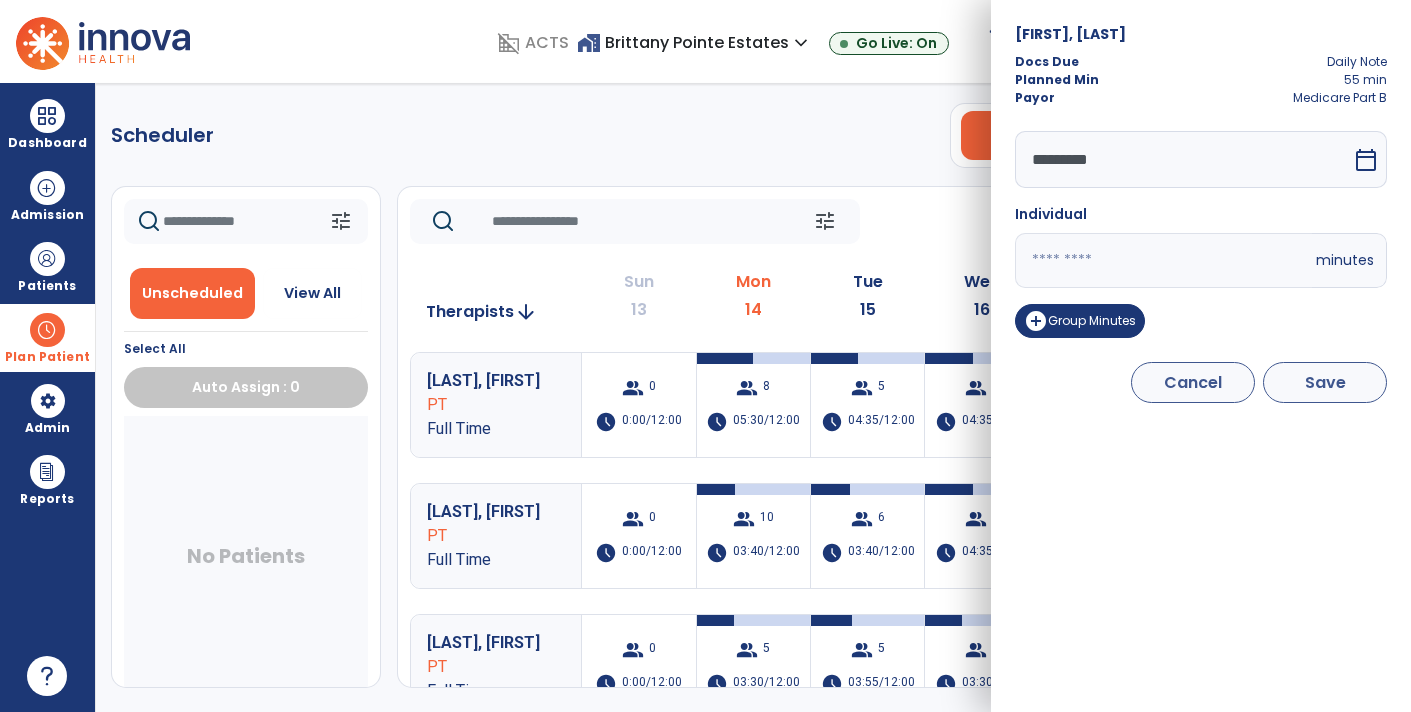 type on "*" 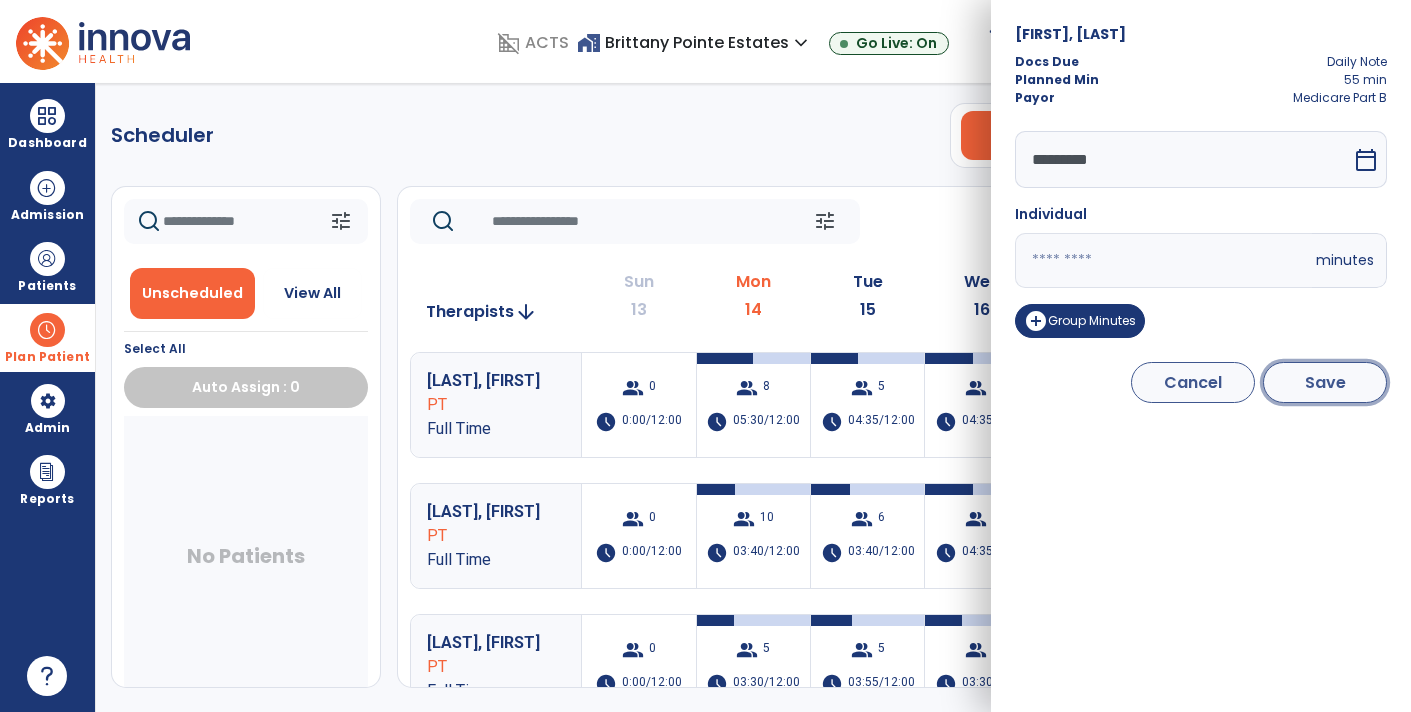 click on "Save" at bounding box center (1325, 382) 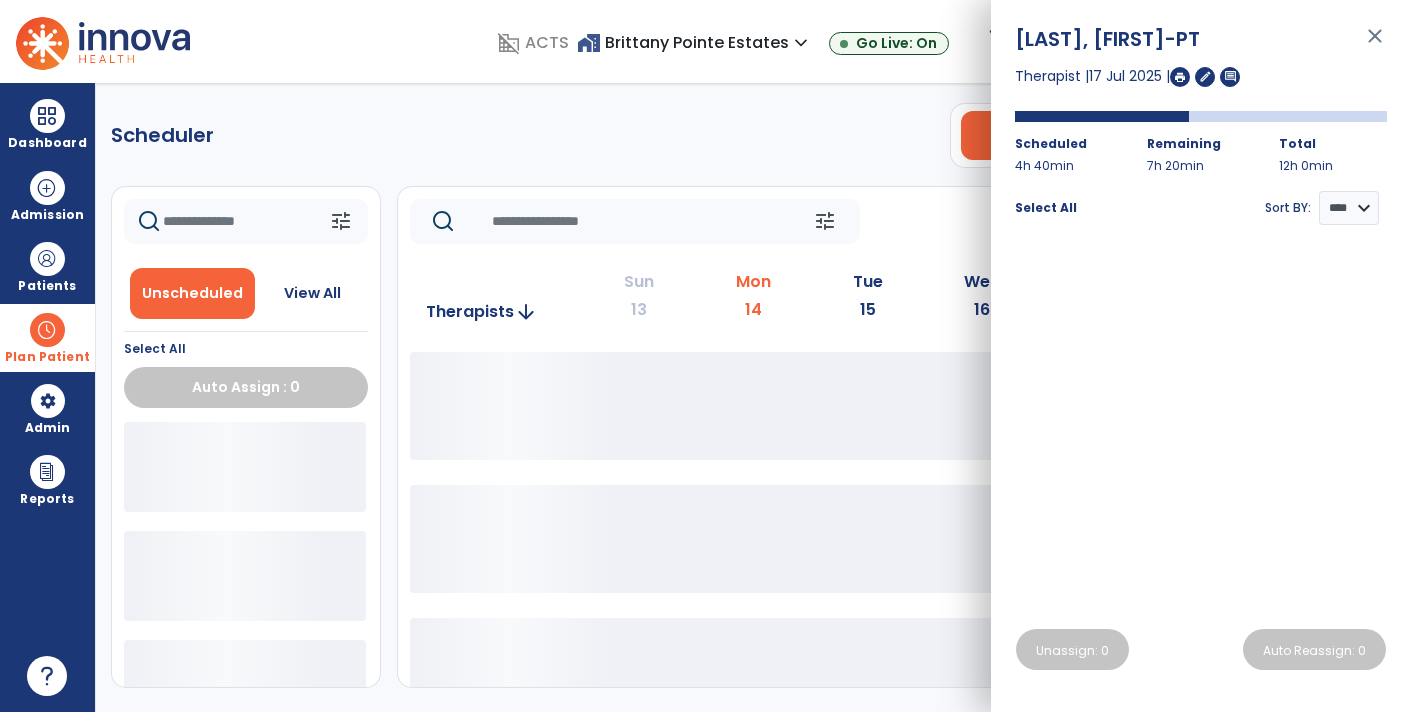 click on "close" at bounding box center [1375, 45] 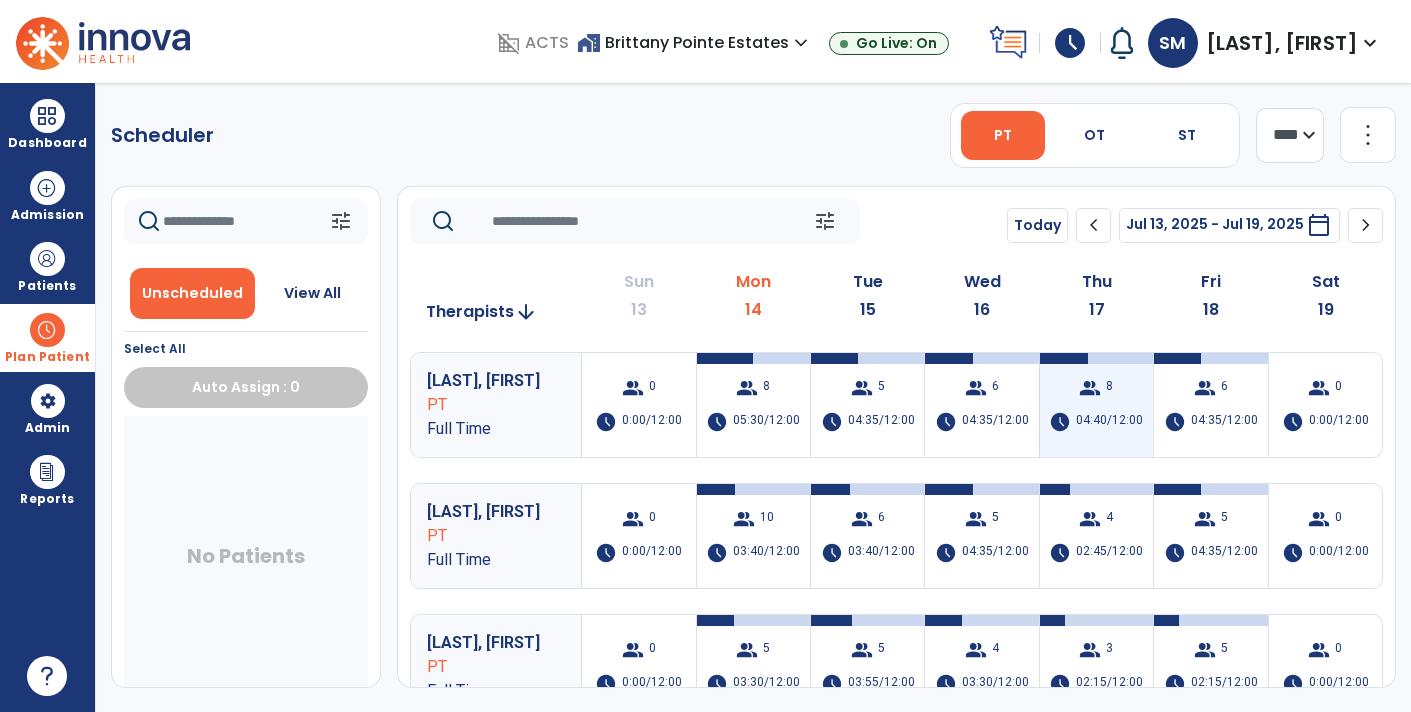 click on "group  8  schedule  04:40/12:00" at bounding box center [1096, 405] 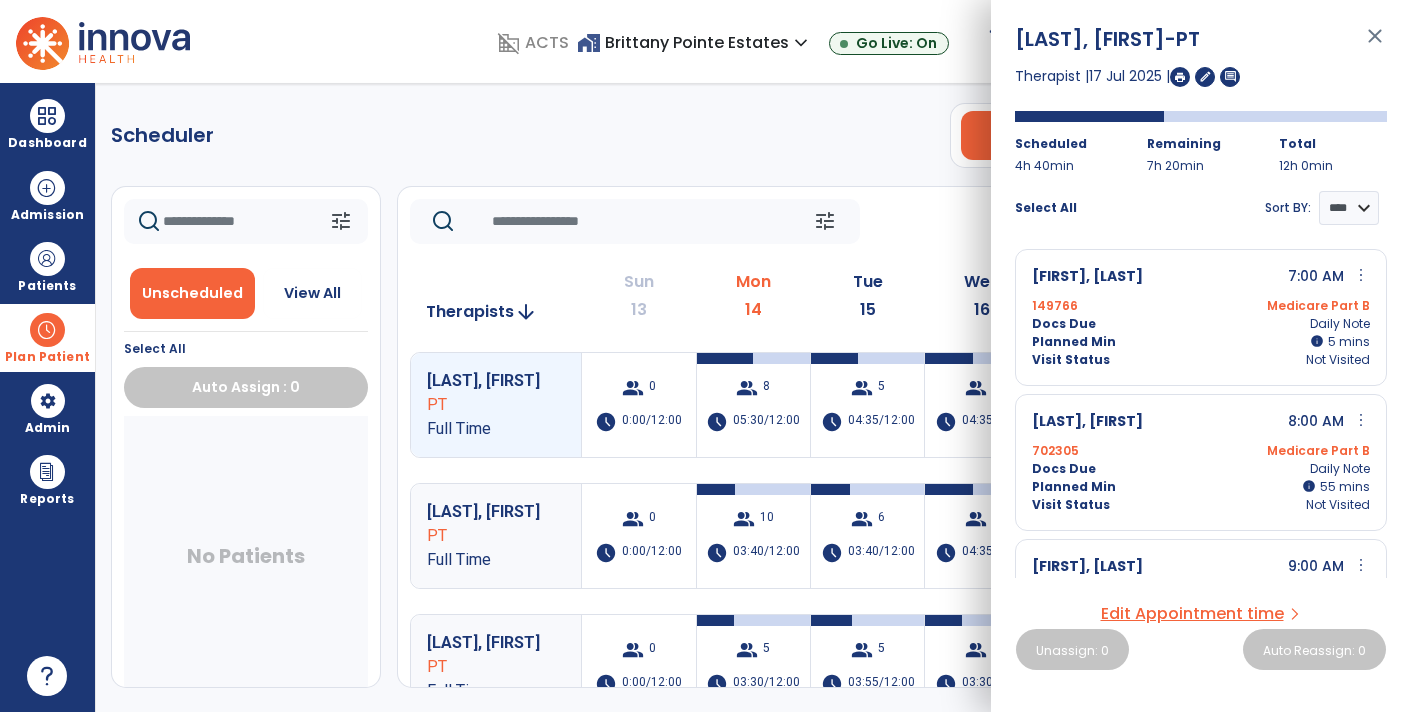 click on "close" at bounding box center [1375, 45] 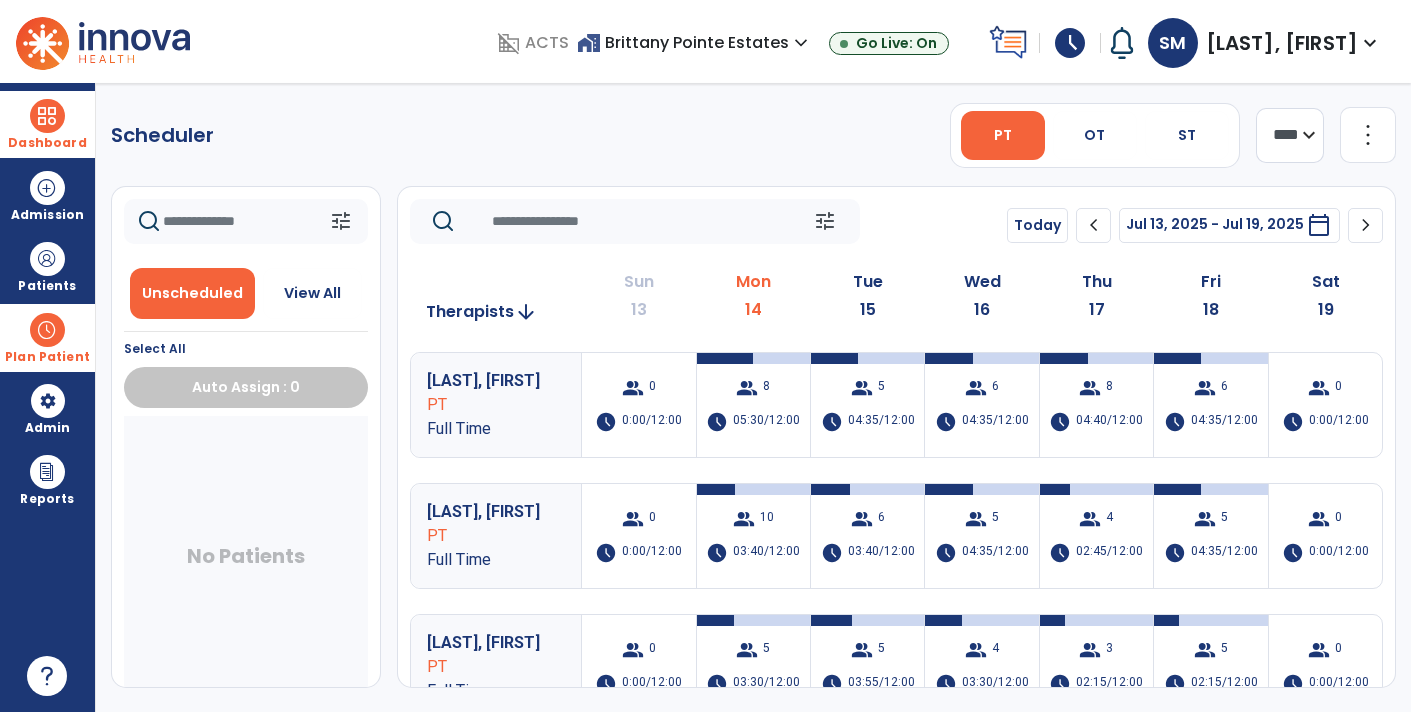 click on "Dashboard" at bounding box center (47, 124) 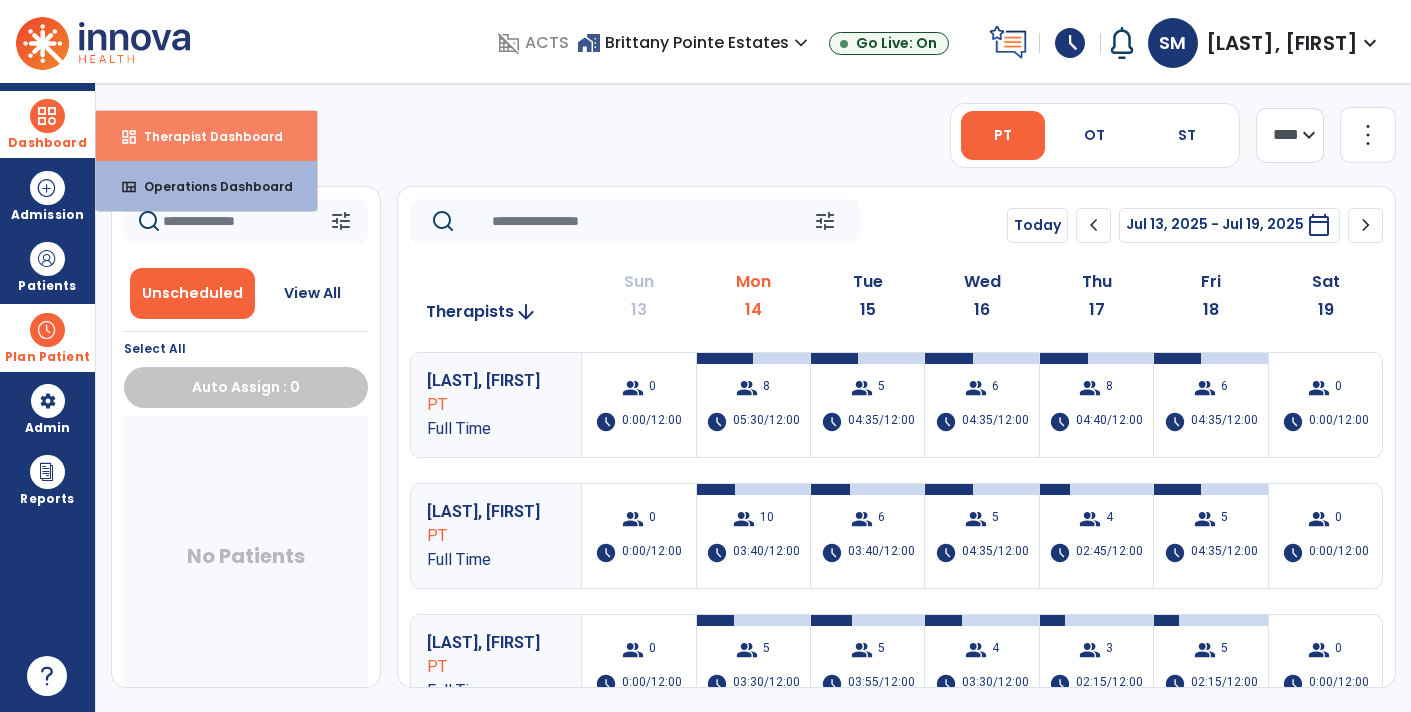 click on "dashboard  Therapist Dashboard" at bounding box center (206, 136) 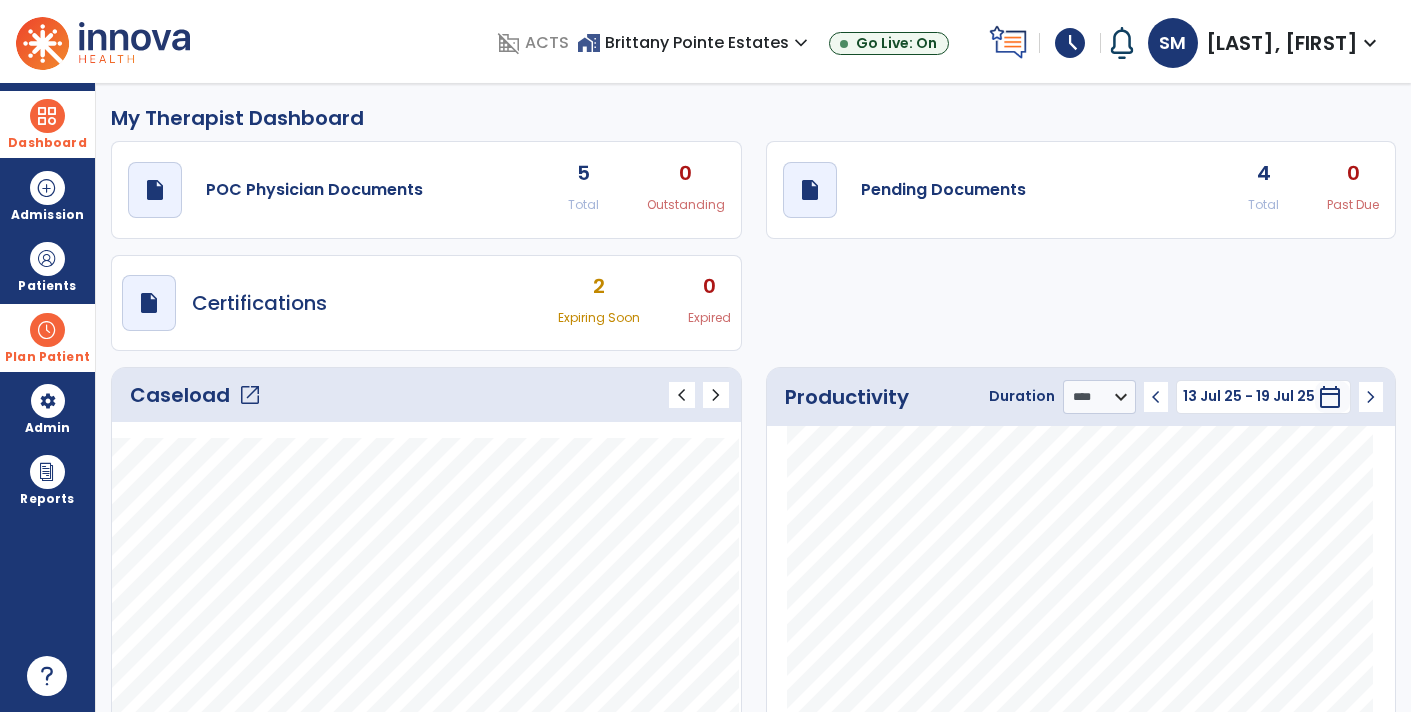 click on "draft   open_in_new  Pending Documents 4 Total 0 Past Due" 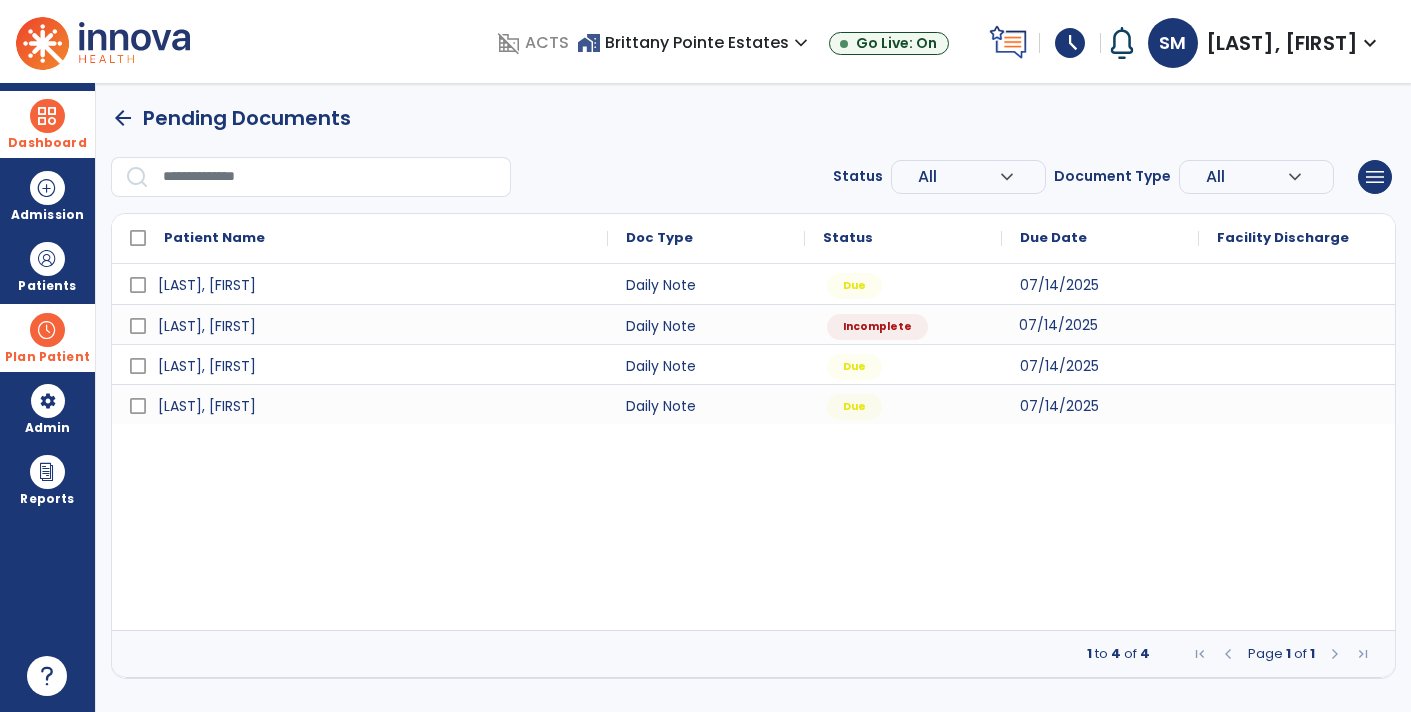 click on "07/14/2025" at bounding box center (1100, 324) 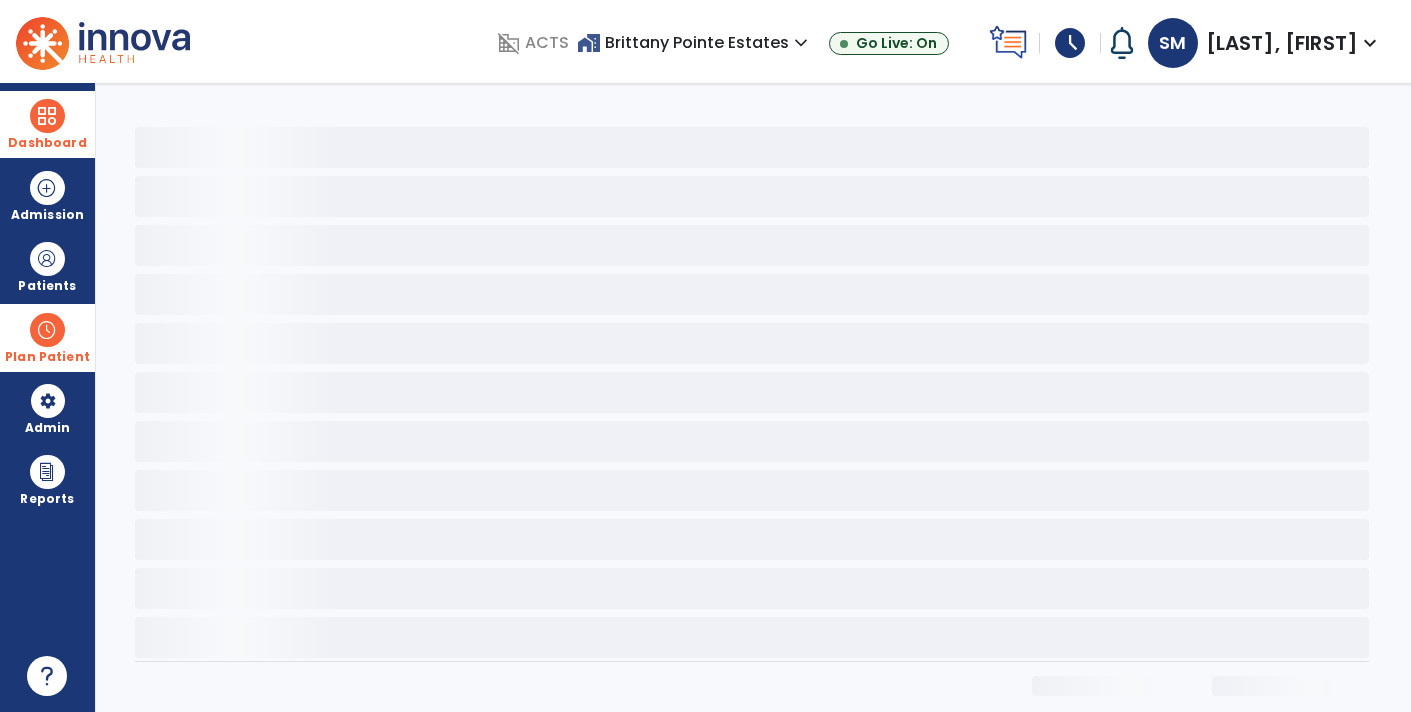 select on "*" 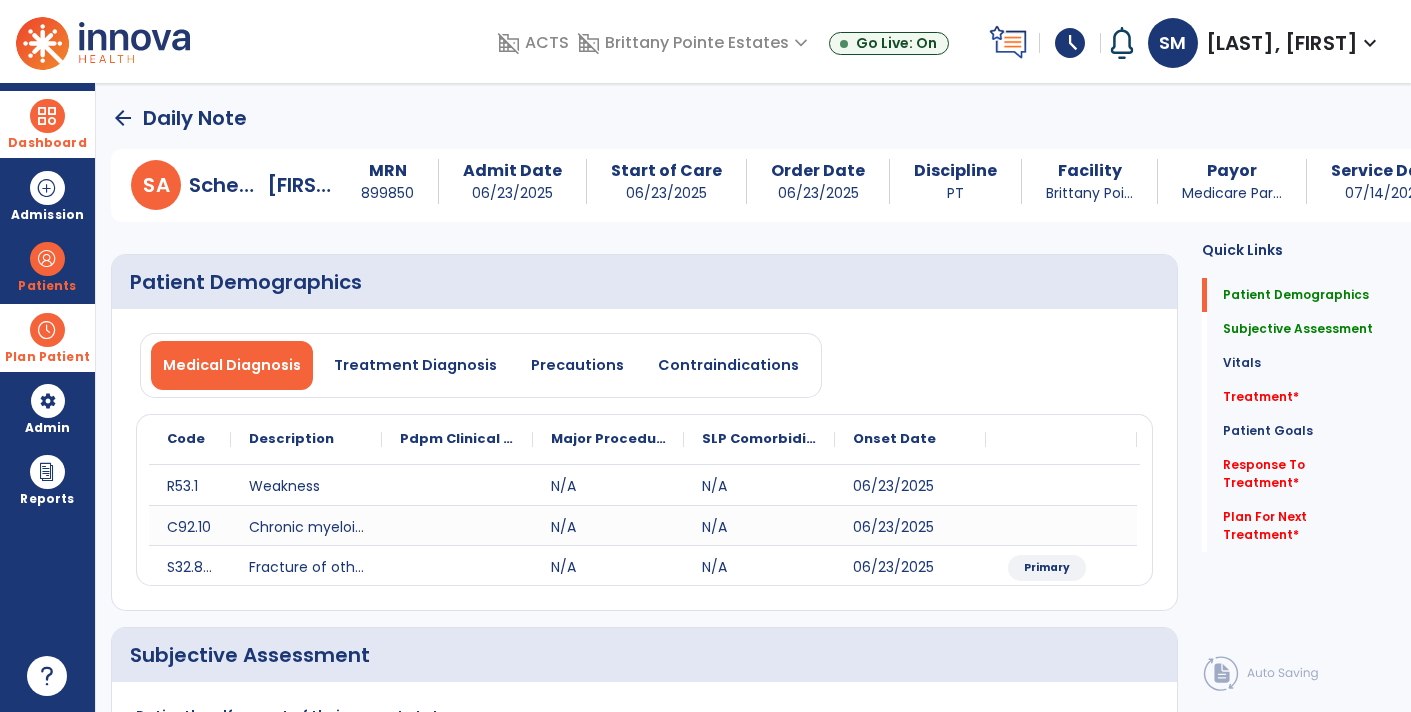 click on "arrow_back   Daily Note   S  A  Scheetz,   Adam  MRN 899850 Admit Date 06/23/2025 Start of Care 06/23/2025 Order Date 06/23/2025 Discipline PT Facility Brittany Poi... Payor Medicare Par... Service Date 07/14/2025 Patient Demographics  Medical Diagnosis   Treatment Diagnosis   Precautions   Contraindications
Code
Description
to" at bounding box center [753, 397] 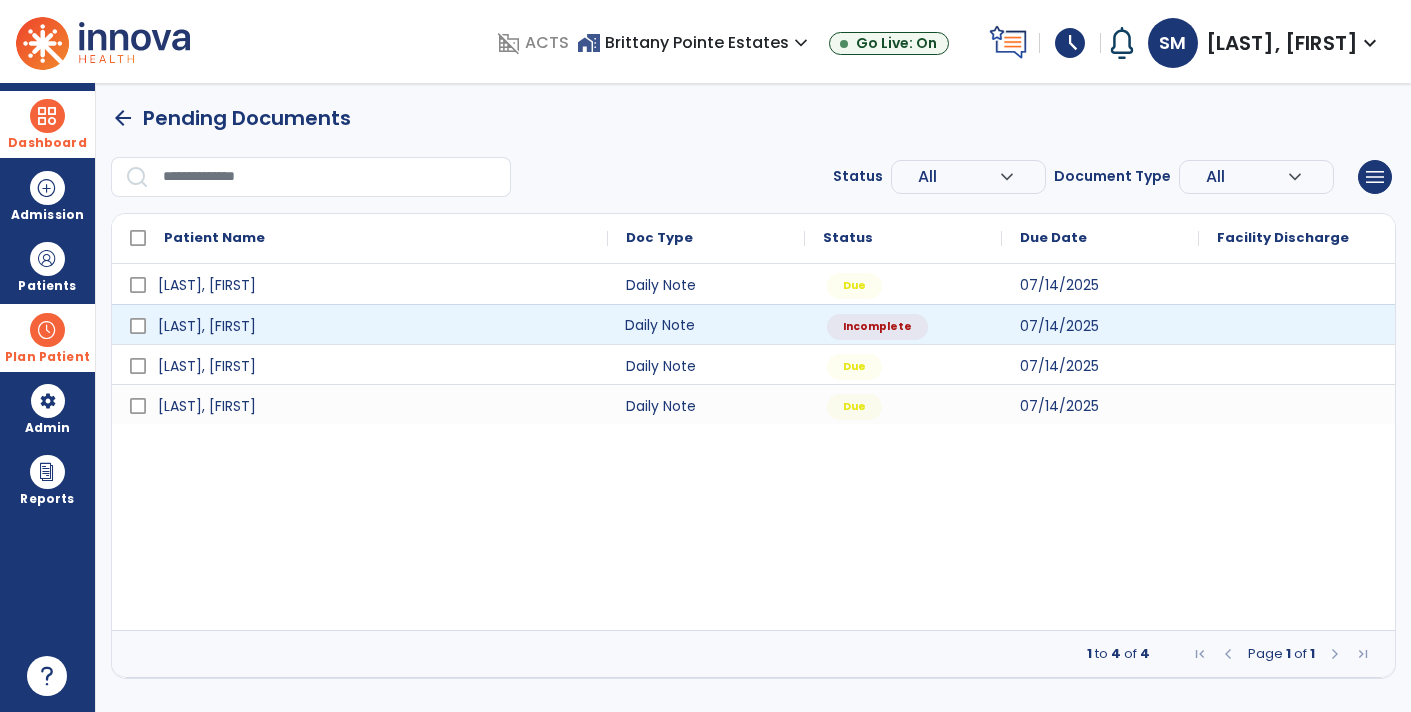 click on "Daily Note" at bounding box center [706, 324] 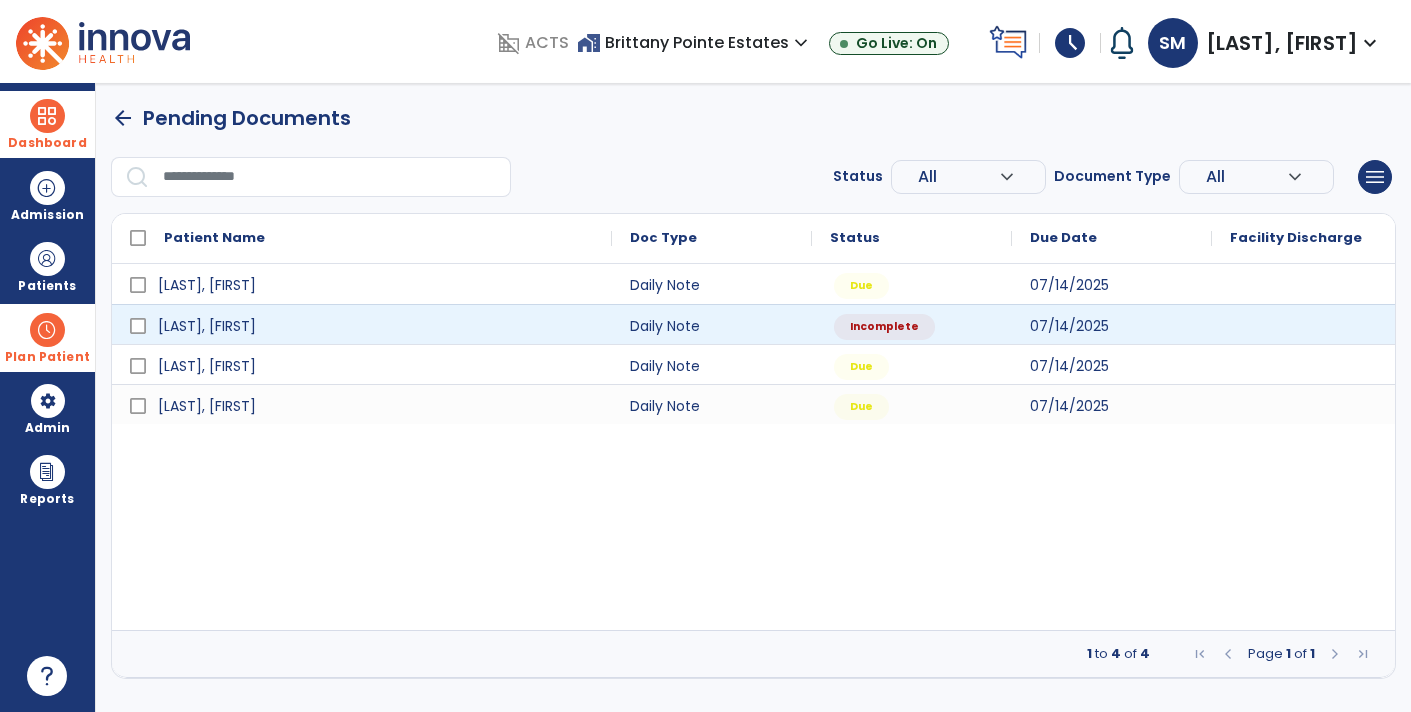 select on "*" 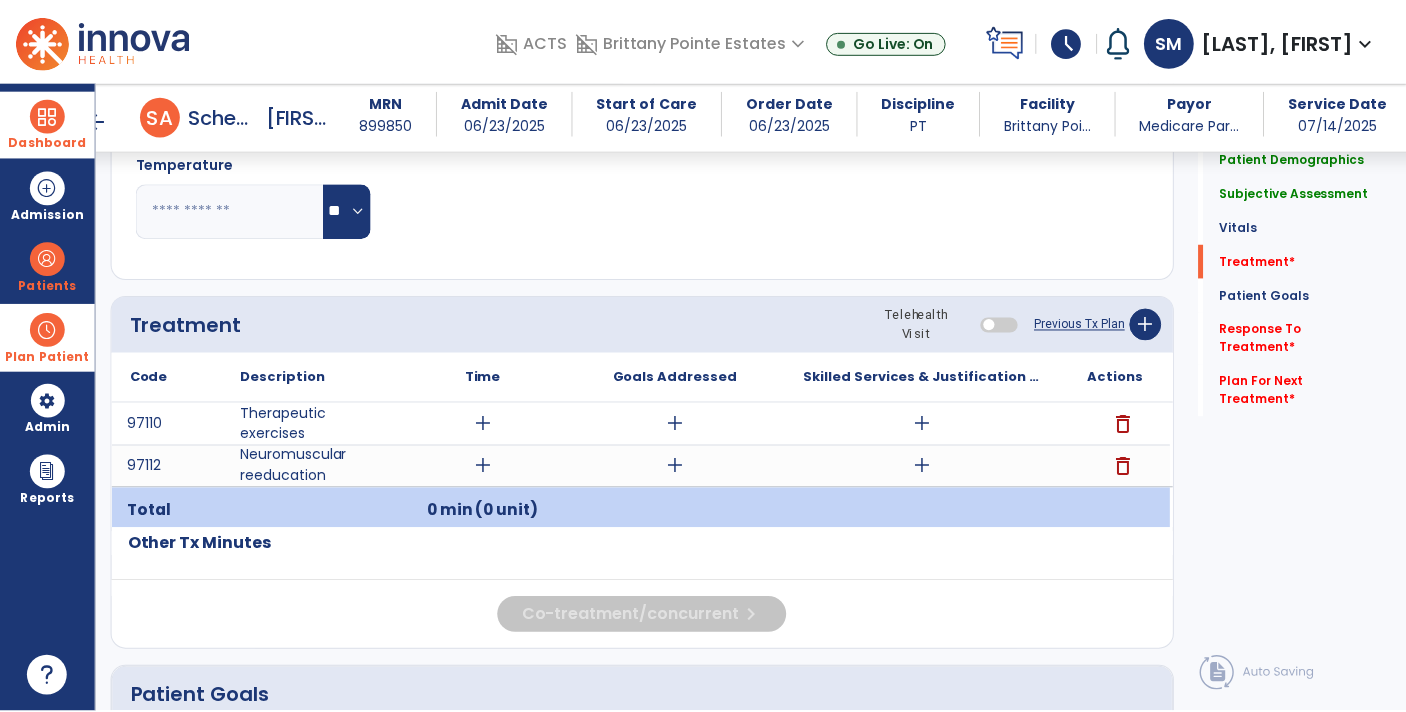 scroll, scrollTop: 1031, scrollLeft: 0, axis: vertical 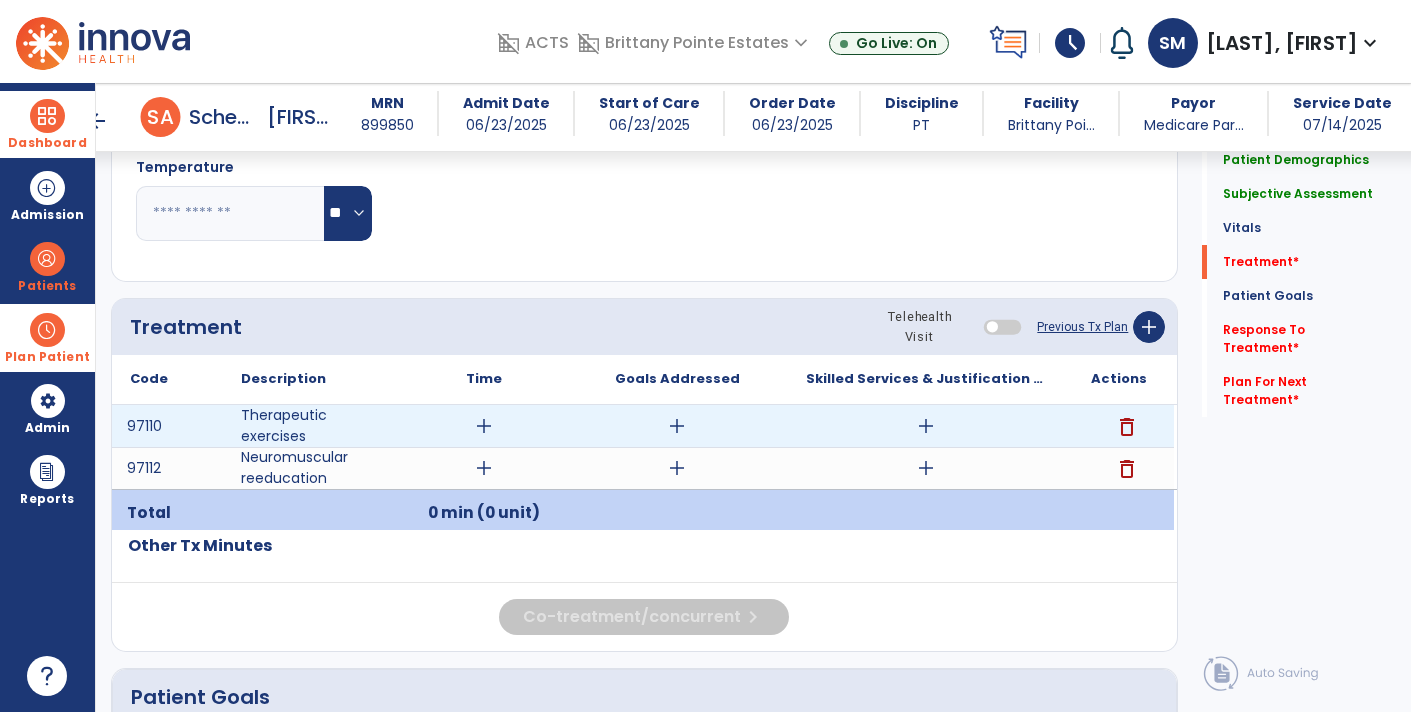 click on "add" at bounding box center [926, 426] 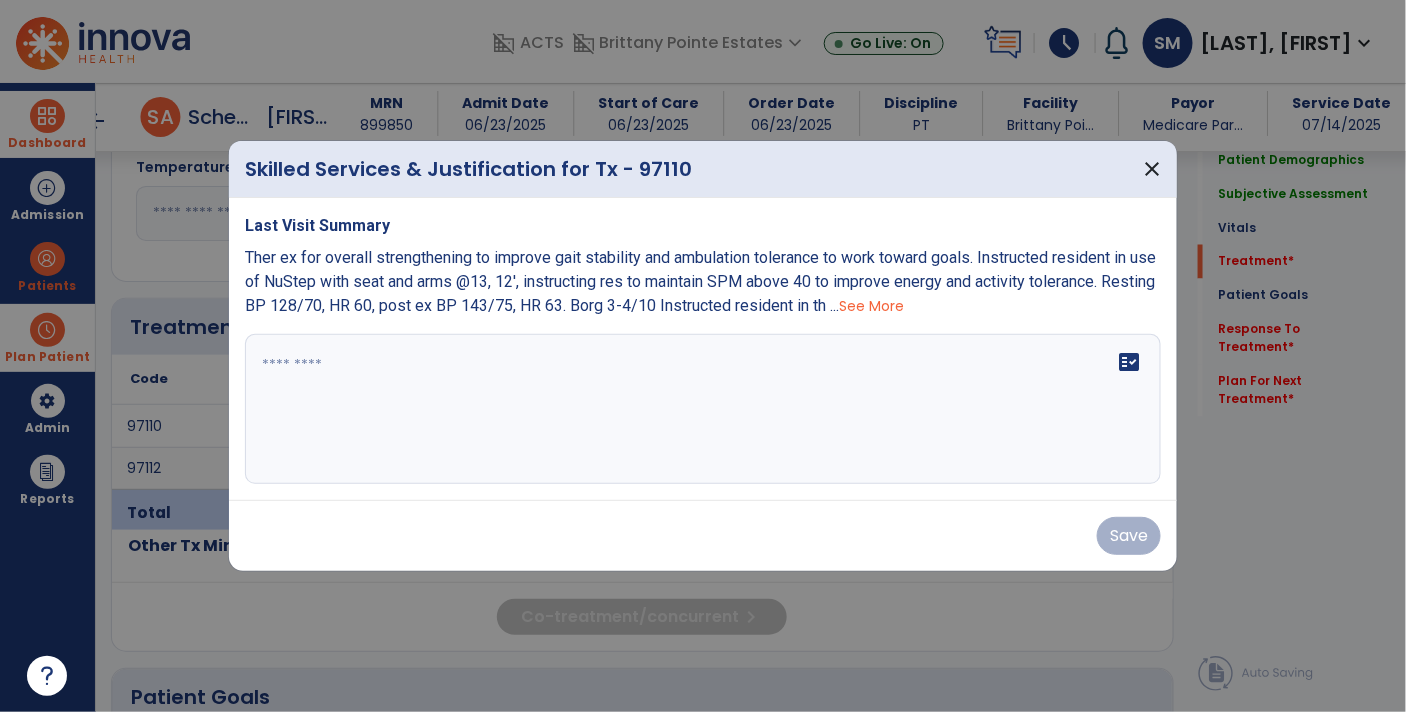 scroll, scrollTop: 1031, scrollLeft: 0, axis: vertical 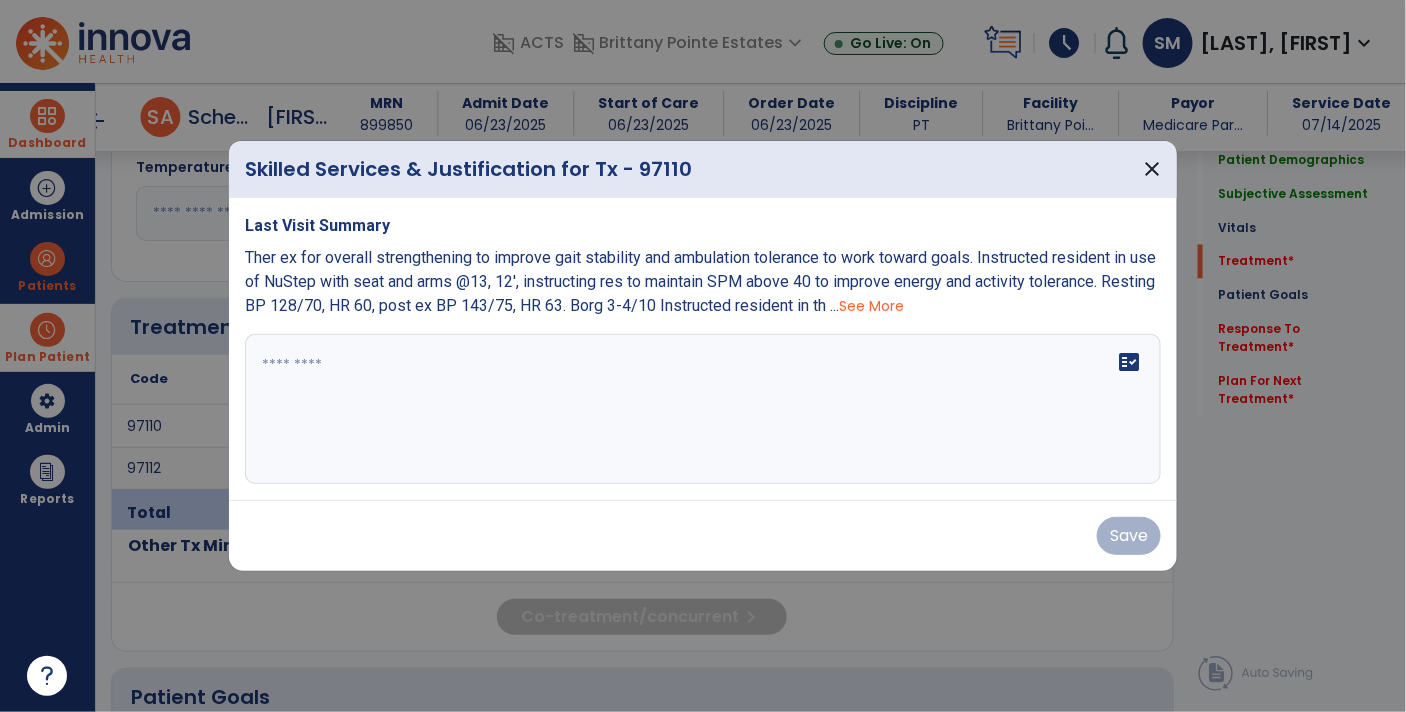 click on "fact_check" at bounding box center (703, 409) 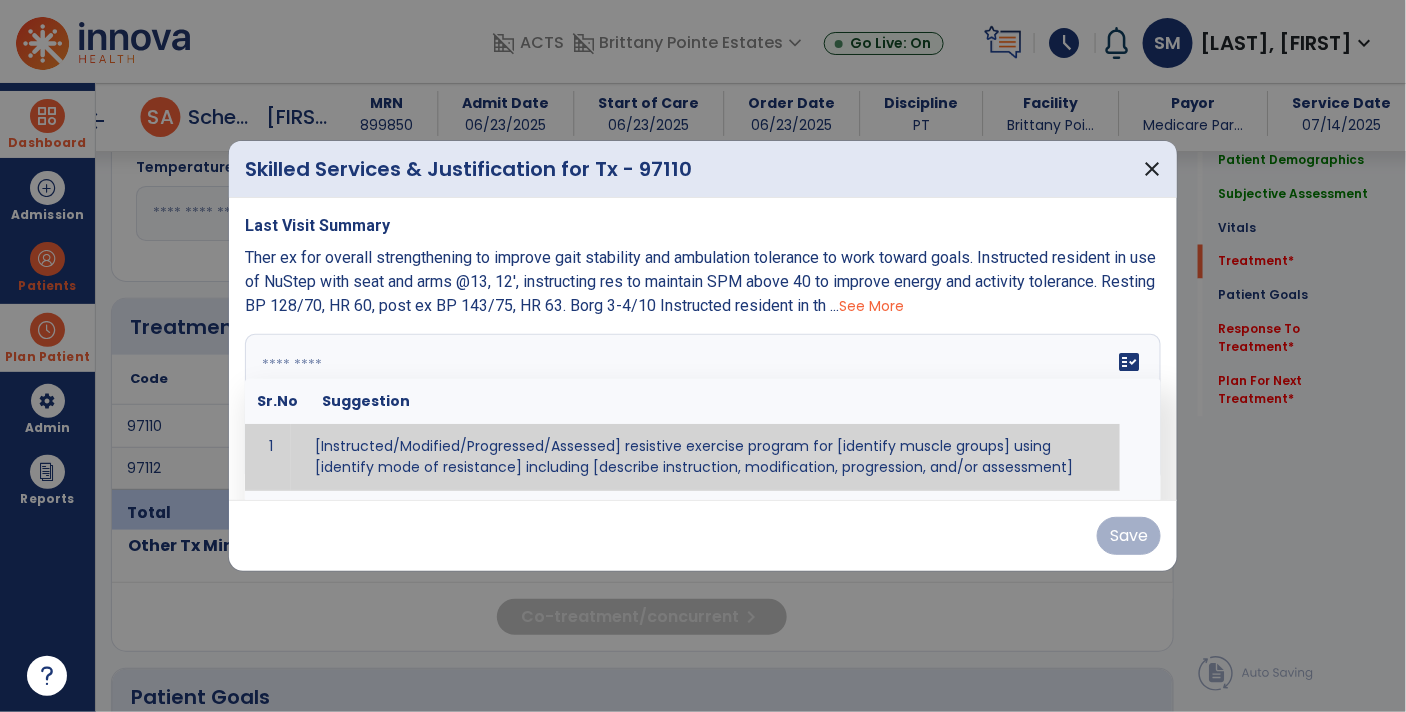 paste on "**********" 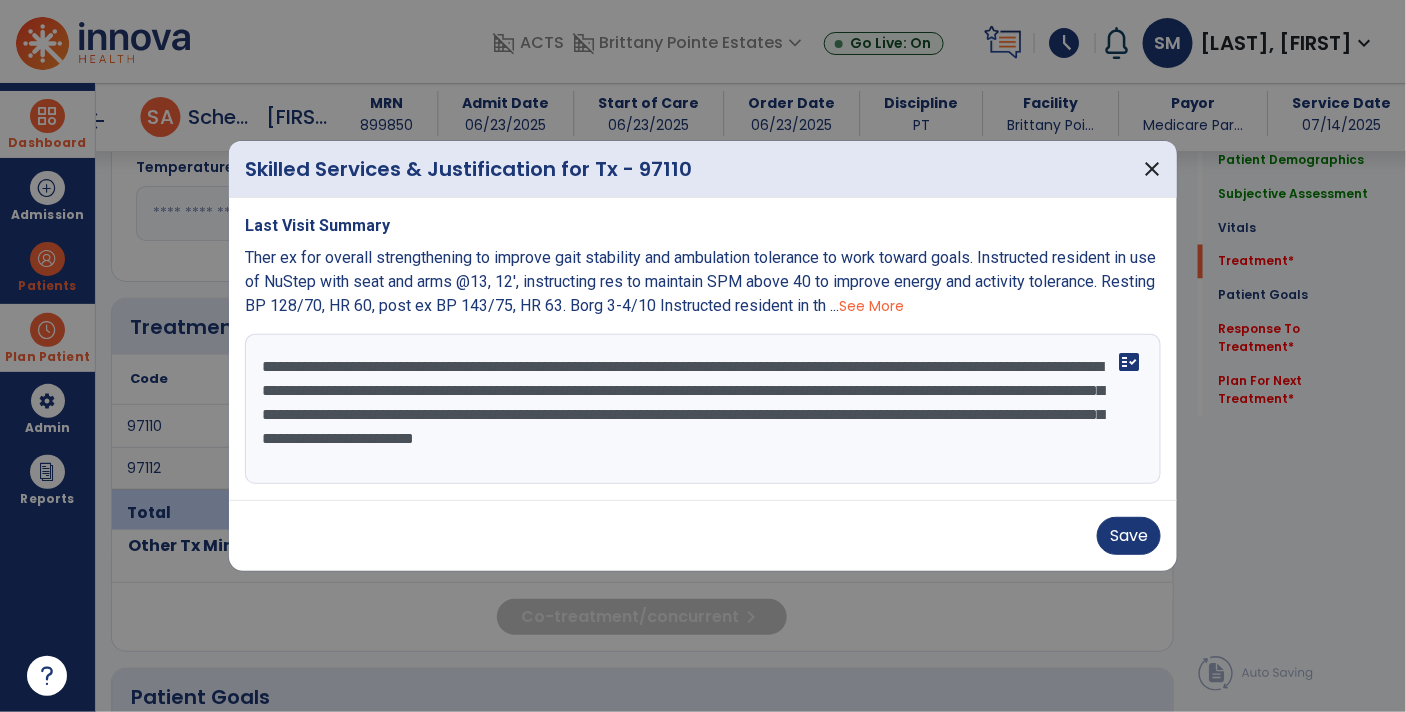 click on "**********" at bounding box center [703, 409] 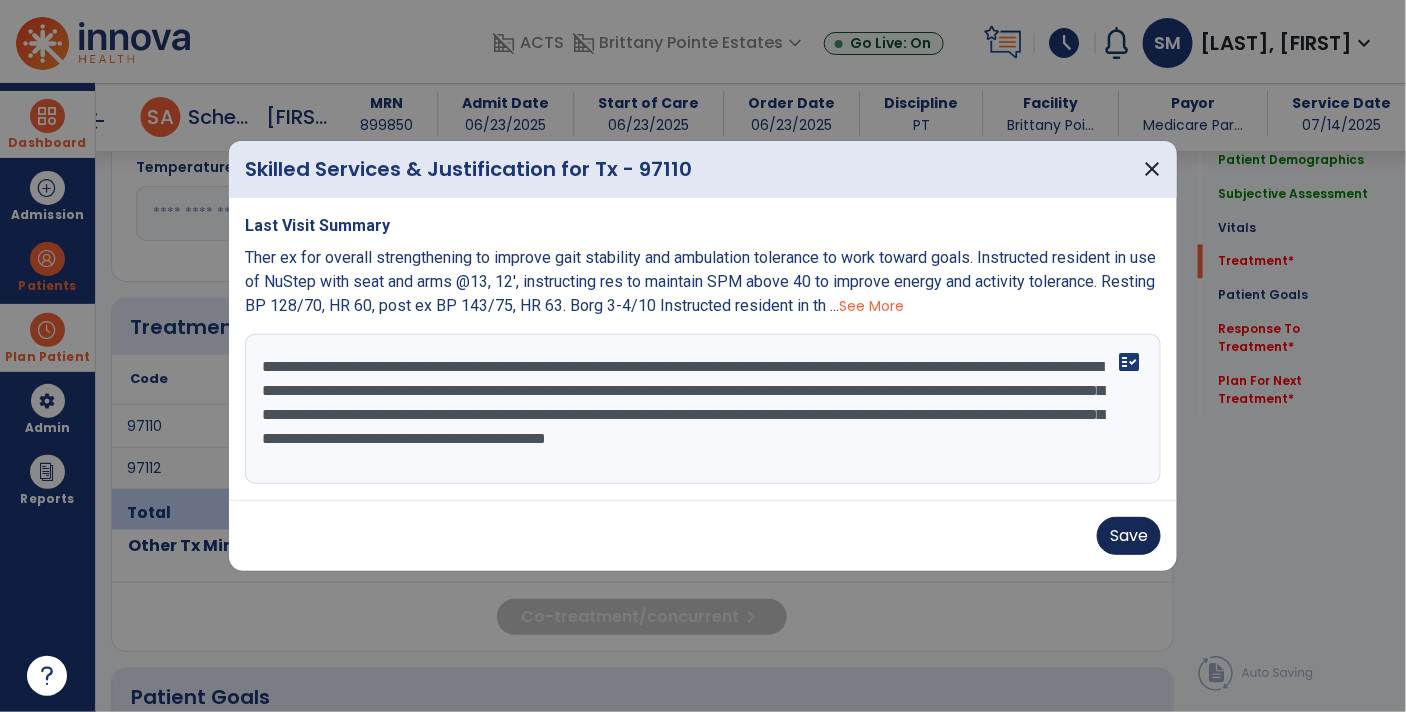 type on "**********" 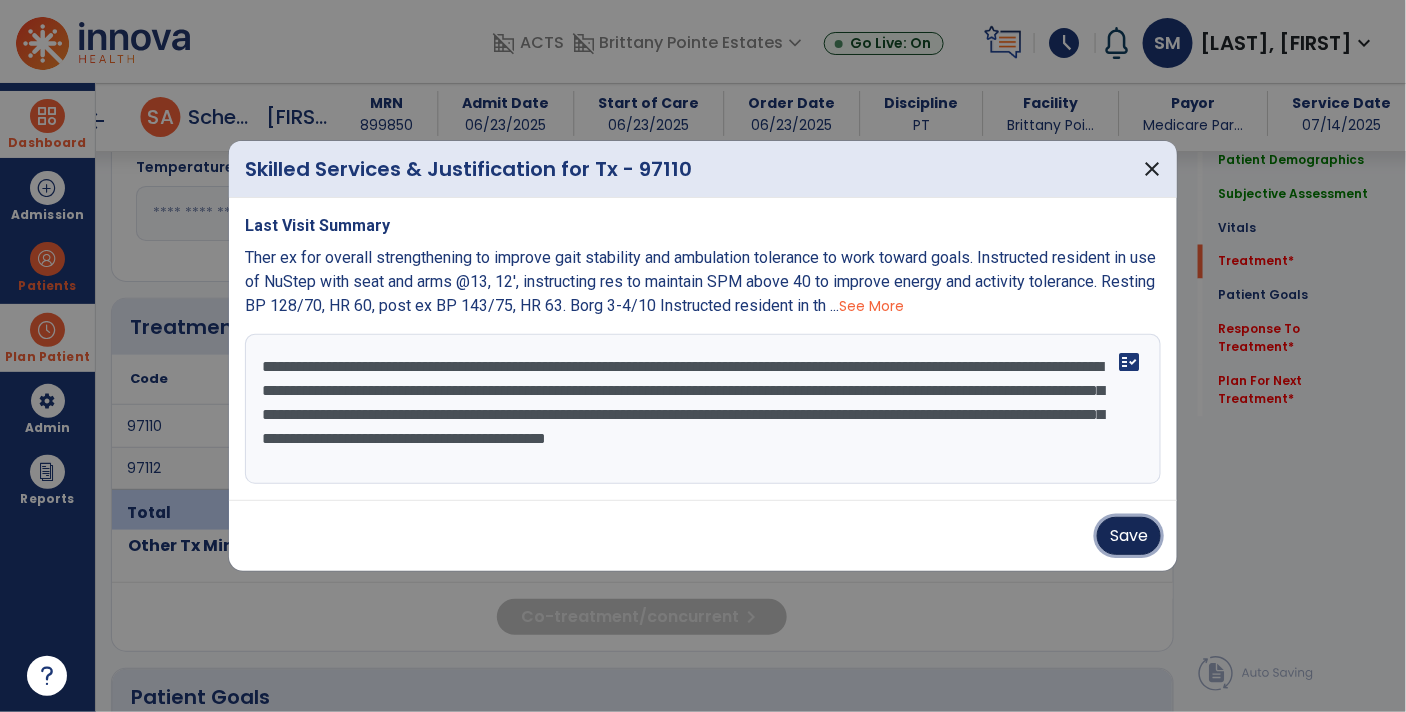 click on "Save" at bounding box center [1129, 536] 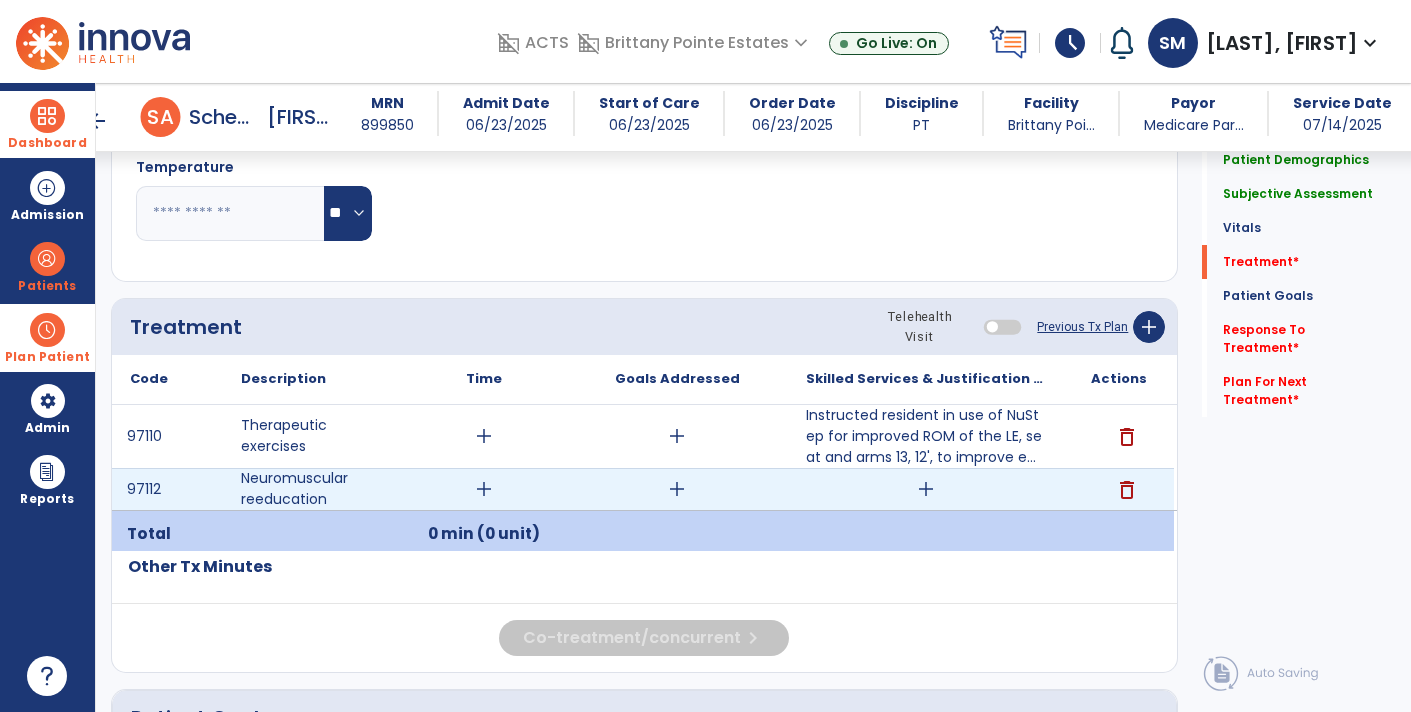 click on "add" at bounding box center [926, 489] 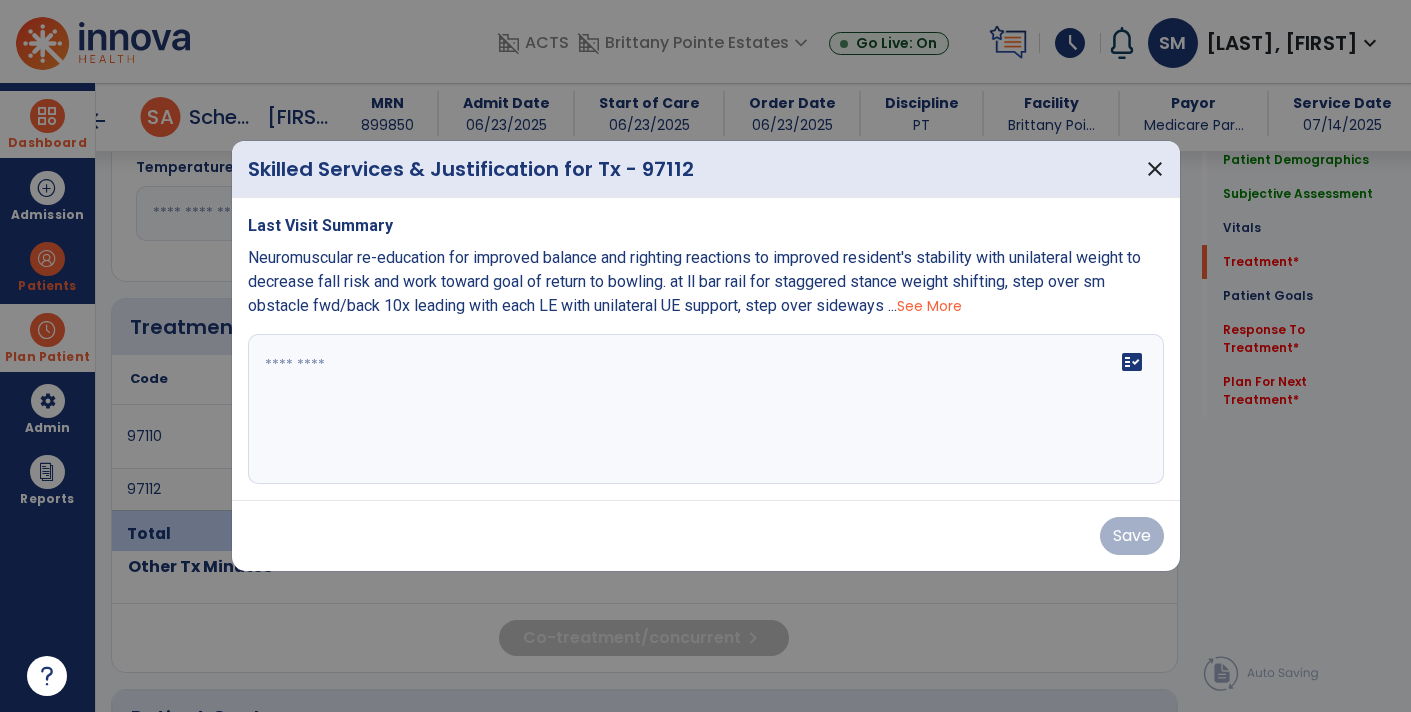 scroll, scrollTop: 1031, scrollLeft: 0, axis: vertical 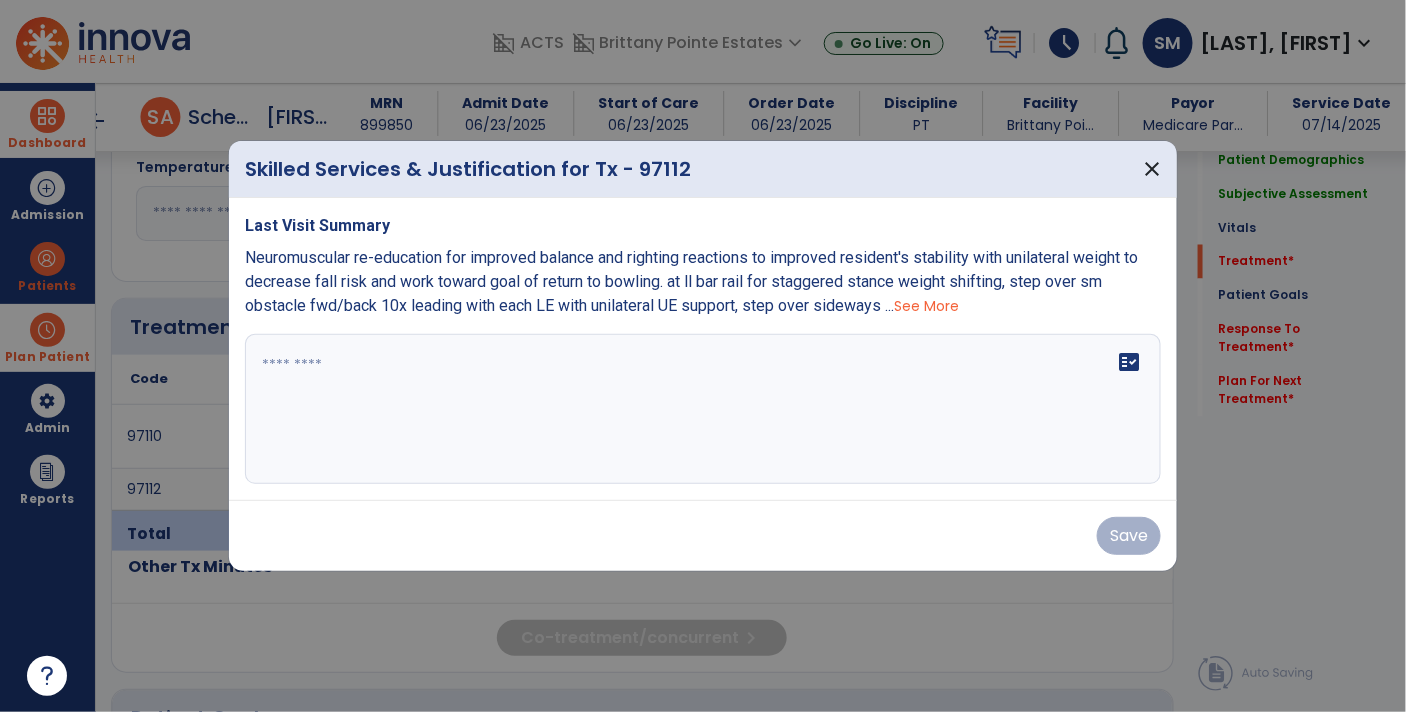 click on "See More" at bounding box center [926, 306] 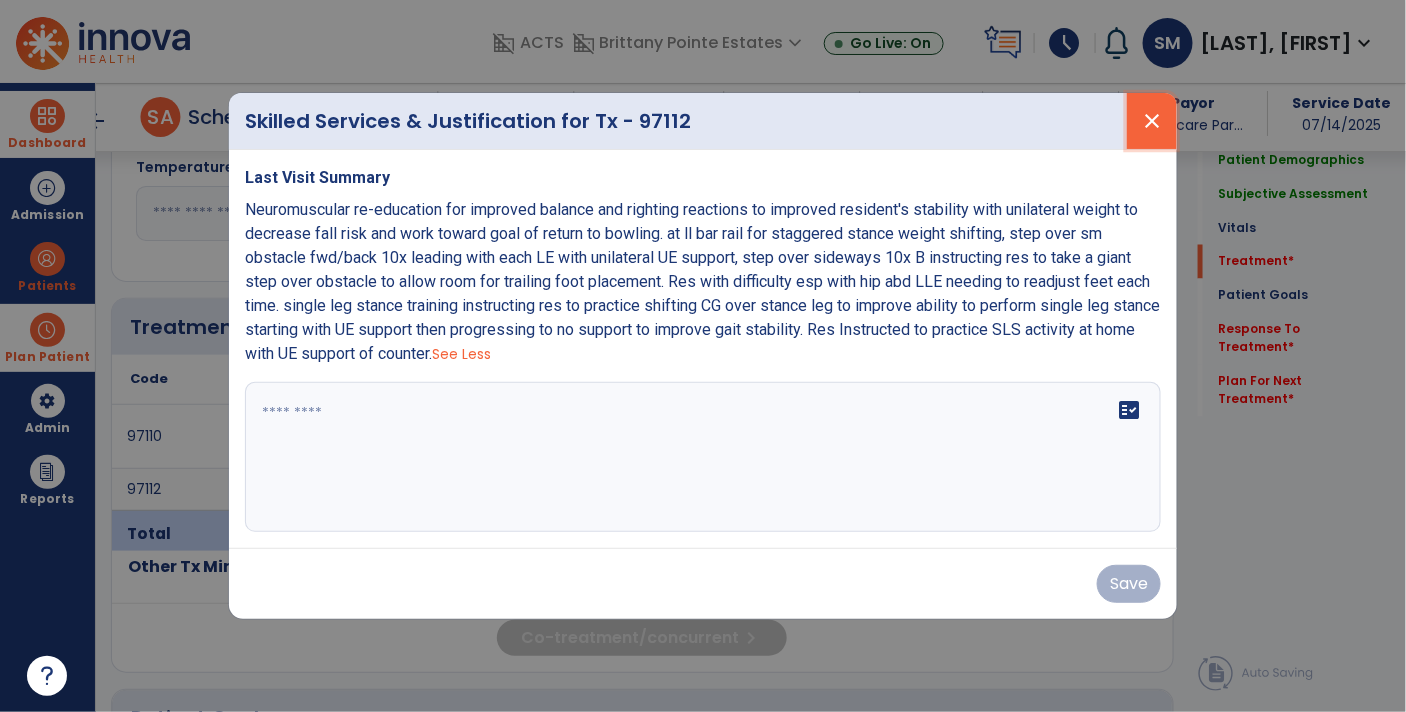 click on "close" at bounding box center [1152, 121] 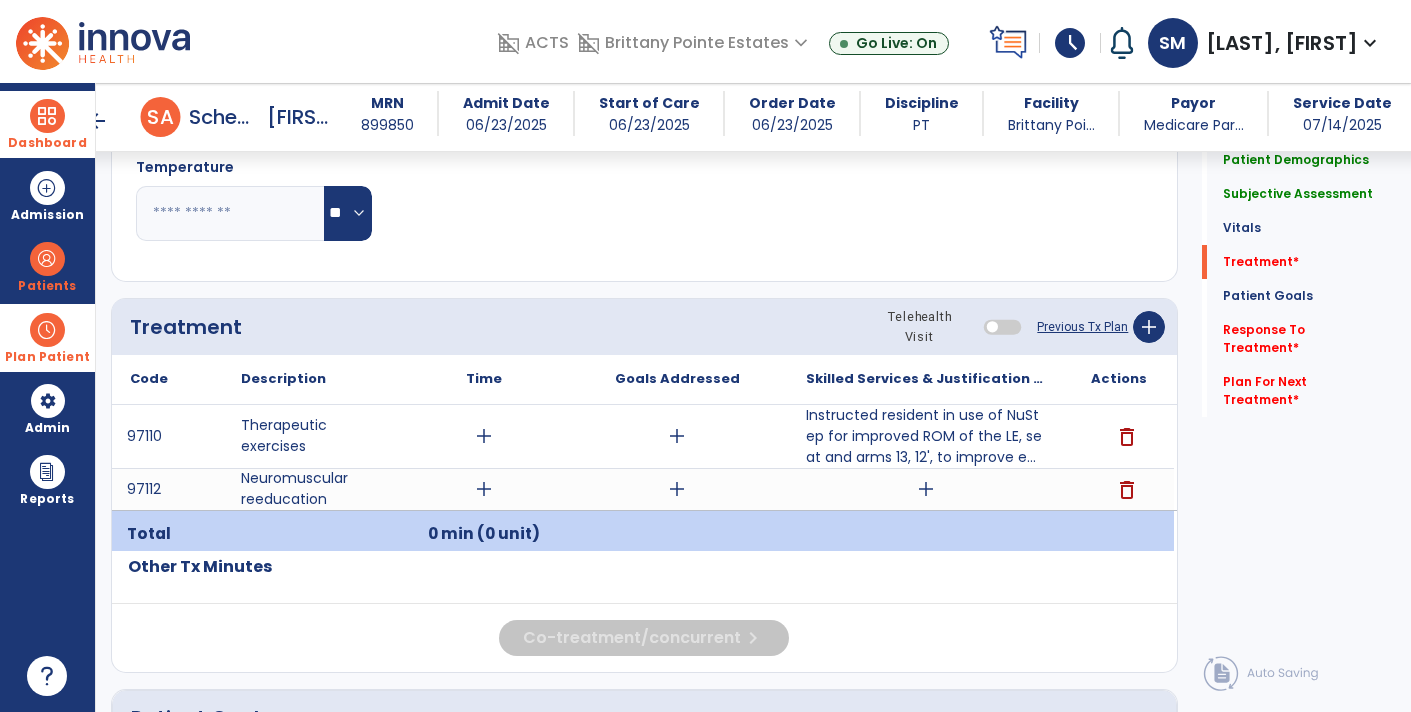 click on "arrow_back" at bounding box center (97, 121) 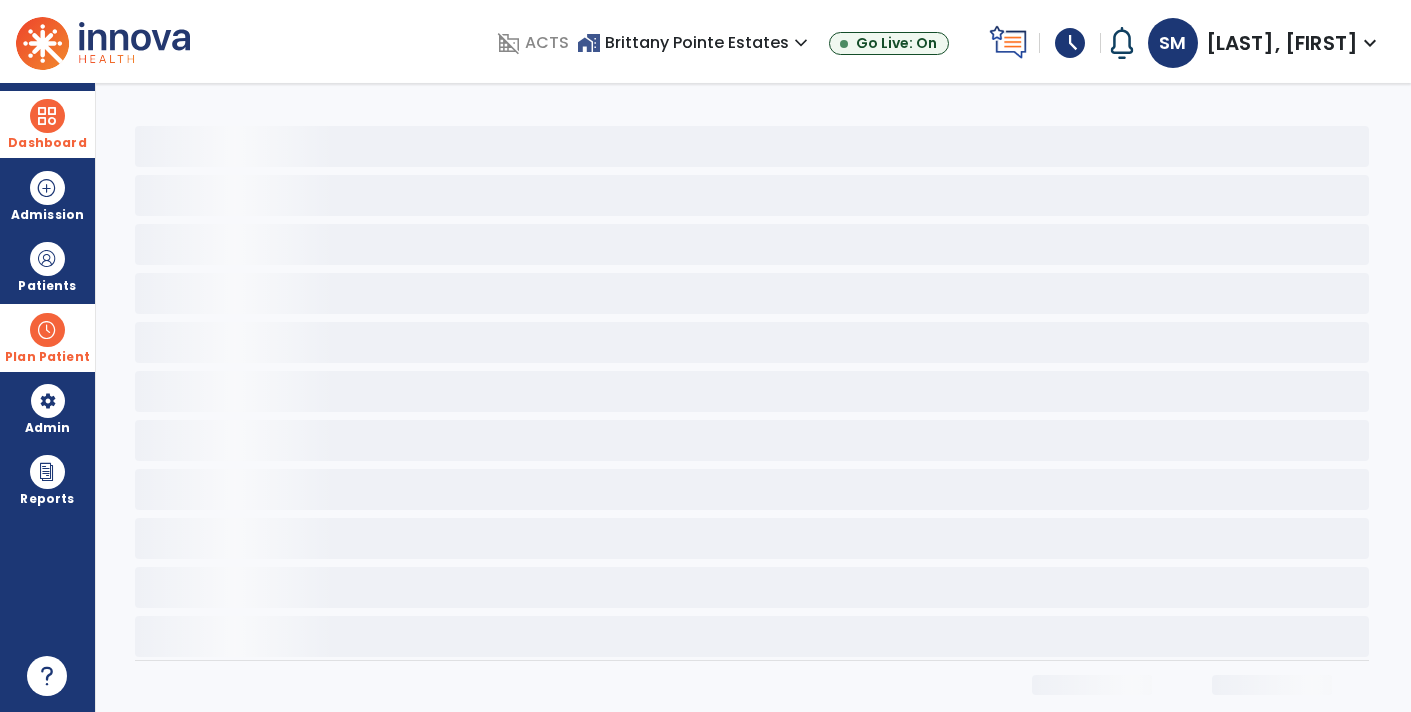 scroll, scrollTop: 0, scrollLeft: 0, axis: both 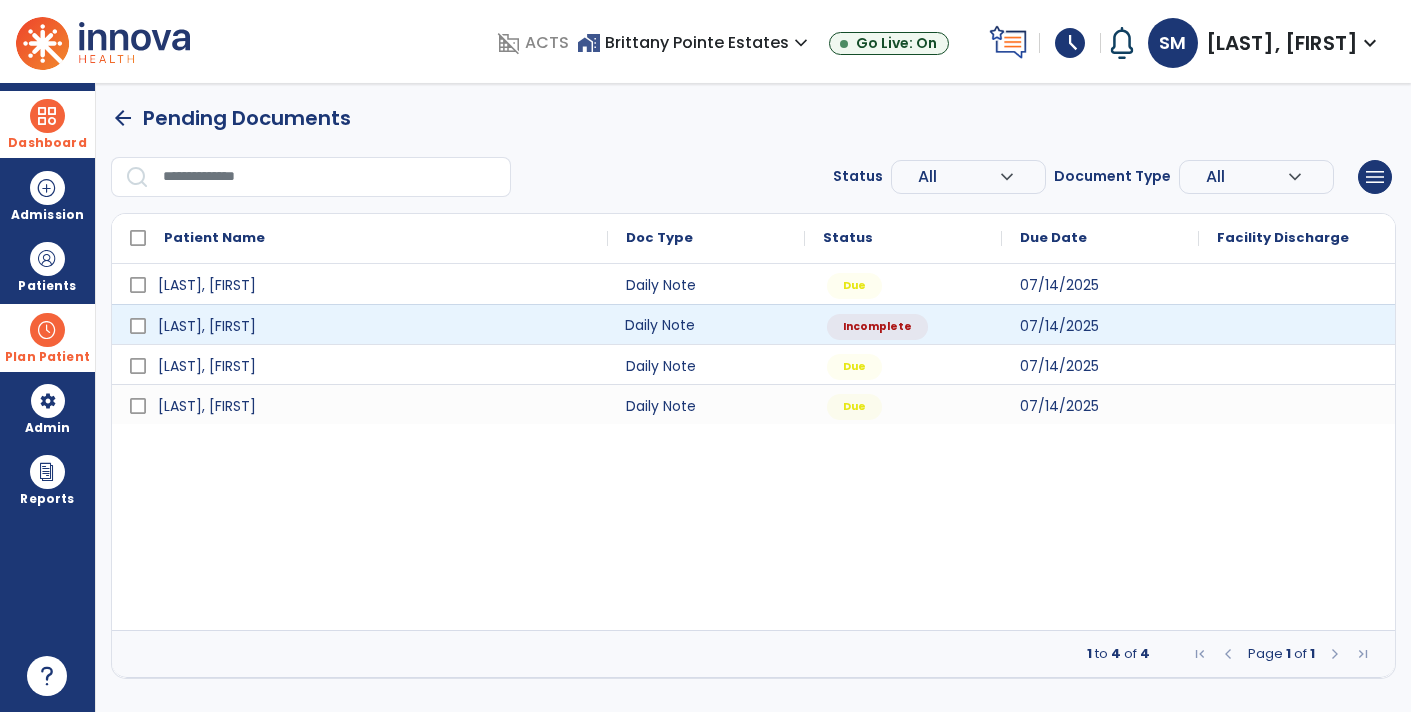 click on "Daily Note" at bounding box center [706, 324] 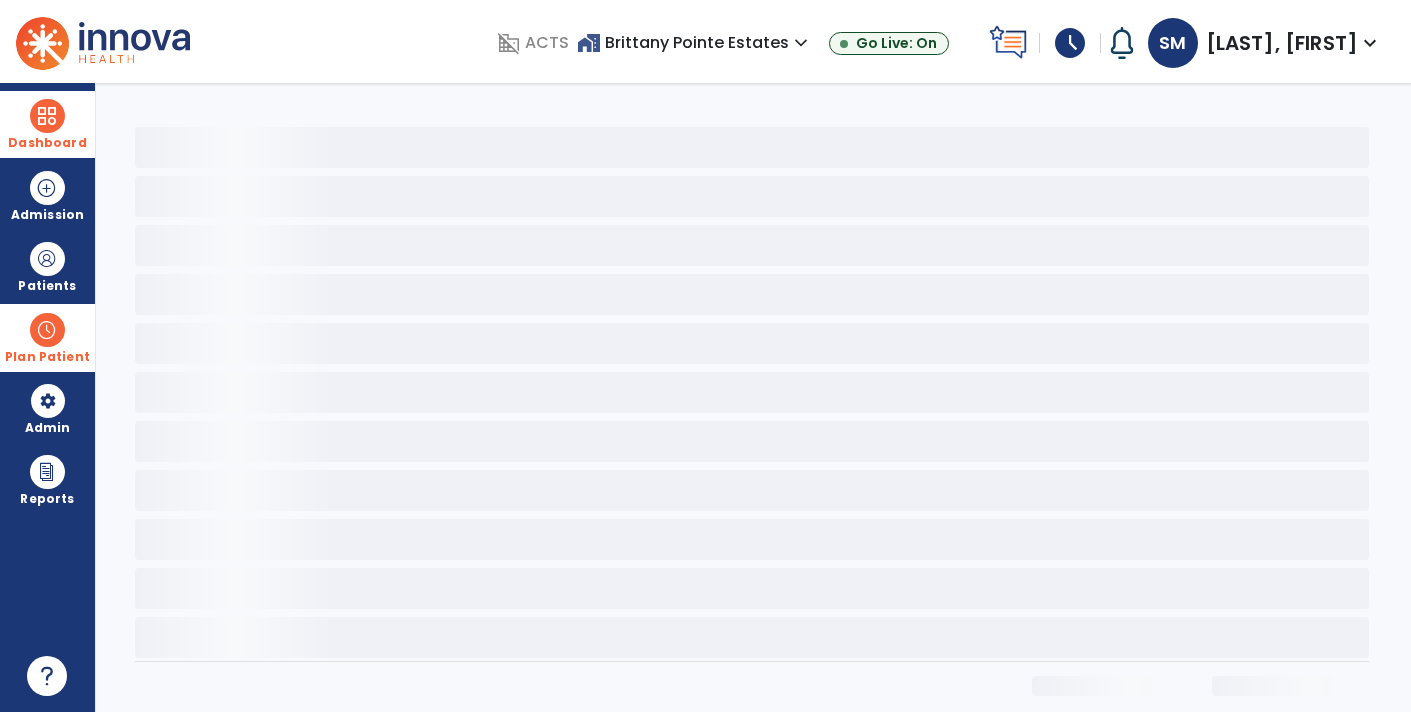 scroll, scrollTop: 11, scrollLeft: 0, axis: vertical 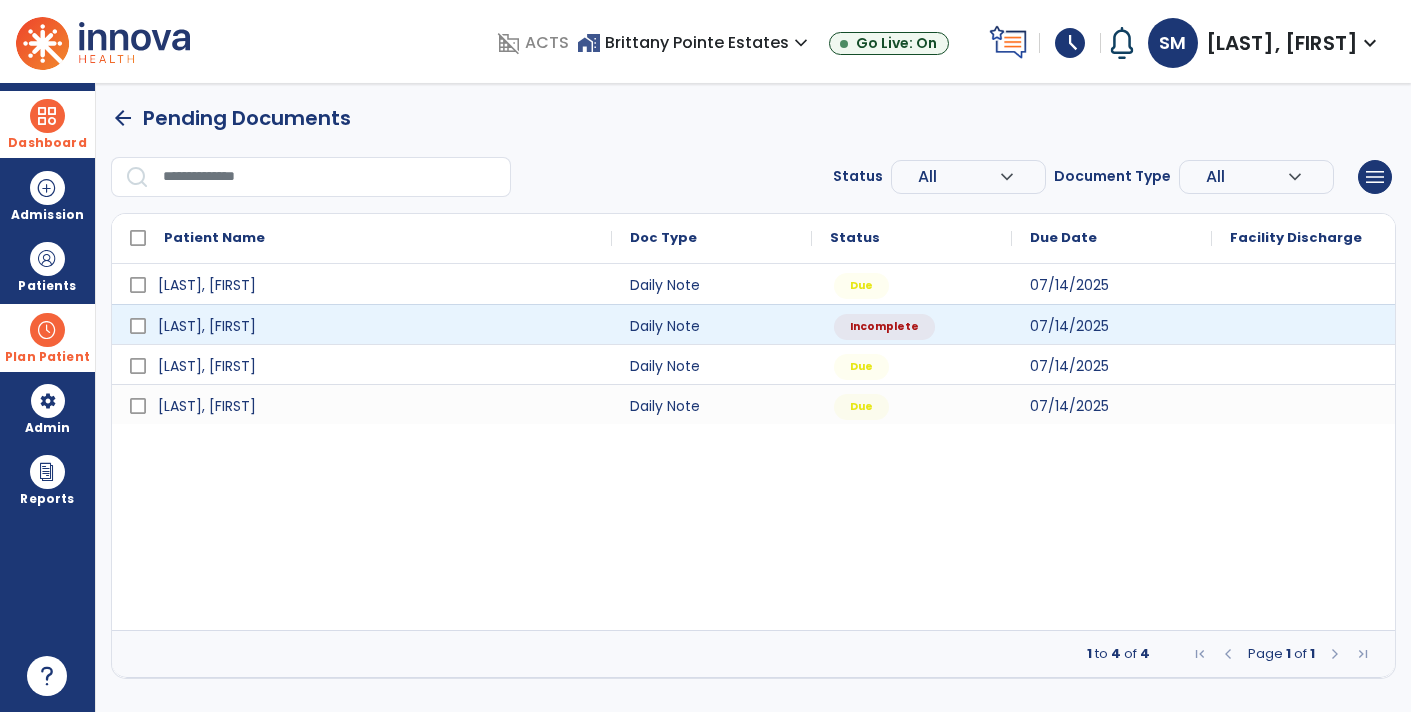 select on "*" 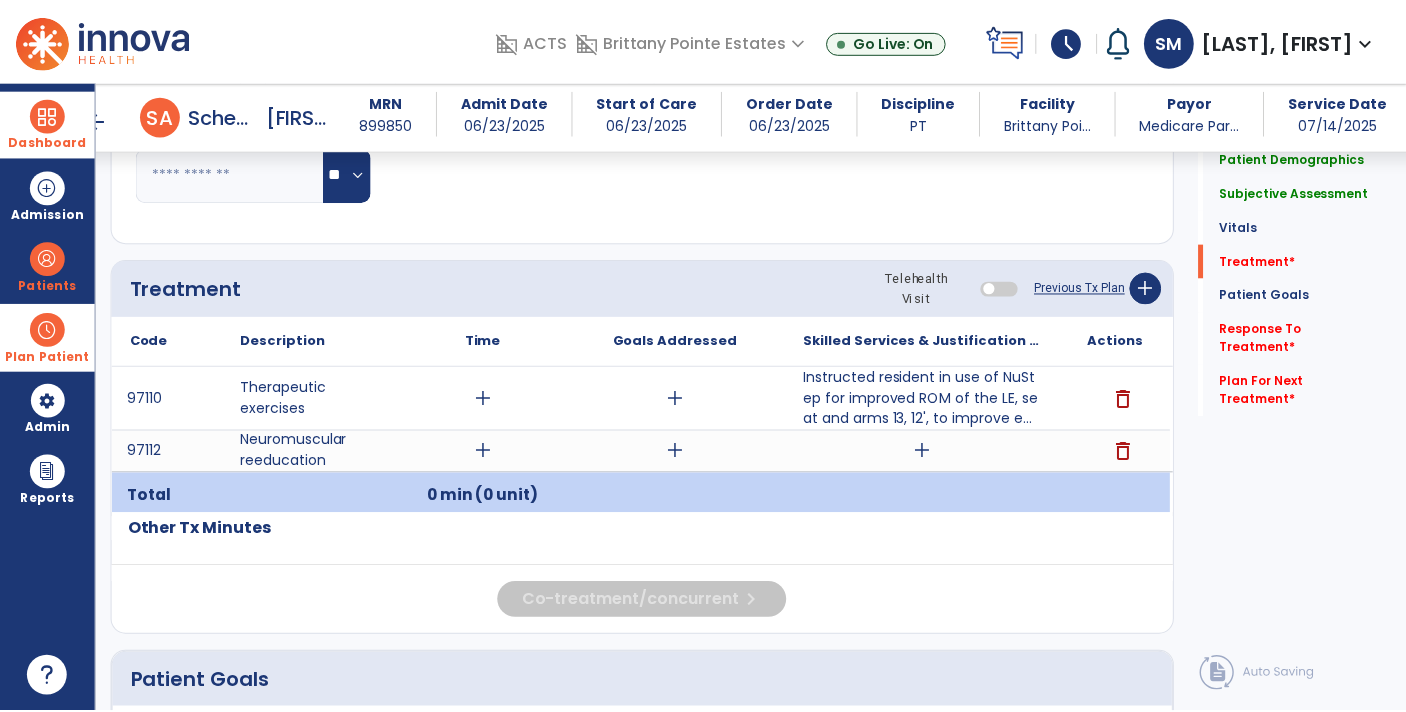 scroll, scrollTop: 1067, scrollLeft: 0, axis: vertical 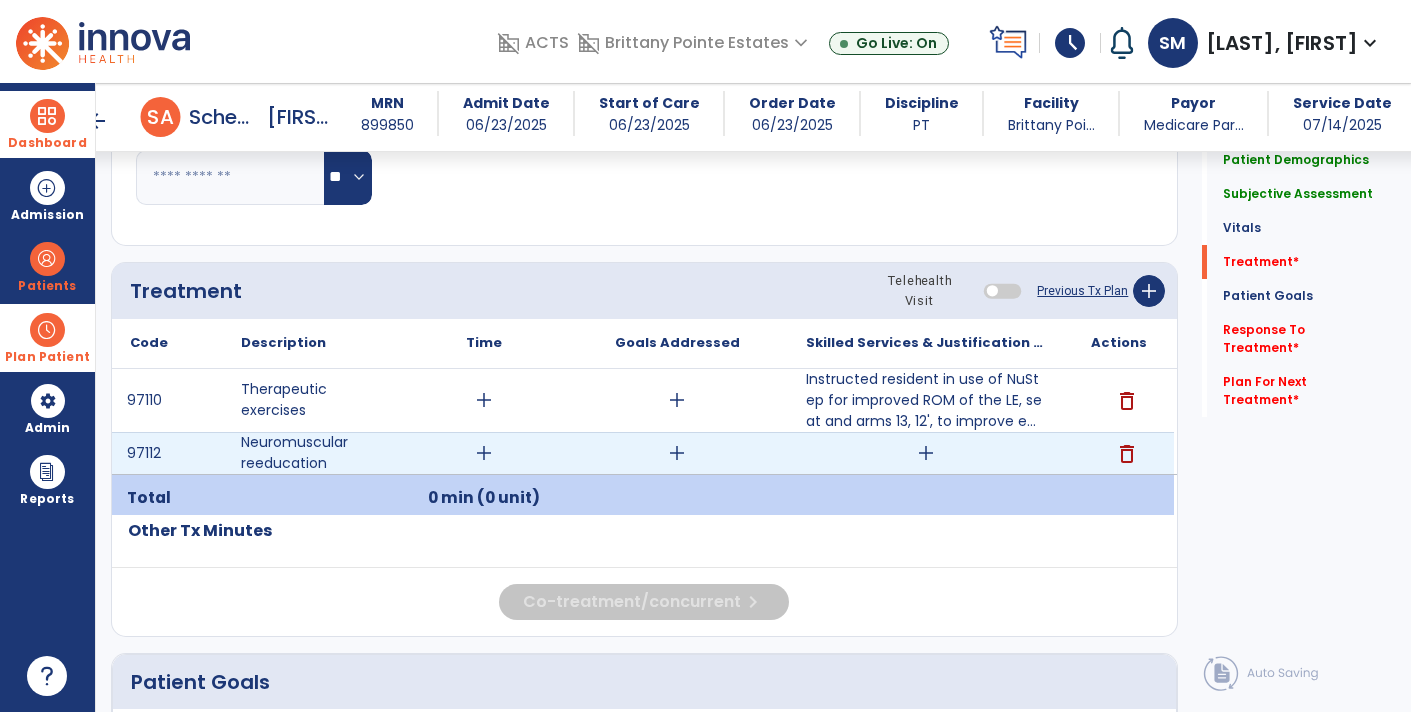 click on "add" at bounding box center (926, 453) 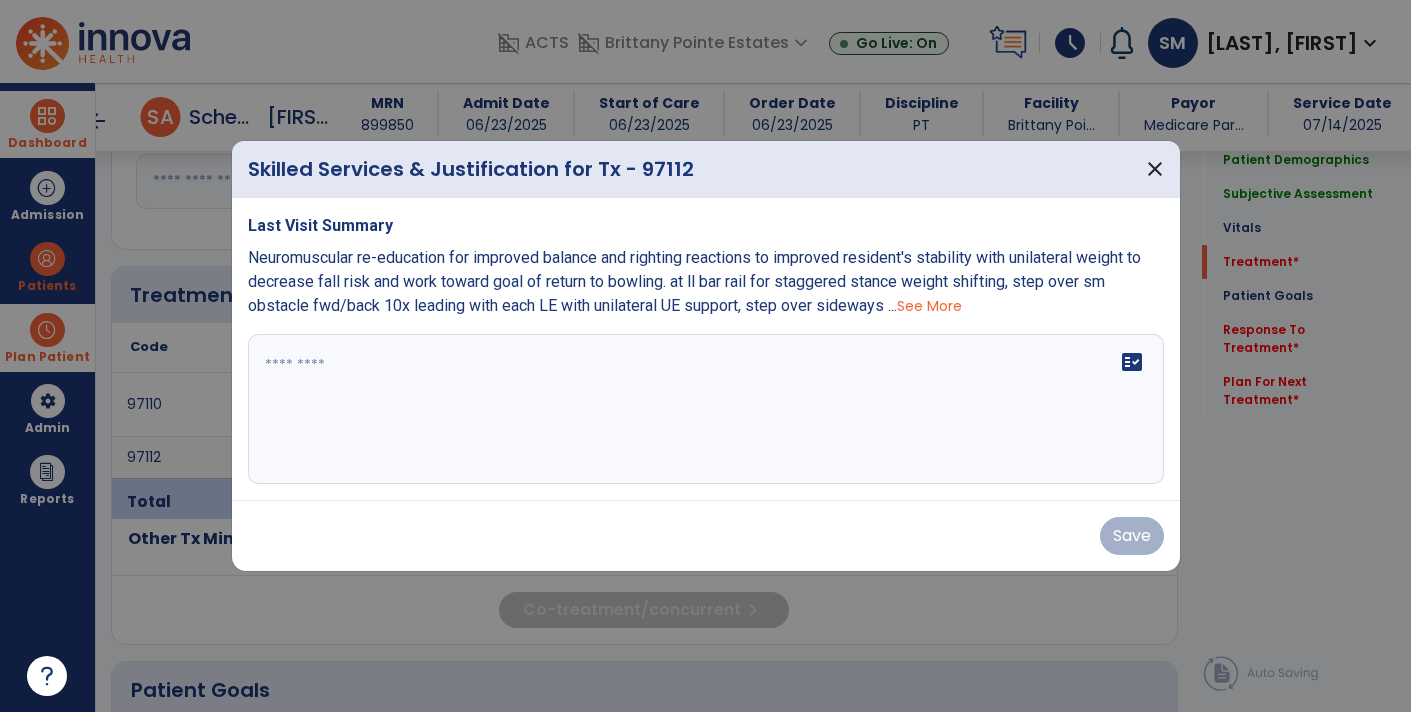 scroll, scrollTop: 1067, scrollLeft: 0, axis: vertical 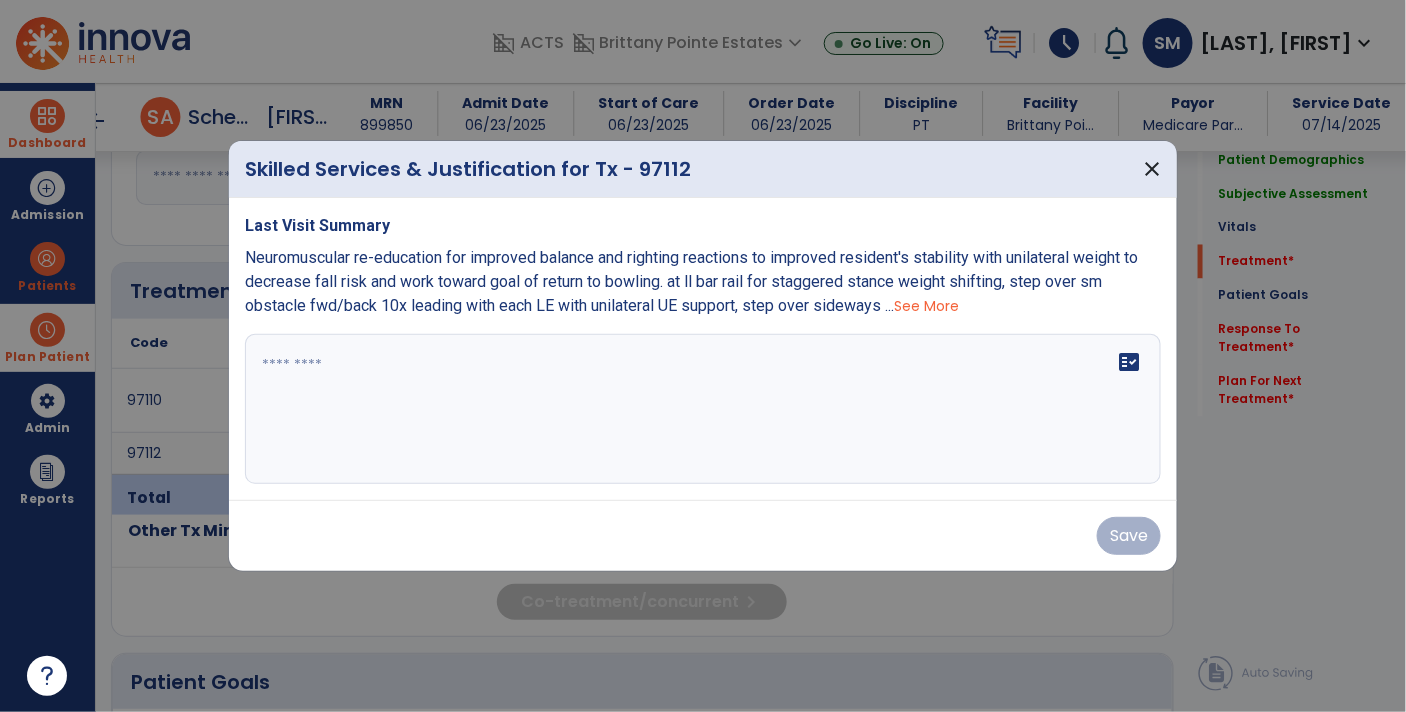 click on "fact_check" at bounding box center (703, 409) 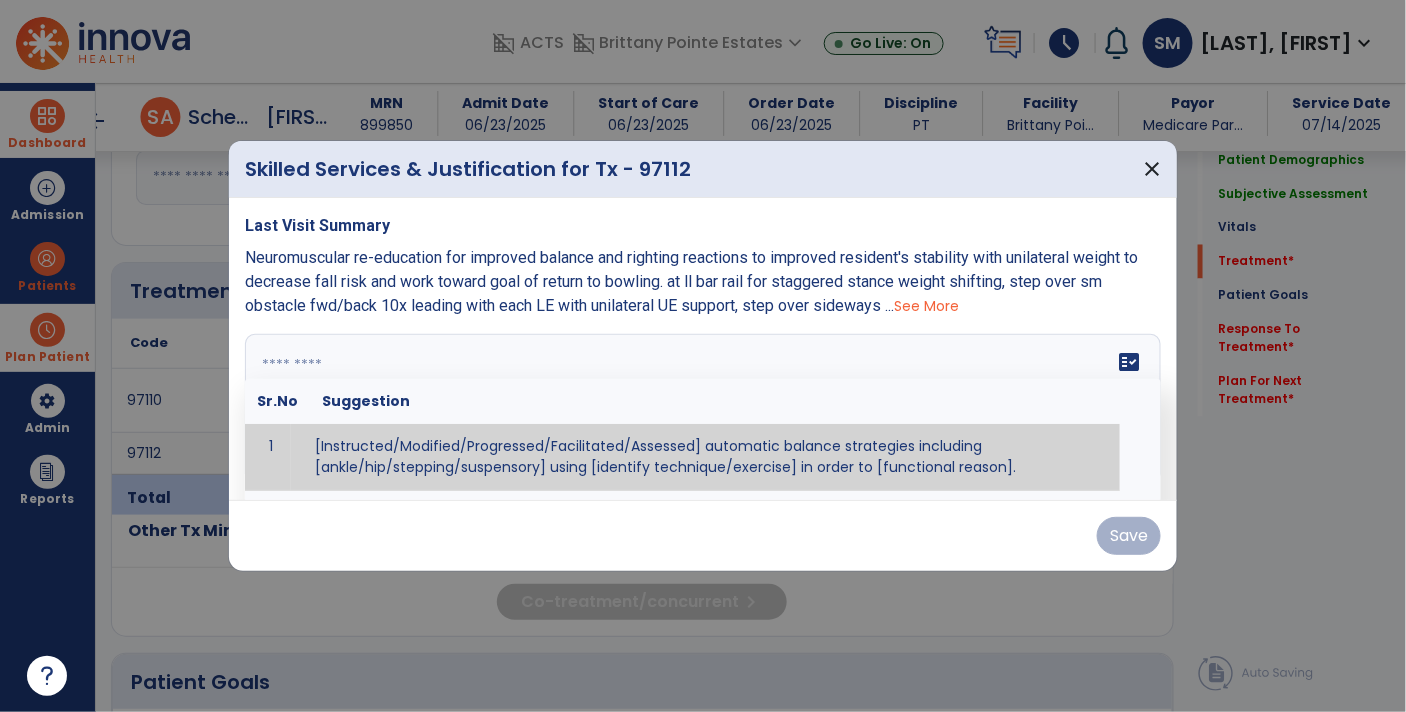 paste on "**********" 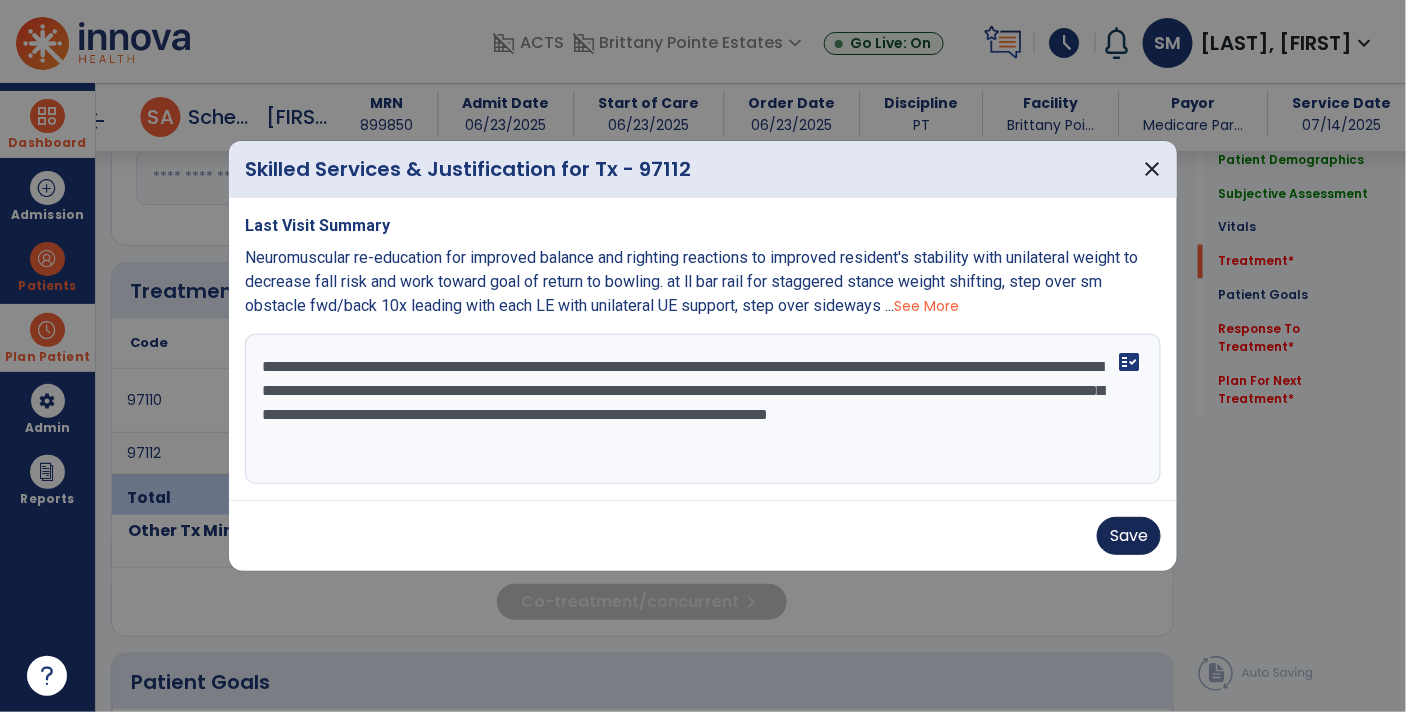 type on "**********" 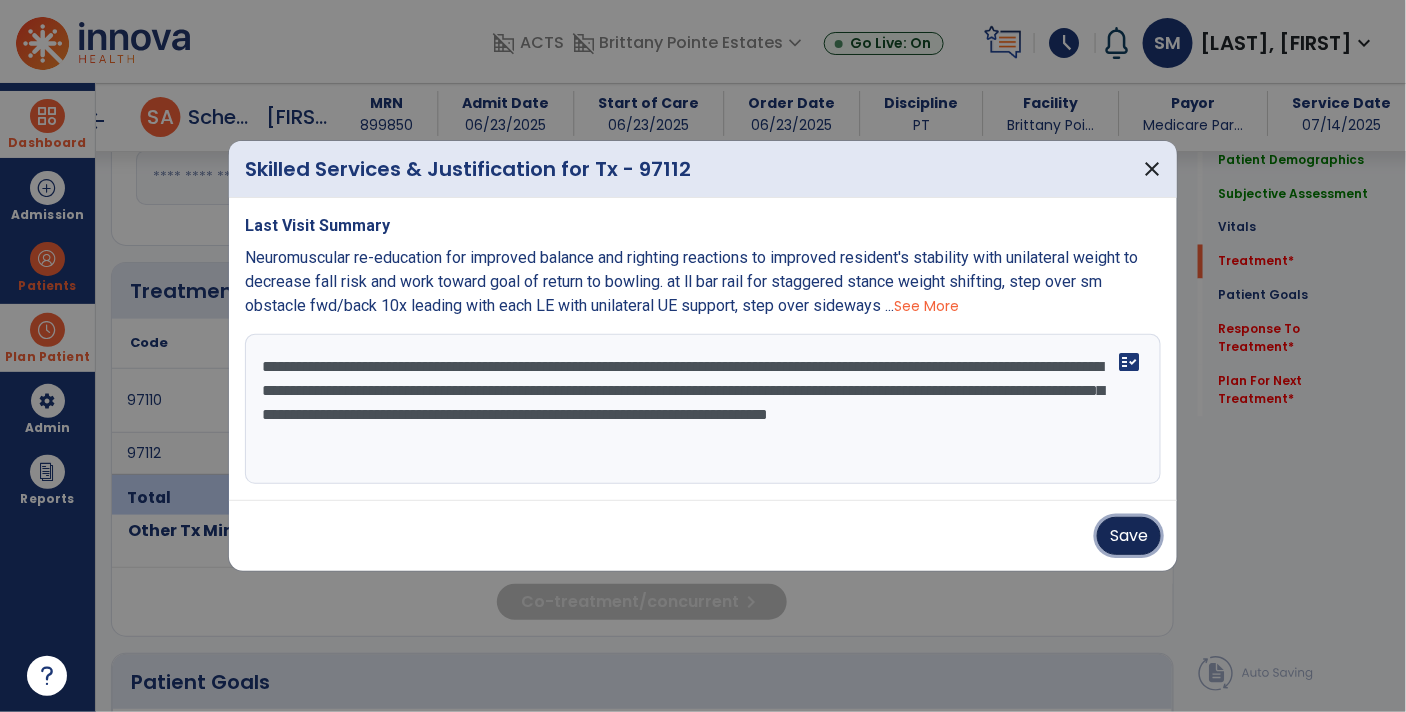 click on "Save" at bounding box center (1129, 536) 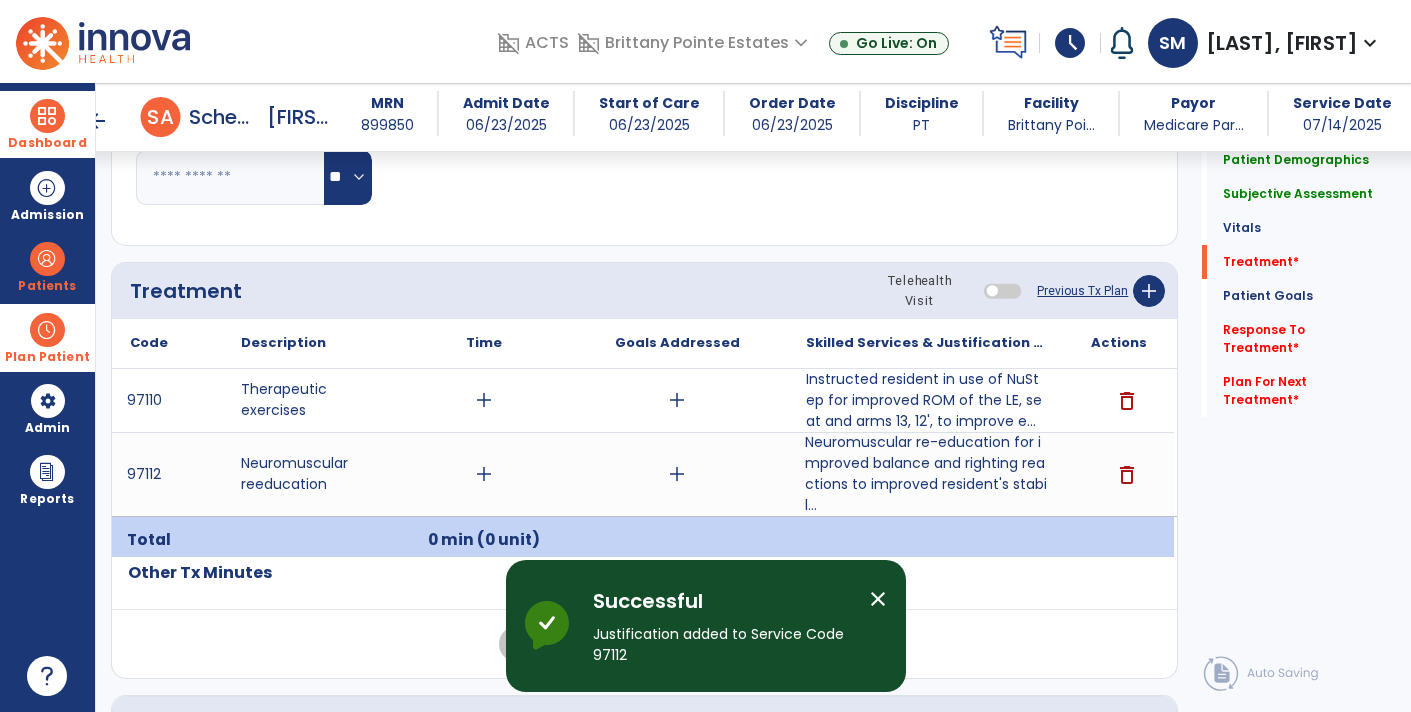 scroll, scrollTop: 3426, scrollLeft: 0, axis: vertical 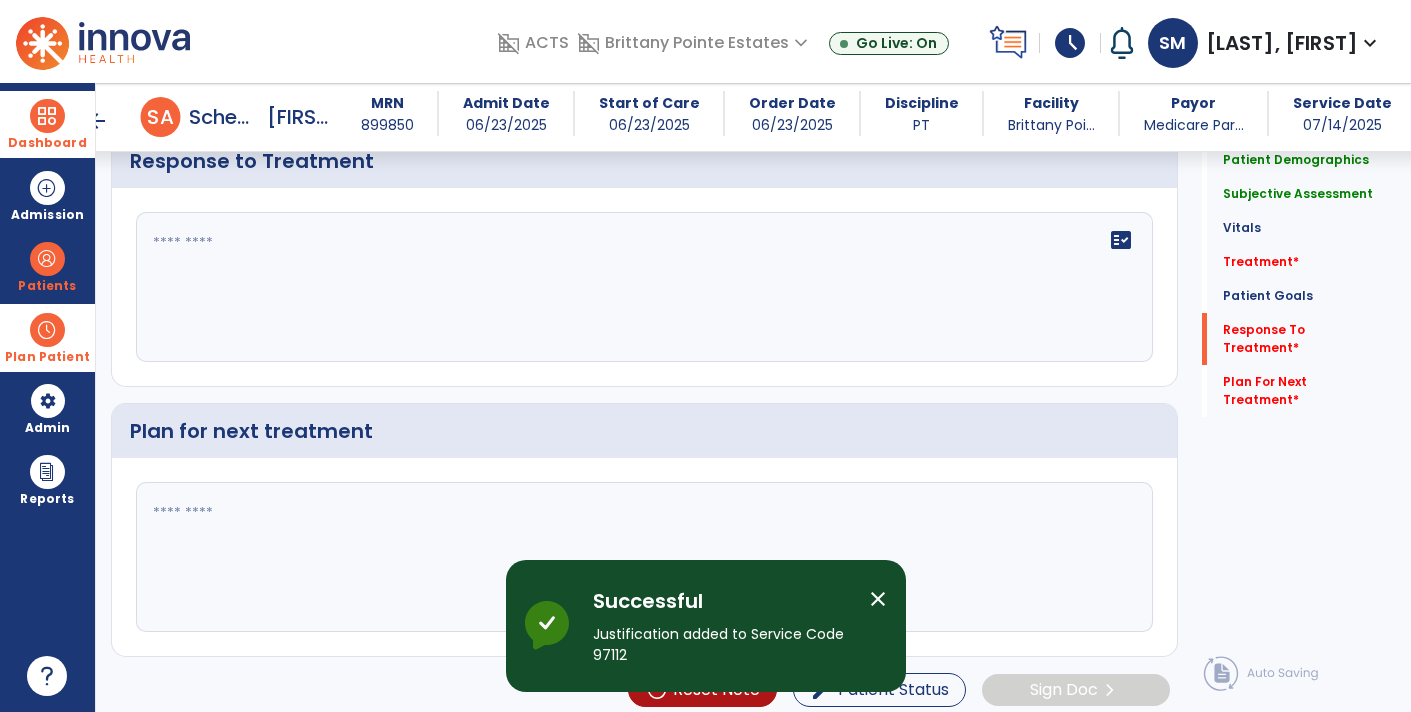 click 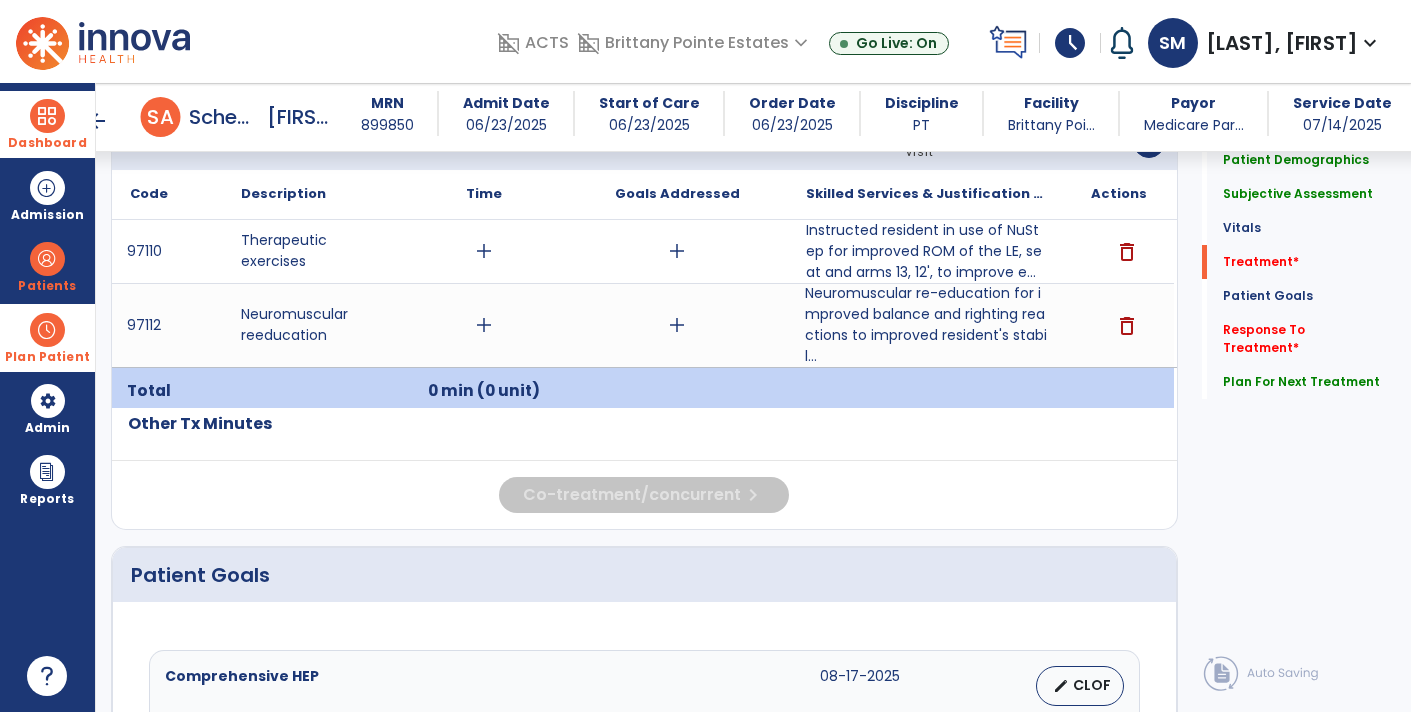 scroll, scrollTop: 1215, scrollLeft: 0, axis: vertical 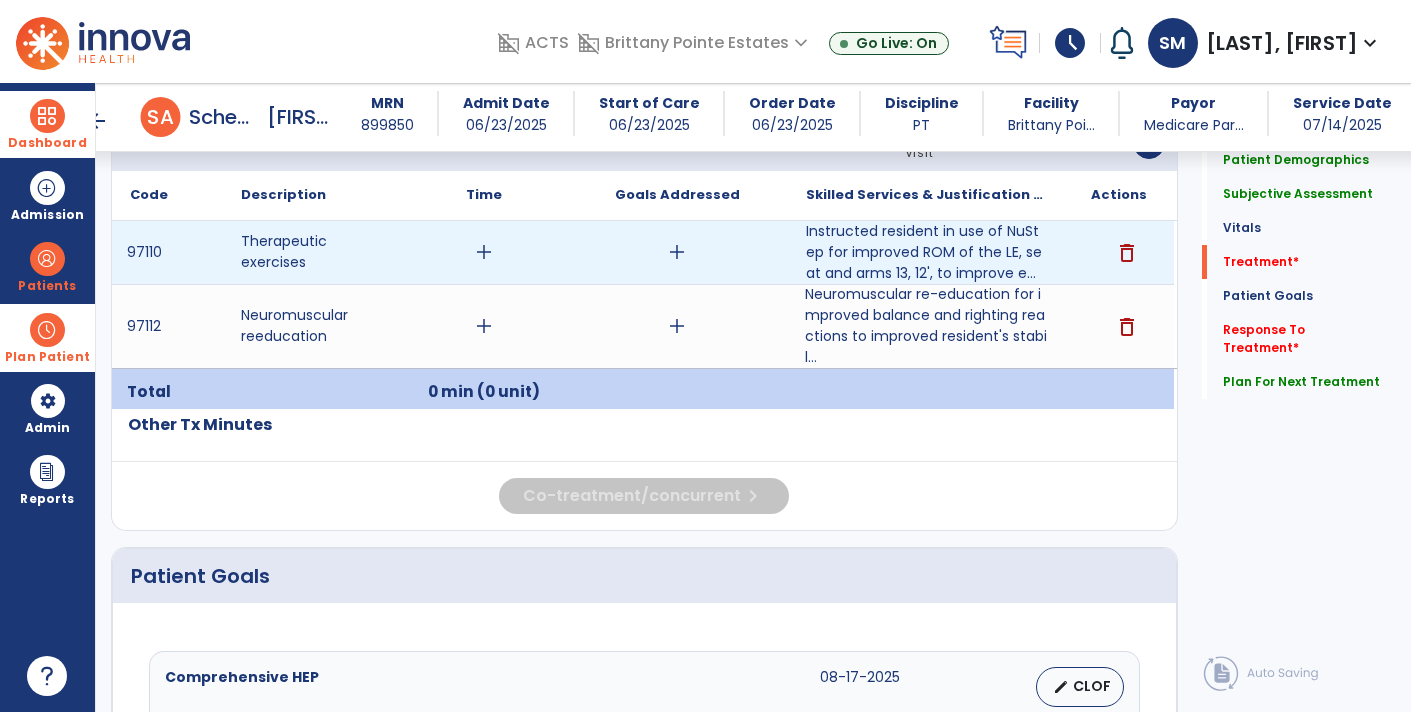 type on "**********" 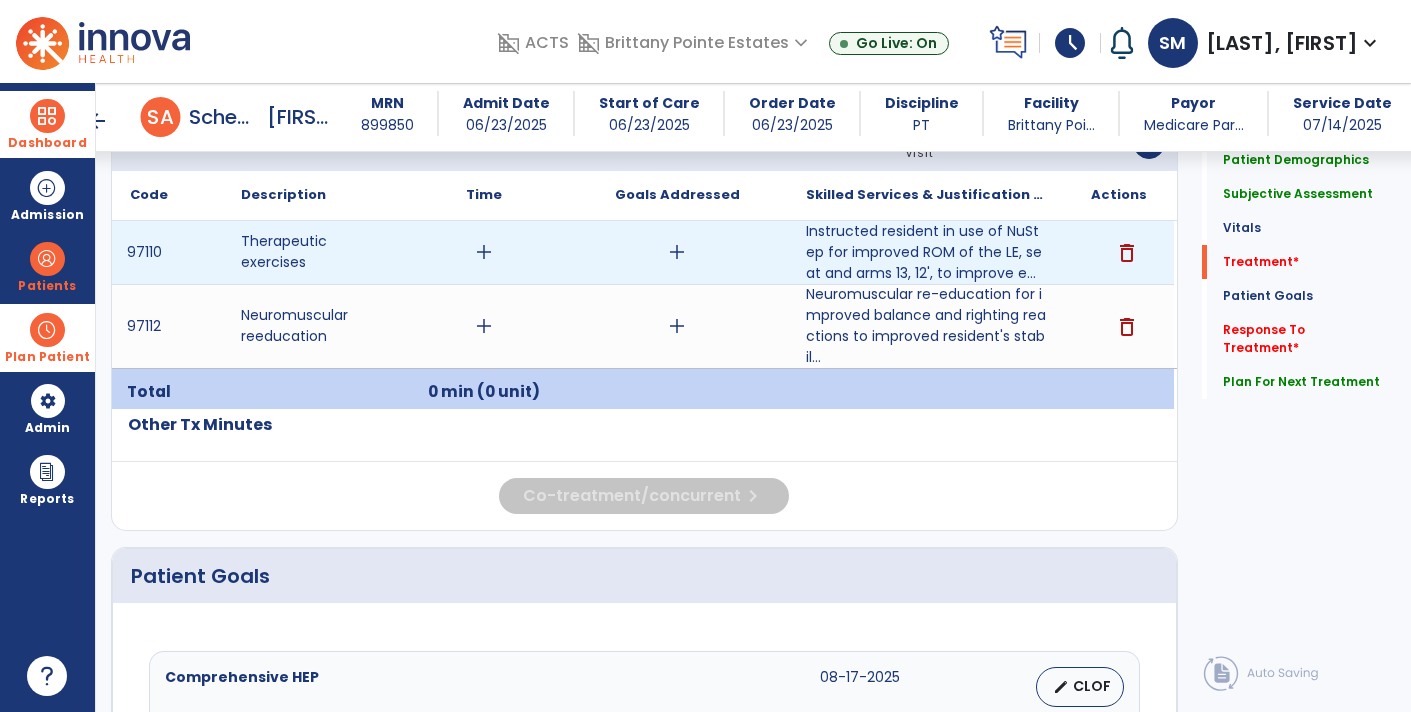 click on "add" at bounding box center (484, 252) 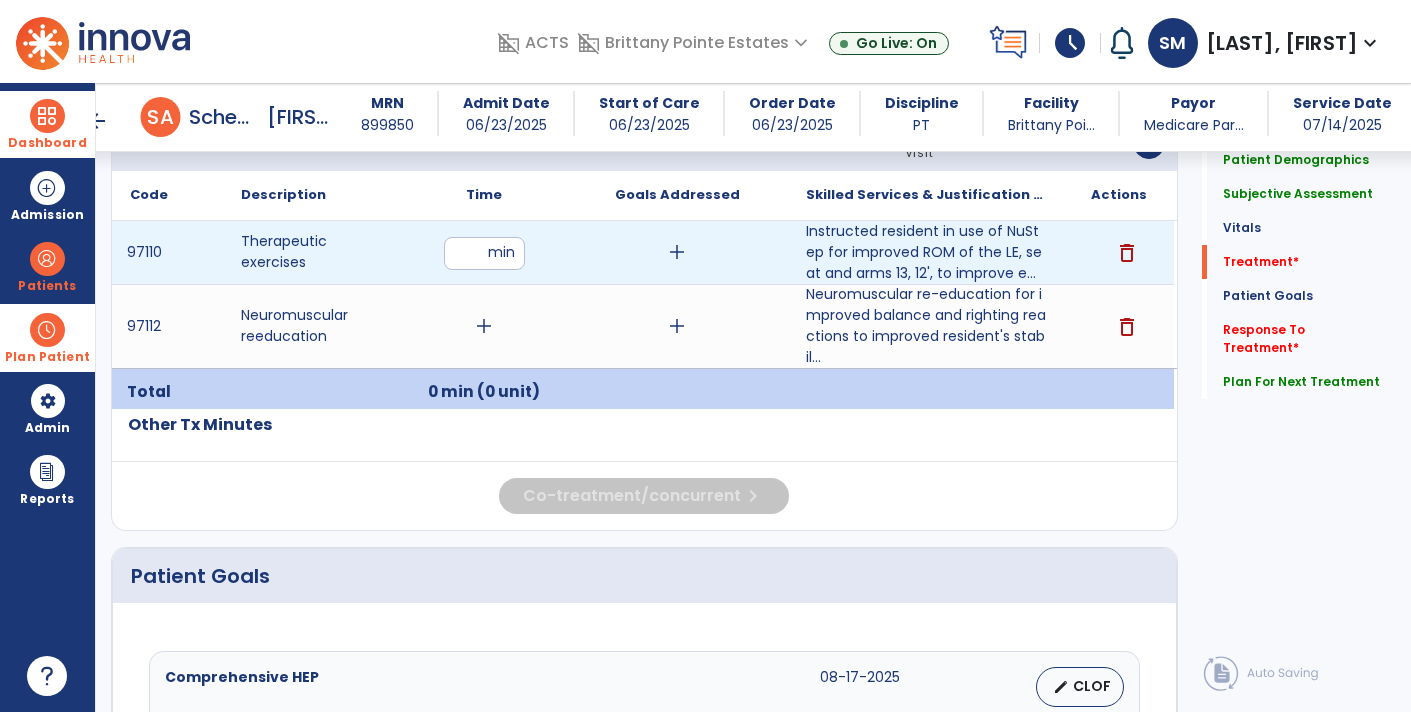 type on "**" 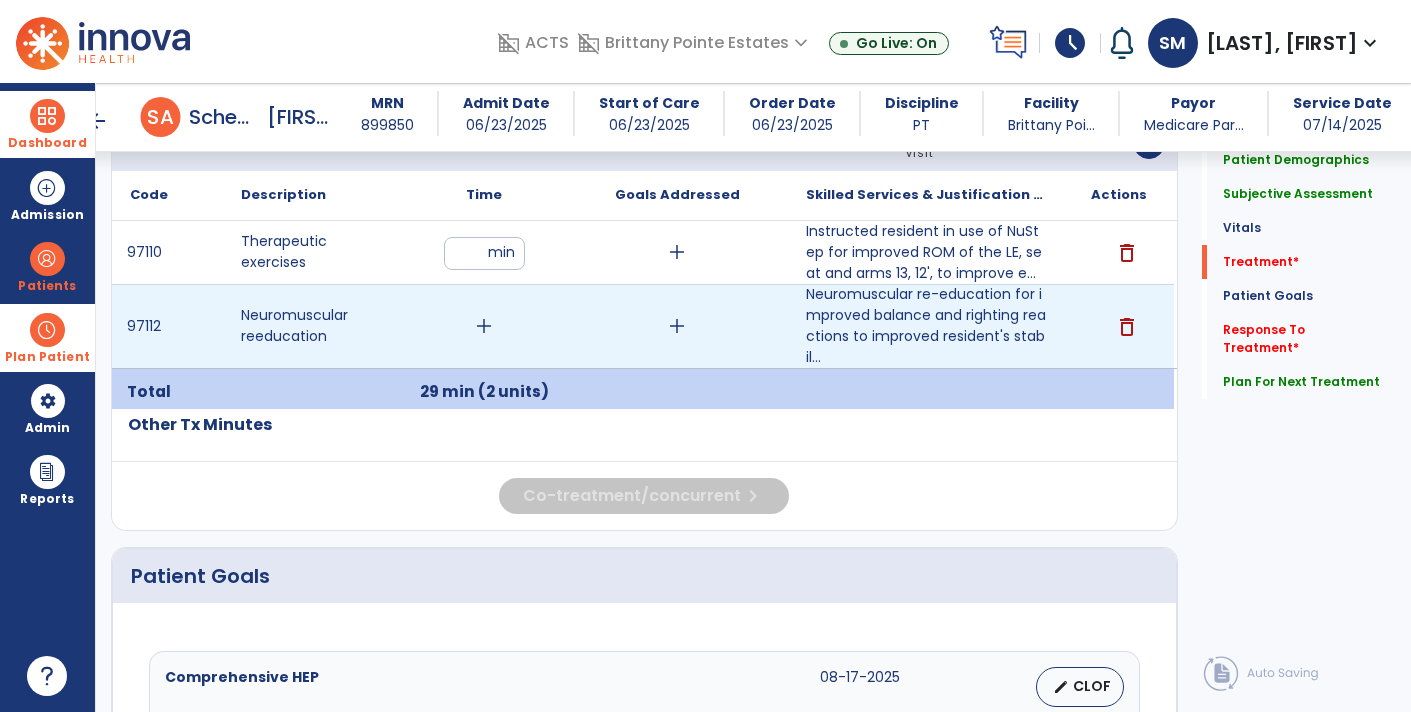click on "add" at bounding box center [484, 326] 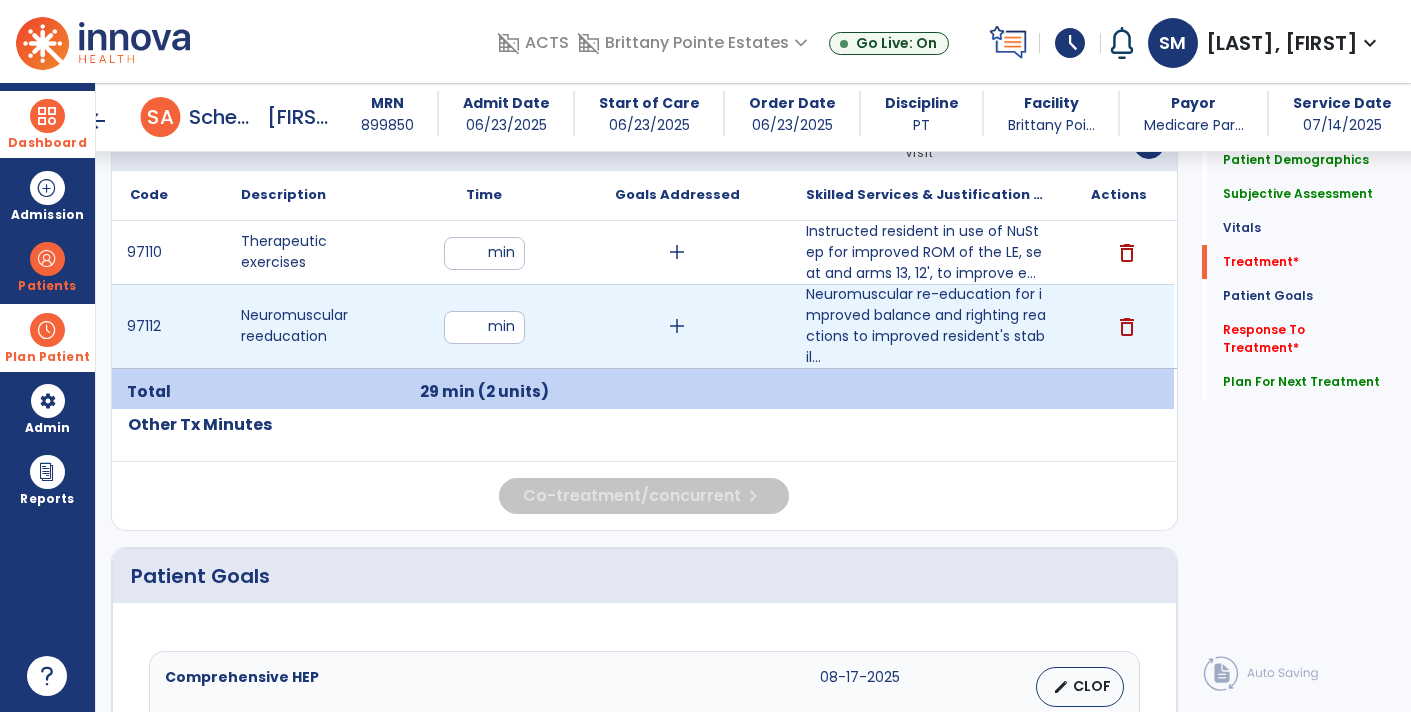 type on "**" 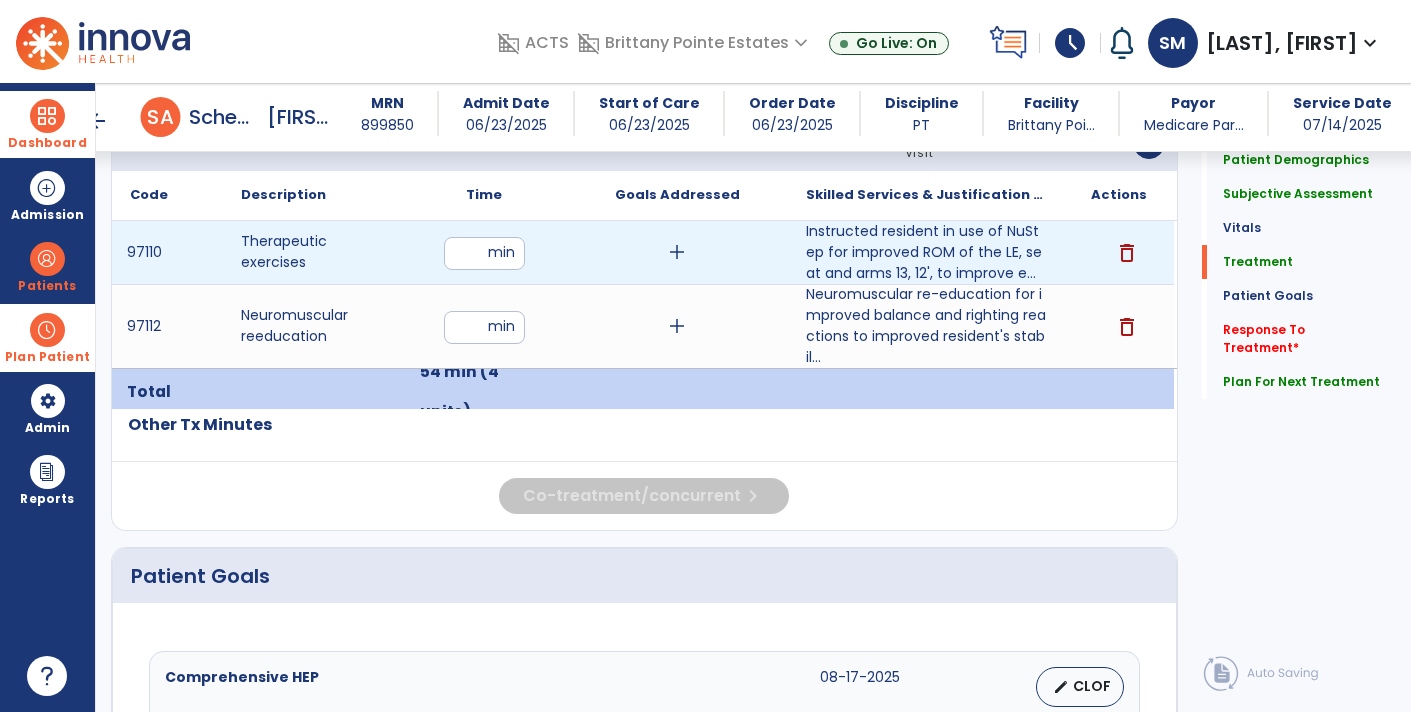 click on "**" at bounding box center (484, 253) 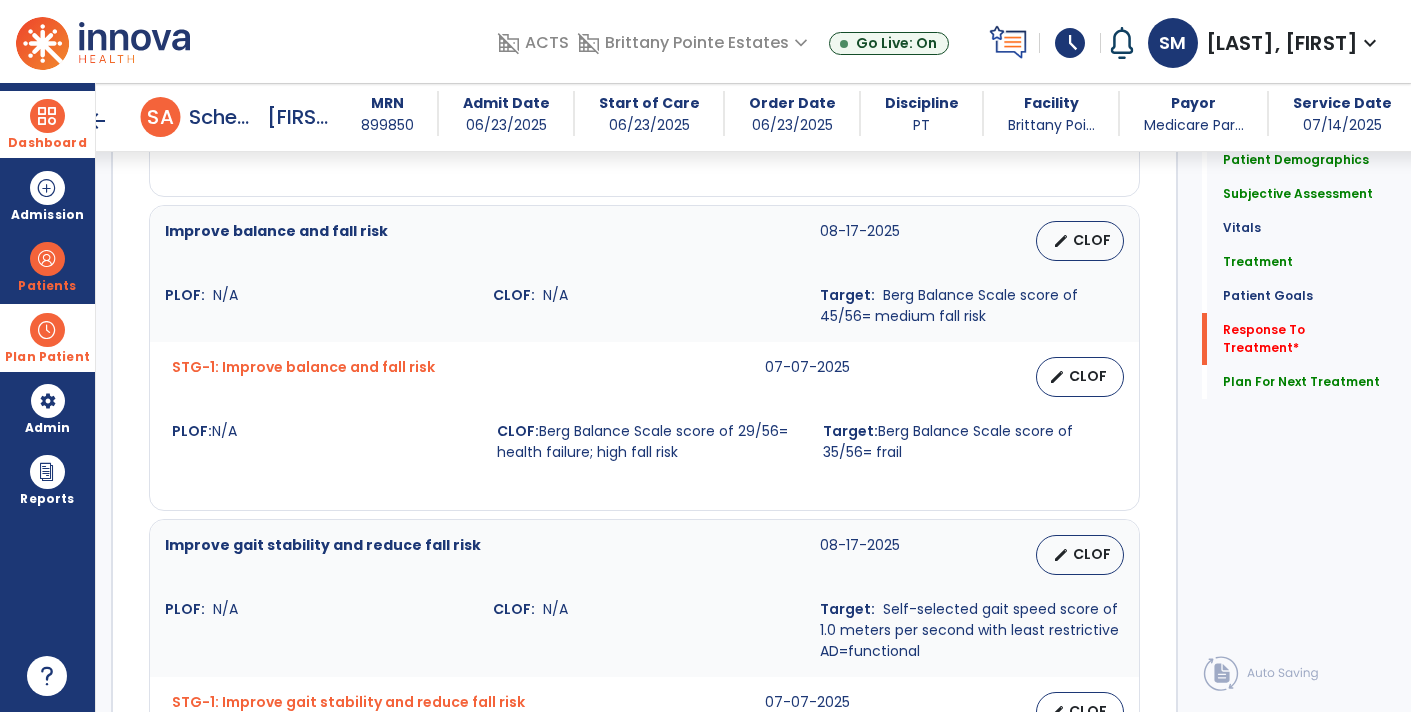scroll, scrollTop: 3426, scrollLeft: 0, axis: vertical 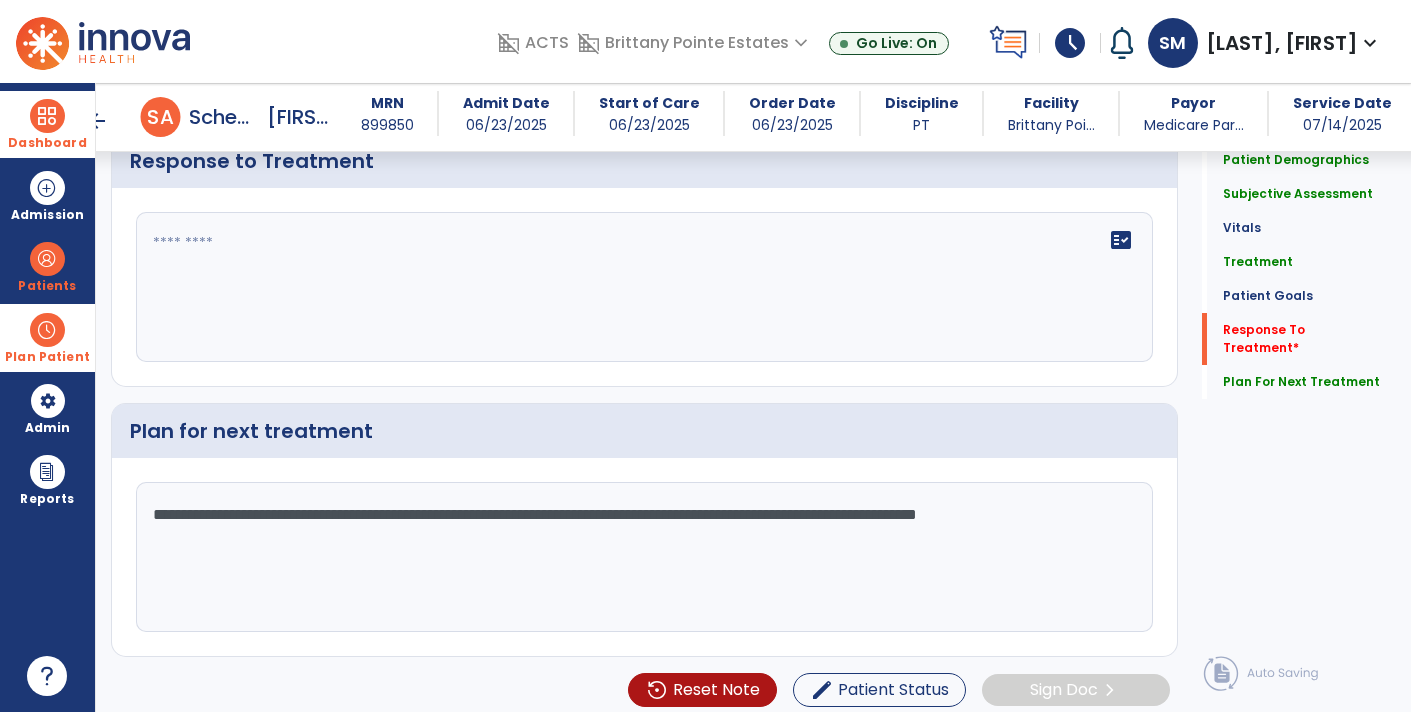 click on "fact_check" 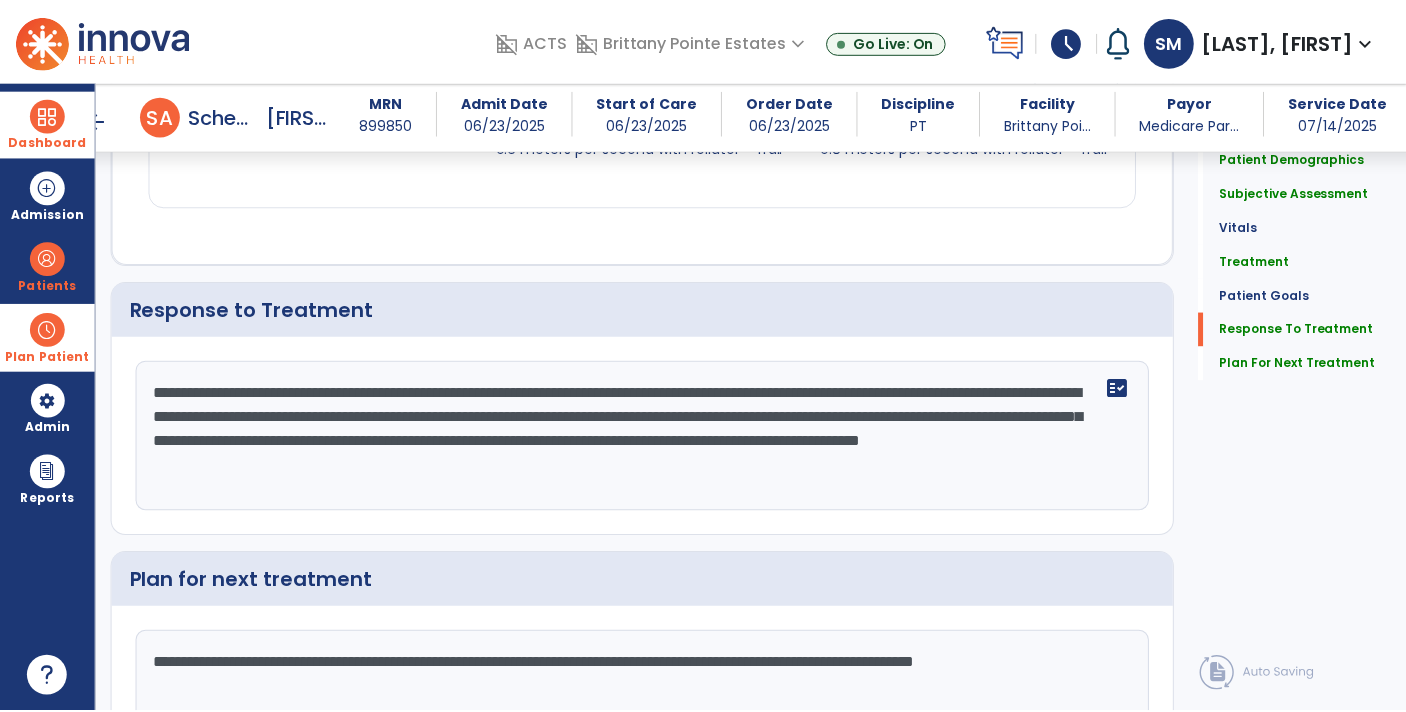 scroll, scrollTop: 3426, scrollLeft: 0, axis: vertical 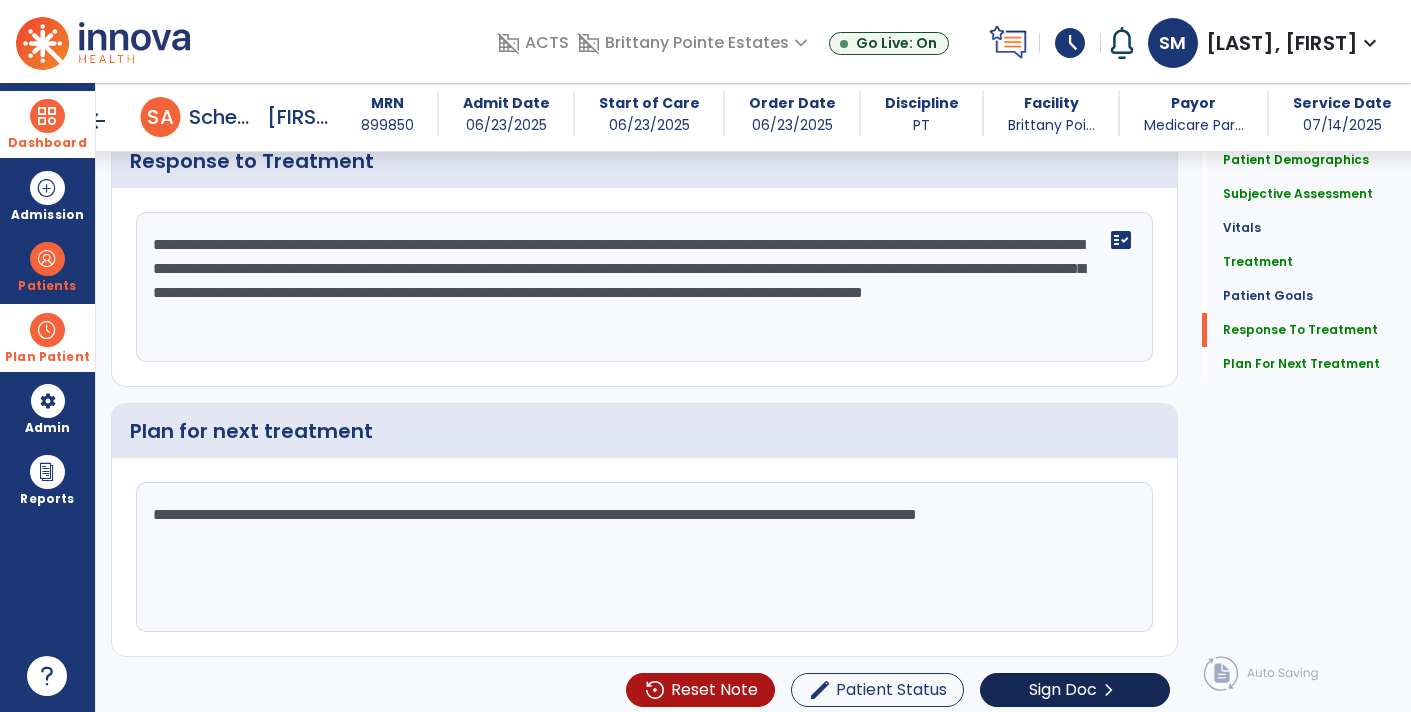 type on "**********" 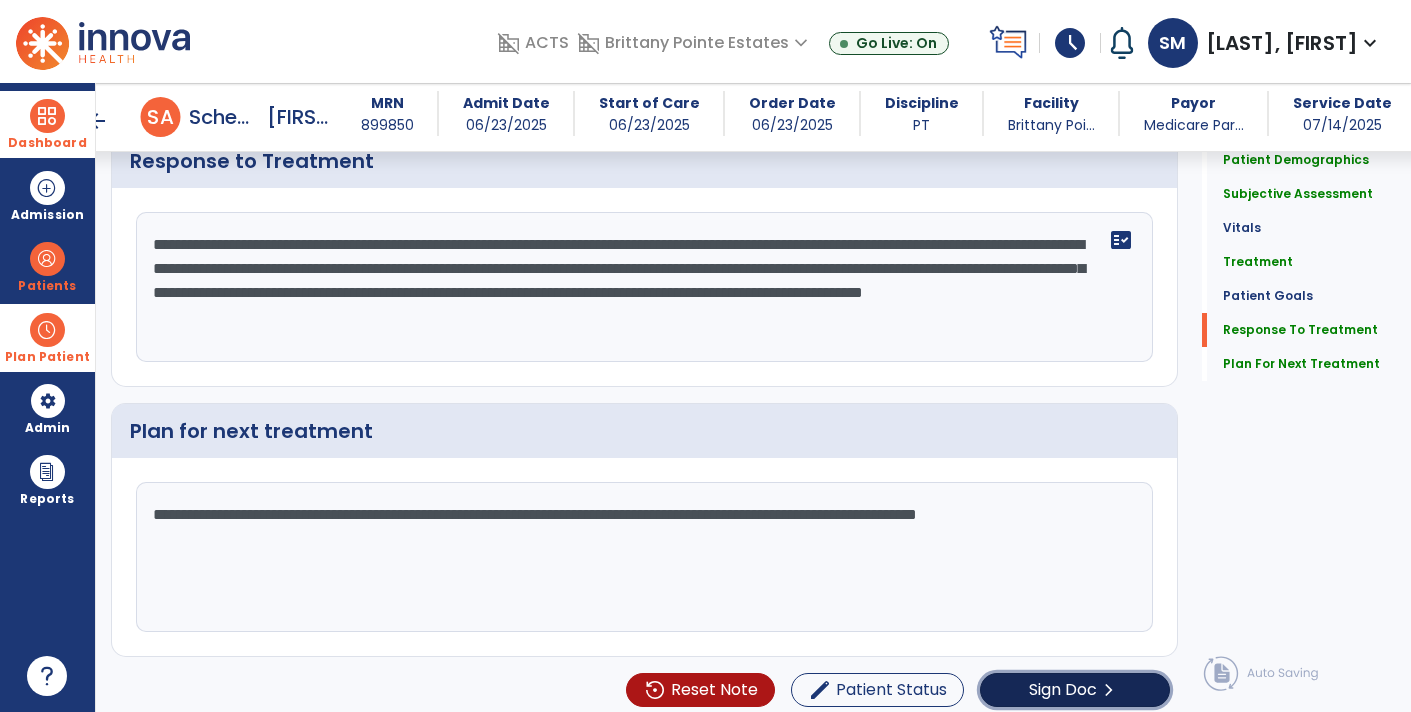 click on "Sign Doc  chevron_right" 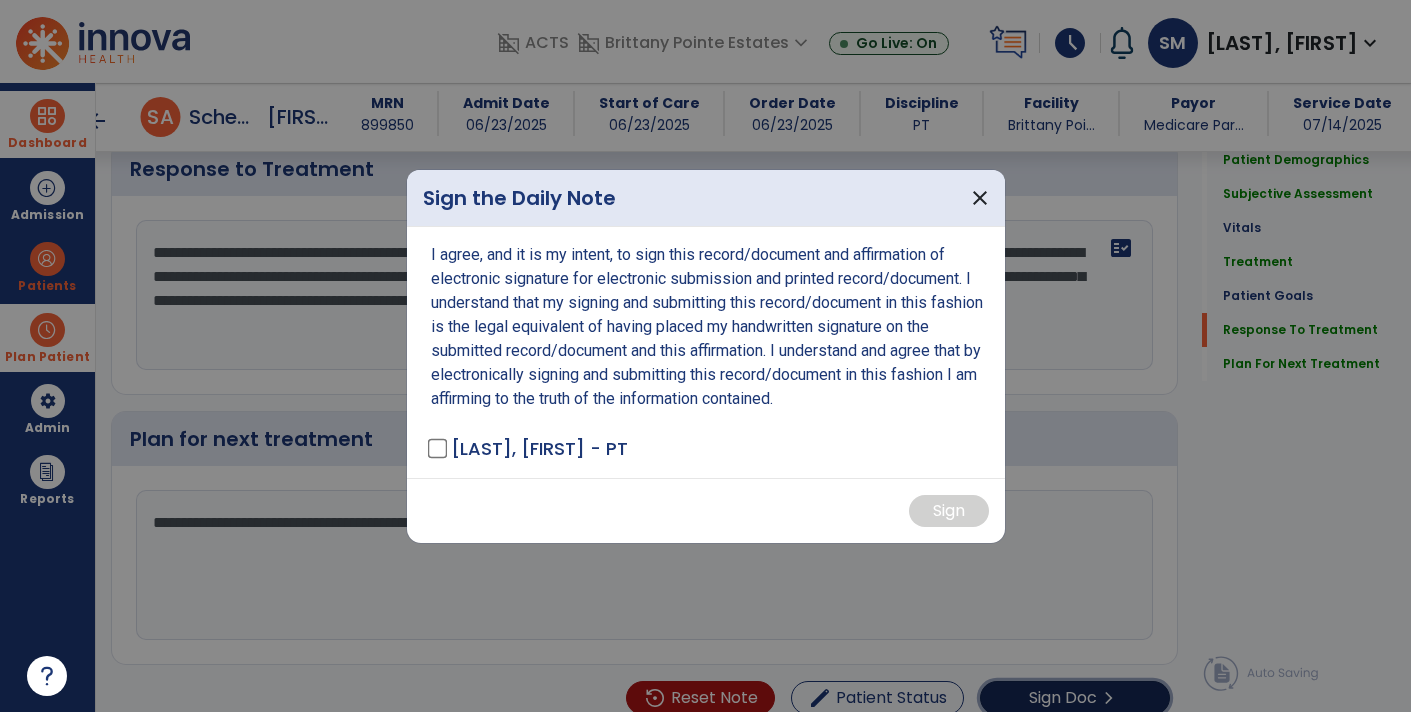 scroll, scrollTop: 3426, scrollLeft: 0, axis: vertical 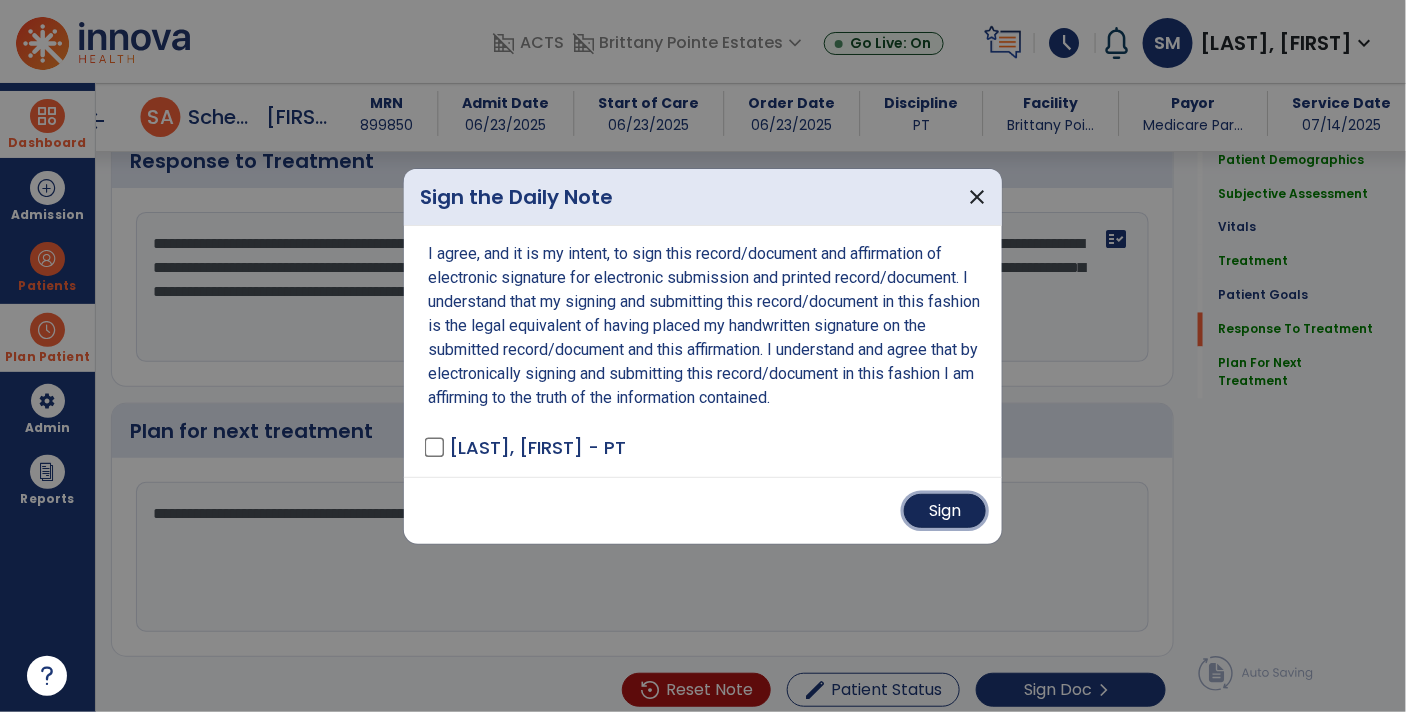 click on "Sign" at bounding box center (945, 511) 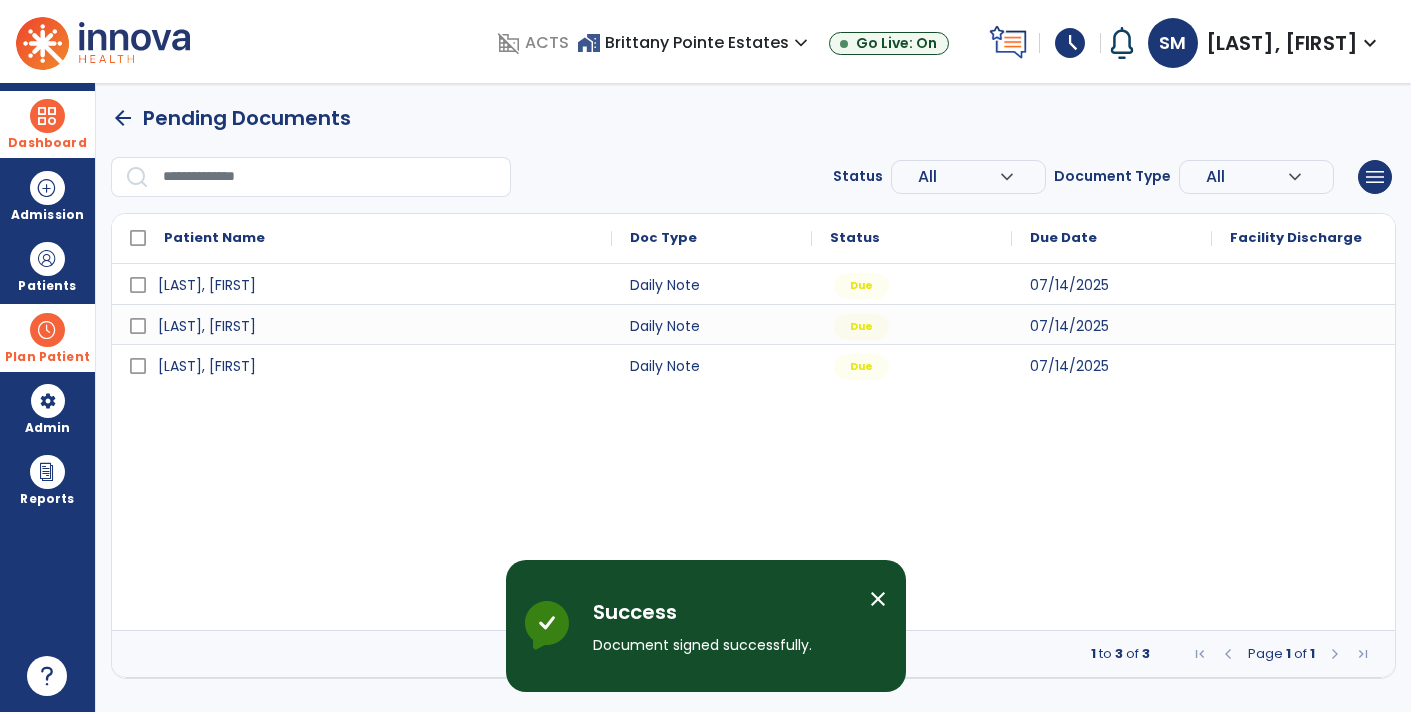 scroll, scrollTop: 0, scrollLeft: 0, axis: both 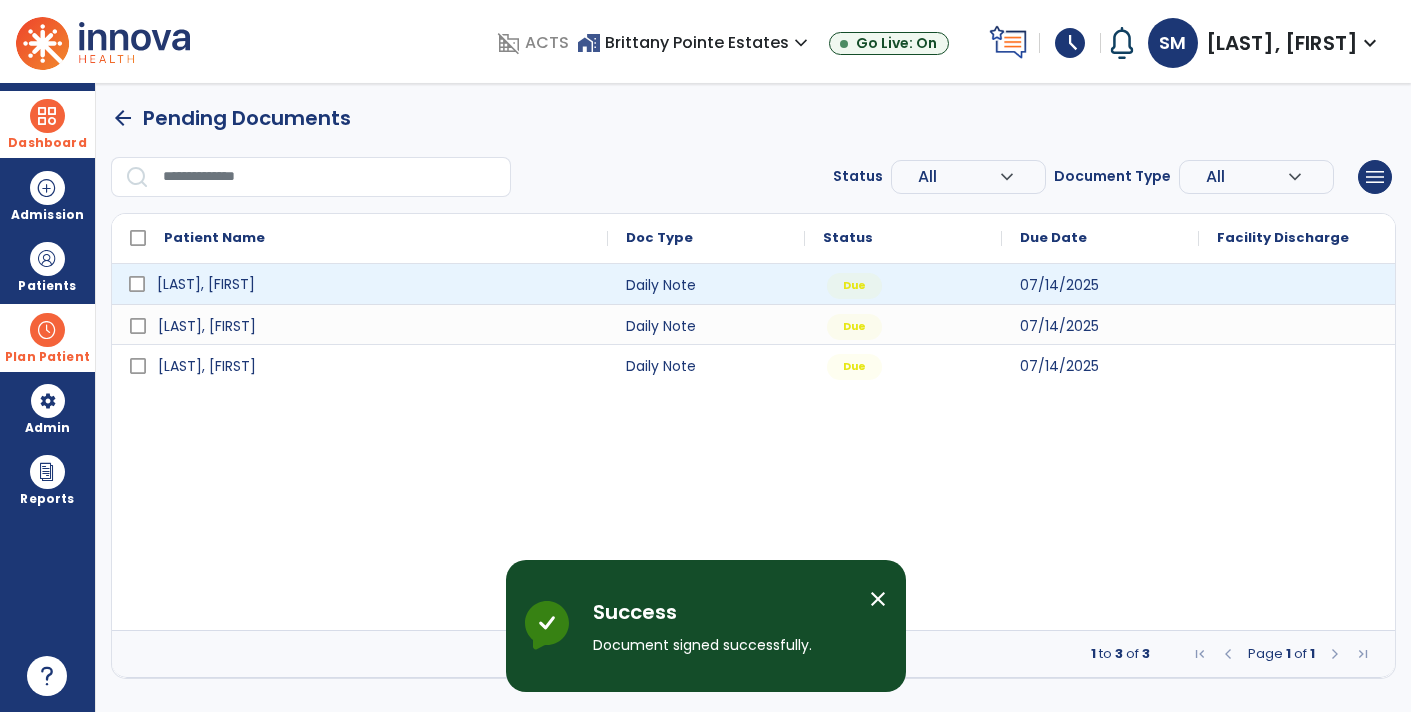 click on "[LAST], [FIRST]" at bounding box center (374, 284) 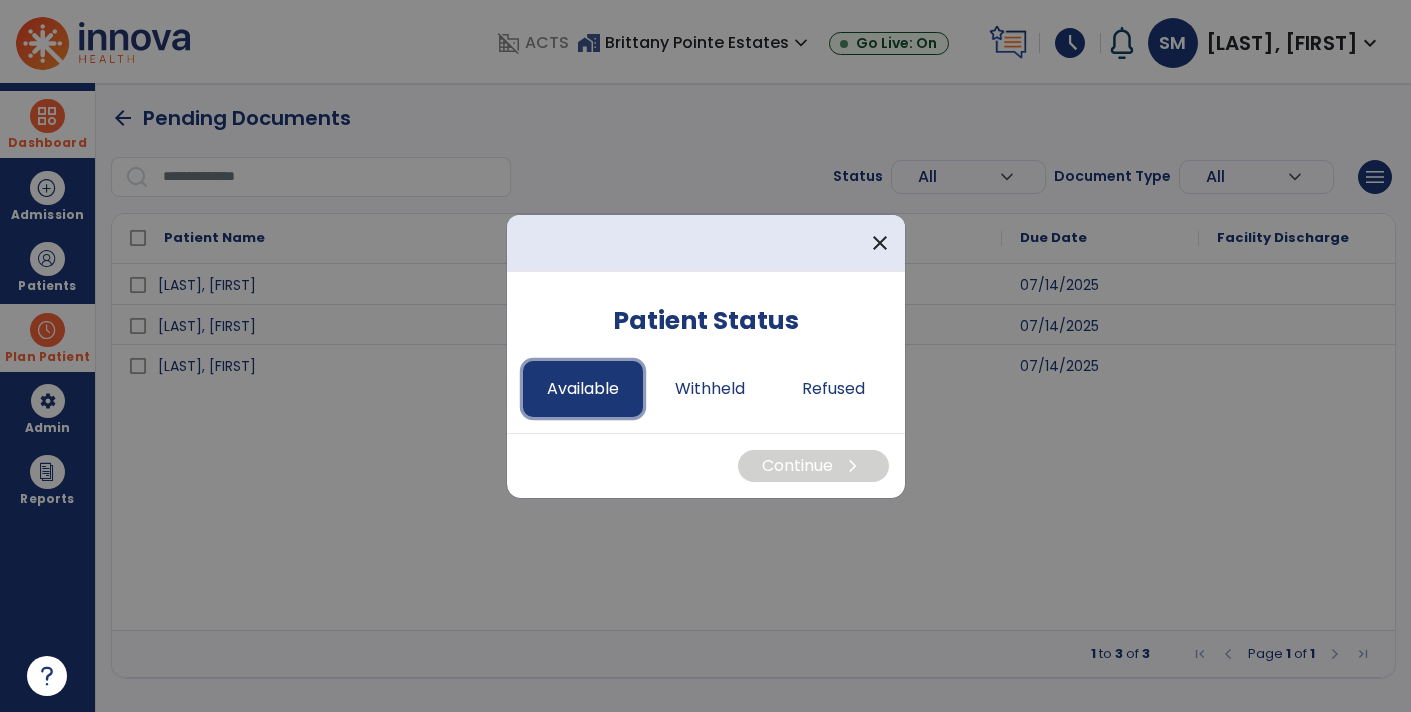 click on "Available" at bounding box center (583, 389) 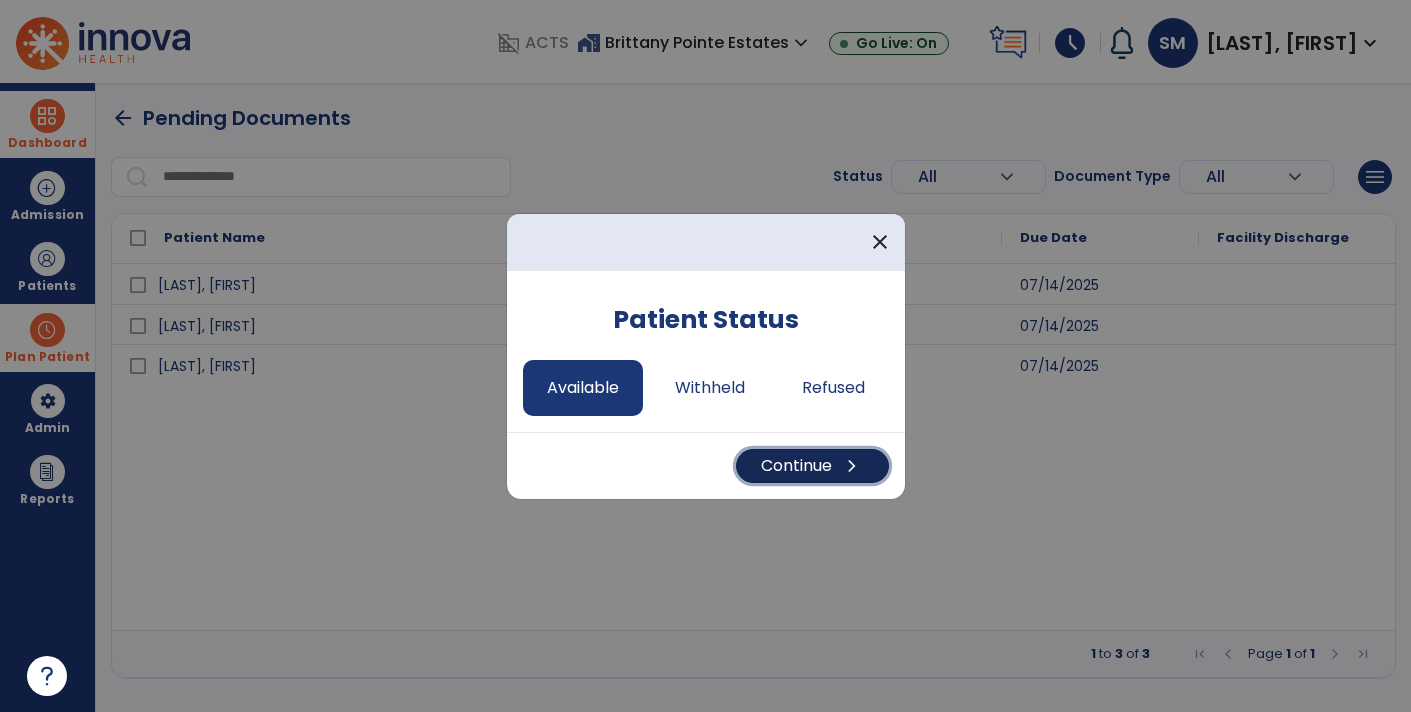 click on "Continue   chevron_right" at bounding box center [812, 466] 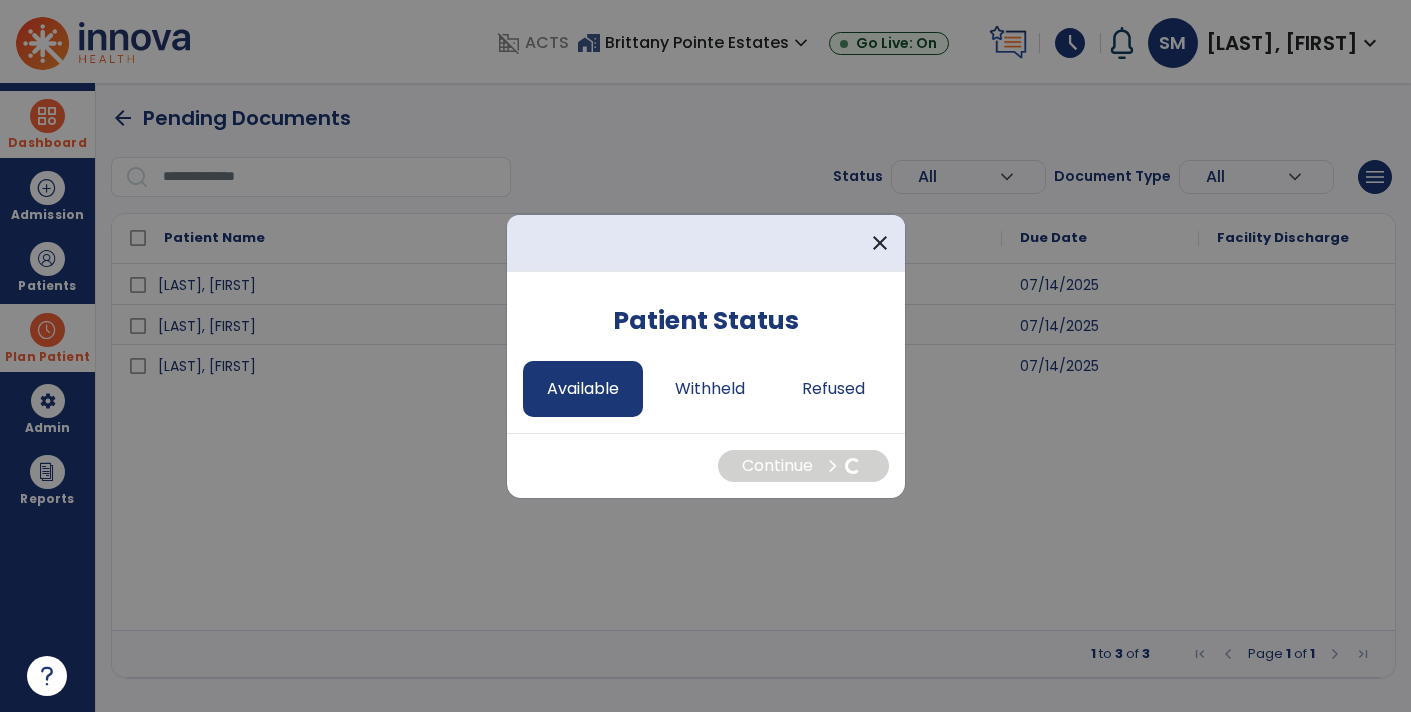 select on "*" 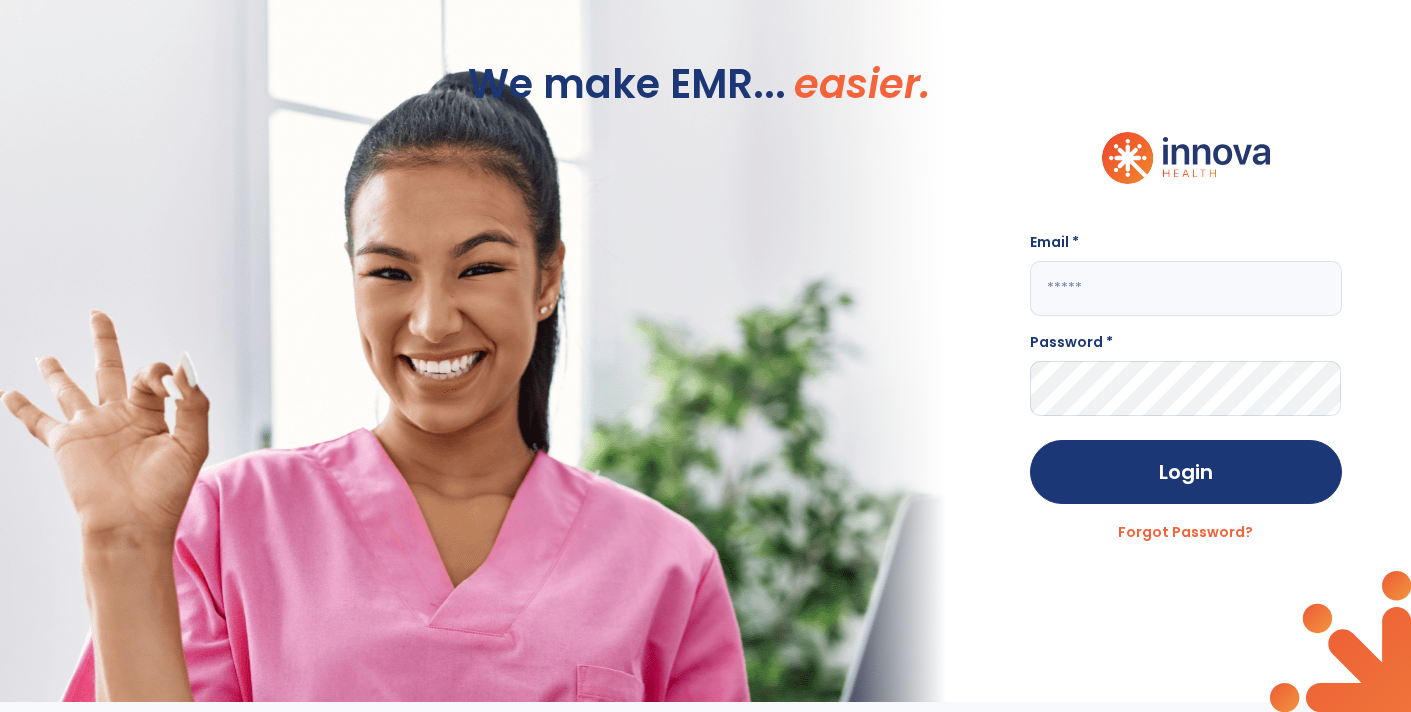 scroll, scrollTop: 0, scrollLeft: 0, axis: both 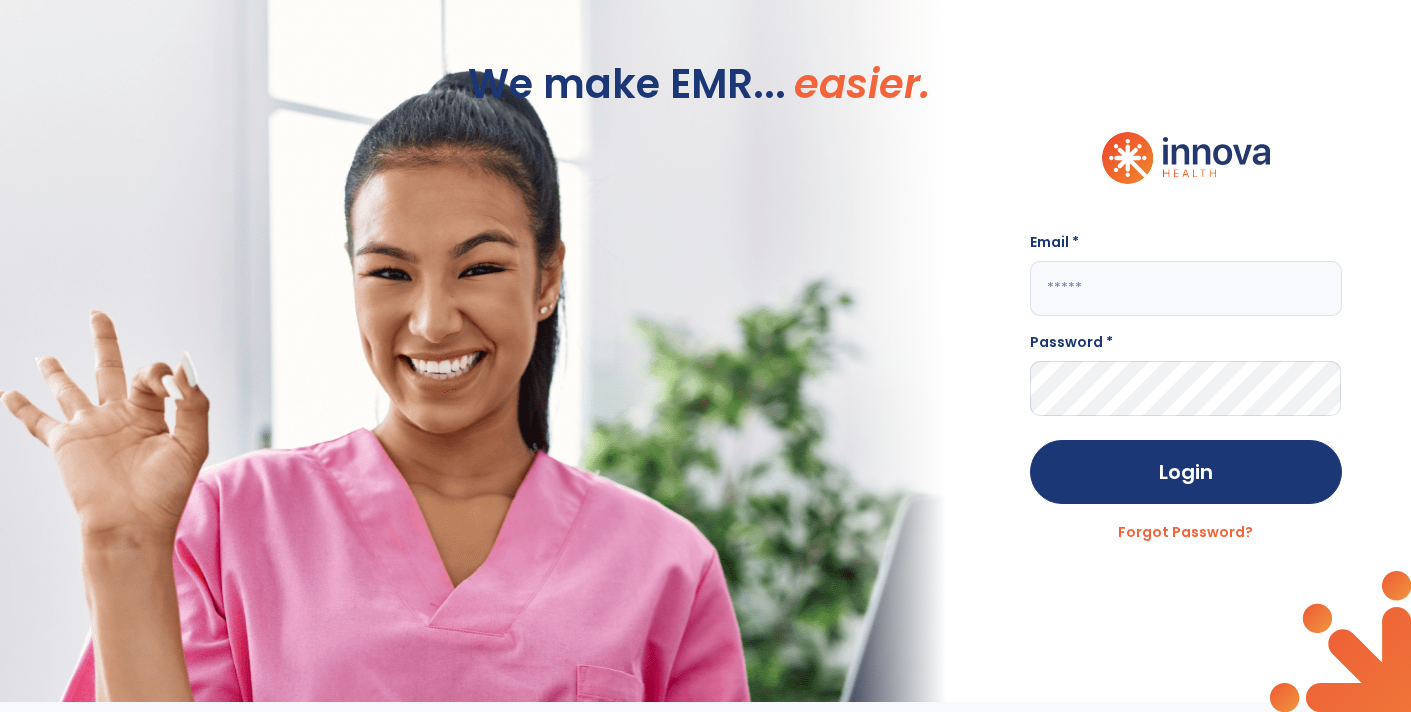 click 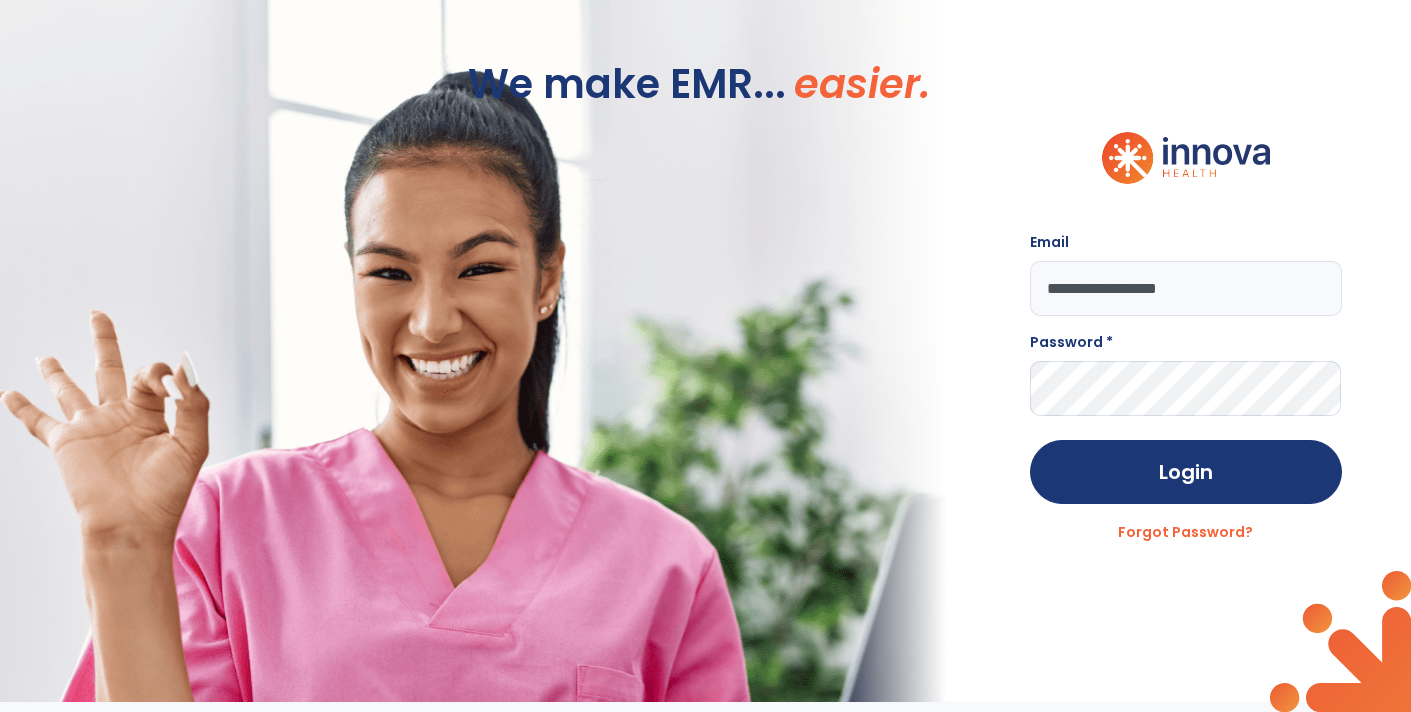 type on "**********" 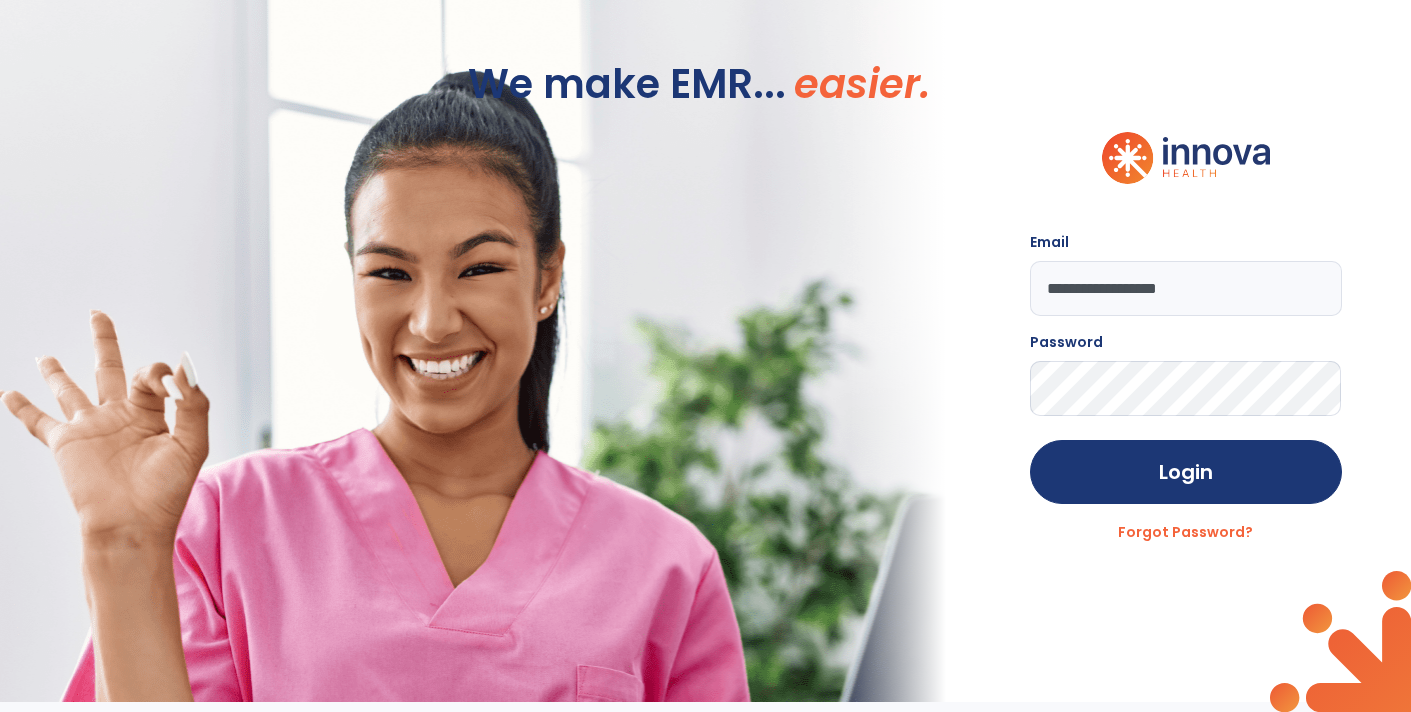 click on "Login" 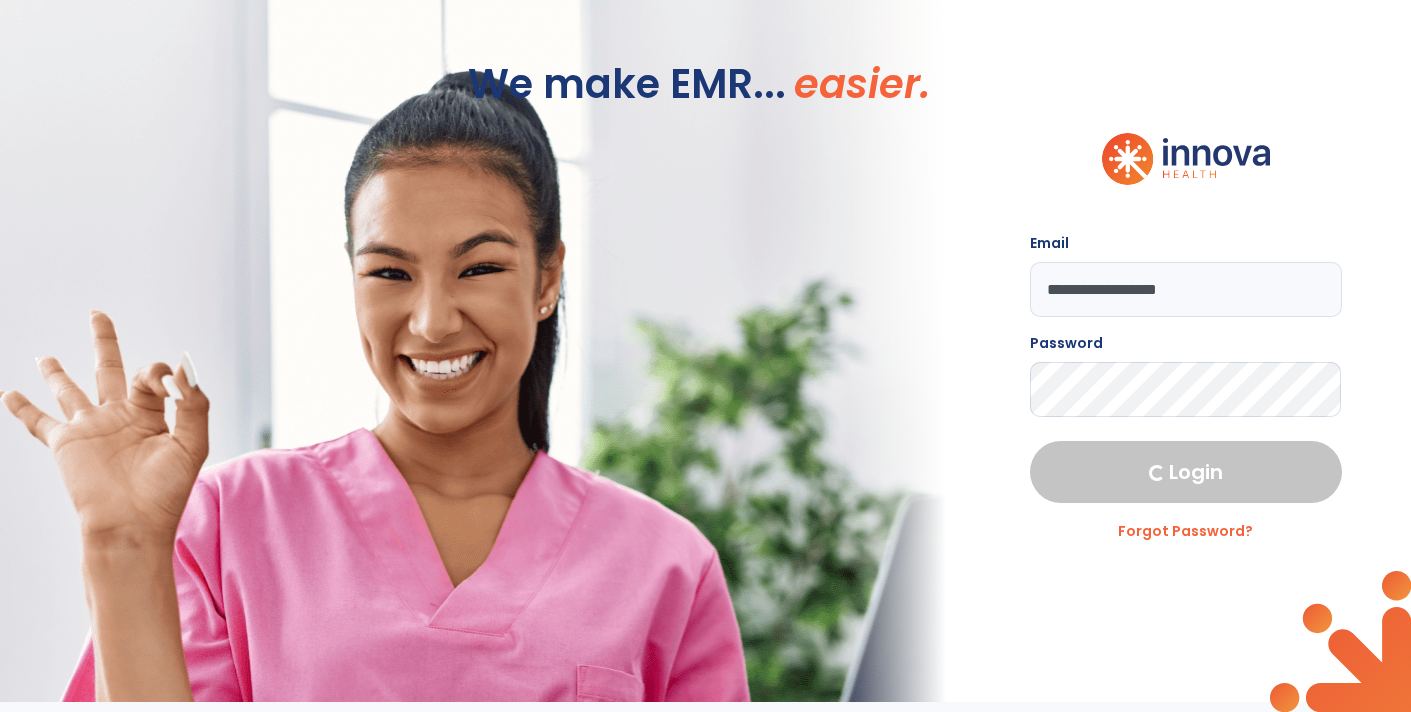 select on "****" 